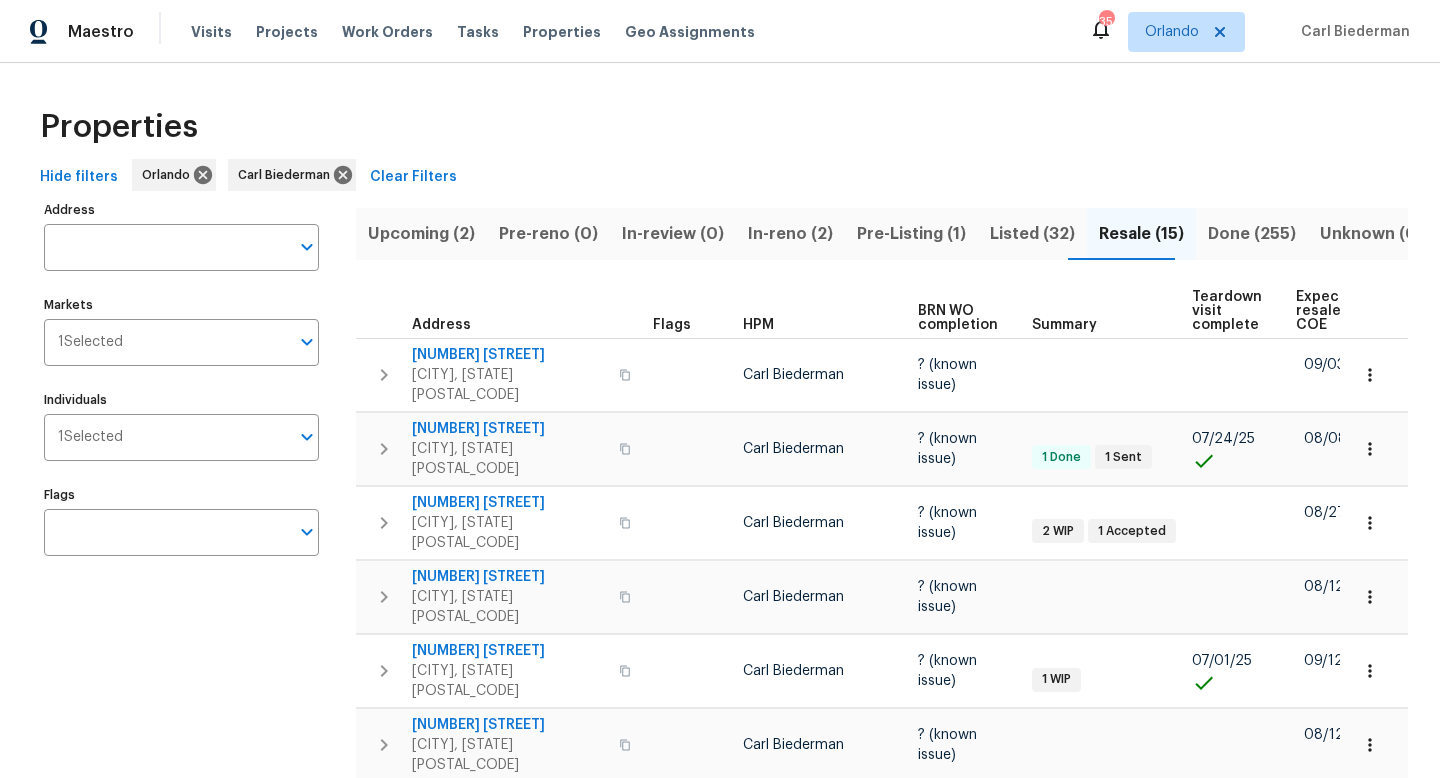 scroll, scrollTop: 0, scrollLeft: 0, axis: both 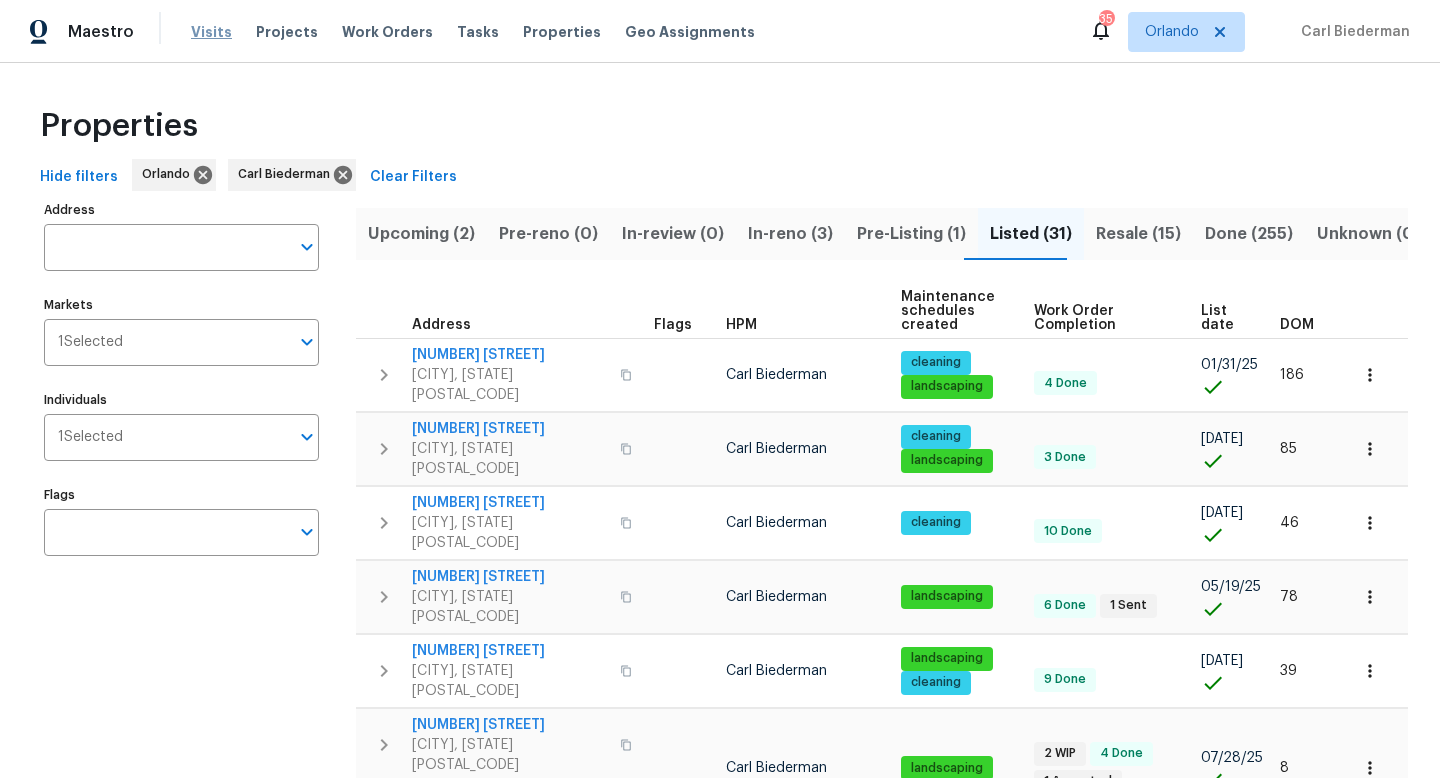 click on "Visits" at bounding box center (211, 32) 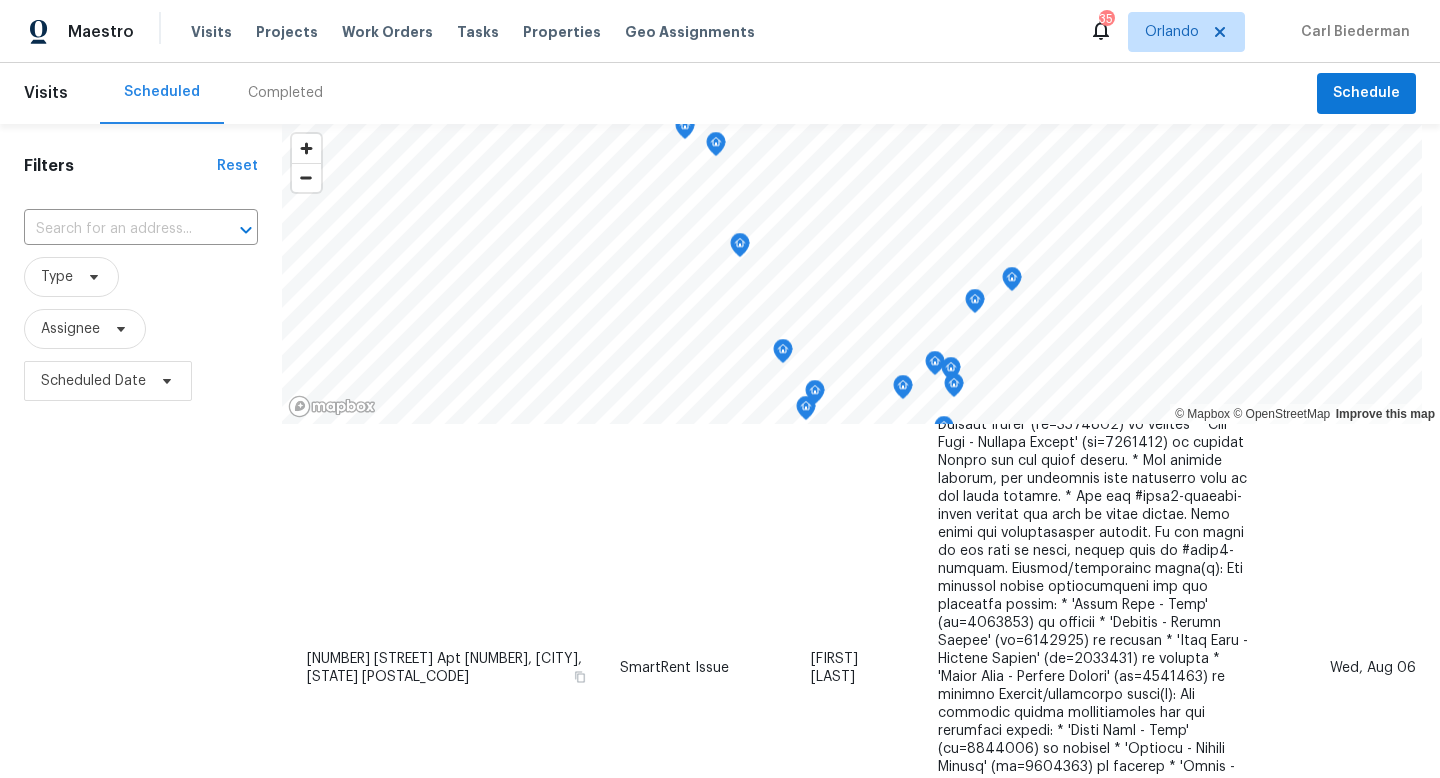 scroll, scrollTop: 1276, scrollLeft: 0, axis: vertical 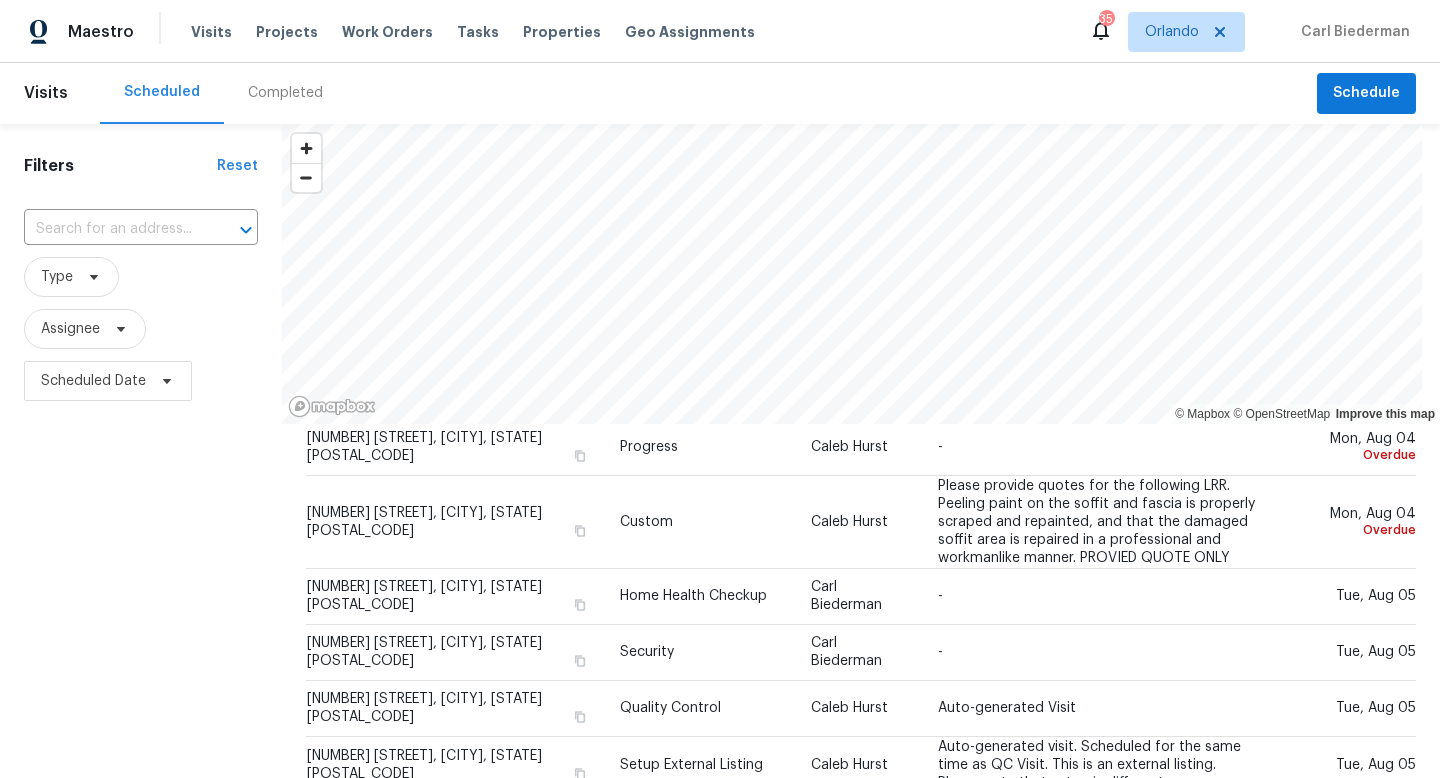 click on "Completed" at bounding box center [285, 93] 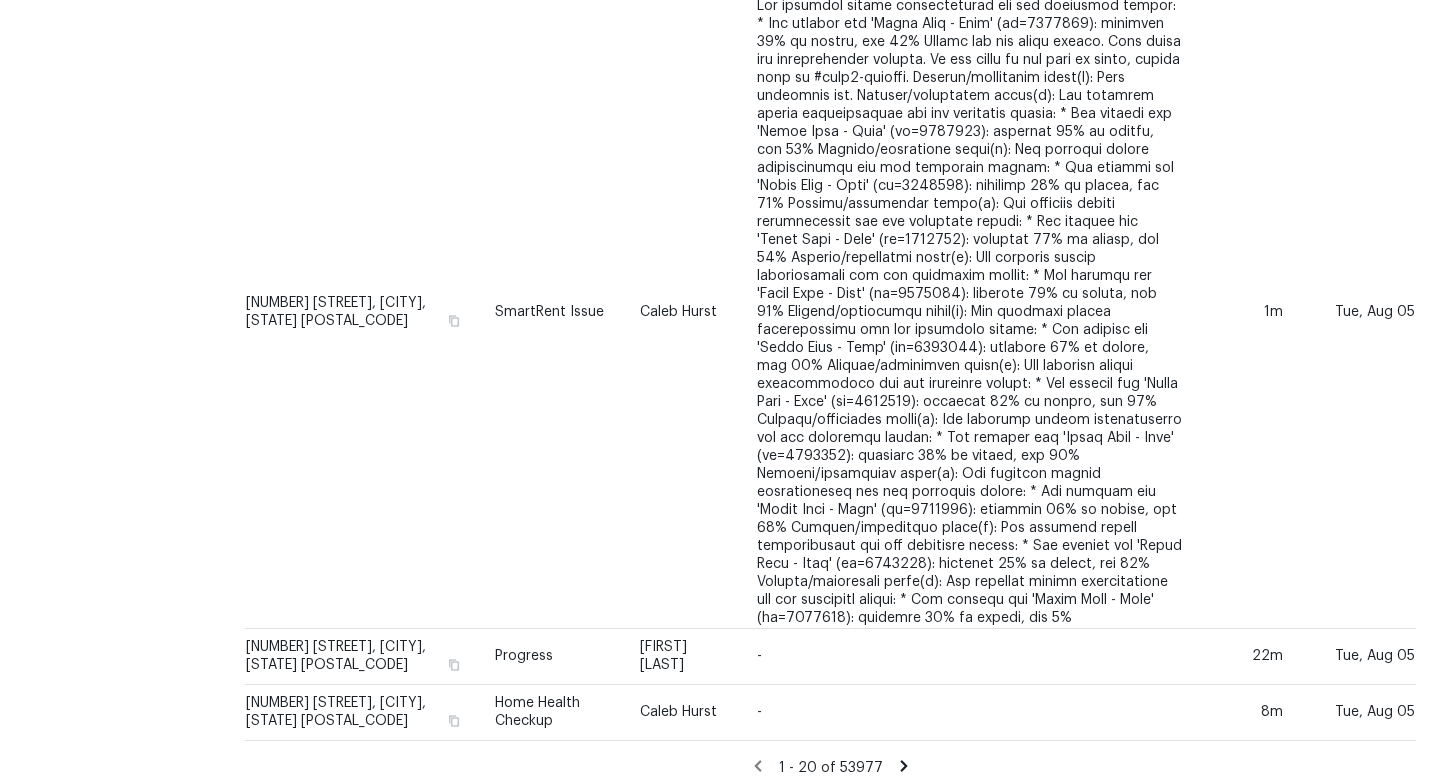 scroll, scrollTop: 1221, scrollLeft: 0, axis: vertical 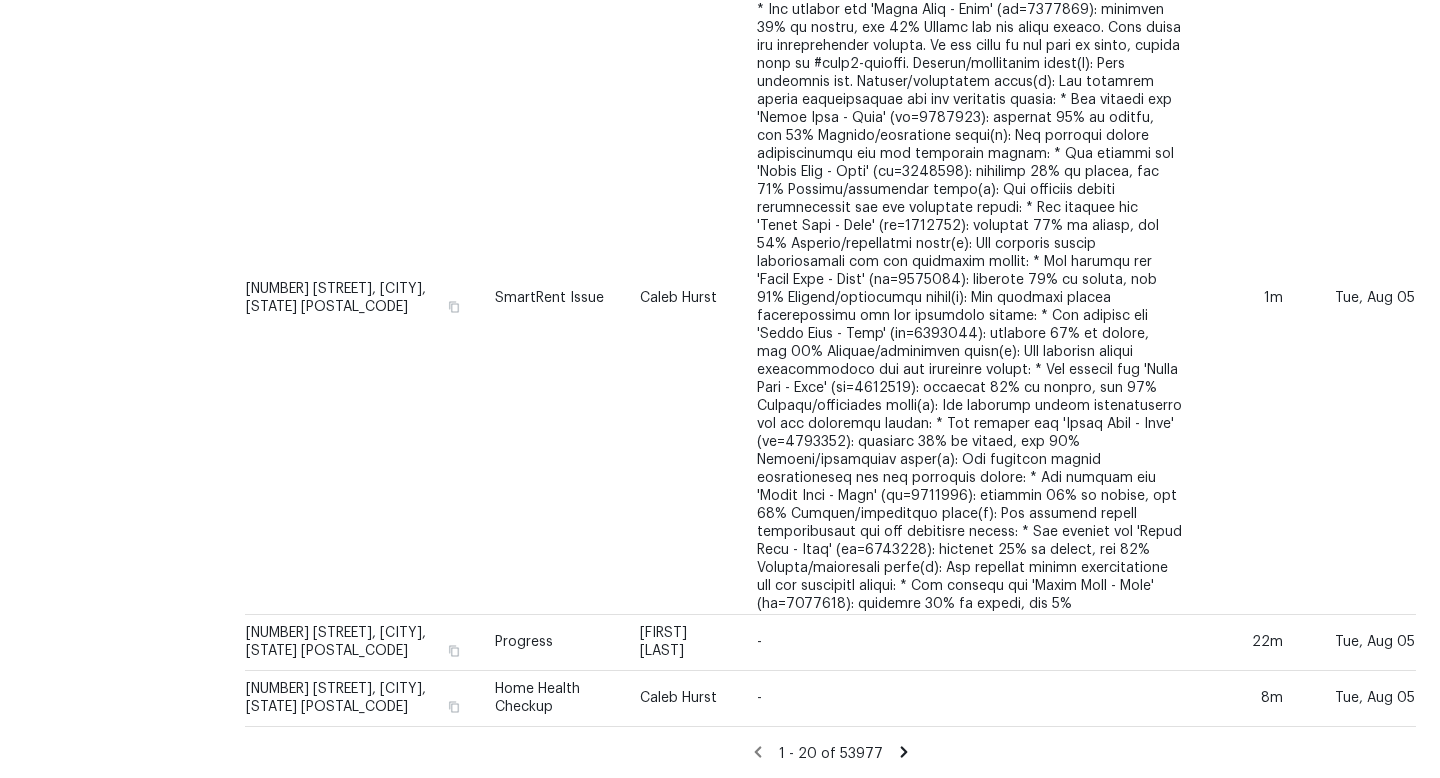 click 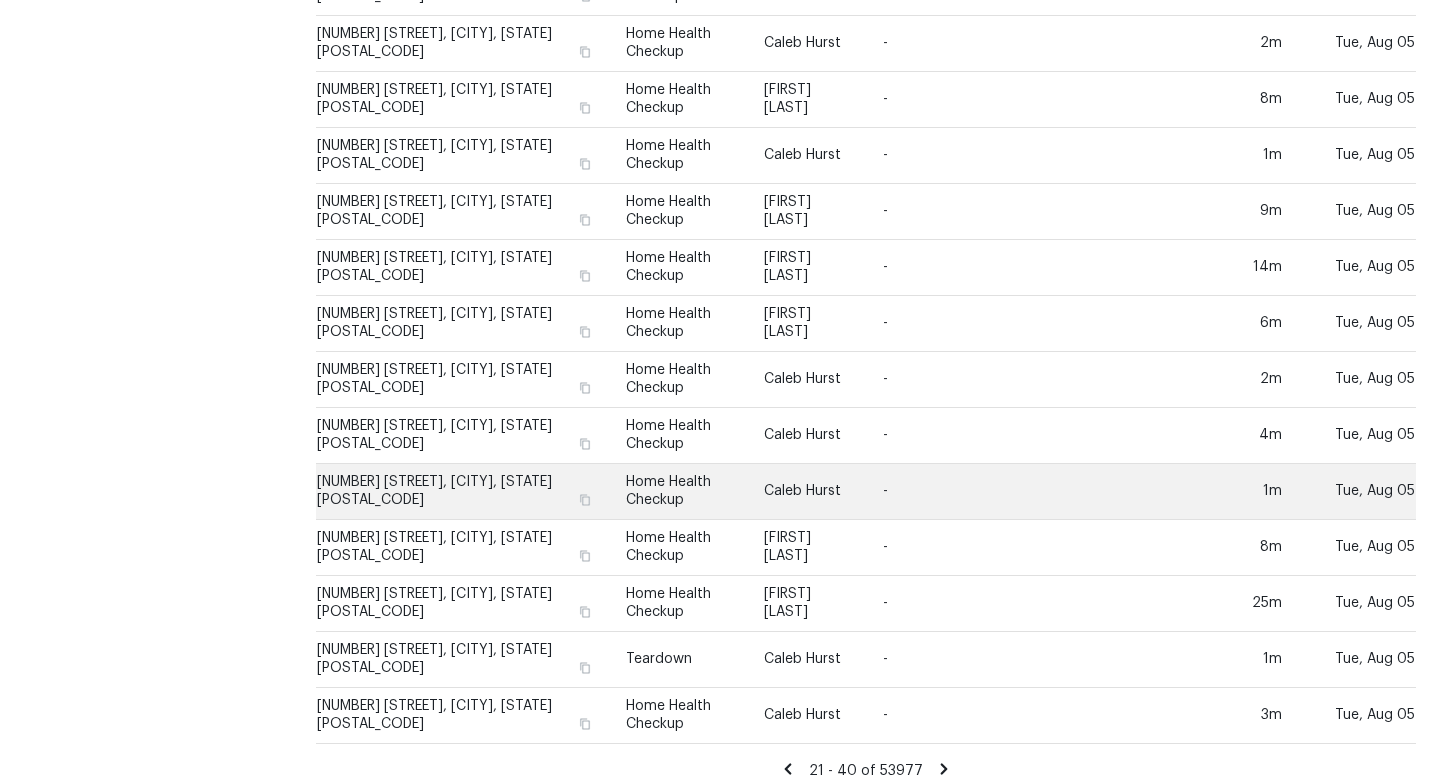 scroll, scrollTop: 607, scrollLeft: 0, axis: vertical 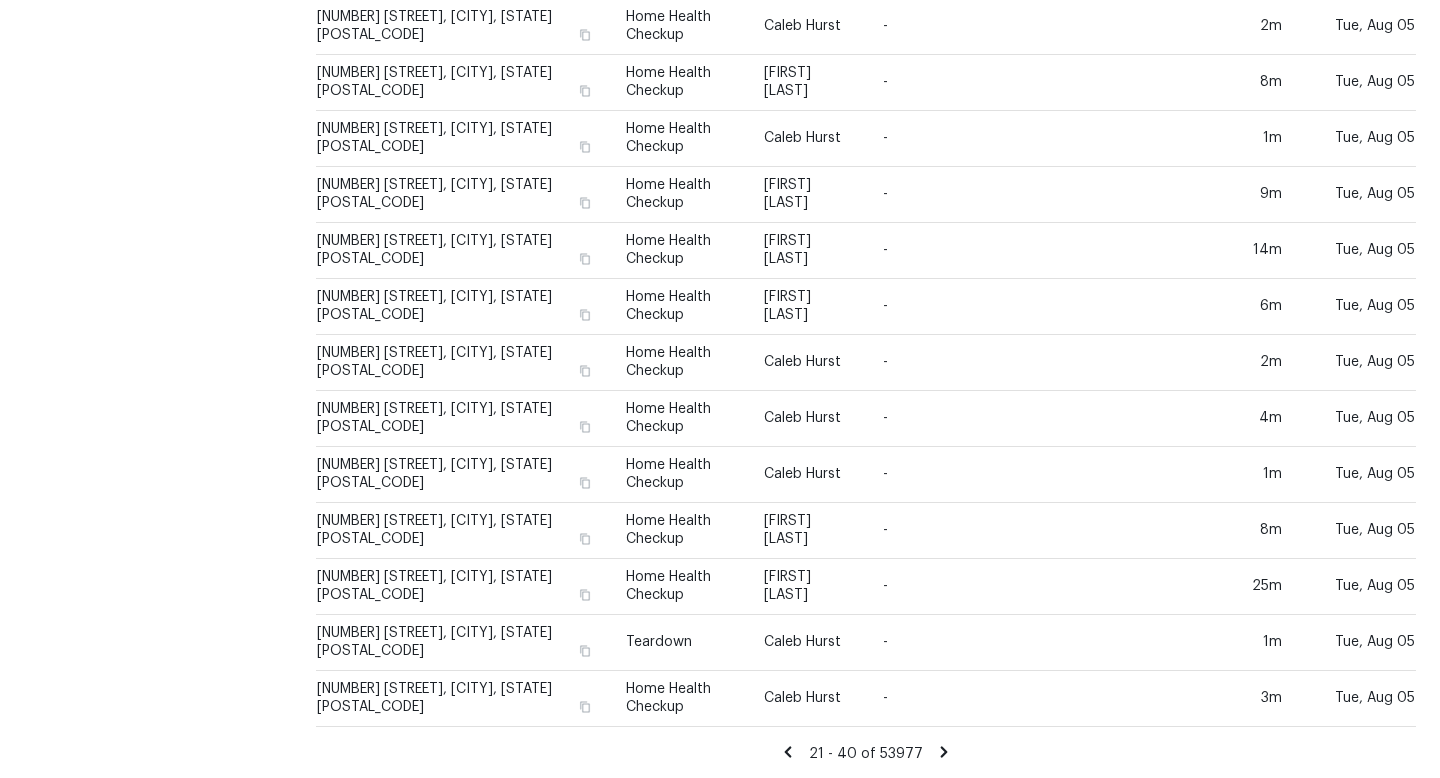click 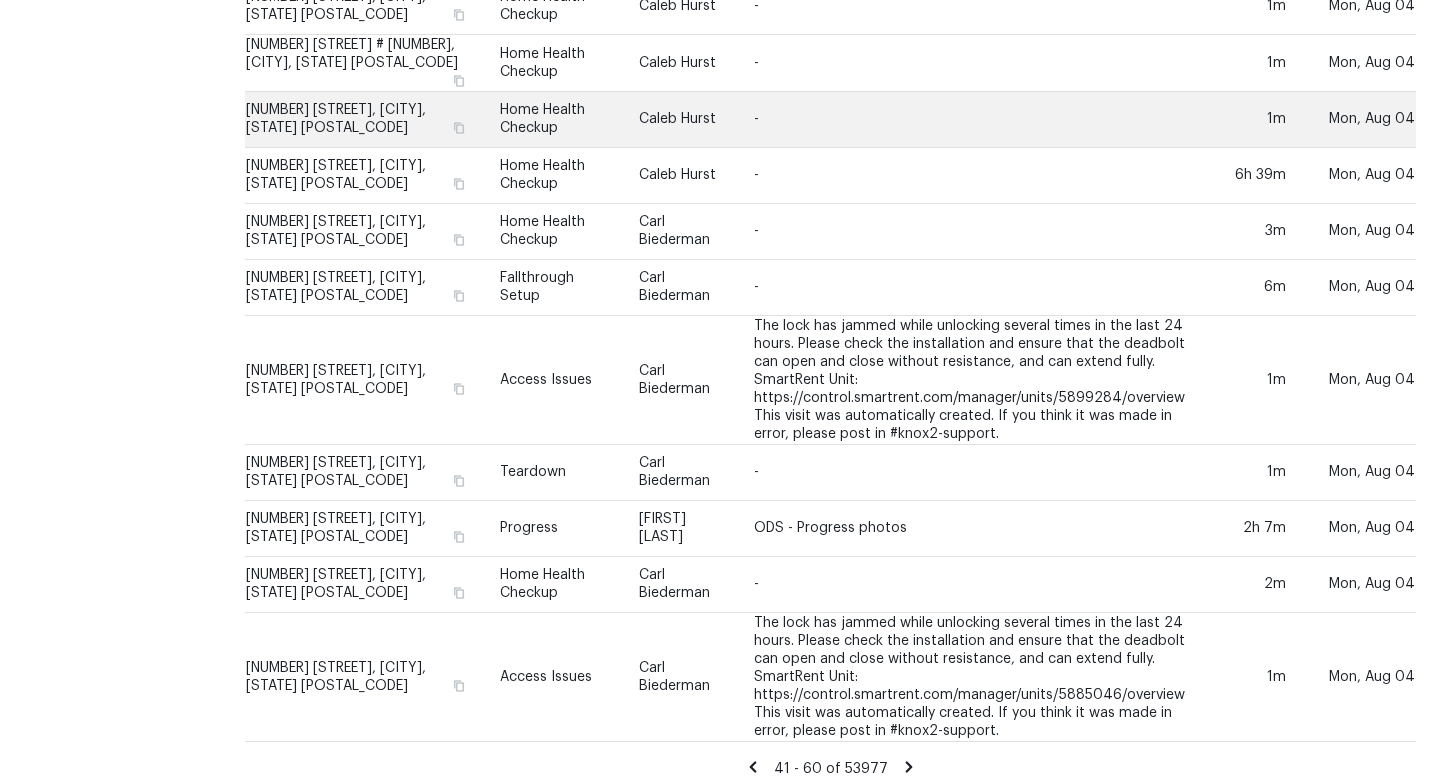 scroll, scrollTop: 754, scrollLeft: 0, axis: vertical 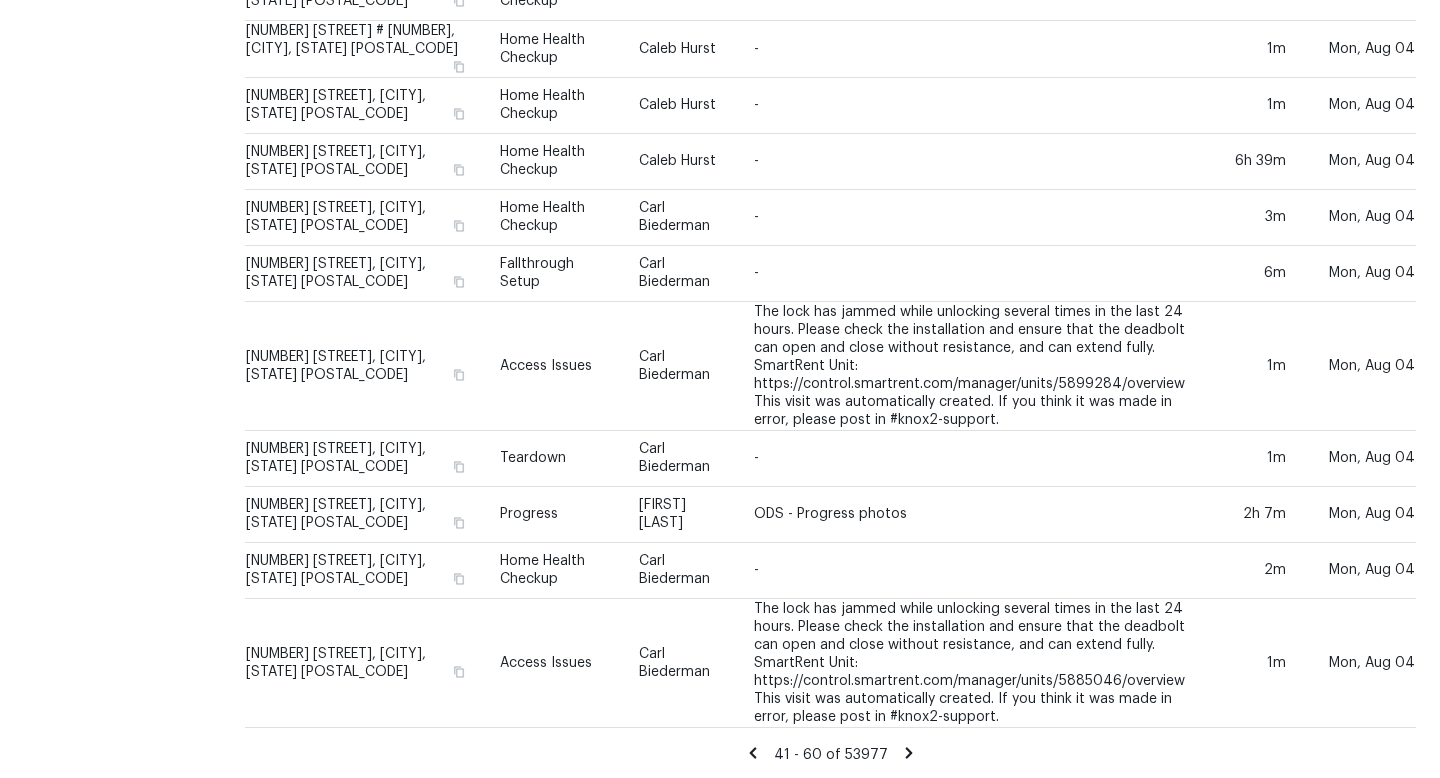 click 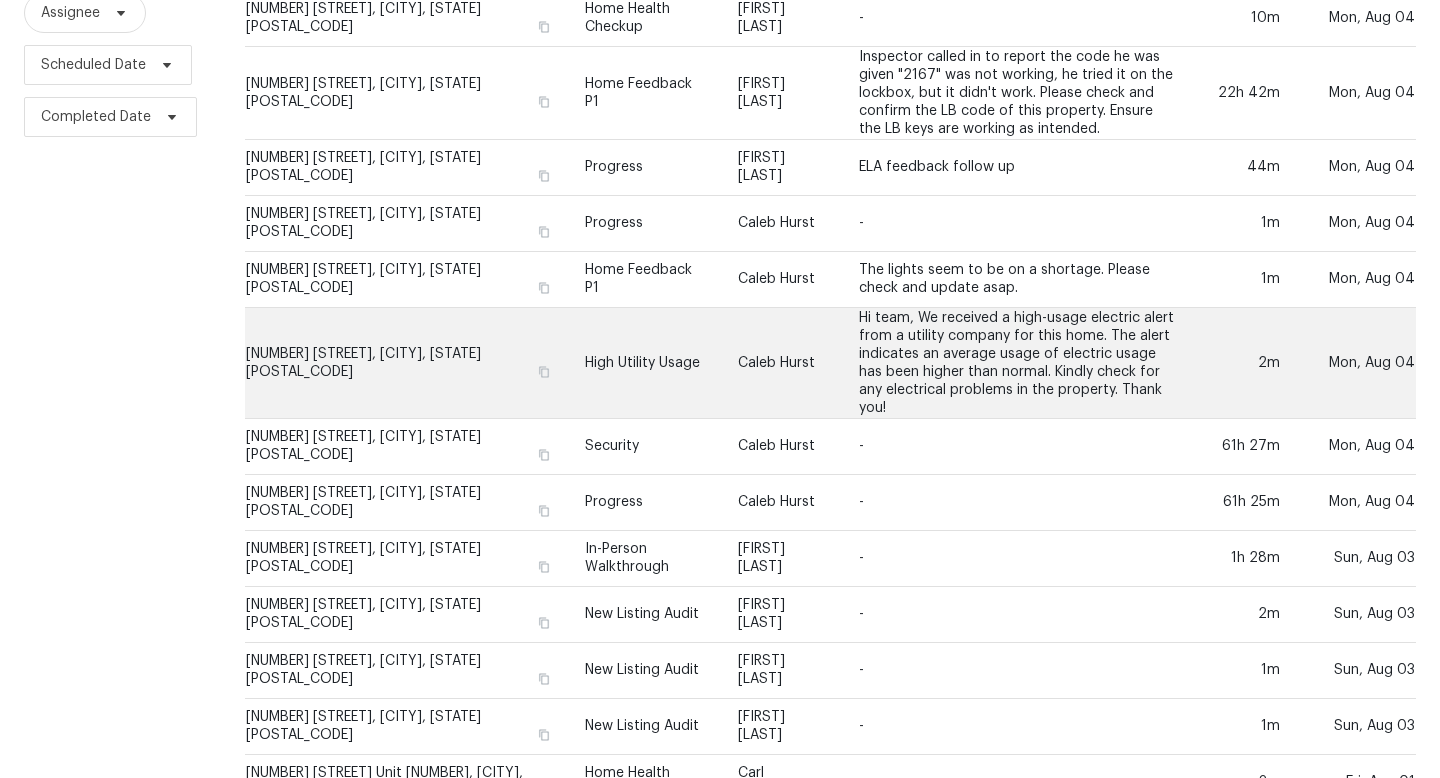 scroll, scrollTop: 718, scrollLeft: 0, axis: vertical 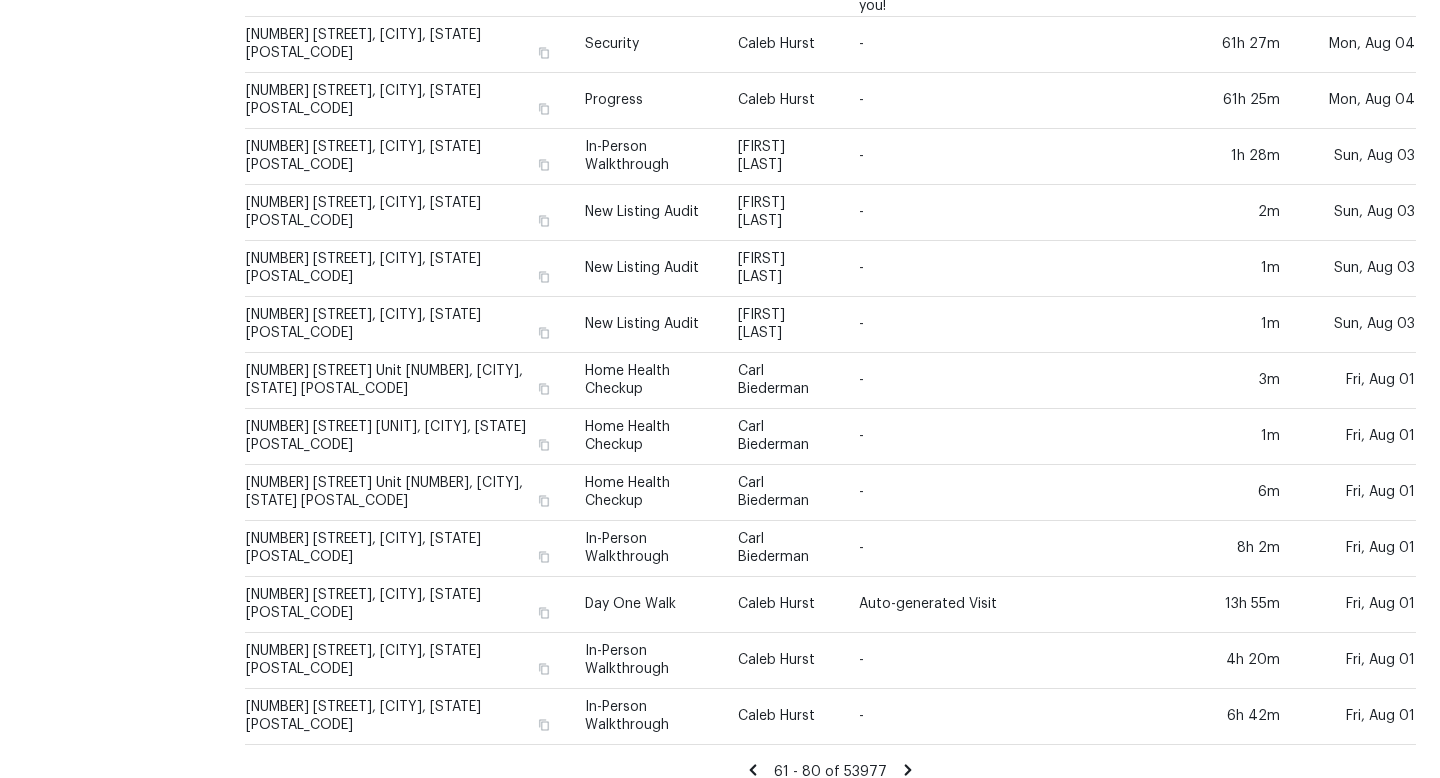 click 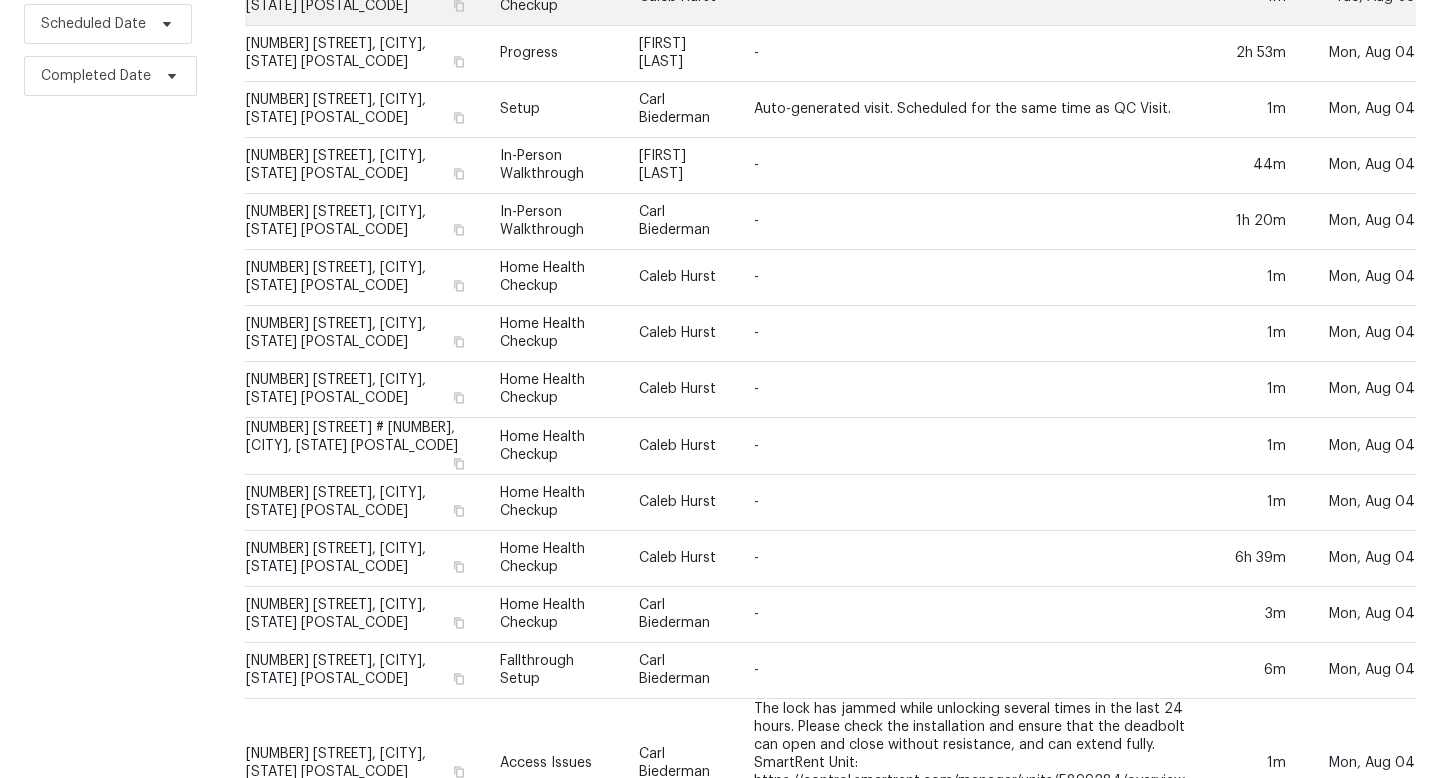 scroll, scrollTop: 754, scrollLeft: 0, axis: vertical 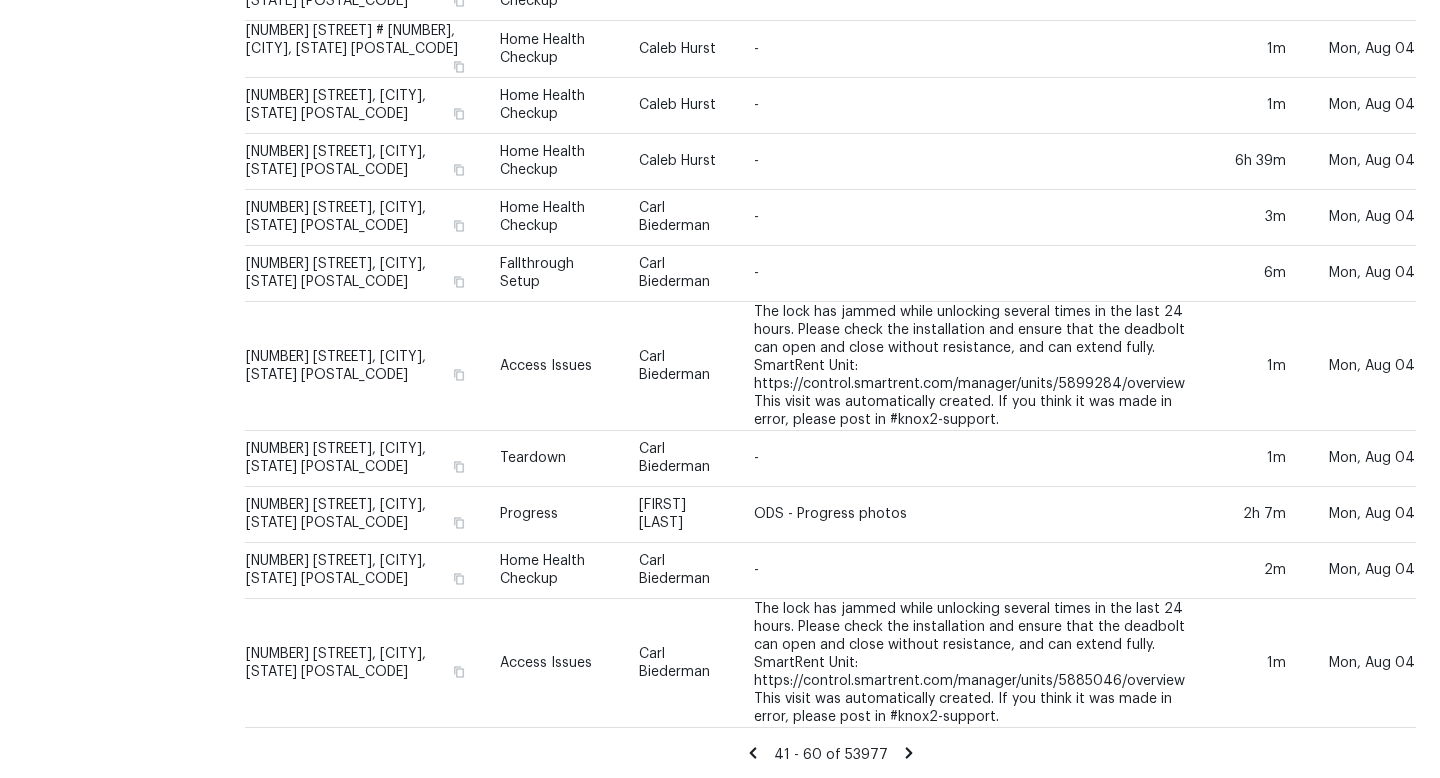 click 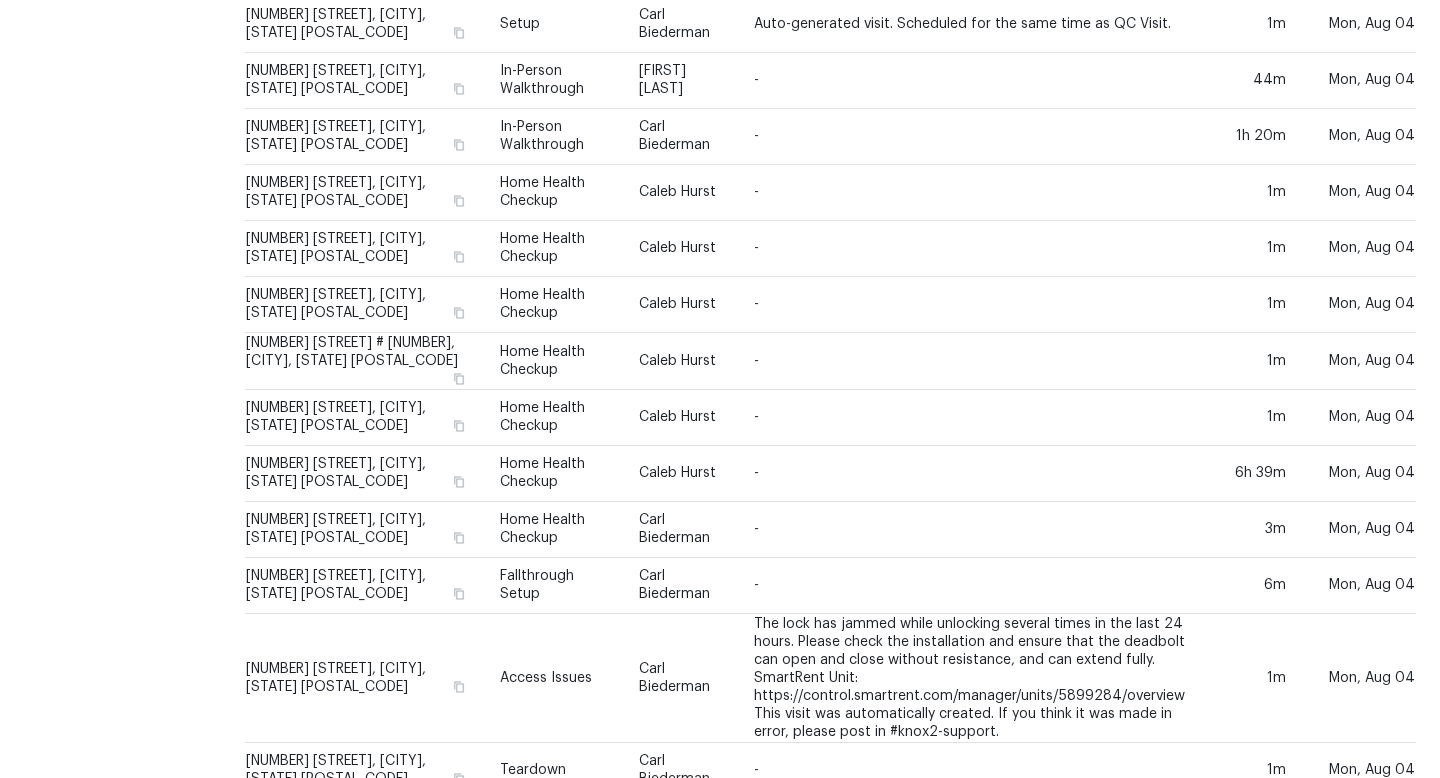 scroll, scrollTop: 681, scrollLeft: 0, axis: vertical 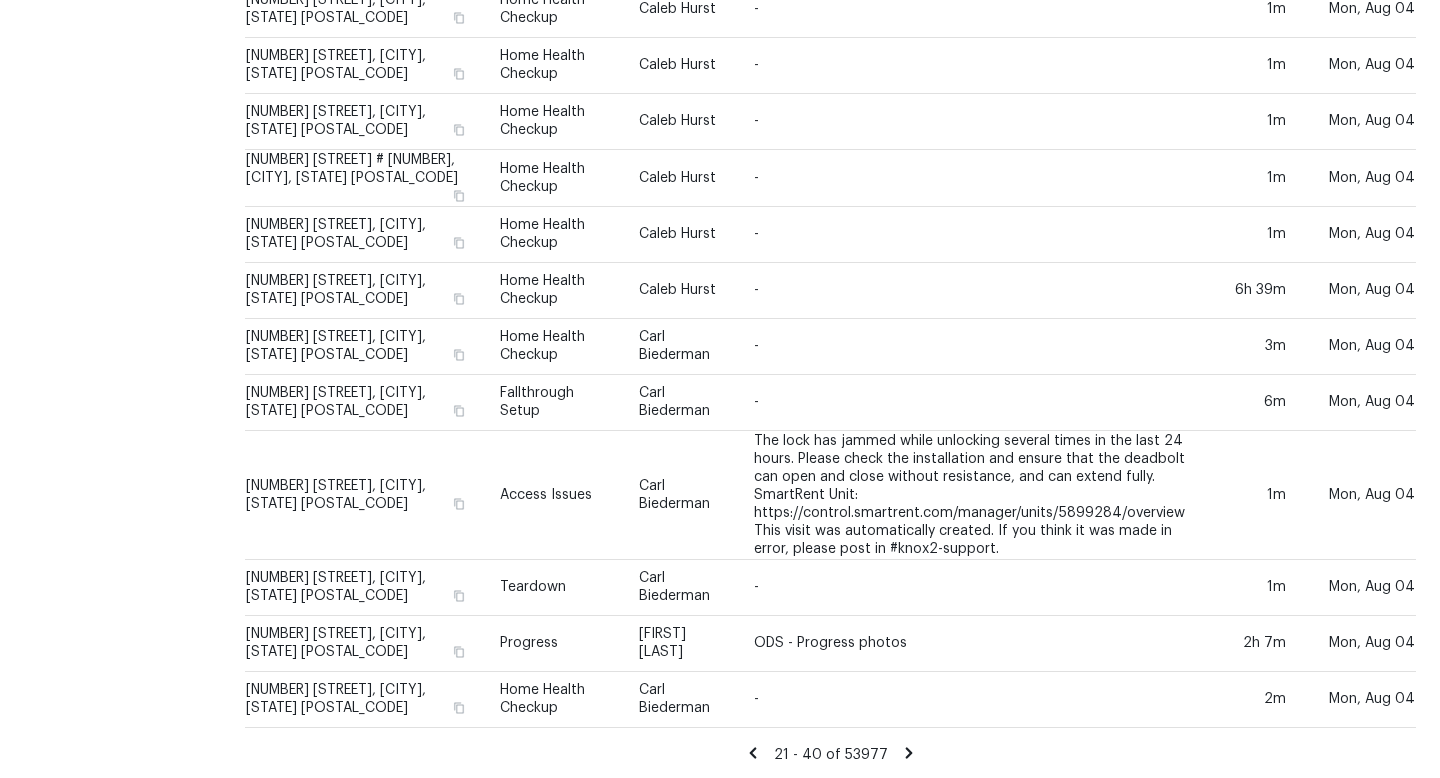 click 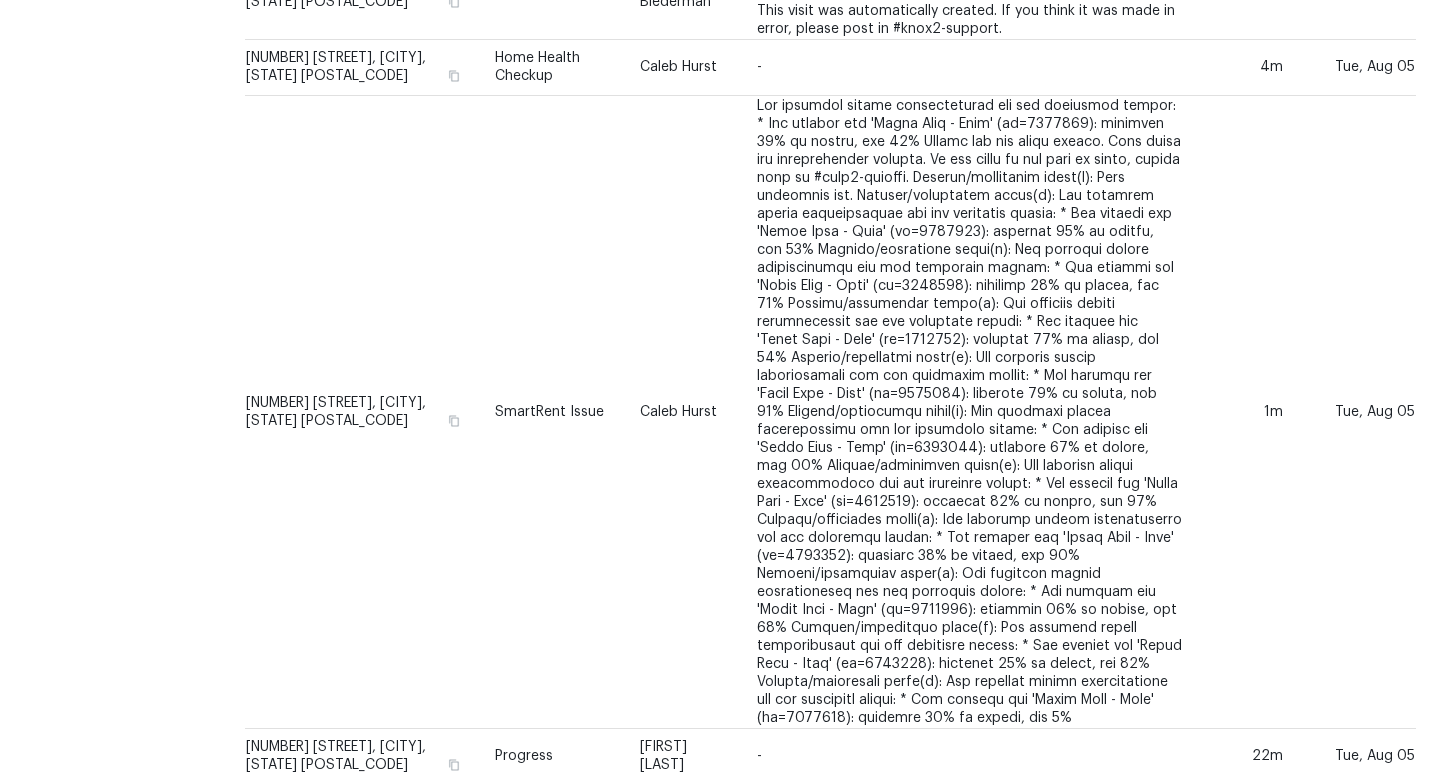 scroll, scrollTop: 1221, scrollLeft: 0, axis: vertical 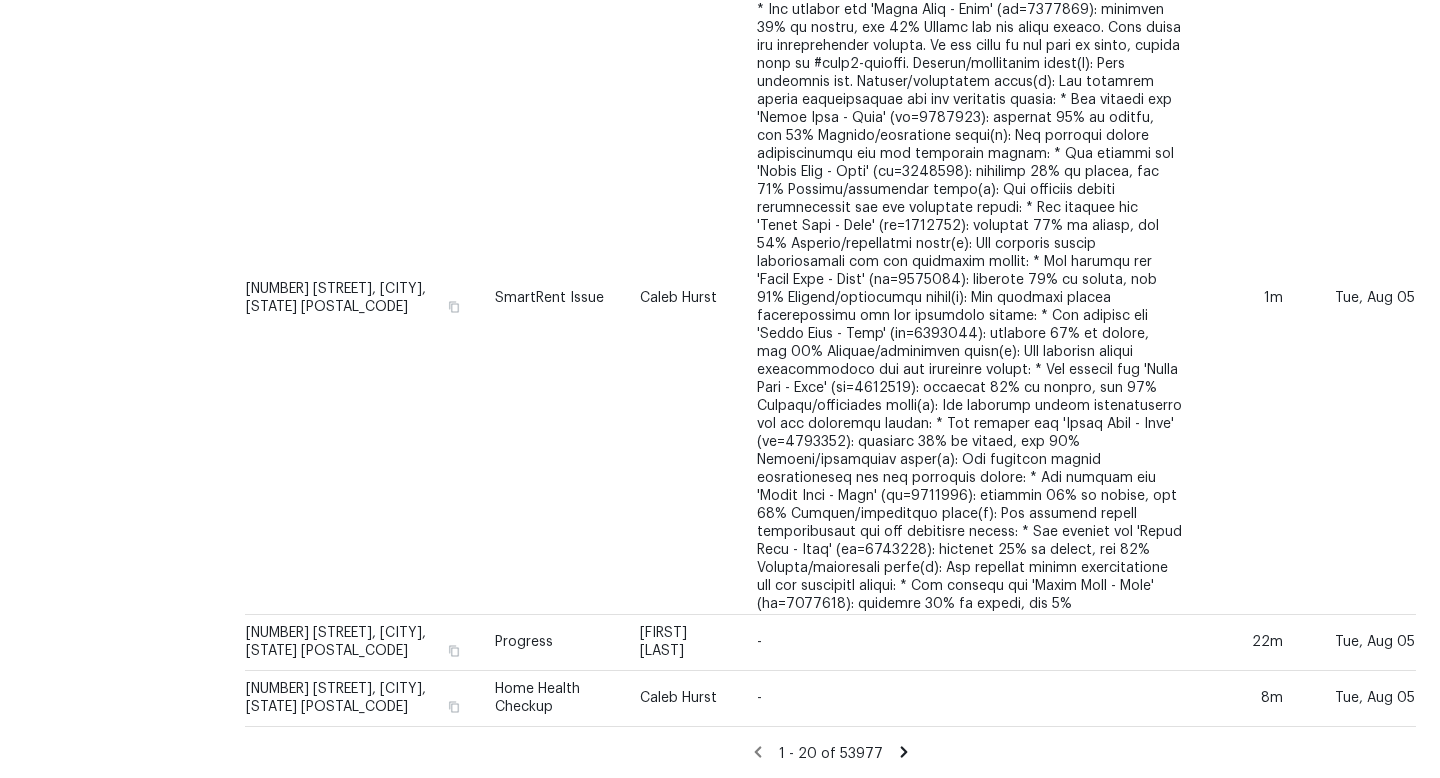 click 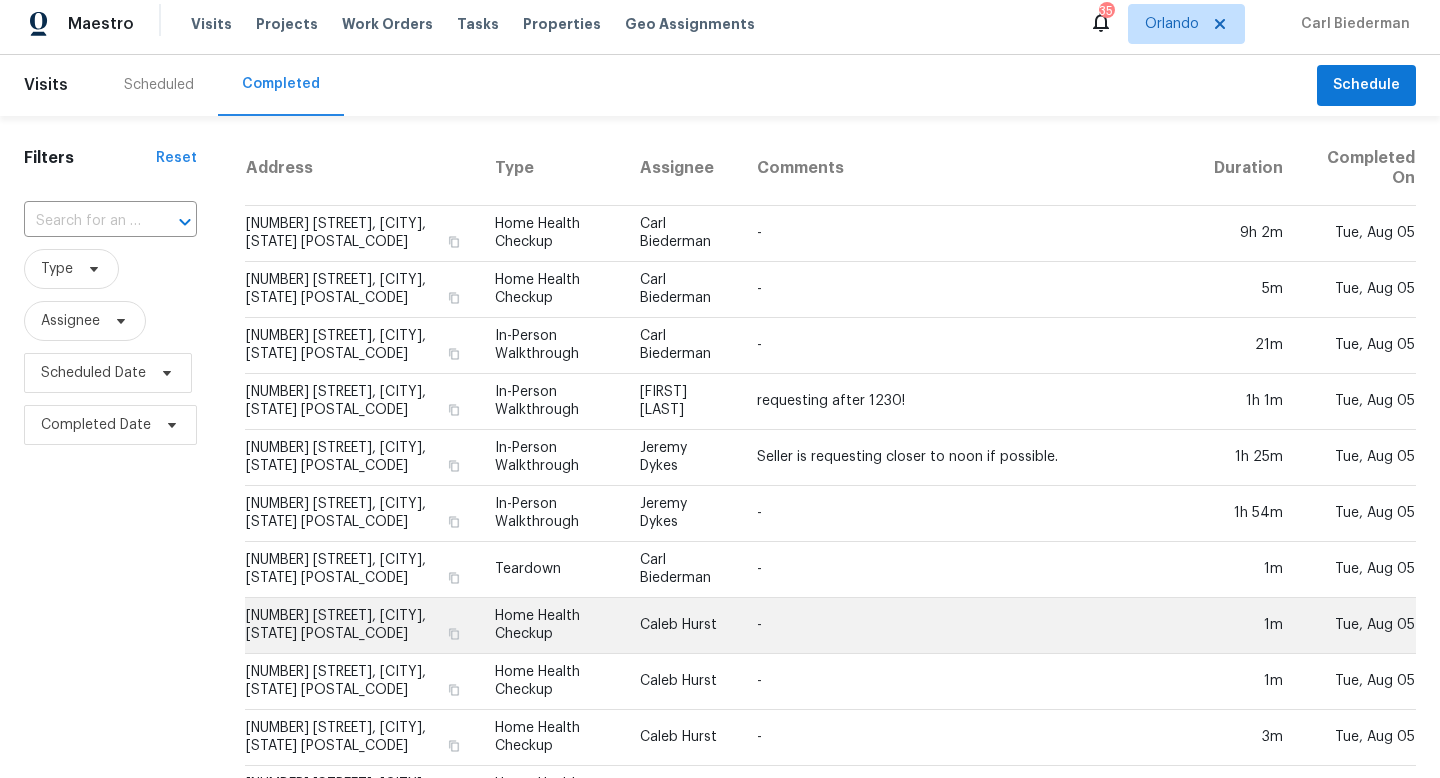 scroll, scrollTop: 4, scrollLeft: 0, axis: vertical 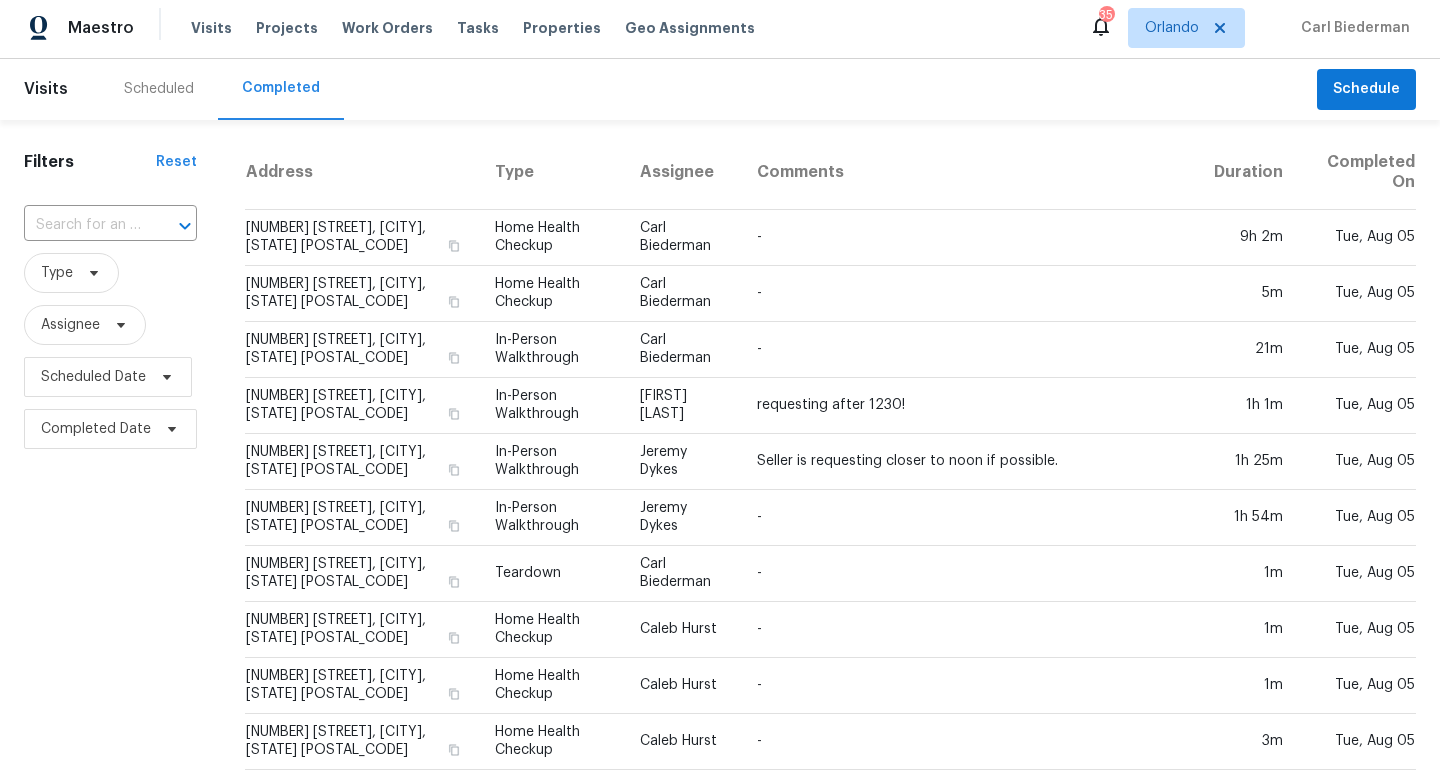 click on "Scheduled" at bounding box center (159, 89) 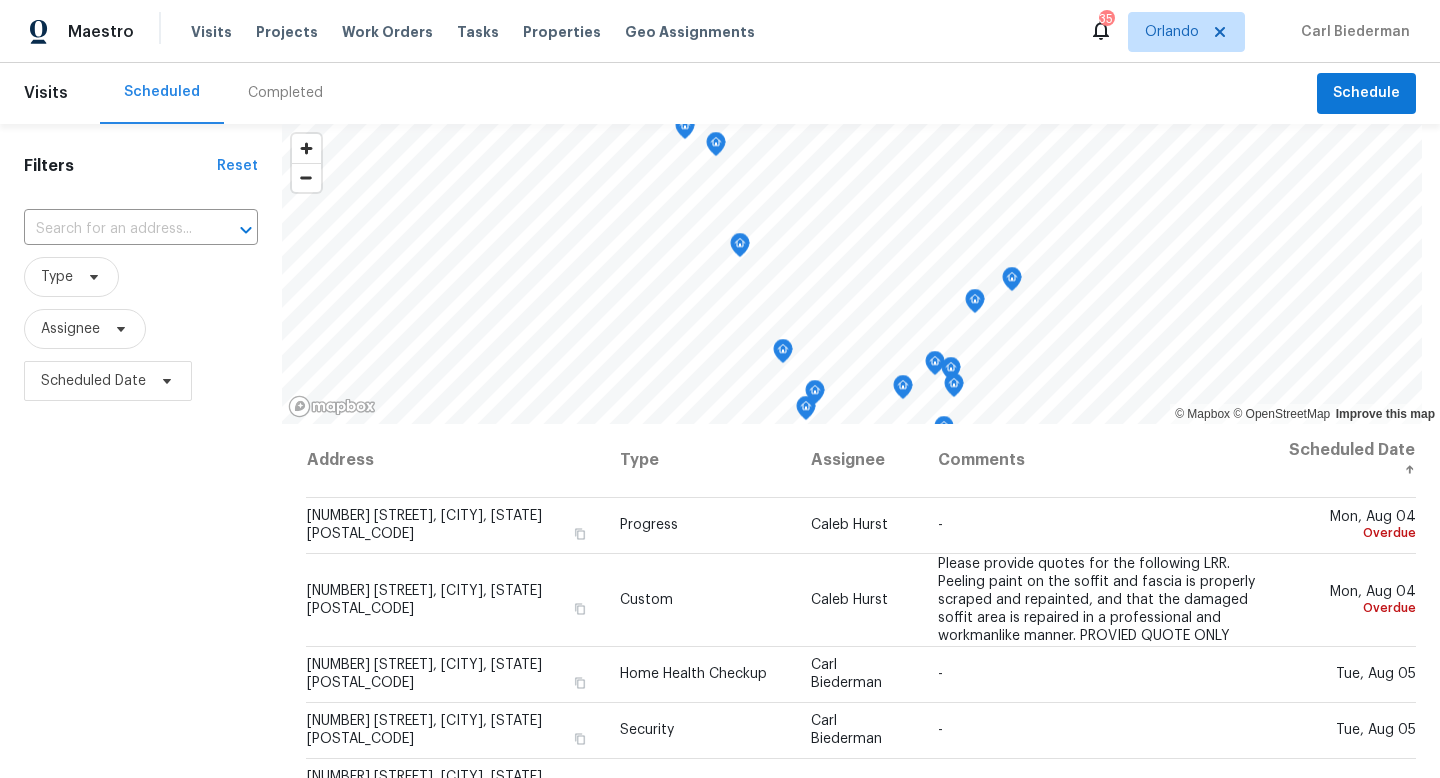 click on "Visits Scheduled Completed Schedule" at bounding box center (720, 93) 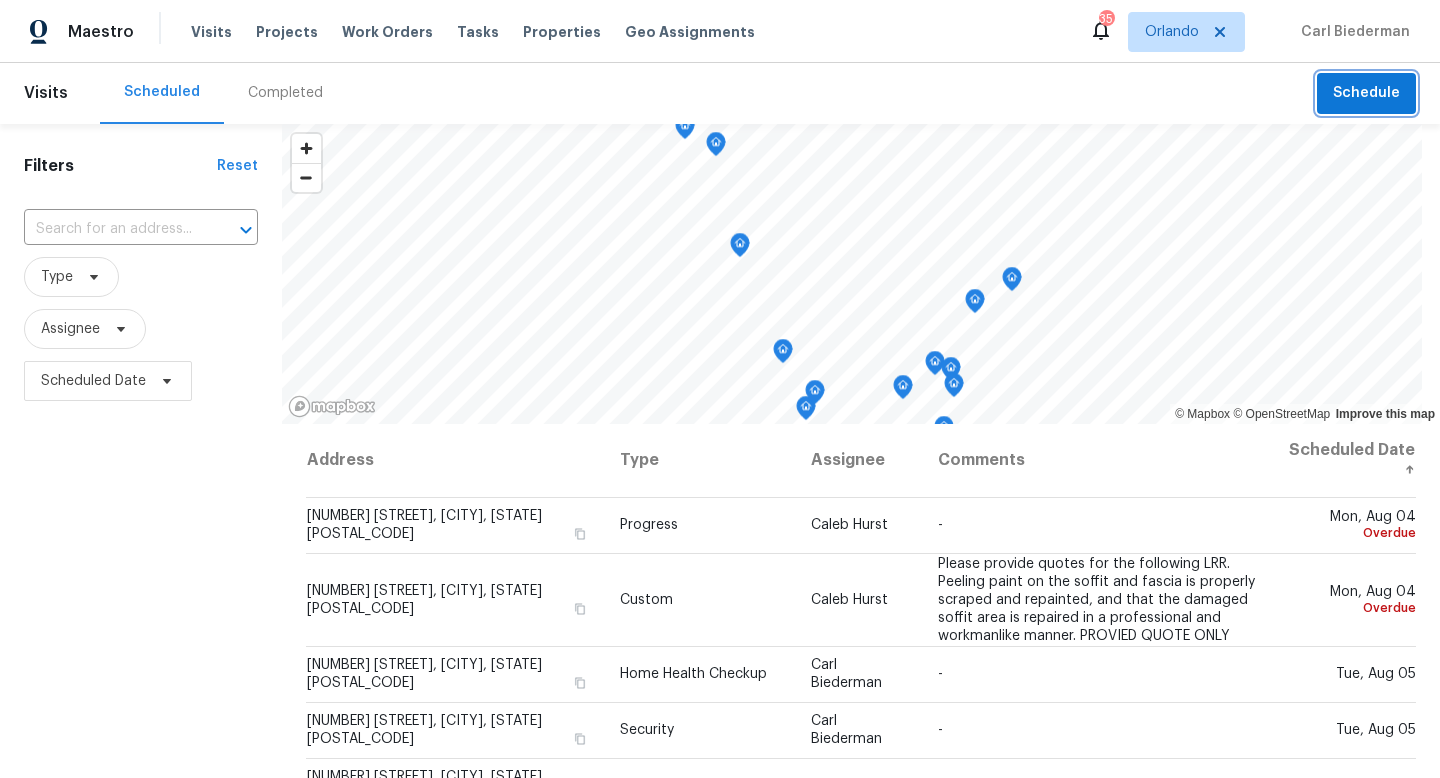 click on "Schedule" at bounding box center (1366, 93) 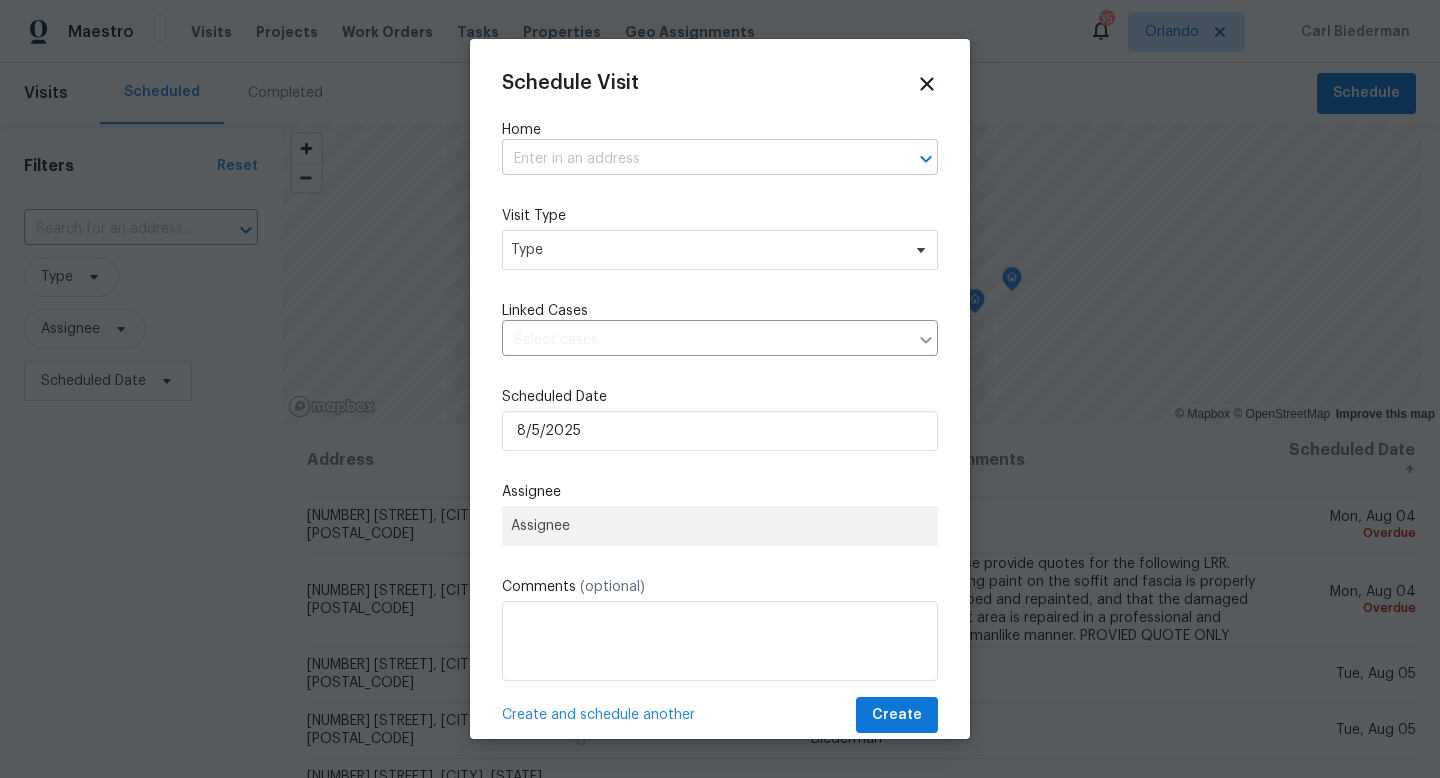 click at bounding box center (692, 159) 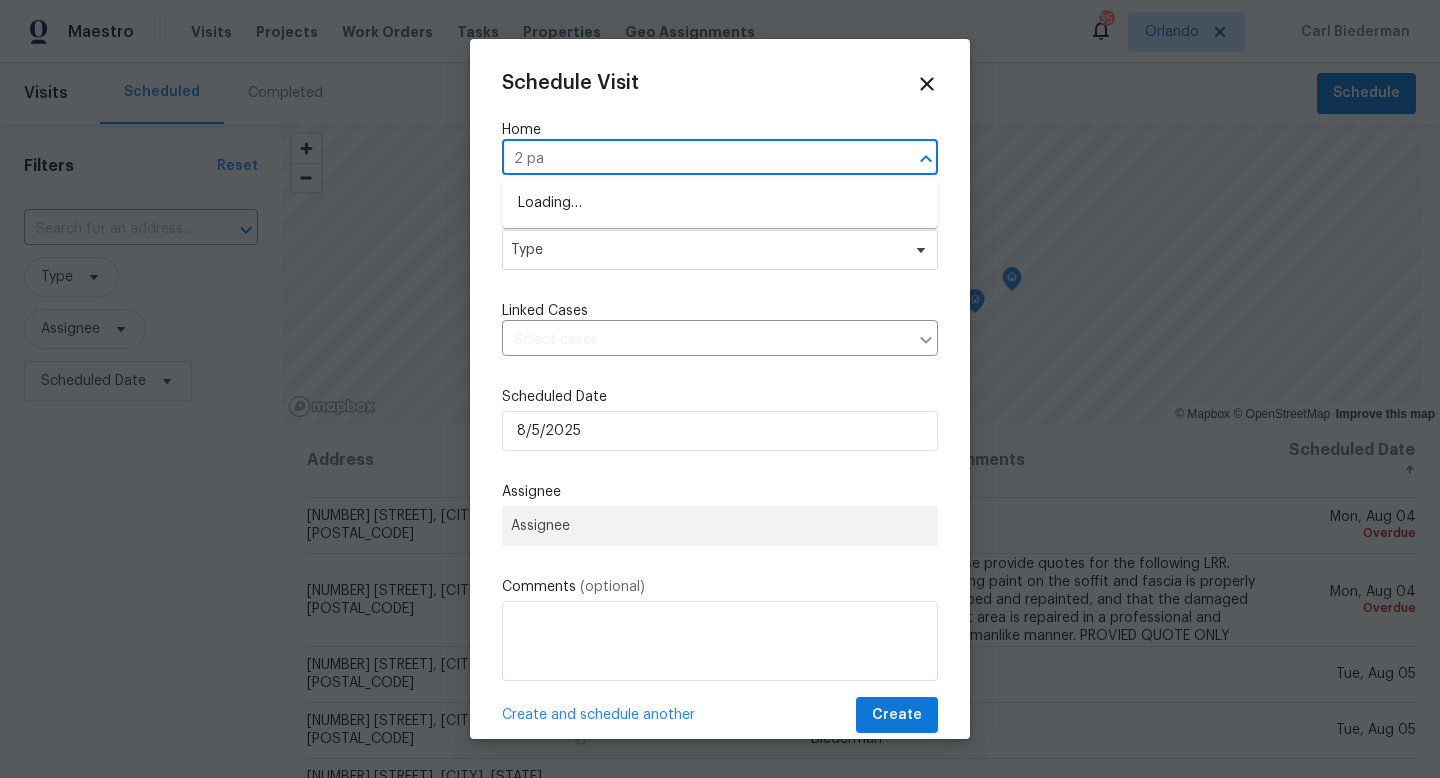 type on "2 par" 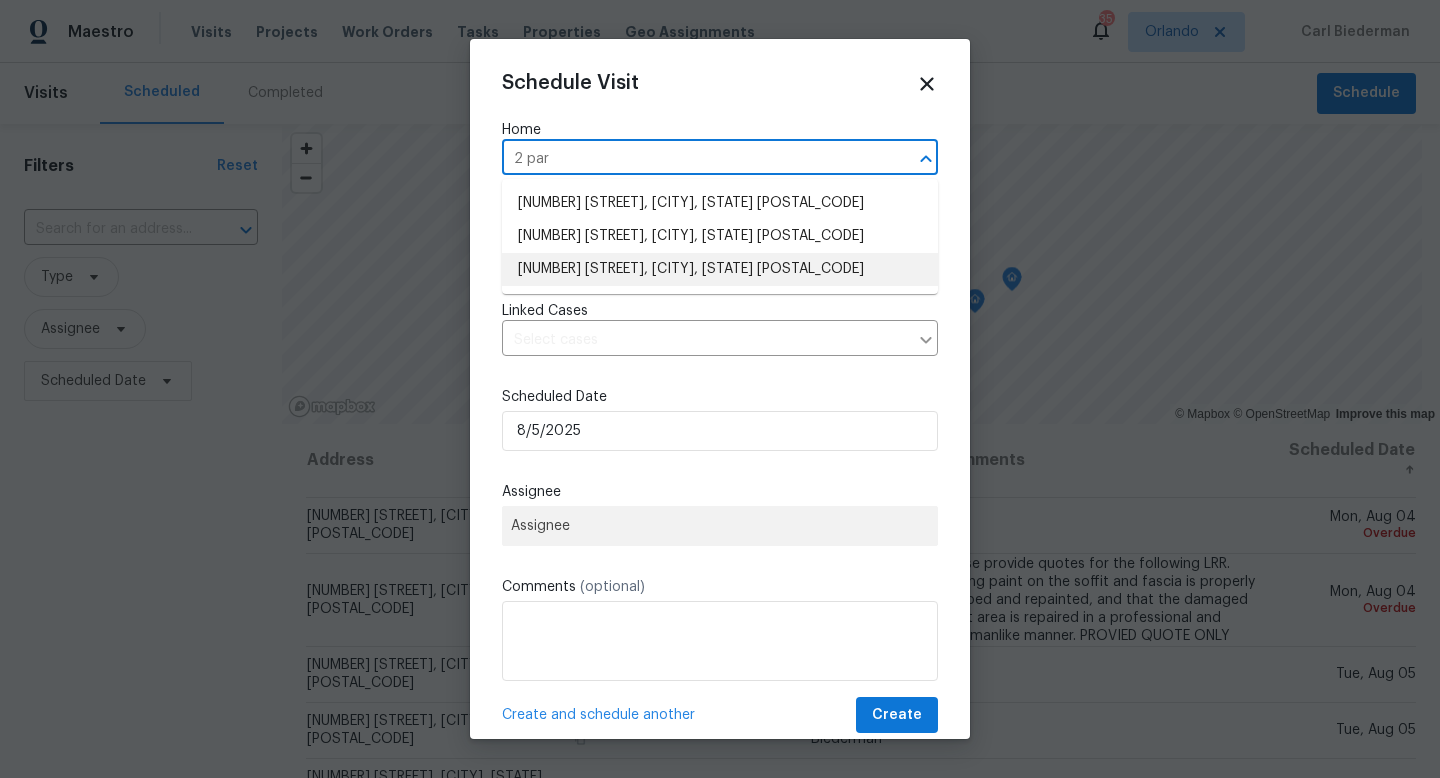 click on "[NUMBER] [STREET], [CITY], [STATE] [POSTAL_CODE]" at bounding box center [720, 269] 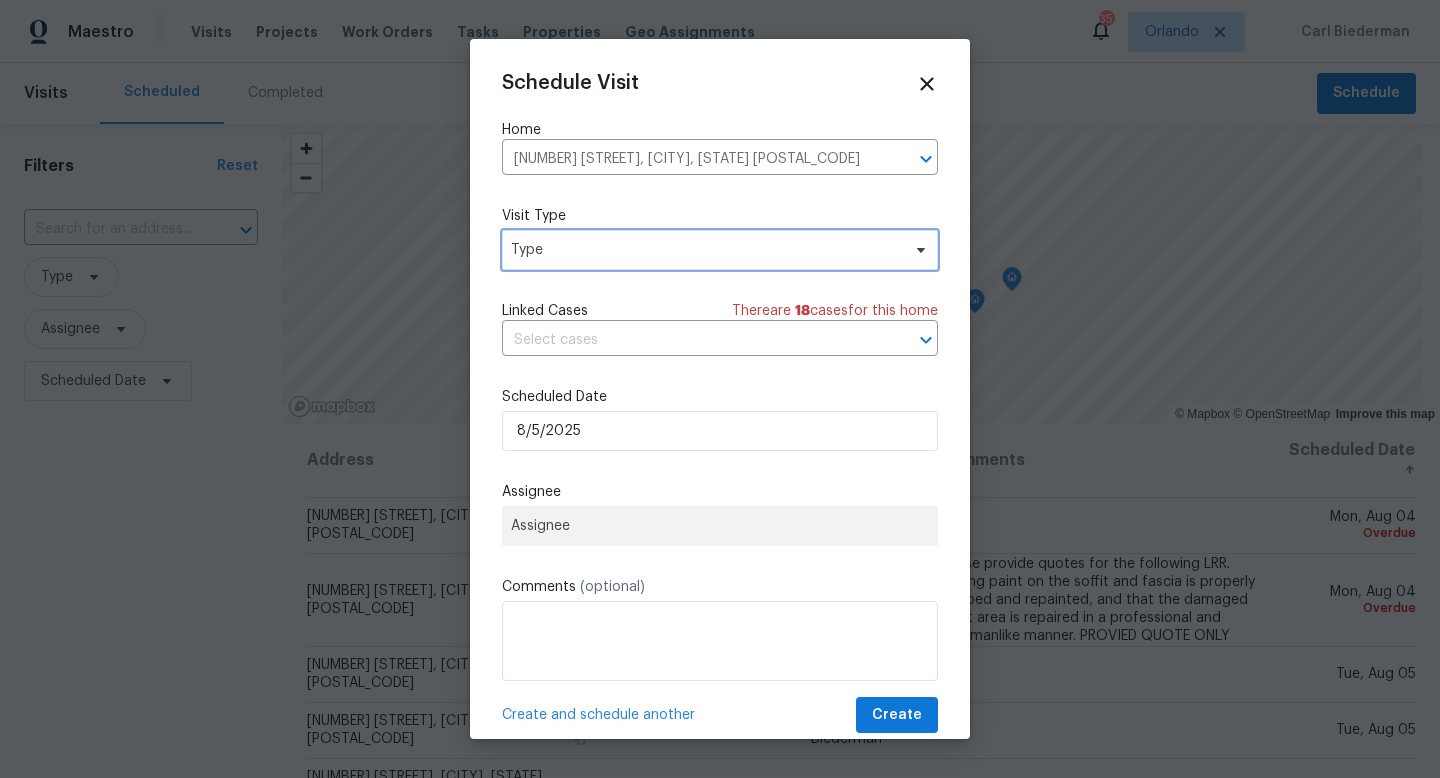 click on "Type" at bounding box center [720, 250] 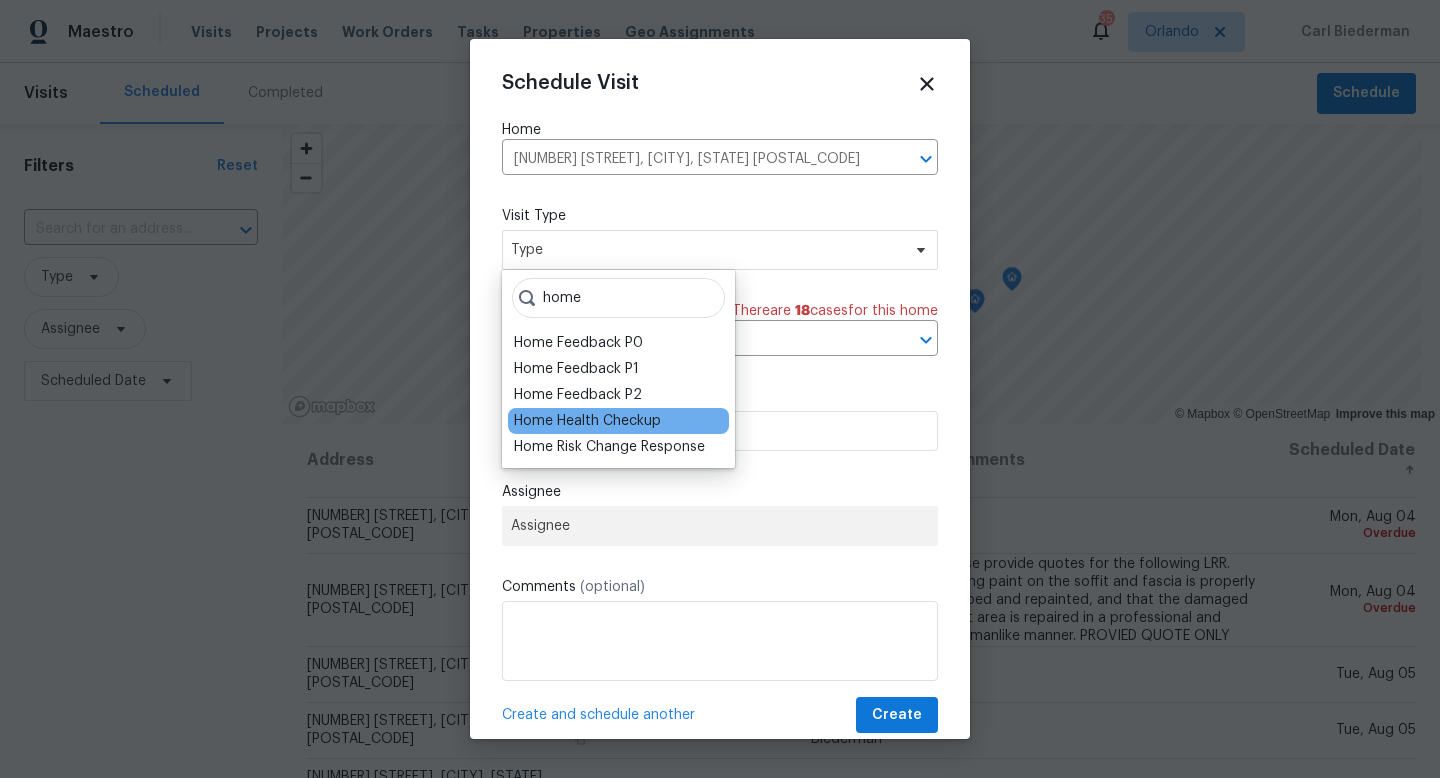 type on "home" 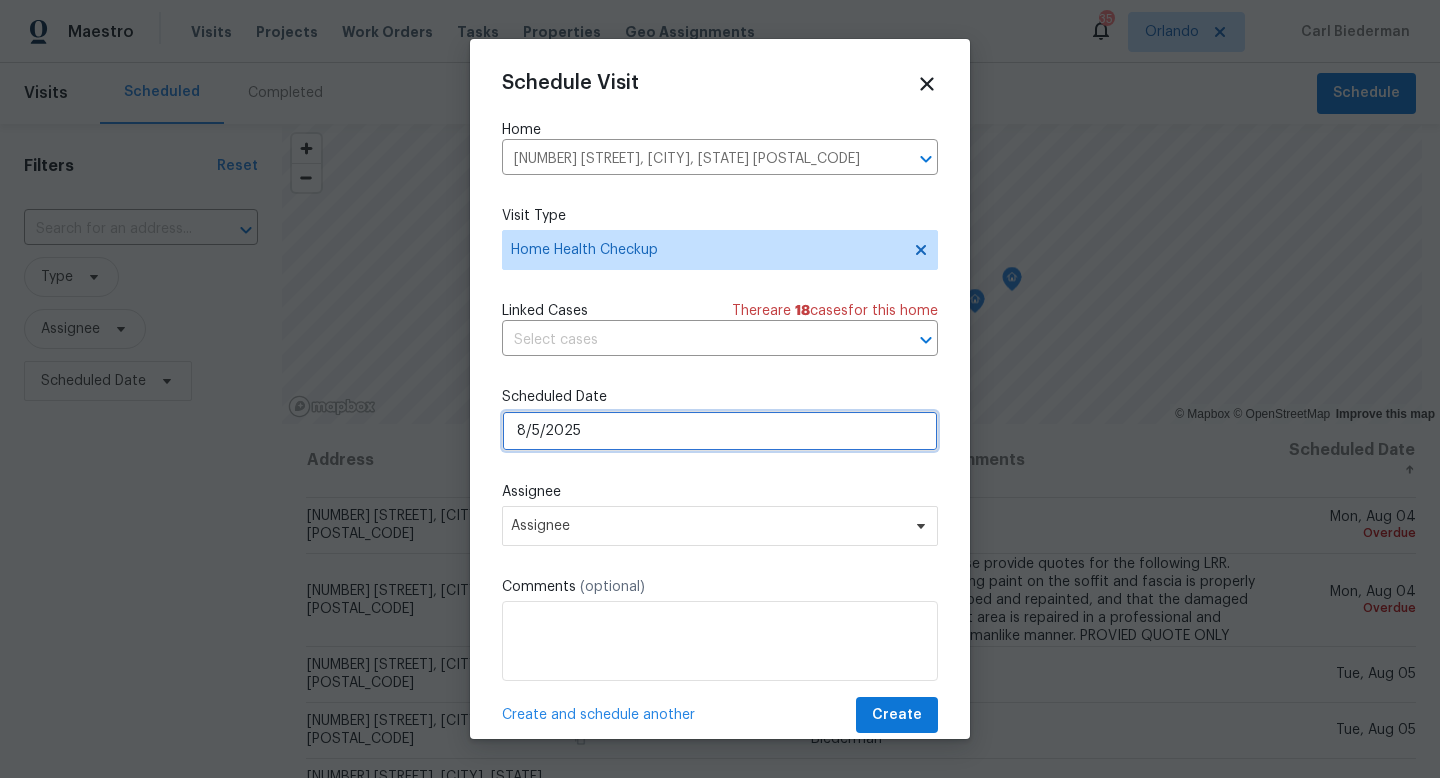click on "8/5/2025" at bounding box center (720, 431) 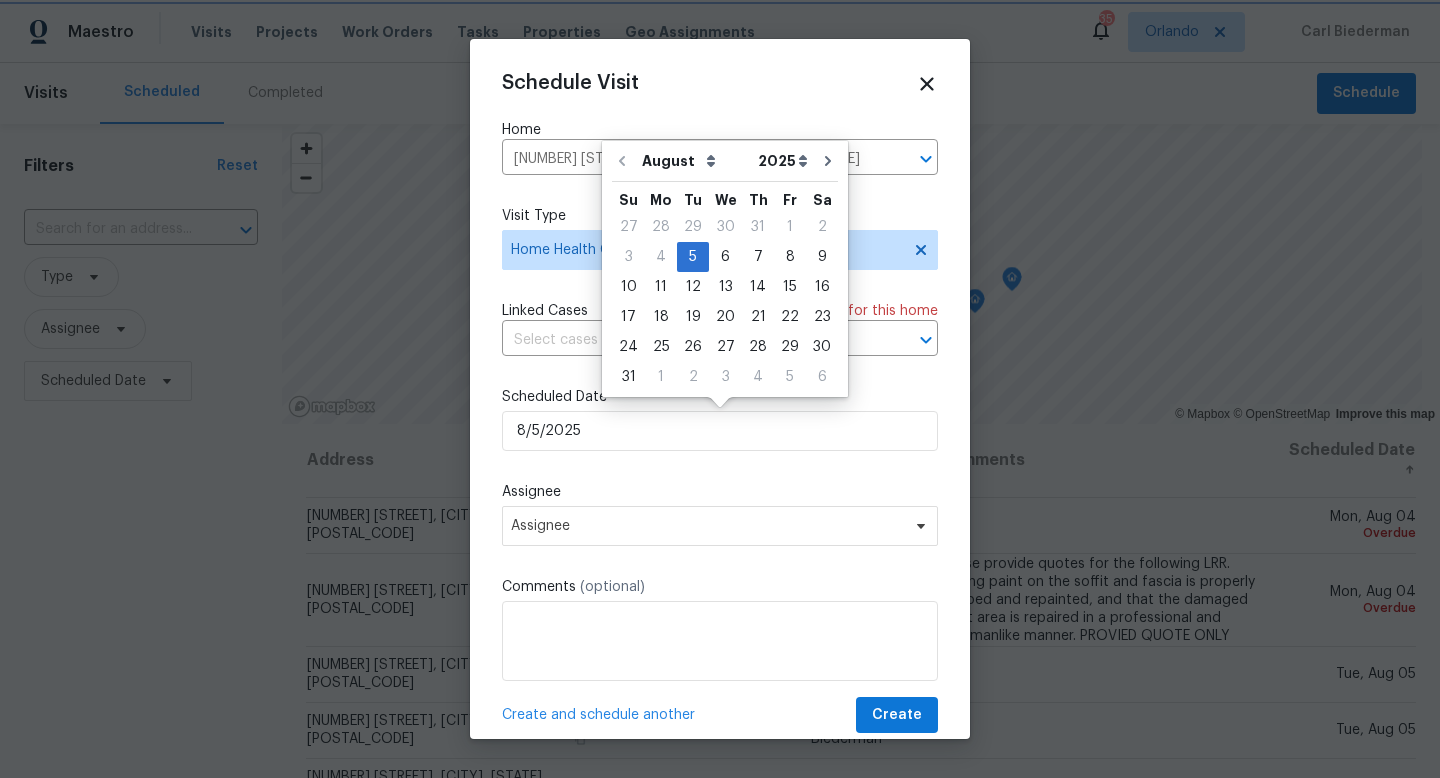 click on "Schedule Visit Home   [NUMBER] [STREET], [CITY], [STATE] [POSTAL_CODE] ​ Visit Type   Home Health Checkup Linked Cases There  are   [NUMBER]  case s  for this home   ​ Scheduled Date   [DATE] Assignee   Assignee Comments   (optional) Create and schedule another Create" at bounding box center (720, 402) 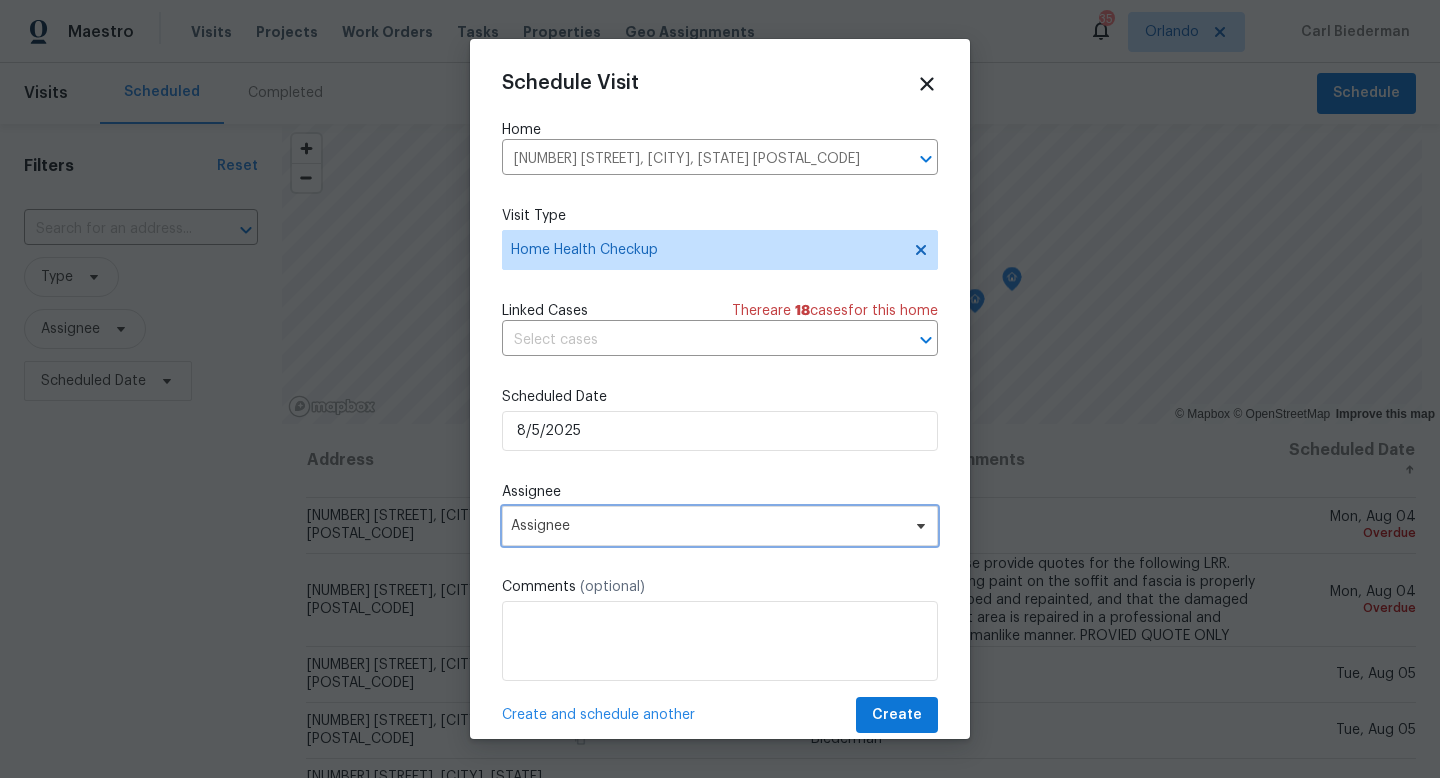 click on "Assignee" at bounding box center (720, 526) 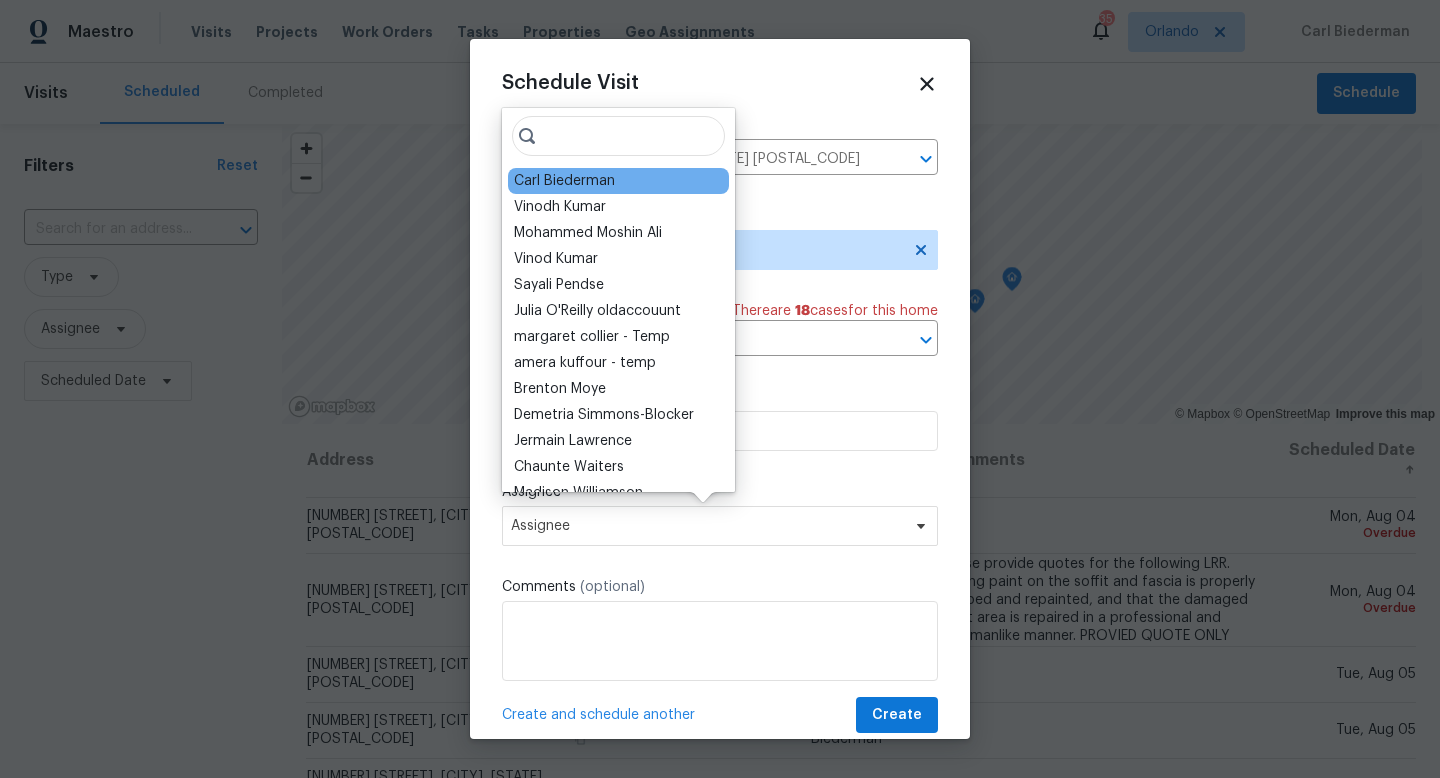 click on "Carl Biederman" at bounding box center [564, 181] 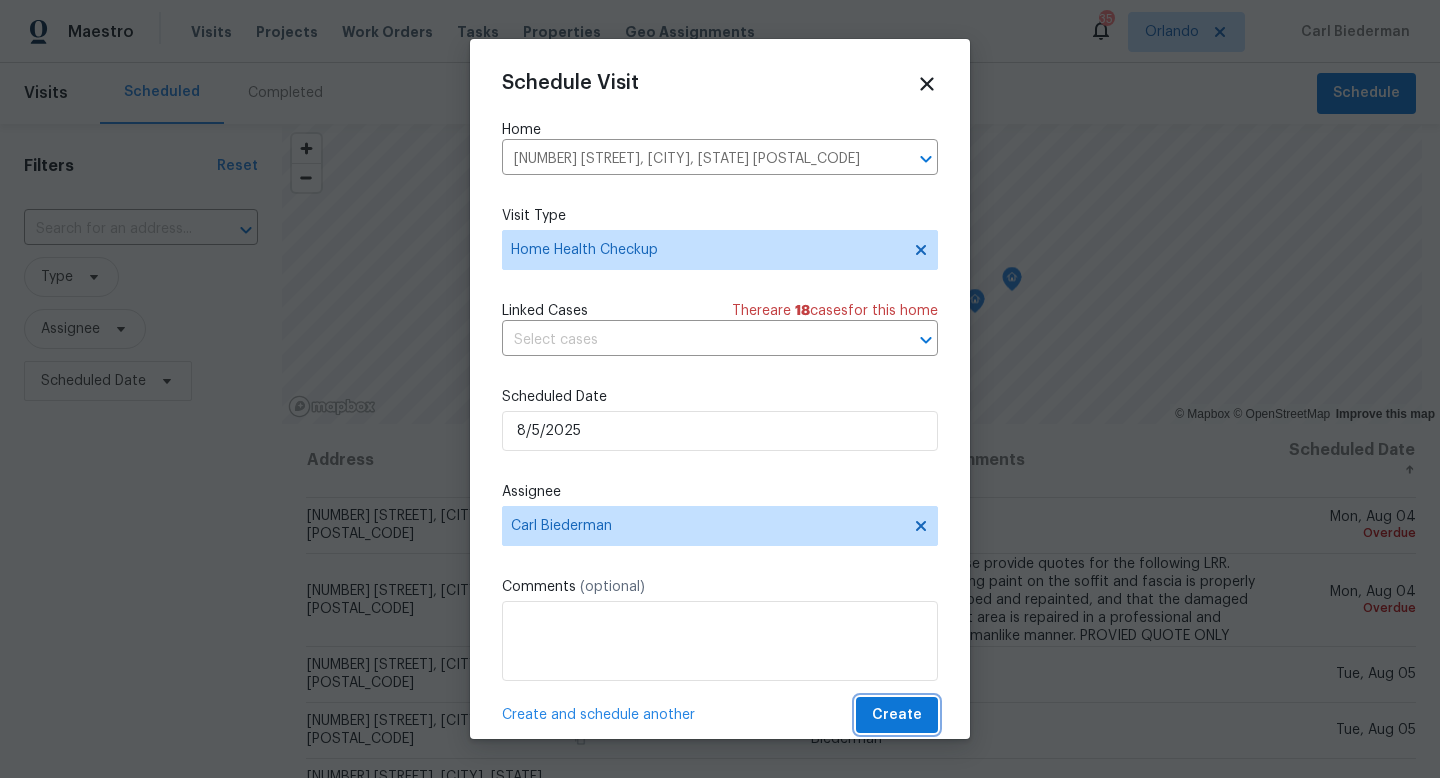 click on "Create" at bounding box center [897, 715] 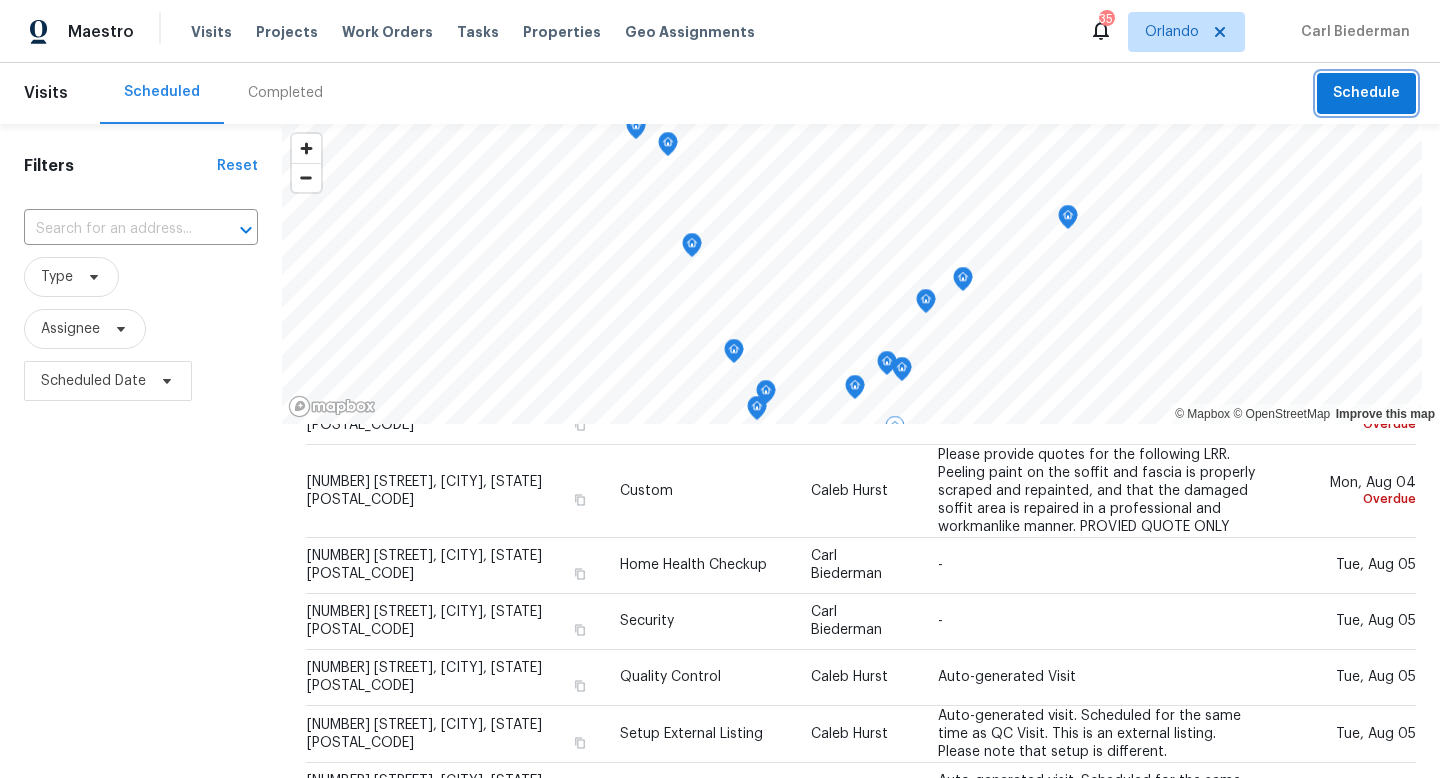 scroll, scrollTop: 0, scrollLeft: 0, axis: both 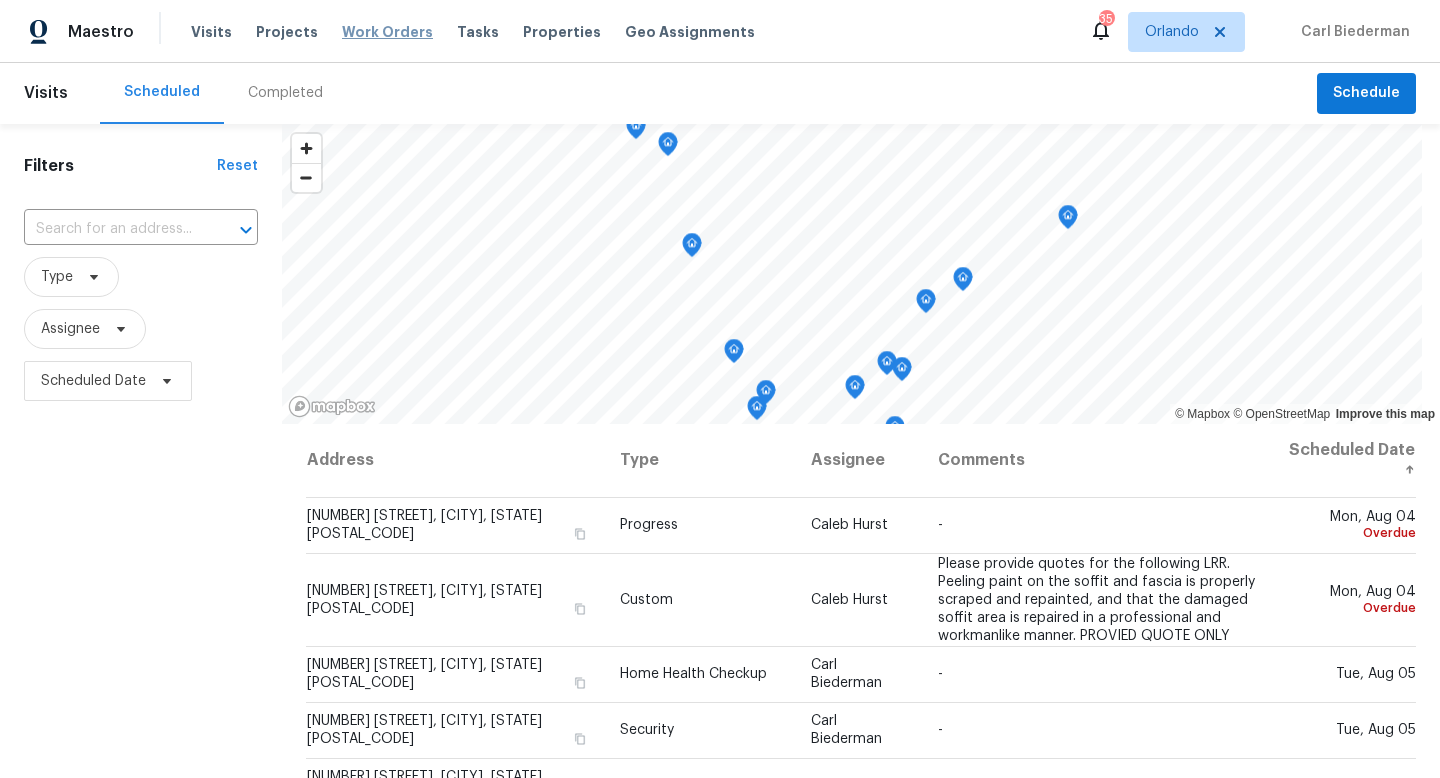 click on "Work Orders" at bounding box center [387, 32] 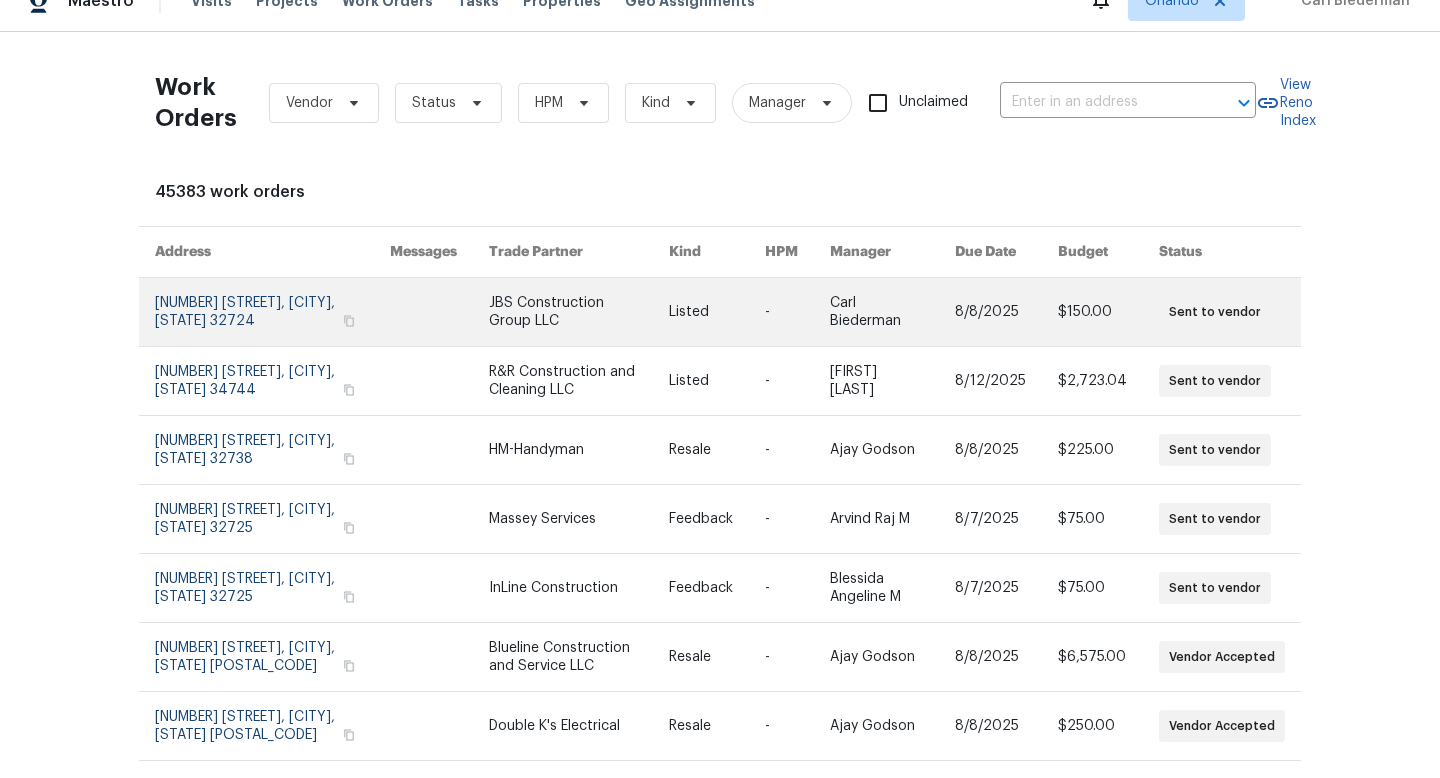 scroll, scrollTop: 0, scrollLeft: 0, axis: both 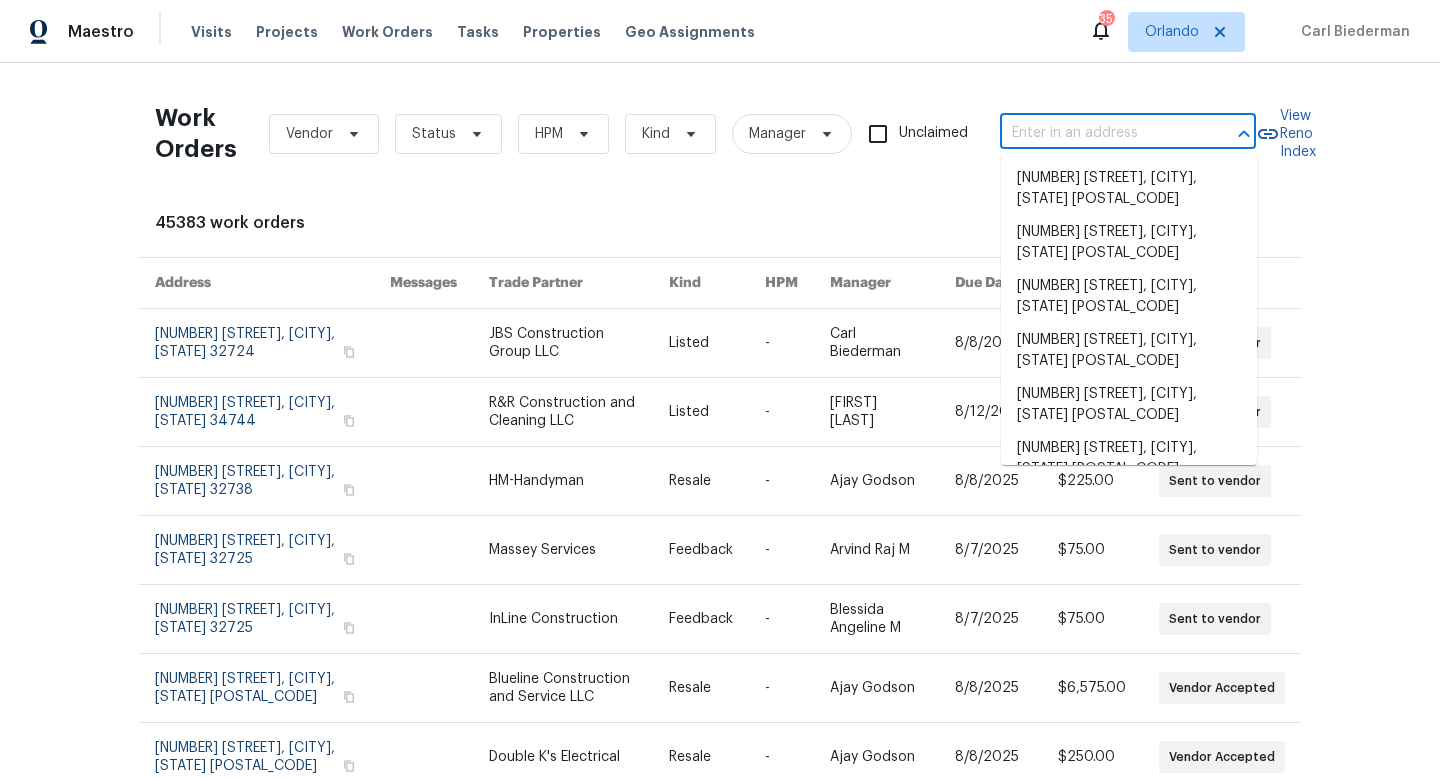 click at bounding box center (1100, 133) 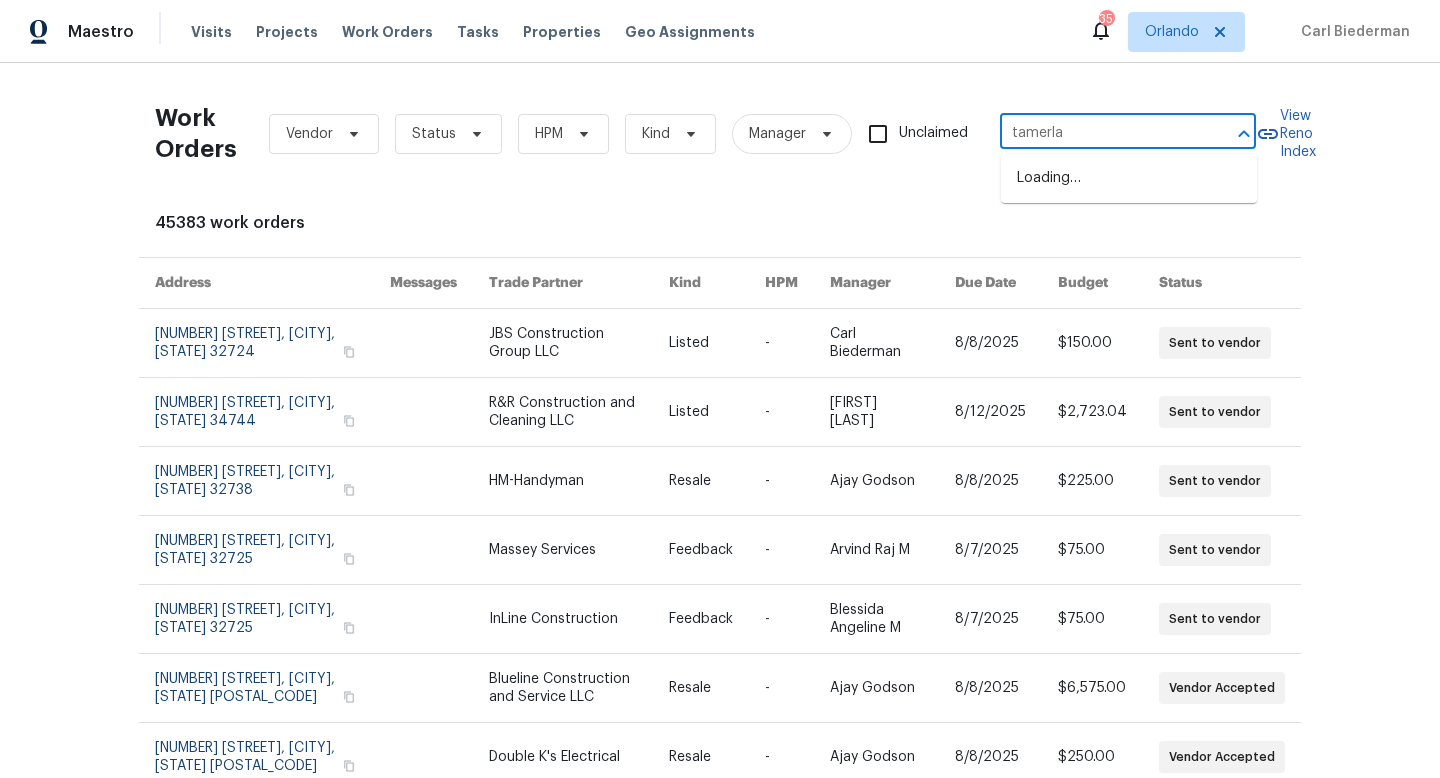 type on "tamerlan" 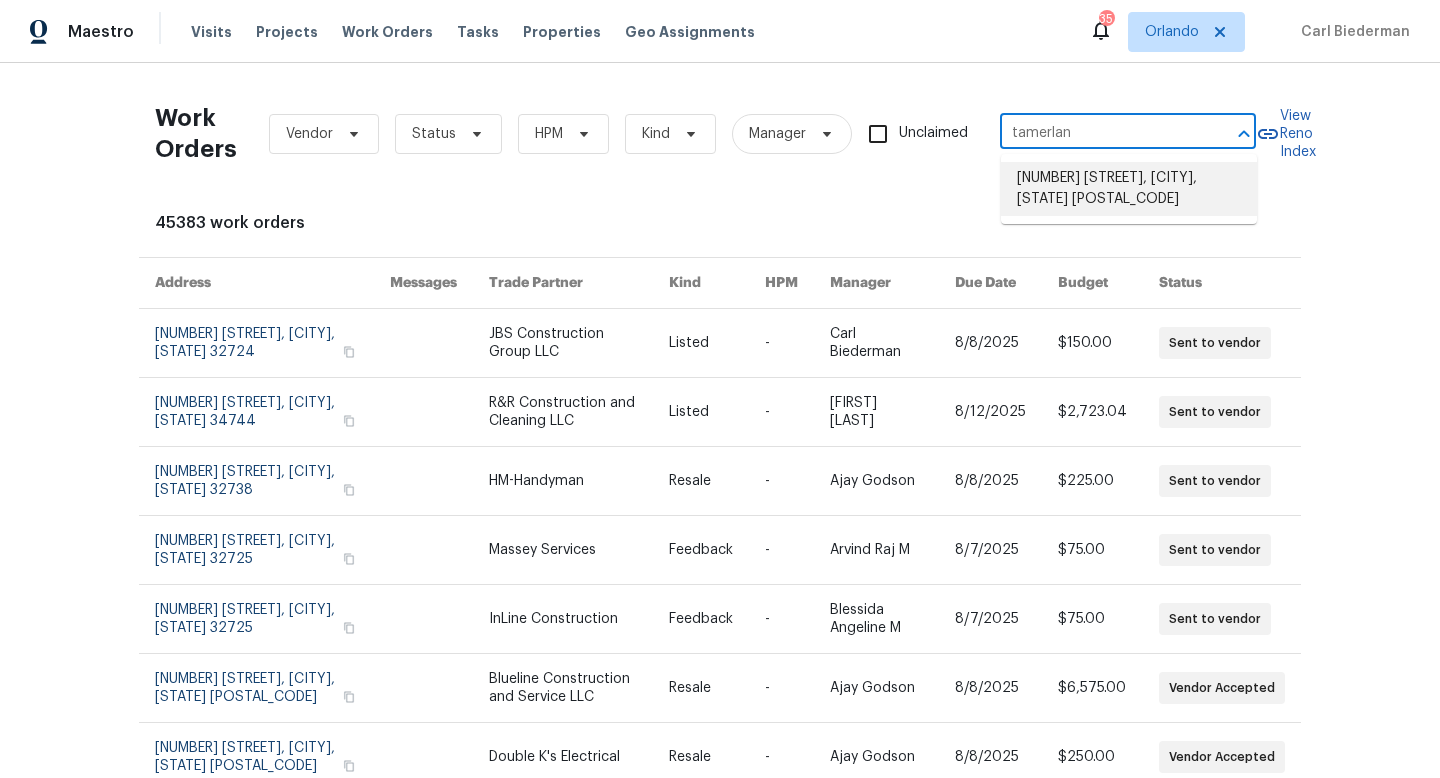 click on "[NUMBER] [STREET], [CITY], [STATE] [POSTAL_CODE]" at bounding box center (1129, 189) 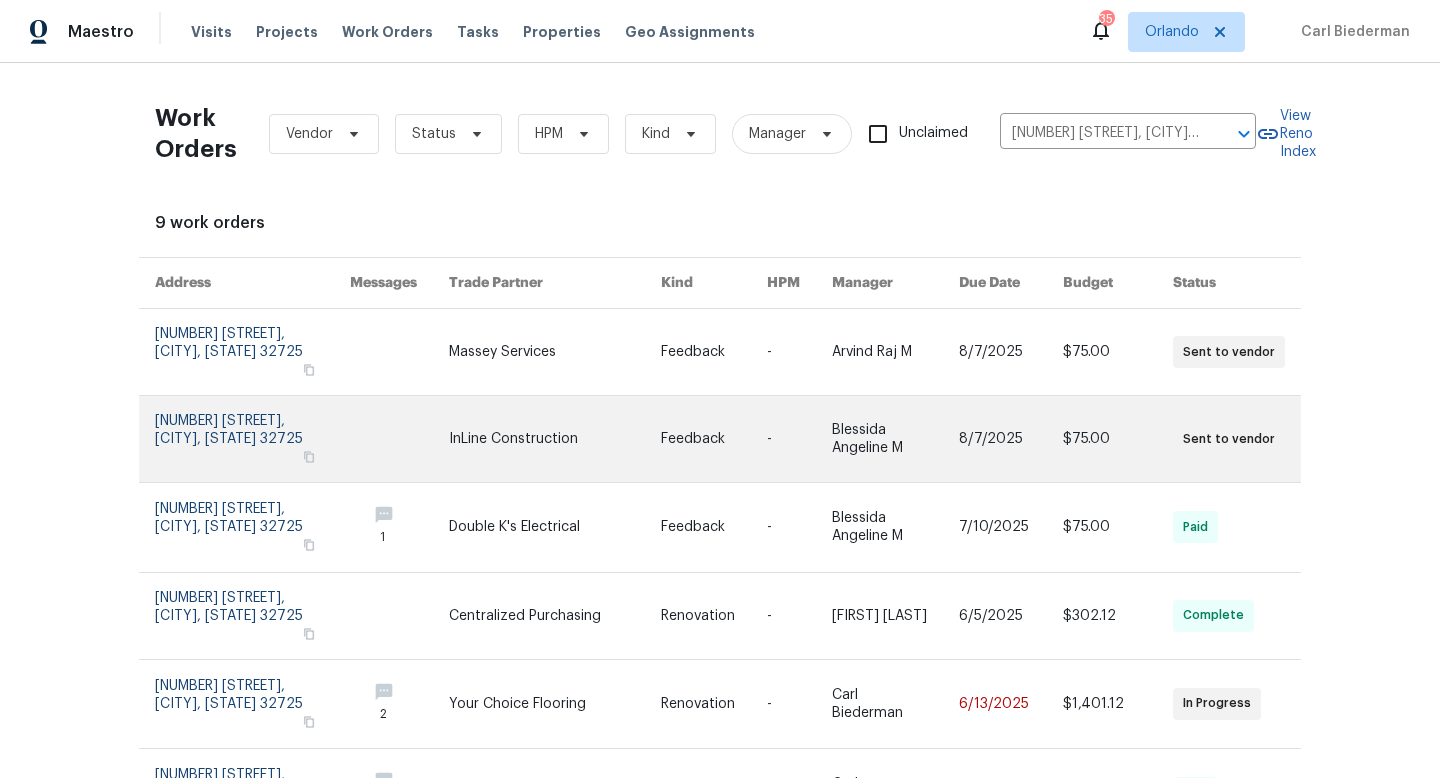 click on "InLine Construction" at bounding box center (539, 439) 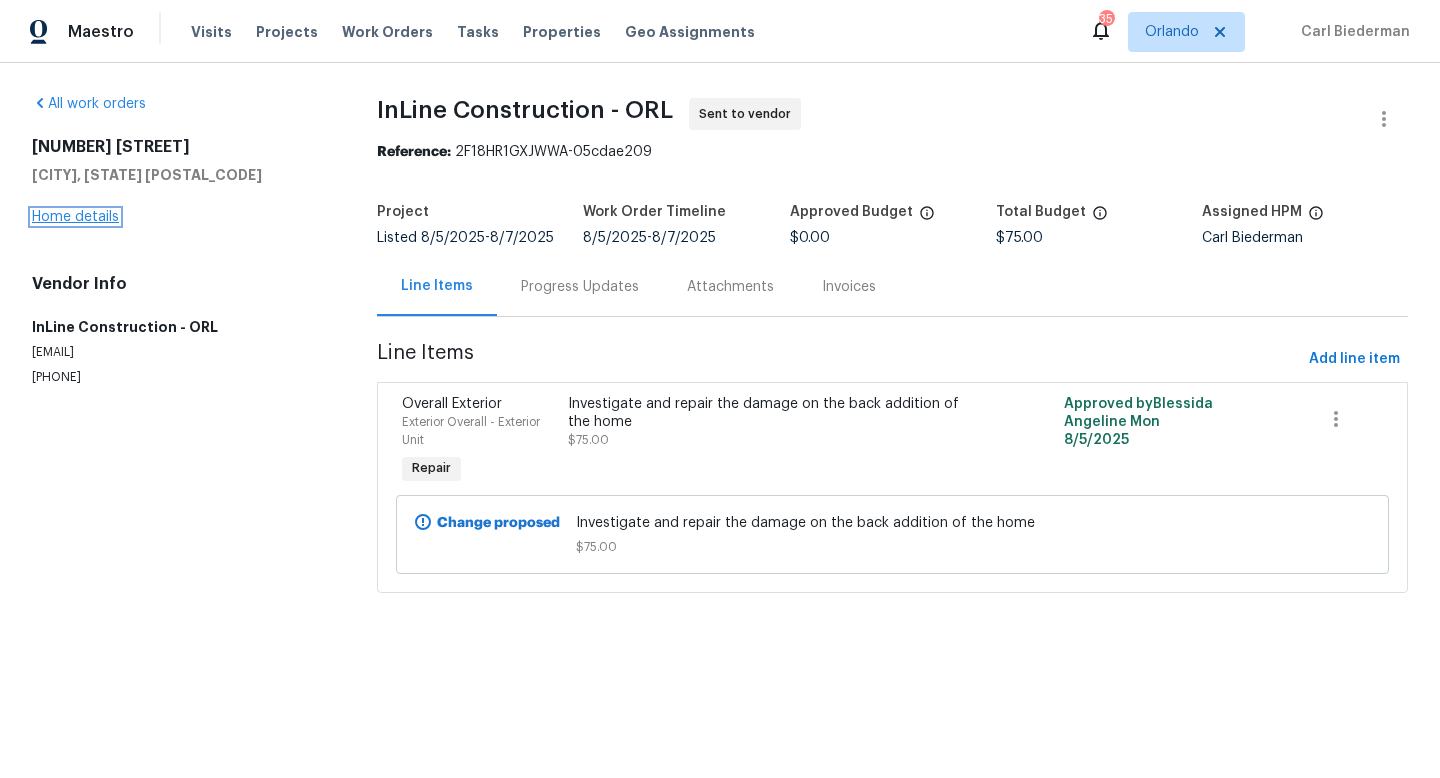 click on "Home details" at bounding box center (75, 217) 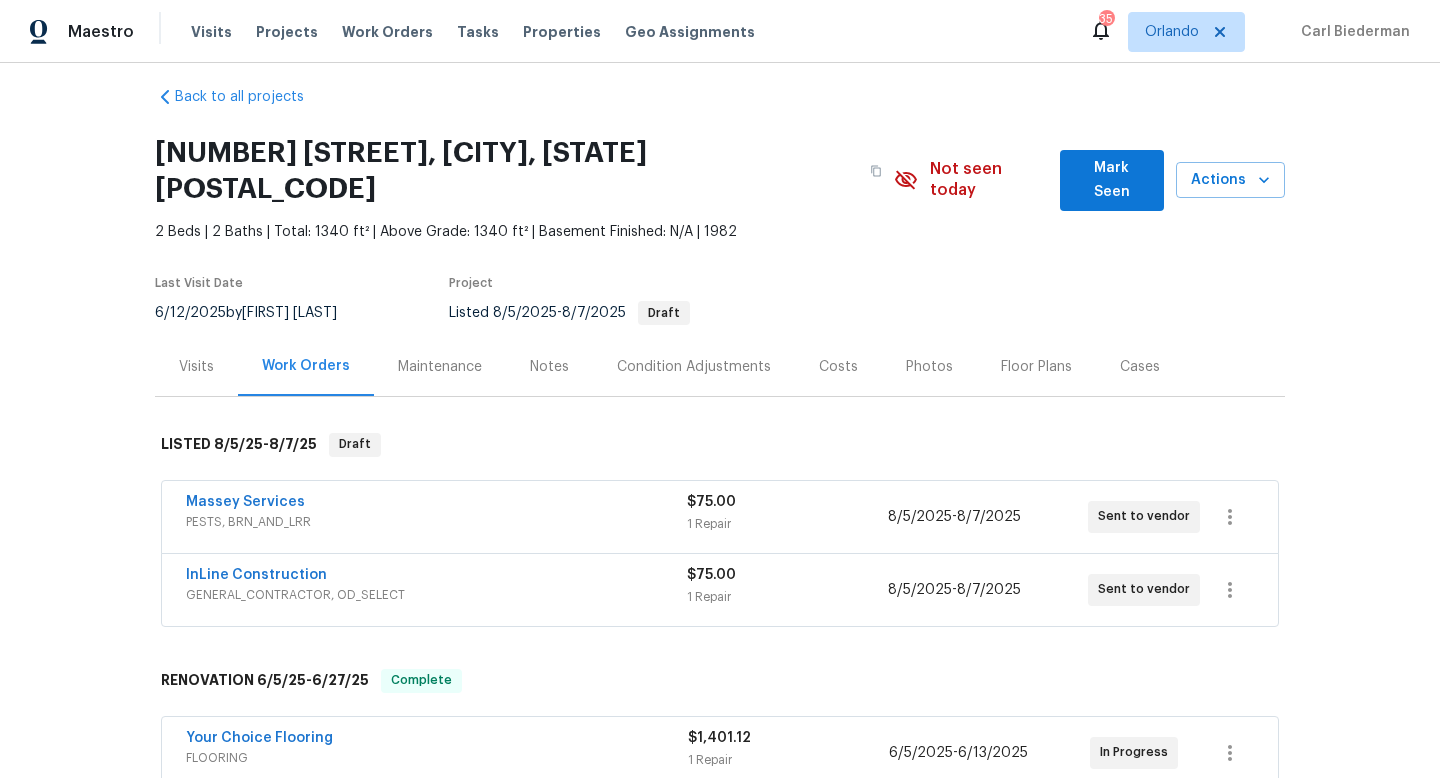 click on "Massey Services" at bounding box center (245, 502) 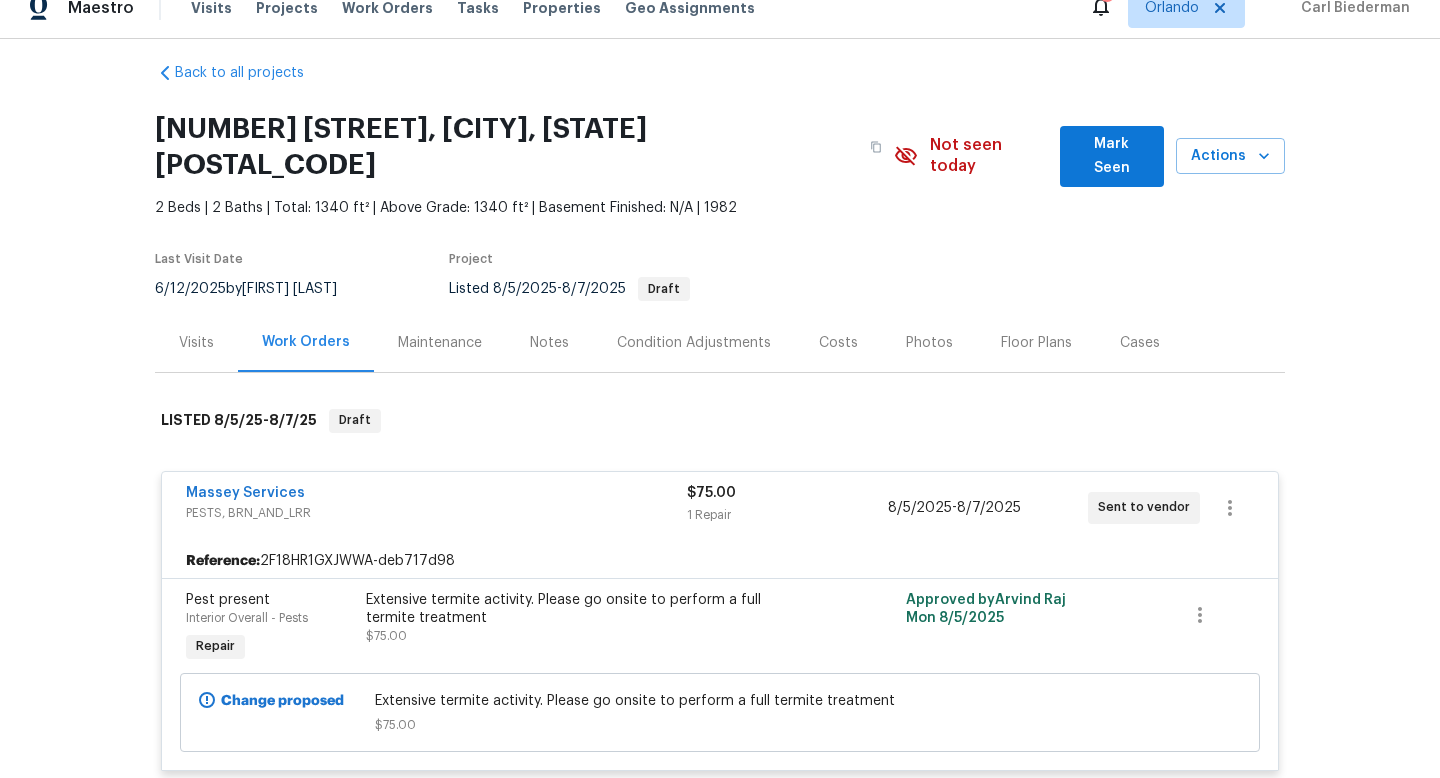 scroll, scrollTop: 0, scrollLeft: 0, axis: both 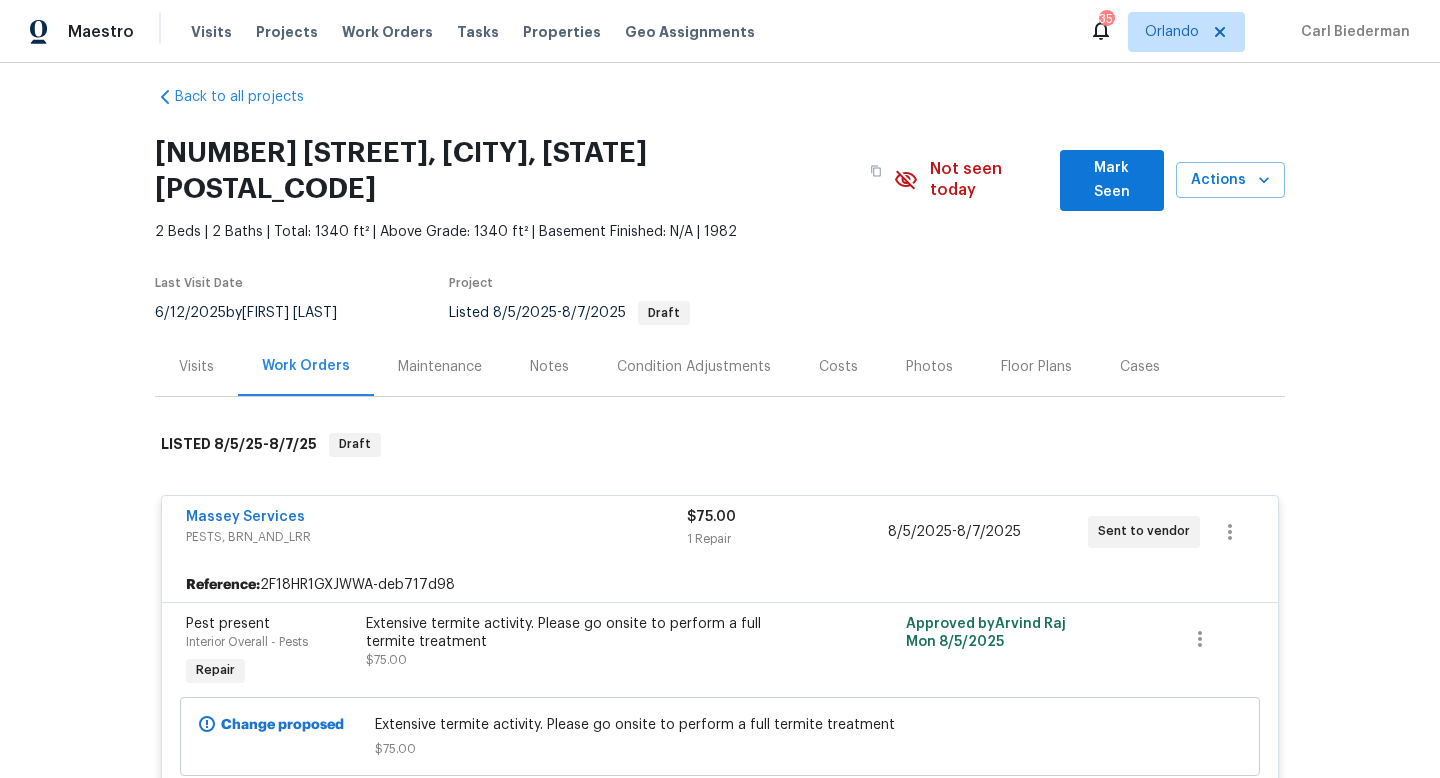 click on "Massey Services PESTS, BRN_AND_LRR $[NUMBER] [NUMBER] Repair [DATE]  - [DATE] Sent to vendor Reference:  [ALPHANUMERIC] Pest present Interior Overall - Pests Repair Extensive termite activity. Please go onsite to perform a full termite treatment $[NUMBER] Approved by  [FIRST] [LAST]  on   [DATE] Change proposed Extensive termite activity. Please go onsite to perform a full termite treatment $[NUMBER]" at bounding box center [720, 645] 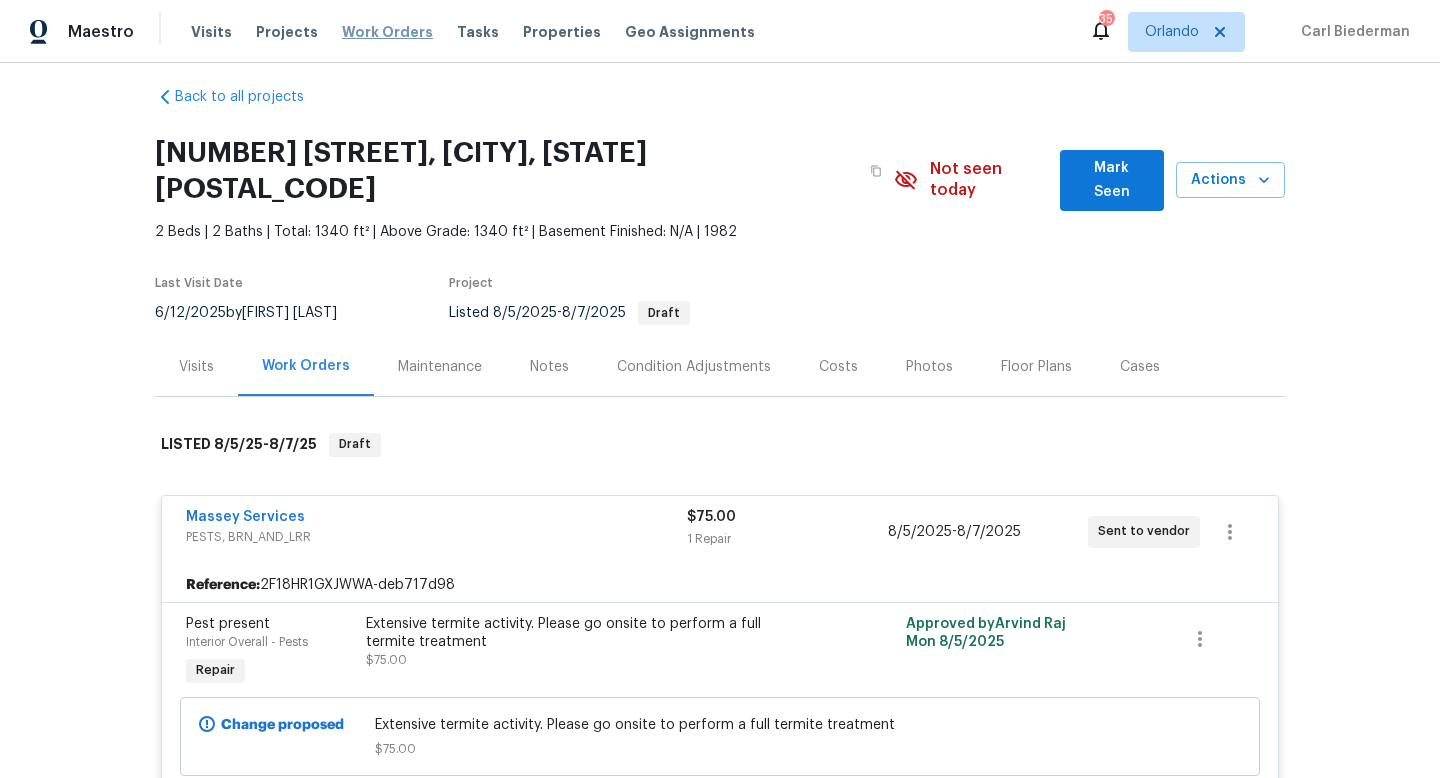 click on "Work Orders" at bounding box center (387, 32) 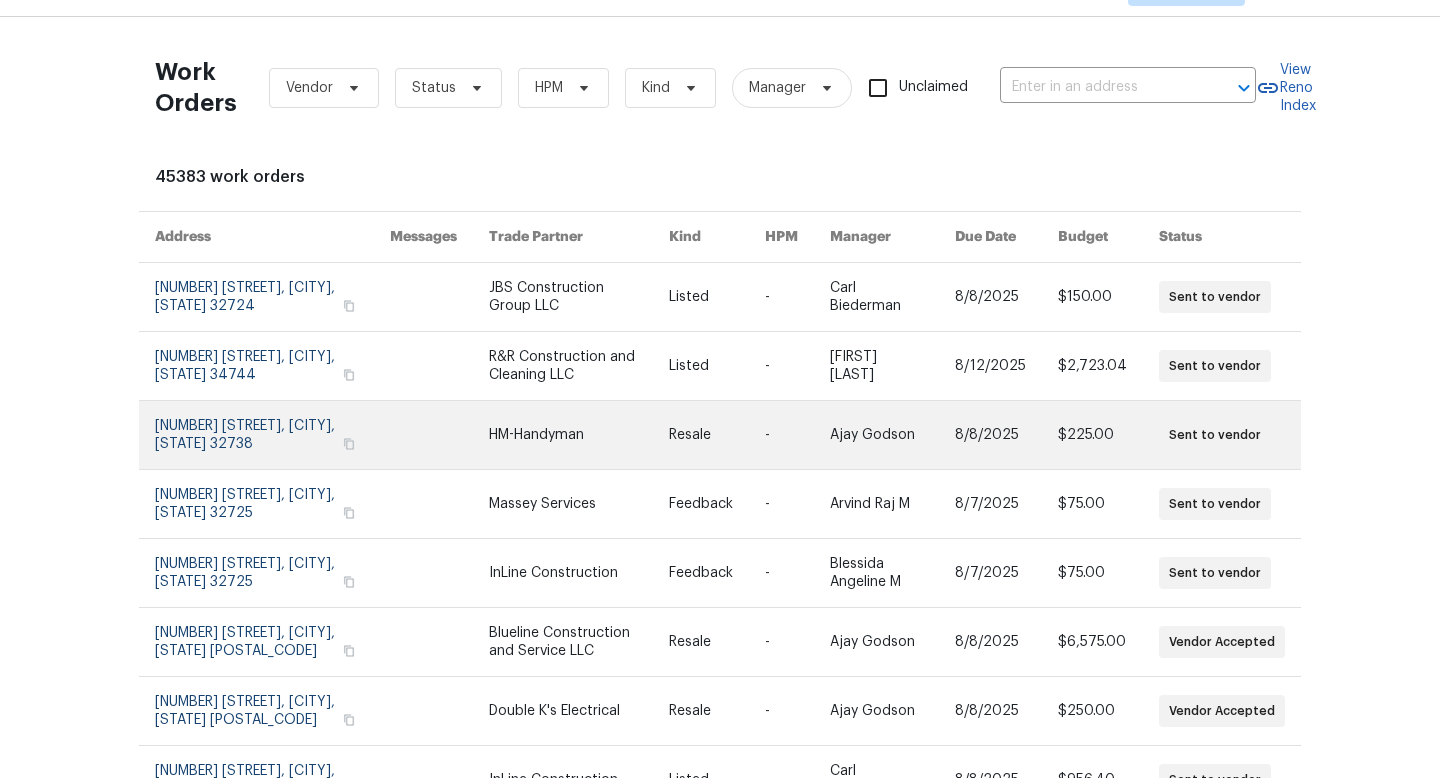 scroll, scrollTop: 0, scrollLeft: 0, axis: both 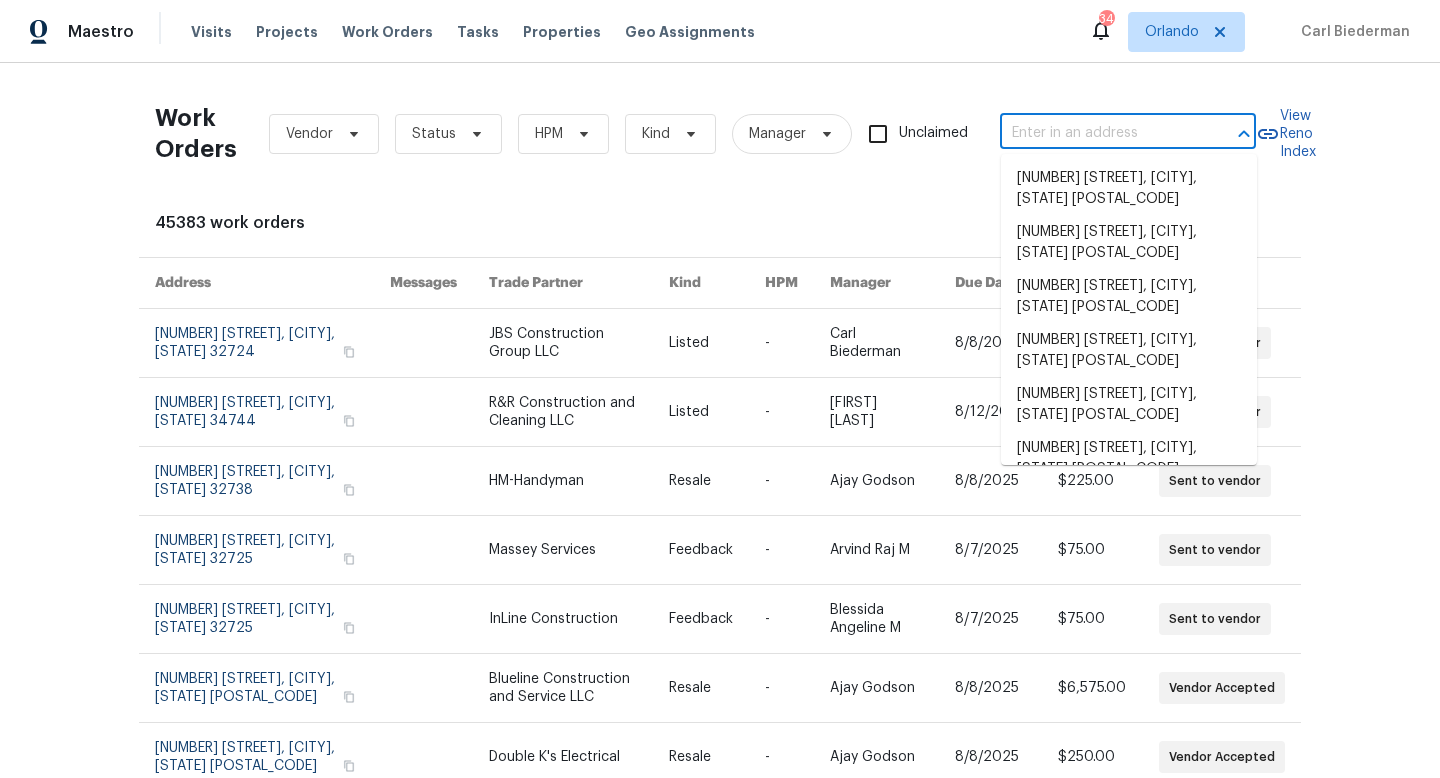 click at bounding box center [1100, 133] 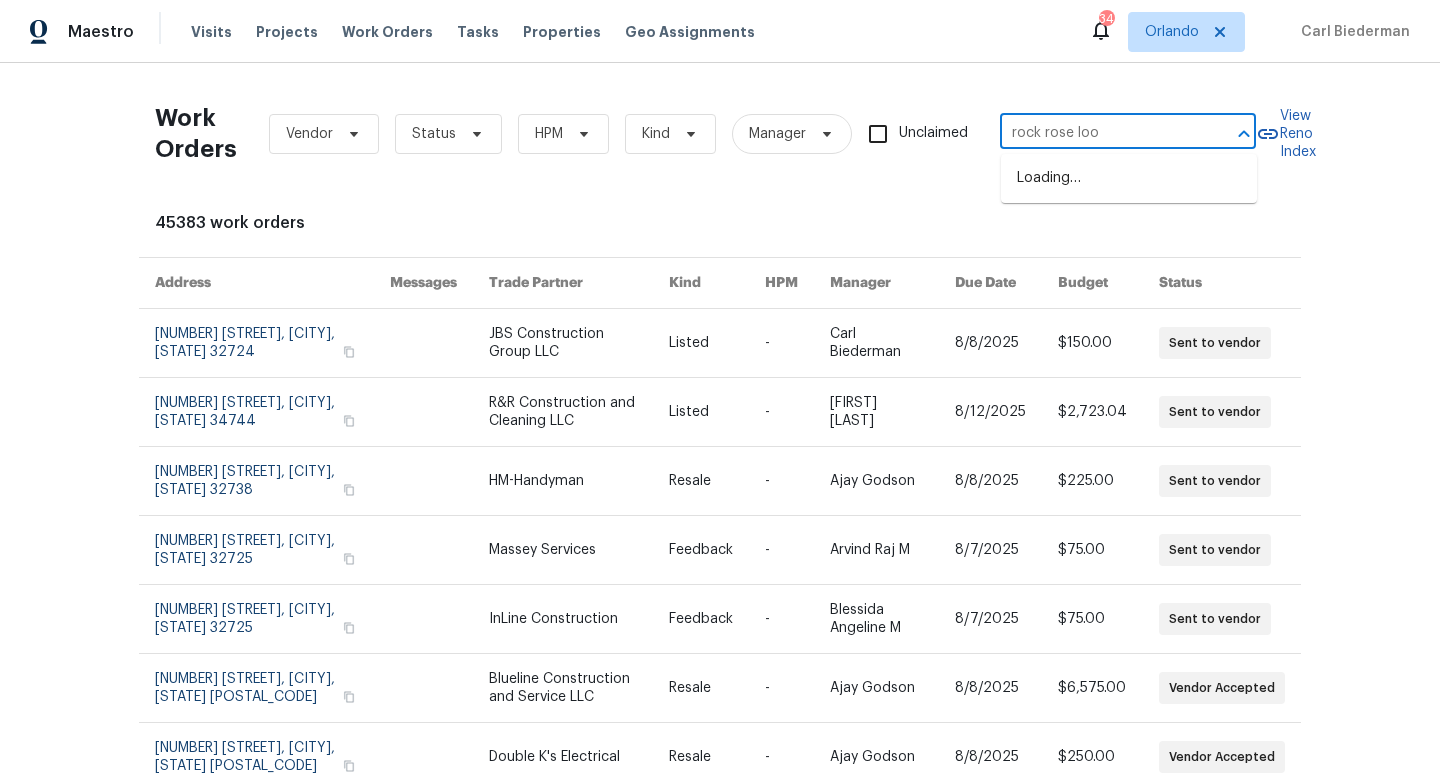 type on "rock rose loop" 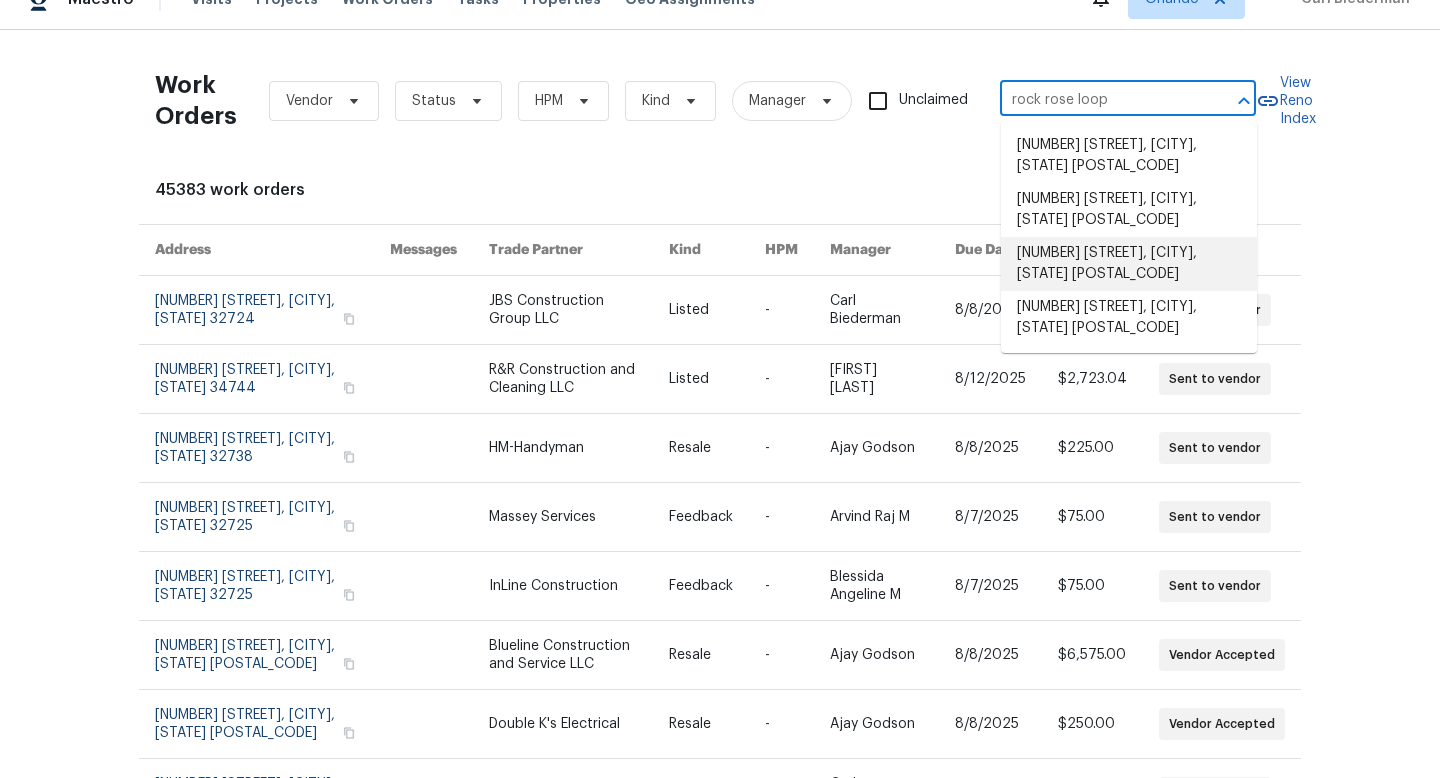 scroll, scrollTop: 26, scrollLeft: 0, axis: vertical 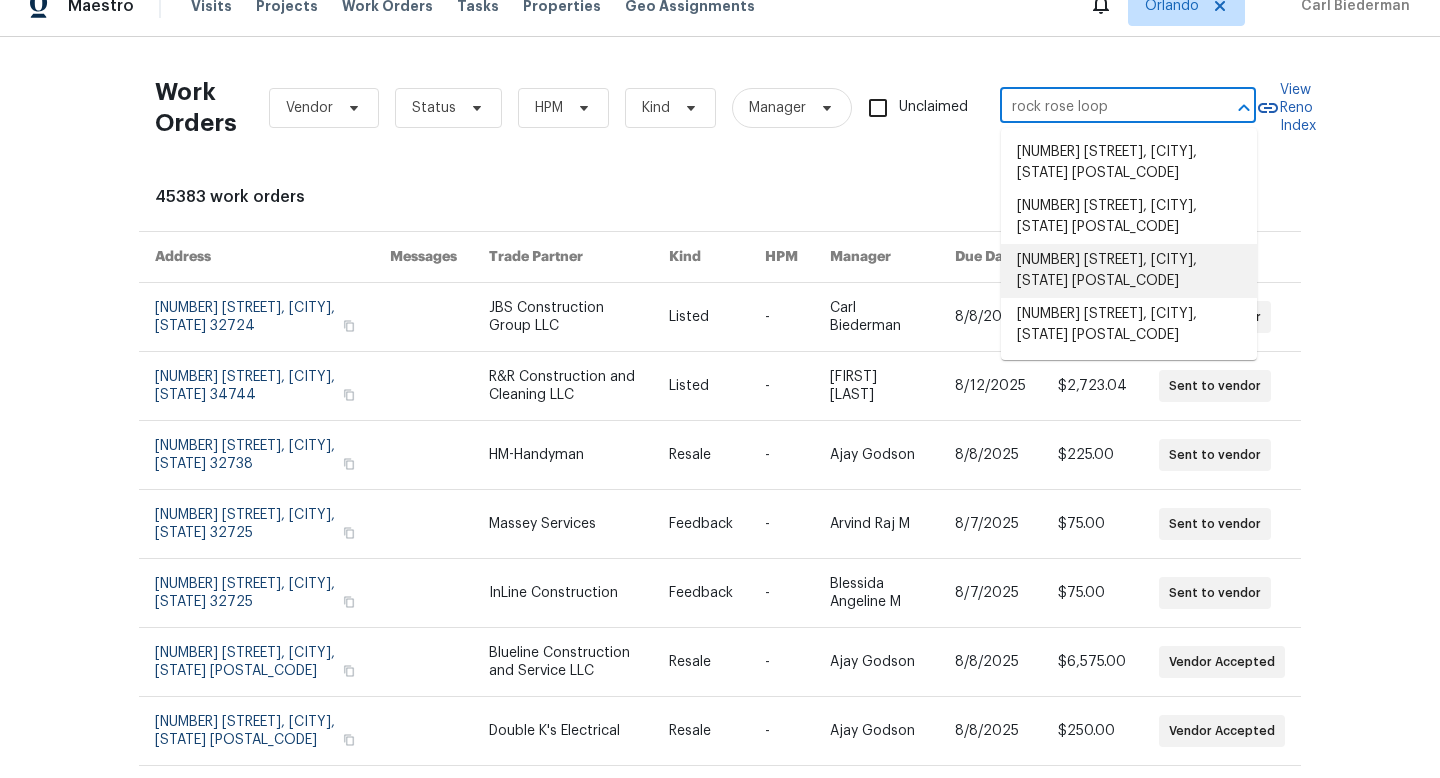 click on "[NUMBER] [STREET], [CITY], [STATE] [POSTAL_CODE]" at bounding box center (1129, 271) 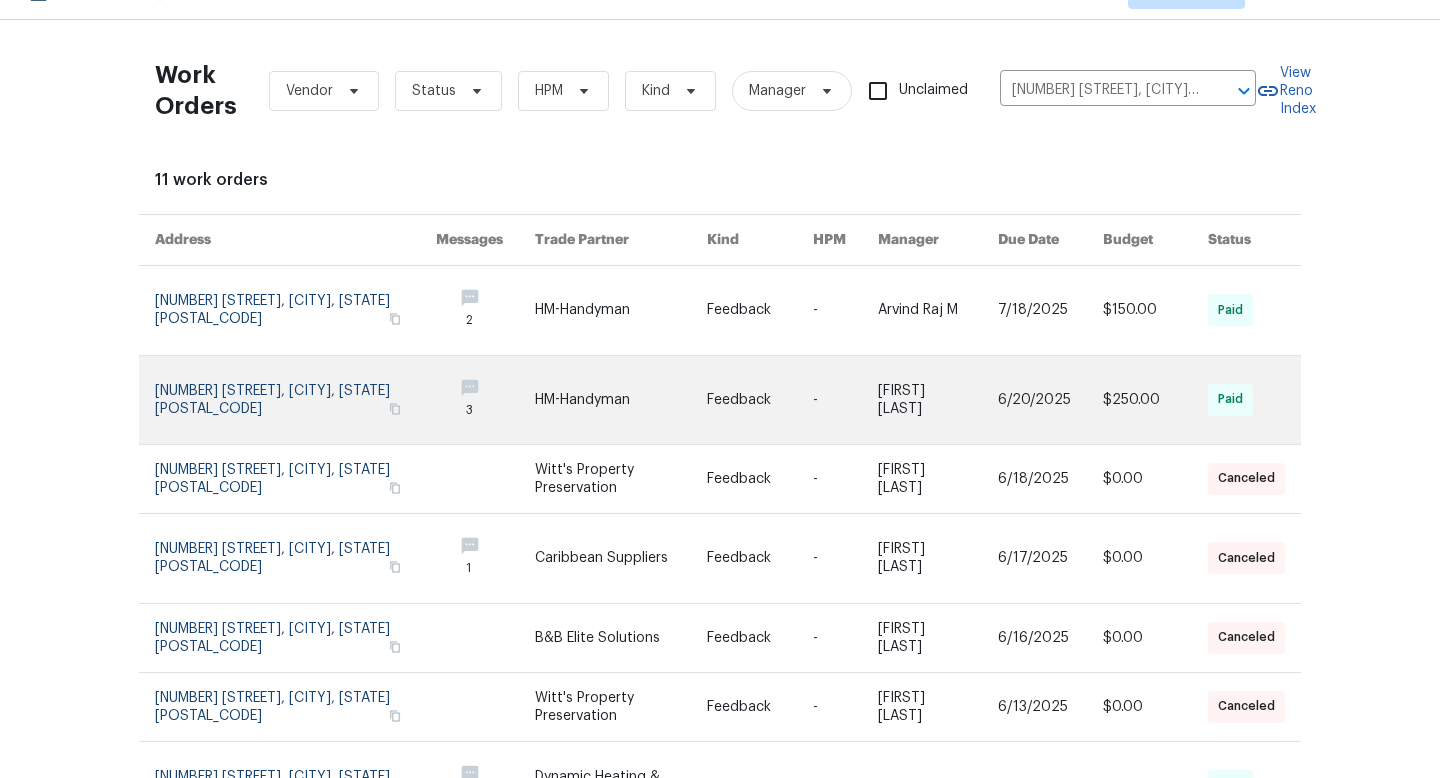 scroll, scrollTop: 0, scrollLeft: 0, axis: both 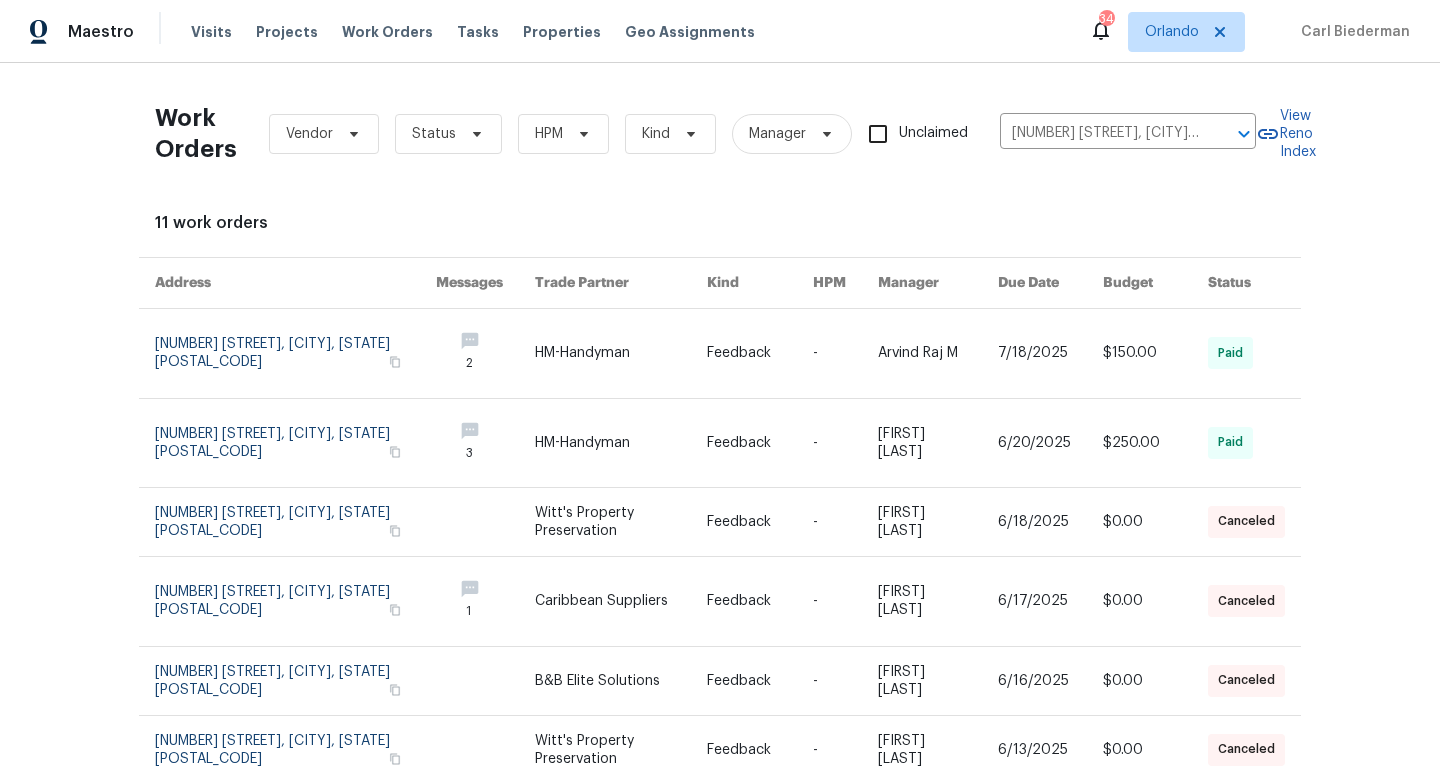 click on "Maestro Visits Projects Work Orders Tasks Properties Geo Assignments [NUMBER] [CITY] [FIRST] [LAST]" at bounding box center [720, 31] 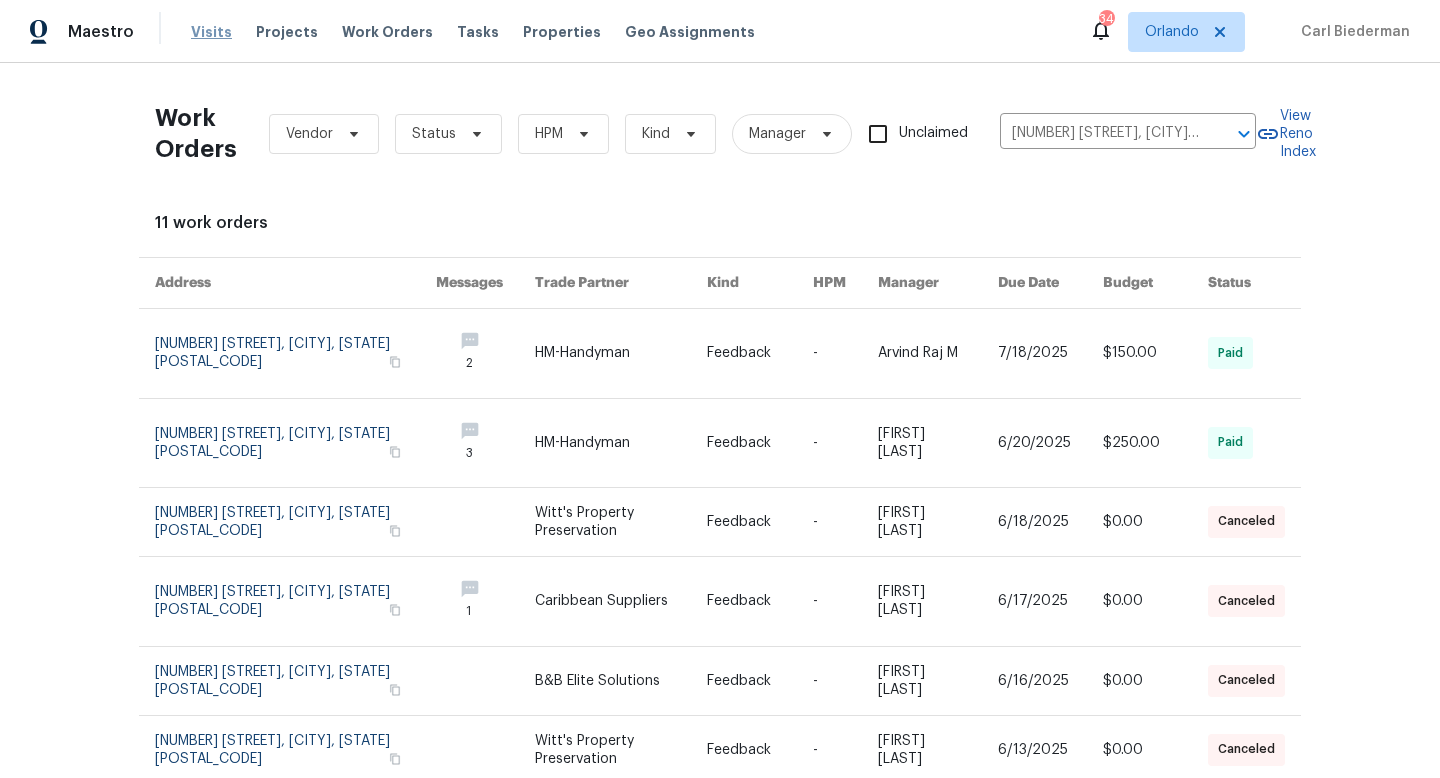 click on "Visits" at bounding box center (211, 32) 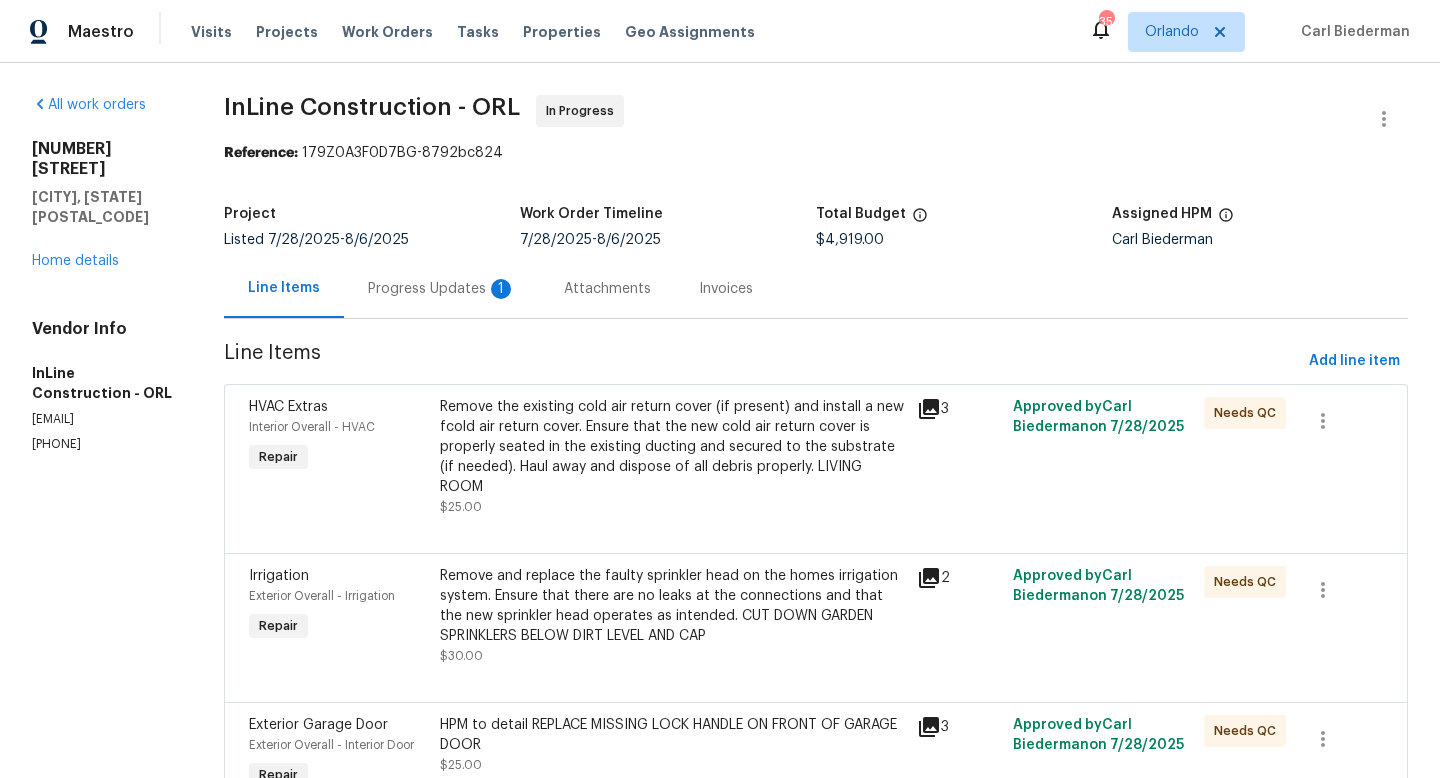scroll, scrollTop: 0, scrollLeft: 0, axis: both 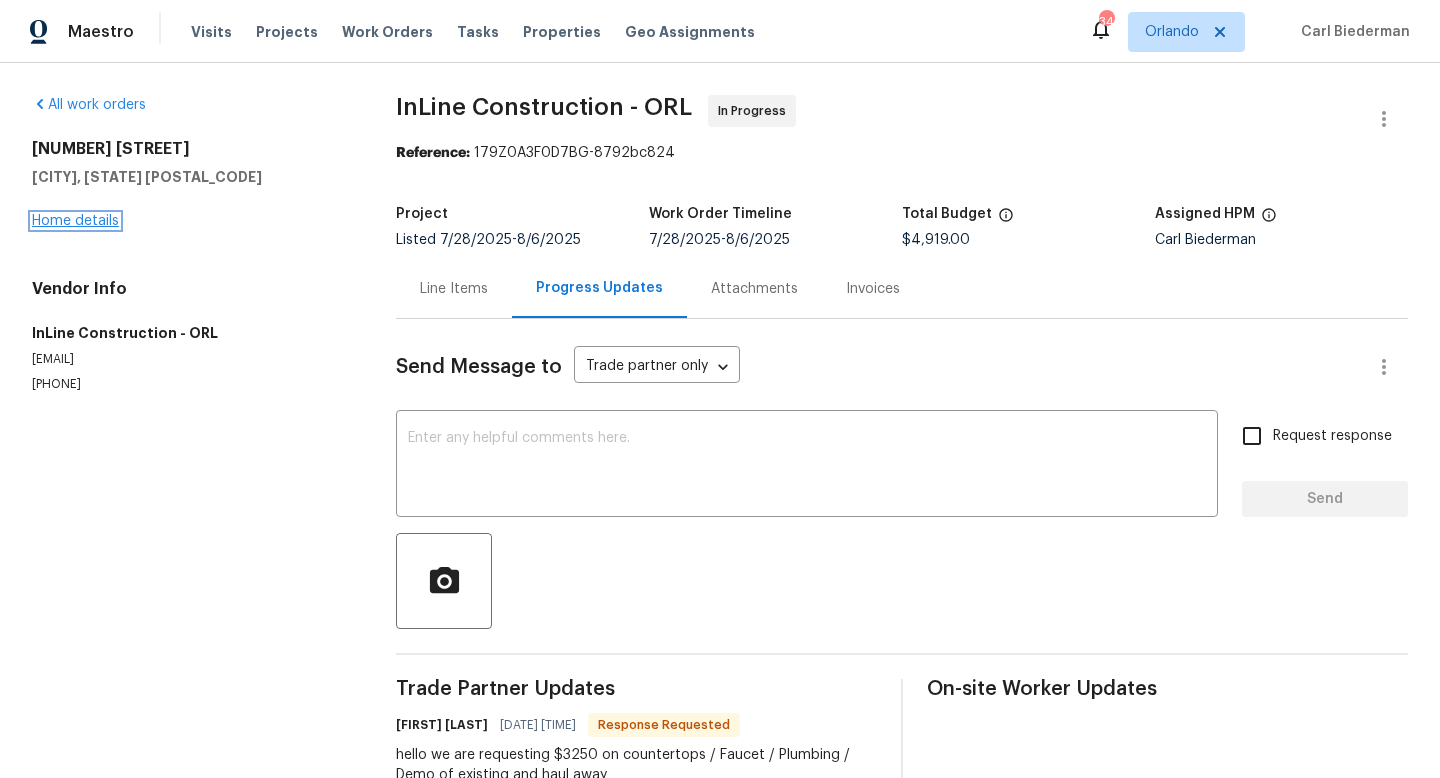 click on "Home details" at bounding box center [75, 221] 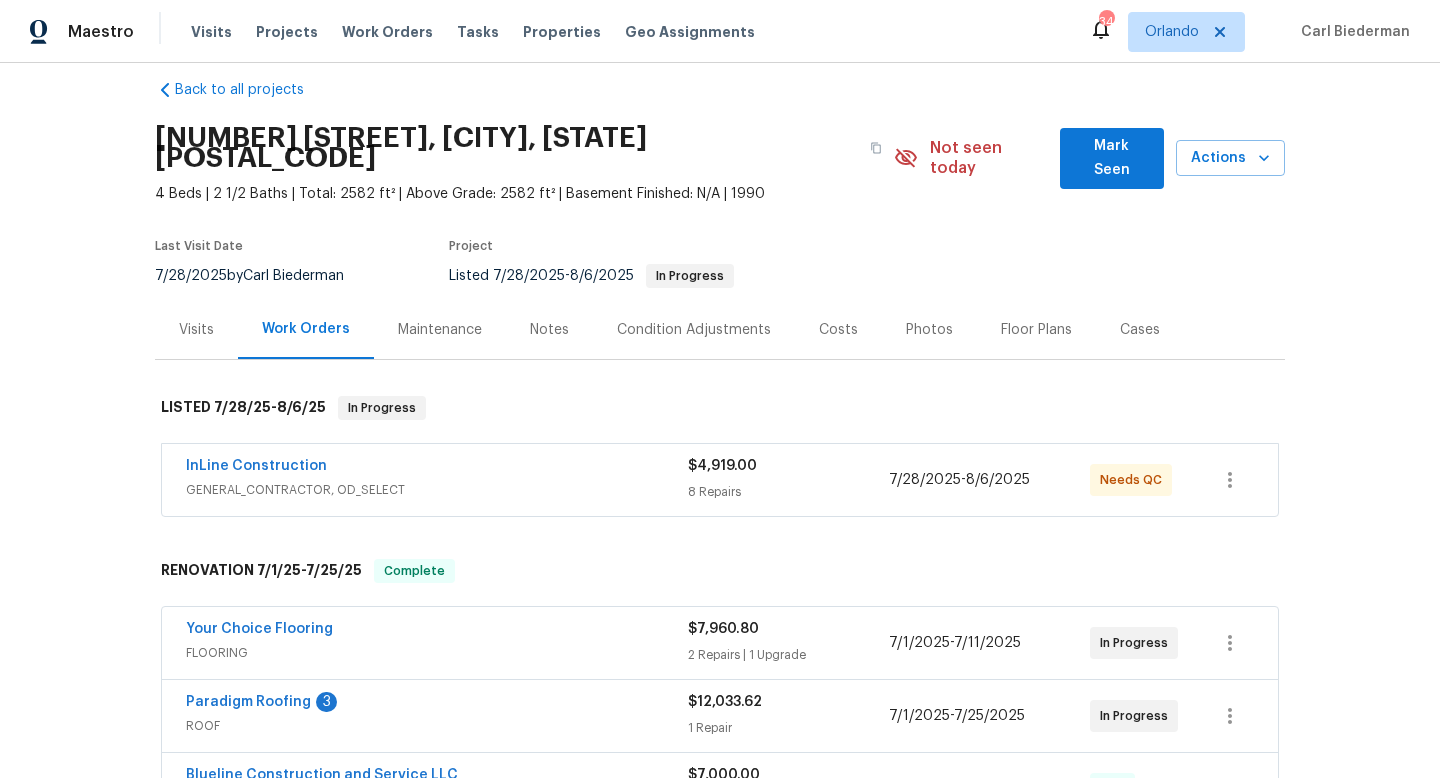 scroll, scrollTop: 30, scrollLeft: 0, axis: vertical 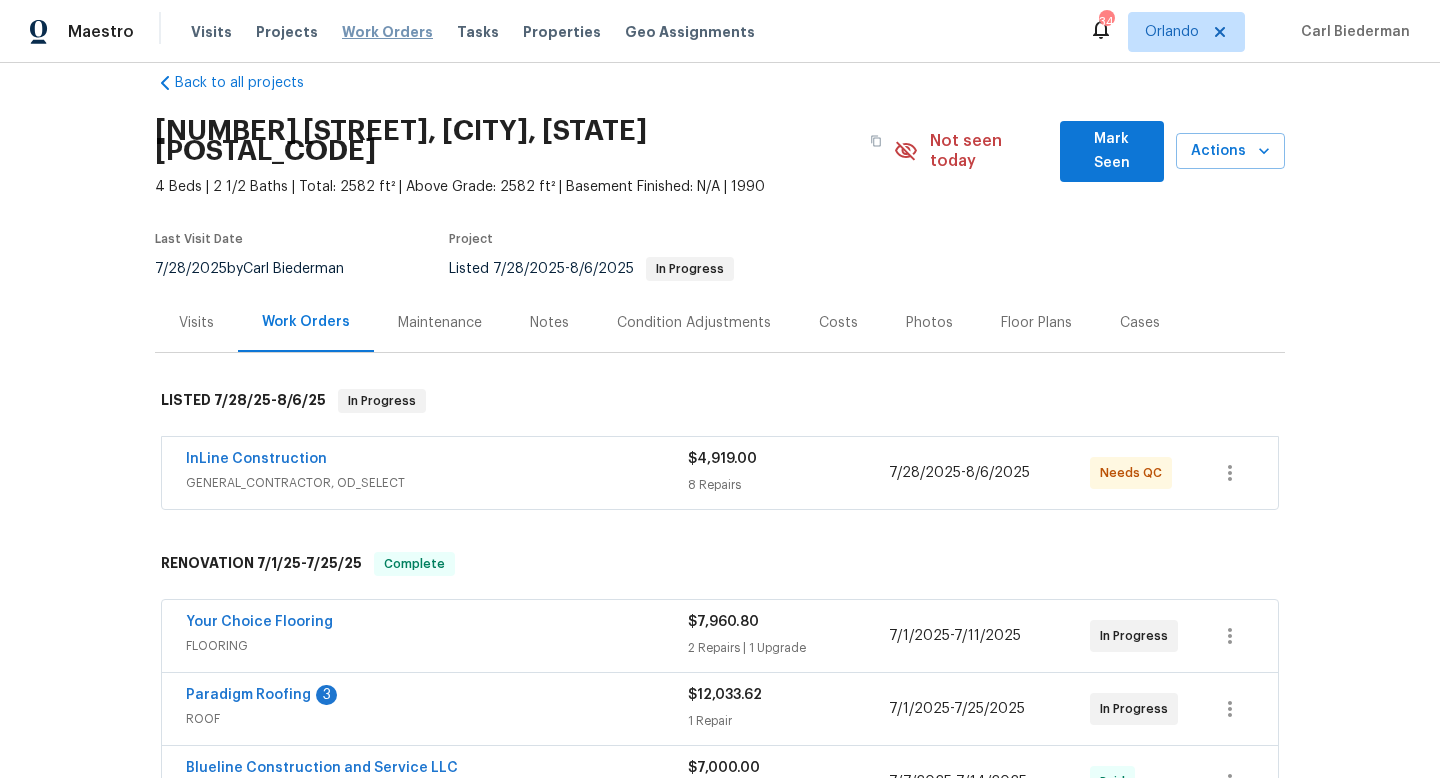 click on "Work Orders" at bounding box center [387, 32] 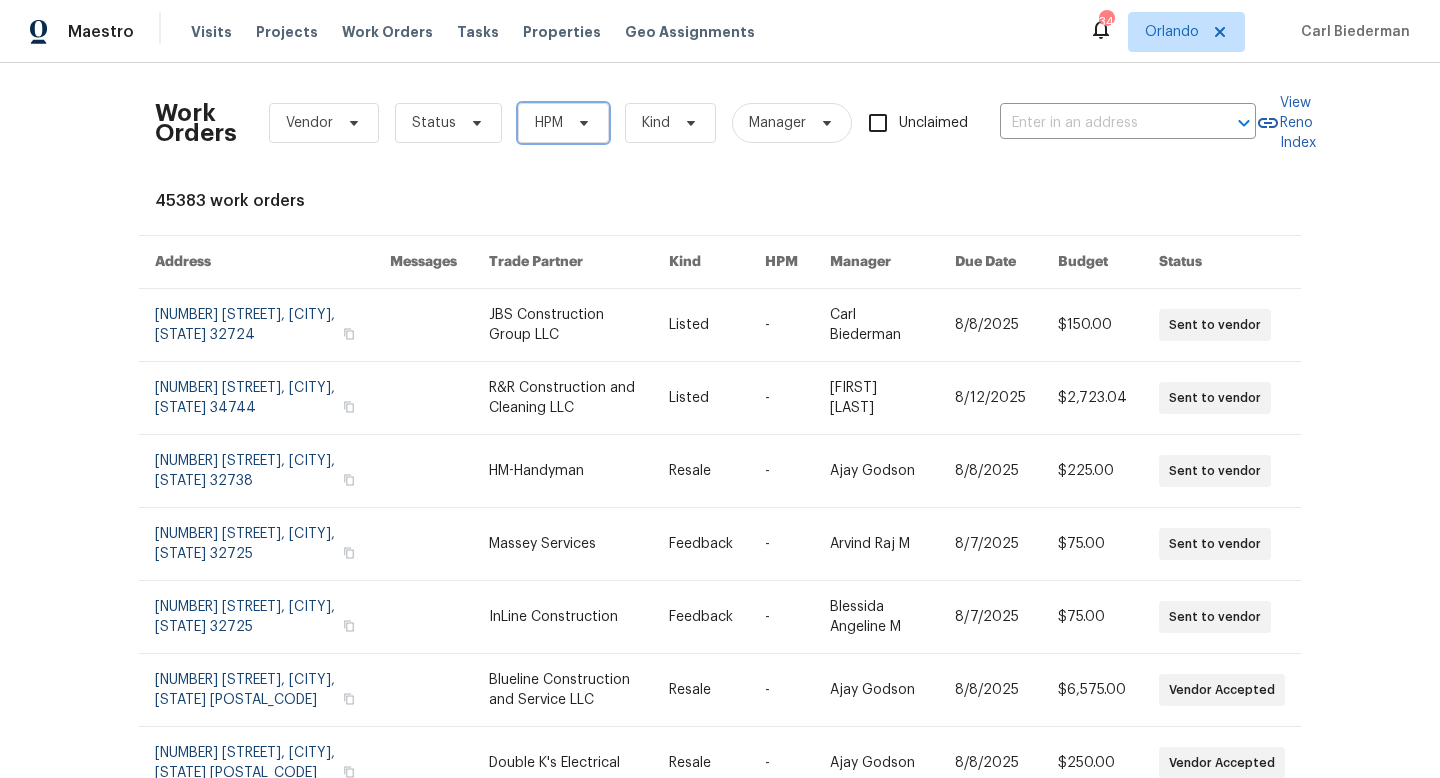 click on "HPM" at bounding box center [563, 123] 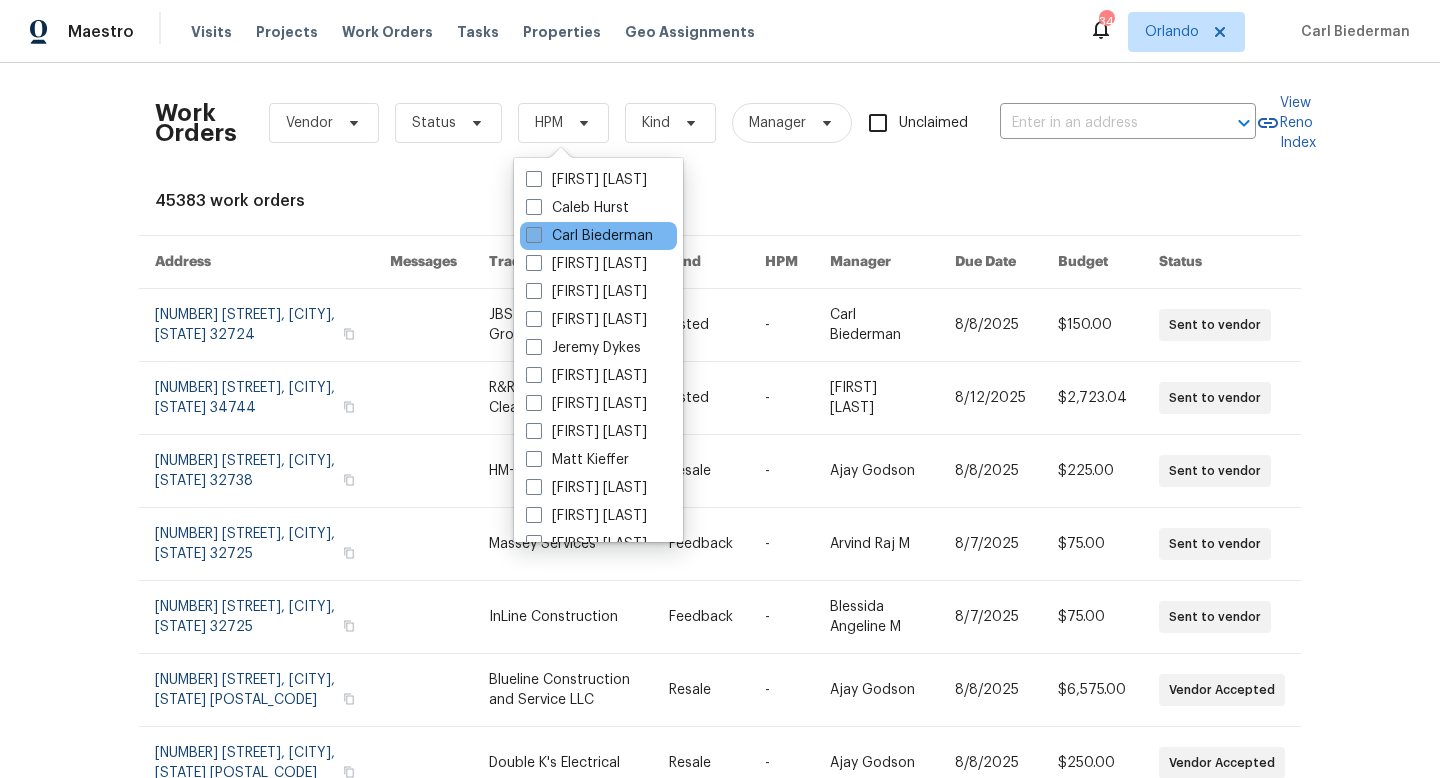 click at bounding box center (534, 235) 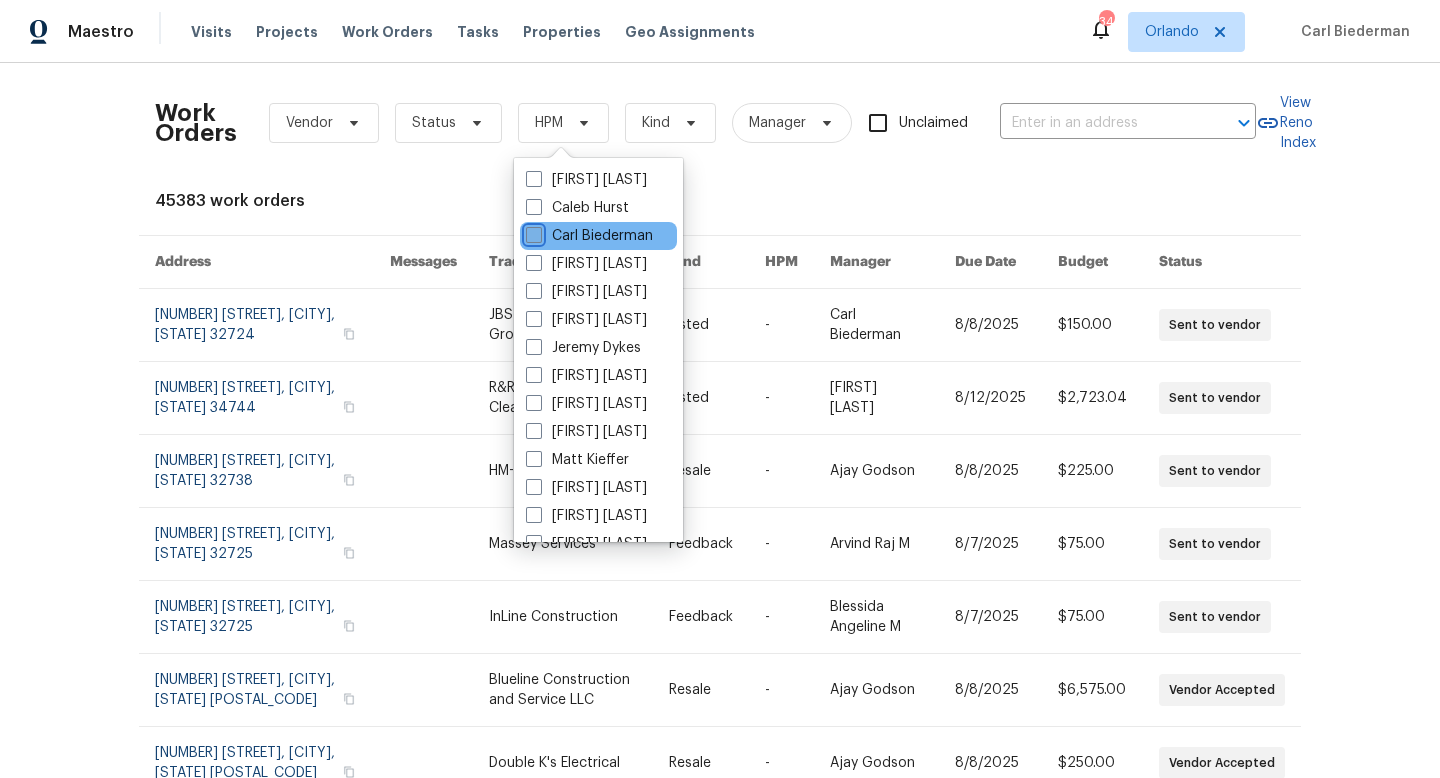 click on "Carl Biederman" at bounding box center (532, 232) 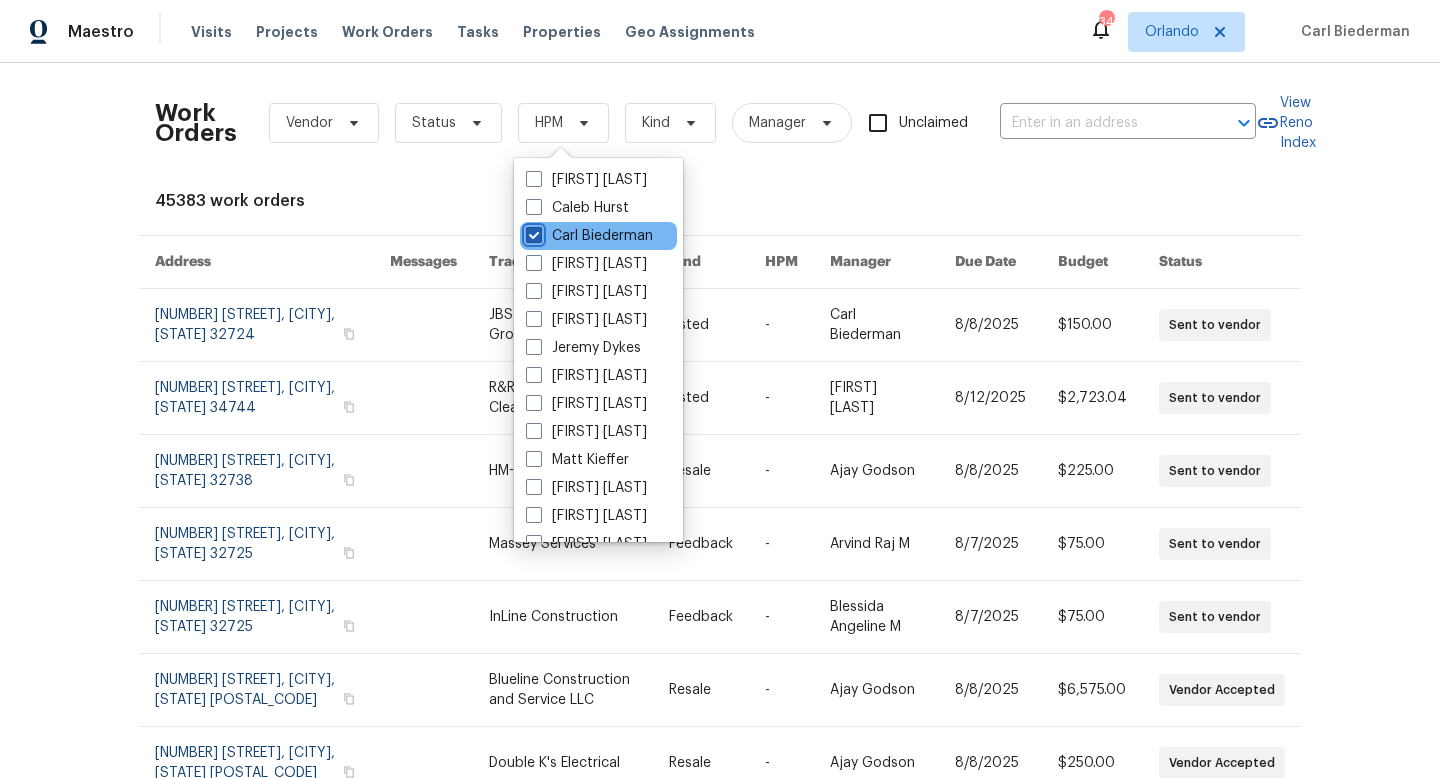 checkbox on "true" 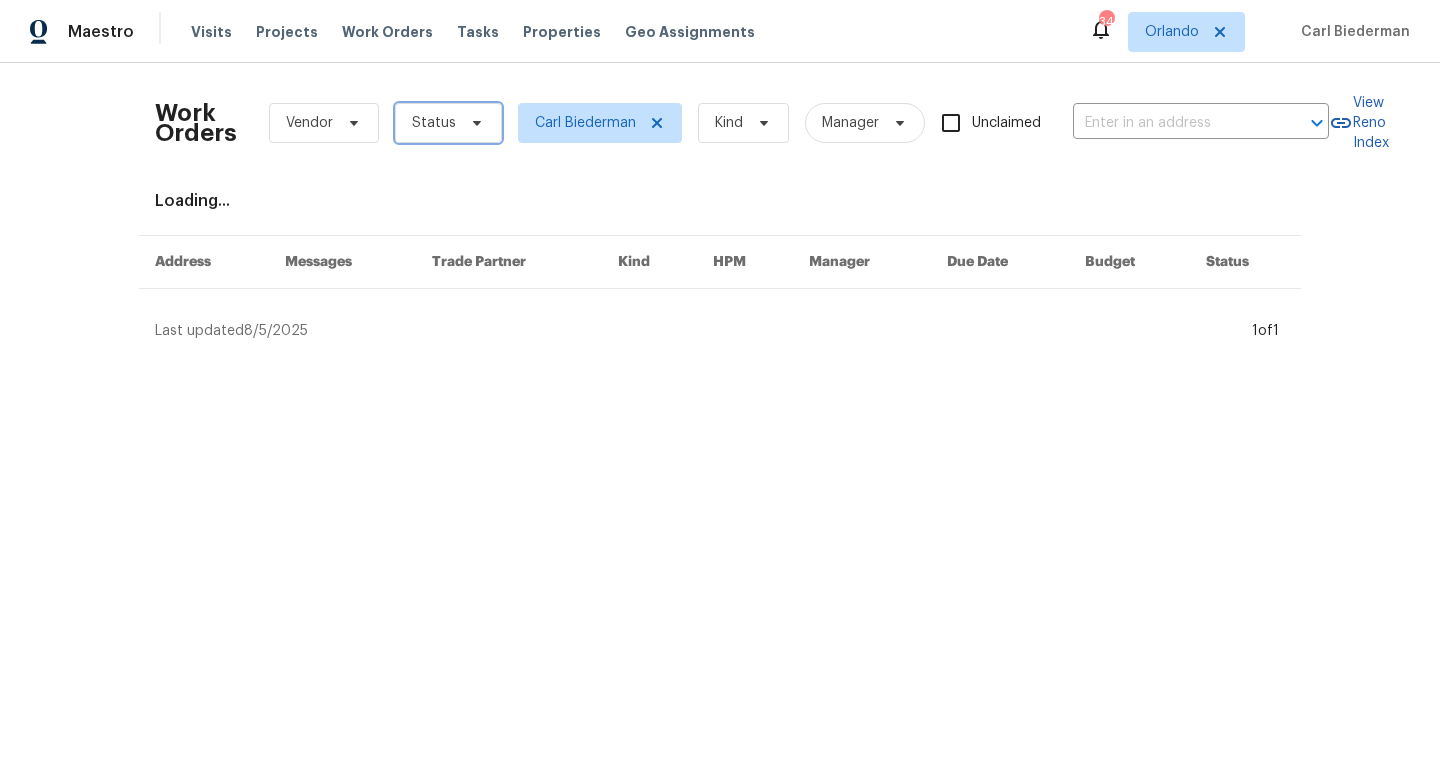 click at bounding box center (474, 123) 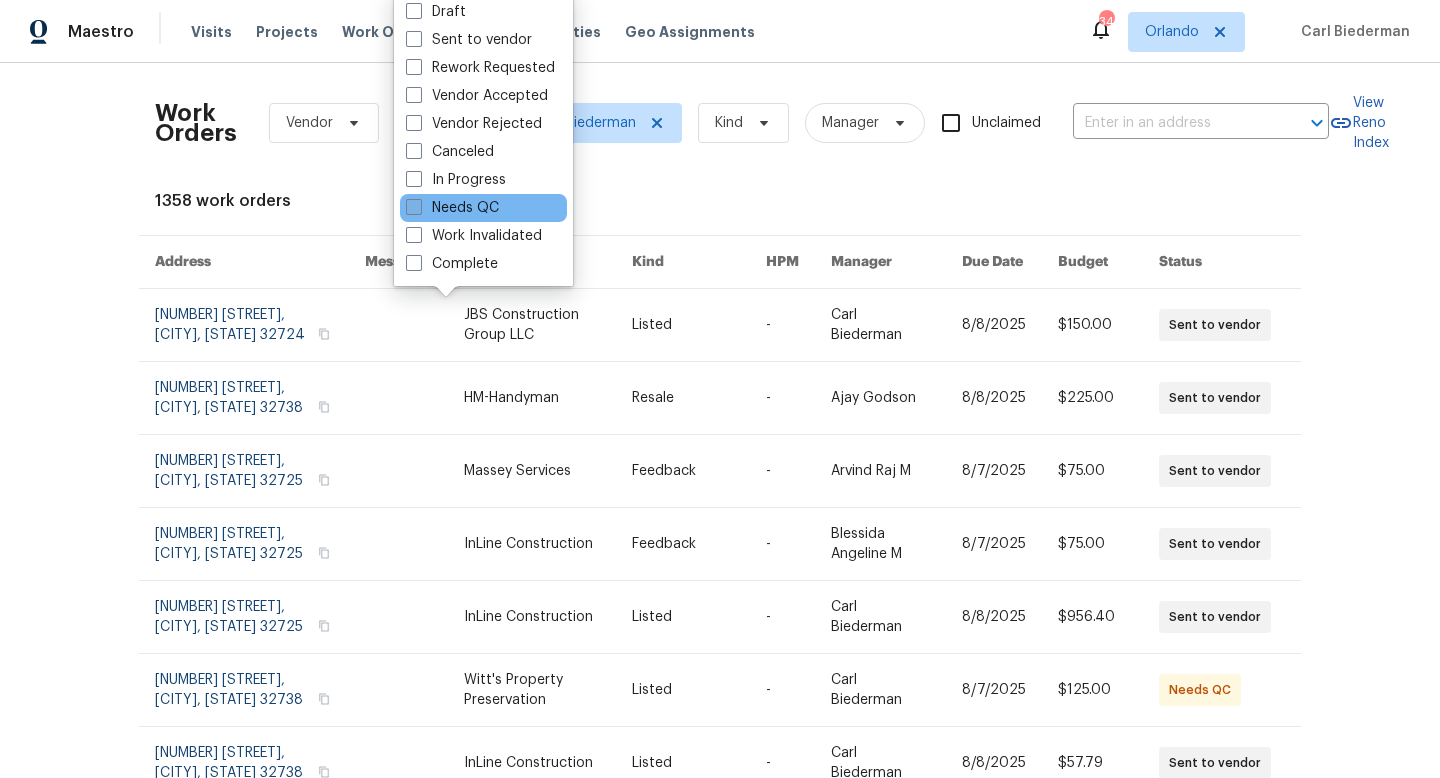 click at bounding box center [414, 207] 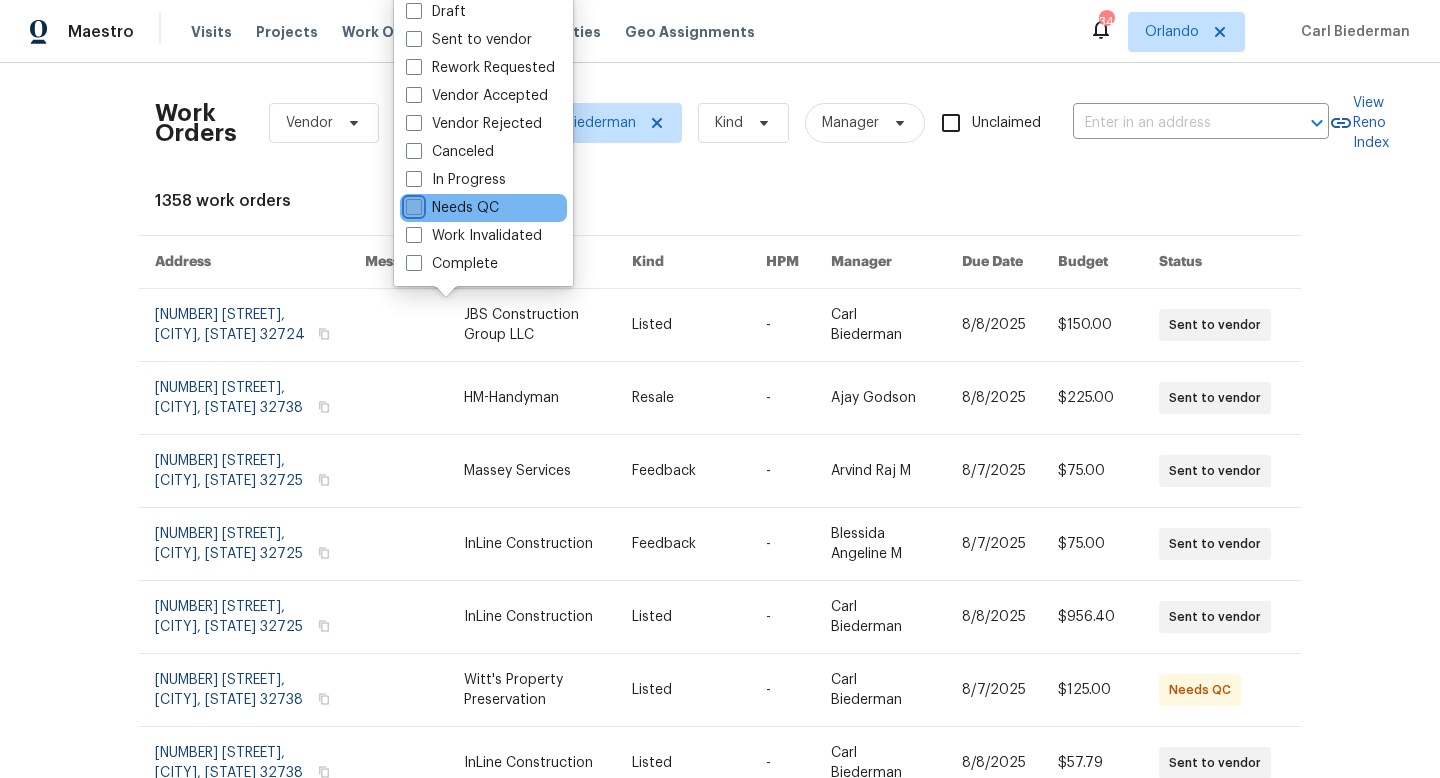 click on "Needs QC" at bounding box center (412, 204) 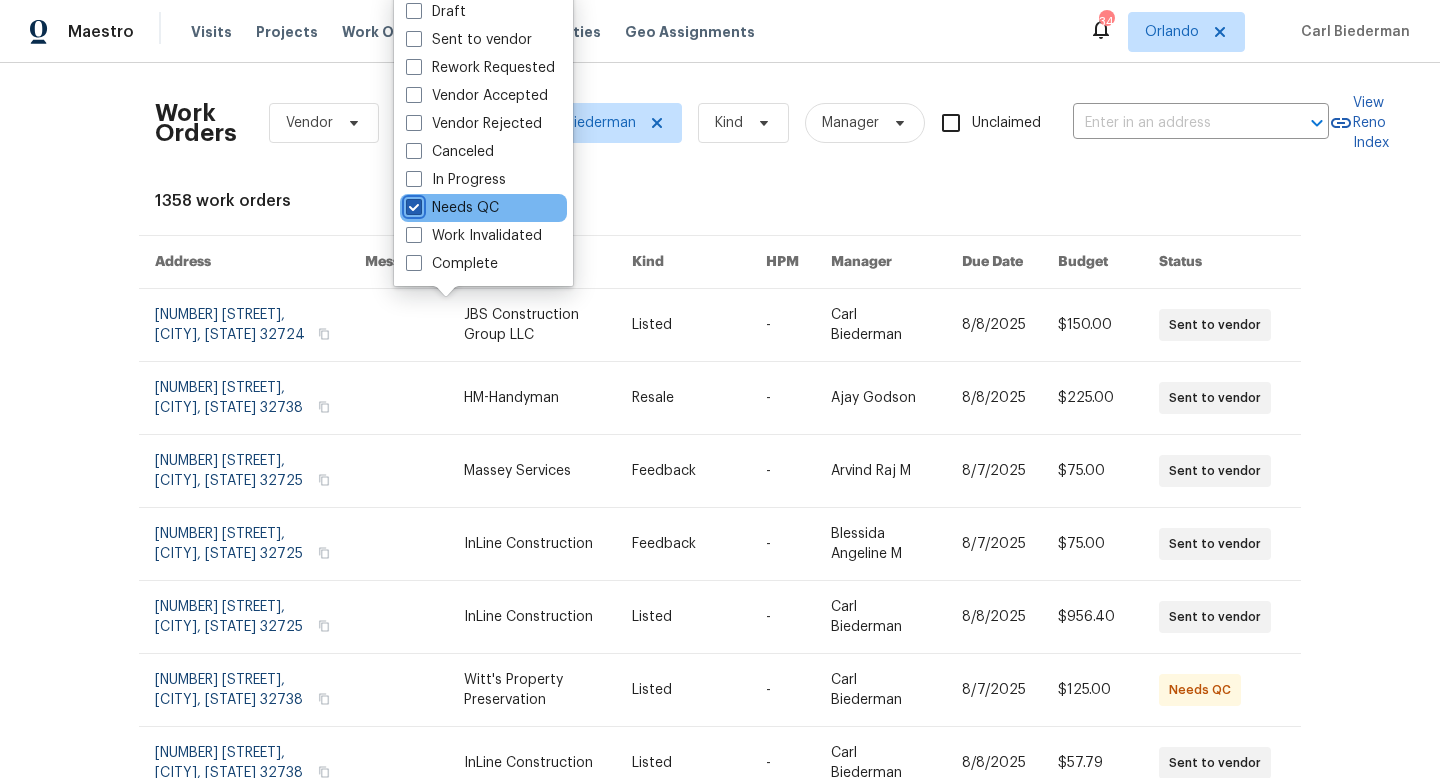 checkbox on "true" 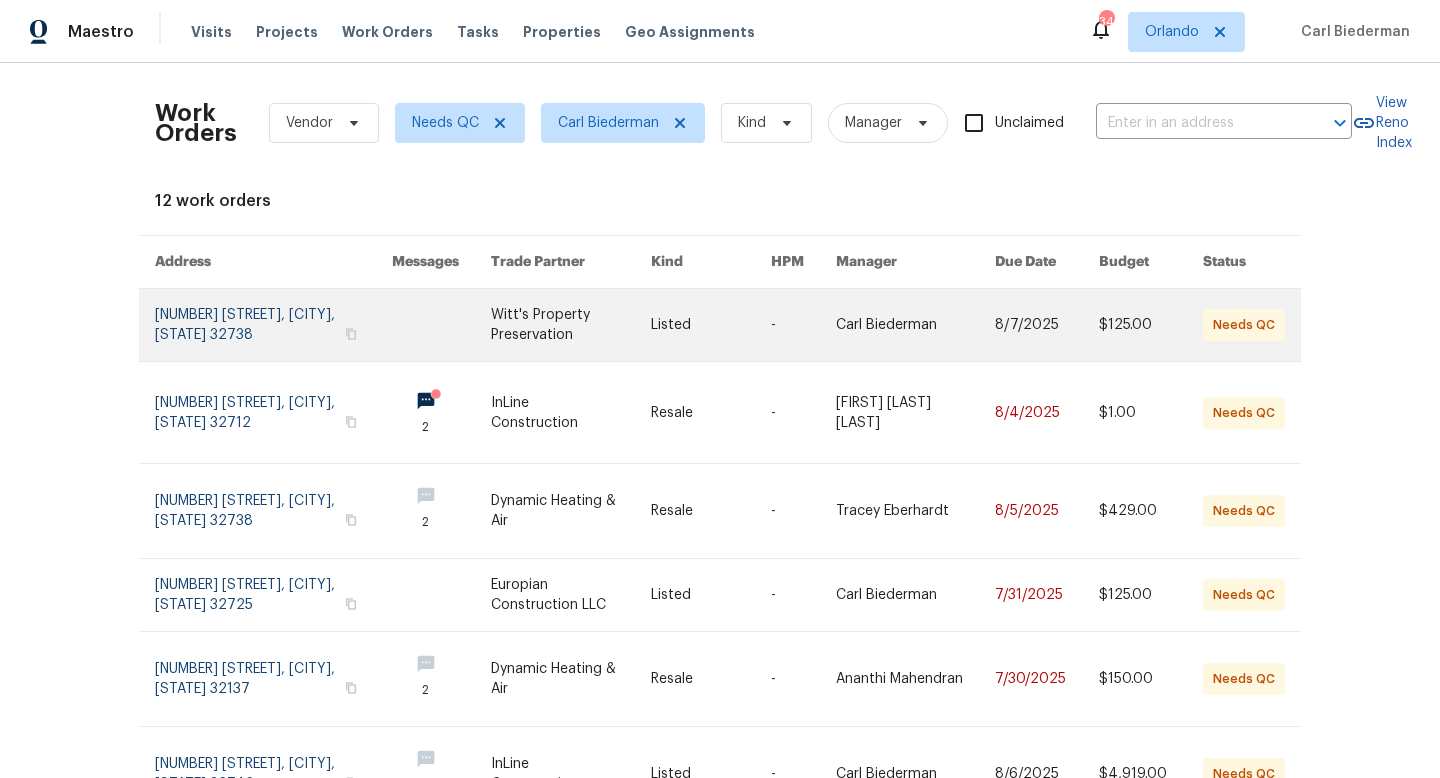 click at bounding box center [571, 325] 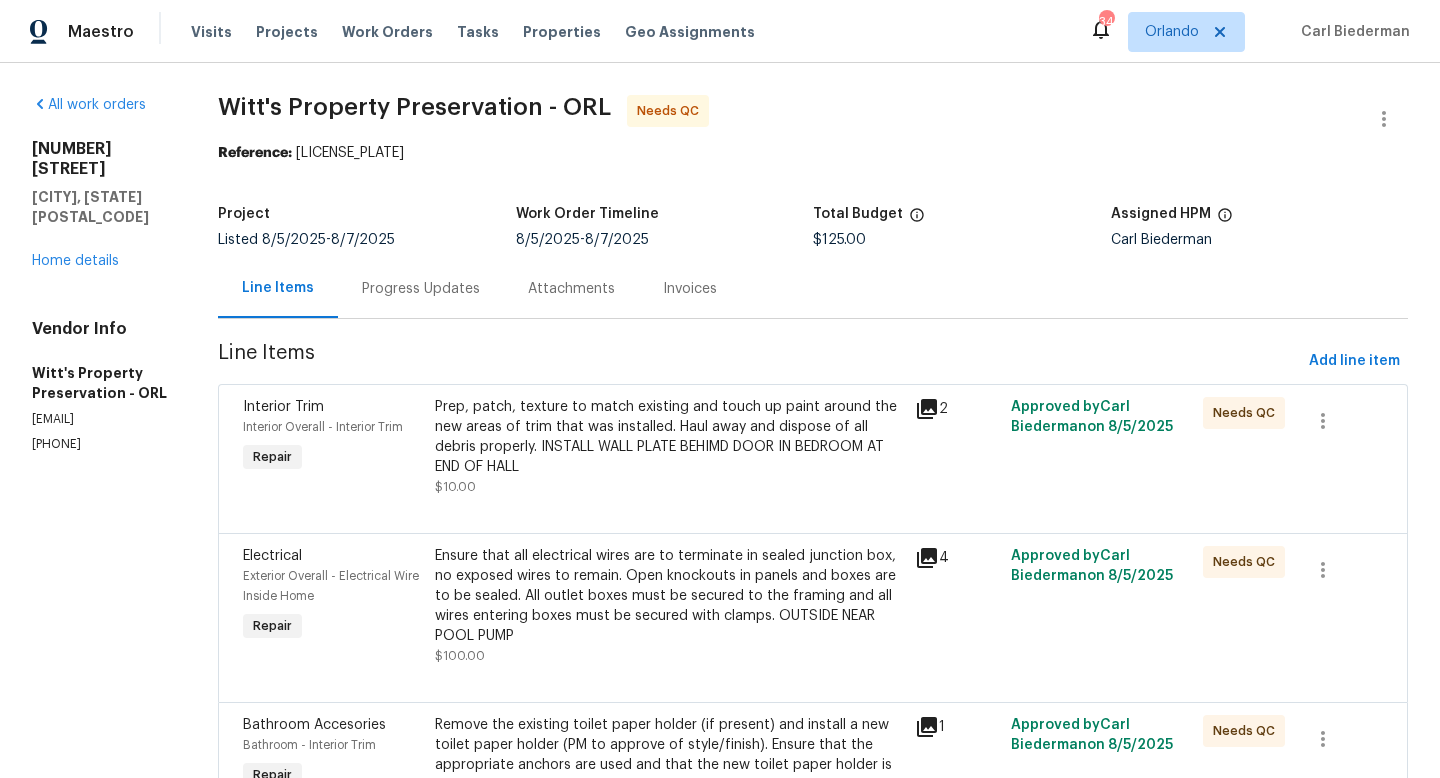 click on "Prep, patch, texture to match existing and touch up paint around the new areas of trim that was installed. Haul away and dispose of all debris properly.
INSTALL WALL PLATE BEHIMD DOOR IN BEDROOM AT END OF HALL" at bounding box center (669, 437) 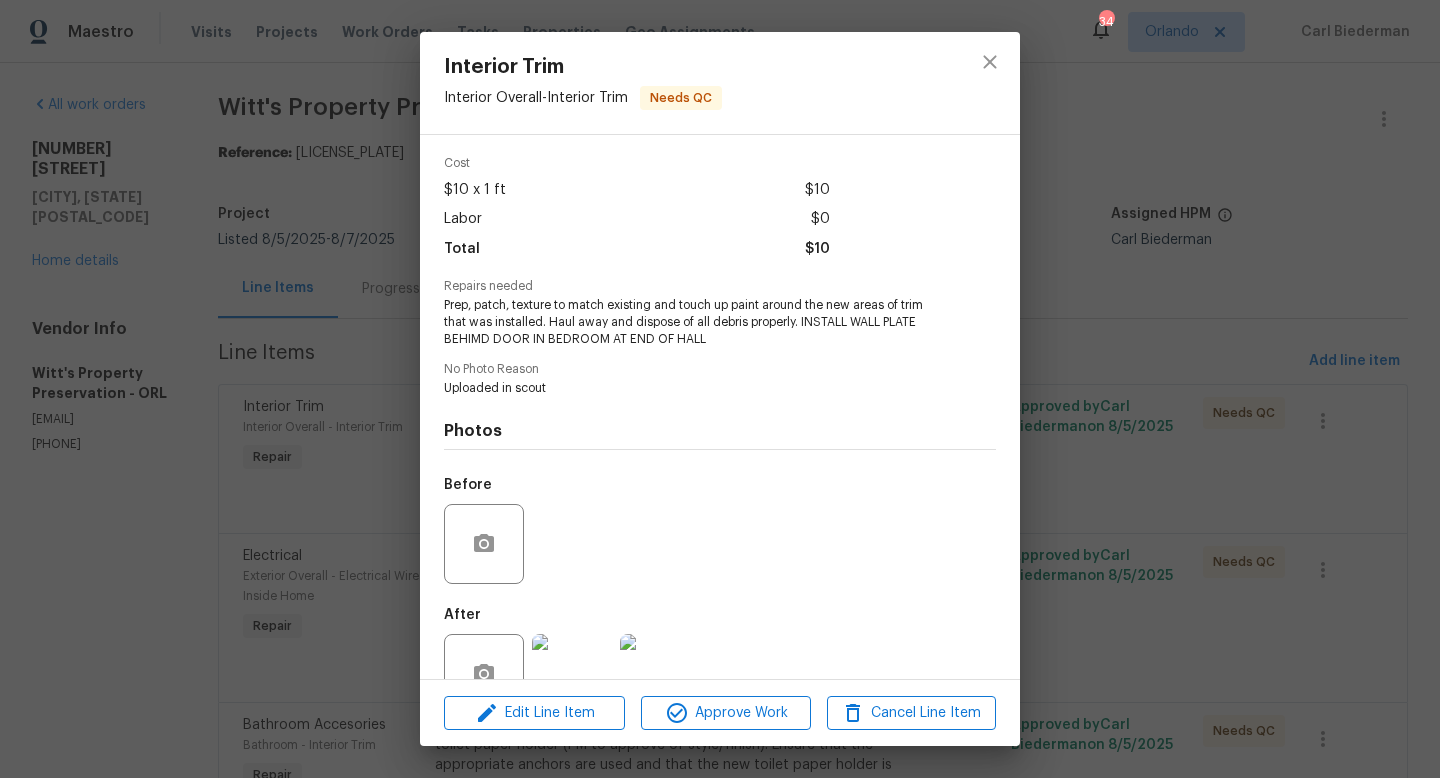 scroll, scrollTop: 126, scrollLeft: 0, axis: vertical 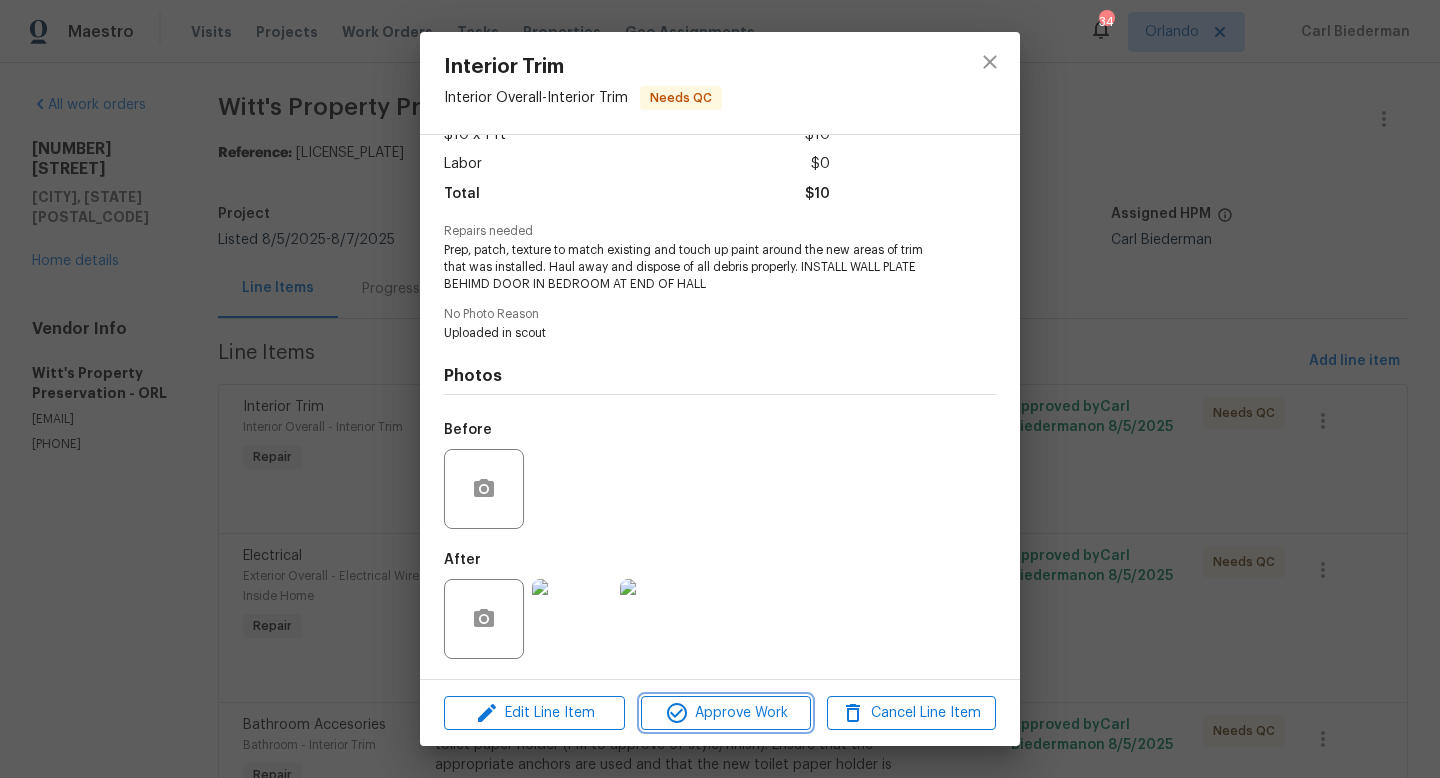 click on "Approve Work" at bounding box center (725, 713) 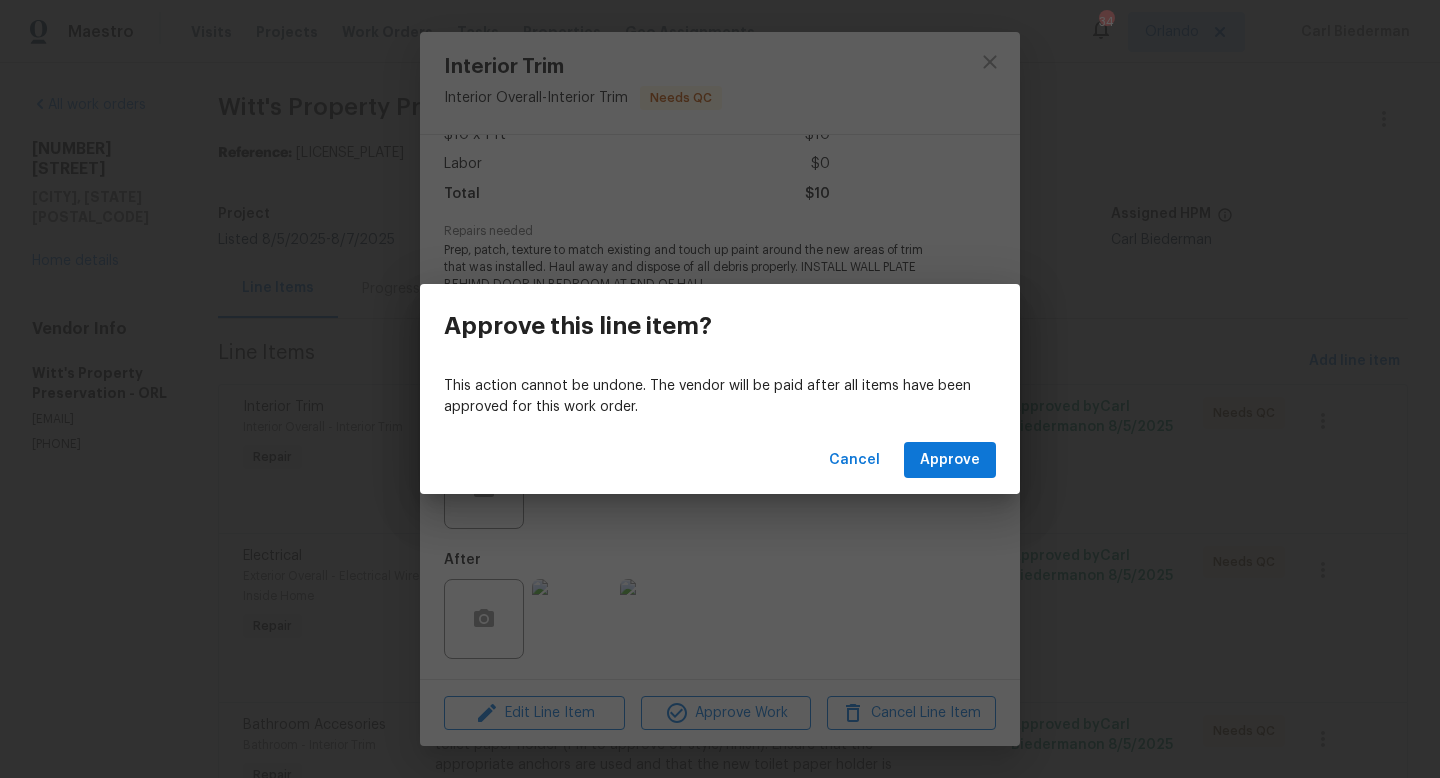 click on "Cancel Approve" at bounding box center [720, 460] 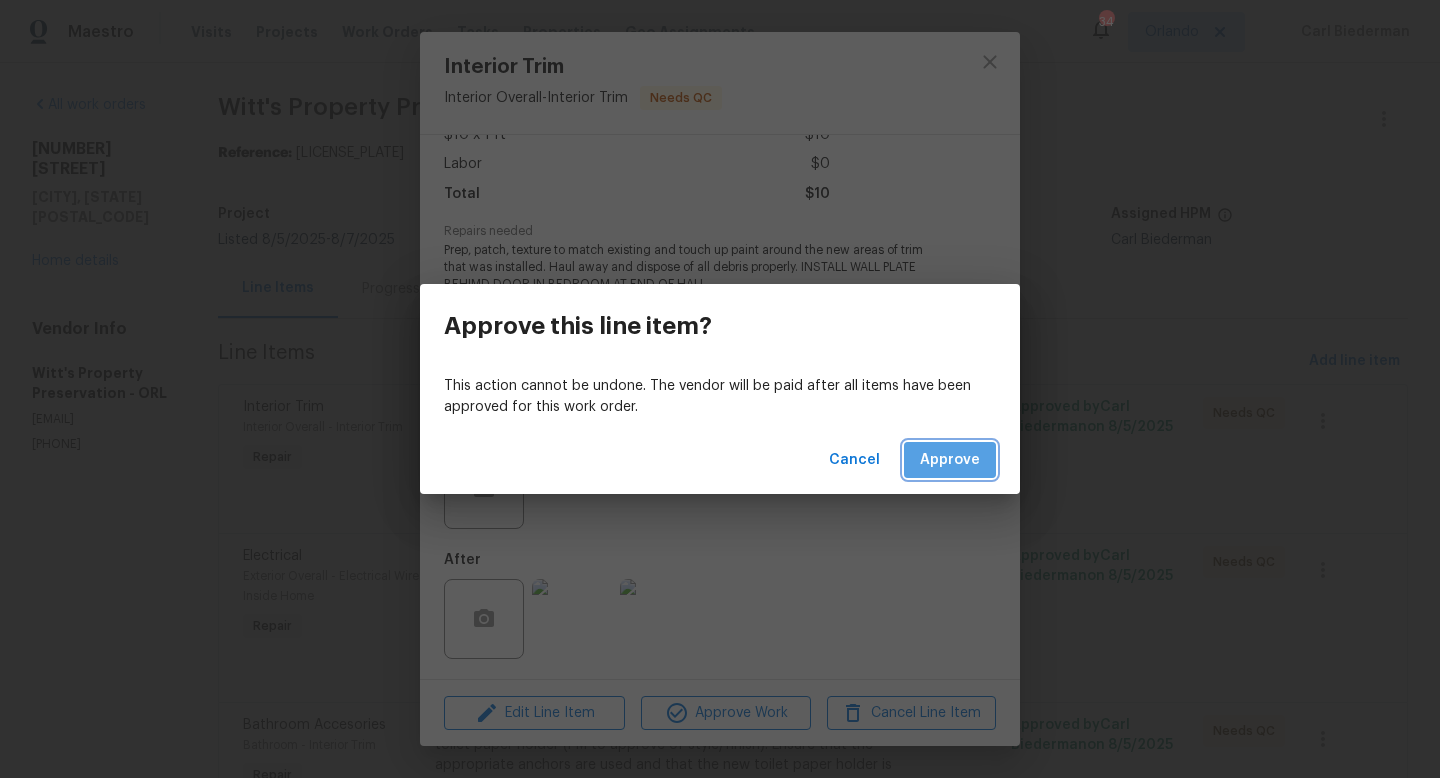 click on "Approve" at bounding box center [950, 460] 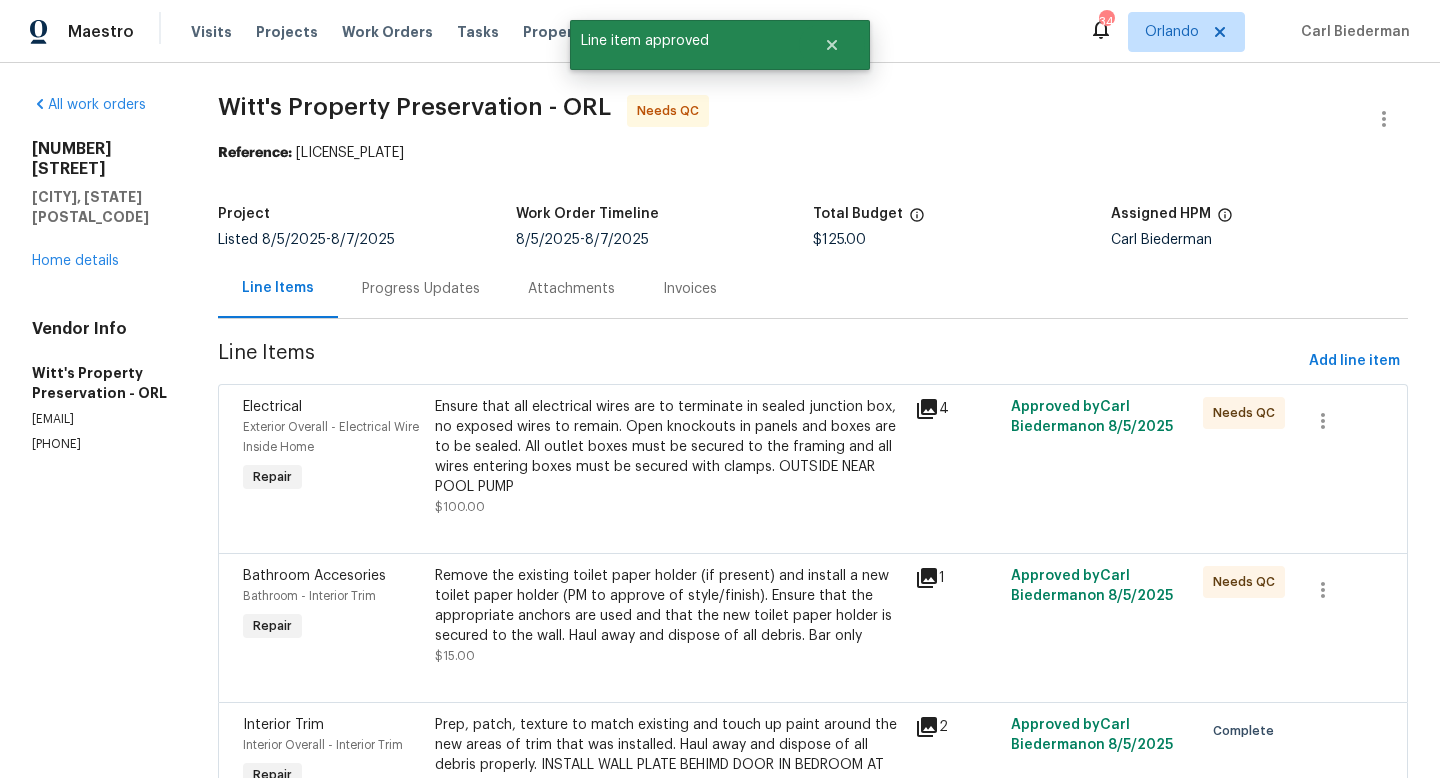 click on "Ensure that all electrical wires are to terminate in sealed junction box, no exposed wires to remain. Open knockouts in panels and boxes are to be sealed. All outlet boxes must be secured to the framing and all wires entering boxes must be secured with clamps.
OUTSIDE NEAR POOL PUMP" at bounding box center [669, 447] 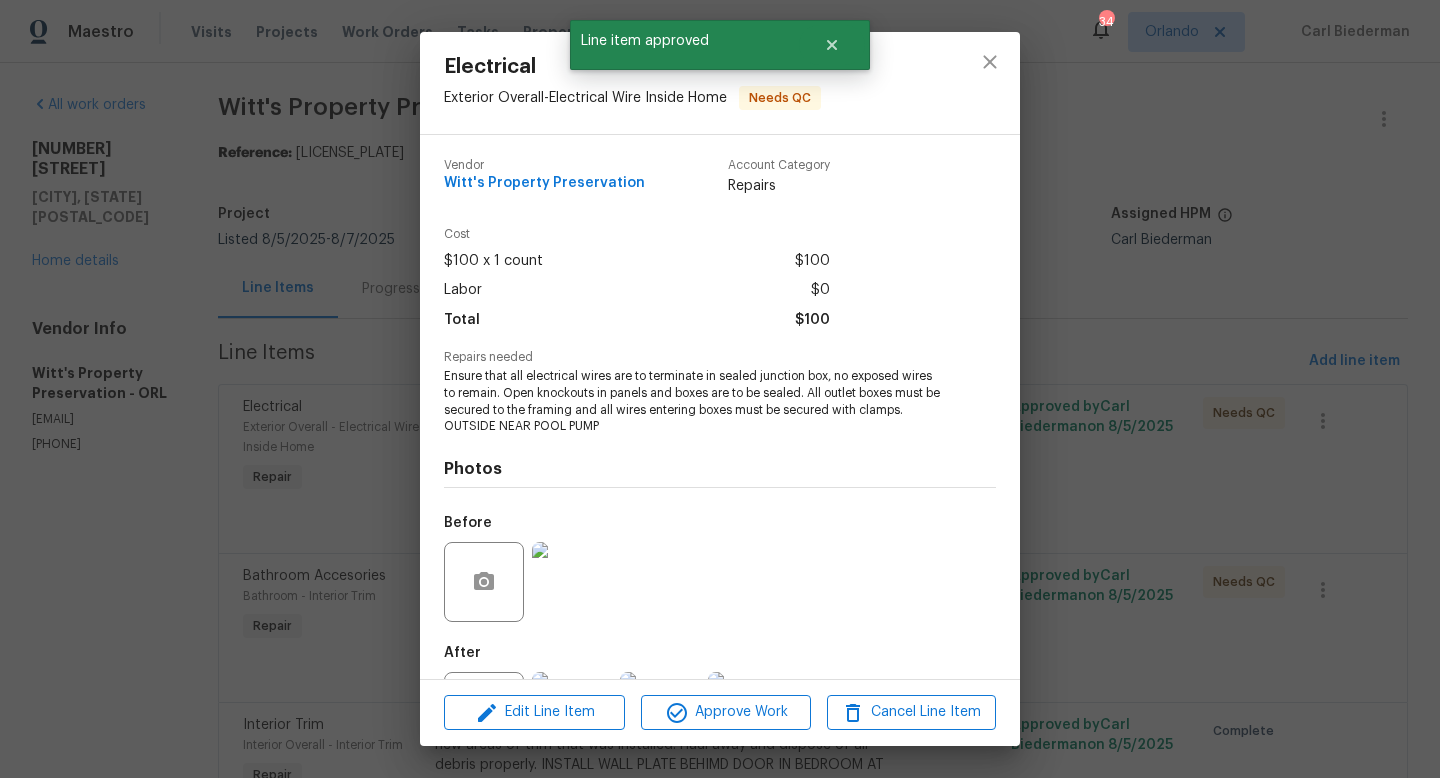 scroll, scrollTop: 93, scrollLeft: 0, axis: vertical 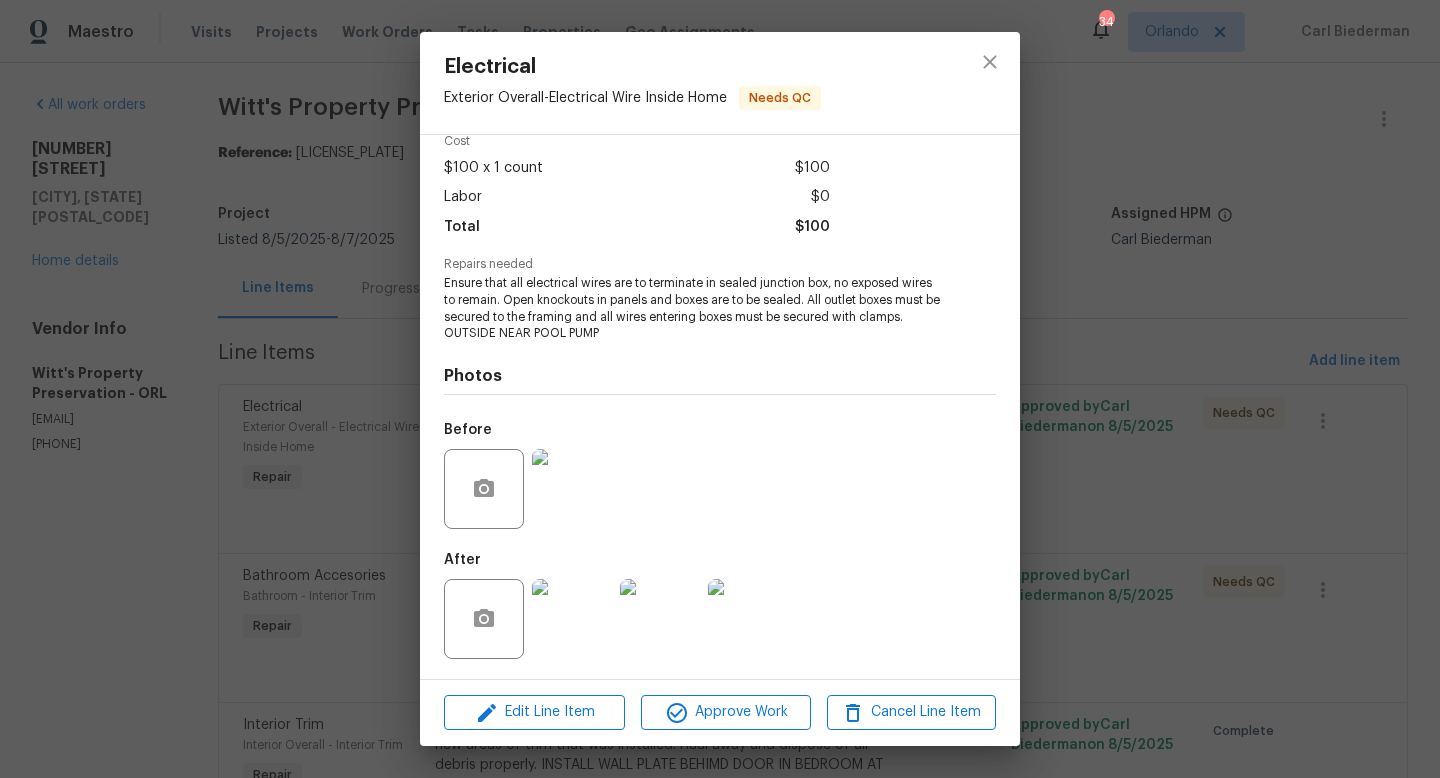 click at bounding box center [572, 619] 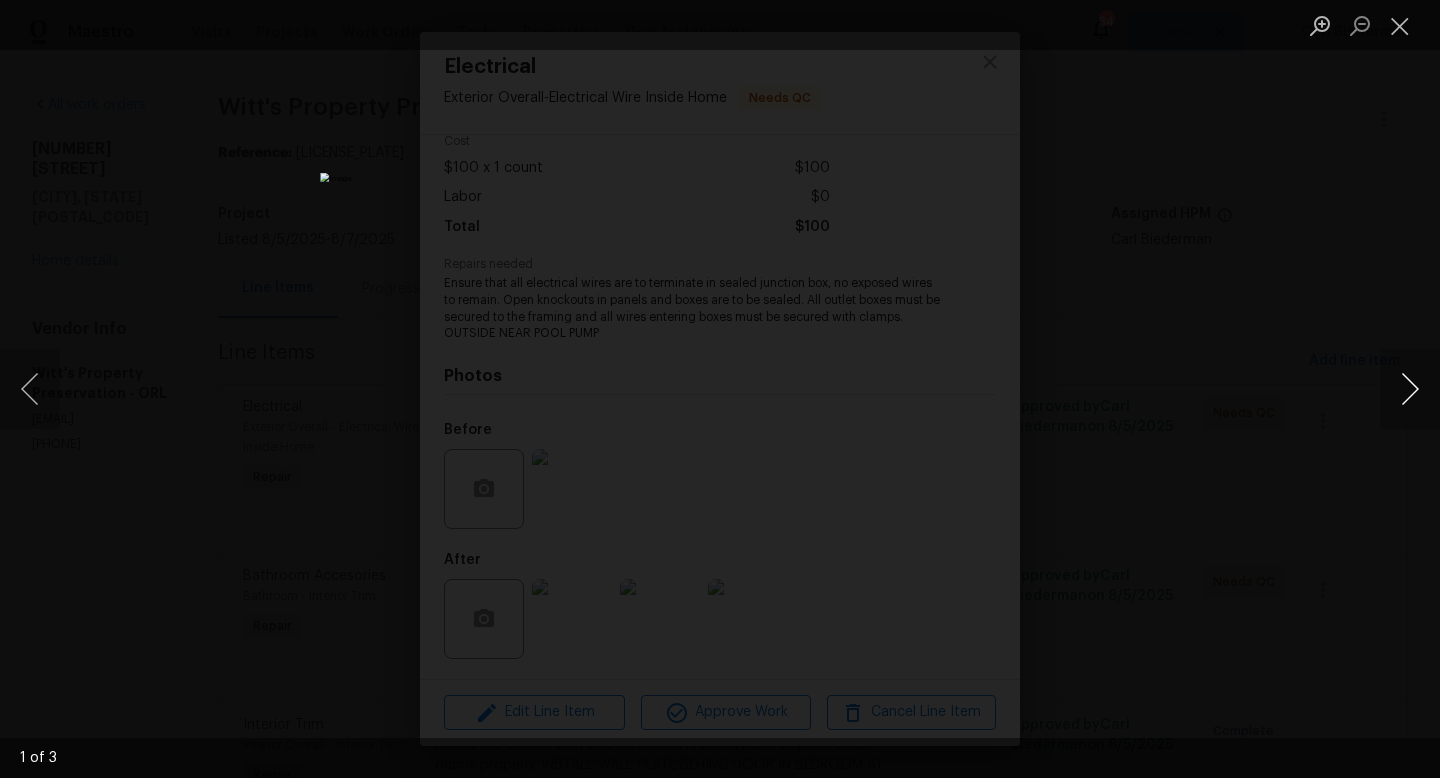 click at bounding box center [1410, 389] 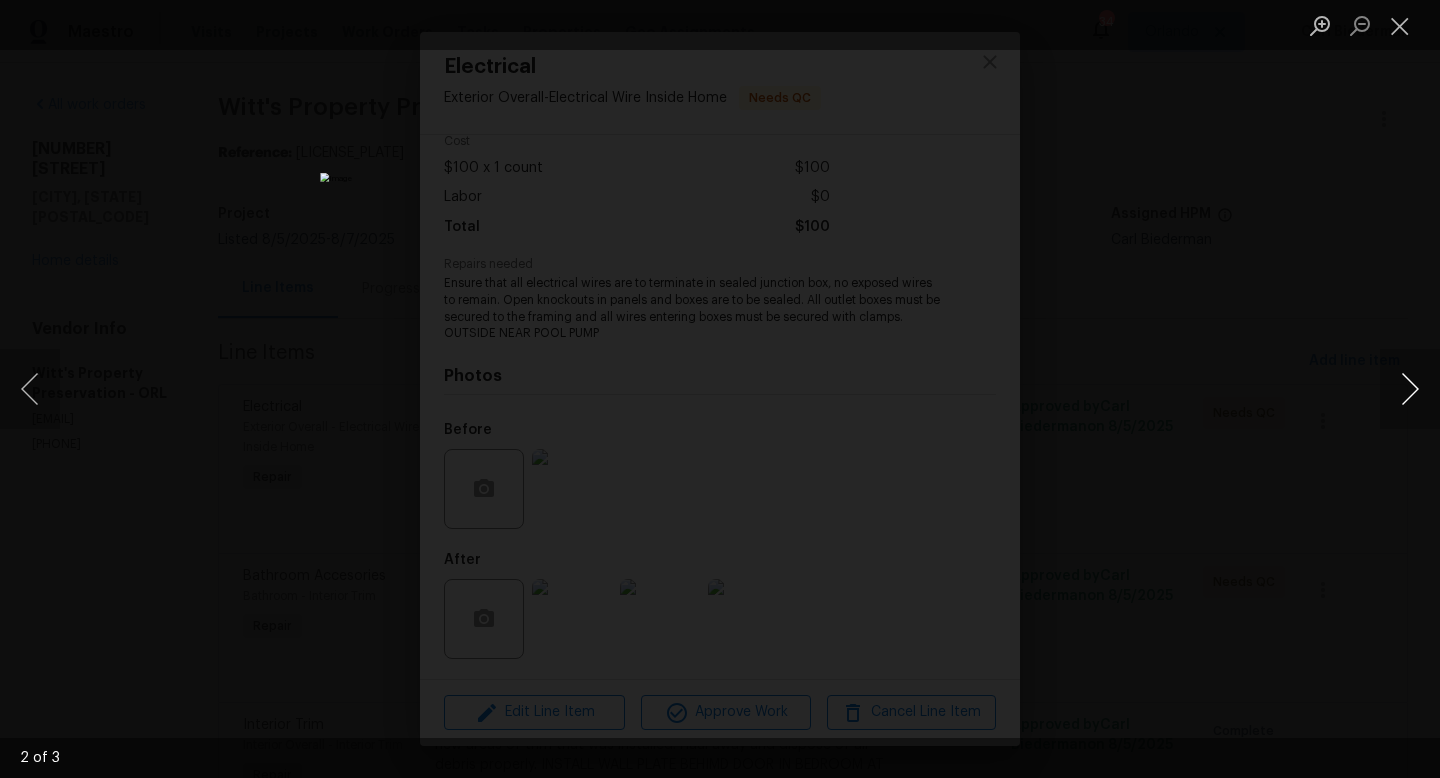 click at bounding box center [1410, 389] 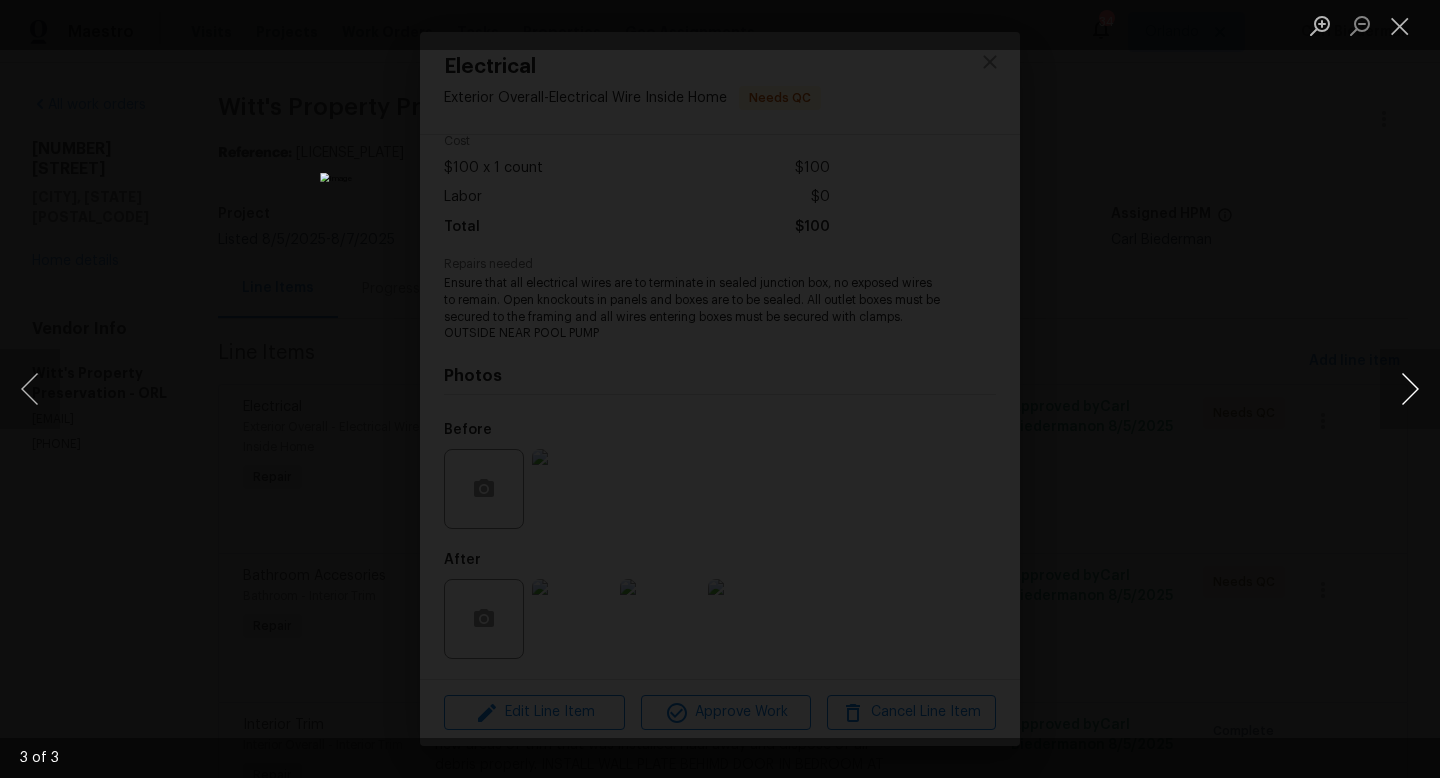 click at bounding box center (1410, 389) 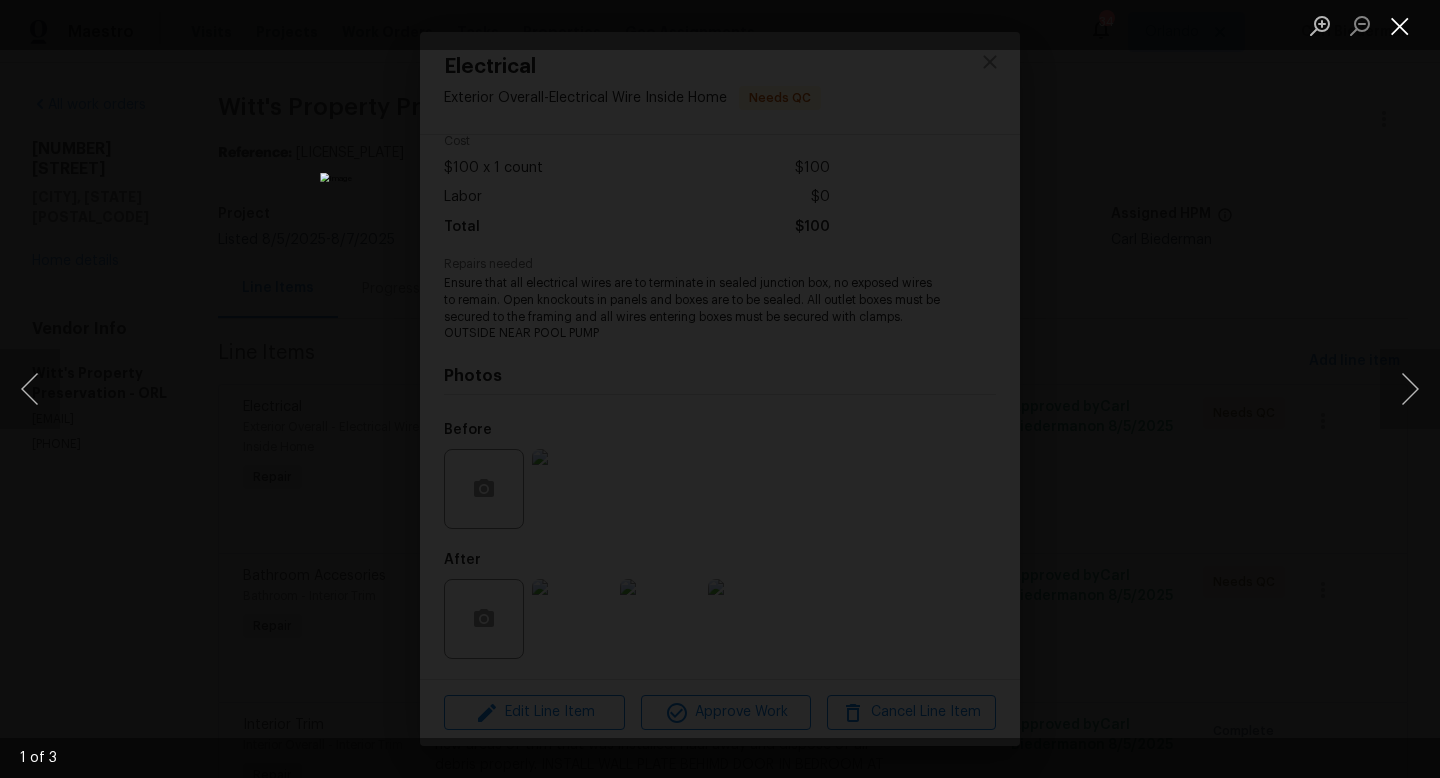 click at bounding box center [1400, 25] 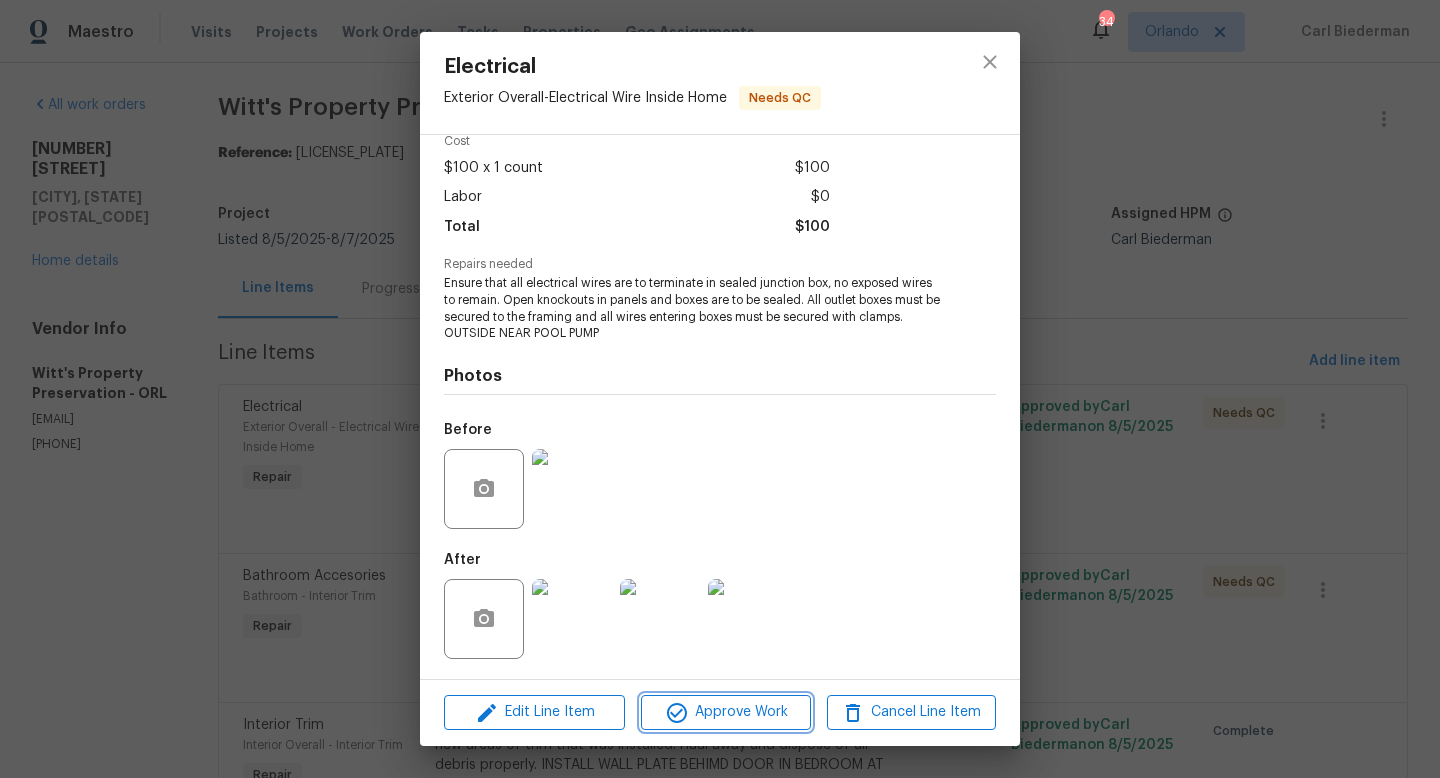 click on "Approve Work" at bounding box center (725, 712) 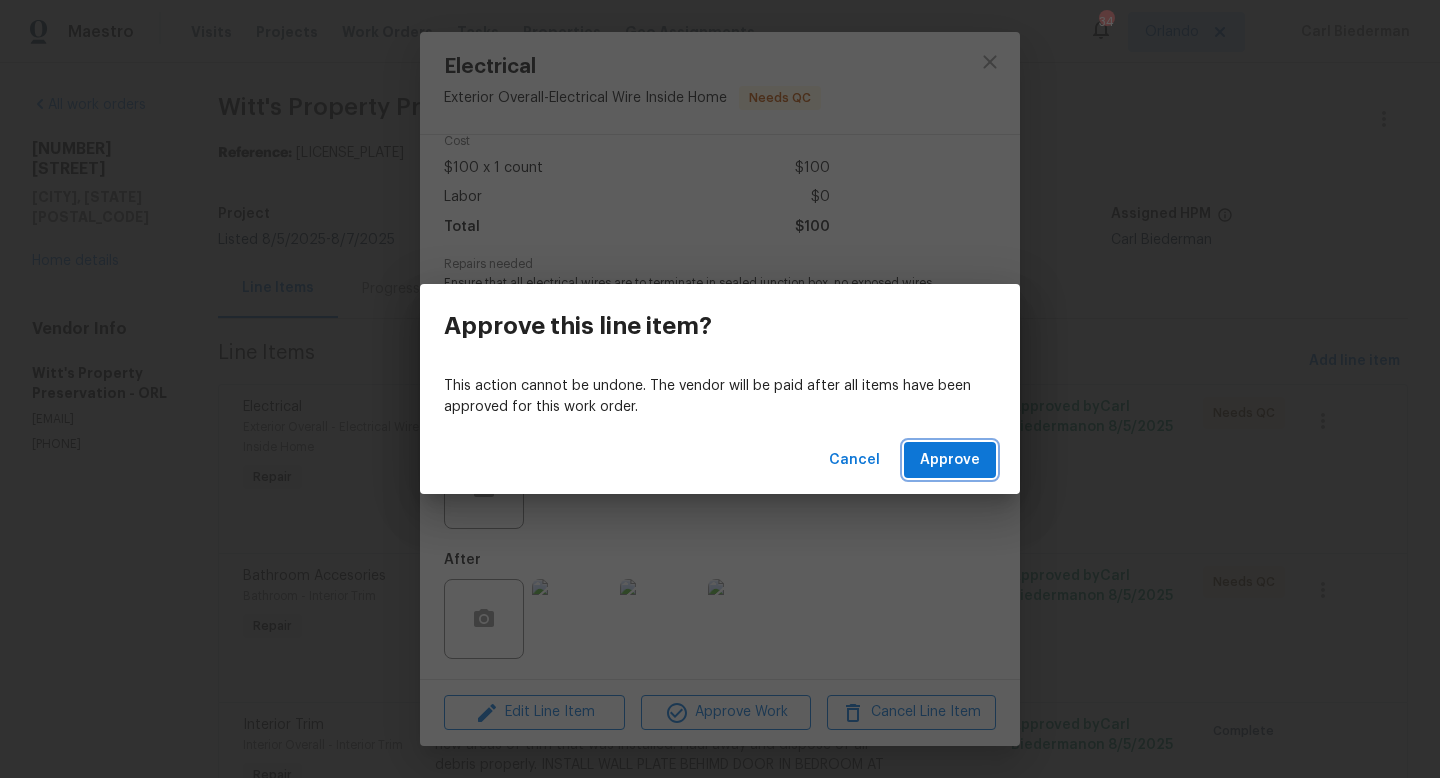 click on "Approve" at bounding box center (950, 460) 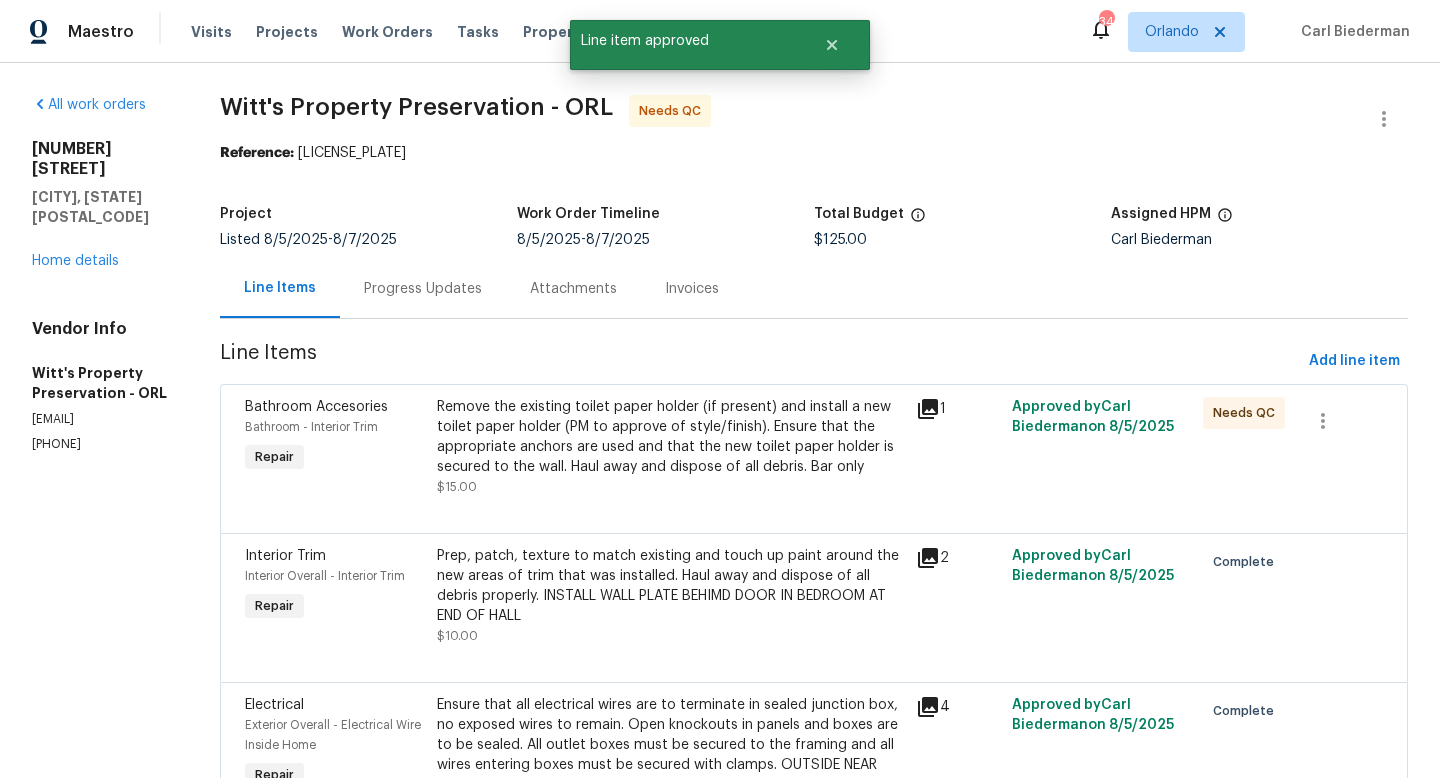 click on "Remove the existing toilet paper holder (if present) and install a new toilet paper holder (PM to approve of style/finish). Ensure that the appropriate anchors are used and that the new toilet paper holder is secured to the wall. Haul away and
dispose of all debris.
Bar only" at bounding box center [670, 437] 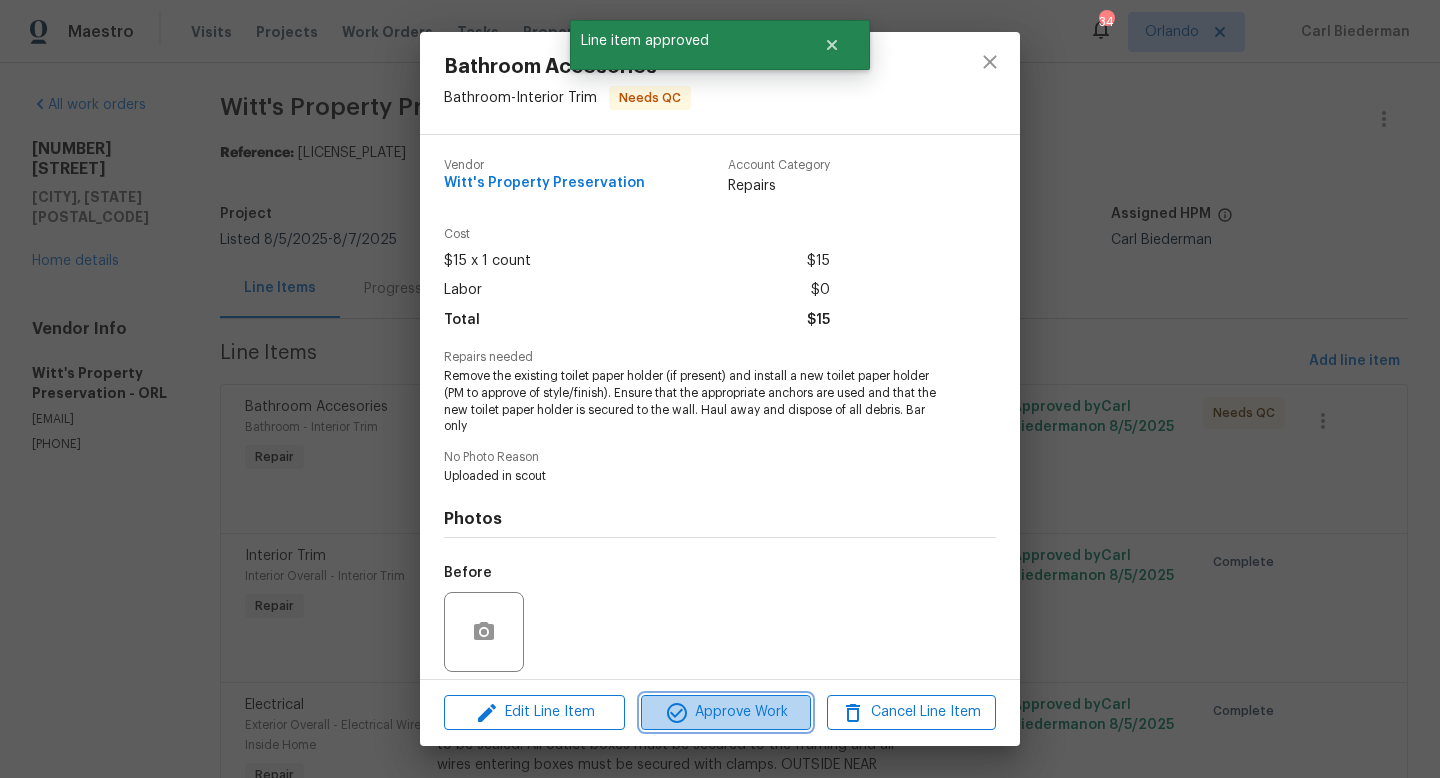 click on "Approve Work" at bounding box center [725, 712] 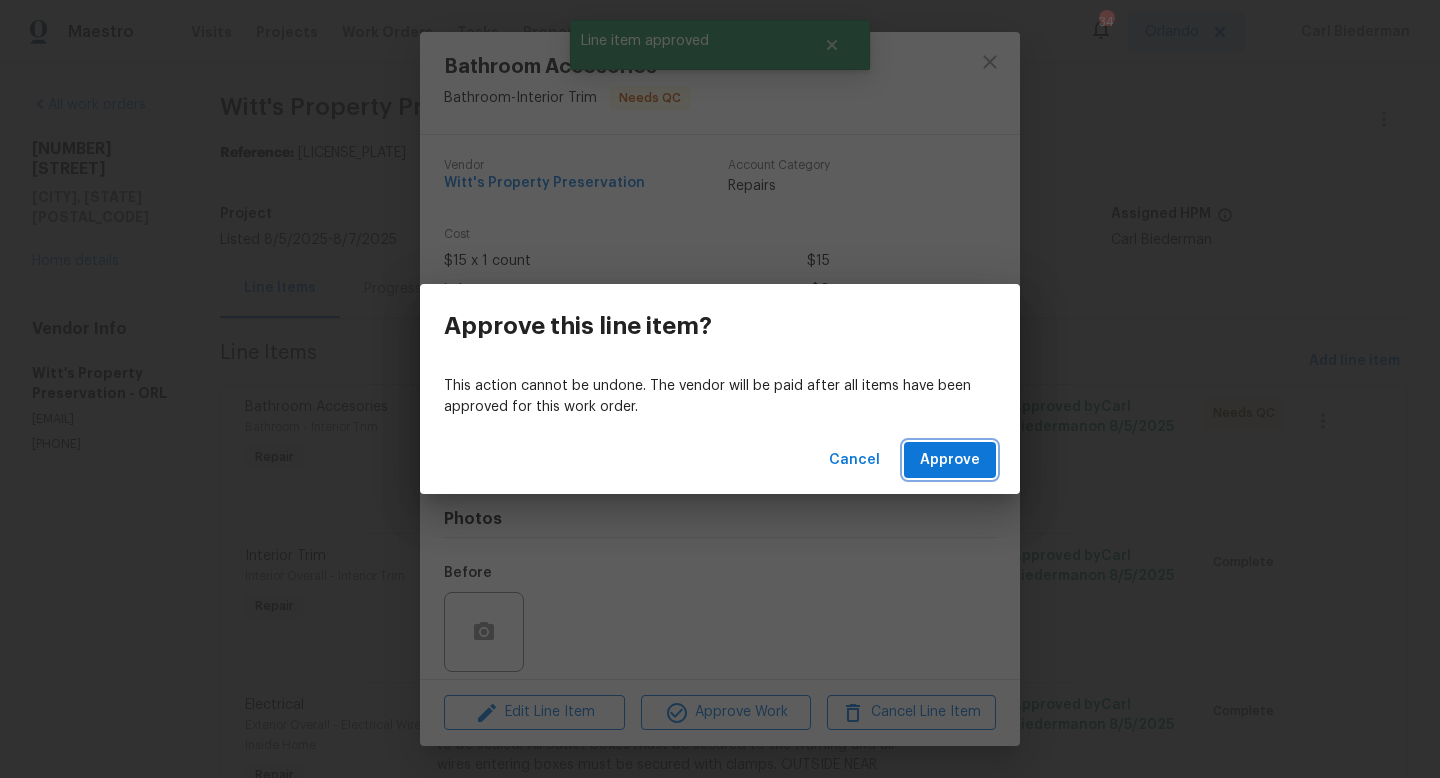 click on "Approve" at bounding box center (950, 460) 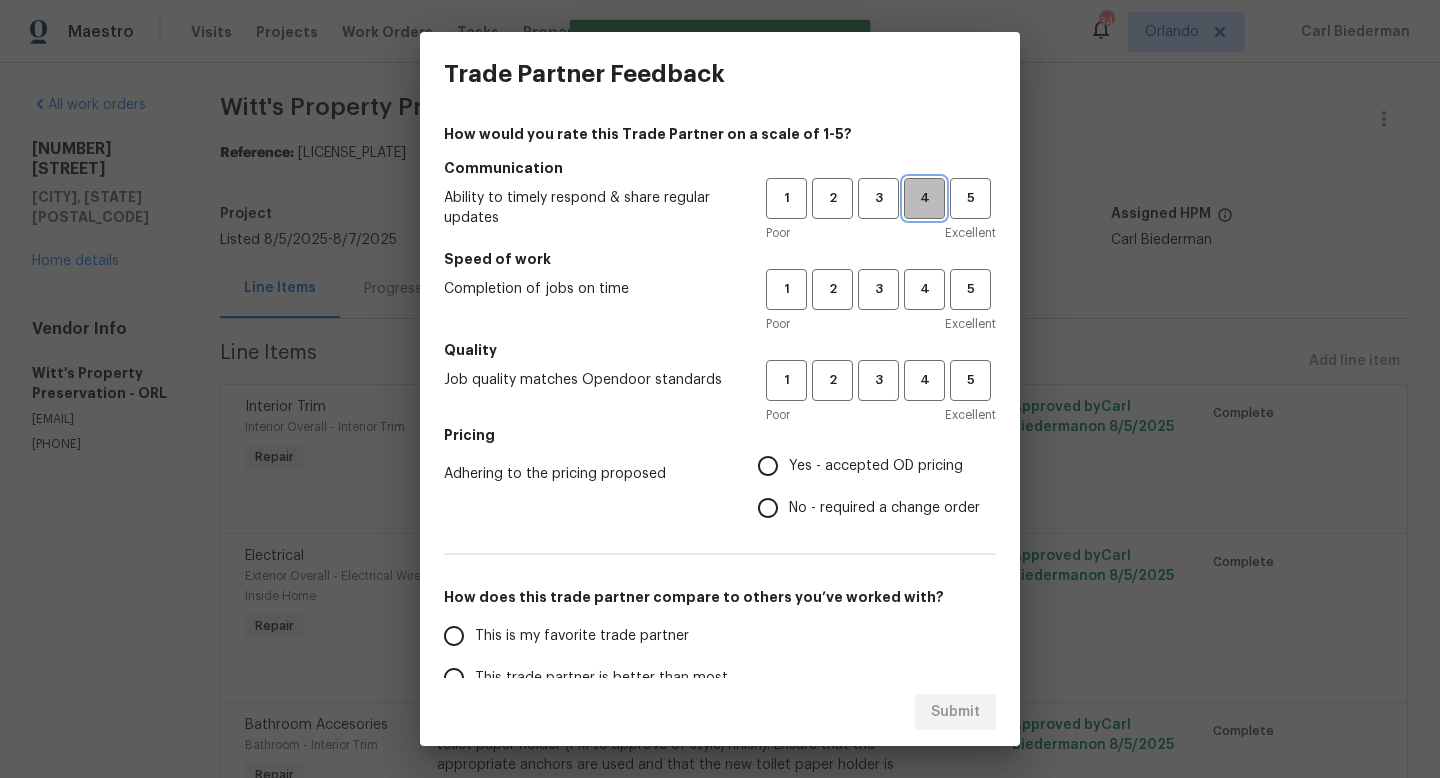 click on "4" at bounding box center [924, 198] 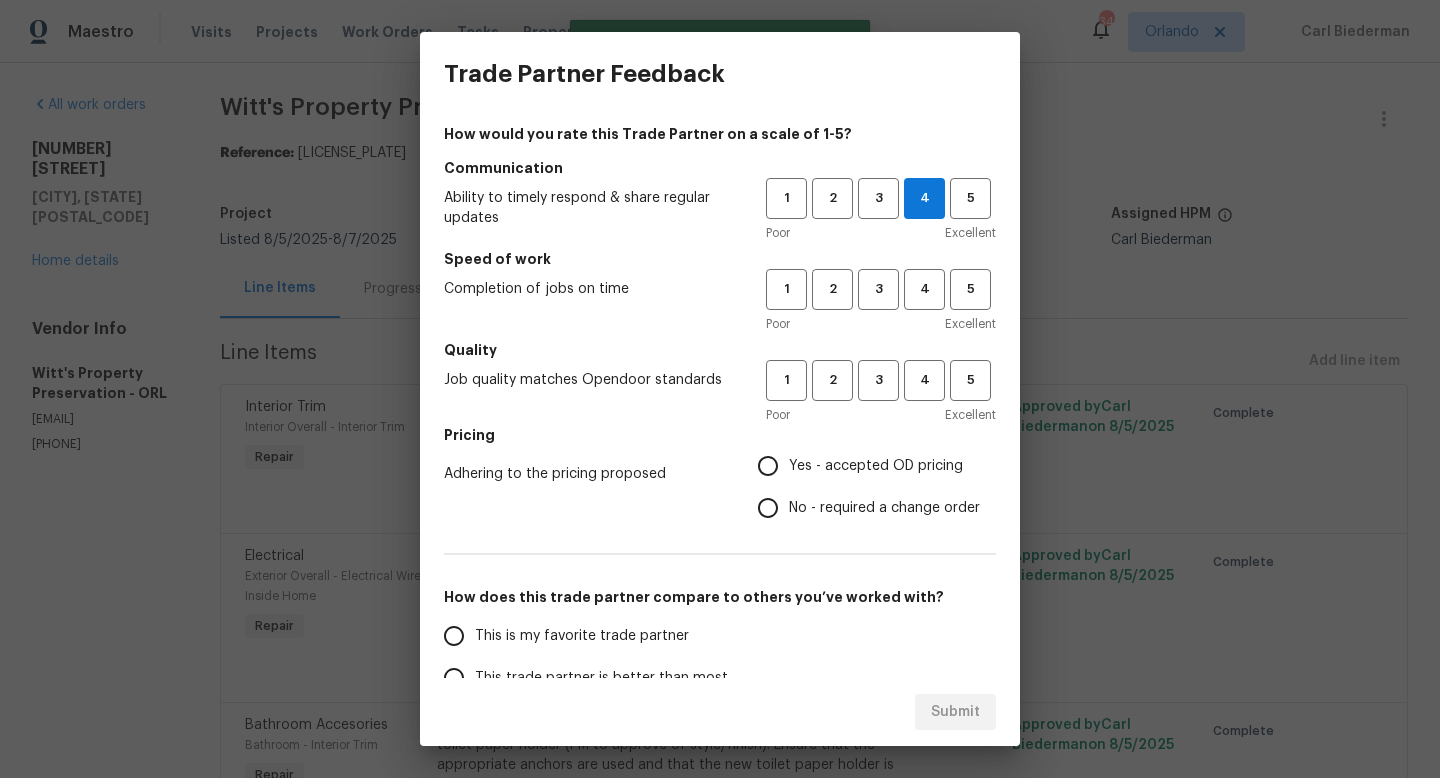 click on "How would you rate this Trade Partner on a scale of 1-5? Communication Ability to timely respond & share regular updates 1 2 3 4 5 Poor Excellent Speed of work Completion of jobs on time 1 2 3 4 5 Poor Excellent Quality Job quality matches Opendoor standards 1 2 3 4 5 Poor Excellent Pricing Adhering to the pricing proposed Yes - accepted OD pricing No - required a change order How does this trade partner compare to others you’ve worked with? This is my favorite trade partner This trade partner is better than most This trade partner is par for the course This trade partner is acceptable We shouldn't work with this trade partner Comments x ​" at bounding box center (720, 515) 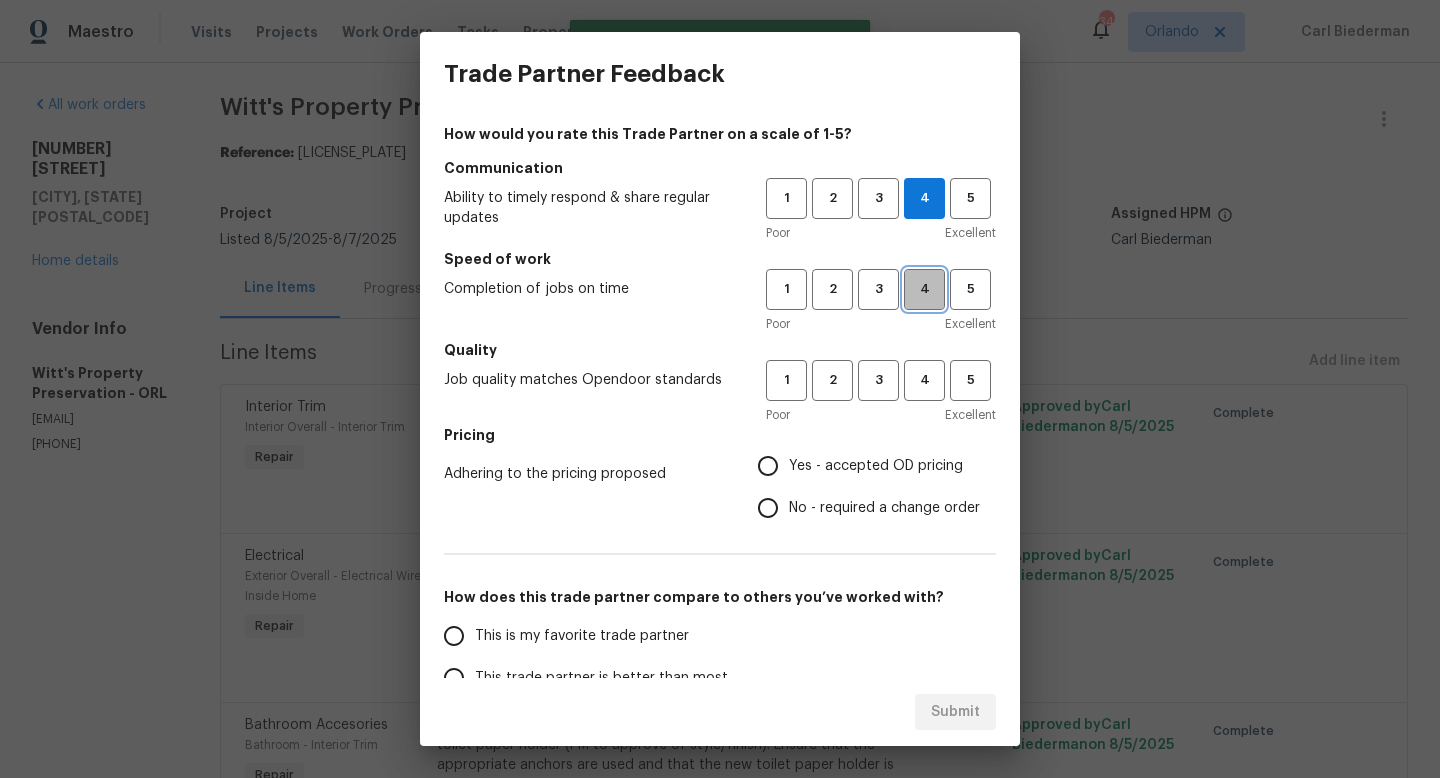 click on "4" at bounding box center (924, 289) 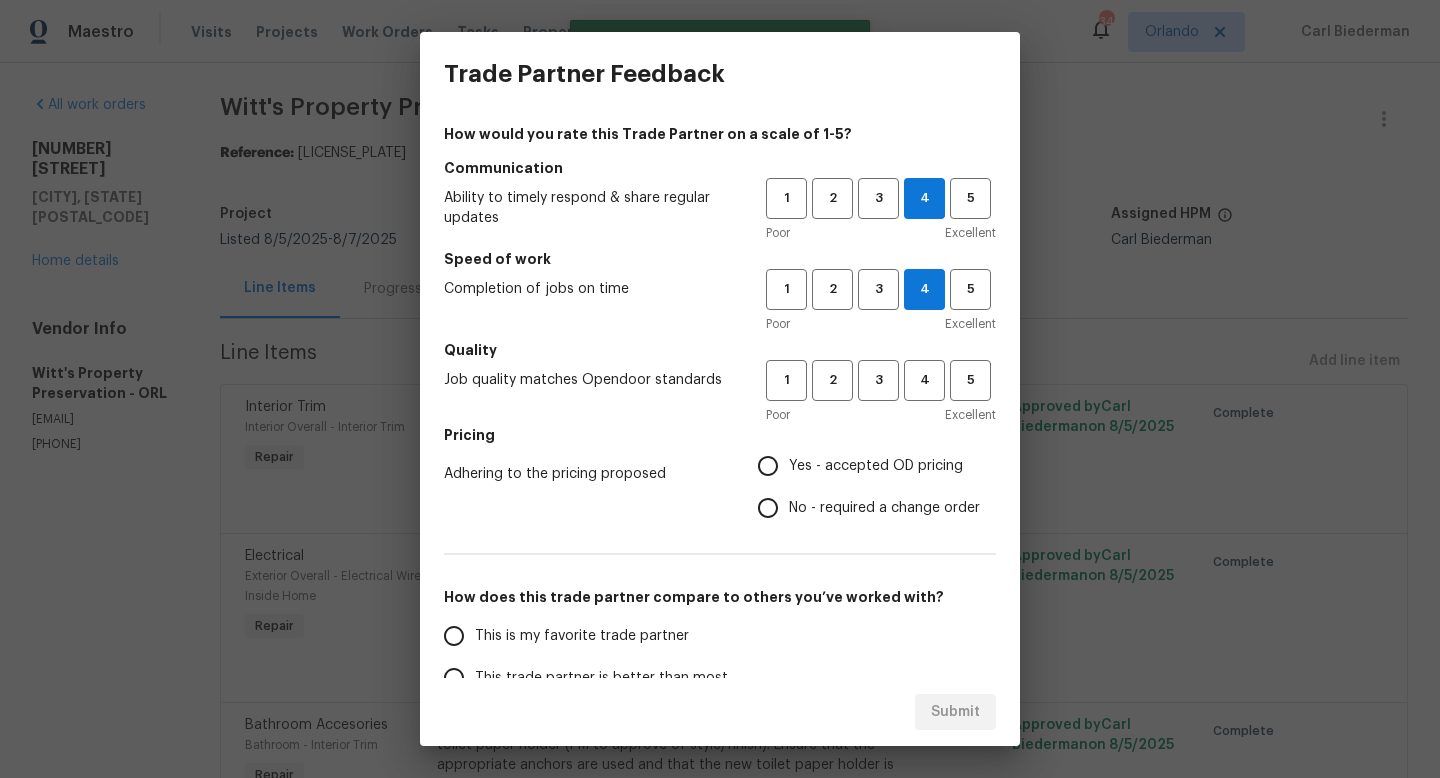 click on "Excellent" at bounding box center (970, 324) 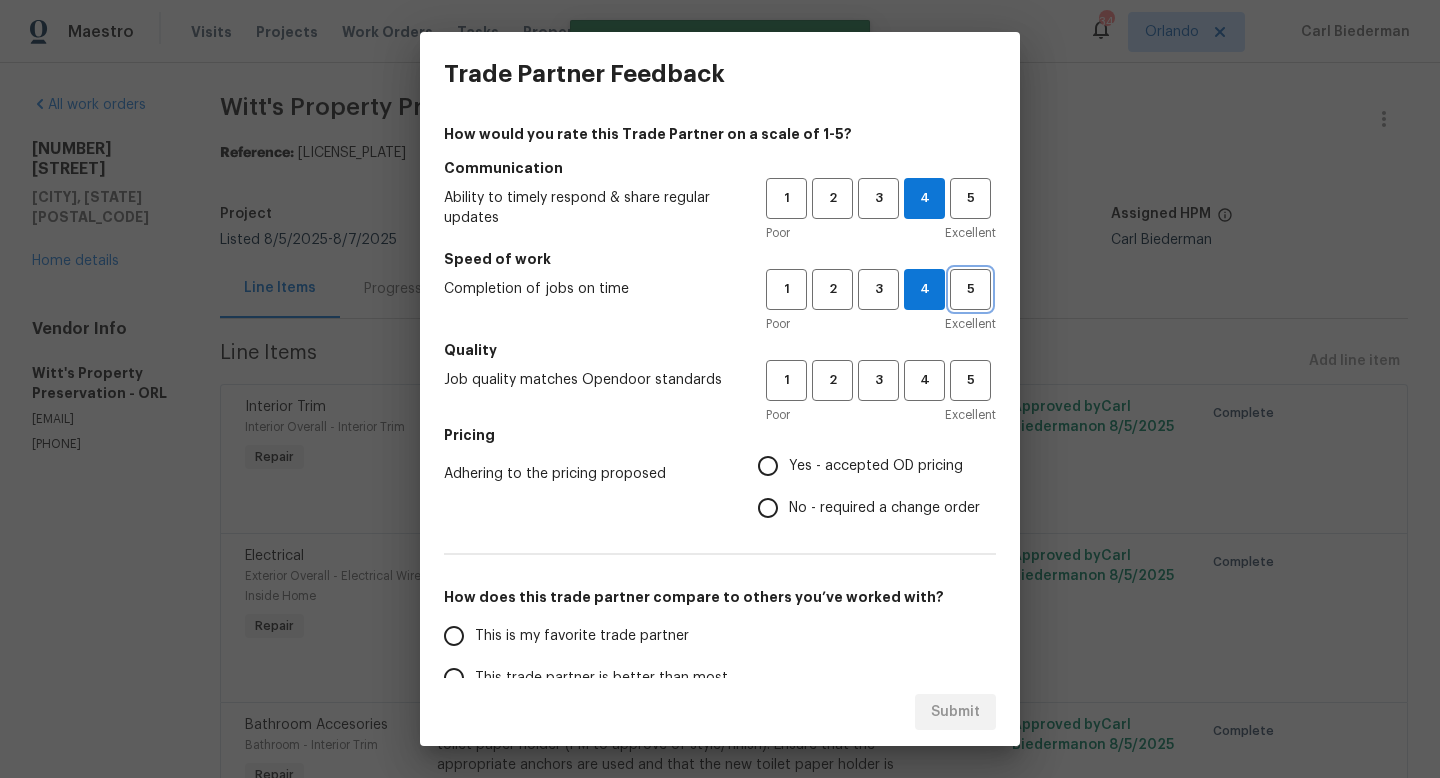 click on "5" at bounding box center [970, 289] 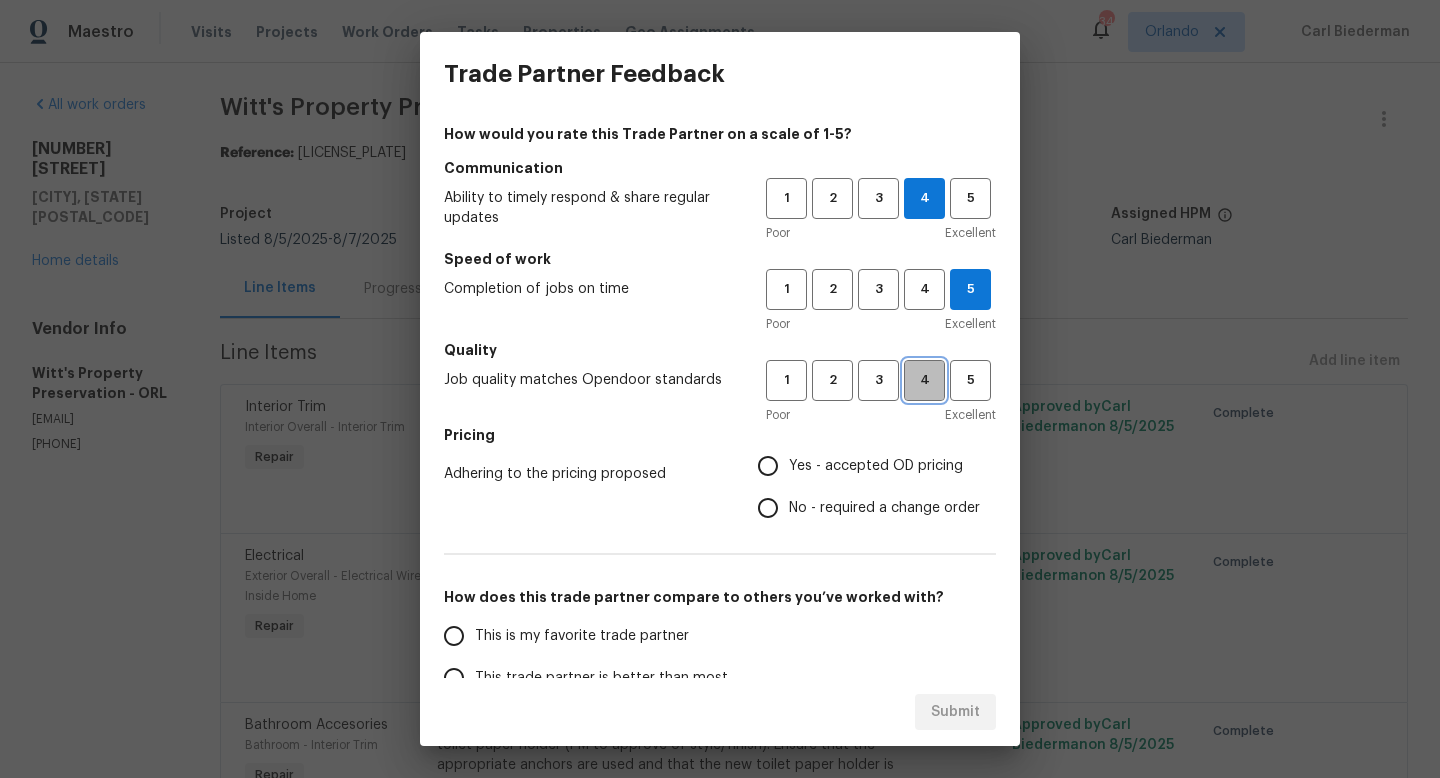 click on "4" at bounding box center [924, 380] 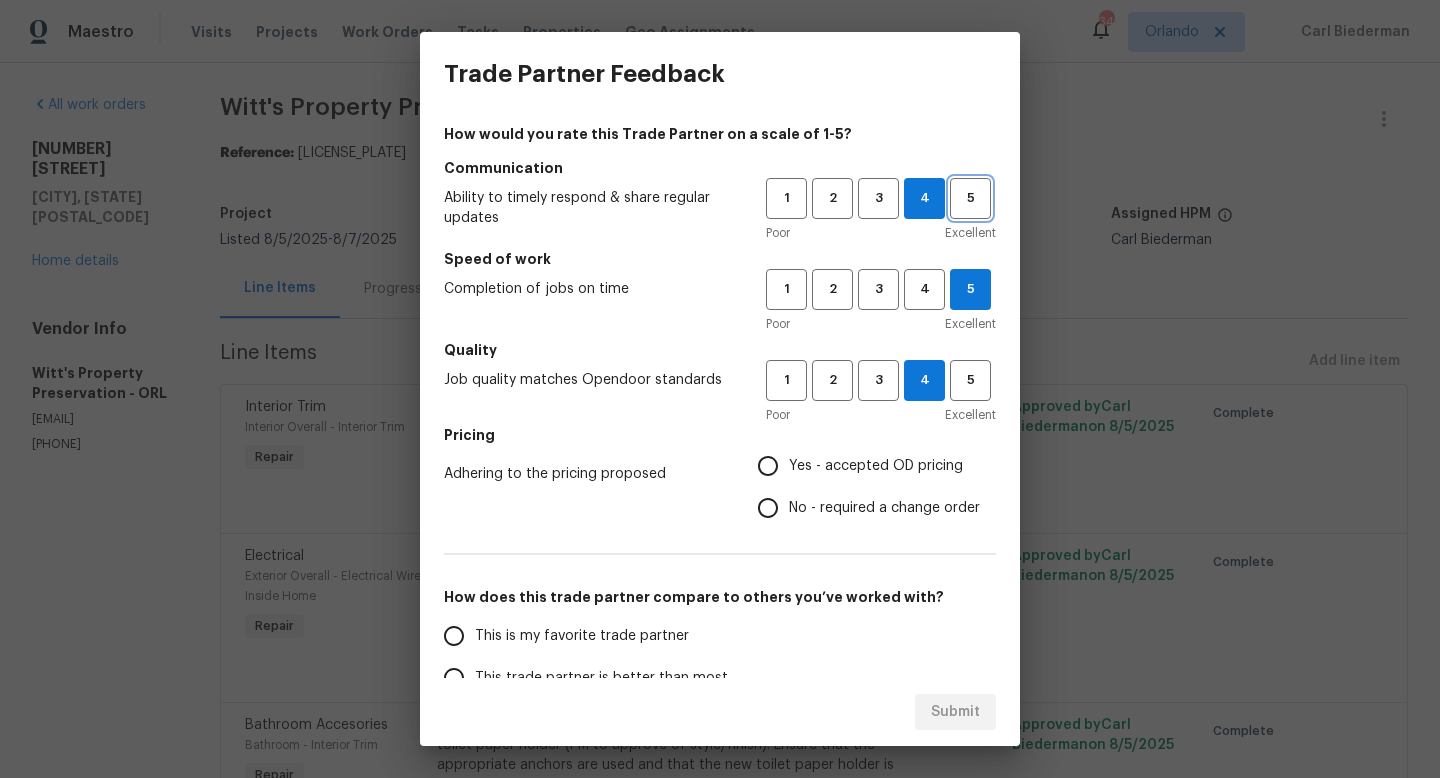 click on "5" at bounding box center [970, 198] 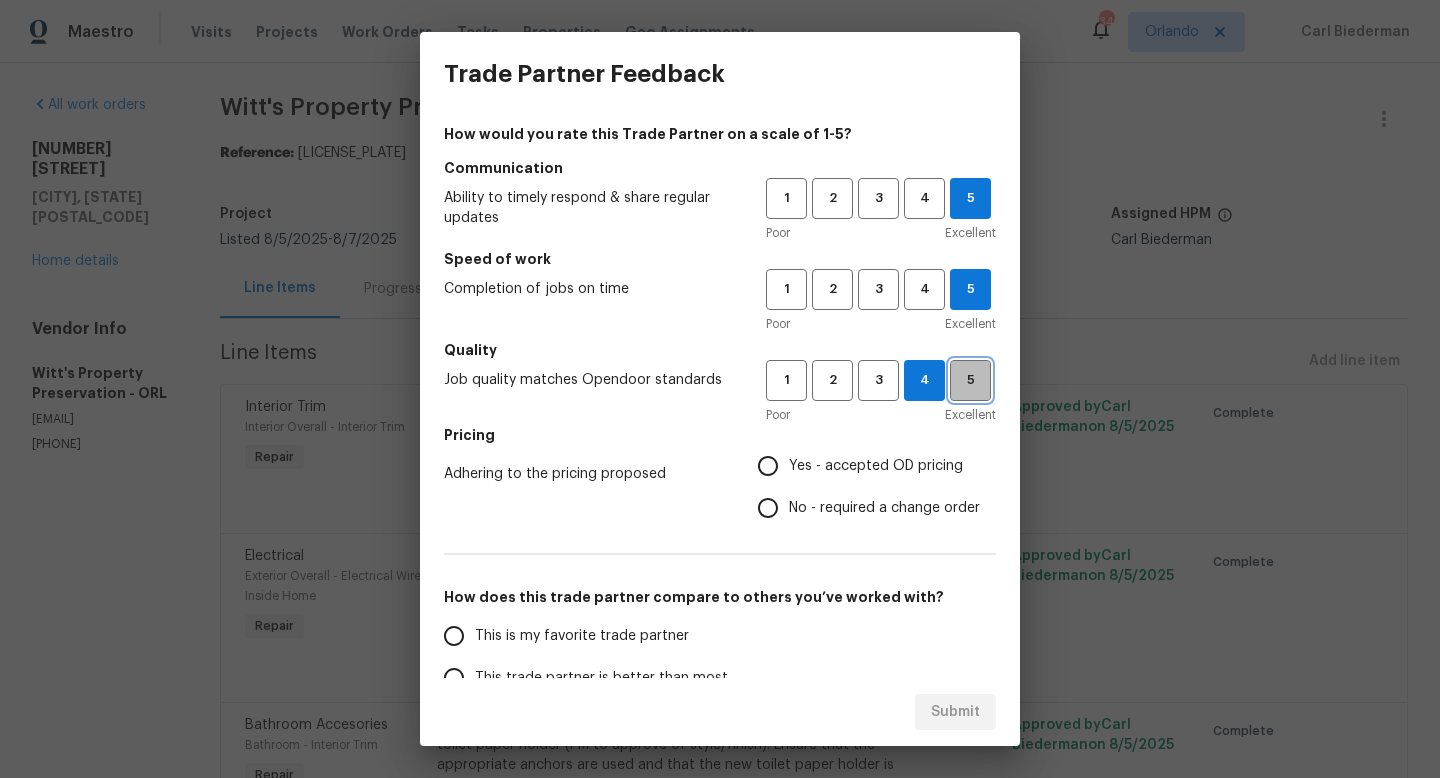 click on "5" at bounding box center [970, 380] 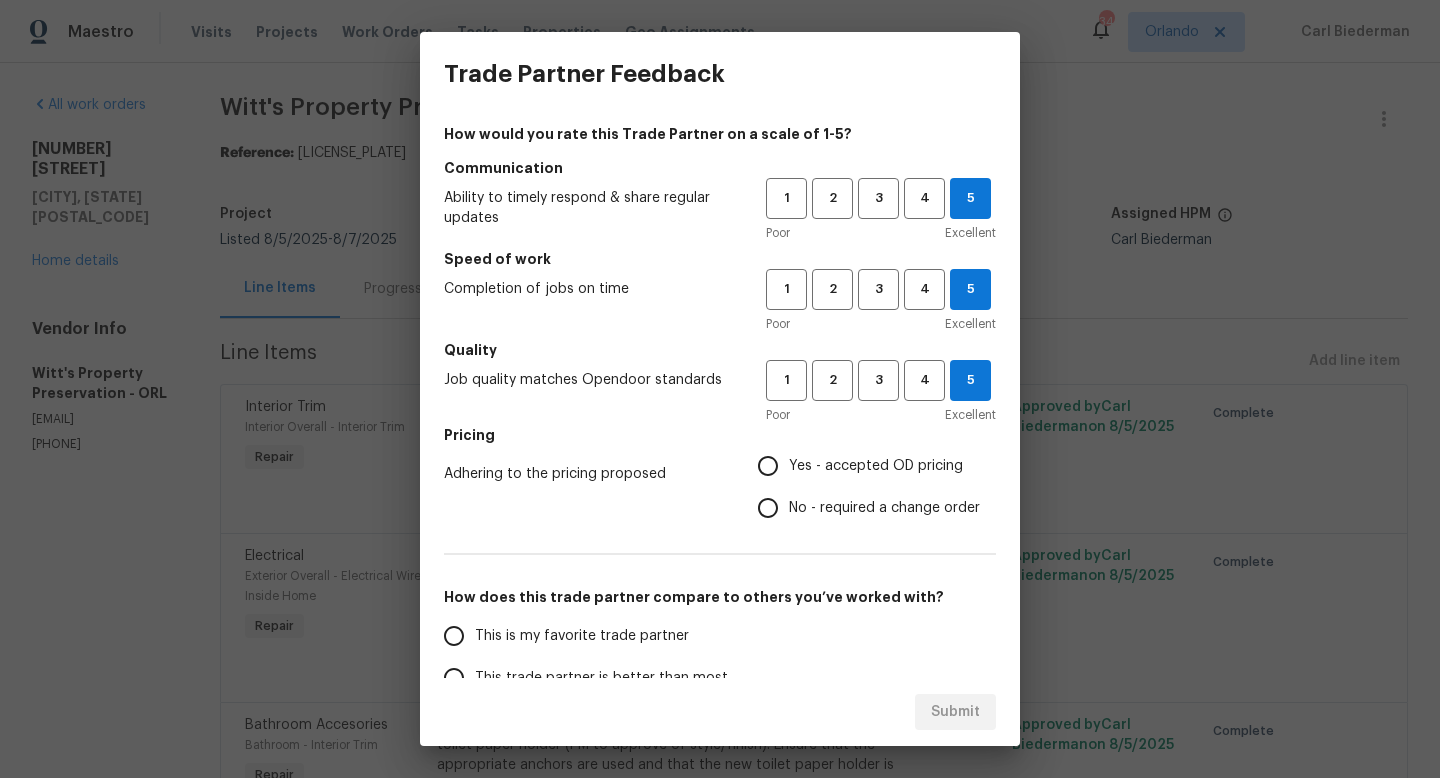 click on "Yes - accepted OD pricing" at bounding box center [876, 466] 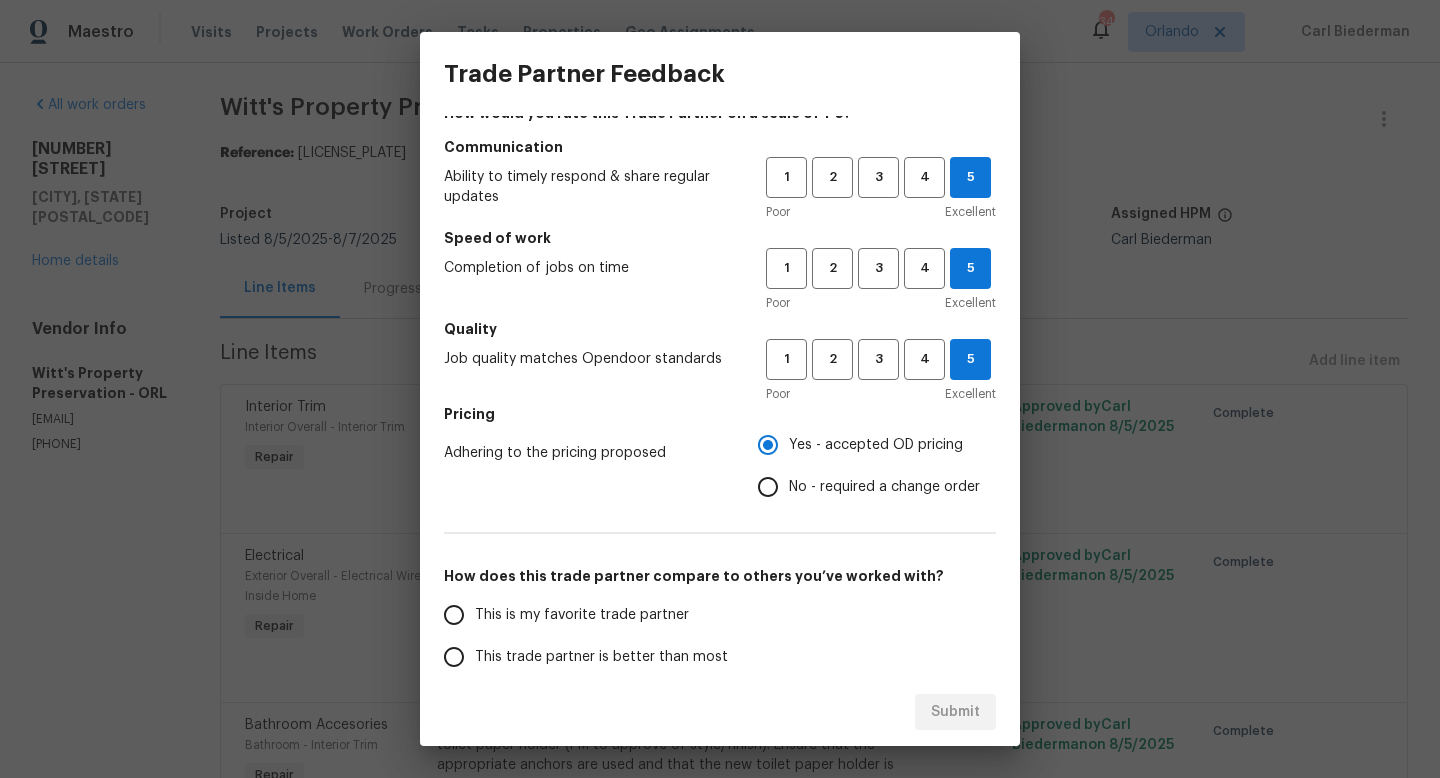 click on "This trade partner is better than most" at bounding box center [601, 657] 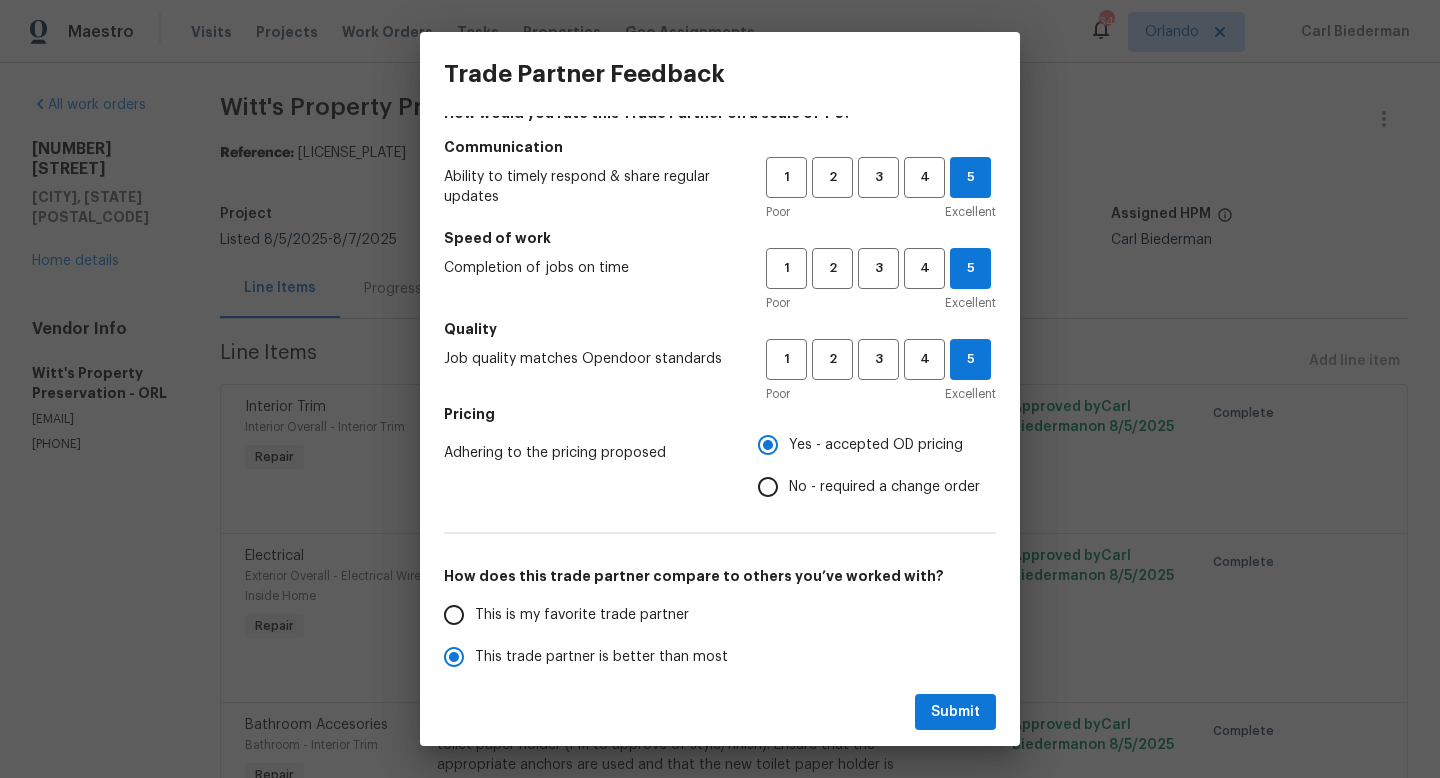 scroll, scrollTop: 21, scrollLeft: 0, axis: vertical 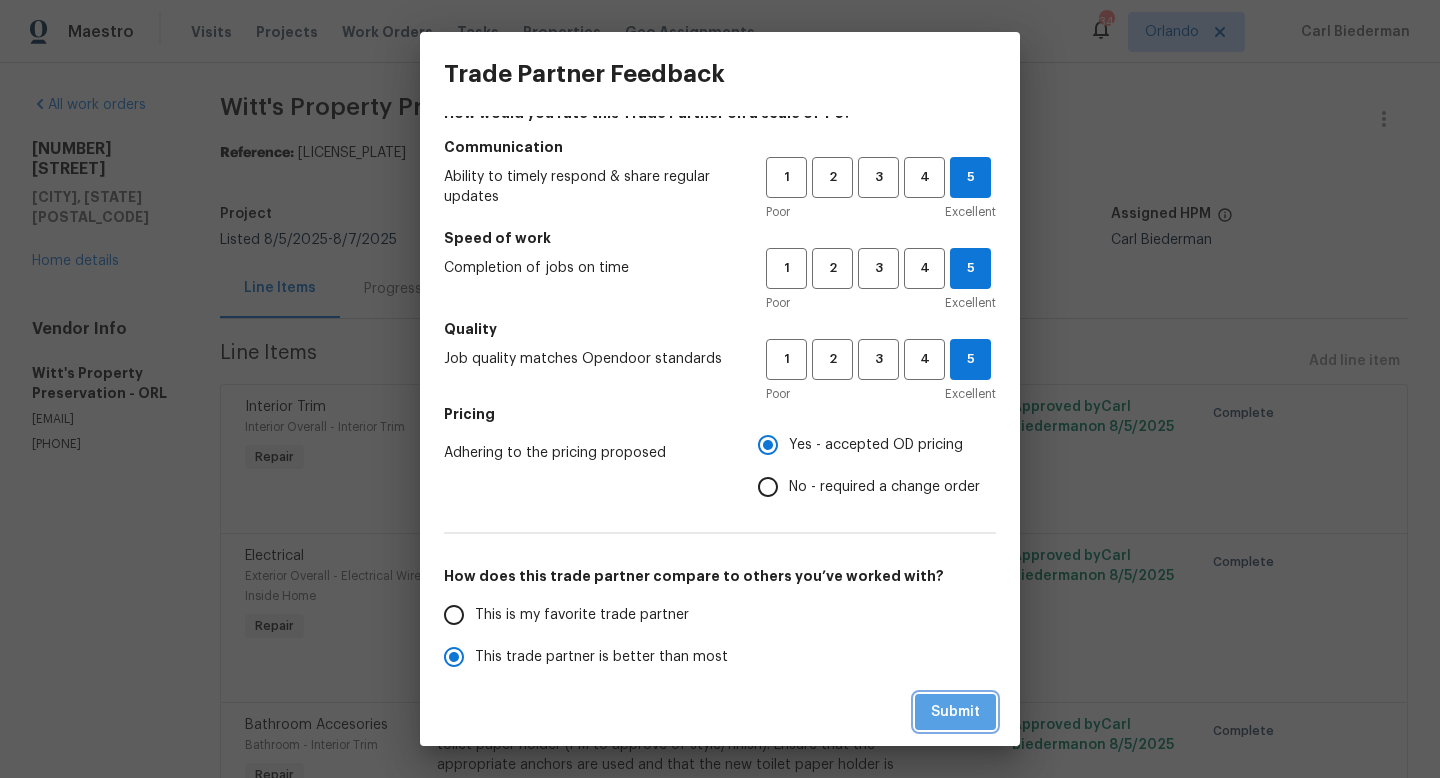 click on "Submit" at bounding box center (955, 712) 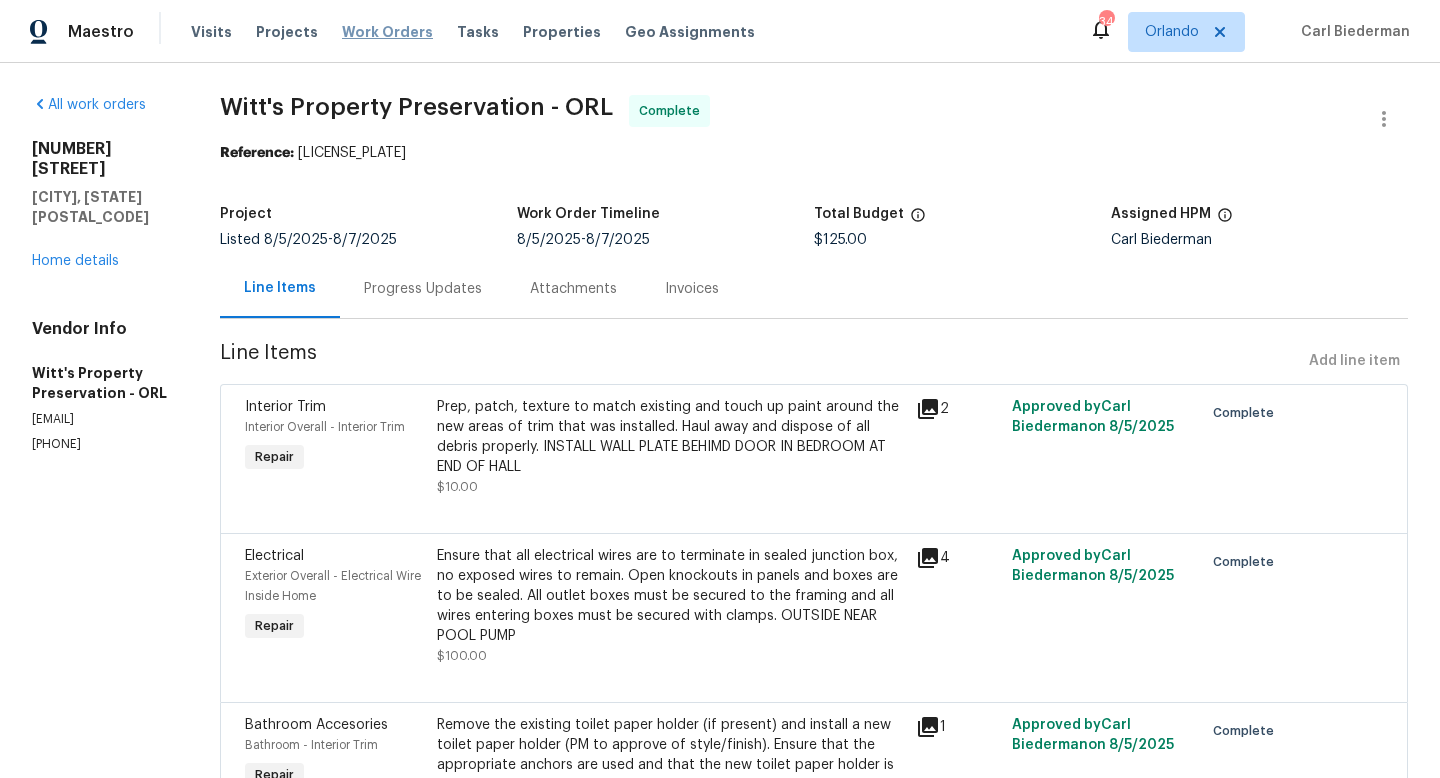 click on "Work Orders" at bounding box center [387, 32] 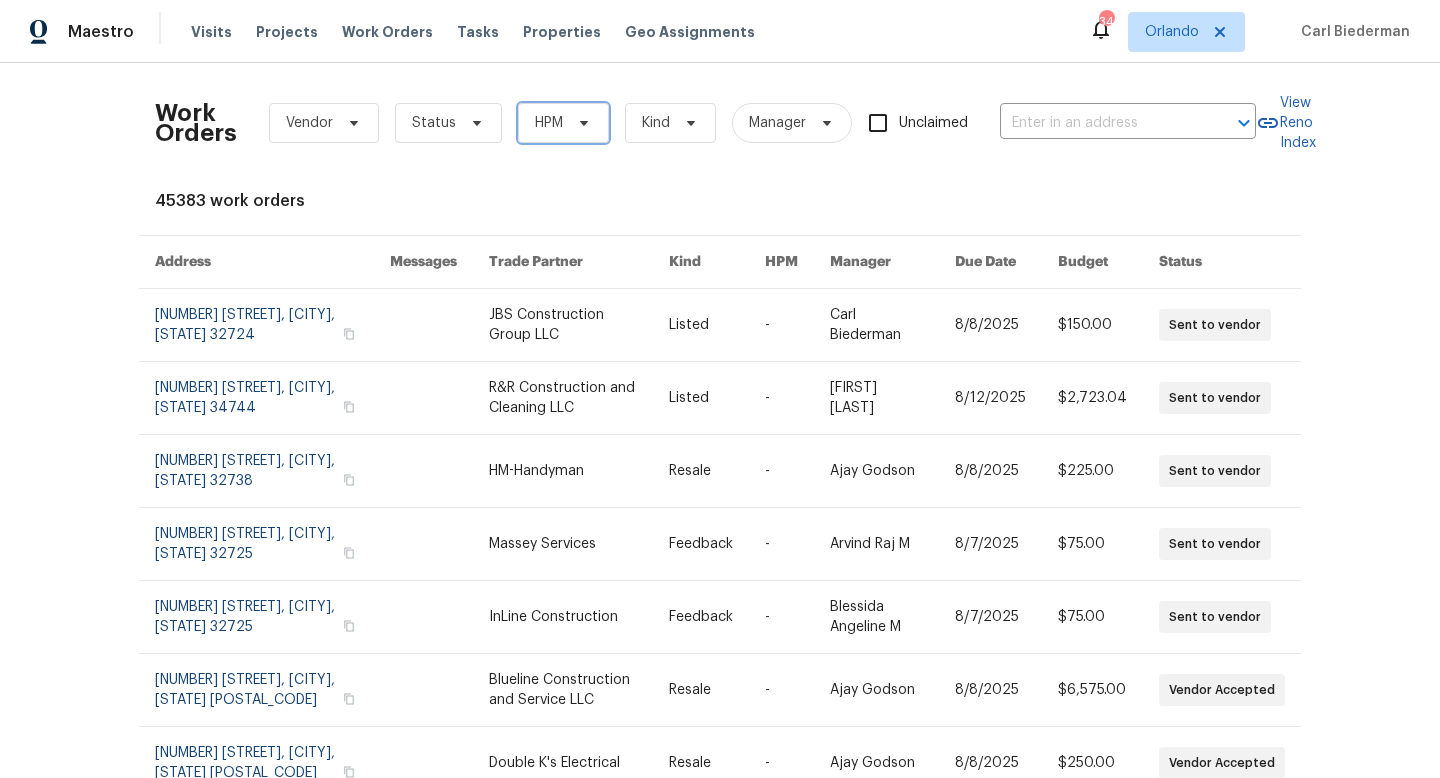 click on "HPM" at bounding box center [563, 123] 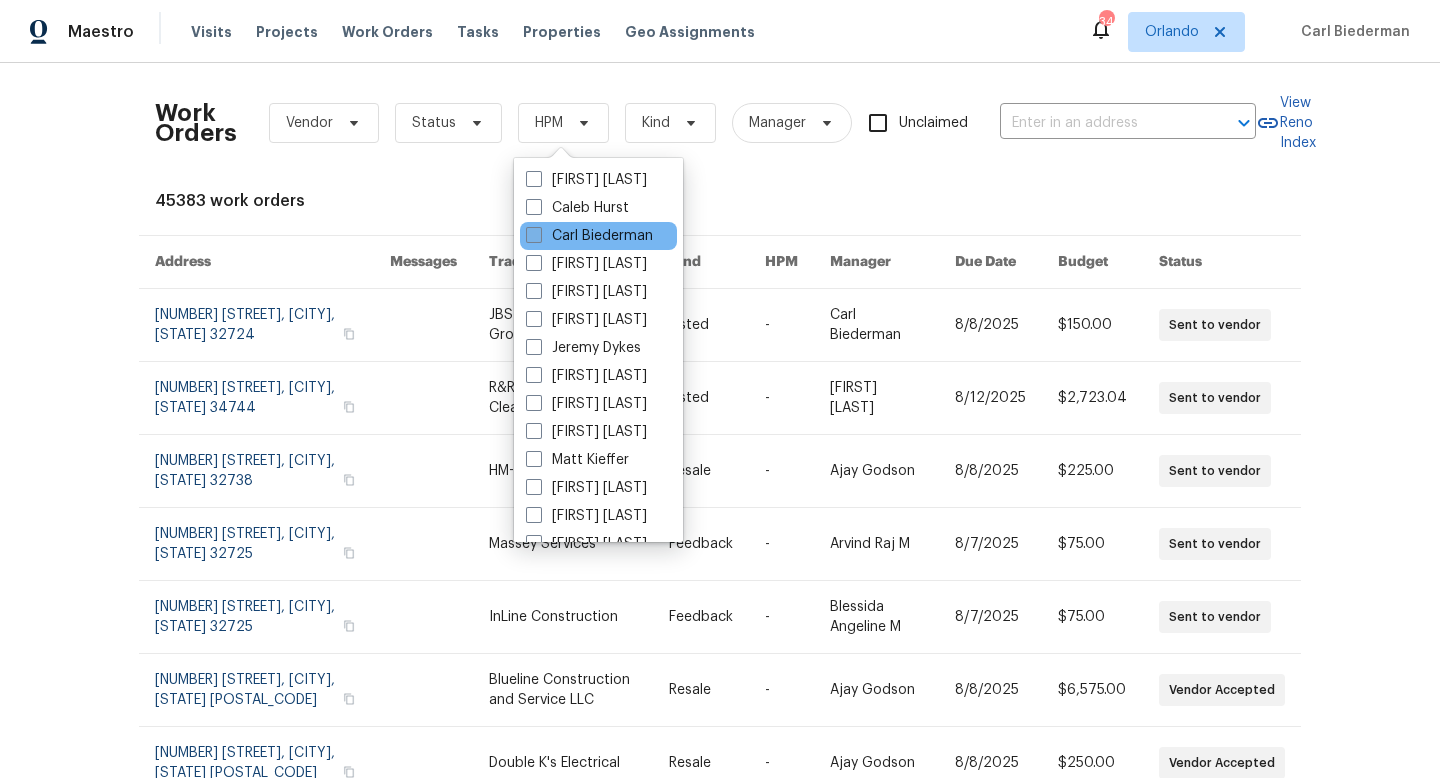 click at bounding box center (534, 235) 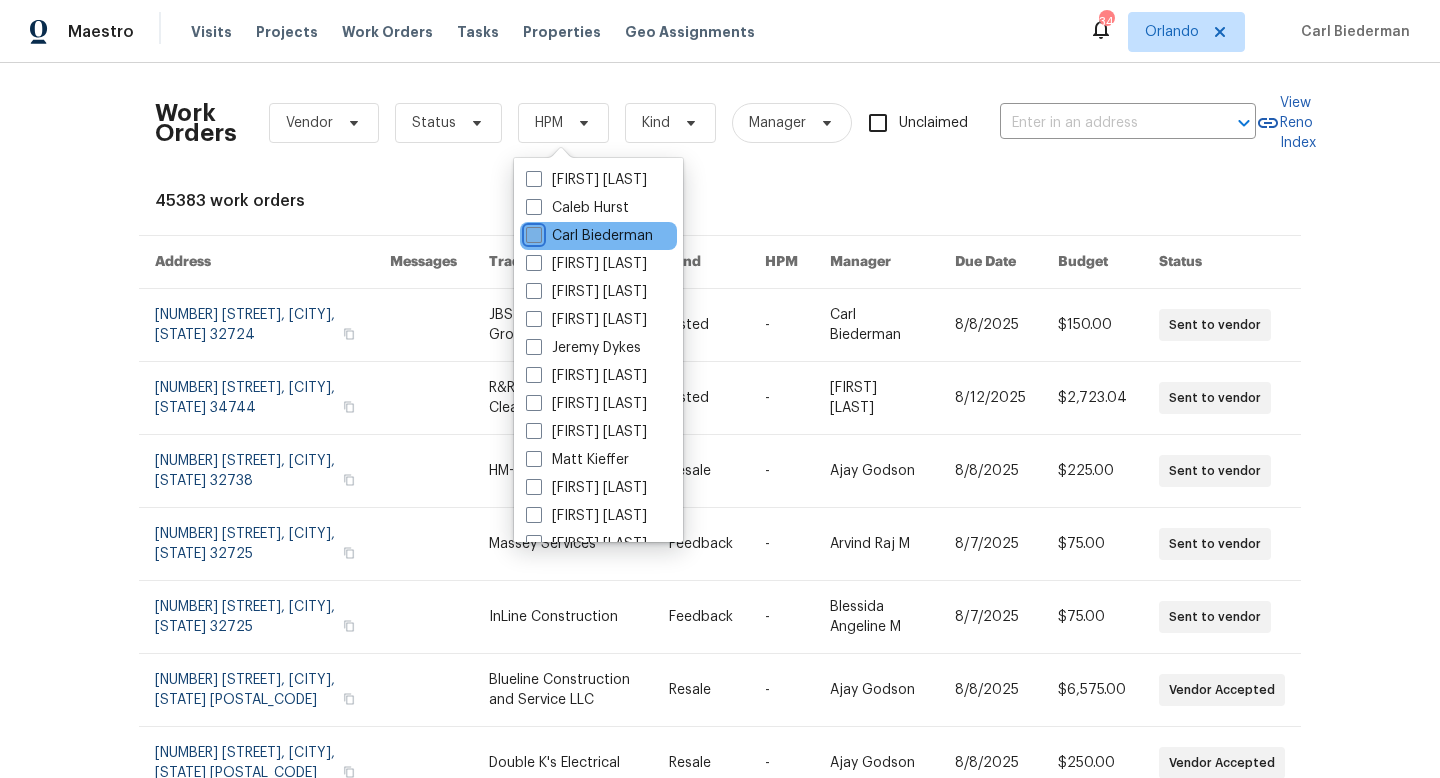 click on "Carl Biederman" at bounding box center [532, 232] 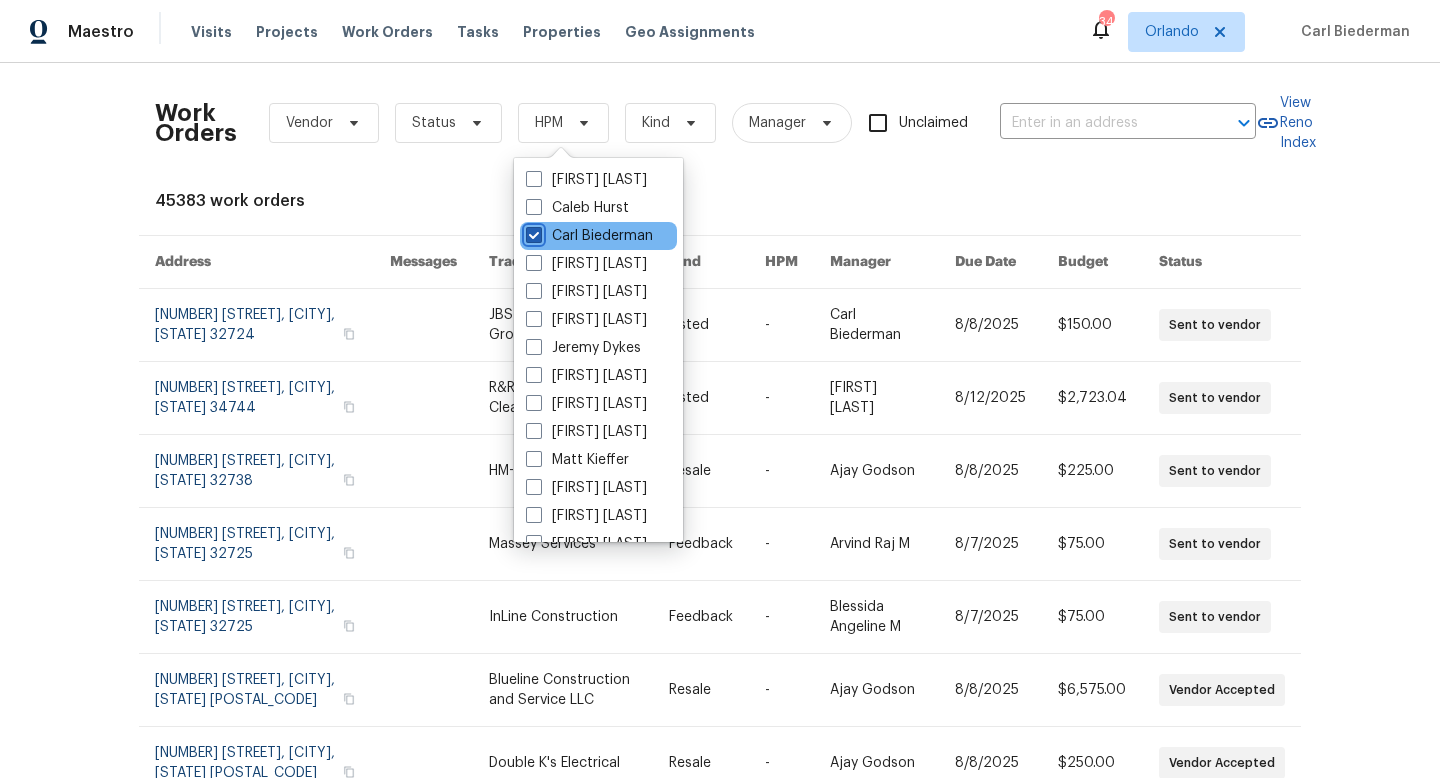 checkbox on "true" 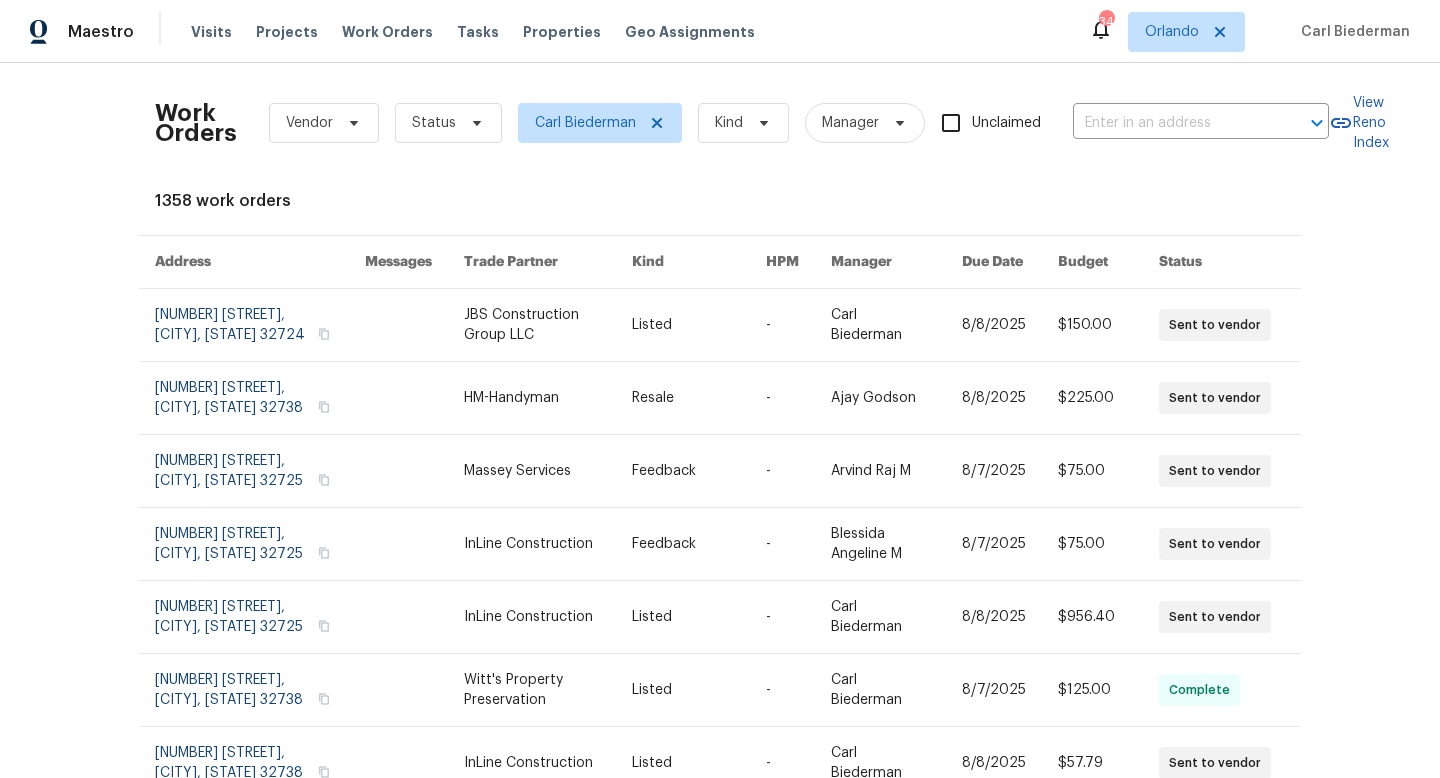 click on "Work Orders Vendor Status Carl Biederman Kind Manager Unclaimed ​" at bounding box center (742, 123) 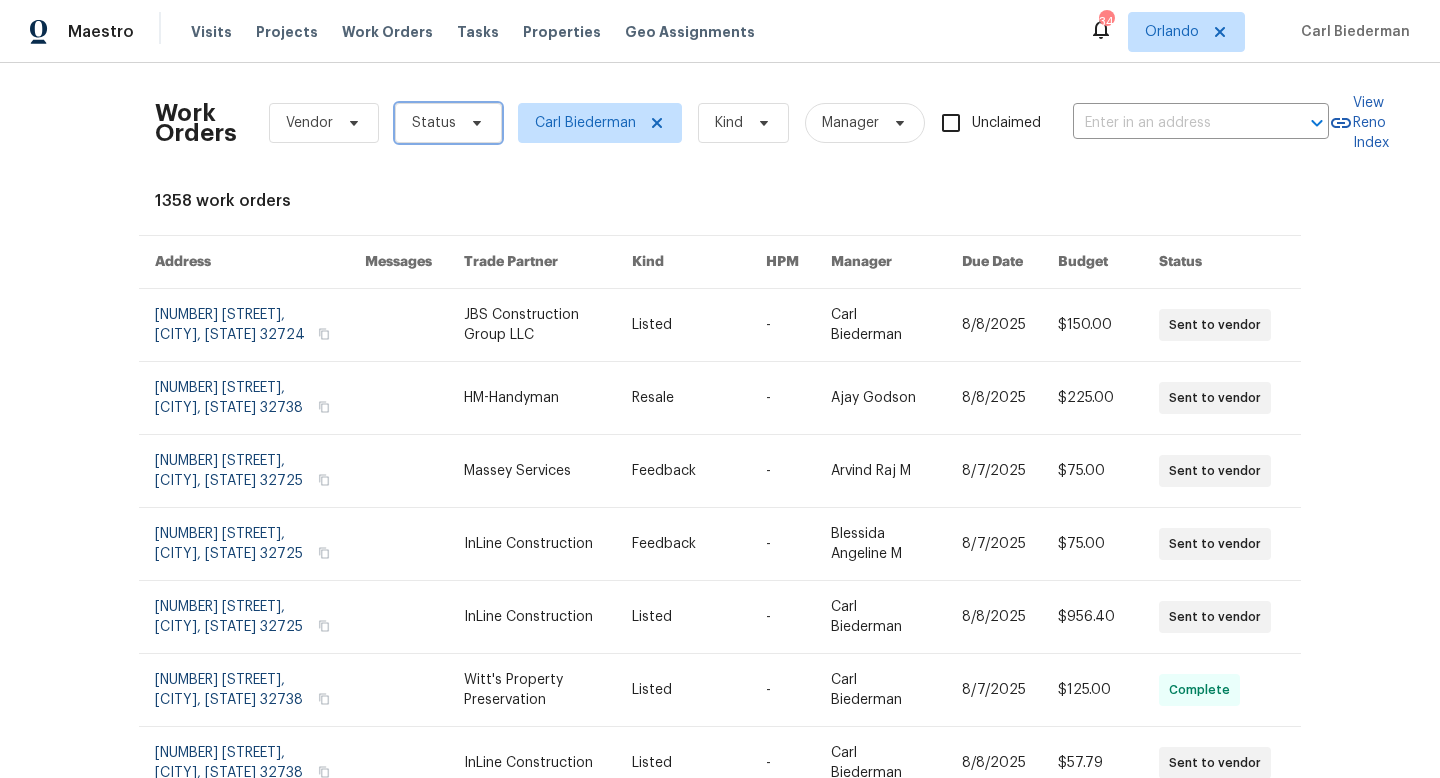 click 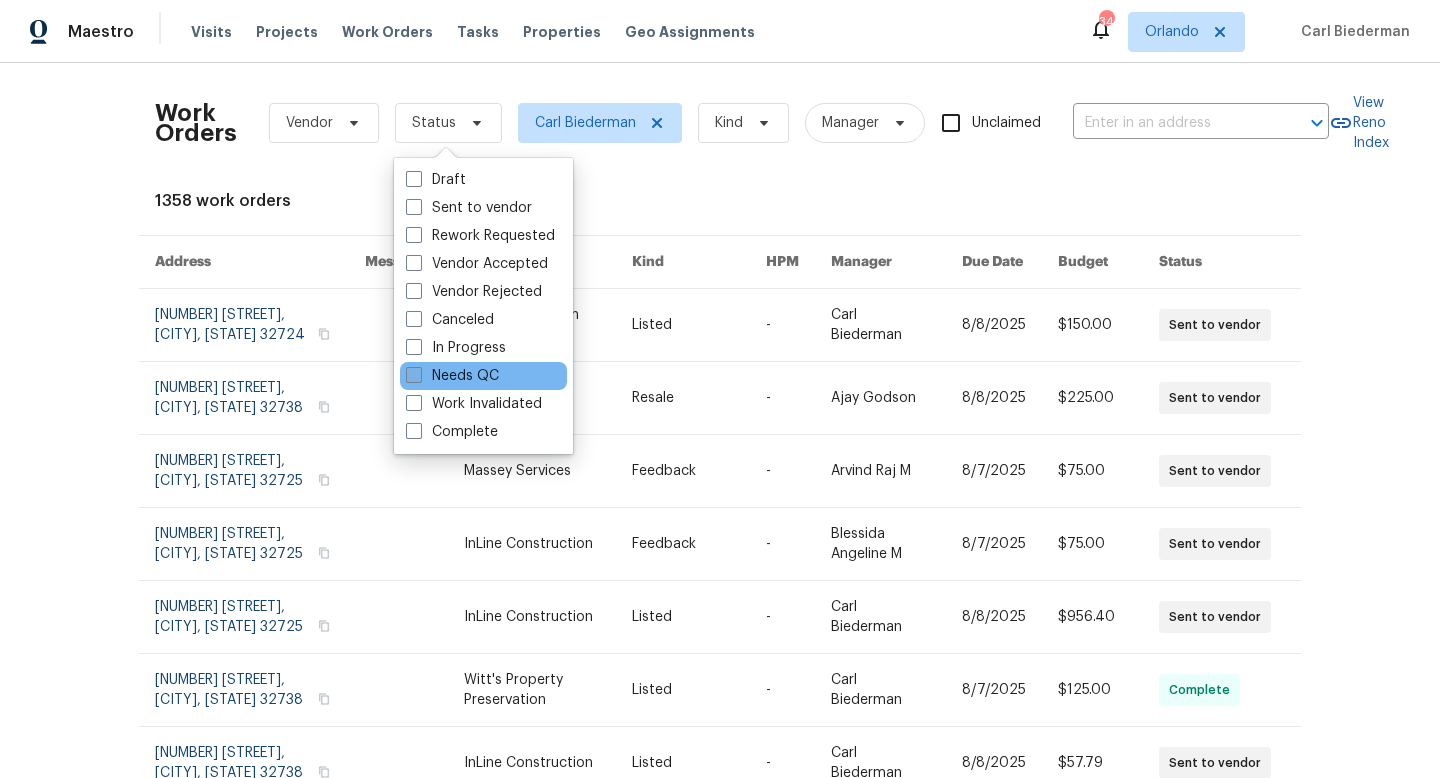 click at bounding box center (414, 375) 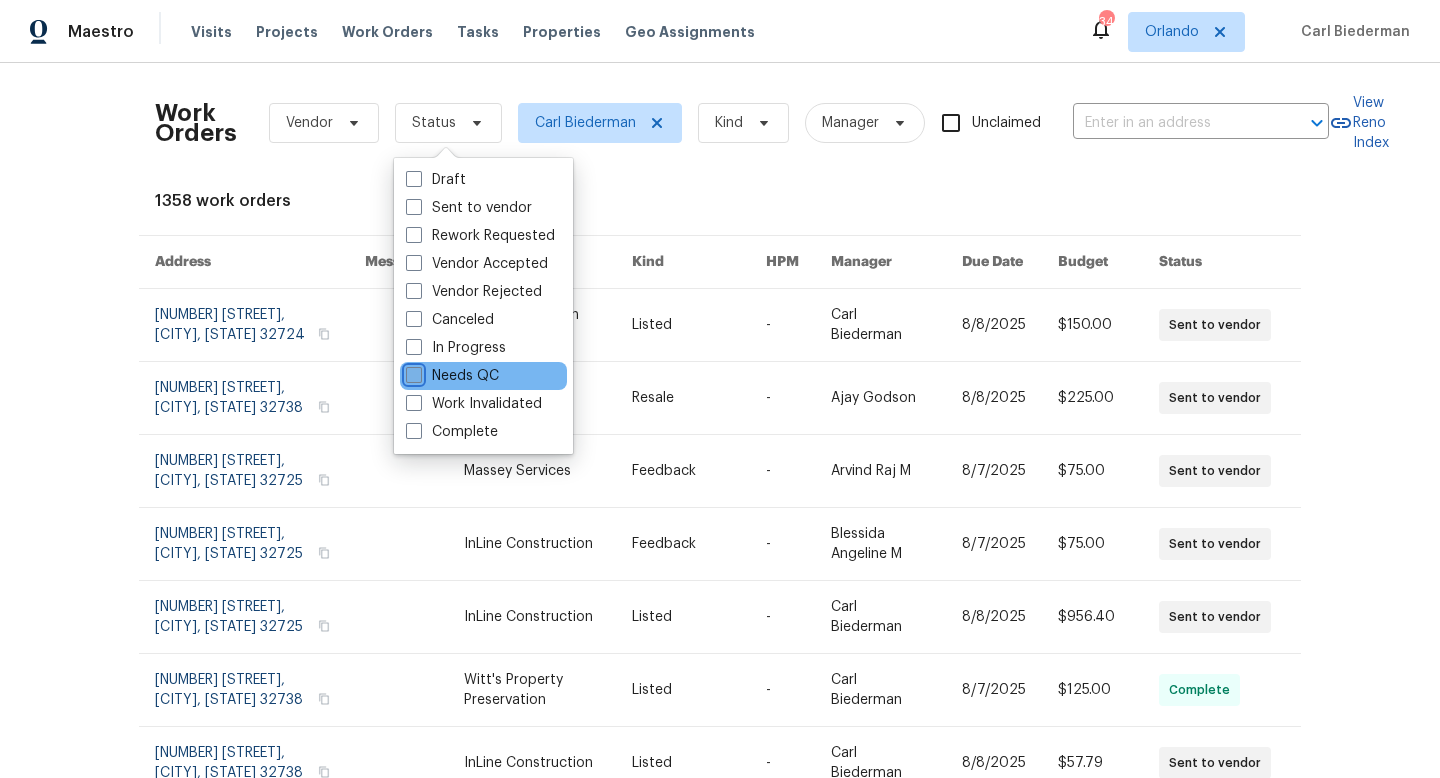 click on "Needs QC" at bounding box center [412, 372] 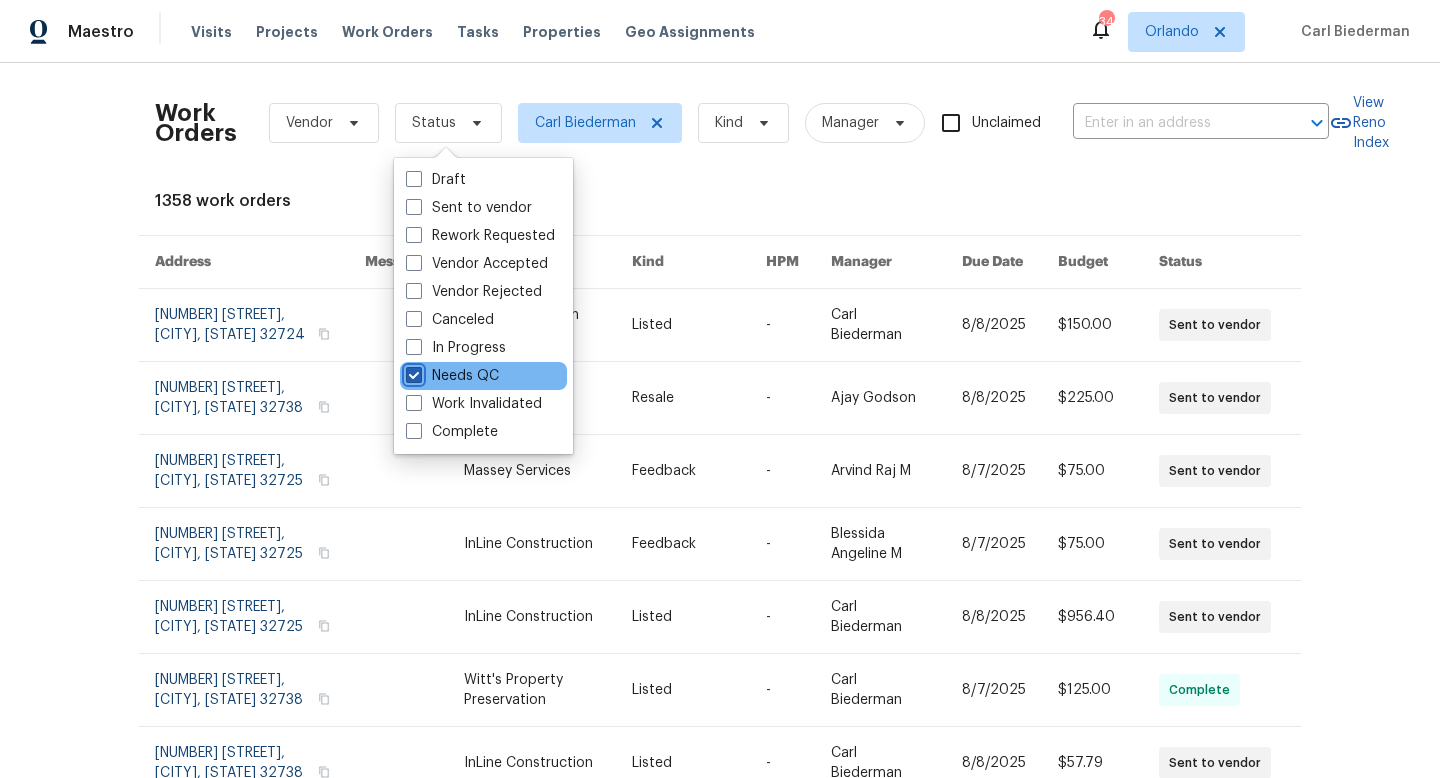 checkbox on "true" 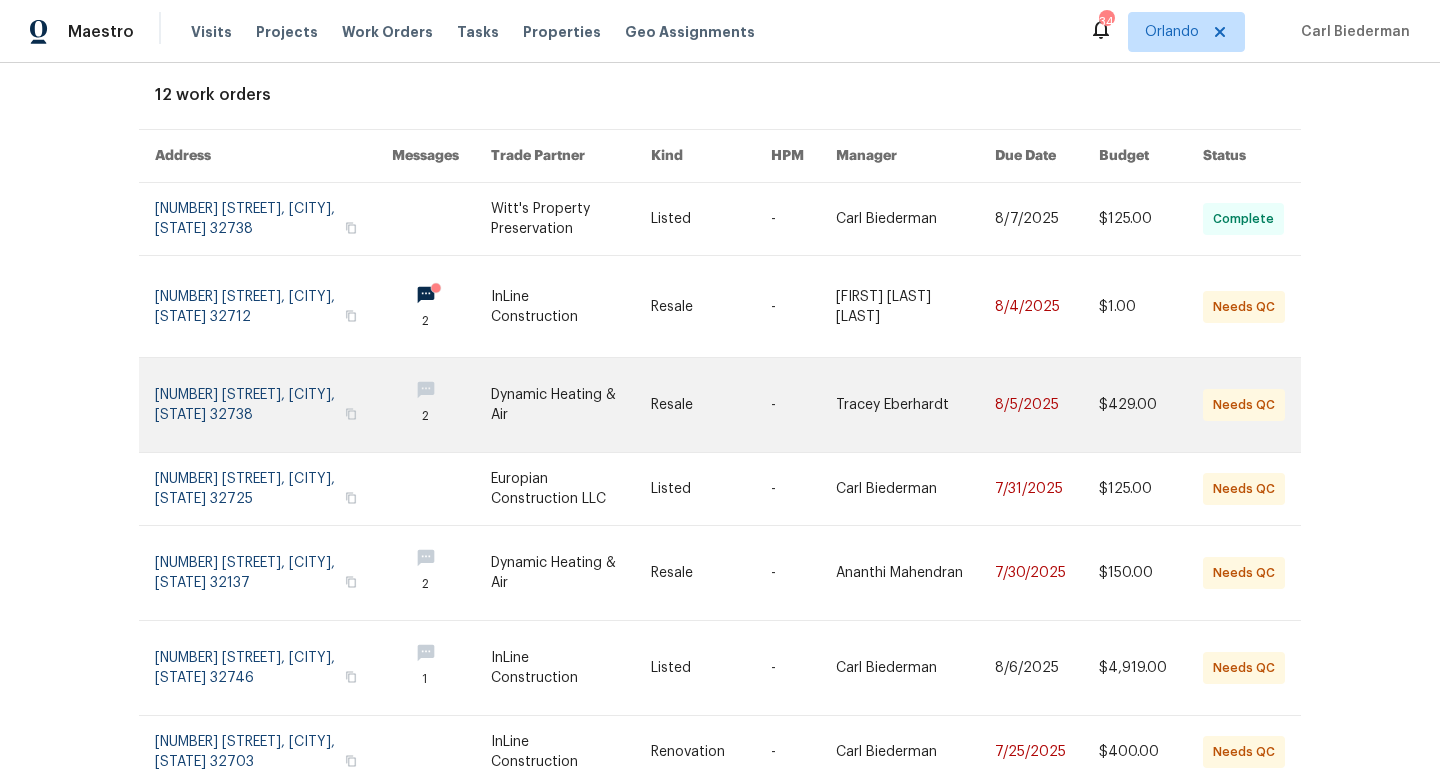 scroll, scrollTop: 138, scrollLeft: 0, axis: vertical 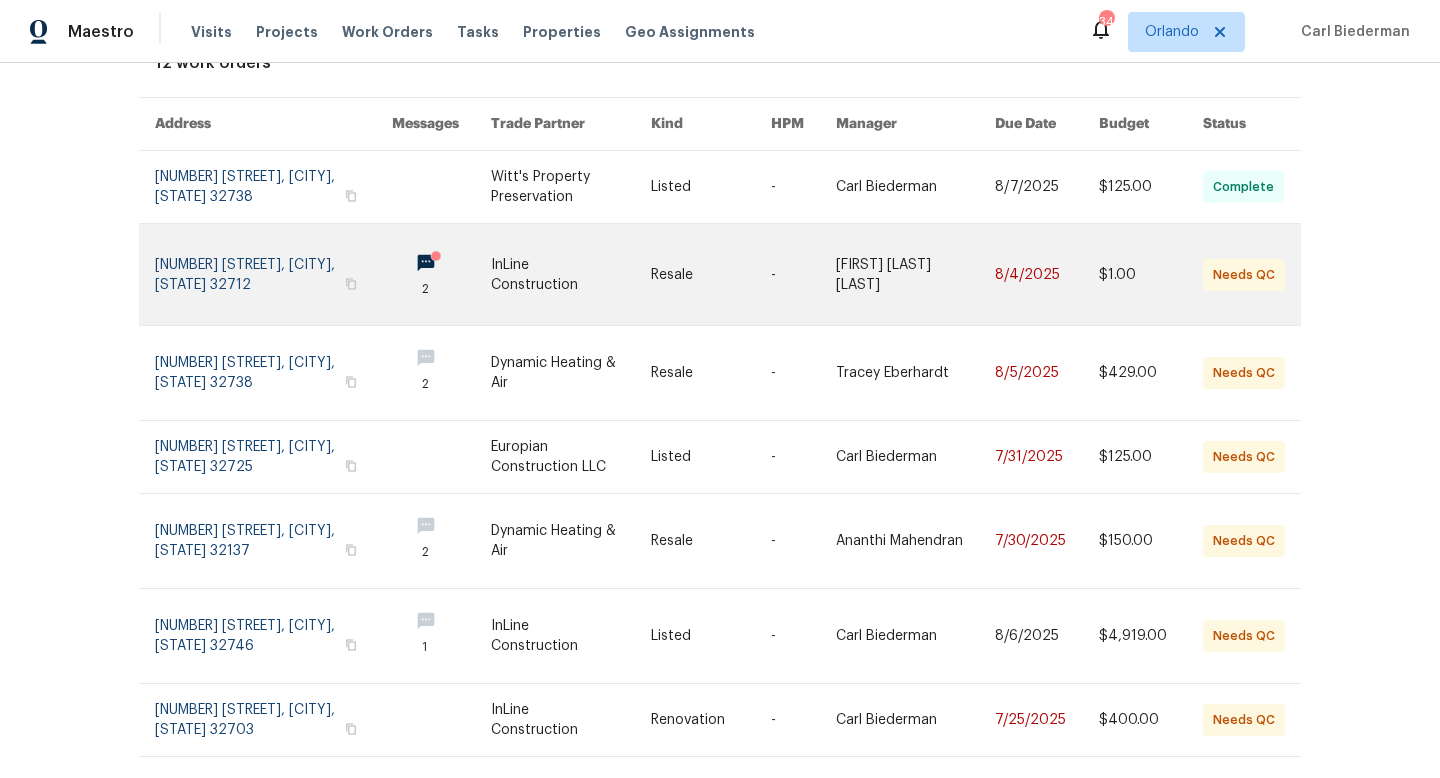 click at bounding box center [571, 274] 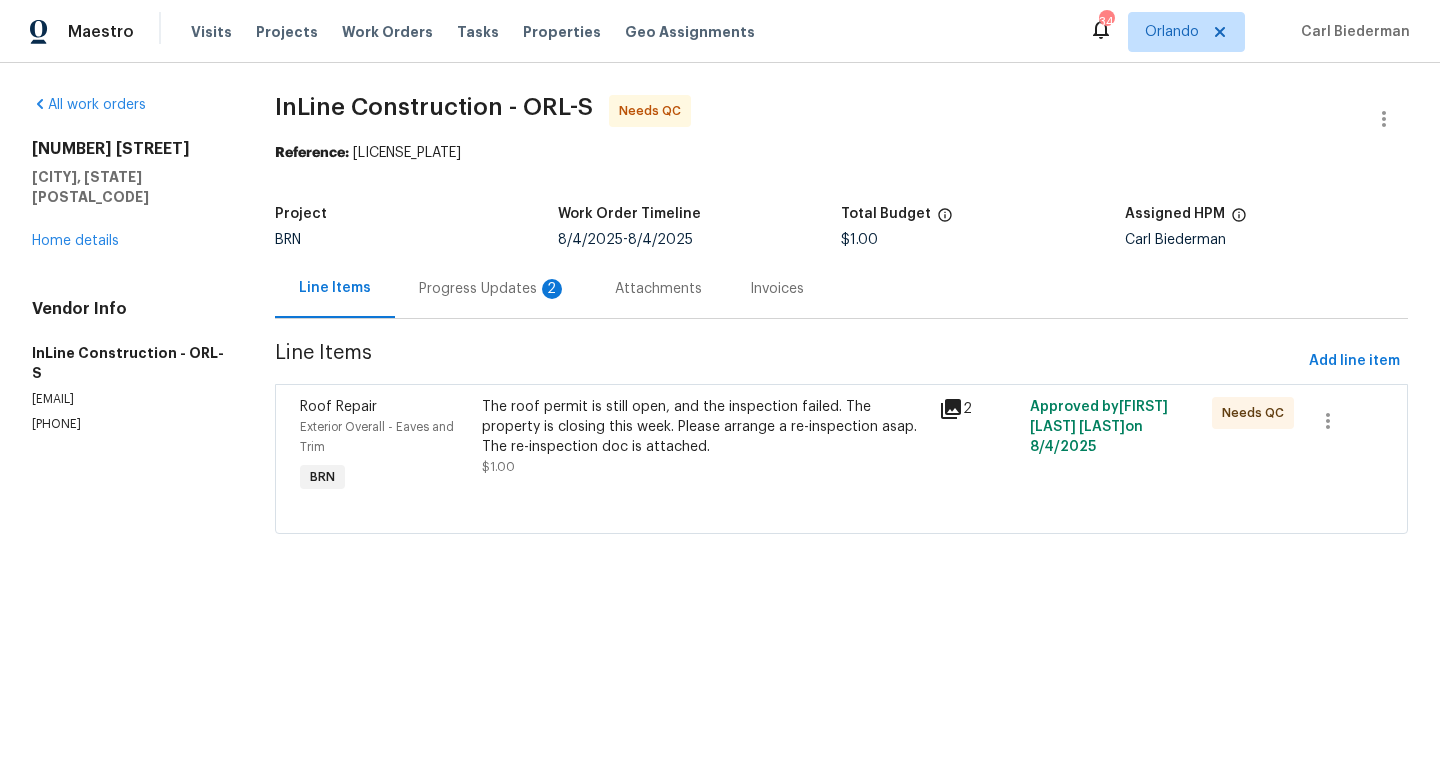 click on "Progress Updates 2" at bounding box center [493, 289] 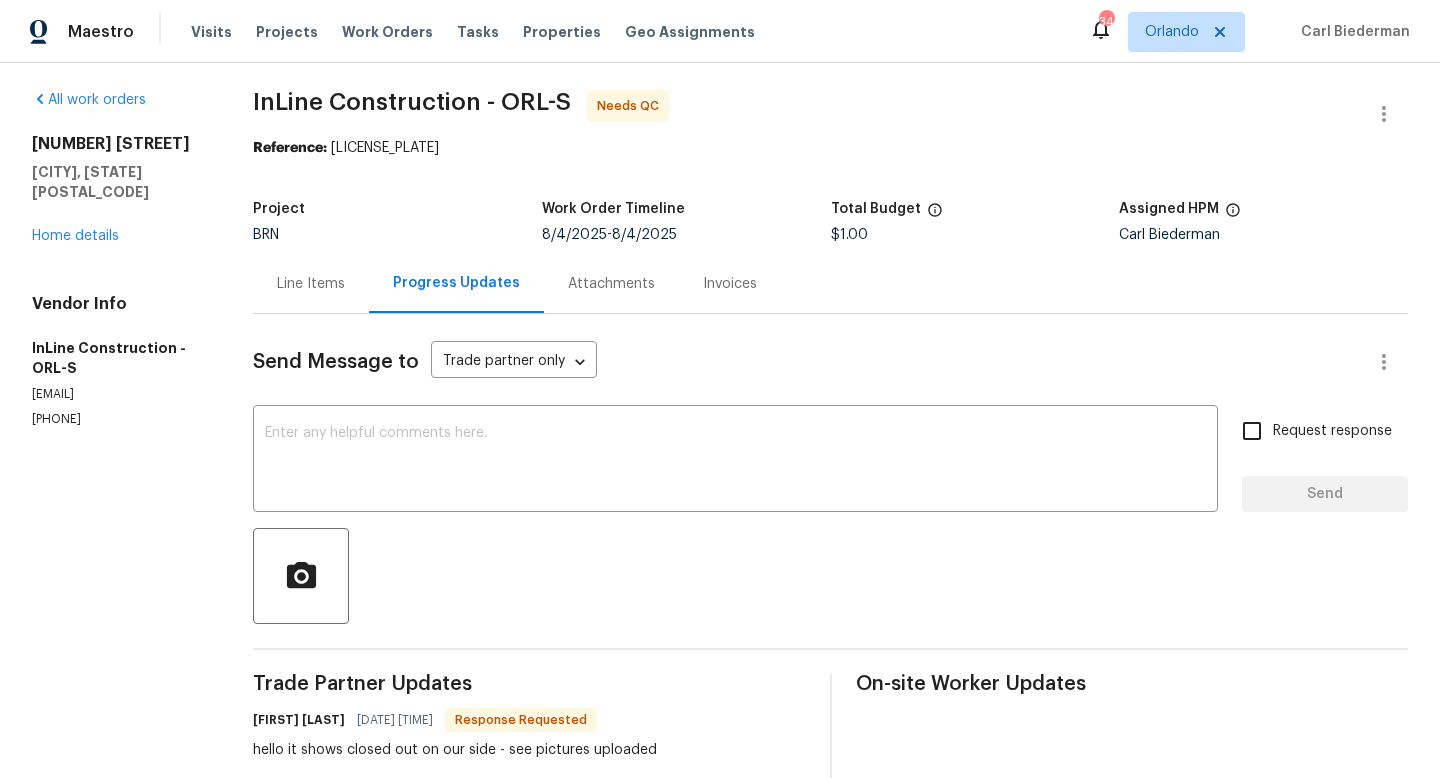 scroll, scrollTop: 0, scrollLeft: 0, axis: both 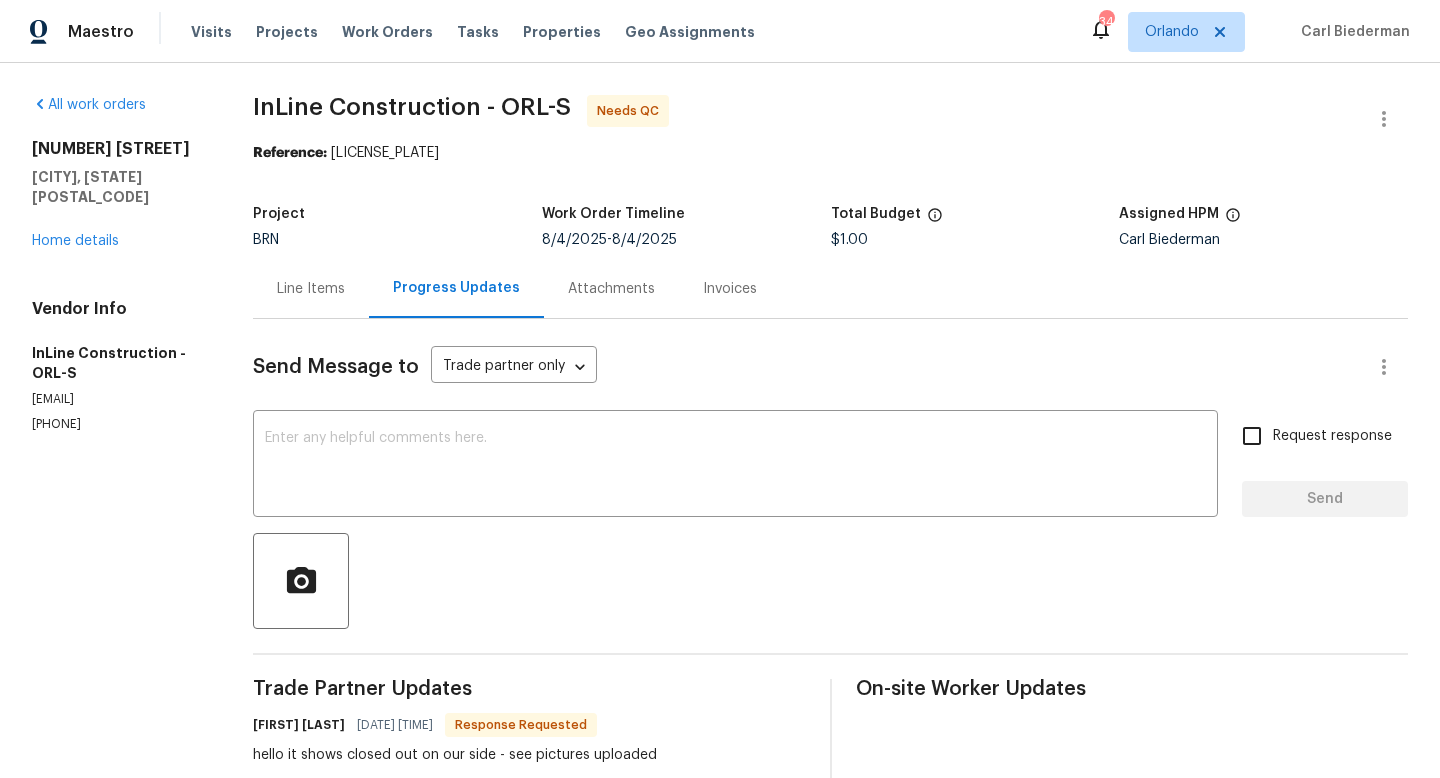 click on "Visits Projects Work Orders Tasks Properties Geo Assignments" at bounding box center (485, 32) 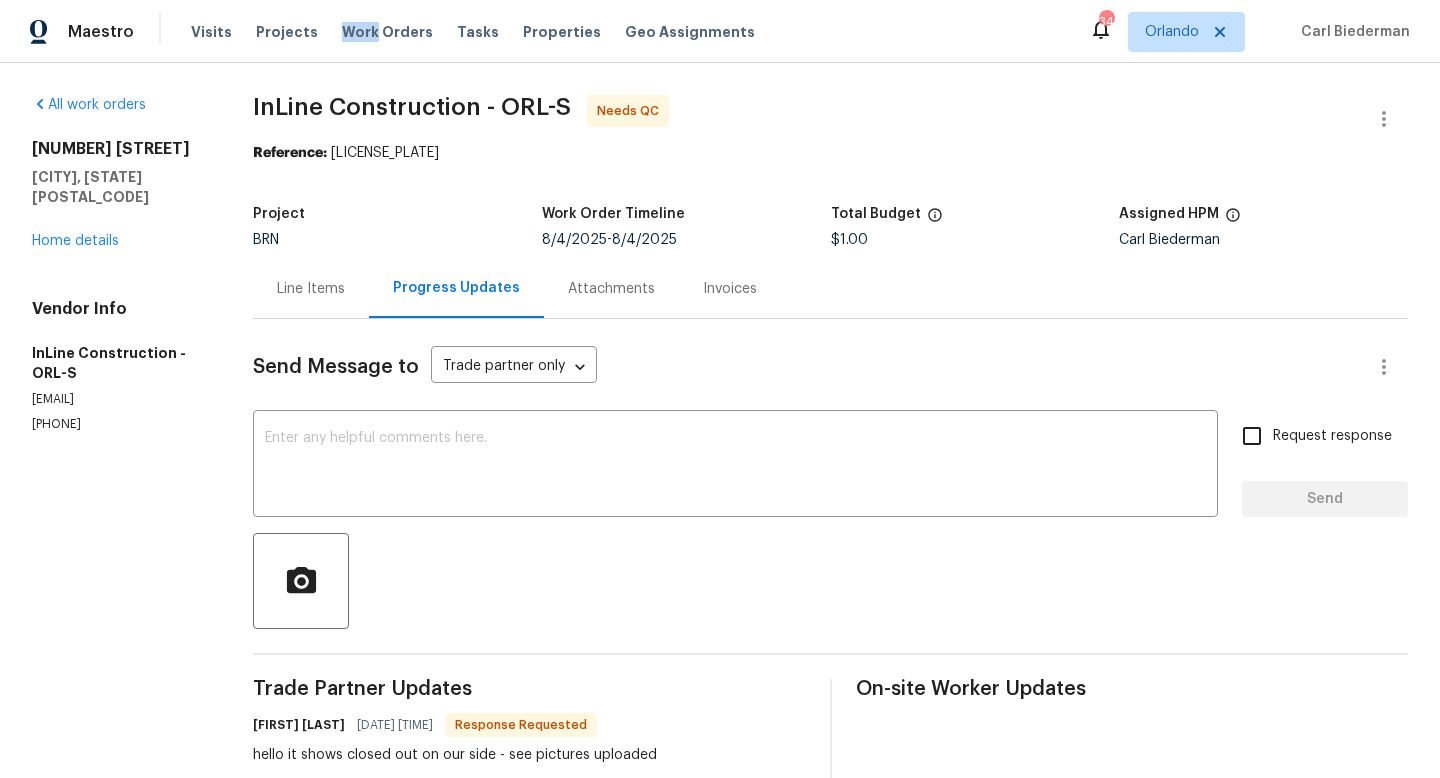 click on "Visits Projects Work Orders Tasks Properties Geo Assignments" at bounding box center (485, 32) 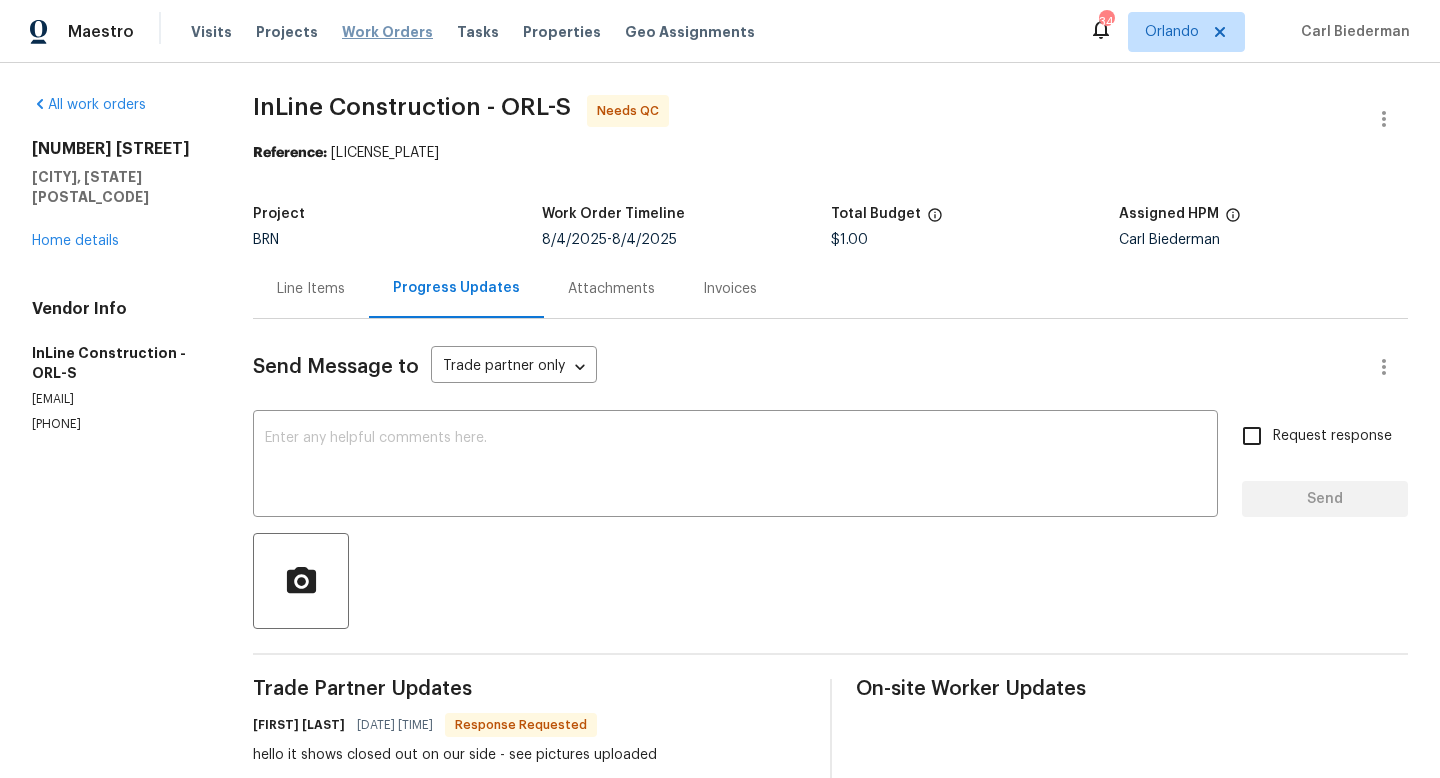 click on "Work Orders" at bounding box center [387, 32] 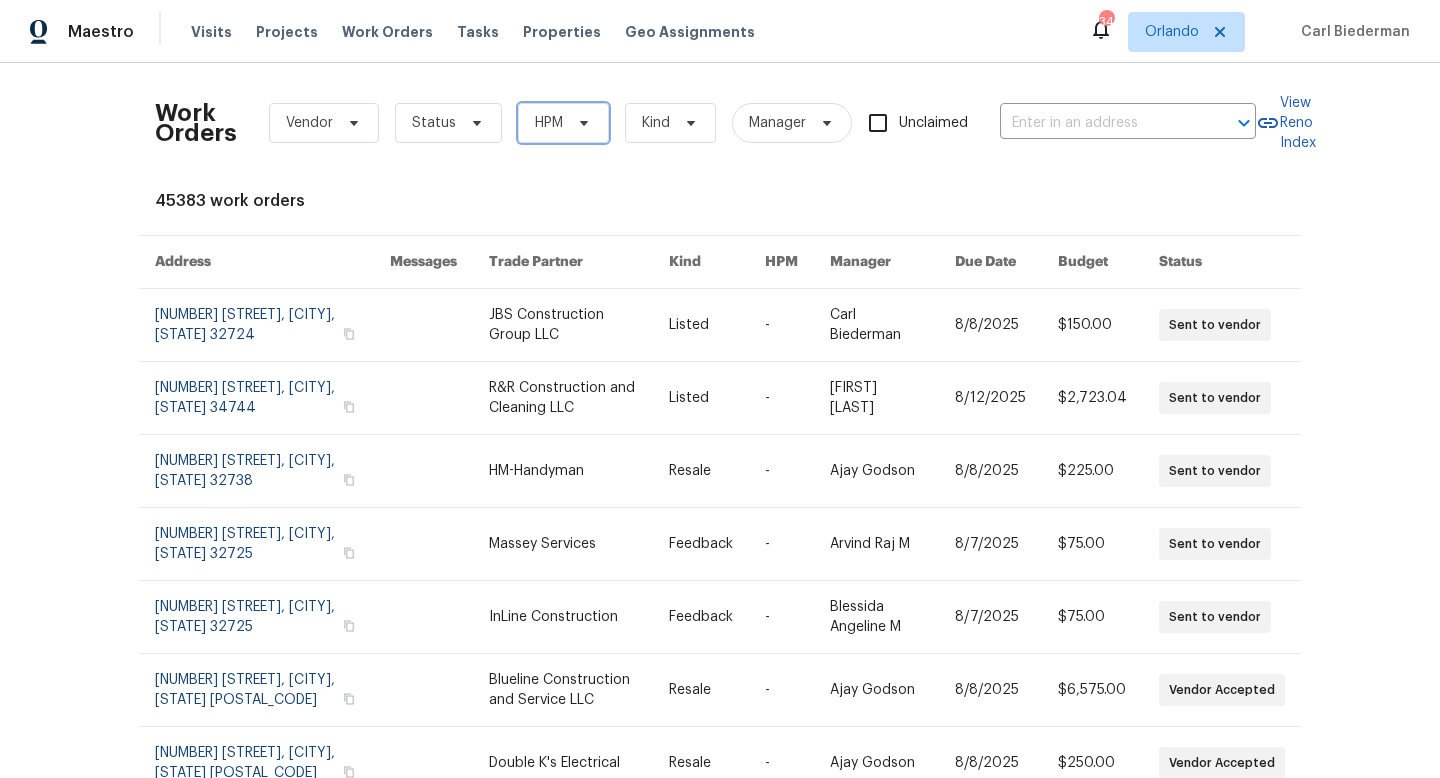 click on "HPM" at bounding box center [549, 123] 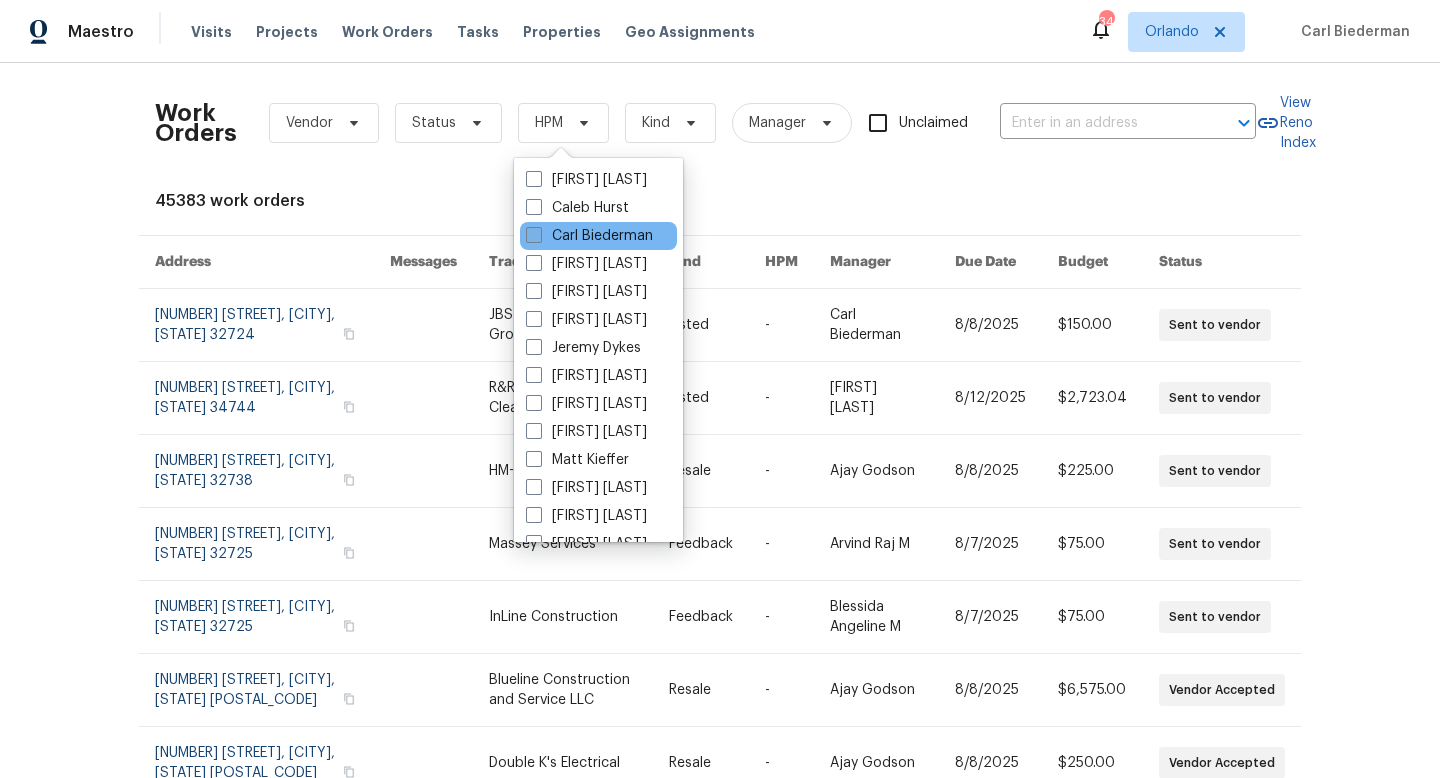 click at bounding box center [534, 235] 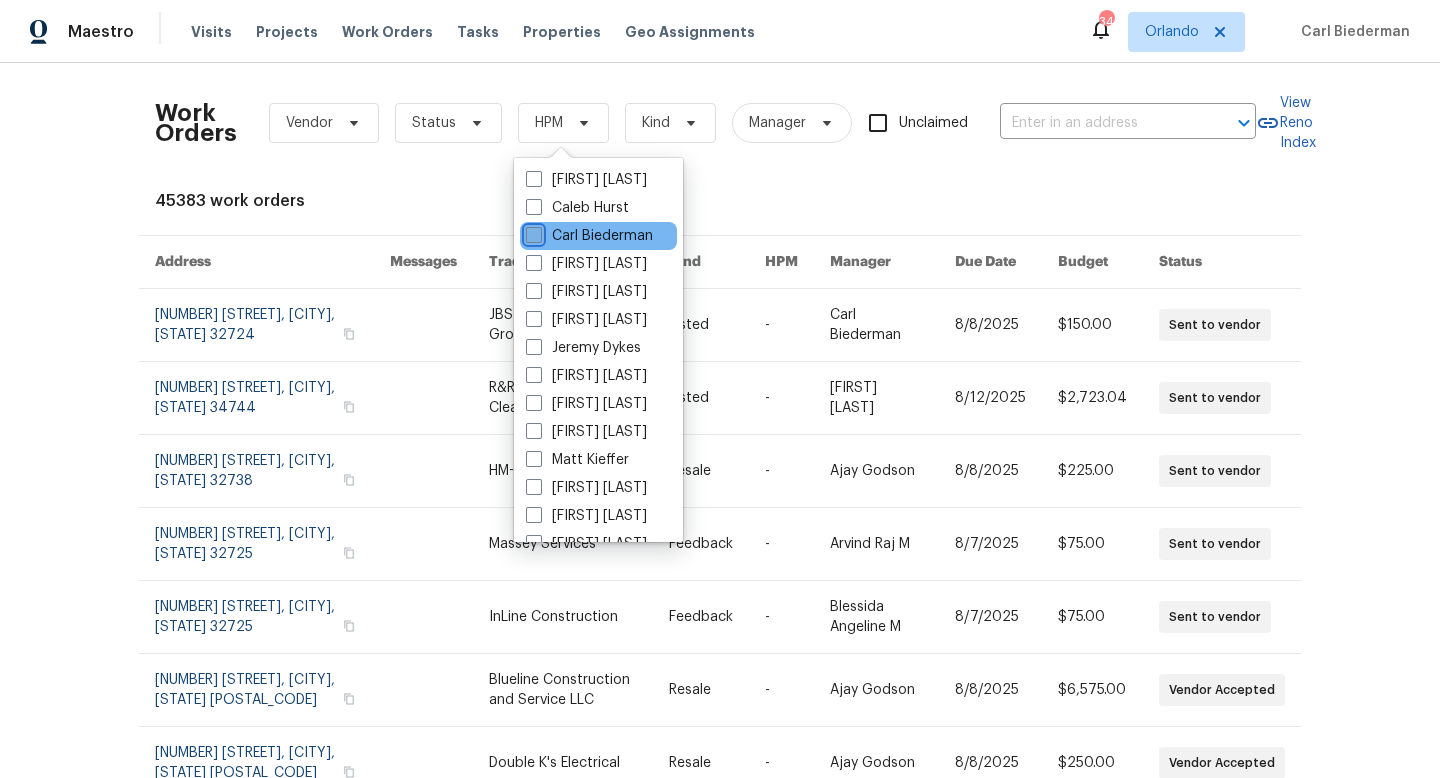 click on "Carl Biederman" at bounding box center [532, 232] 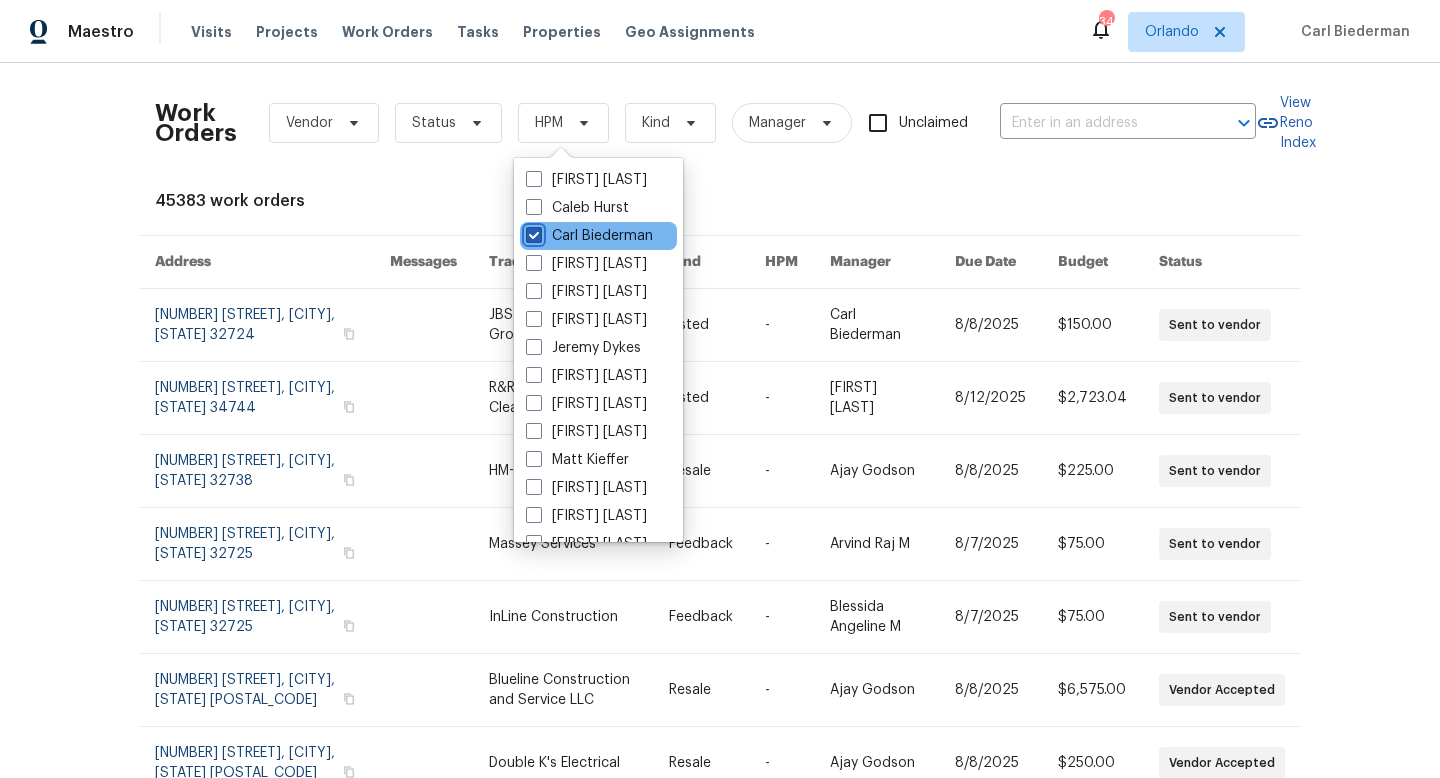 checkbox on "true" 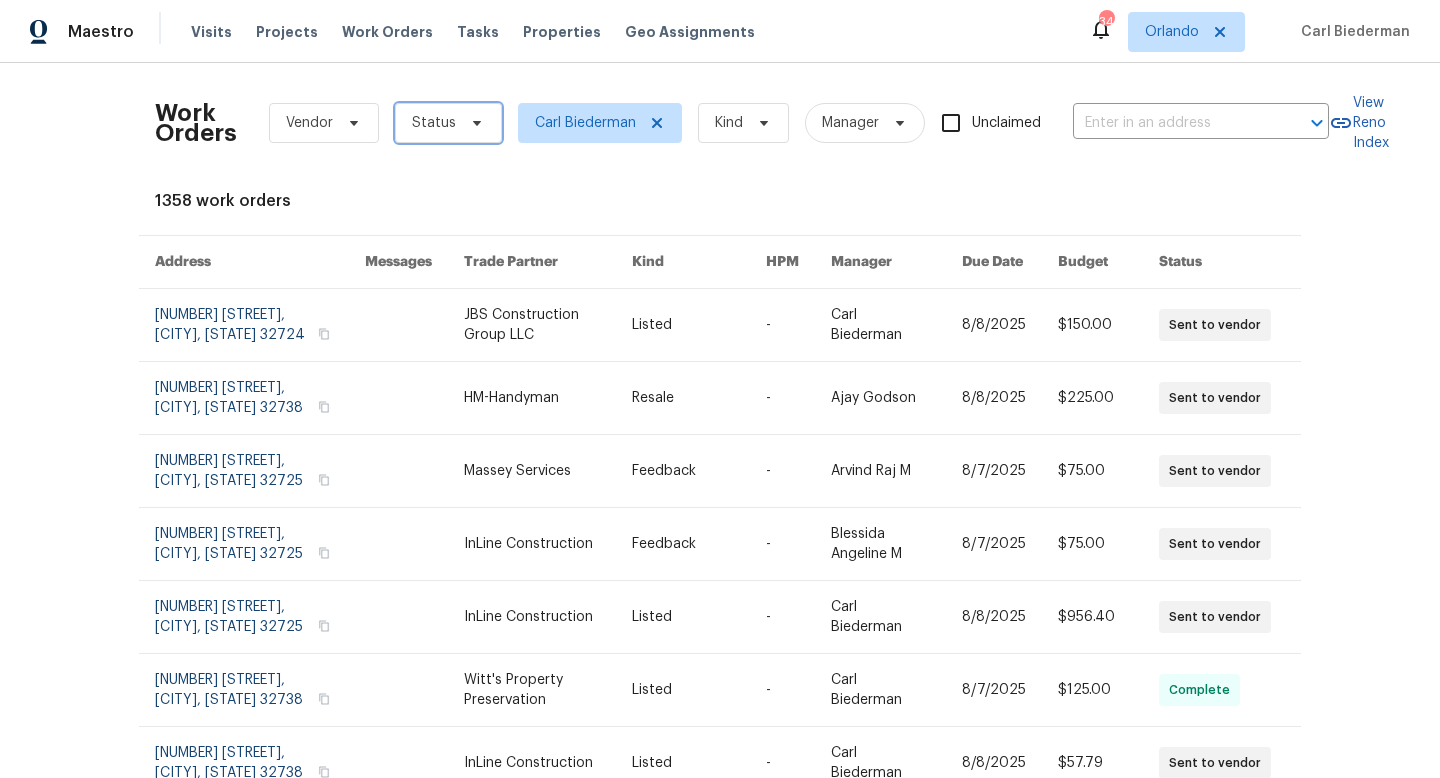 click 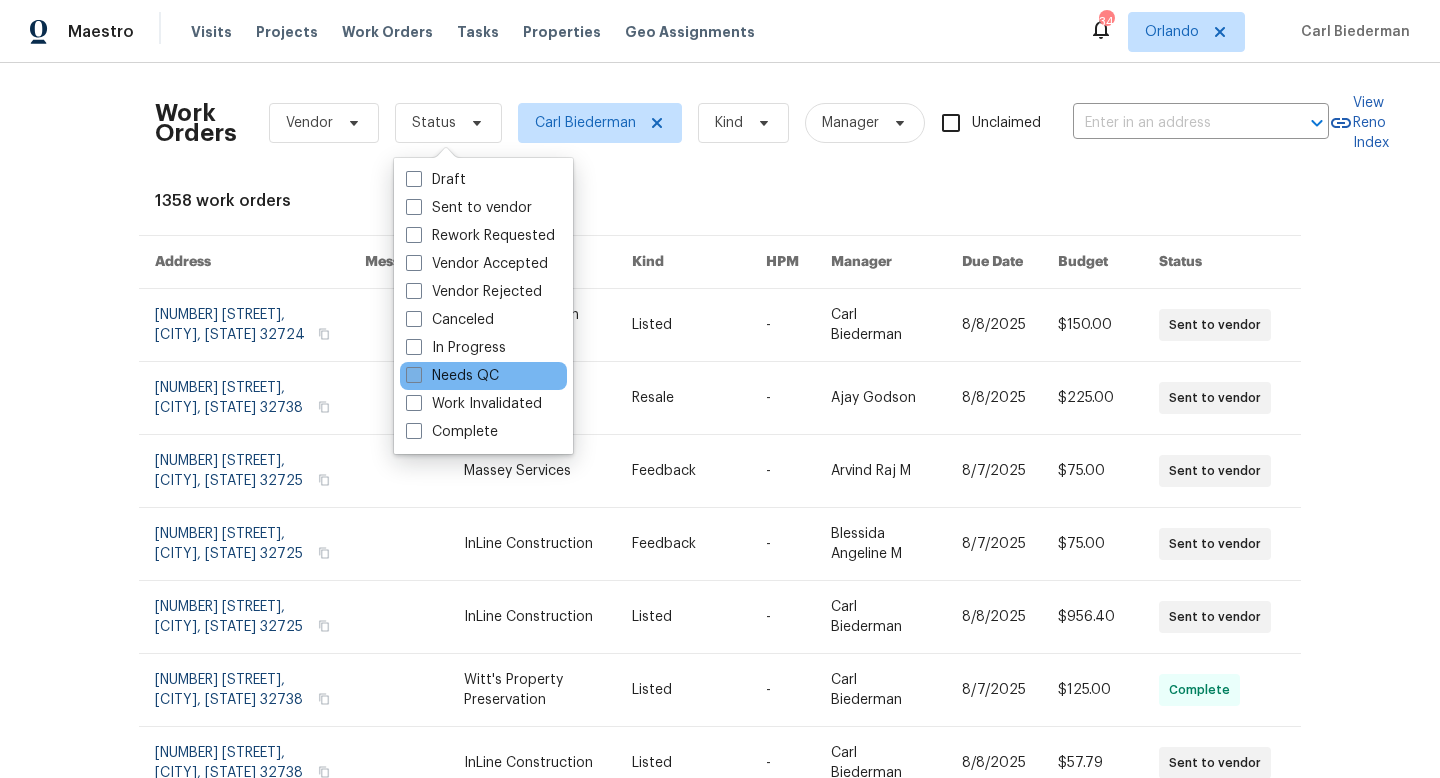 click at bounding box center (414, 375) 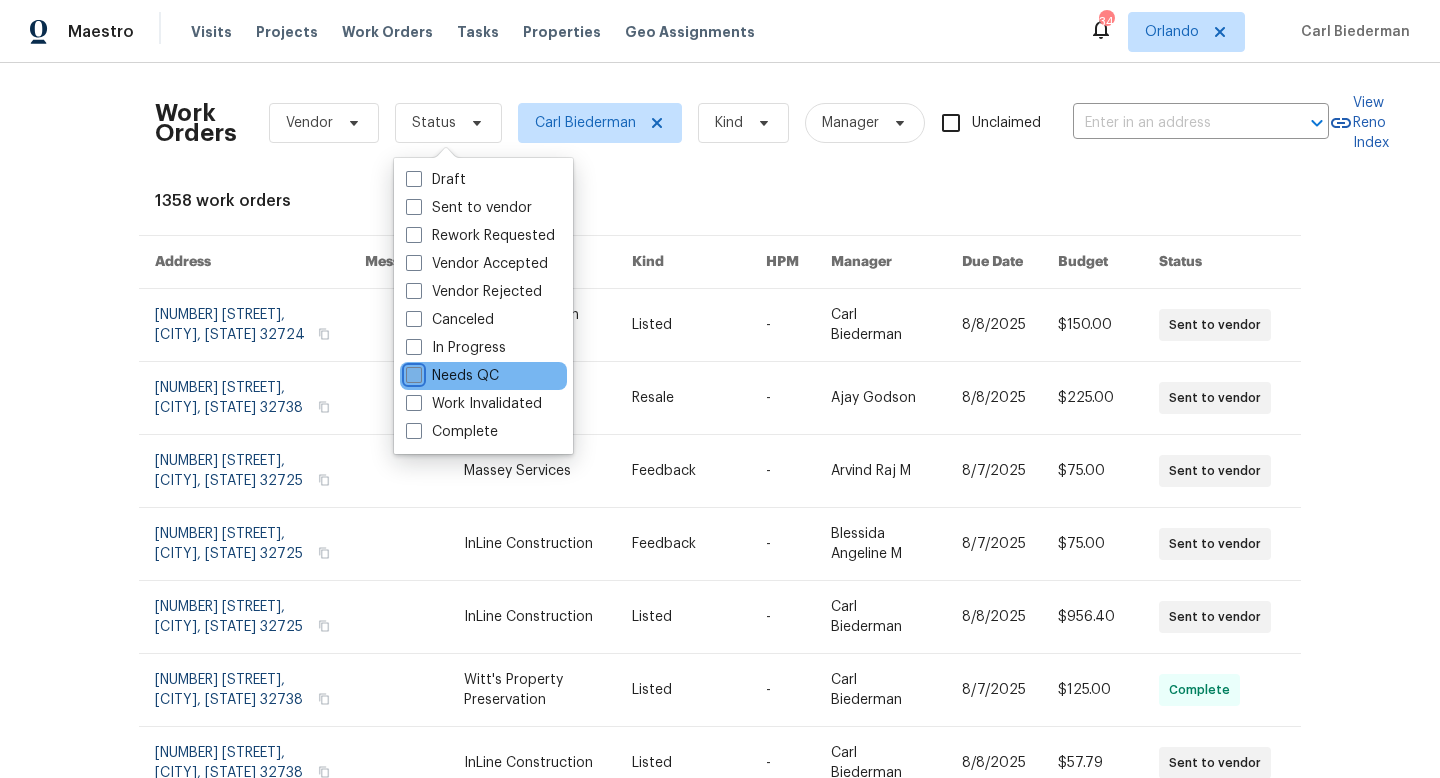 click on "Needs QC" at bounding box center (412, 372) 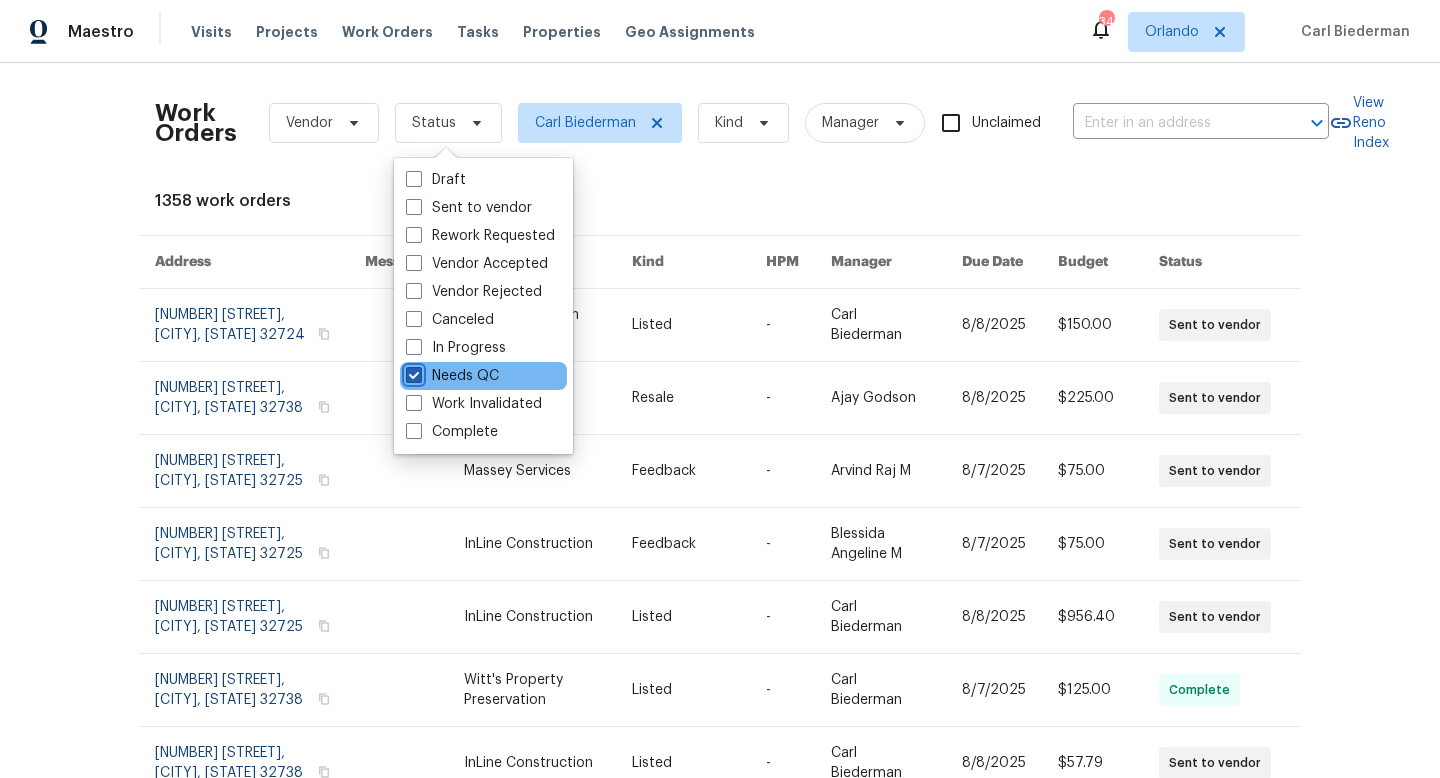 checkbox on "true" 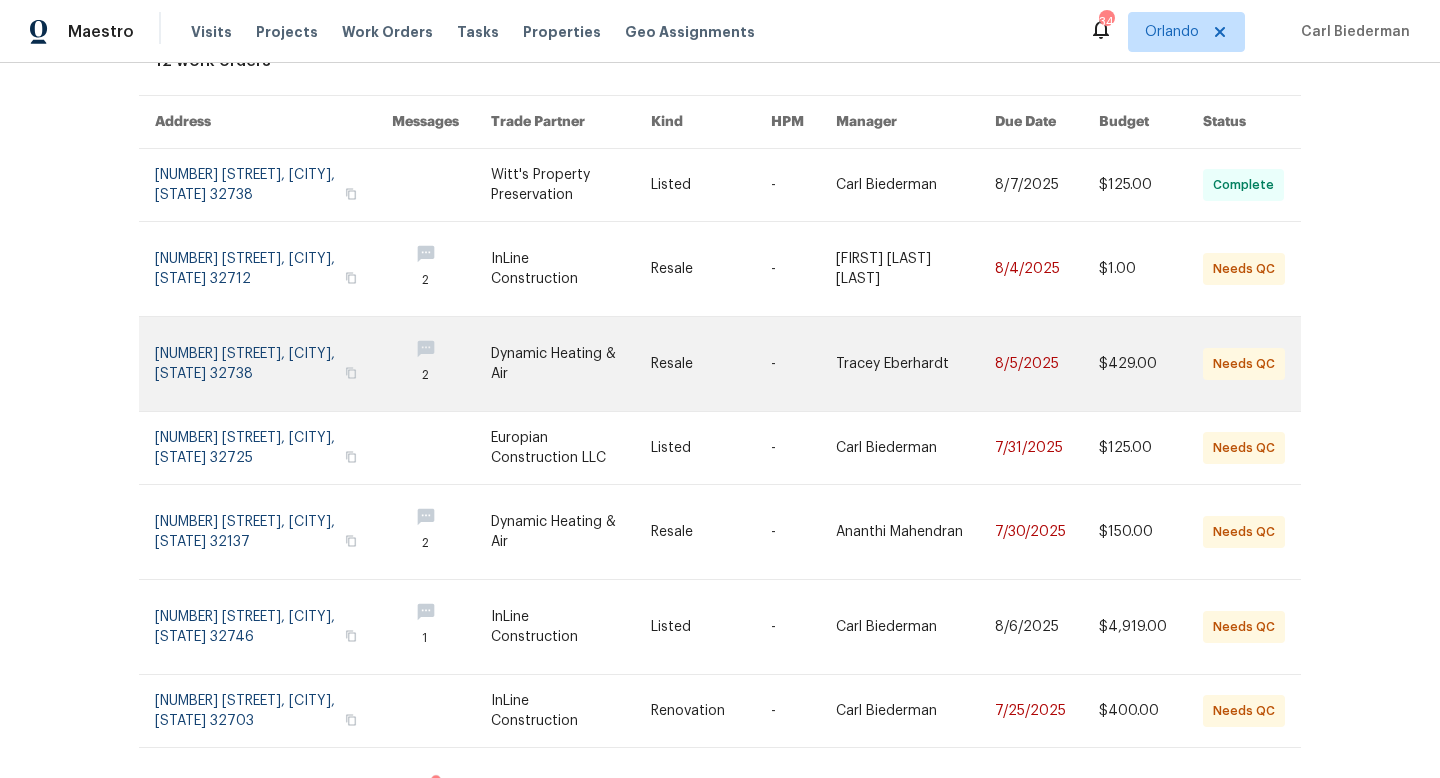 scroll, scrollTop: 173, scrollLeft: 0, axis: vertical 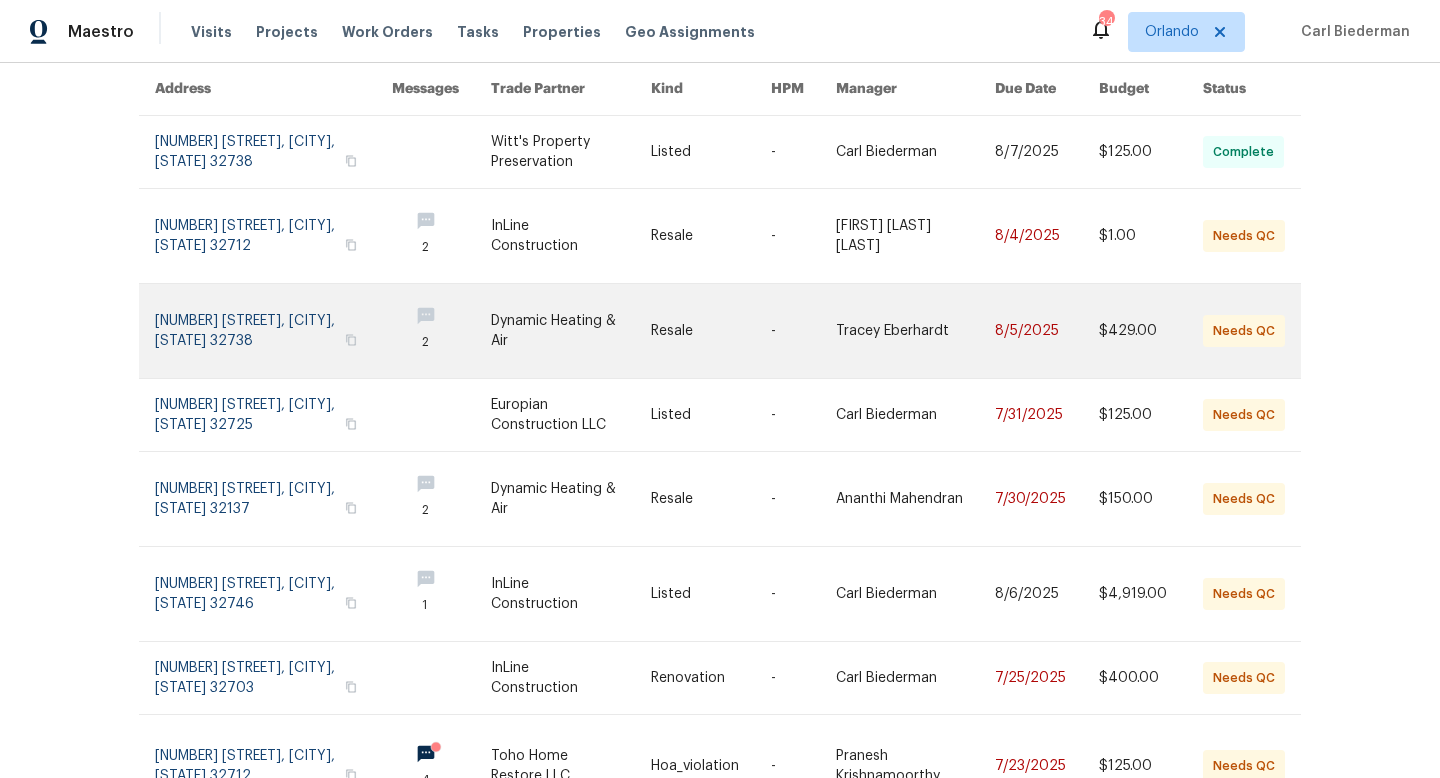 click at bounding box center (571, 331) 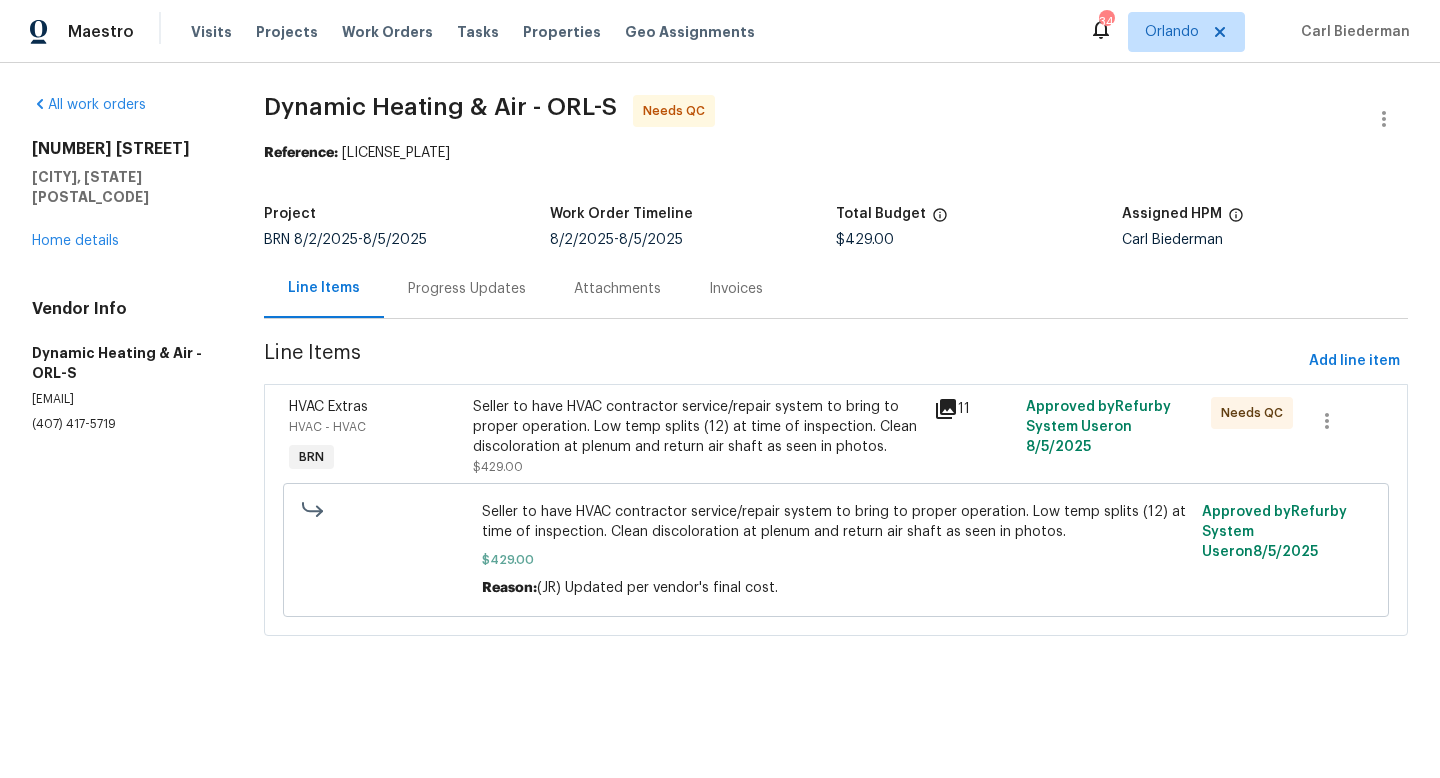click on "Seller to have HVAC contractor service/repair system to bring to proper operation. Low temp splits (12) at time of inspection. Clean discoloration at plenum and return air shaft as seen in photos." at bounding box center [697, 427] 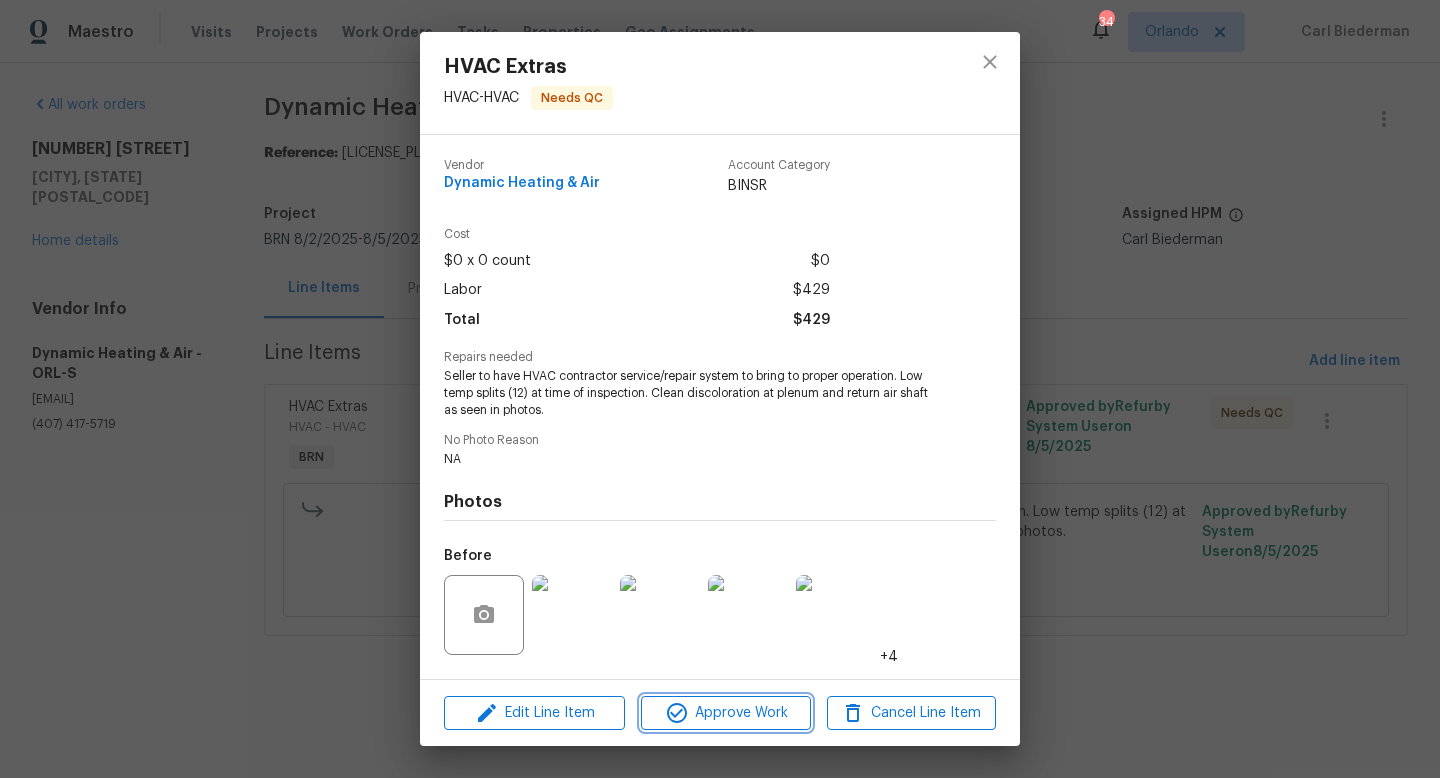 click on "Approve Work" at bounding box center [725, 713] 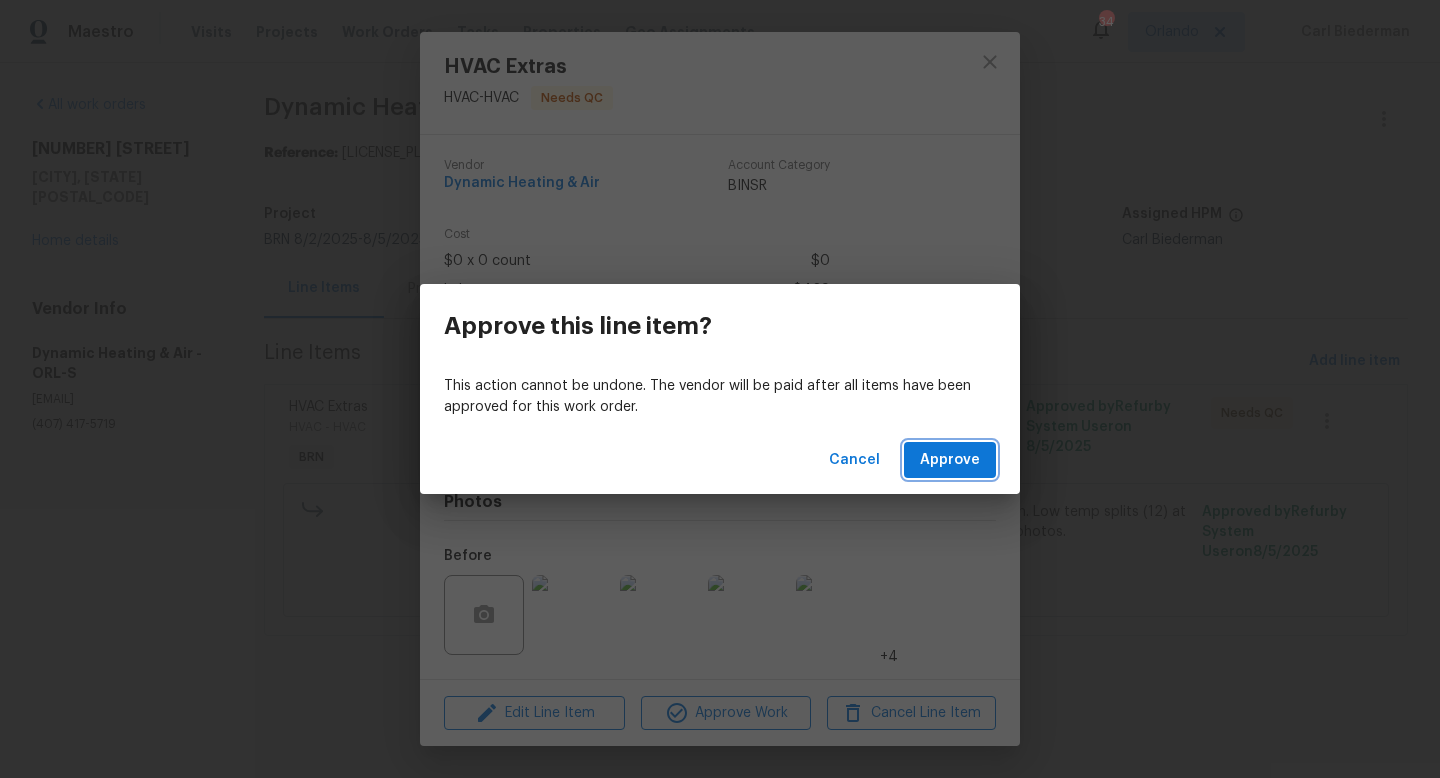 click on "Approve" at bounding box center (950, 460) 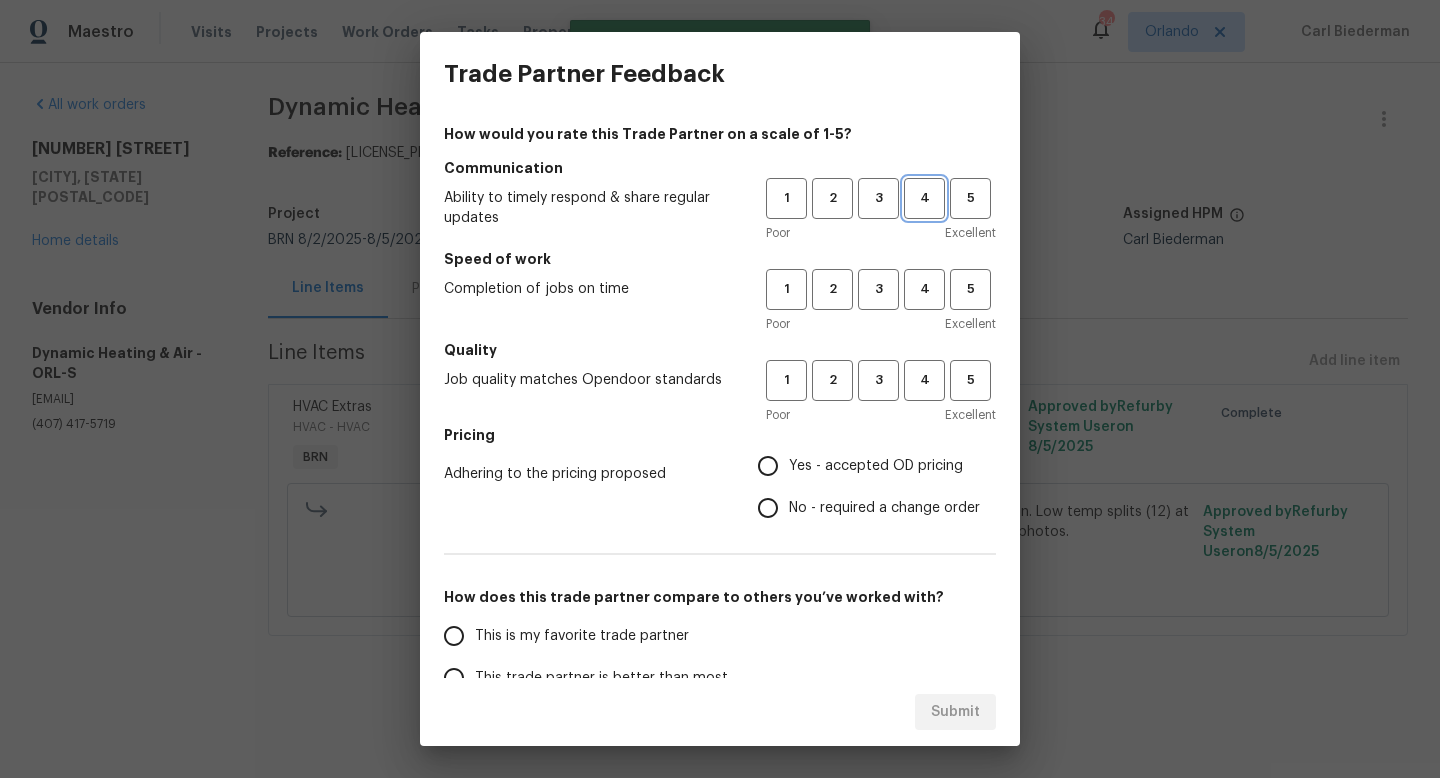 click on "4" at bounding box center (924, 198) 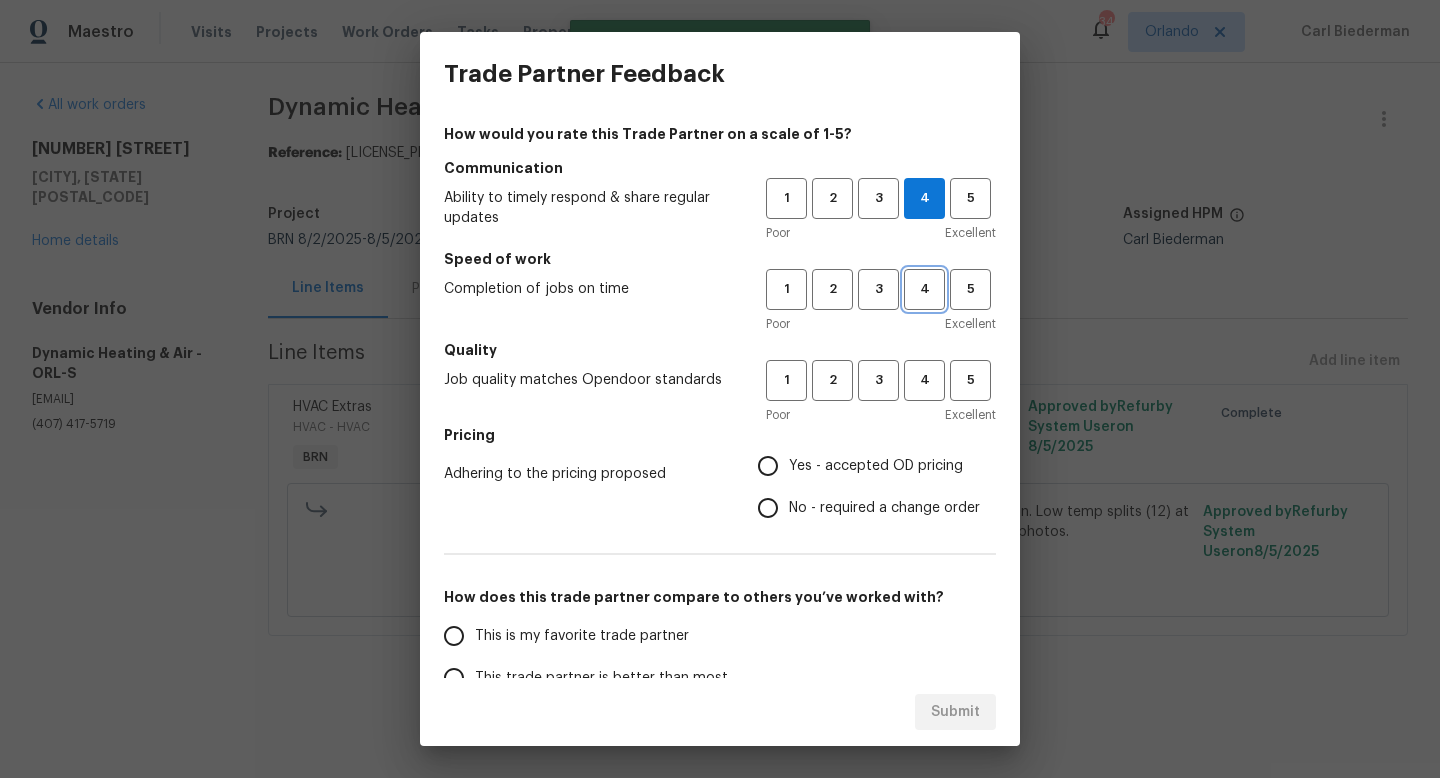 click on "4" at bounding box center (924, 289) 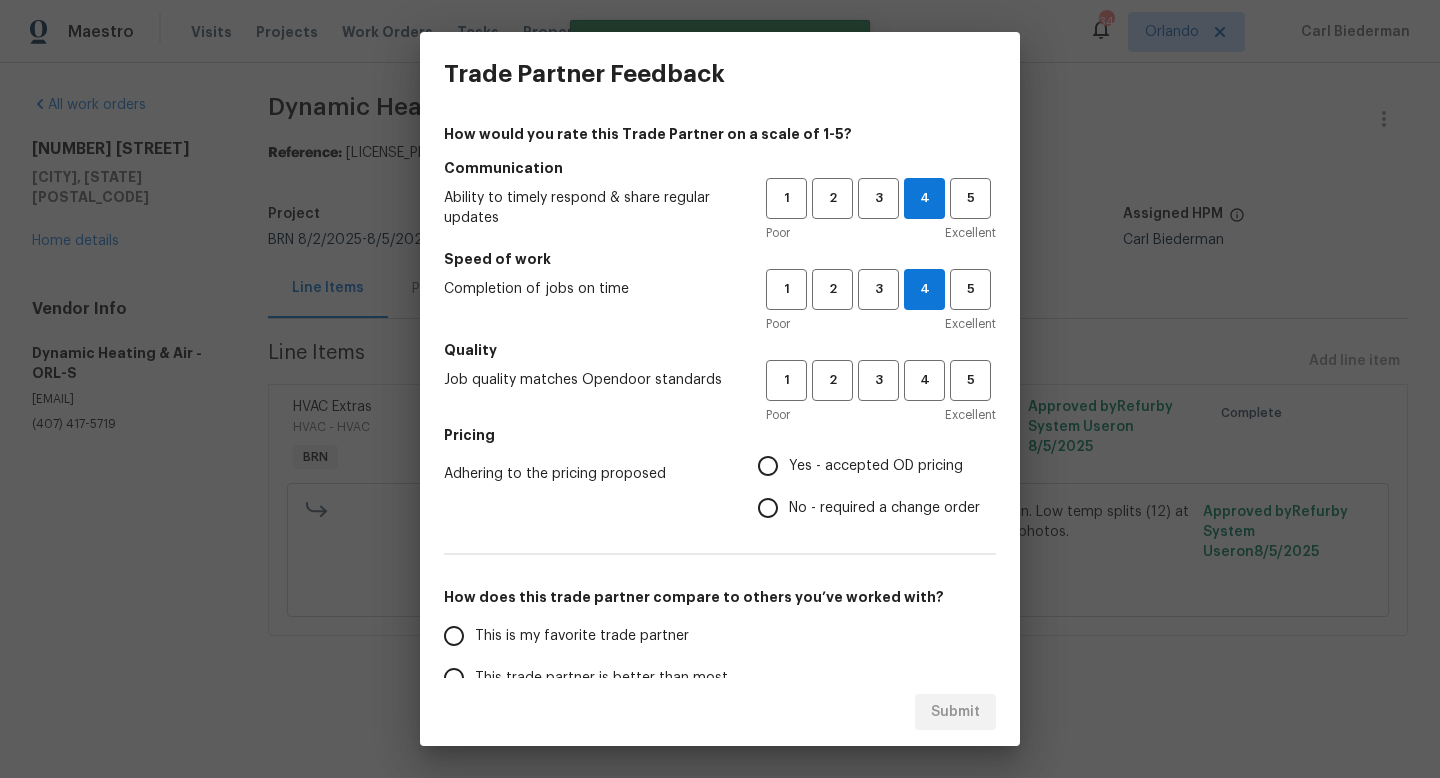 click on "How would you rate this Trade Partner on a scale of 1-5? Communication Ability to timely respond & share regular updates 1 2 3 4 5 Poor Excellent Speed of work Completion of jobs on time 1 2 3 4 5 Poor Excellent Quality Job quality matches Opendoor standards 1 2 3 4 5 Poor Excellent Pricing Adhering to the pricing proposed Yes - accepted OD pricing No - required a change order How does this trade partner compare to others you’ve worked with? This is my favorite trade partner This trade partner is better than most This trade partner is par for the course This trade partner is acceptable We shouldn't work with this trade partner Comments x ​" at bounding box center [720, 515] 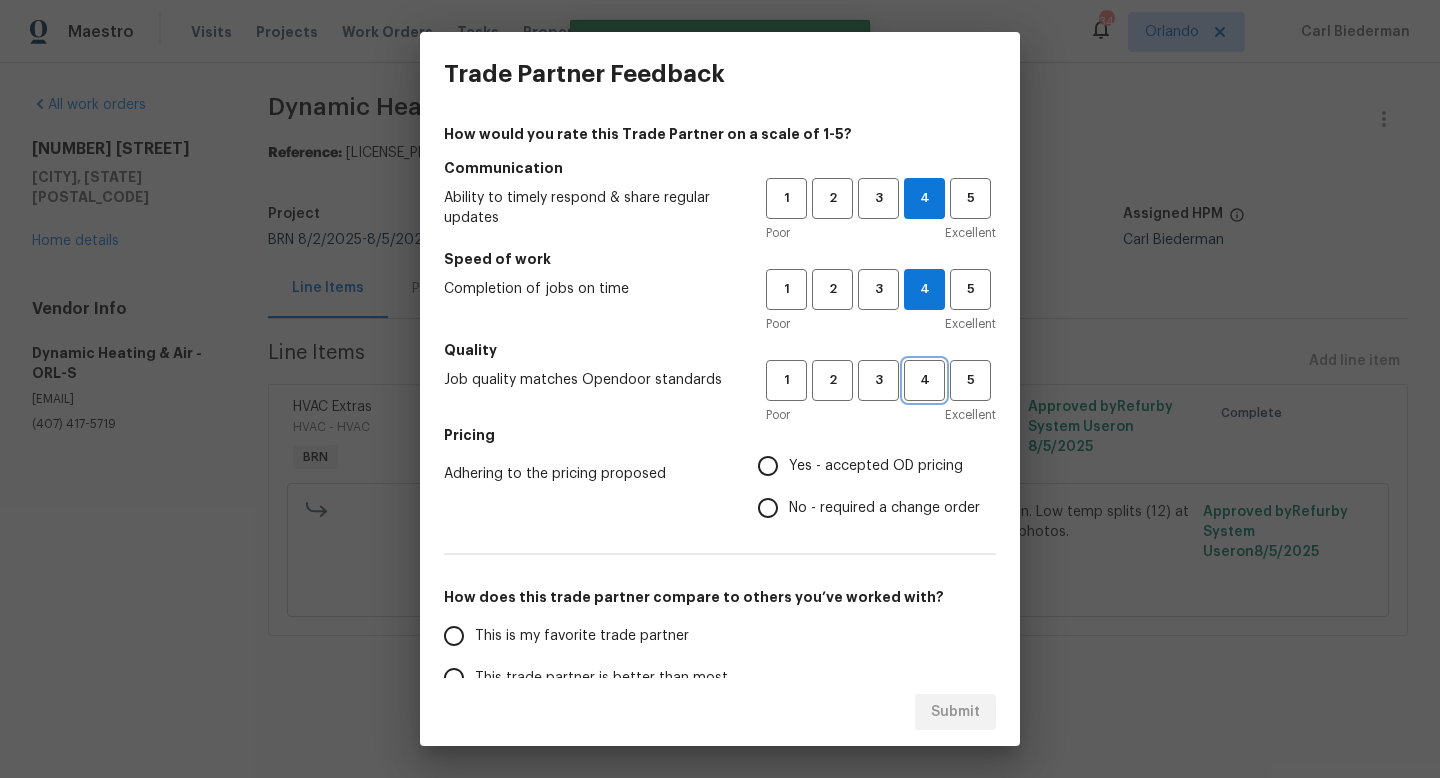 click on "4" at bounding box center (924, 380) 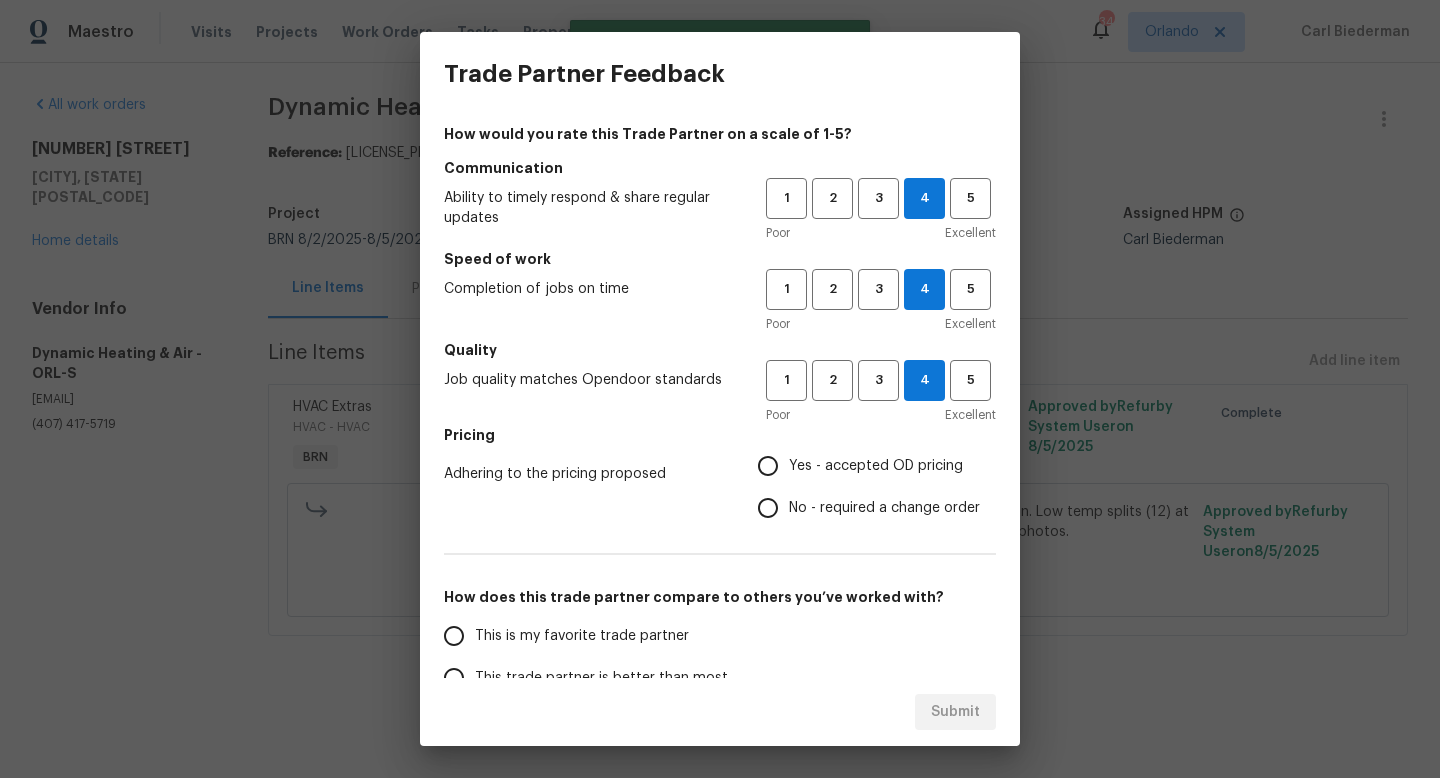 click on "No - required a change order" at bounding box center [884, 508] 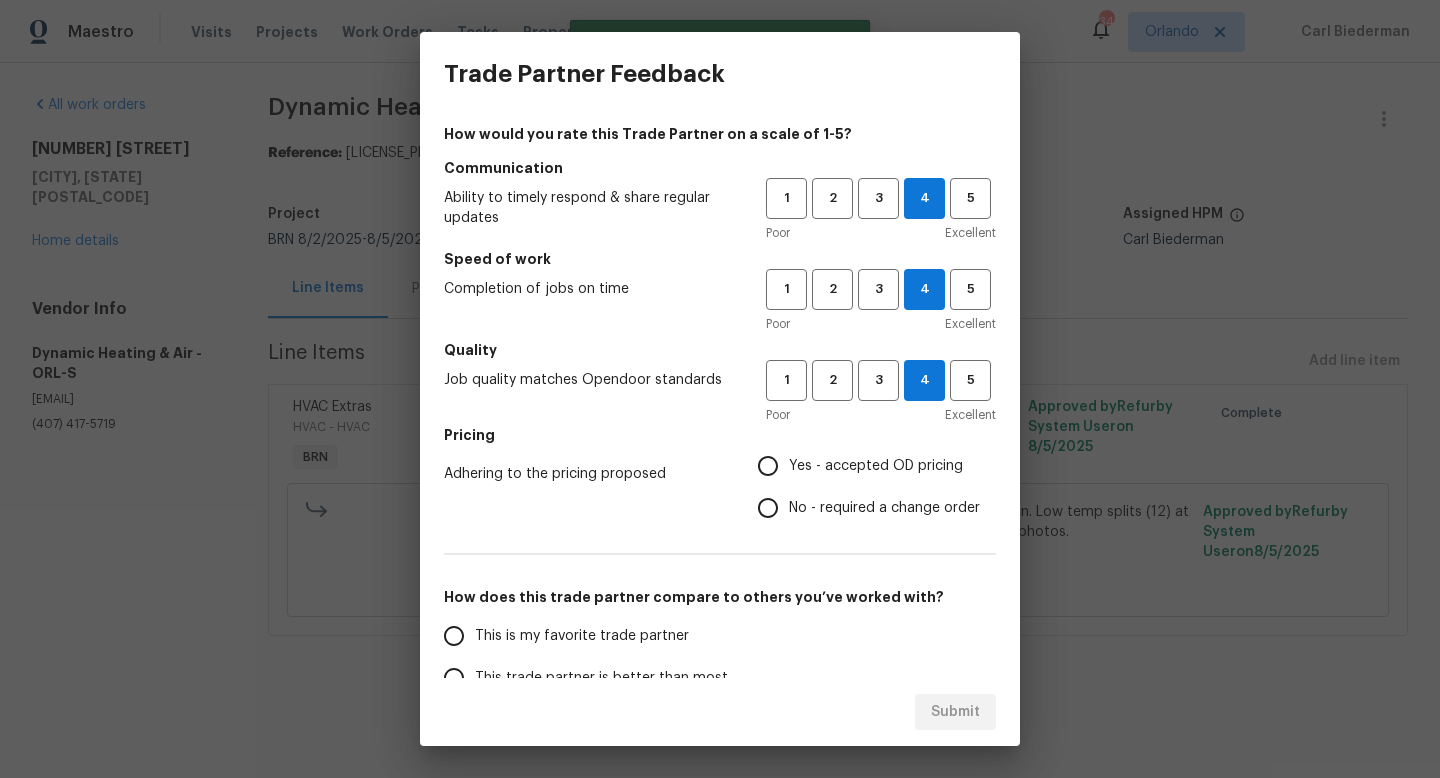 click on "No - required a change order" at bounding box center (768, 508) 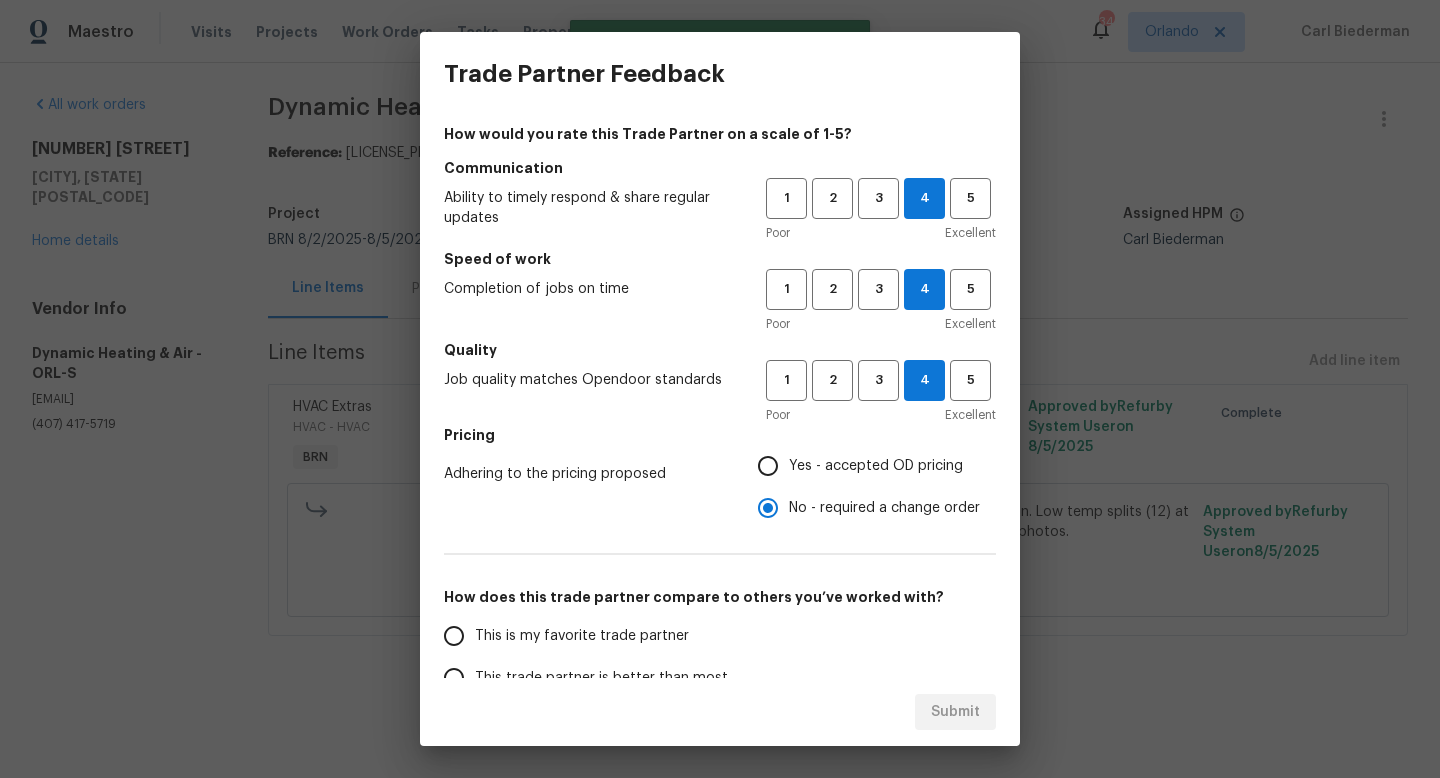click on "Submit" at bounding box center (720, 712) 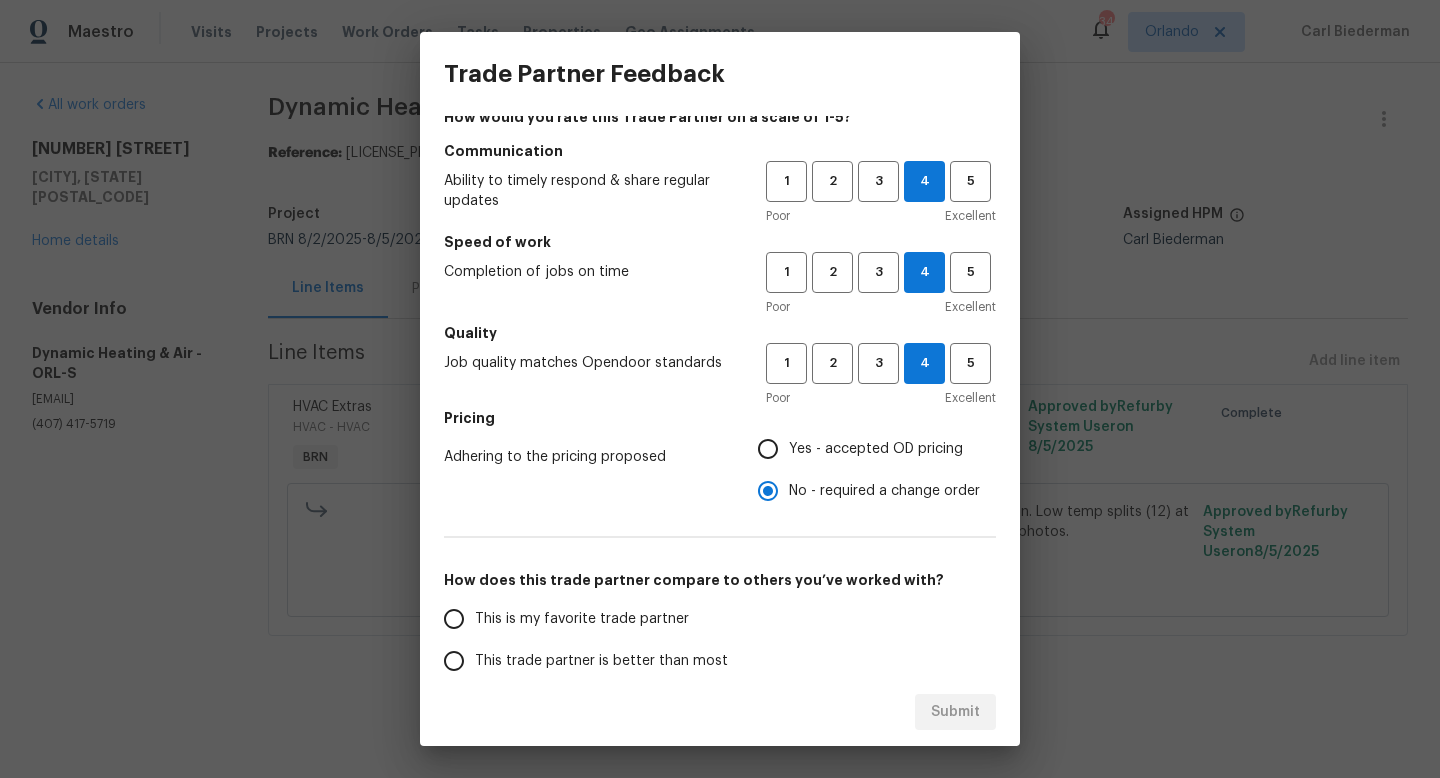 click on "This trade partner is better than most" at bounding box center [601, 661] 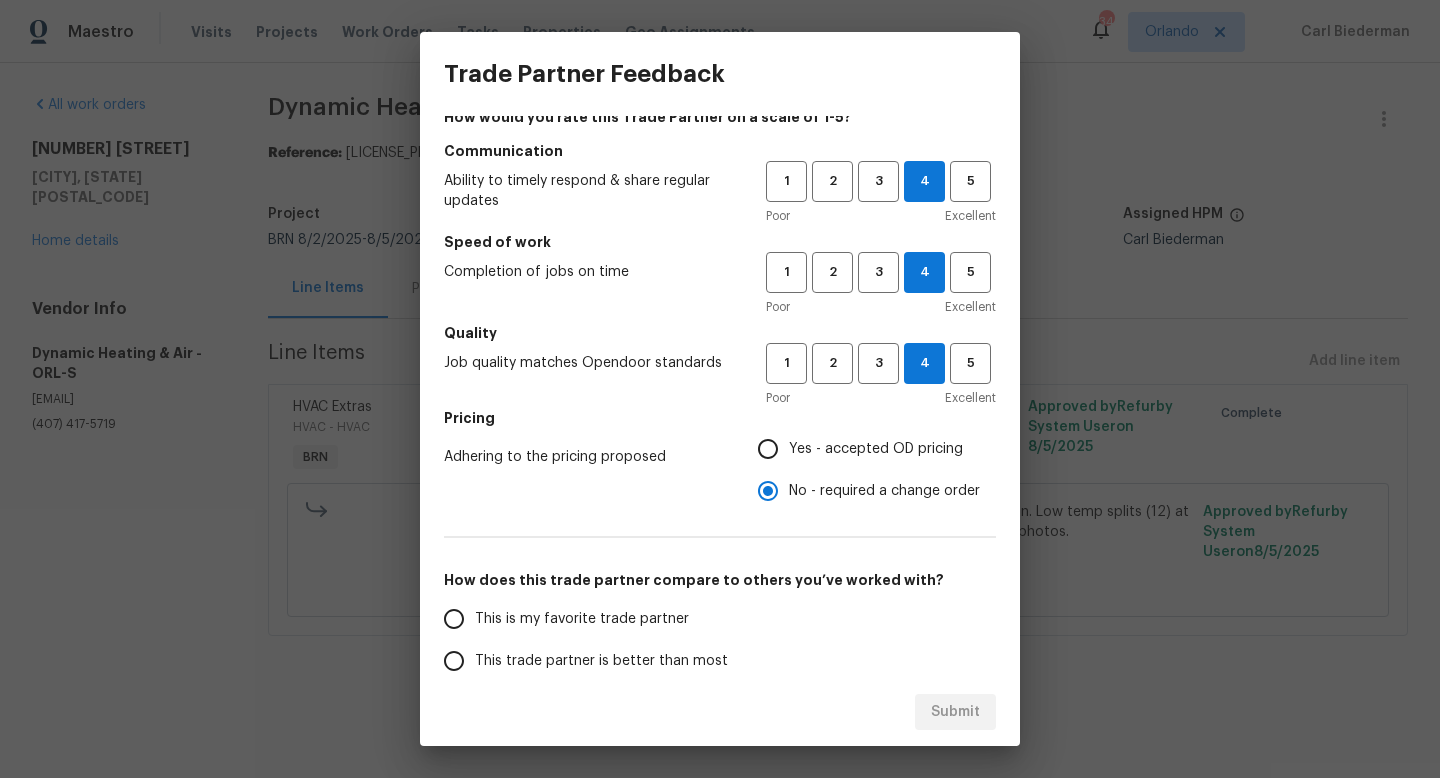 click on "This trade partner is better than most" at bounding box center [454, 661] 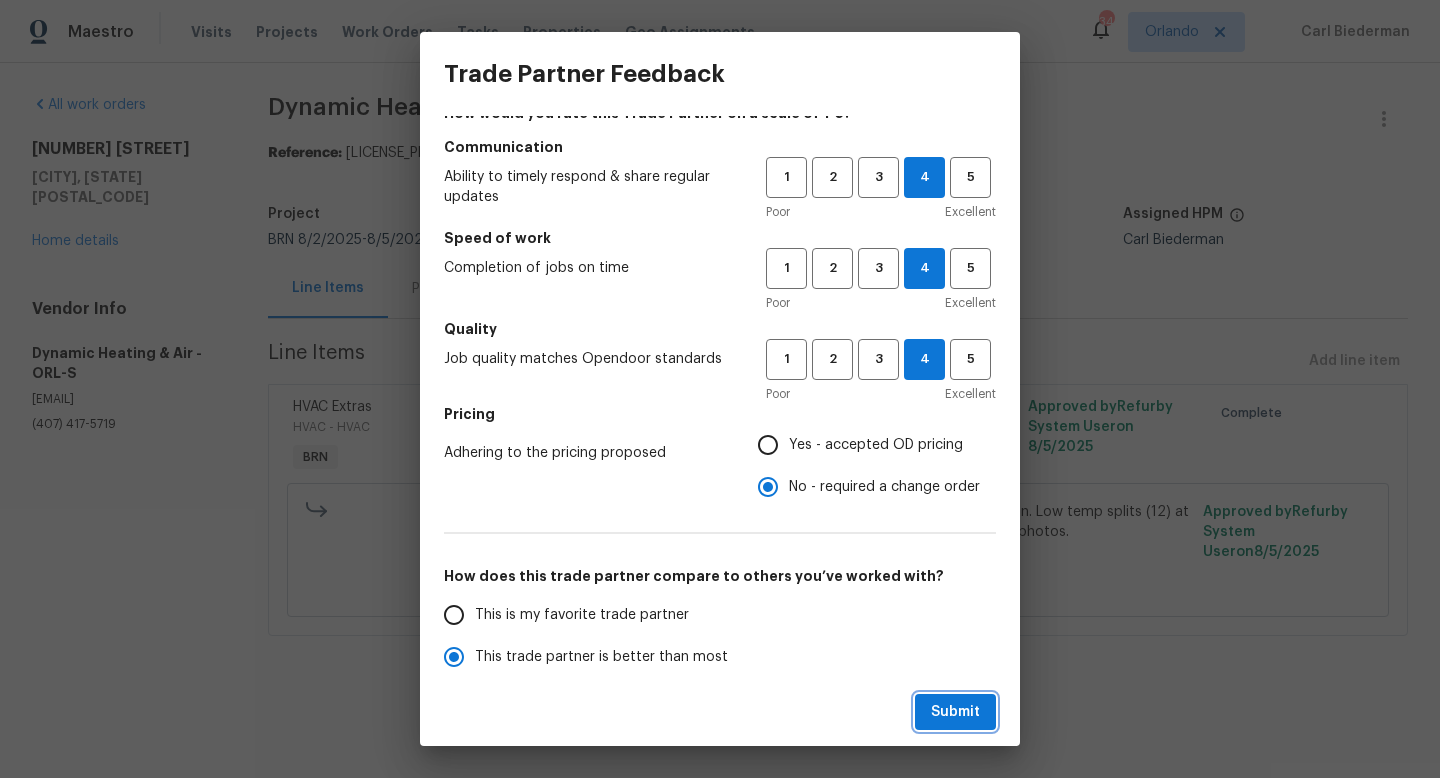 click on "Submit" at bounding box center (955, 712) 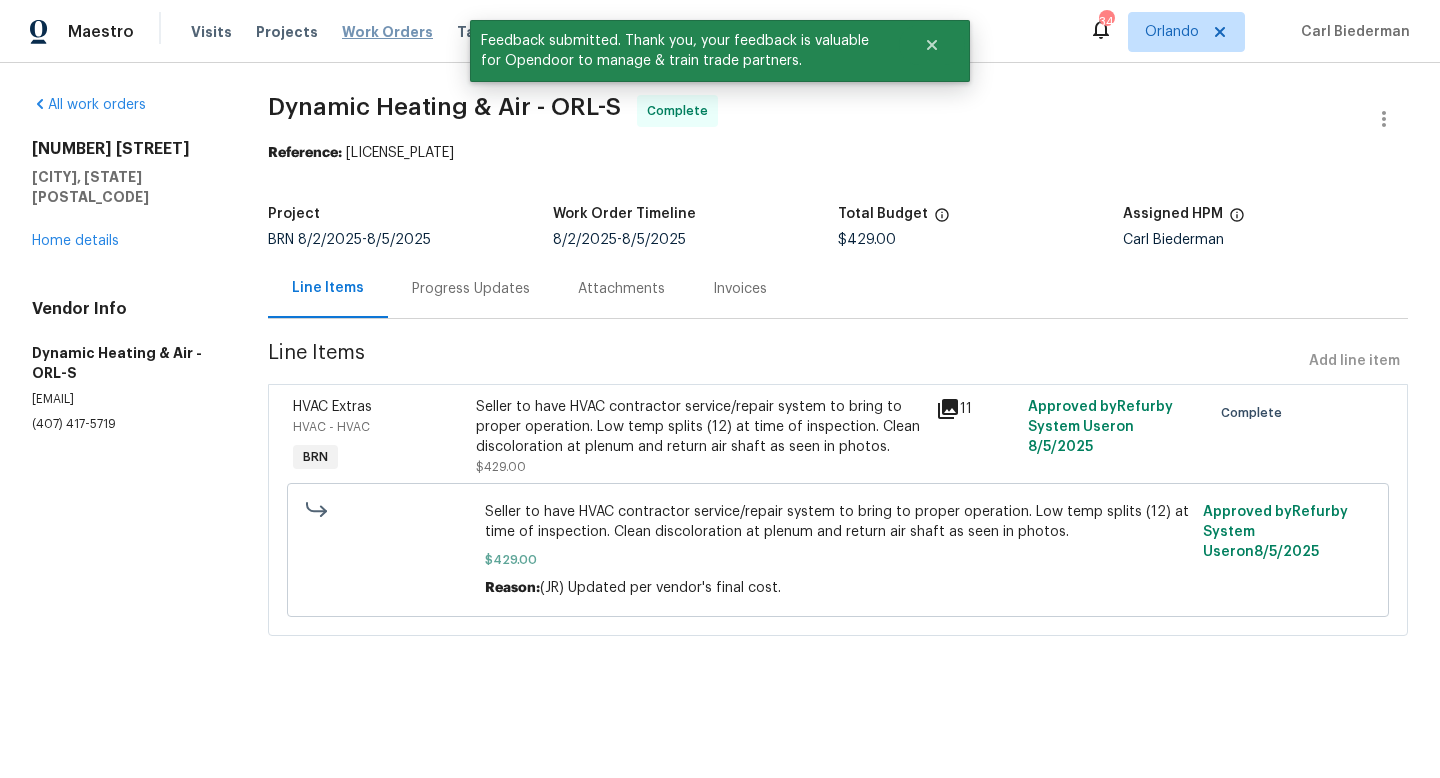 click on "Work Orders" at bounding box center [387, 32] 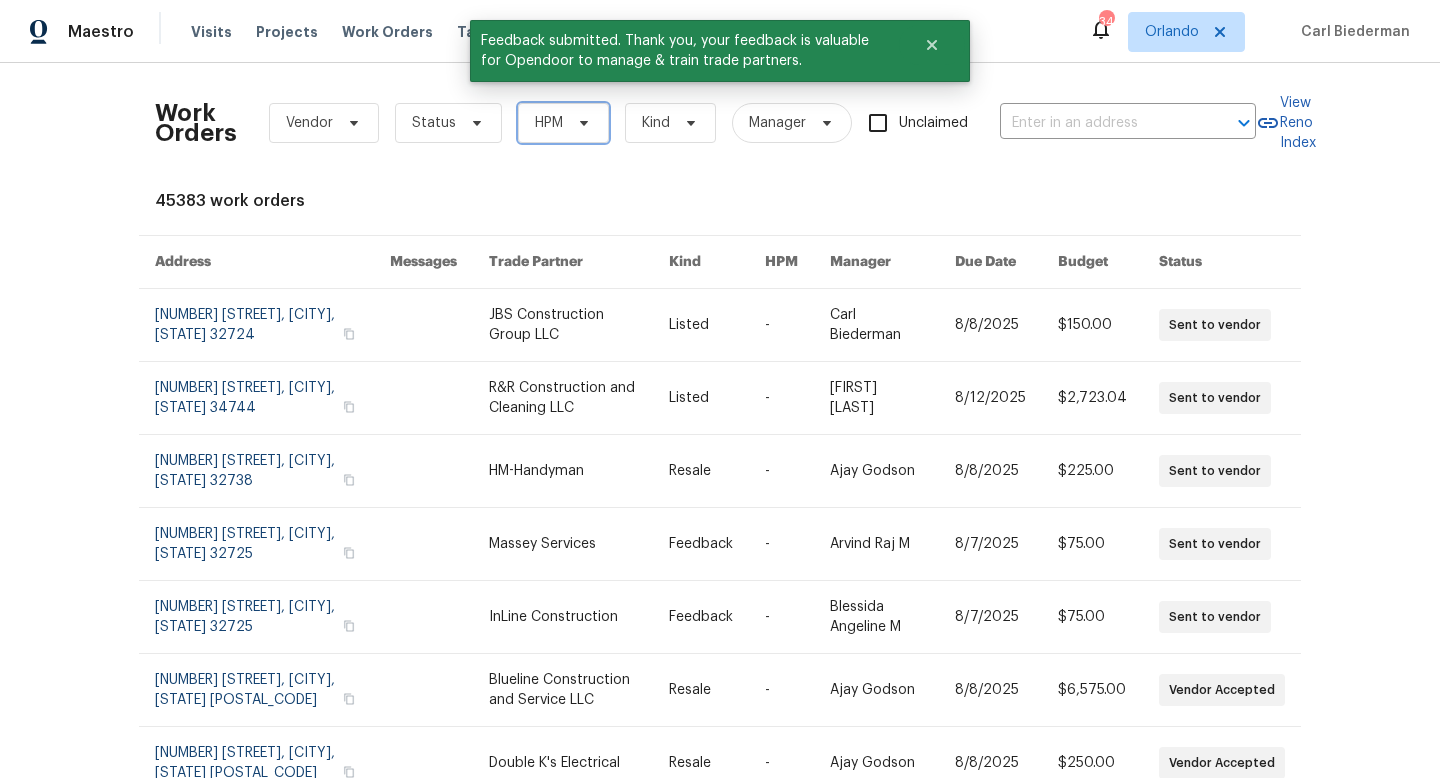 click on "HPM" at bounding box center (549, 123) 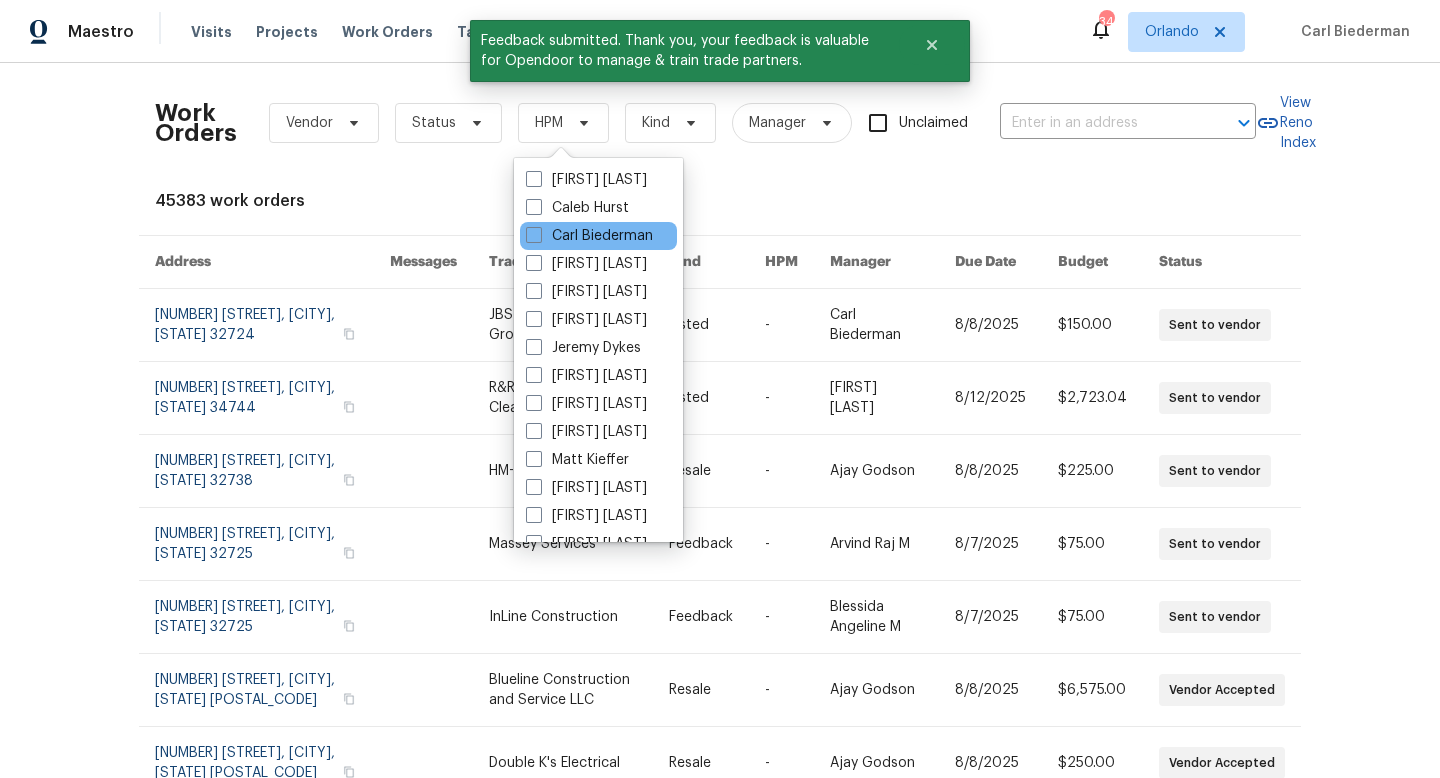 click on "Carl Biederman" at bounding box center [598, 236] 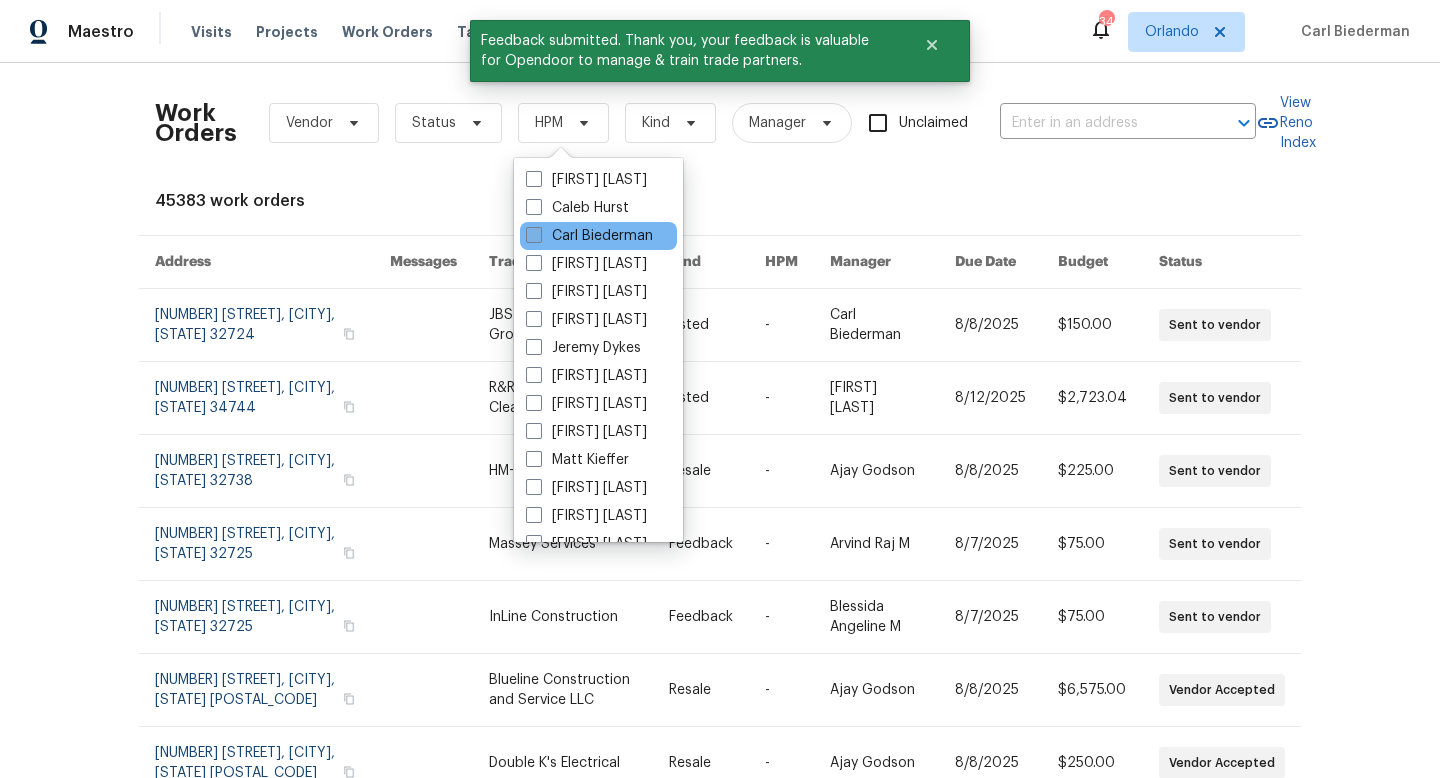 click on "Carl Biederman" at bounding box center (589, 236) 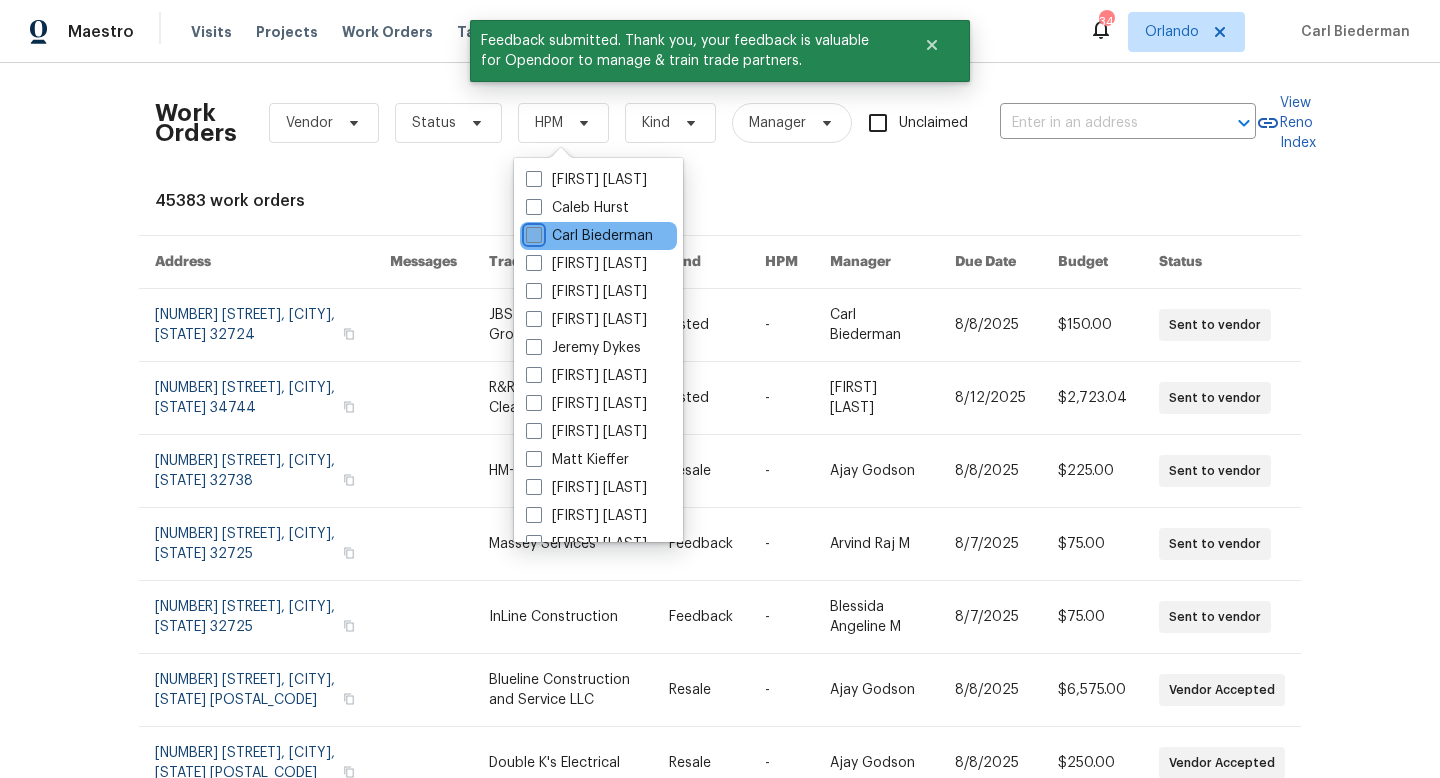 click on "Carl Biederman" at bounding box center [532, 232] 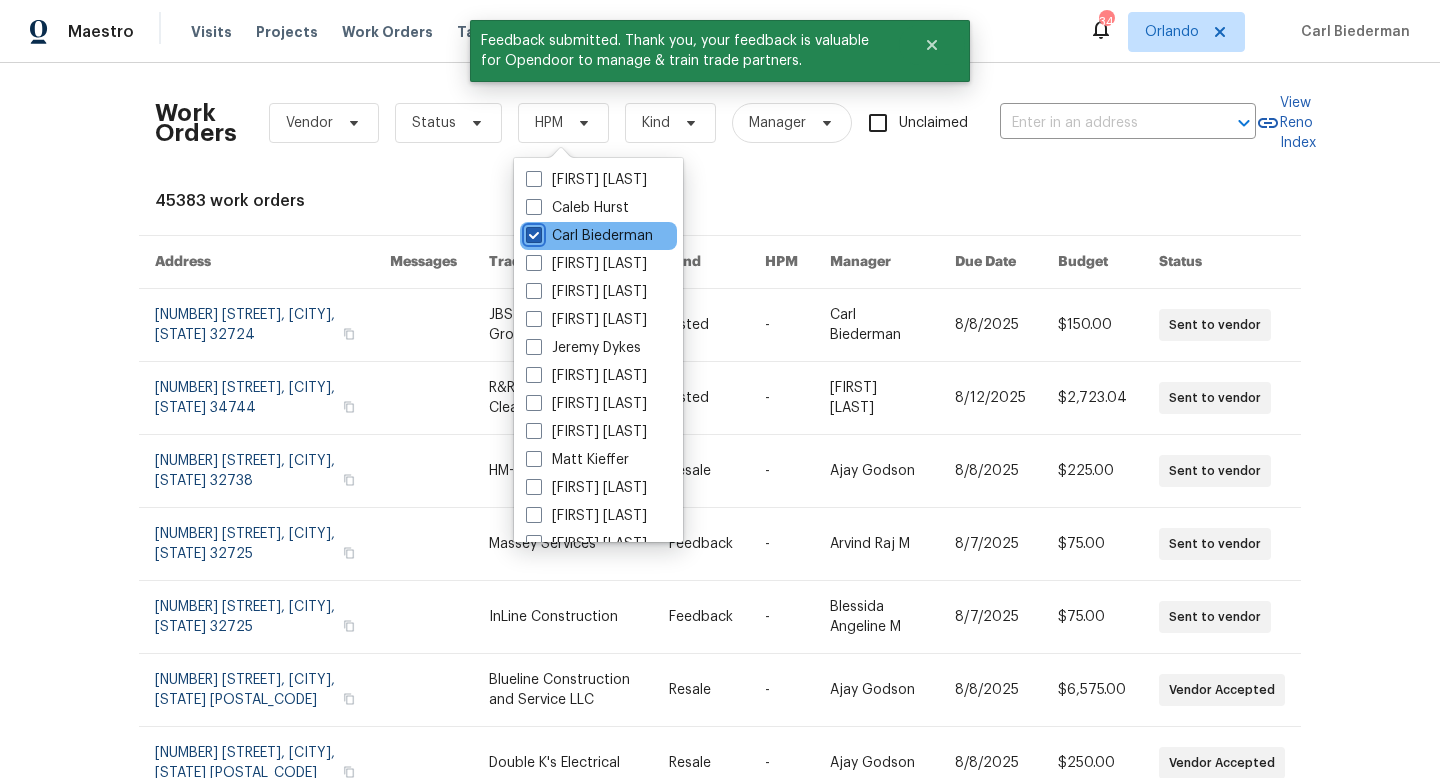 checkbox on "true" 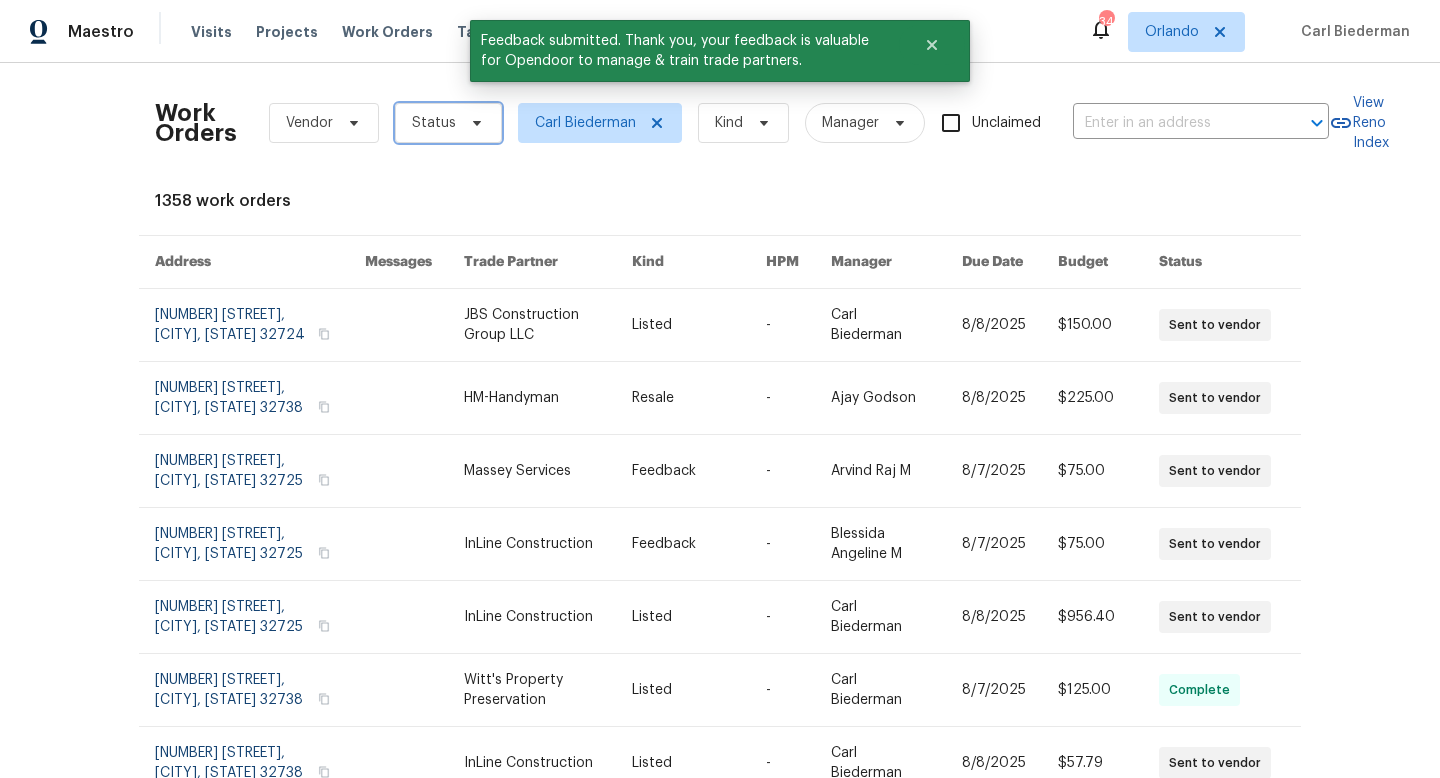 click on "Status" at bounding box center [448, 123] 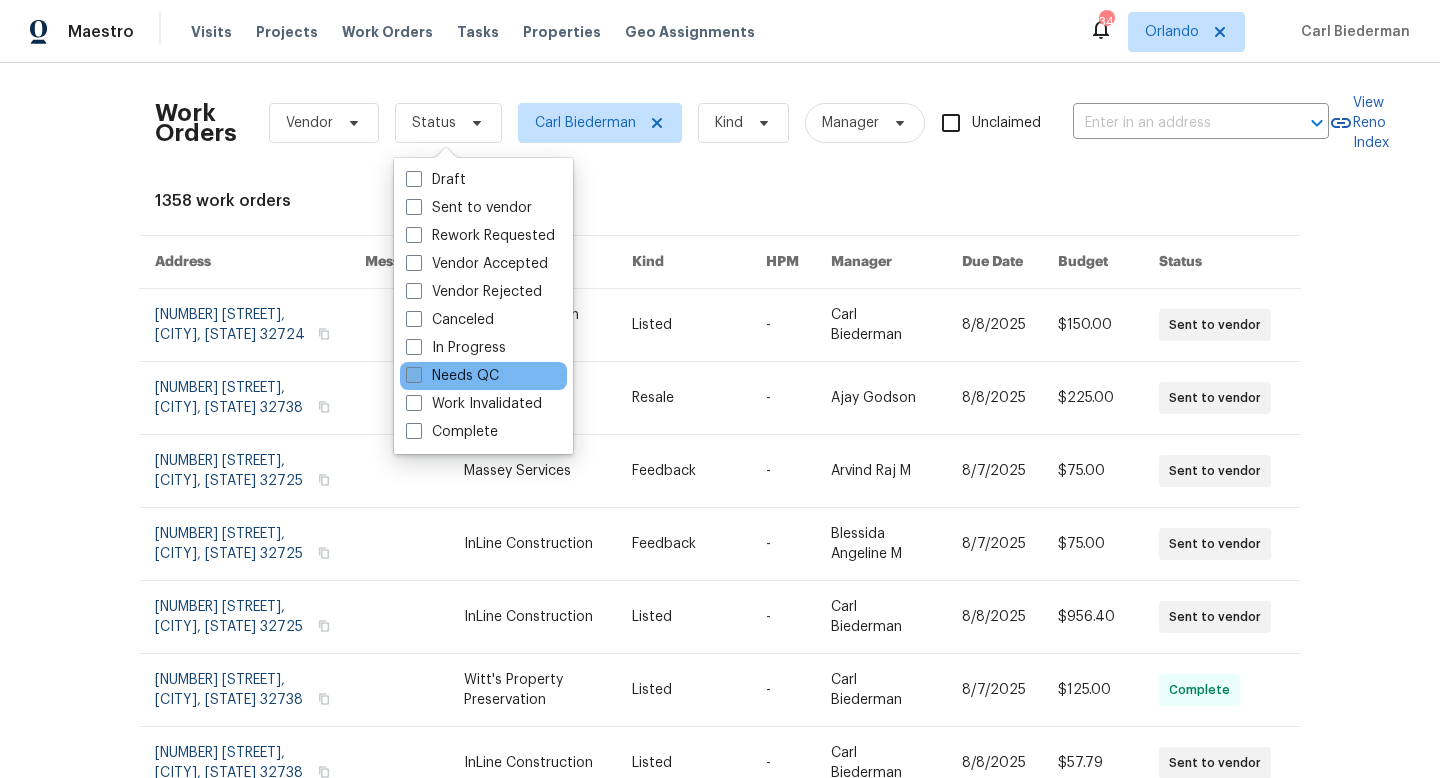 click at bounding box center [414, 375] 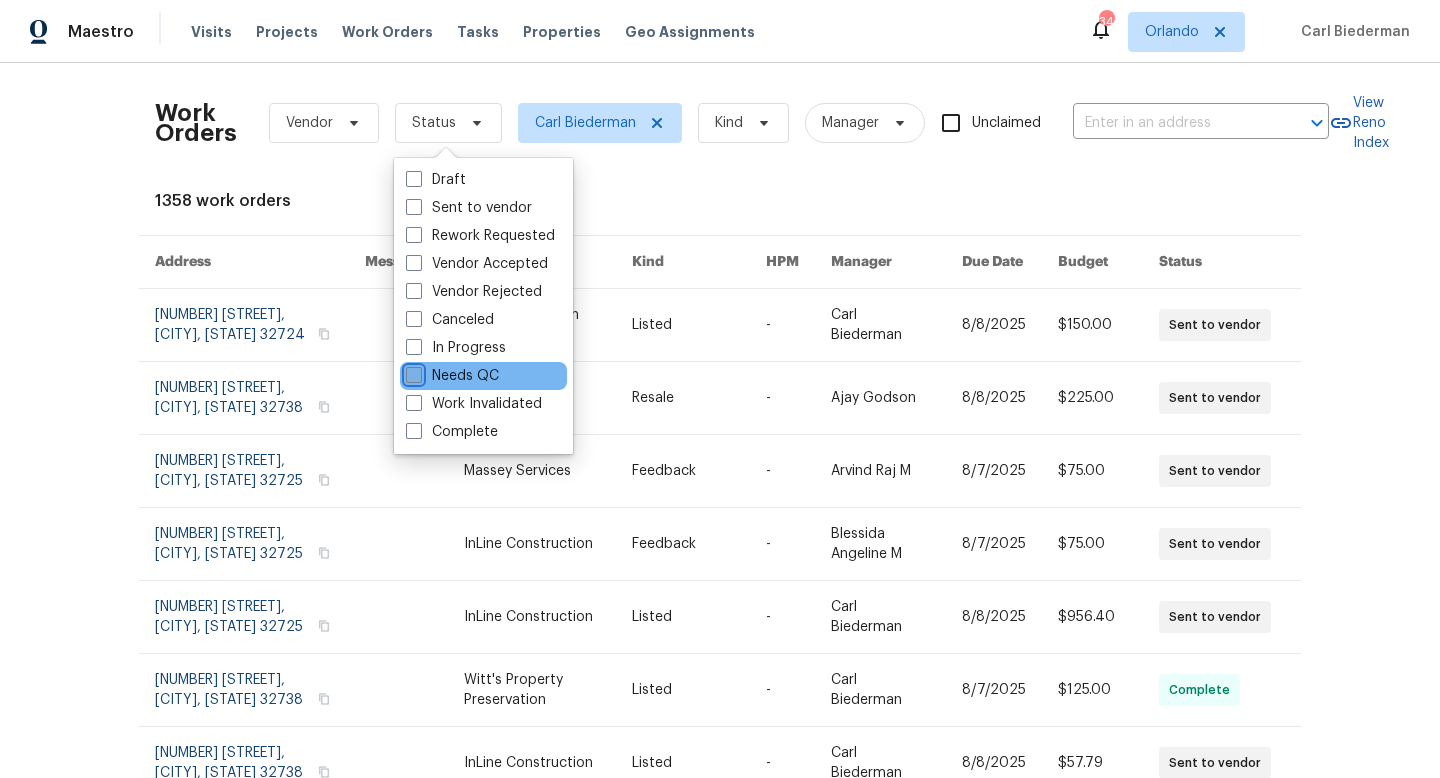 click on "Needs QC" at bounding box center [412, 372] 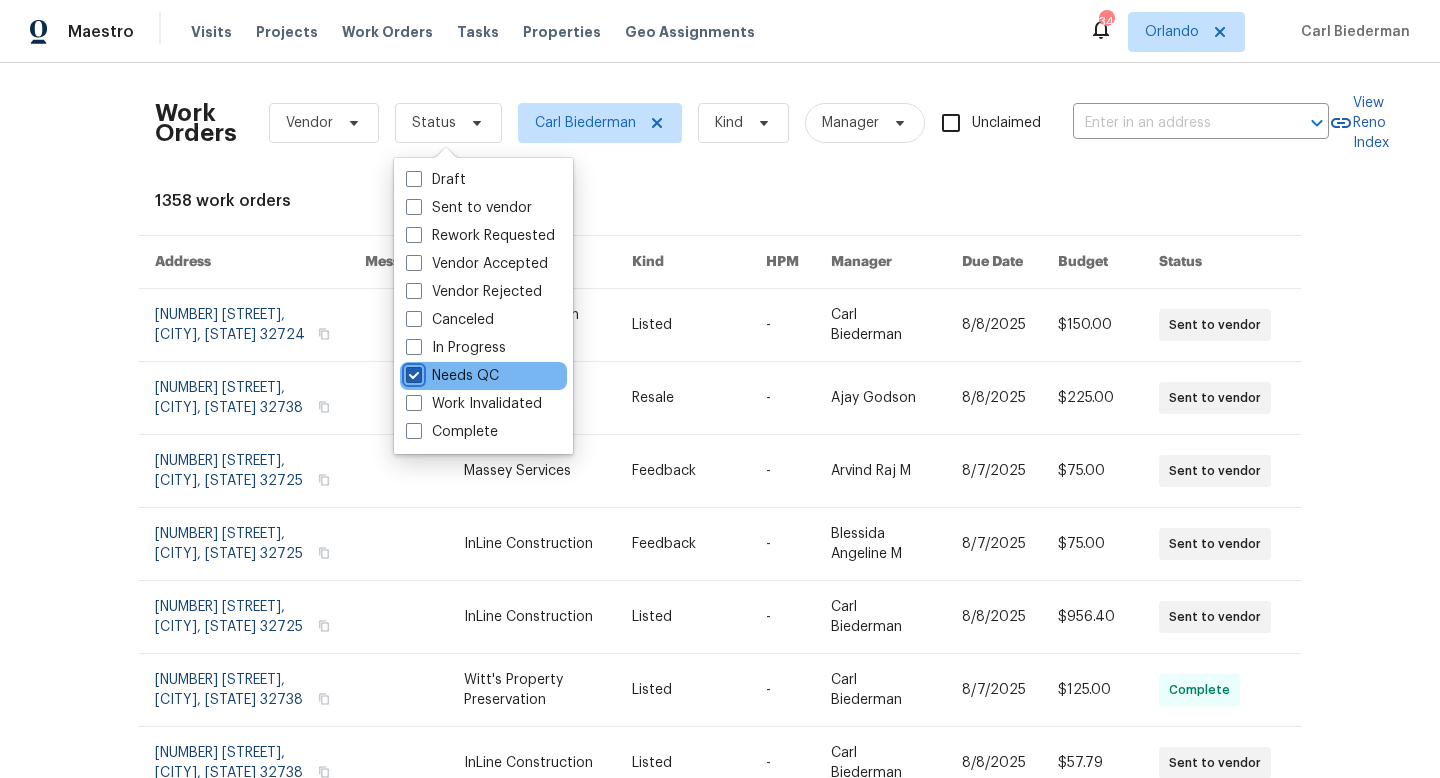 checkbox on "true" 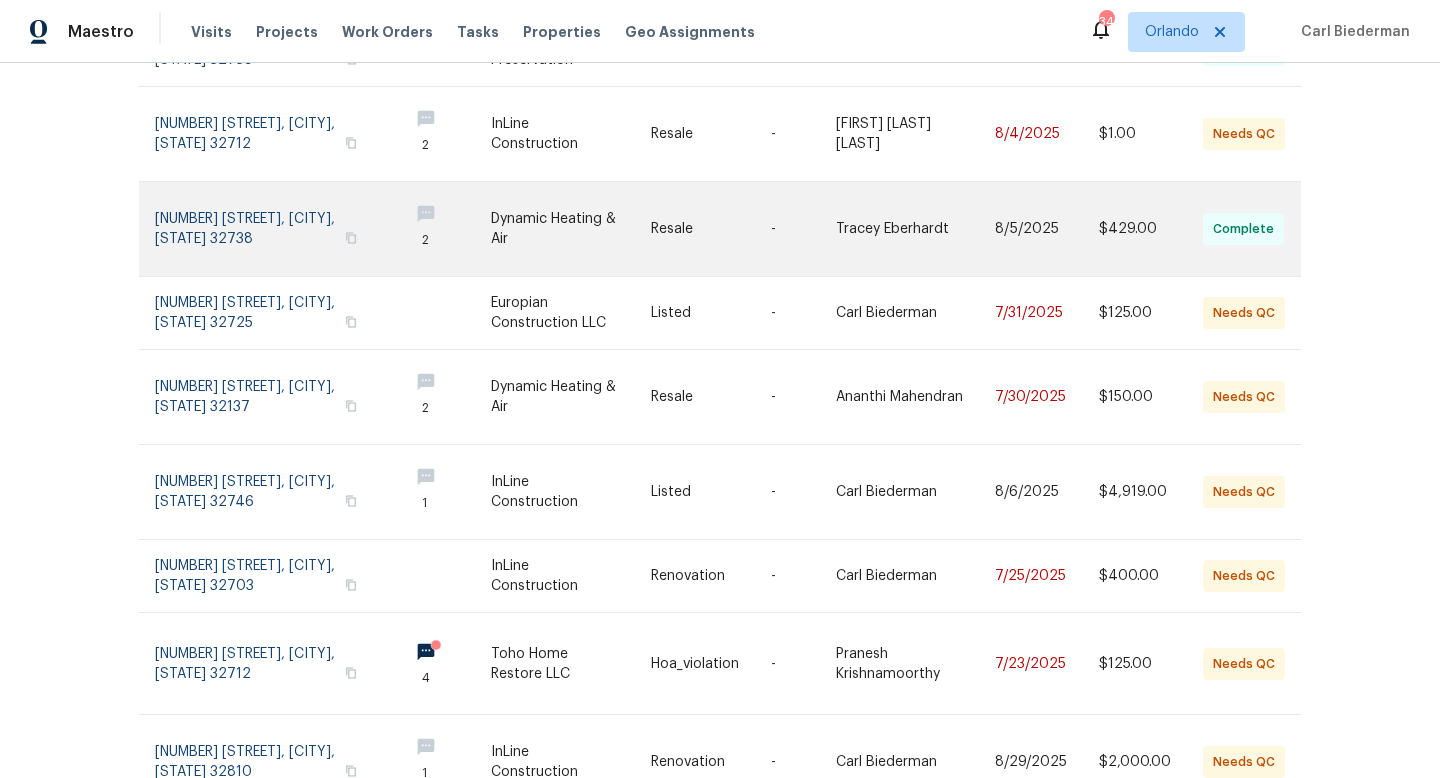 scroll, scrollTop: 307, scrollLeft: 0, axis: vertical 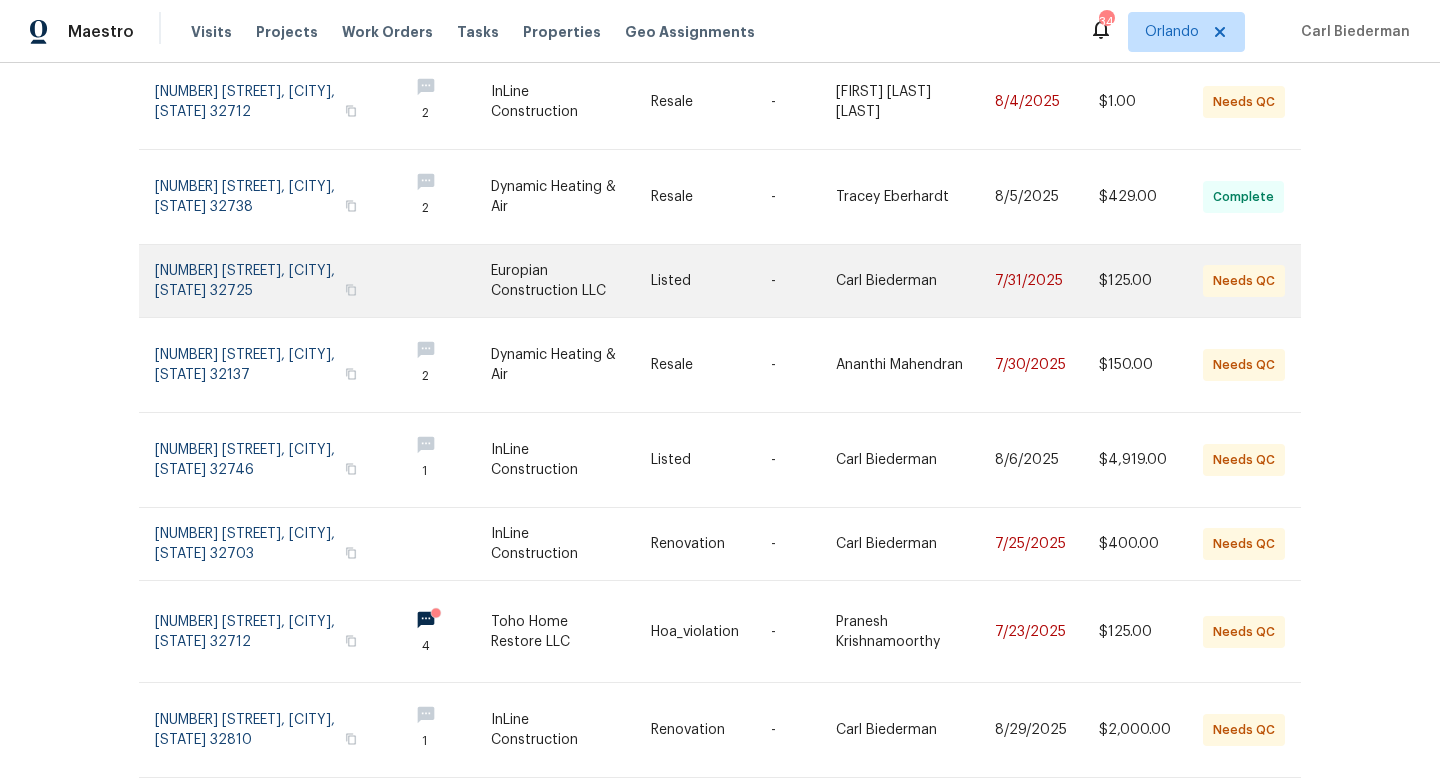 click at bounding box center (571, 281) 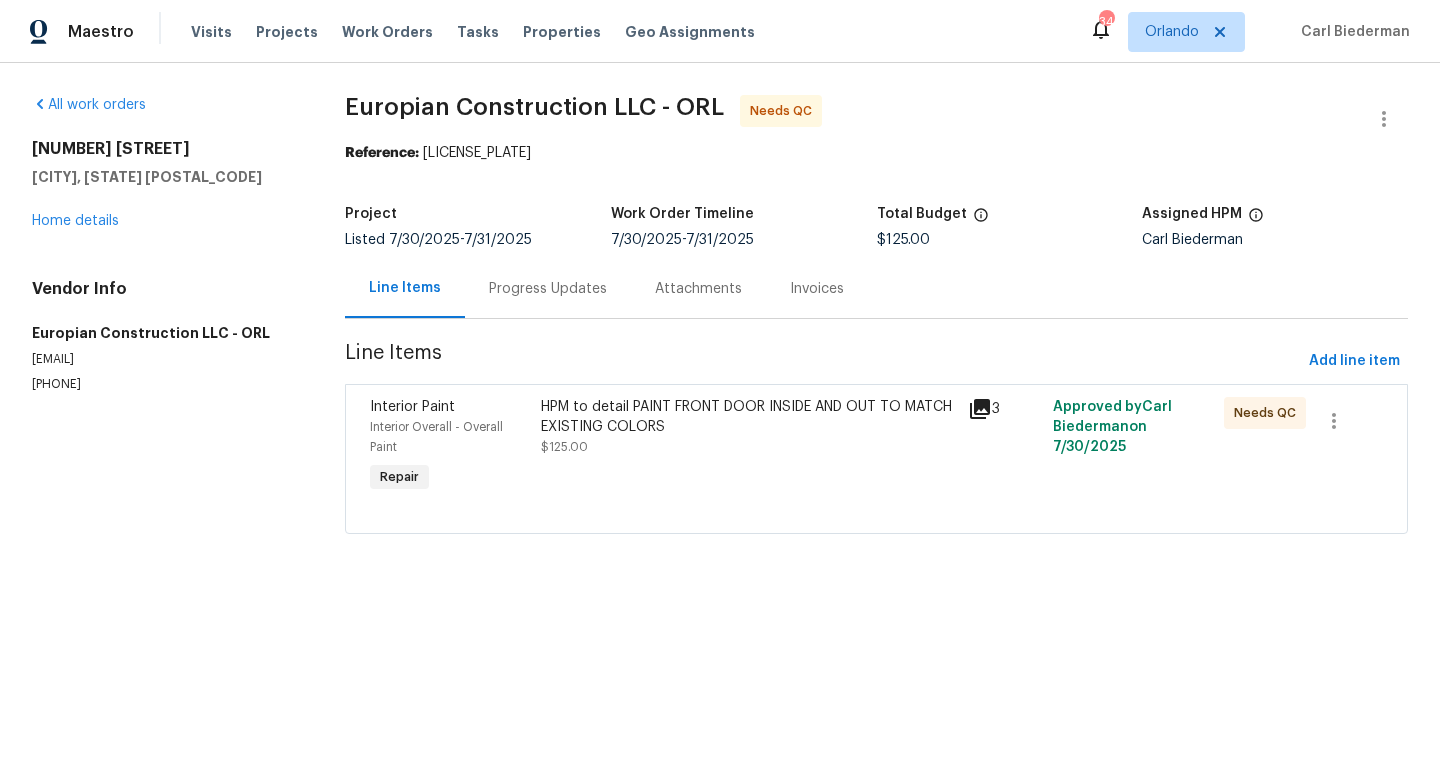 click on "HPM to detail
PAINT FRONT DOOR INSIDE AND OUT TO MATCH EXISTING COLORS" at bounding box center (748, 417) 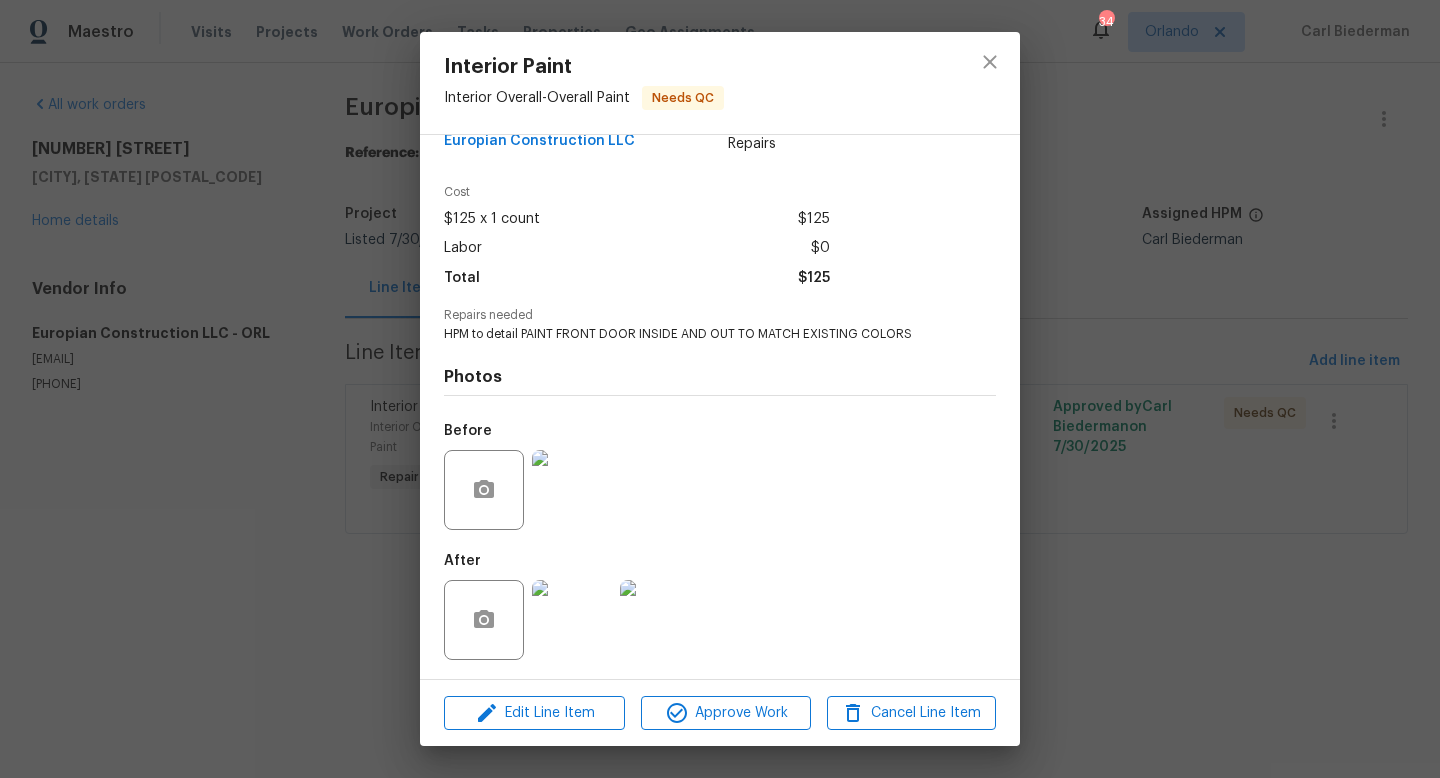 scroll, scrollTop: 43, scrollLeft: 0, axis: vertical 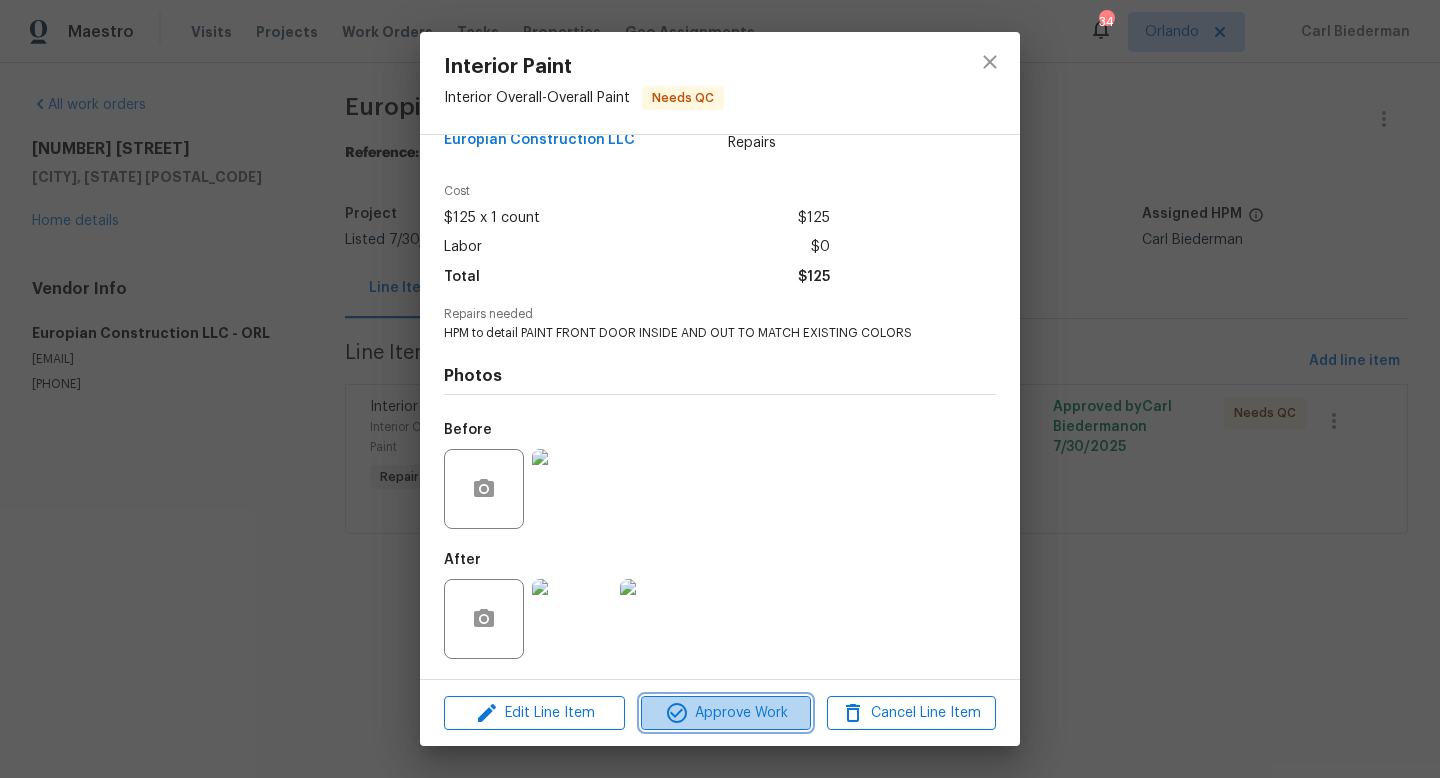 click on "Approve Work" at bounding box center [725, 713] 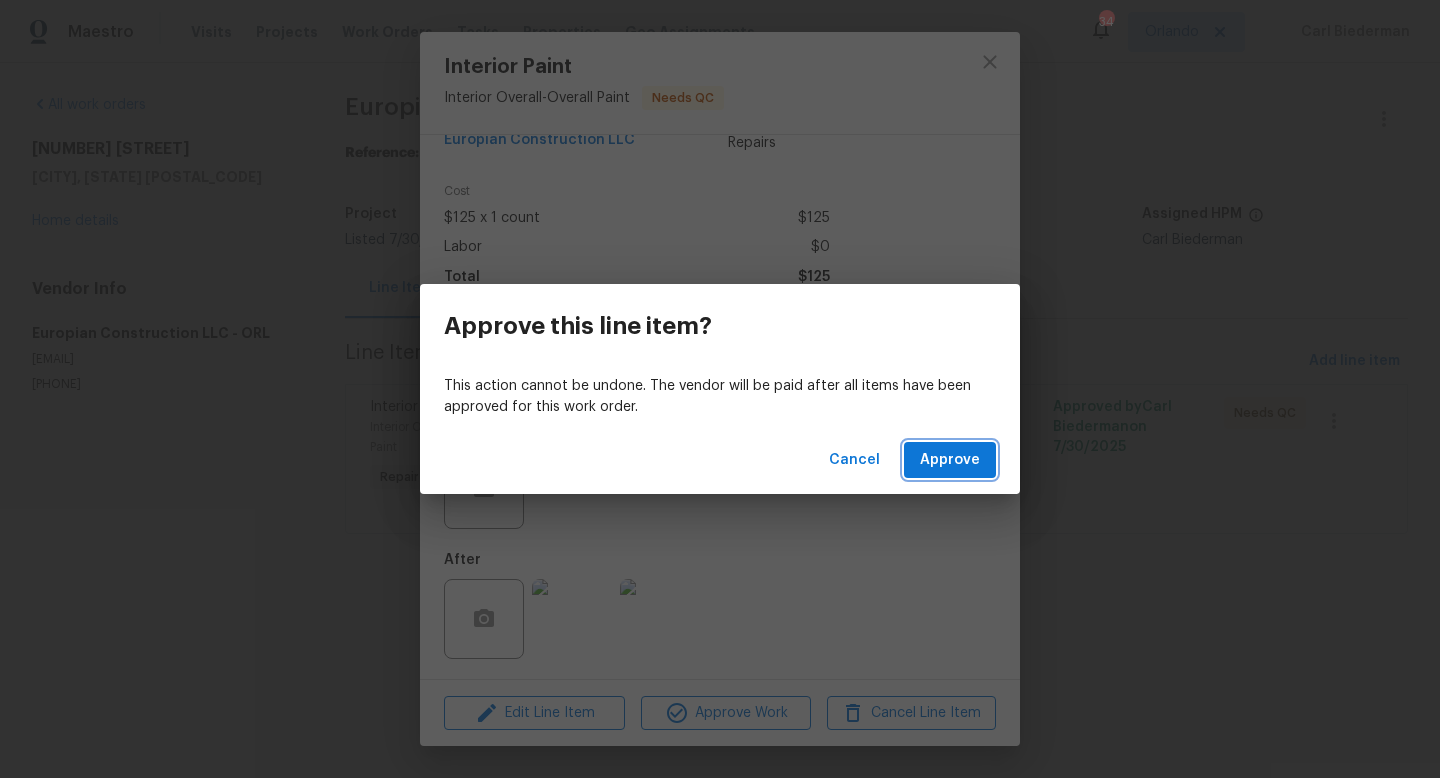 click on "Approve" at bounding box center (950, 460) 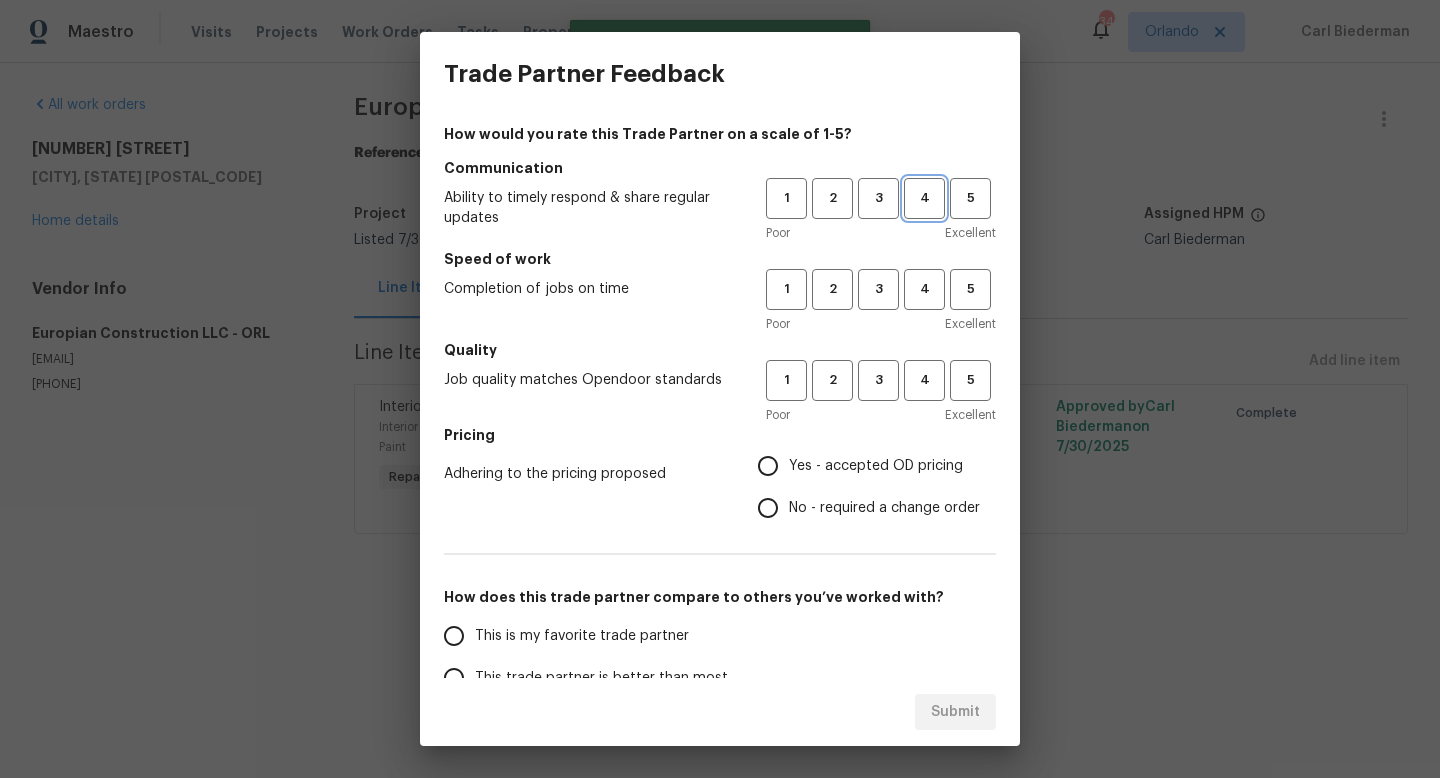 click on "4" at bounding box center [924, 198] 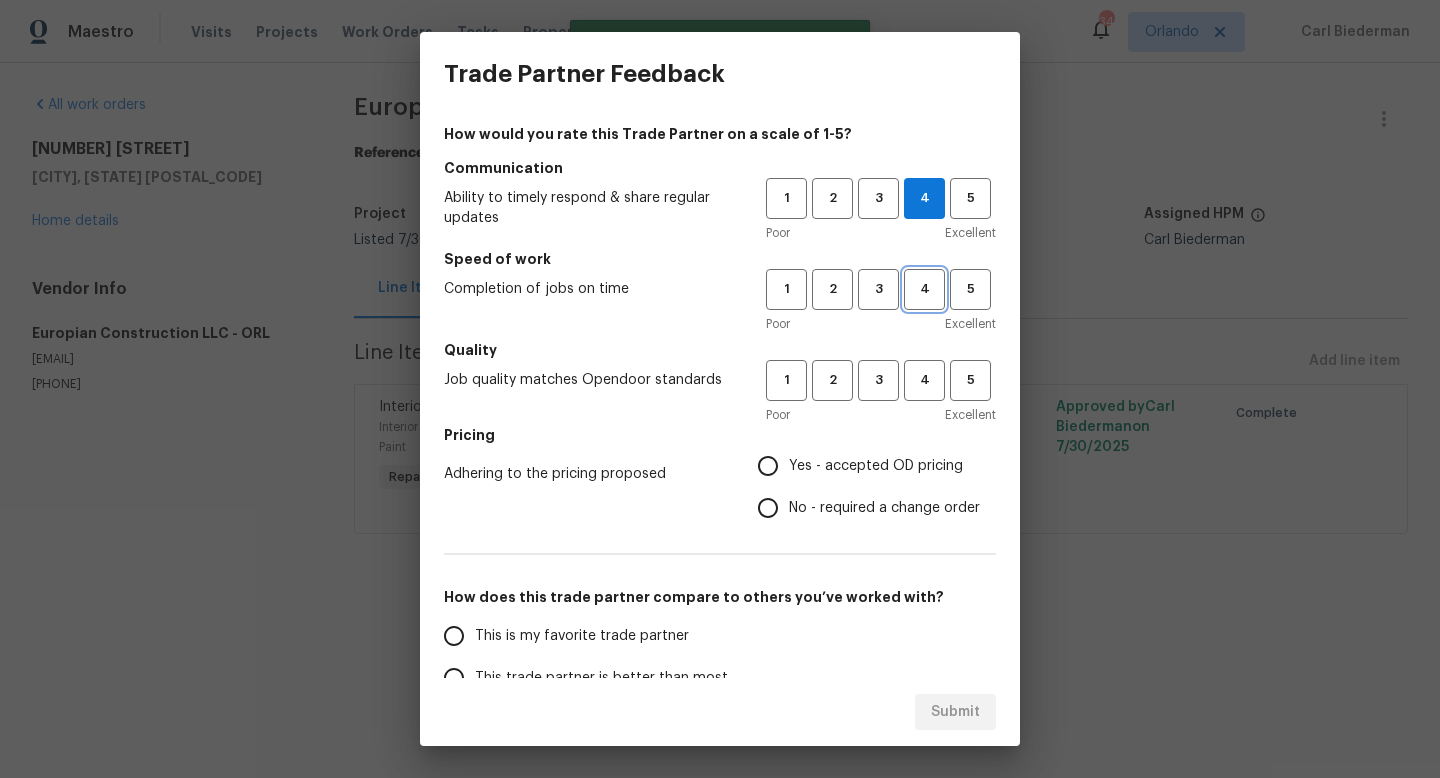 click on "4" at bounding box center [924, 289] 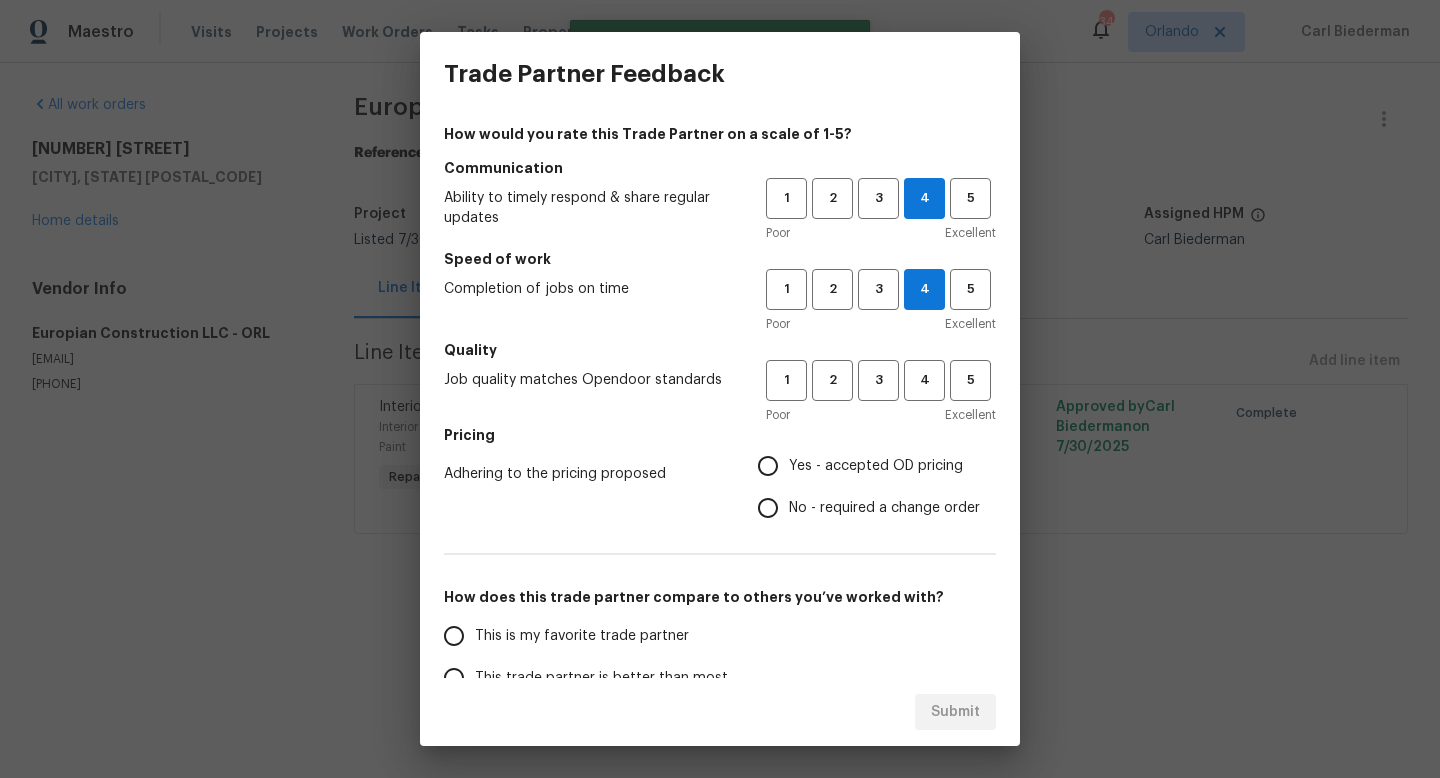click on "Quality" at bounding box center [720, 350] 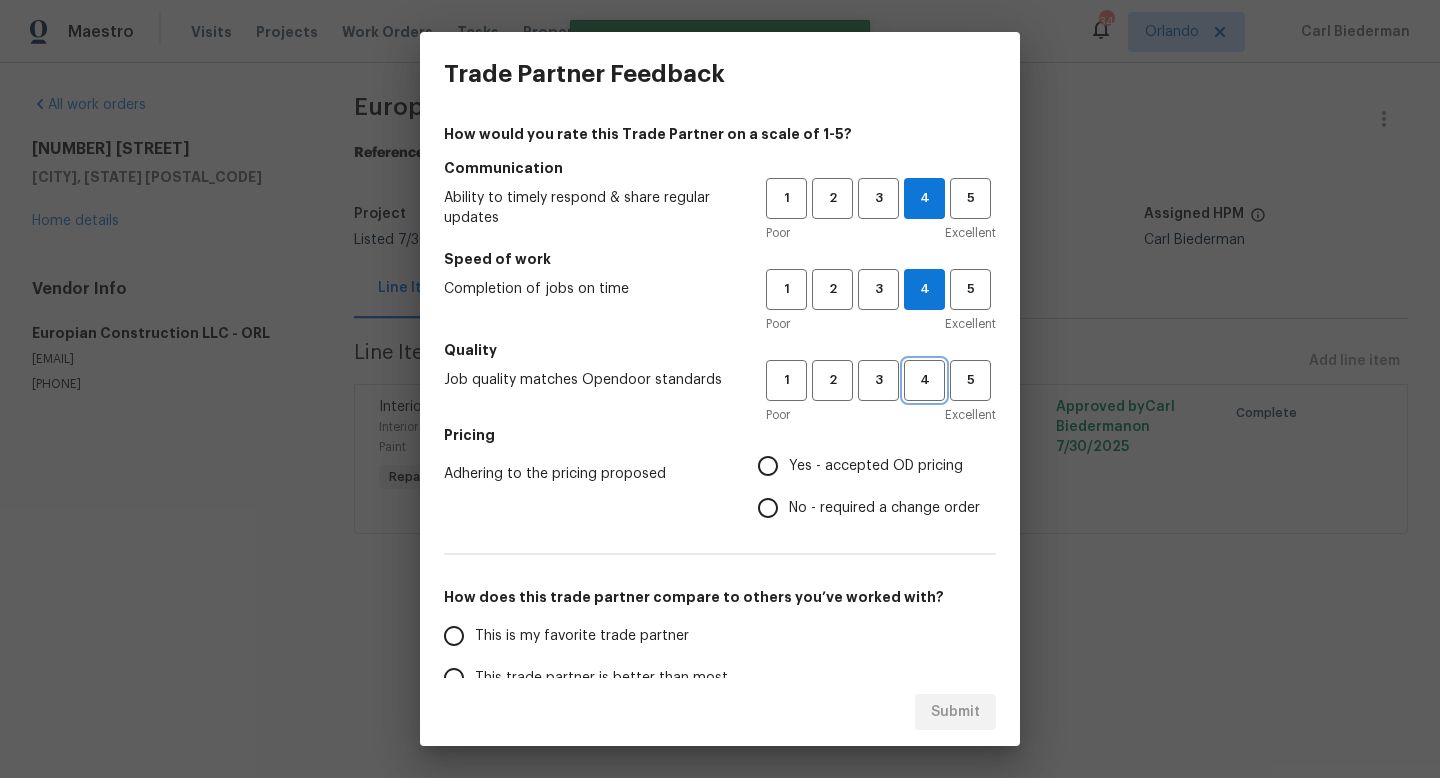 click on "4" at bounding box center (924, 380) 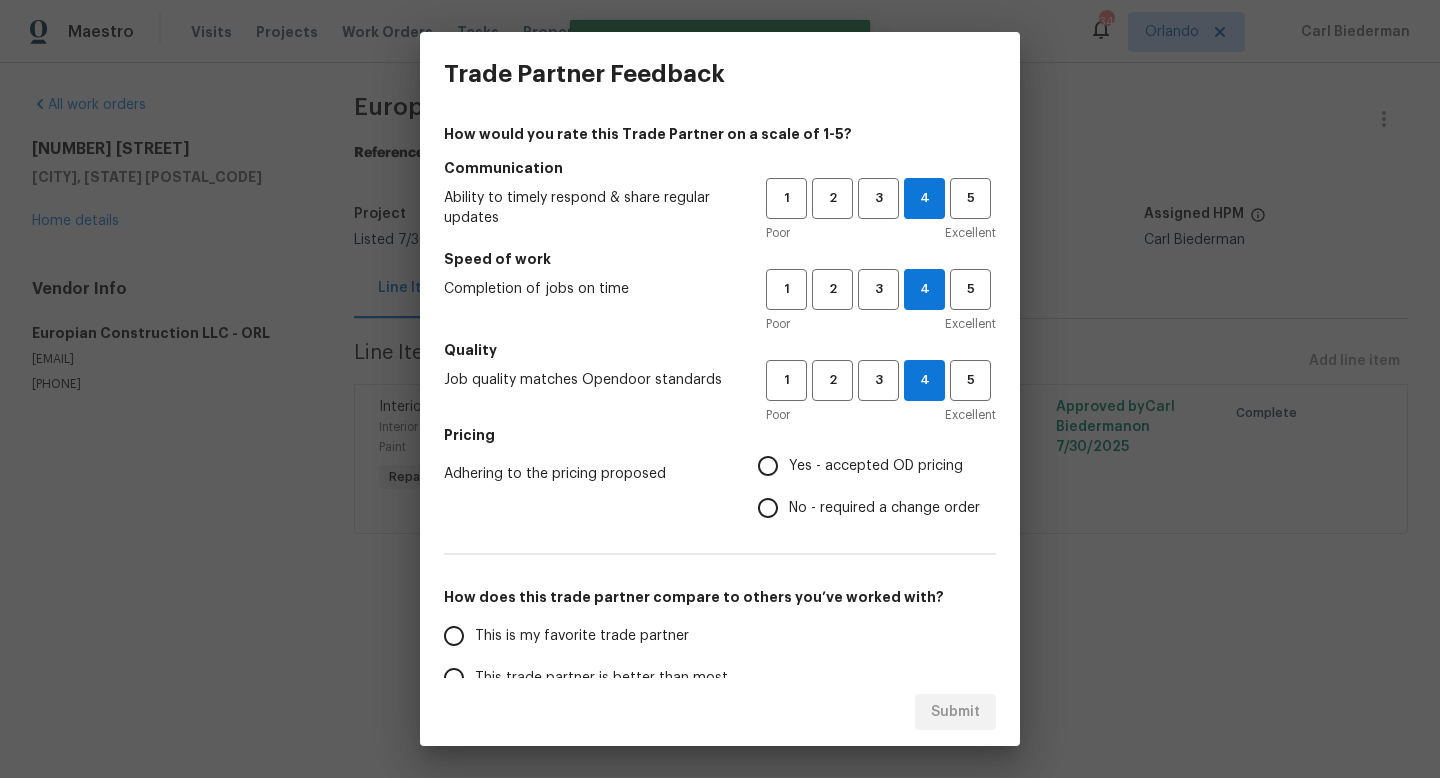 click on "Yes - accepted OD pricing" at bounding box center (863, 466) 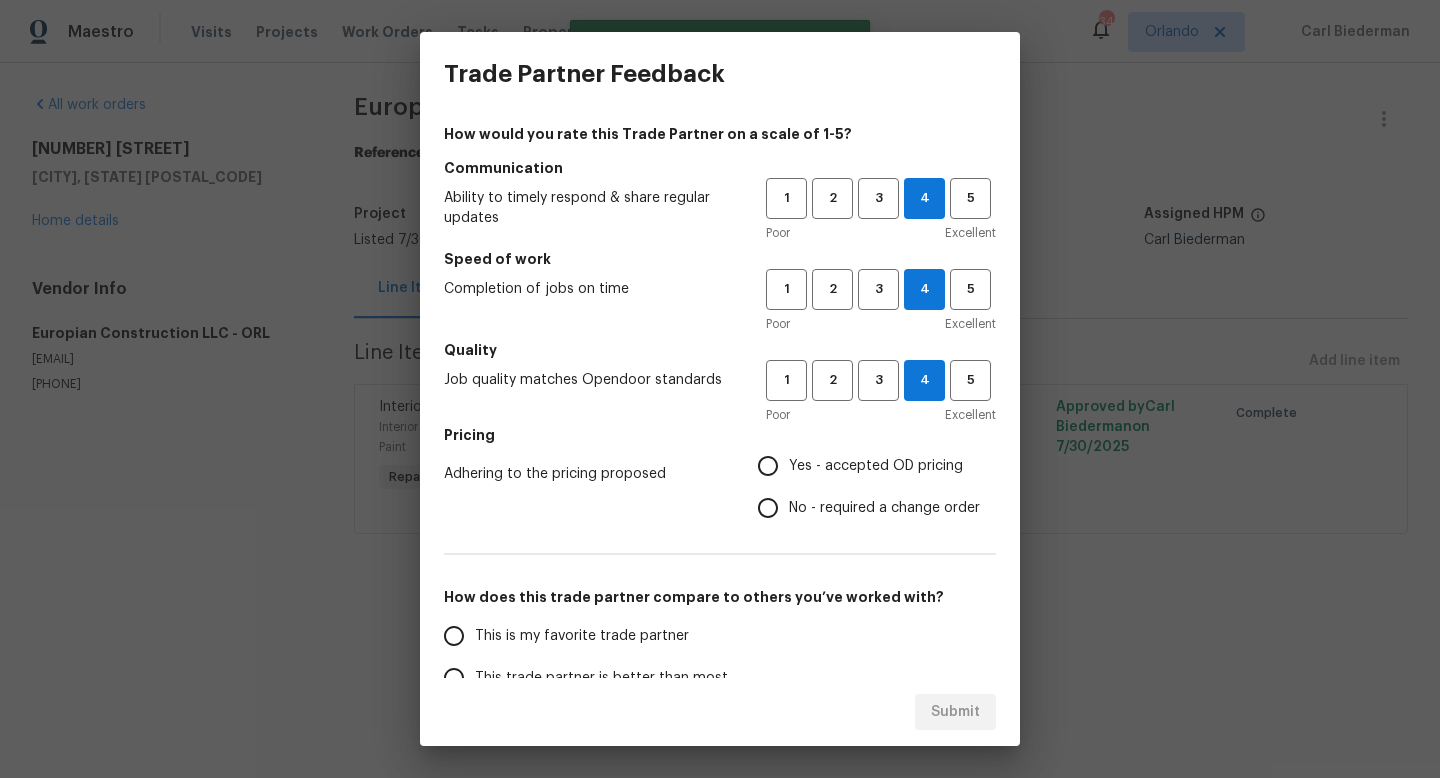 click on "Yes - accepted OD pricing" at bounding box center [768, 466] 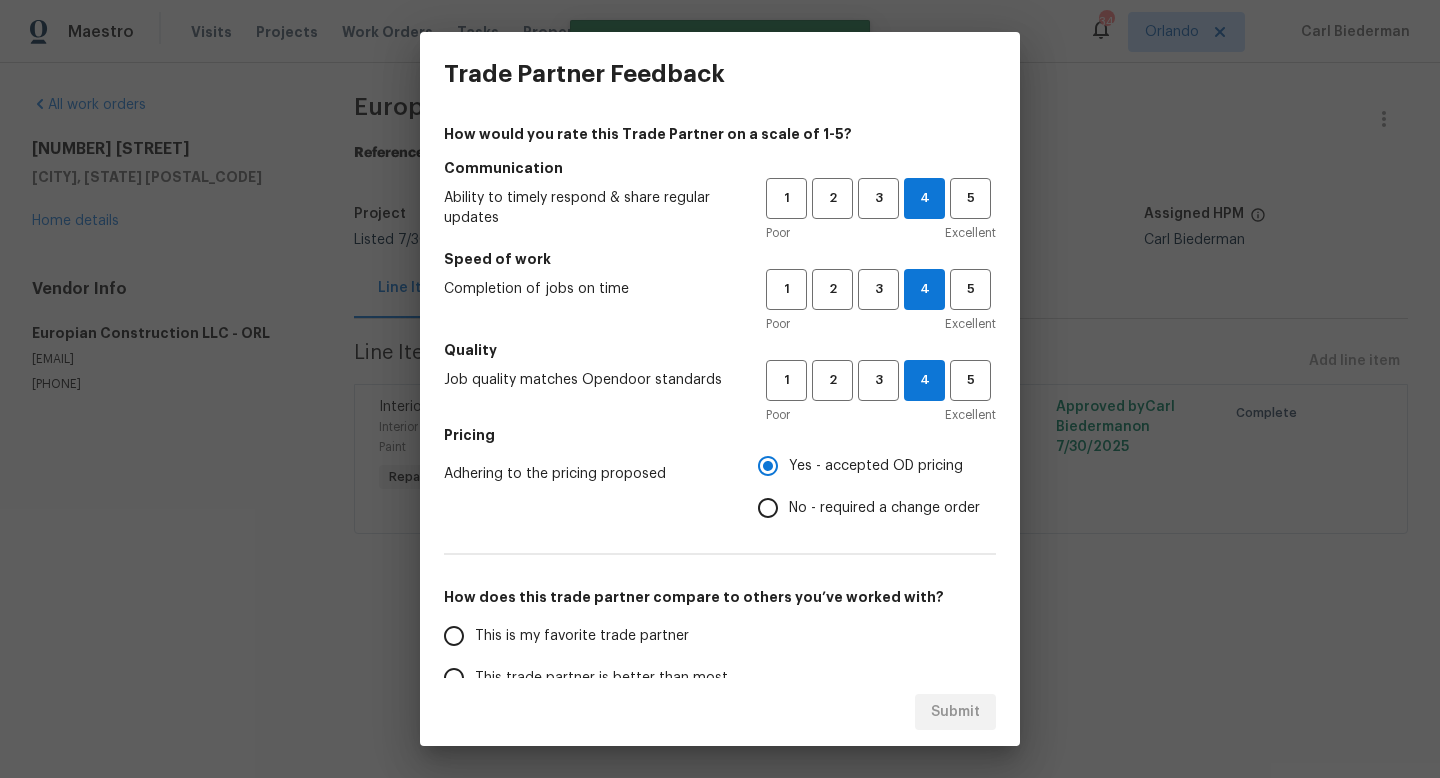 scroll, scrollTop: 26, scrollLeft: 0, axis: vertical 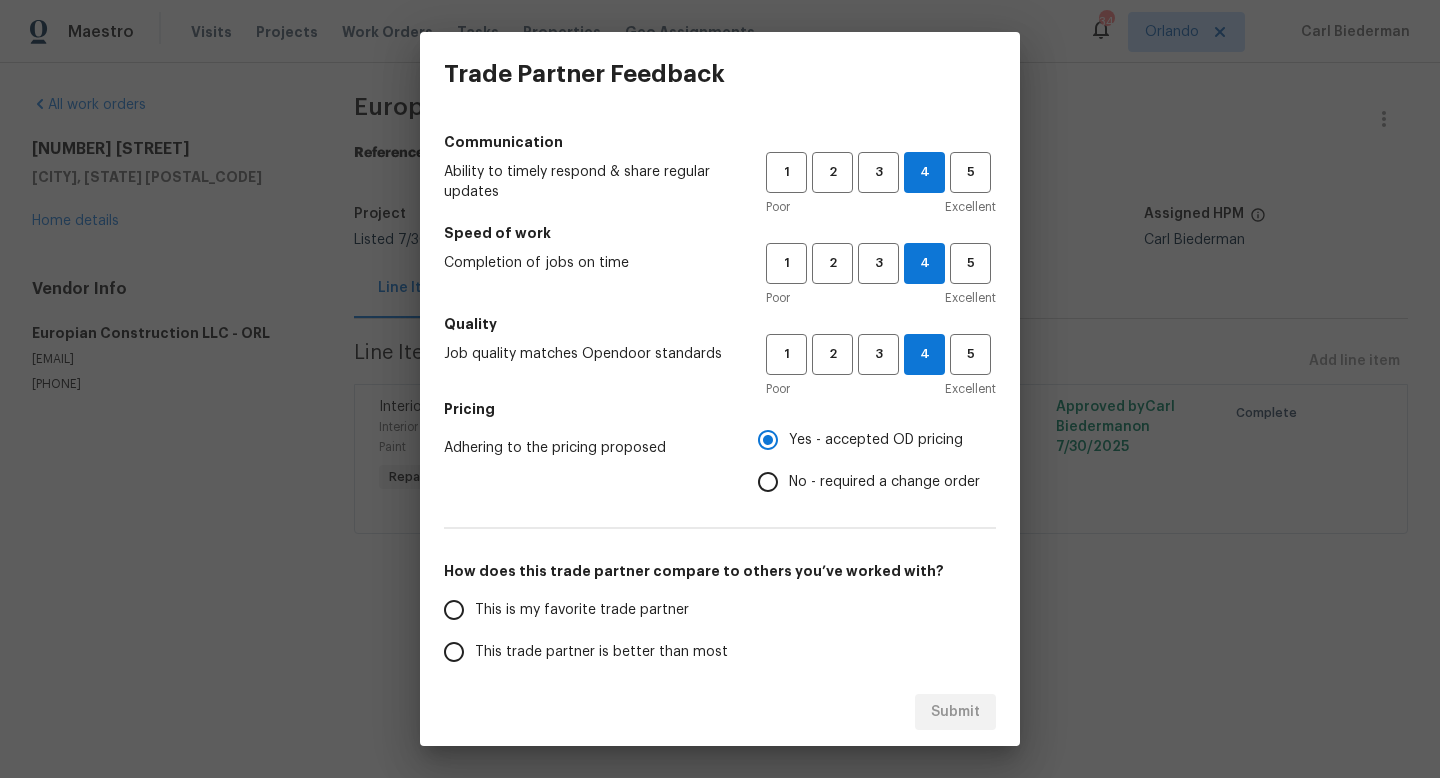 click on "This trade partner is better than most" at bounding box center [591, 652] 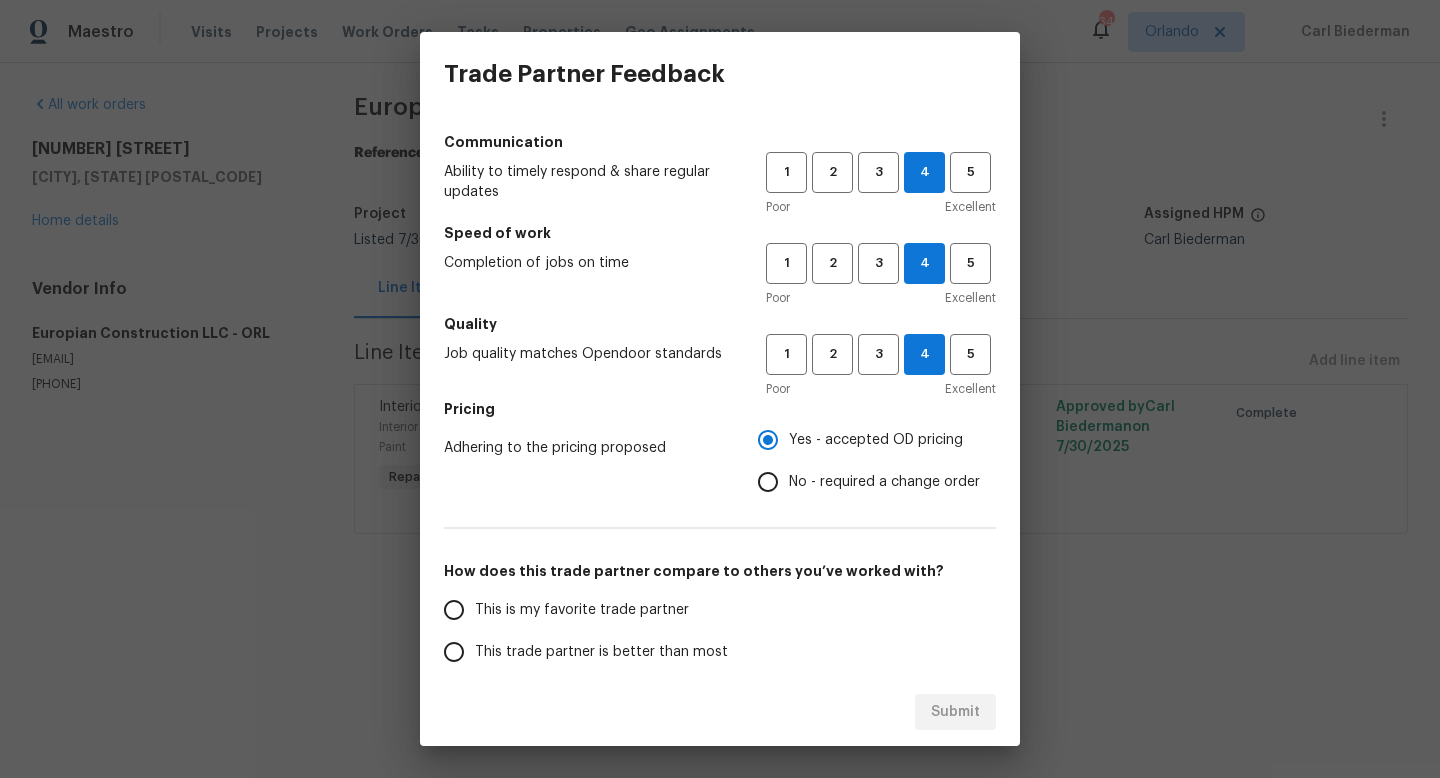 click on "This trade partner is better than most" at bounding box center [454, 652] 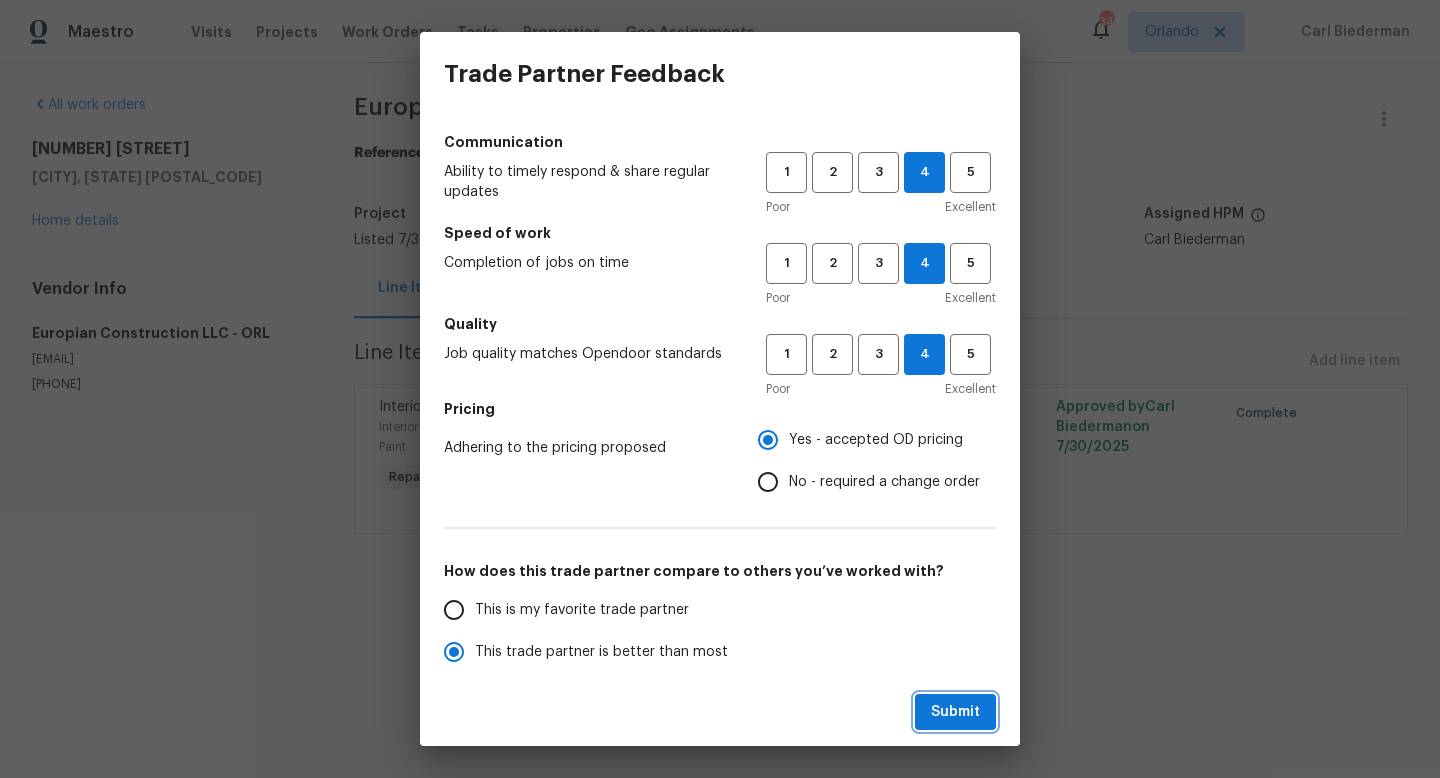 click on "Submit" at bounding box center [955, 712] 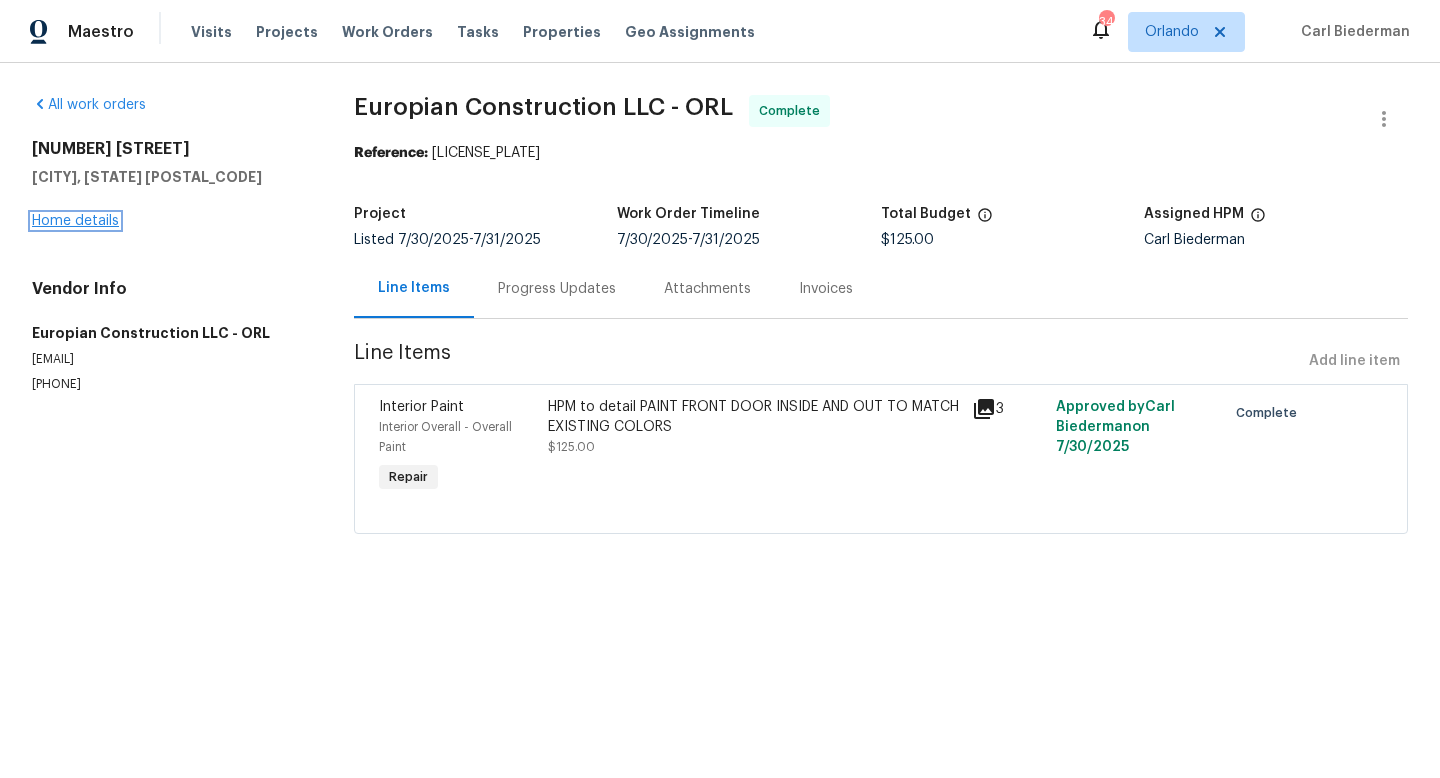 click on "Home details" at bounding box center [75, 221] 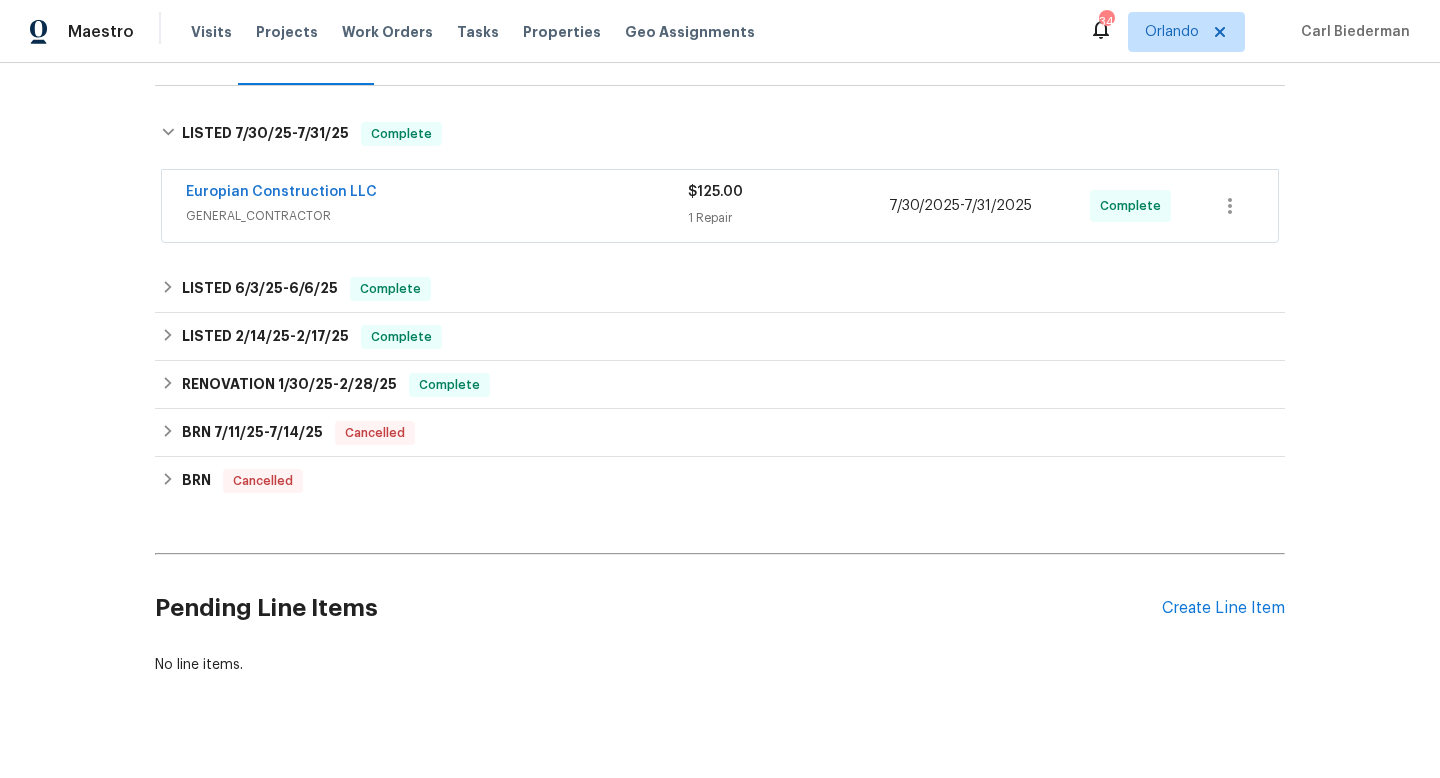 scroll, scrollTop: 310, scrollLeft: 0, axis: vertical 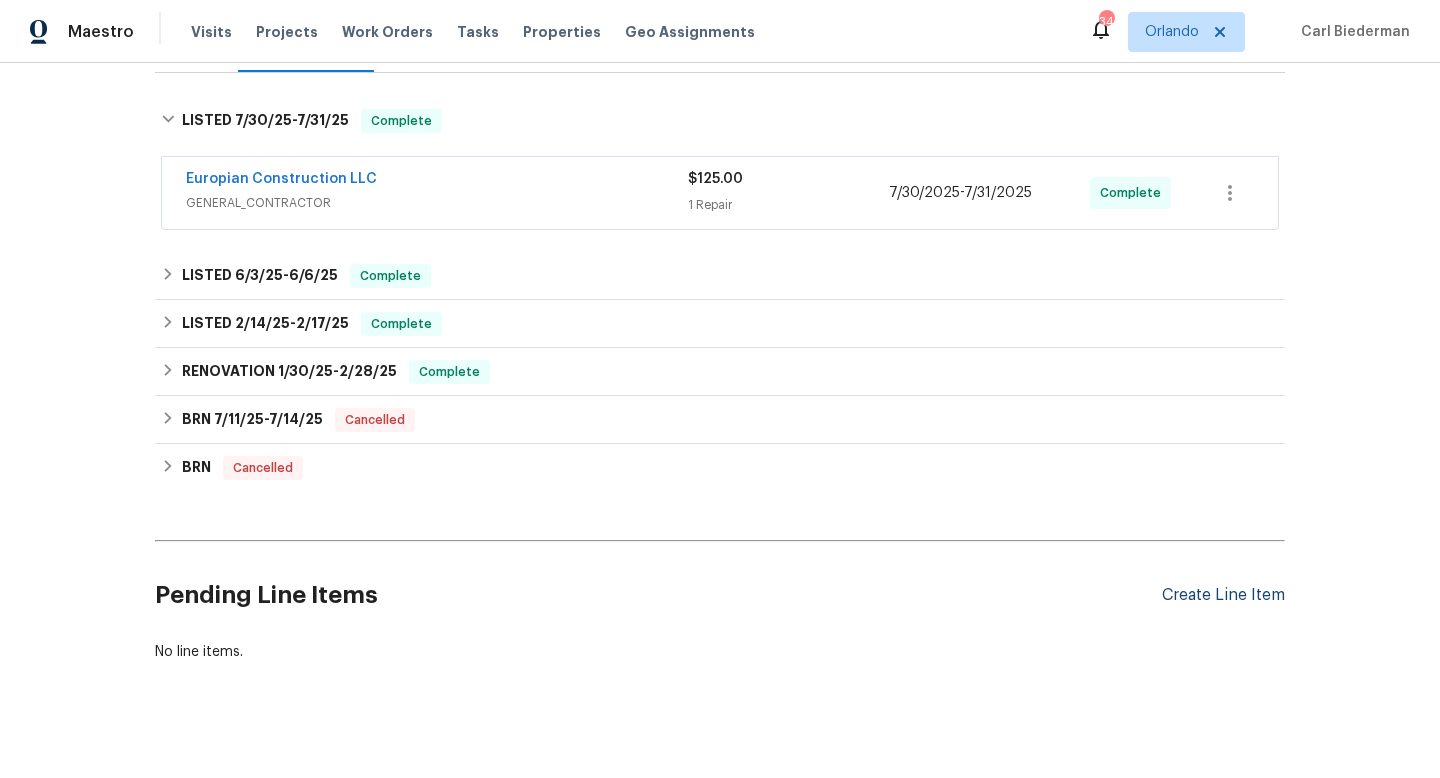click on "Create Line Item" at bounding box center [1223, 595] 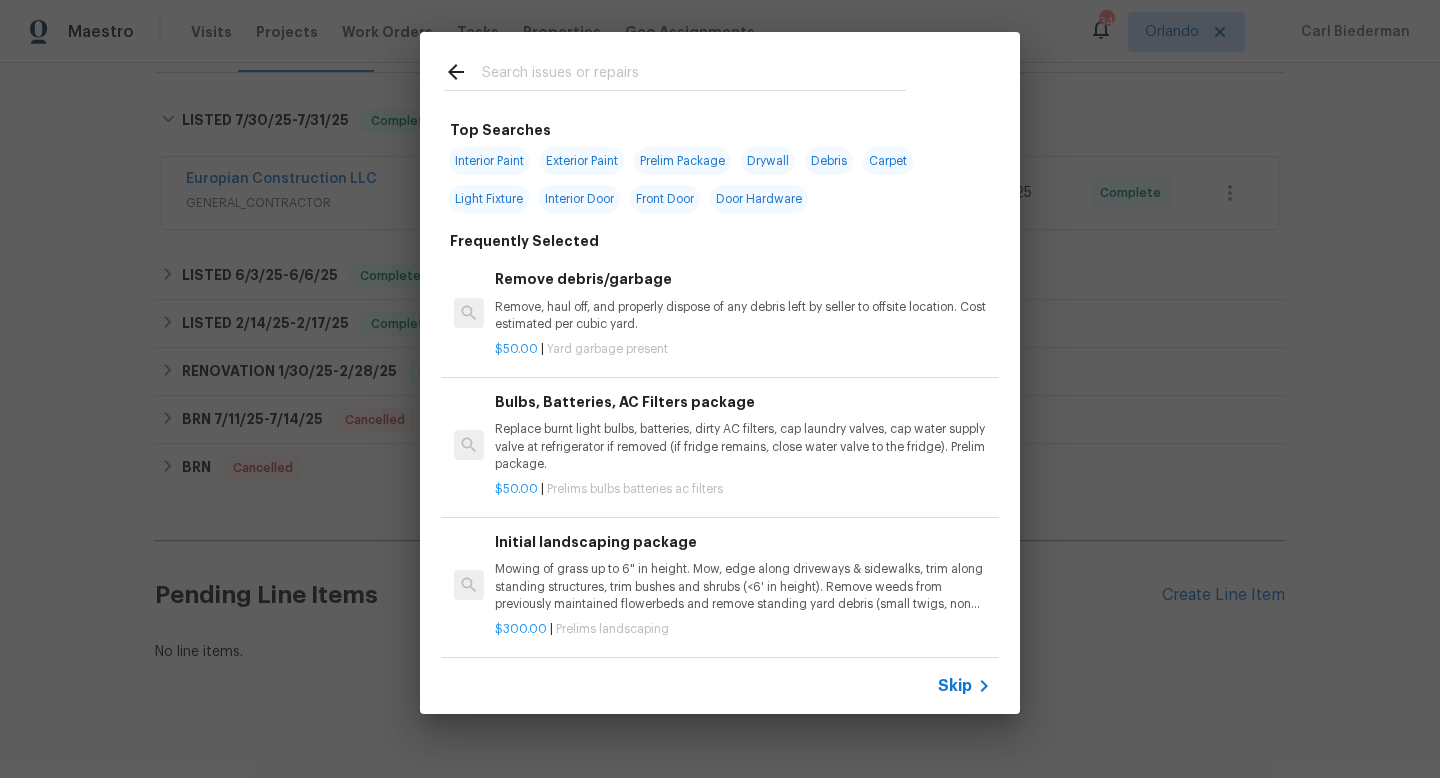 click at bounding box center (694, 75) 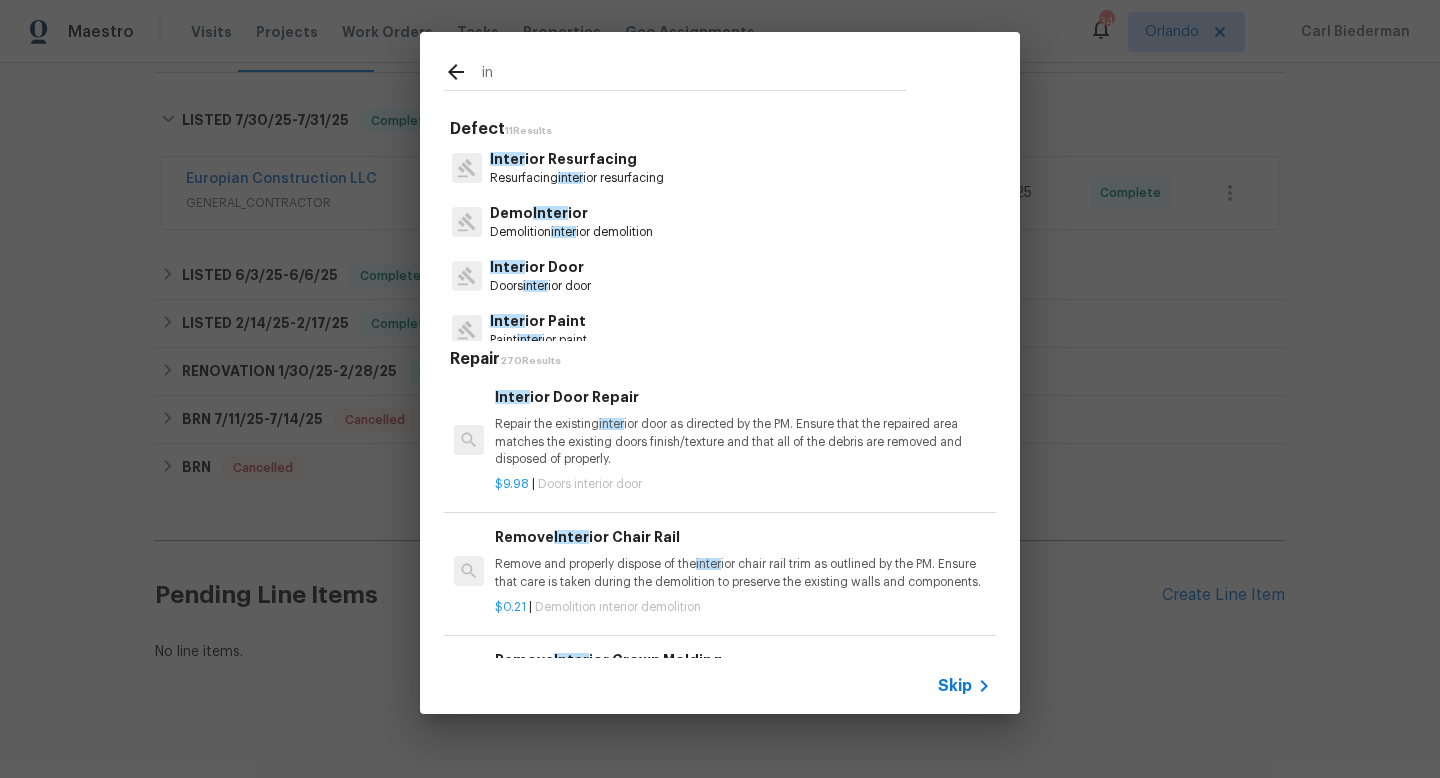 type on "i" 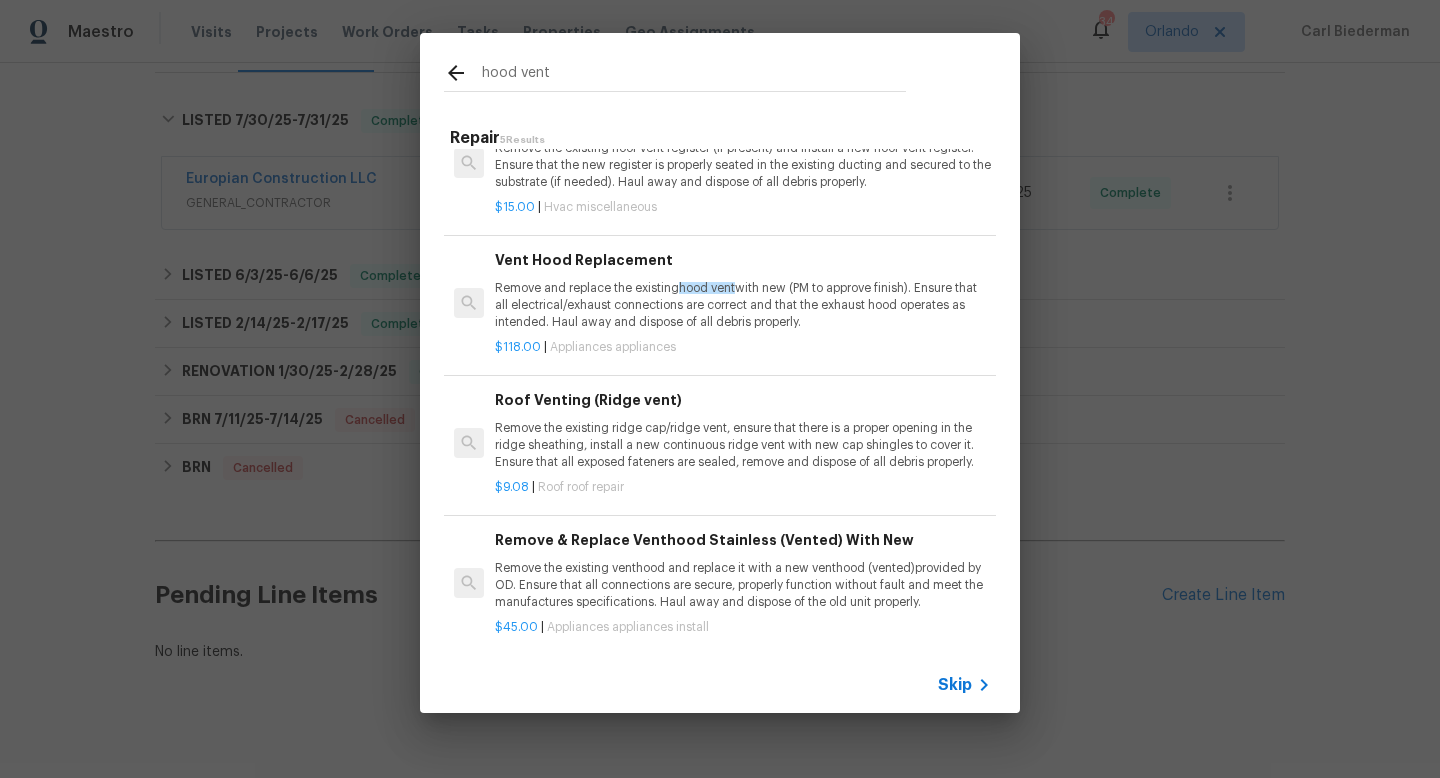 scroll, scrollTop: 203, scrollLeft: 0, axis: vertical 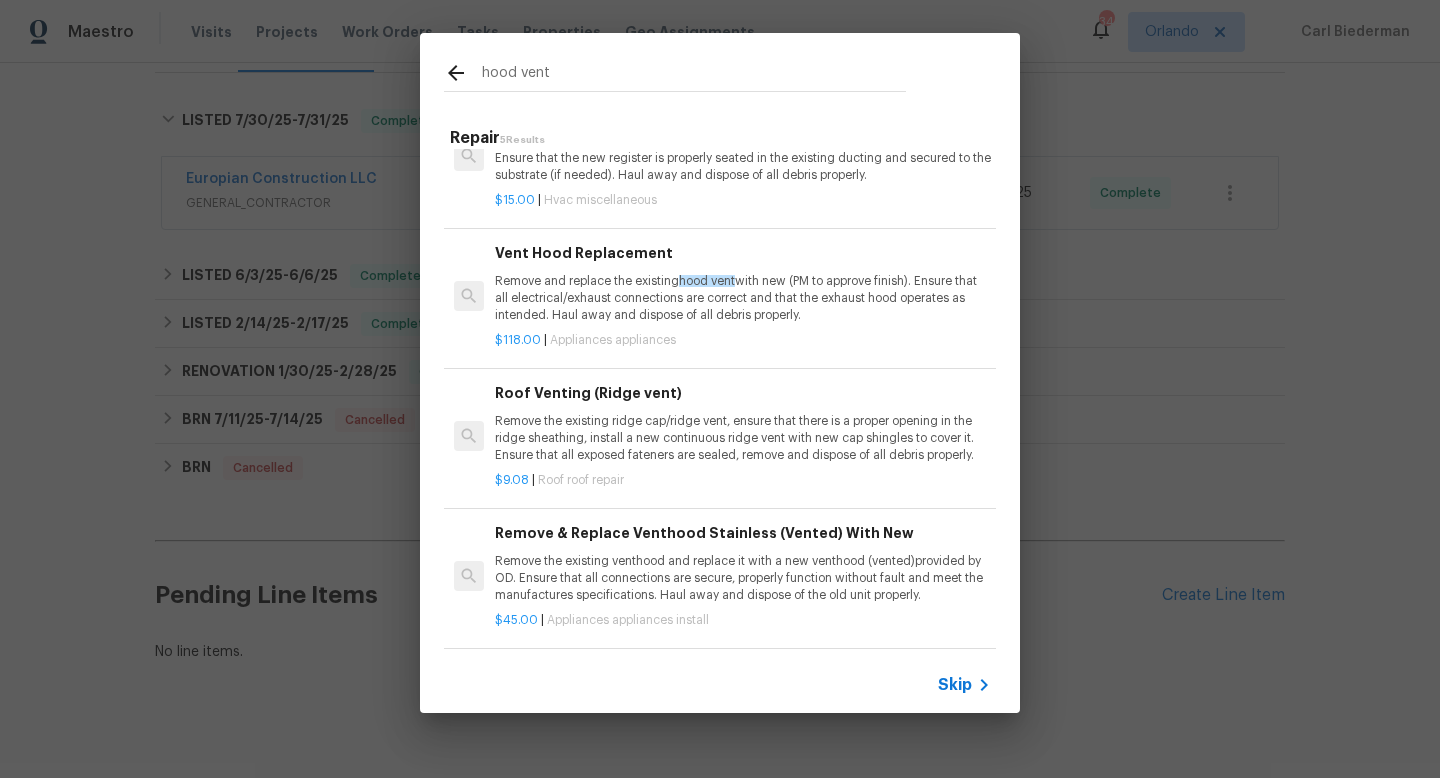 type on "hood vent" 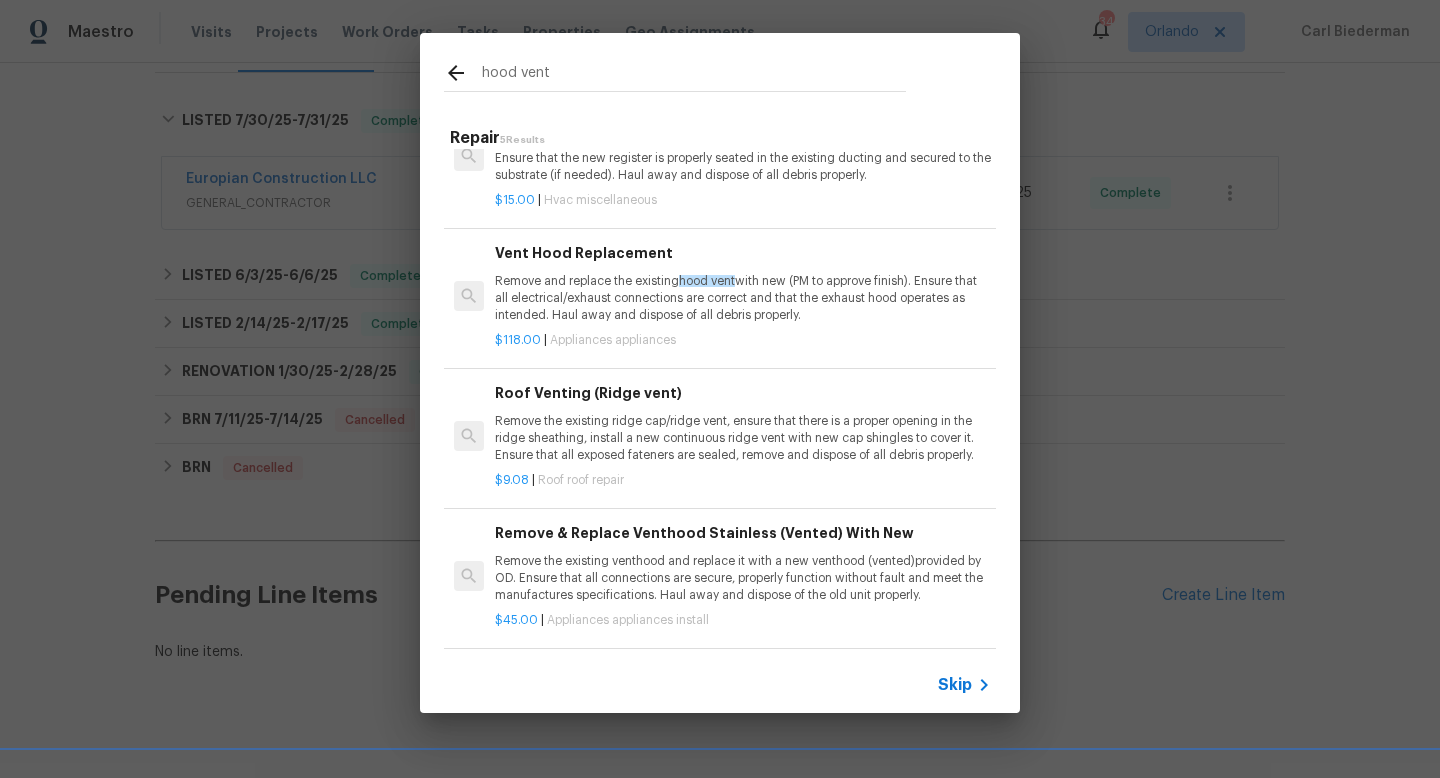 click on "Remove the existing venthood and replace it with a new venthood (vented)provided by OD. Ensure that all connections are secure, properly function without fault and meet the manufactures specifications. Haul away and dispose of the old unit properly." at bounding box center [743, 578] 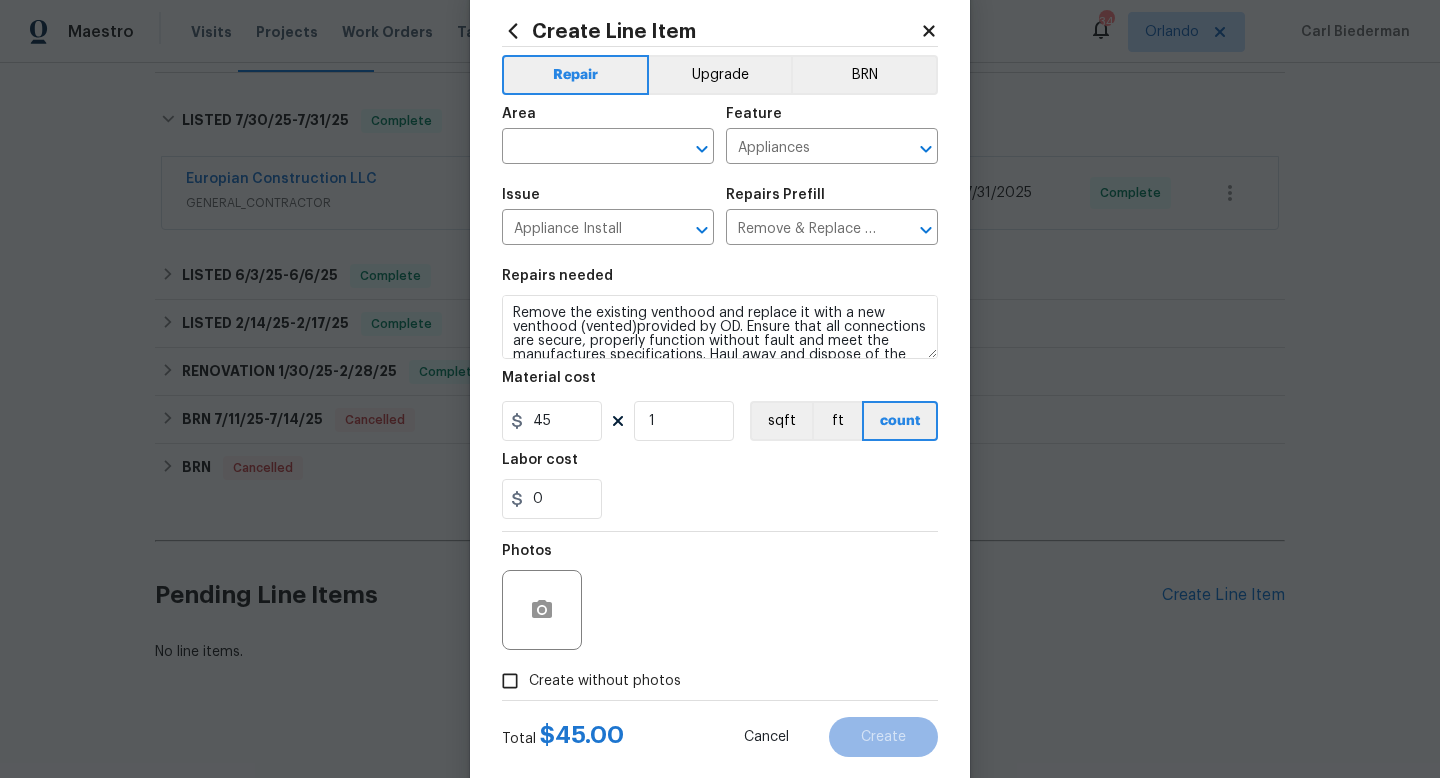 scroll, scrollTop: 44, scrollLeft: 0, axis: vertical 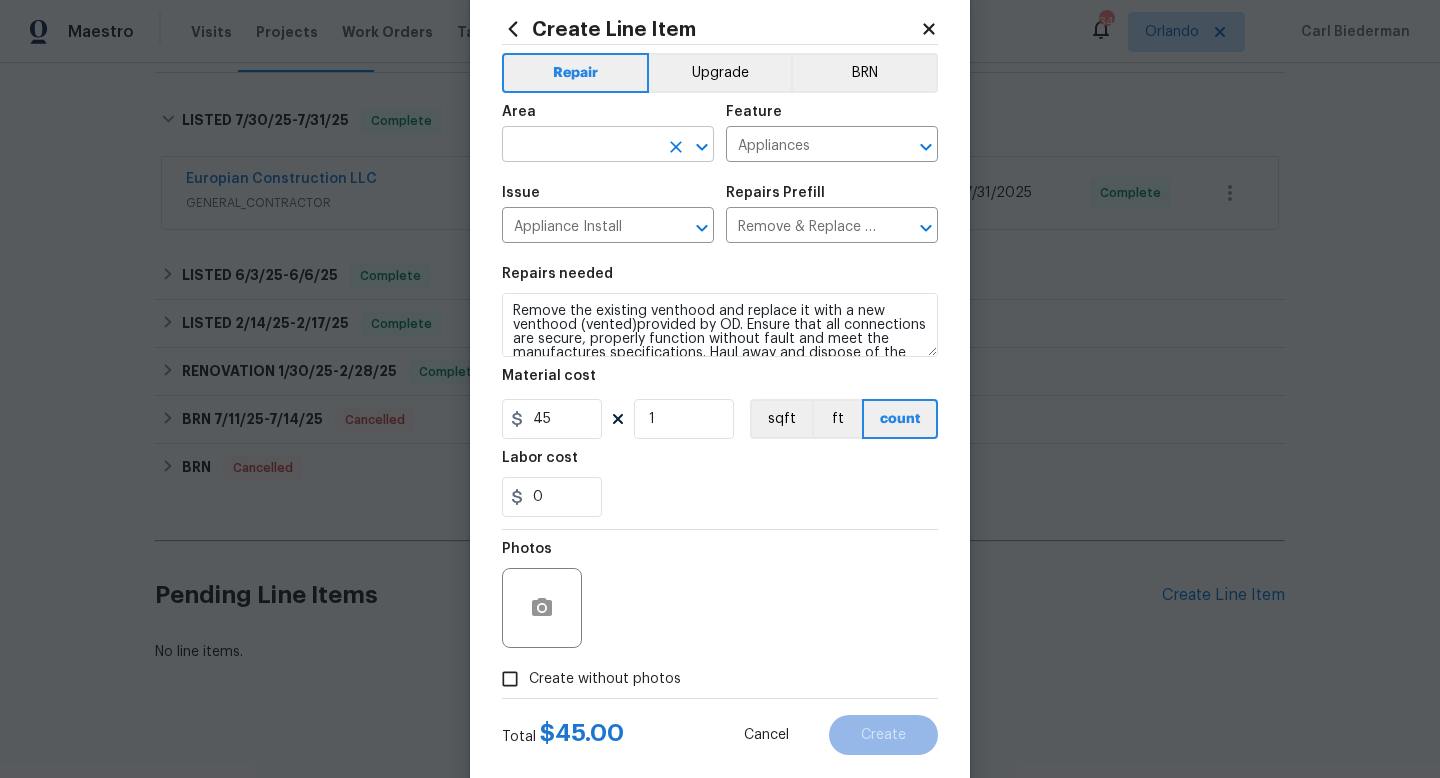 click at bounding box center [580, 146] 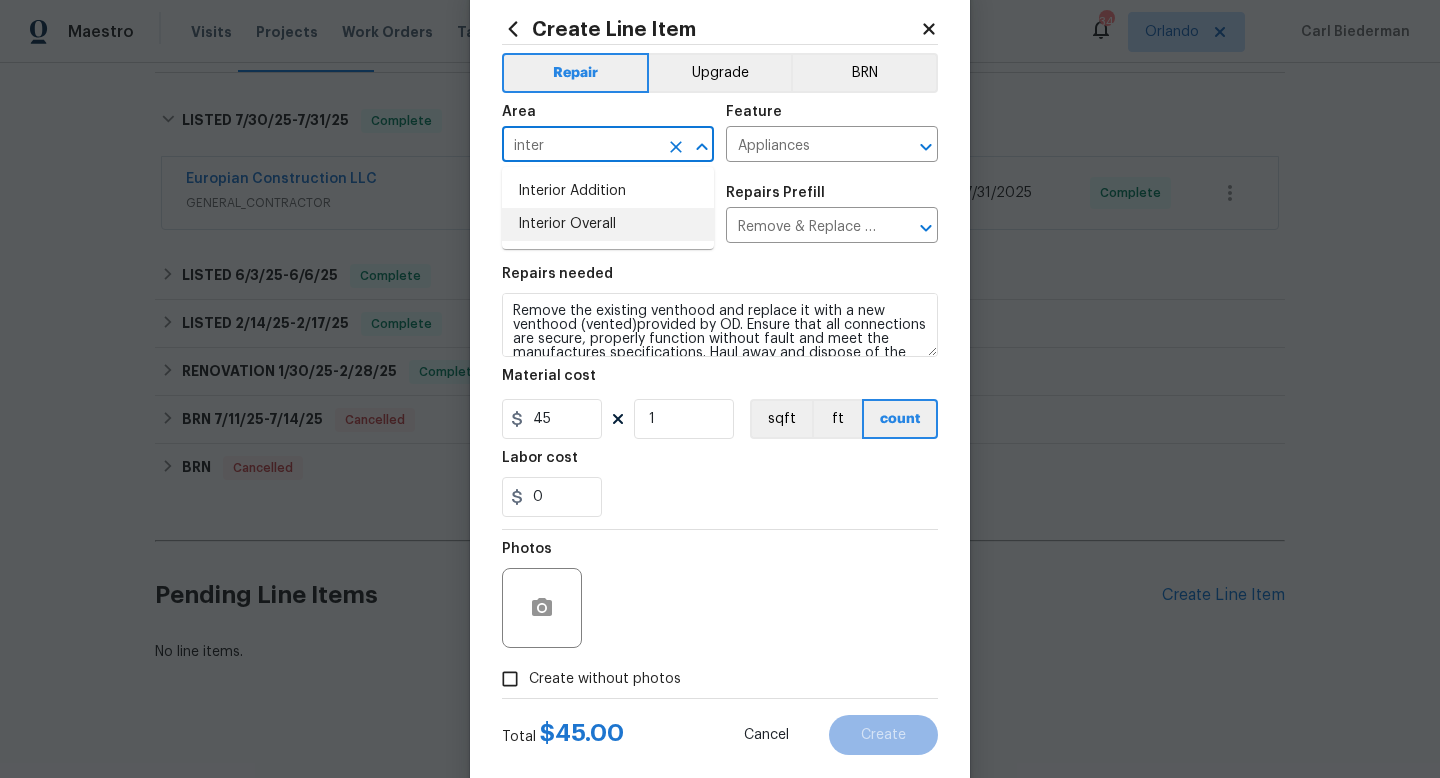 click on "Interior Overall" at bounding box center (608, 224) 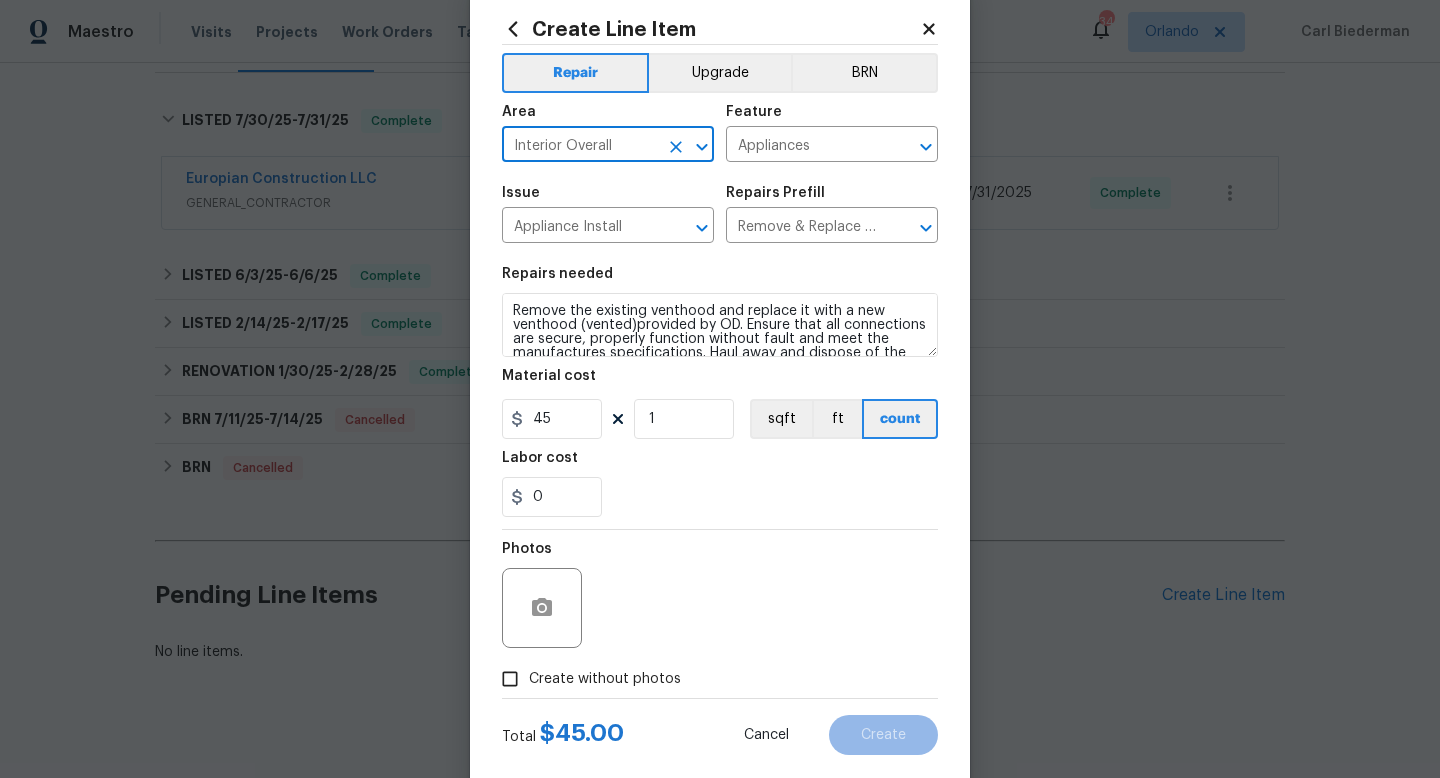 scroll, scrollTop: 28, scrollLeft: 0, axis: vertical 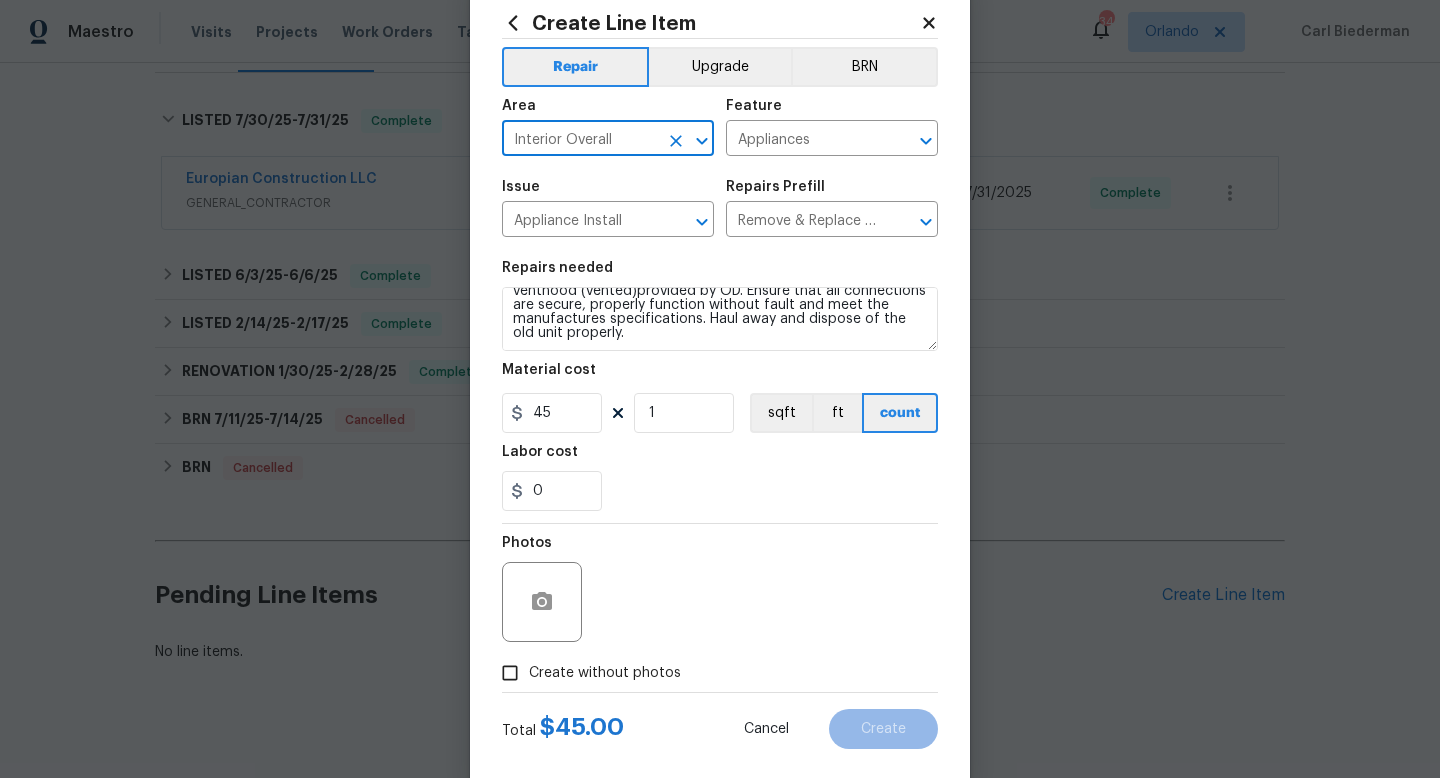 type on "Interior Overall" 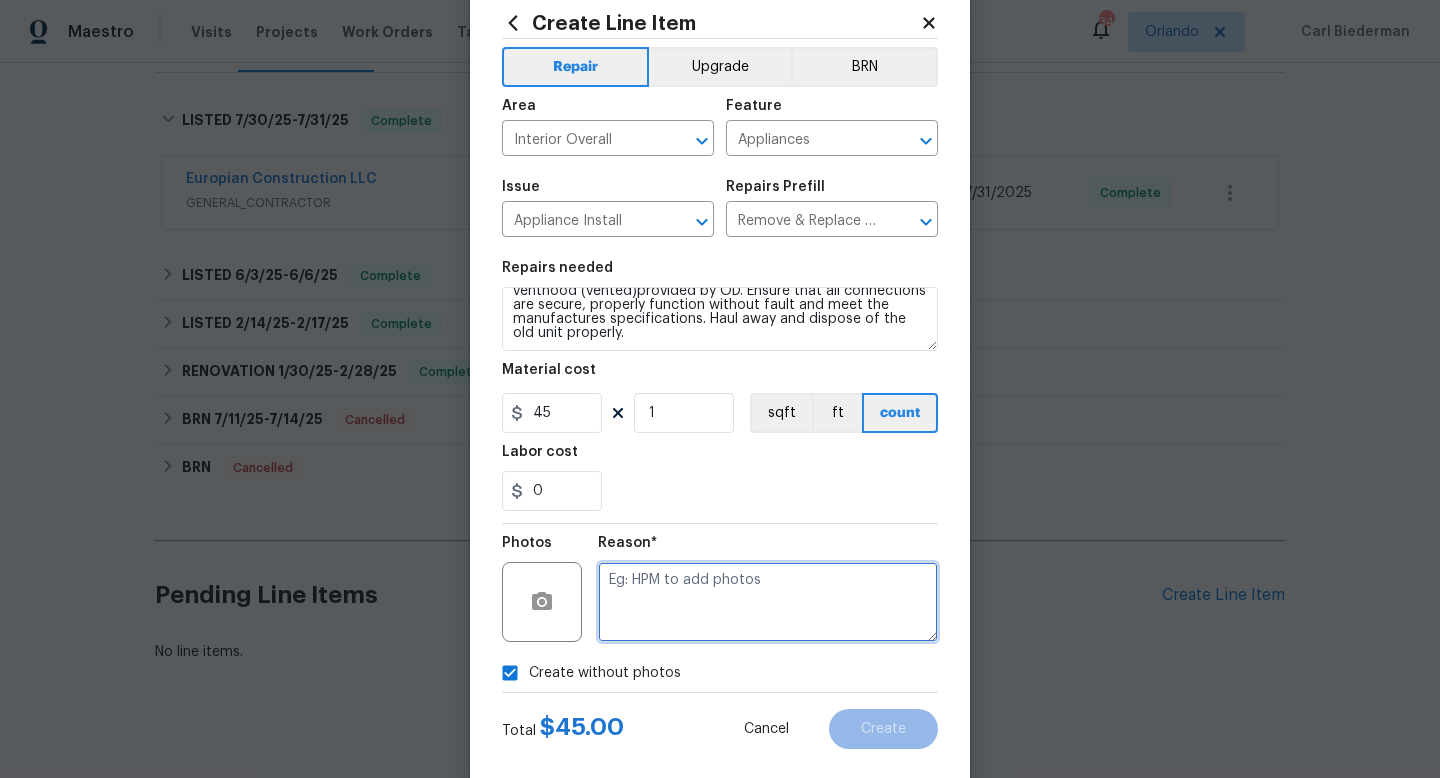 click at bounding box center (768, 602) 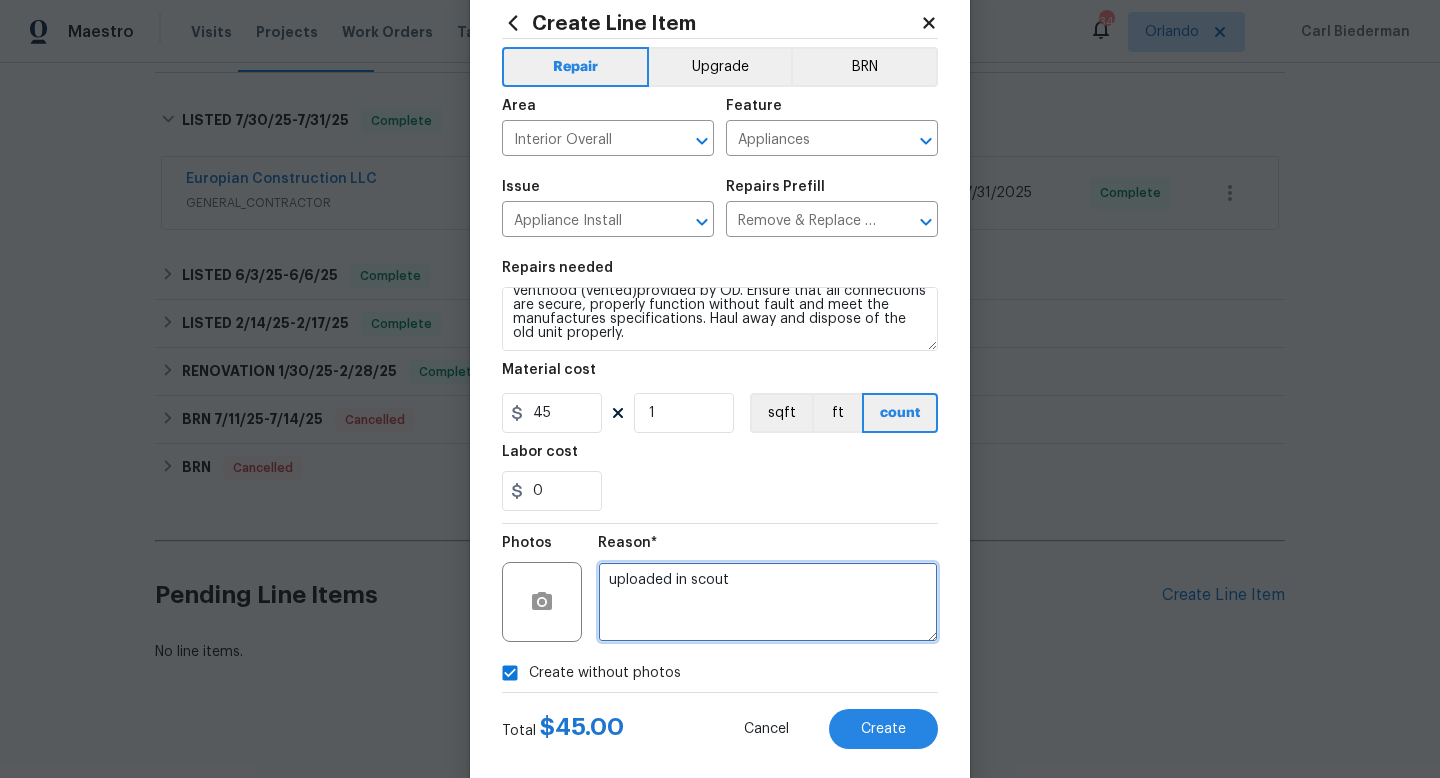 scroll, scrollTop: 84, scrollLeft: 0, axis: vertical 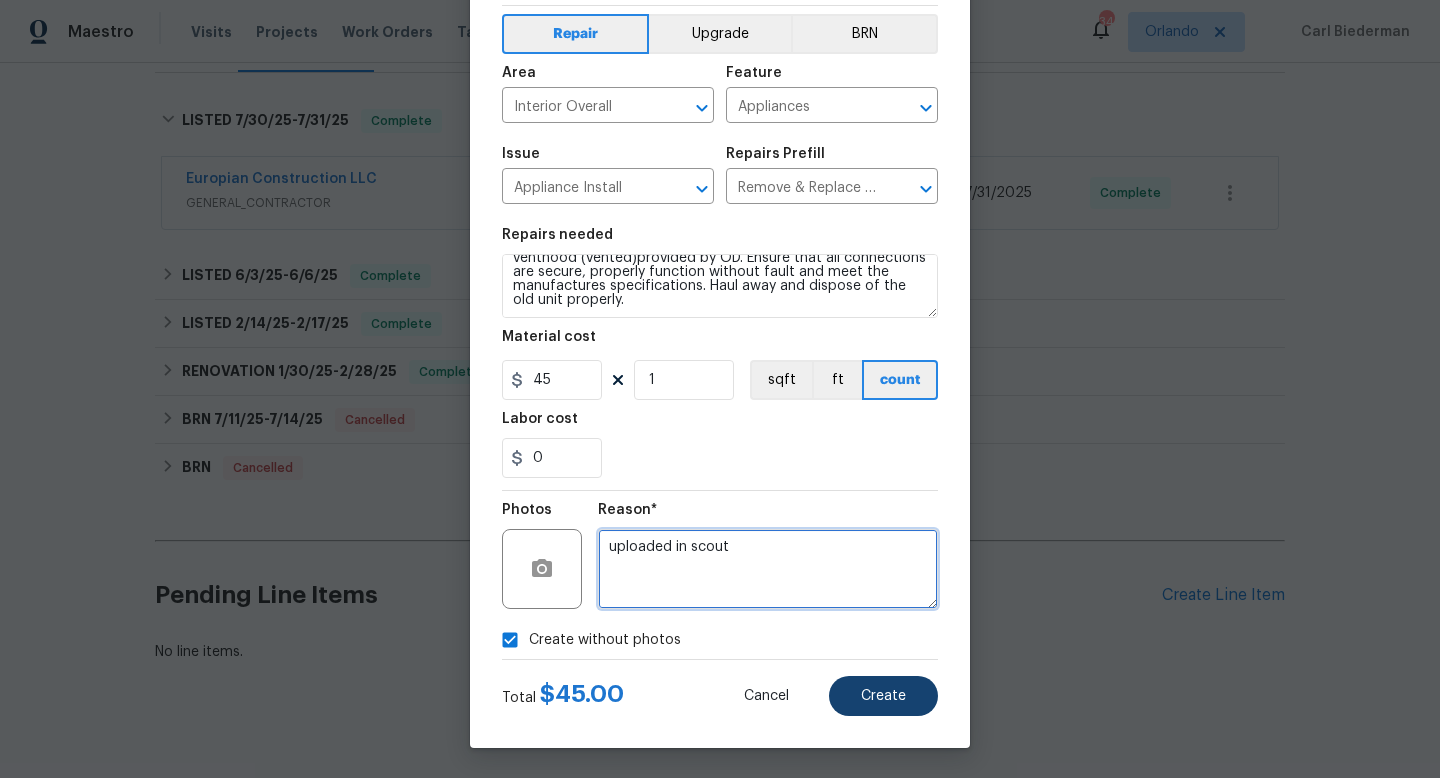 type on "uploaded in scout" 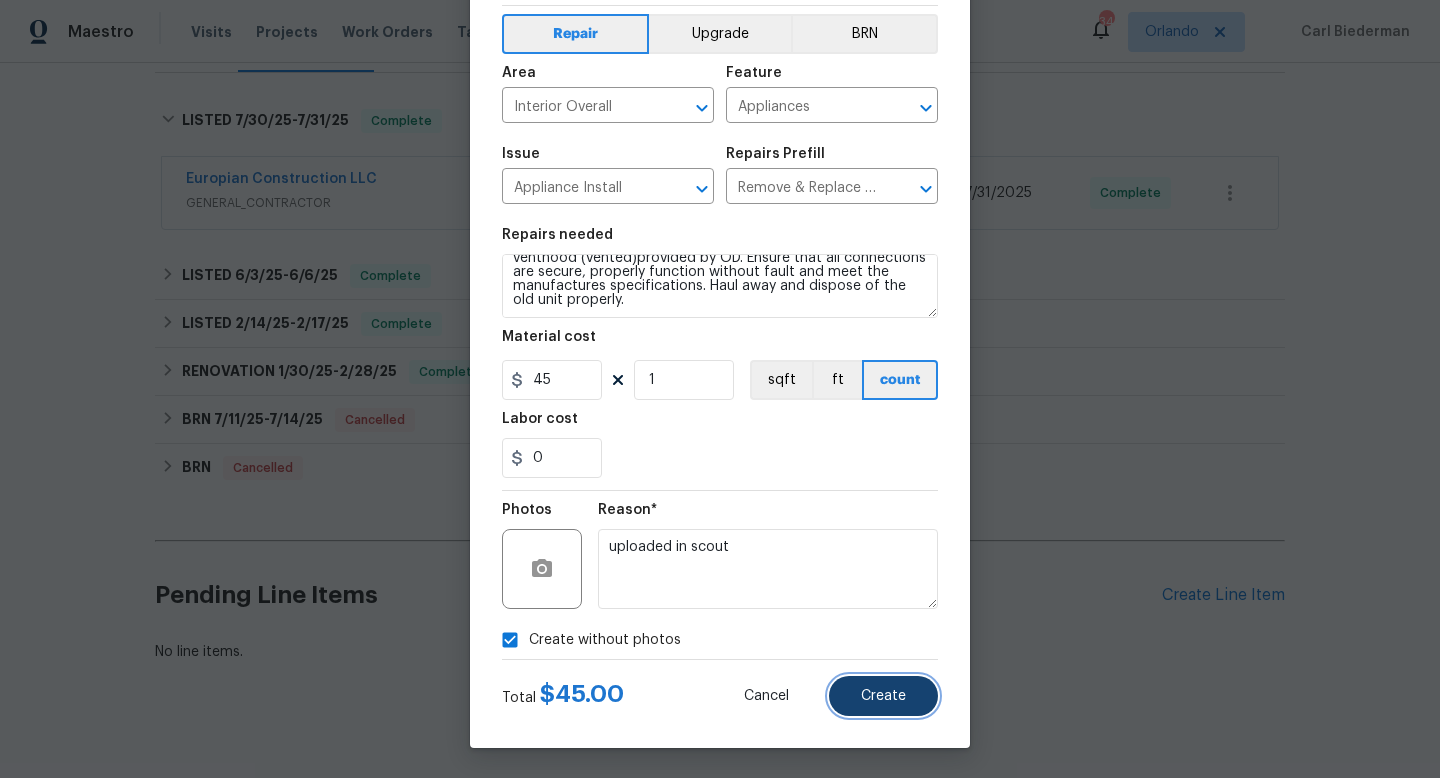 click on "Create" at bounding box center (883, 696) 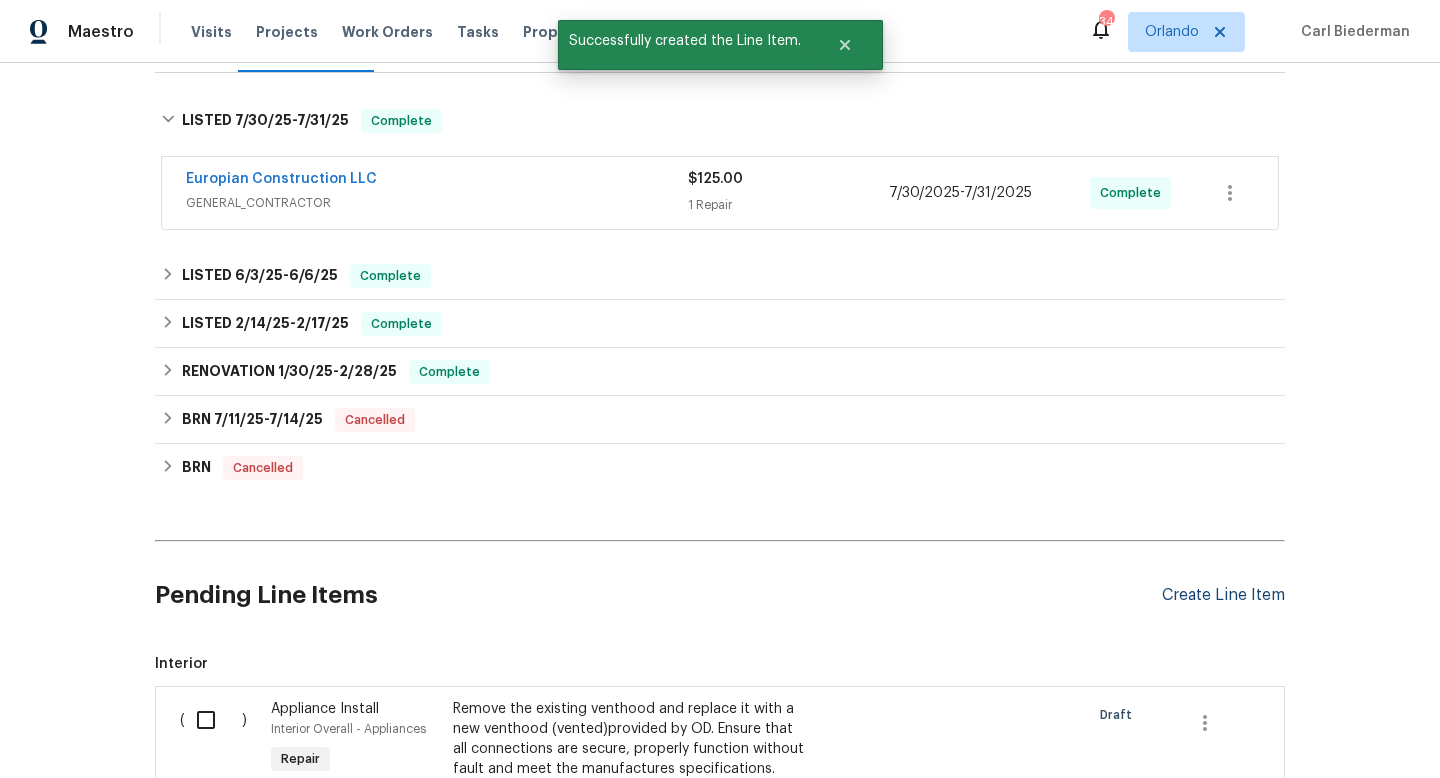 click on "Create Line Item" at bounding box center [1223, 595] 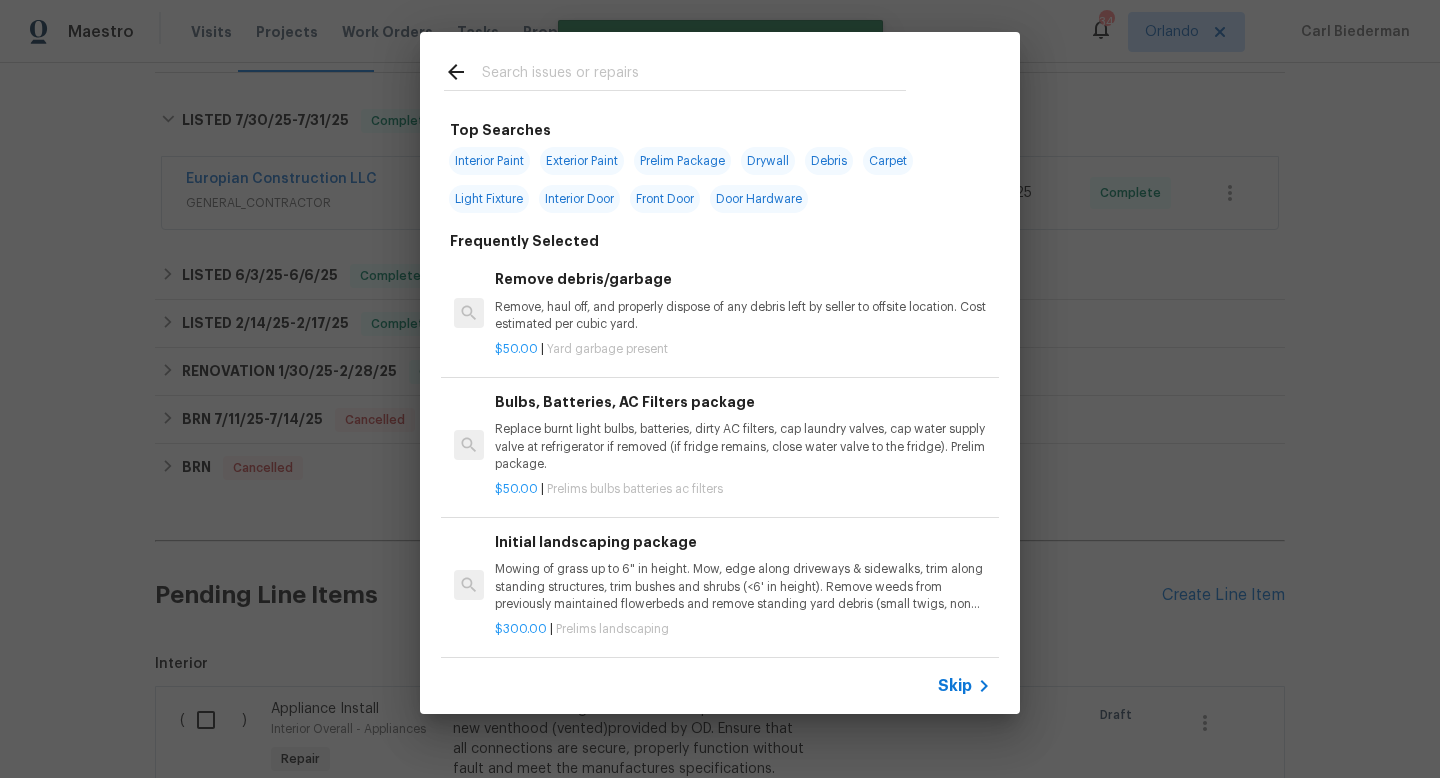 click at bounding box center (694, 75) 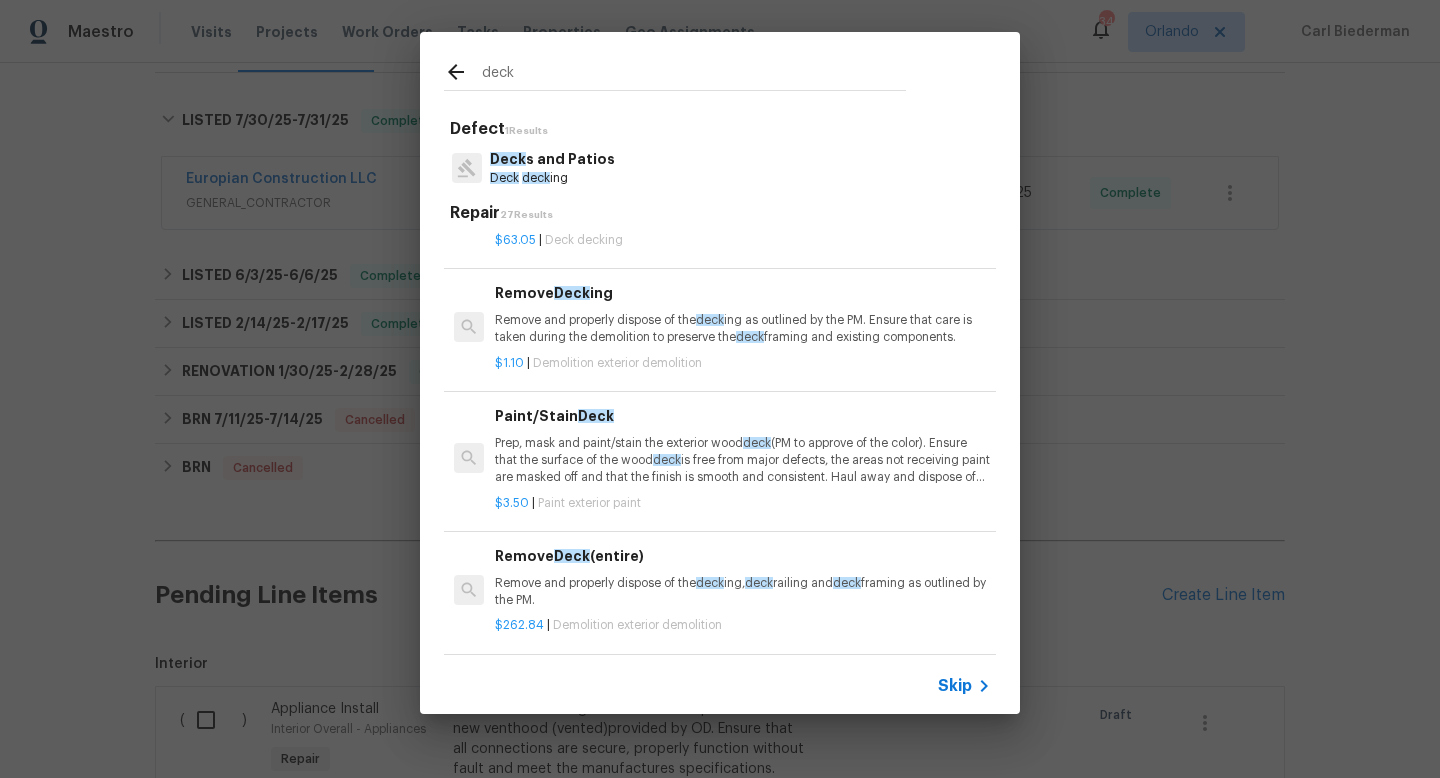 scroll, scrollTop: 2431, scrollLeft: 0, axis: vertical 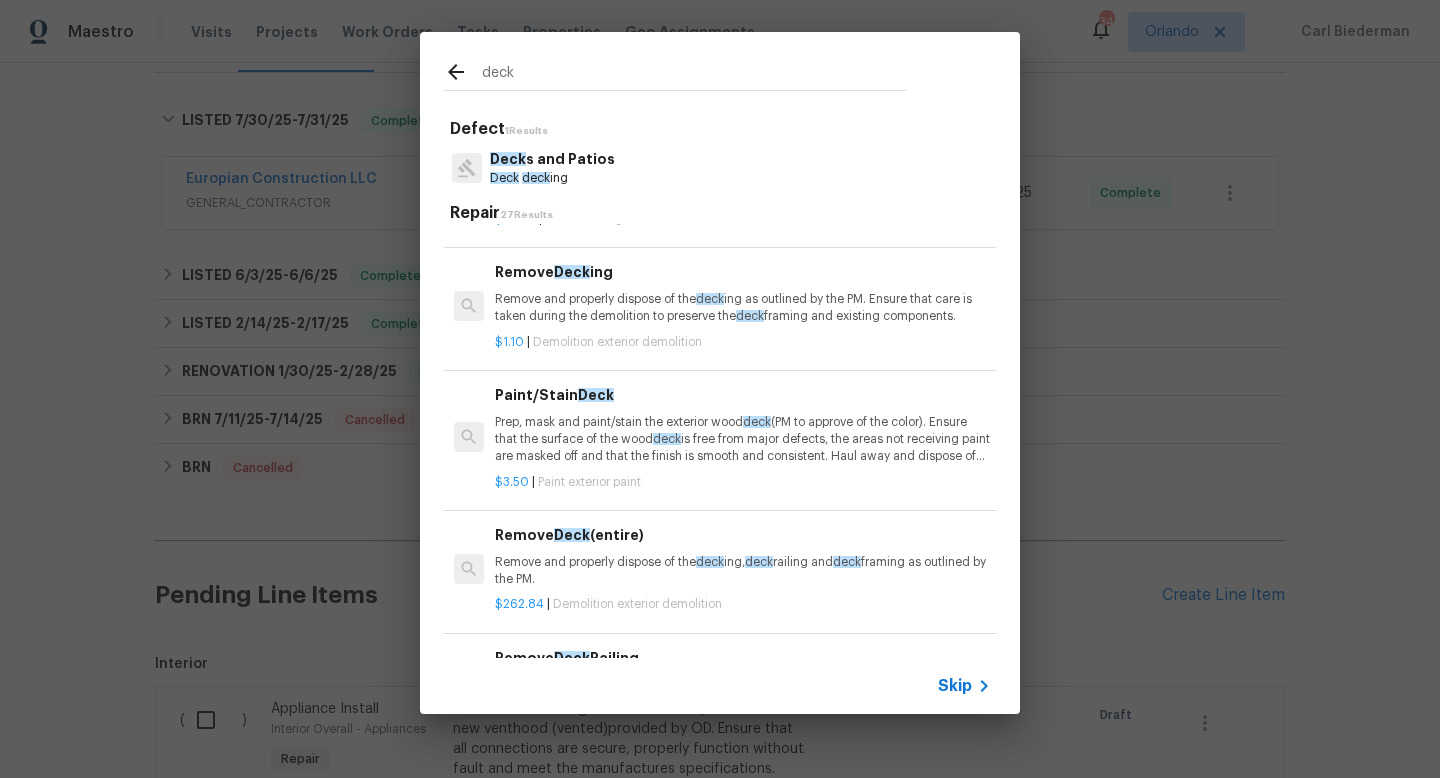 type on "deck" 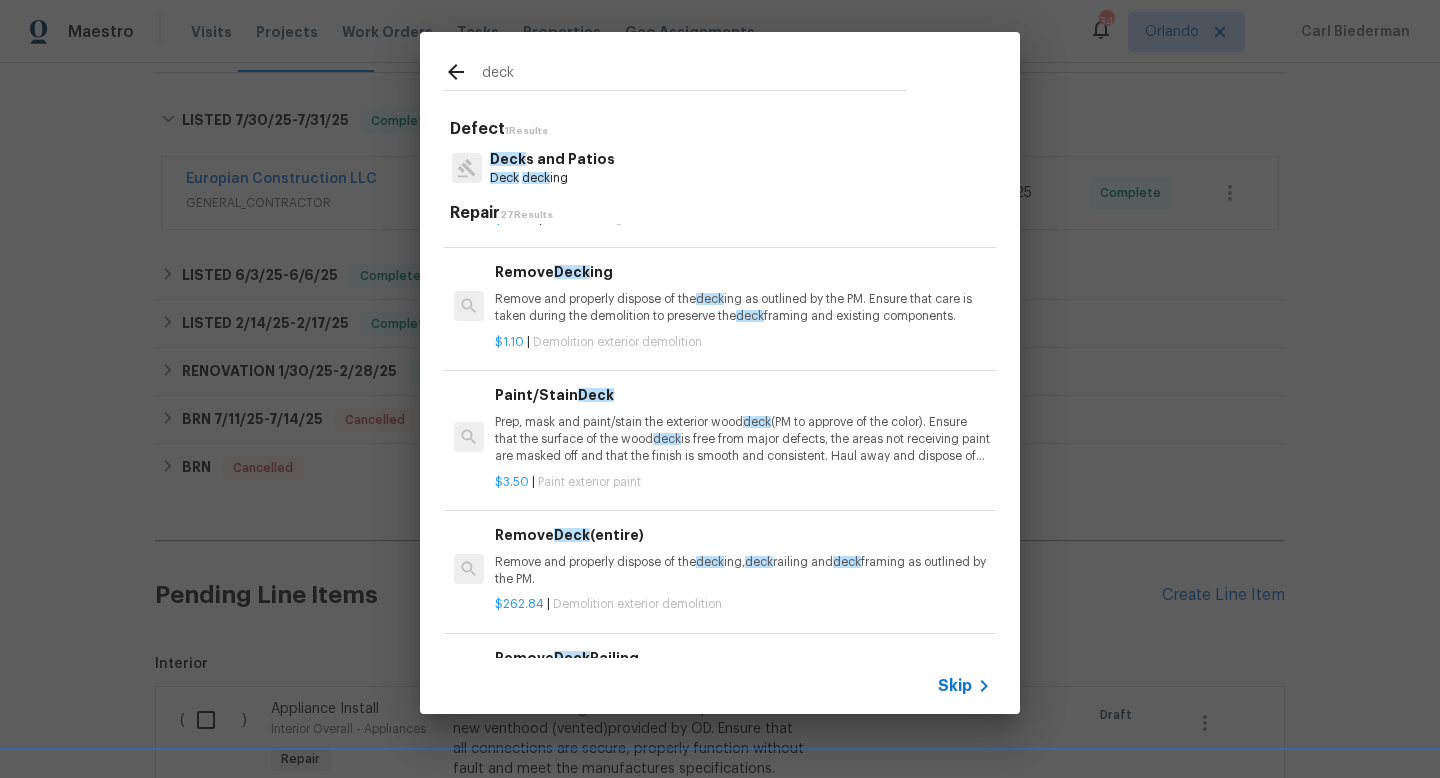 click on "Prep, mask and paint/stain the exterior wood  deck   (PM to approve of the color). Ensure that the surface of the wood  deck  is free from major defects, the areas not receiving paint are masked off and that the finish is smooth and consistent. Haul away and dispose of all debris properly." at bounding box center (743, 439) 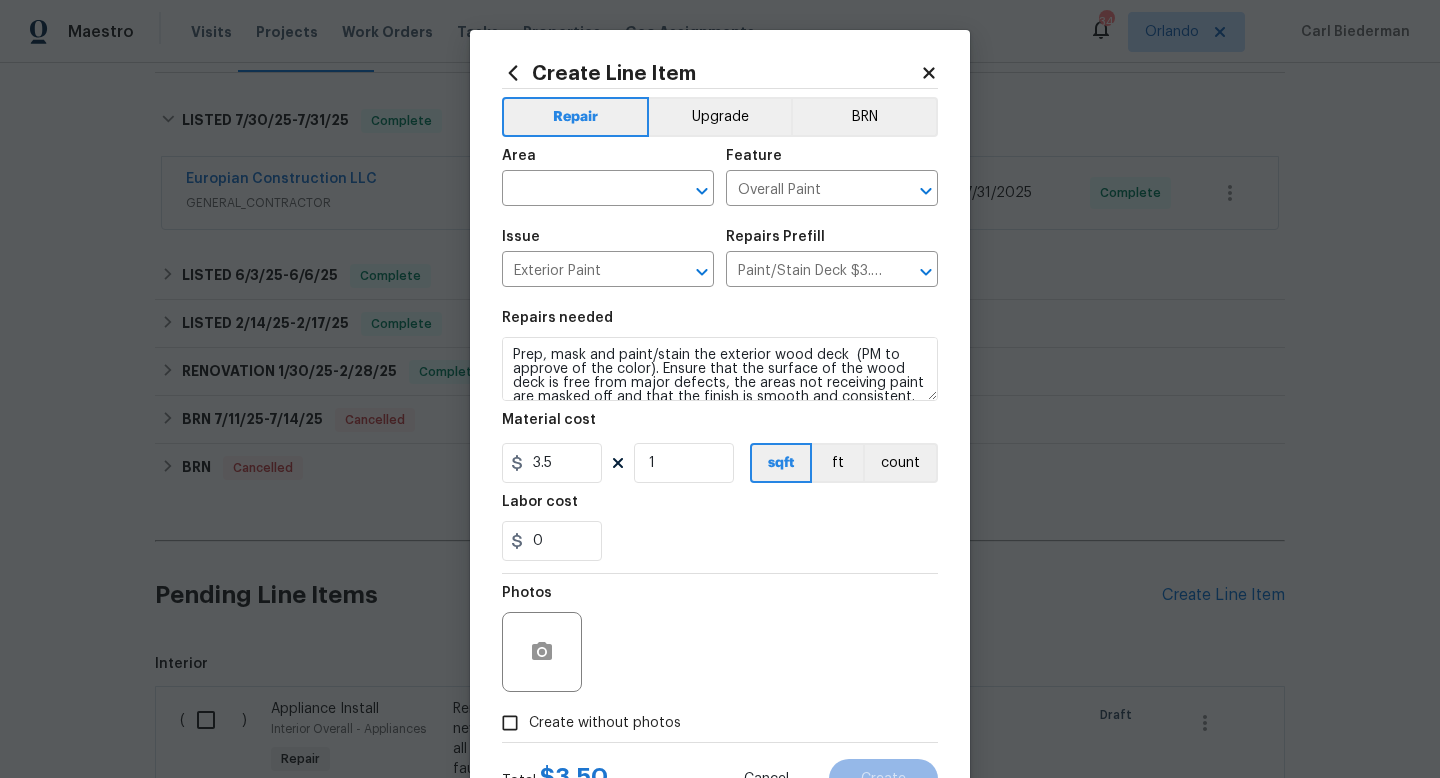 scroll, scrollTop: 30, scrollLeft: 0, axis: vertical 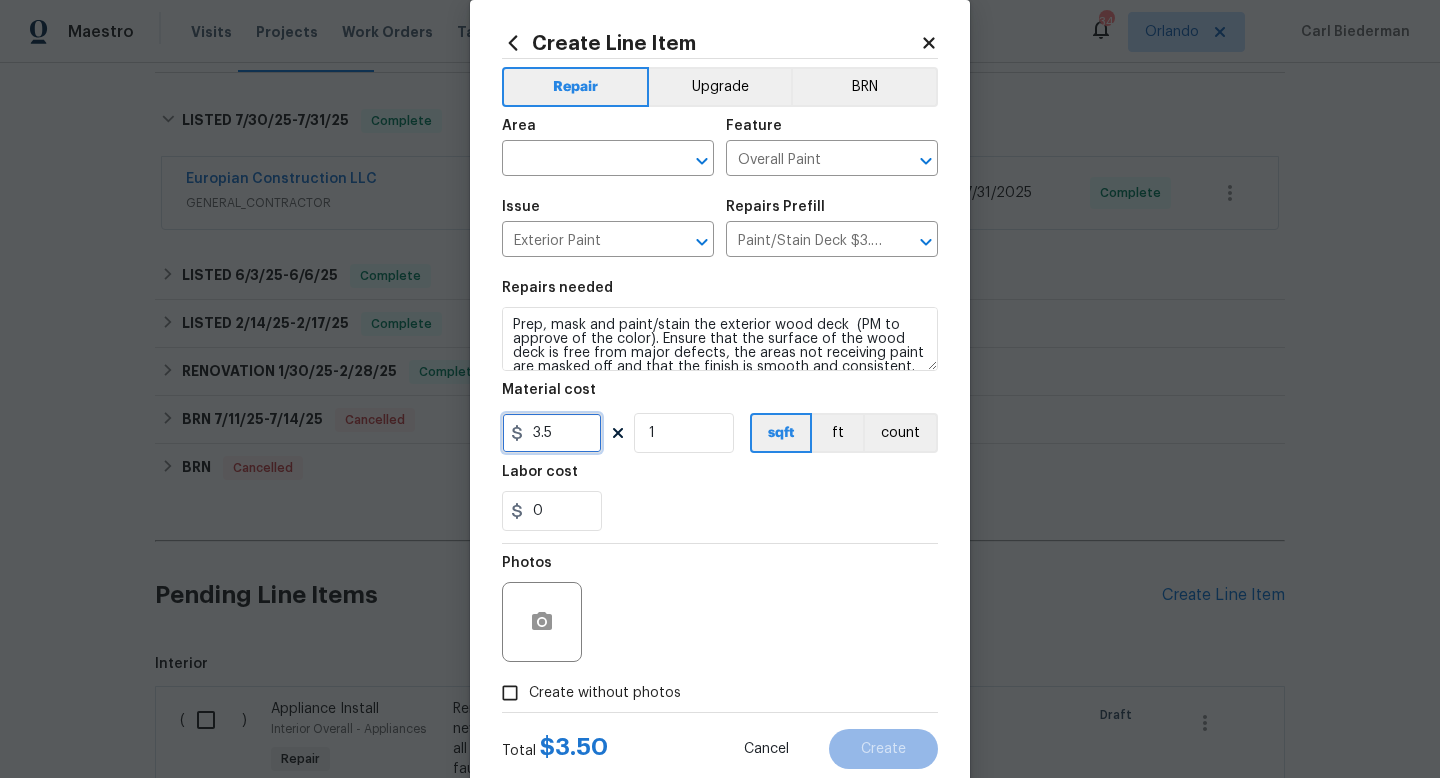 click on "3.5" at bounding box center (552, 433) 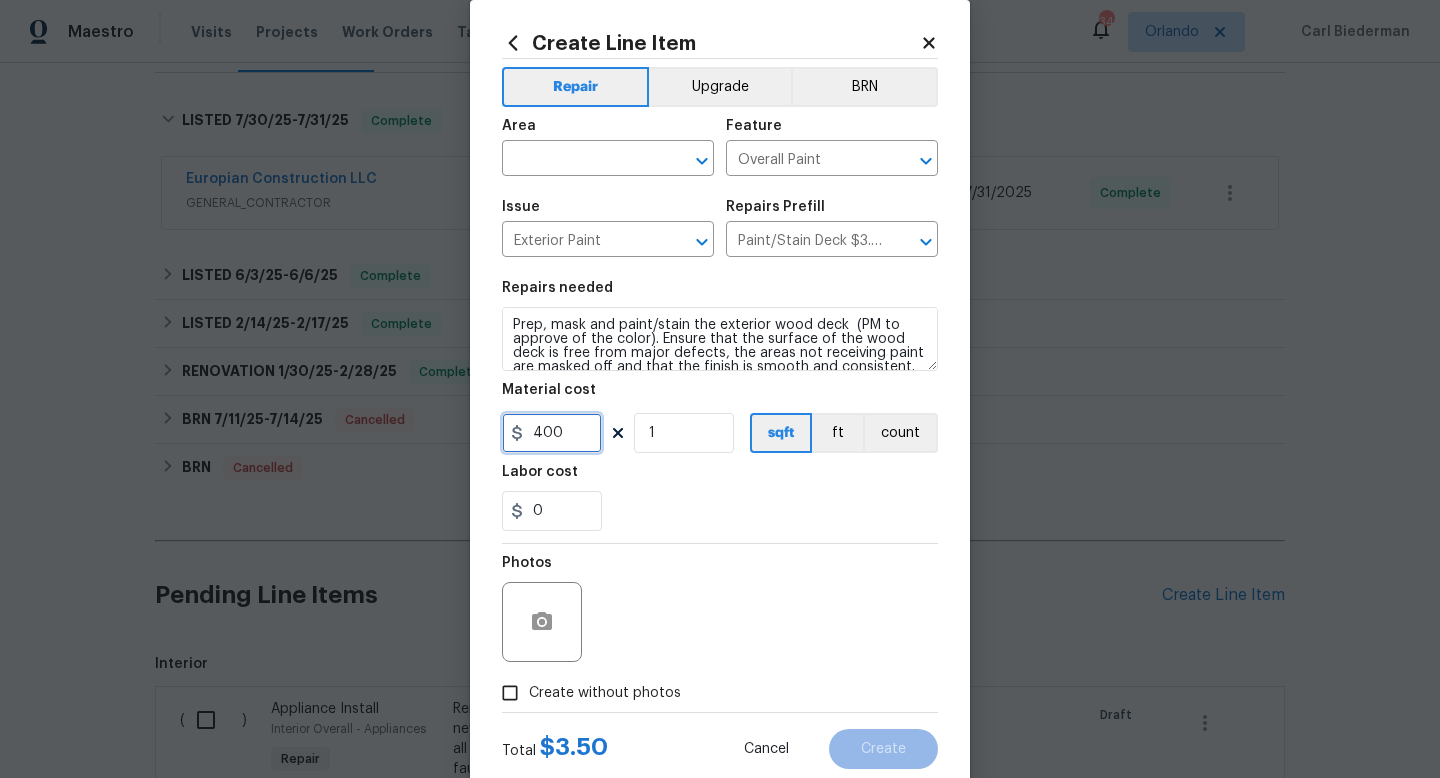 scroll, scrollTop: 23, scrollLeft: 0, axis: vertical 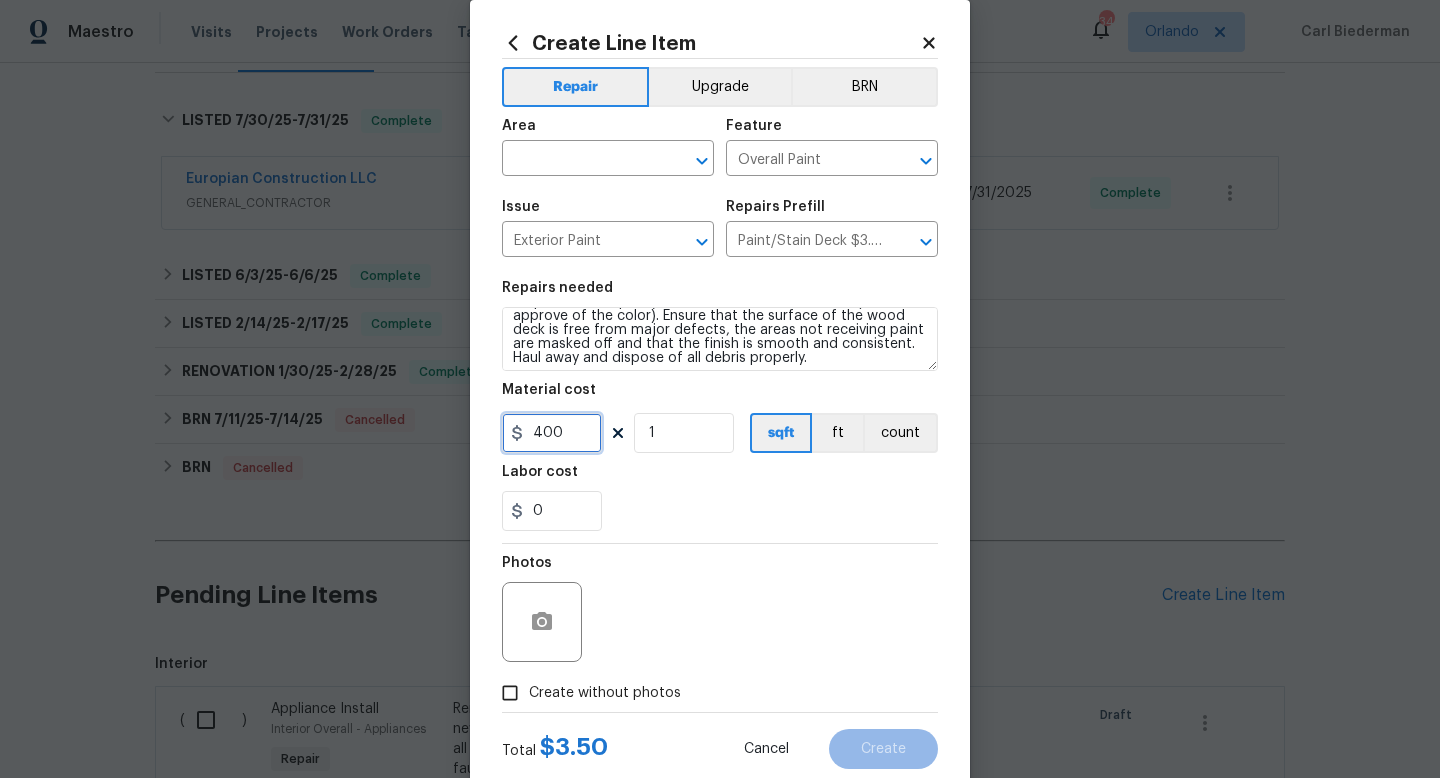type on "400" 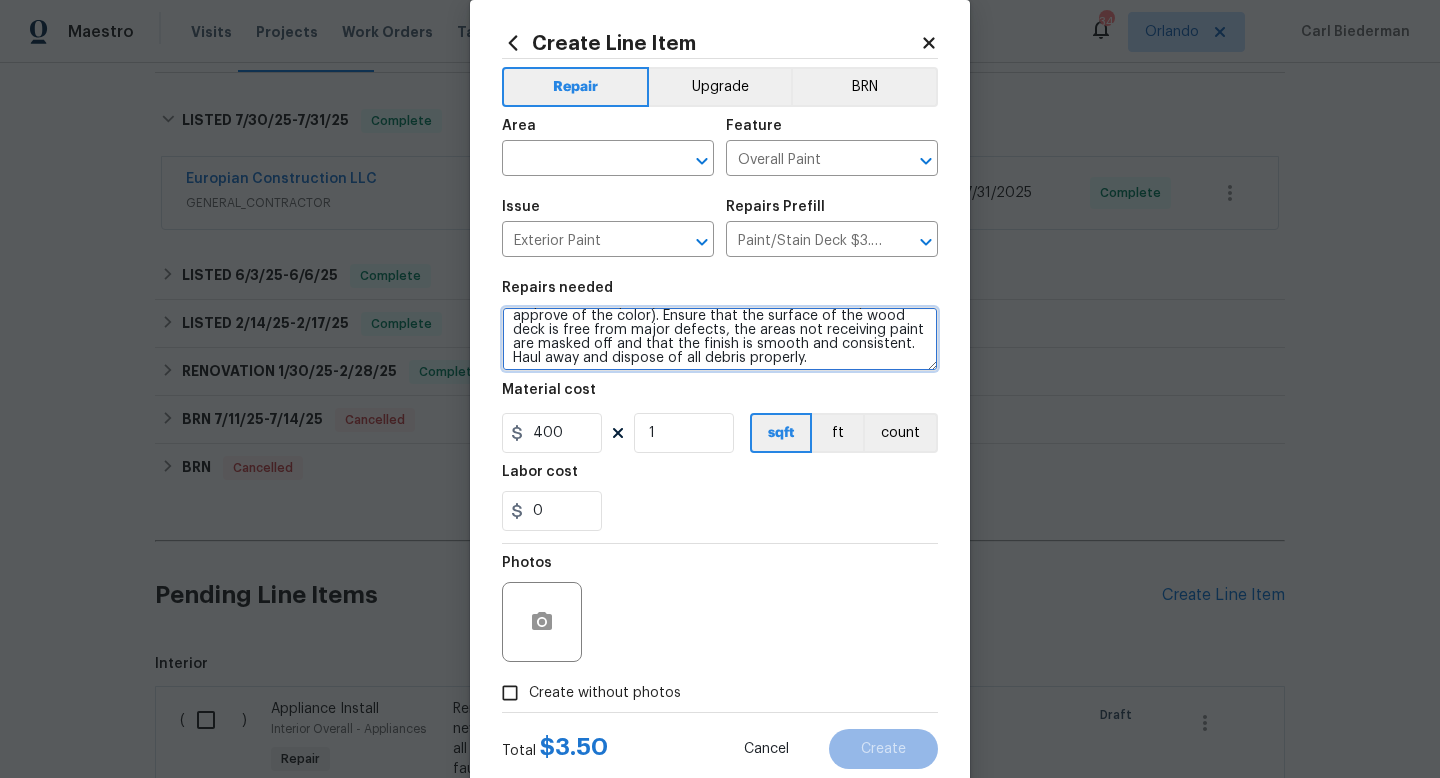 click on "Prep, mask and paint/stain the exterior wood deck  (PM to approve of the color). Ensure that the surface of the wood deck is free from major defects, the areas not receiving paint are masked off and that the finish is smooth and consistent. Haul away and dispose of all debris properly." at bounding box center (720, 339) 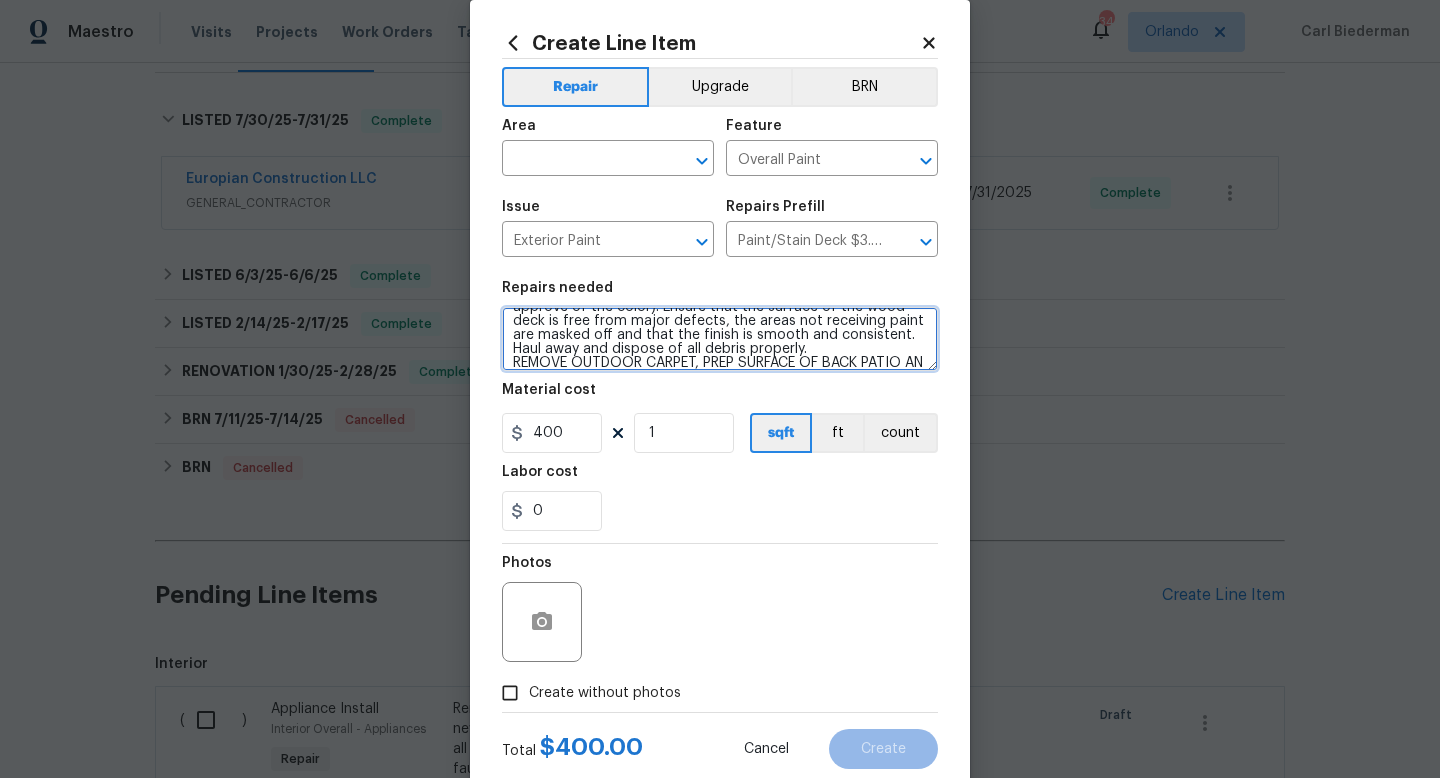 scroll, scrollTop: 46, scrollLeft: 0, axis: vertical 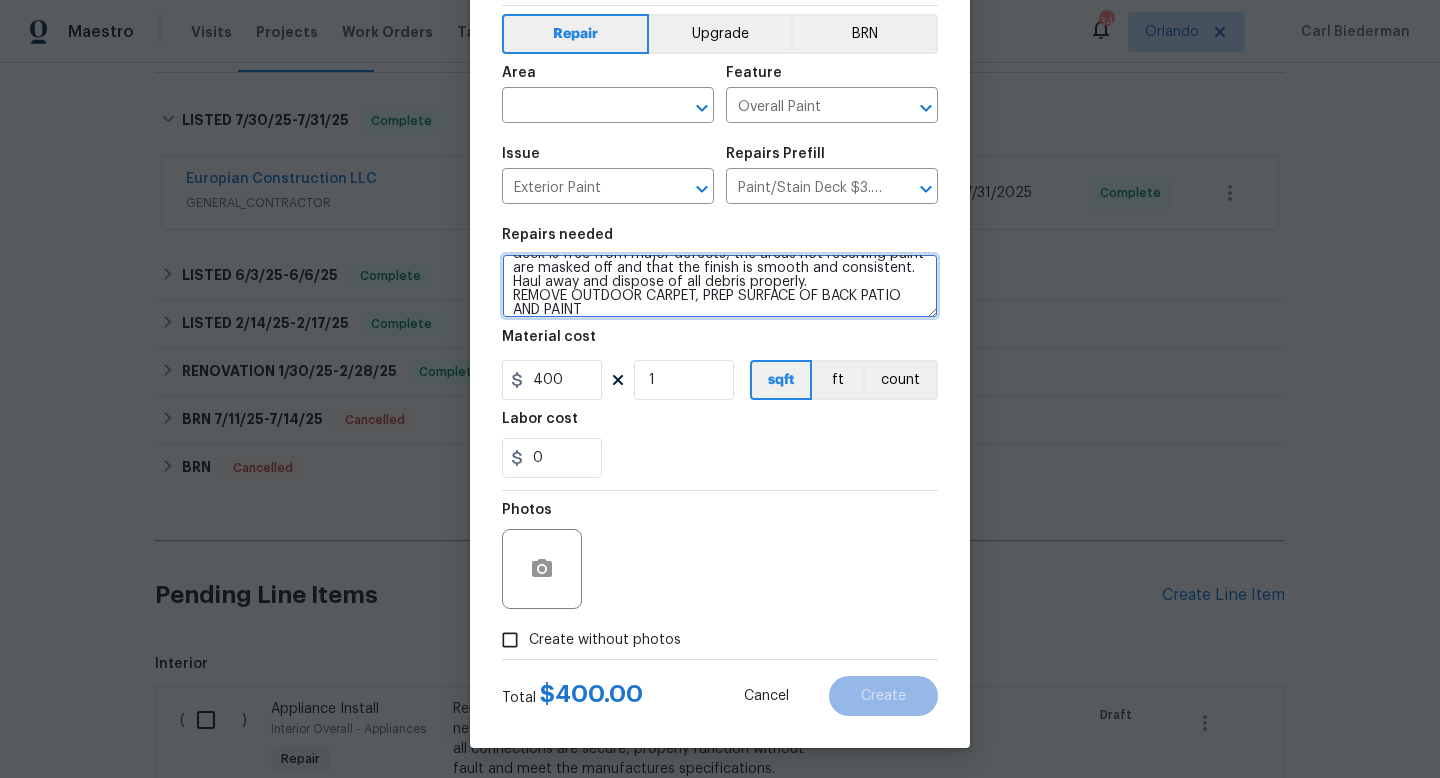 type on "Prep, mask and paint/stain the exterior wood deck  (PM to approve of the color). Ensure that the surface of the wood deck is free from major defects, the areas not receiving paint are masked off and that the finish is smooth and consistent. Haul away and dispose of all debris properly.
REMOVE OUTDOOR CARPET, PREP SURFACE OF BACK PATIO AND PAINT" 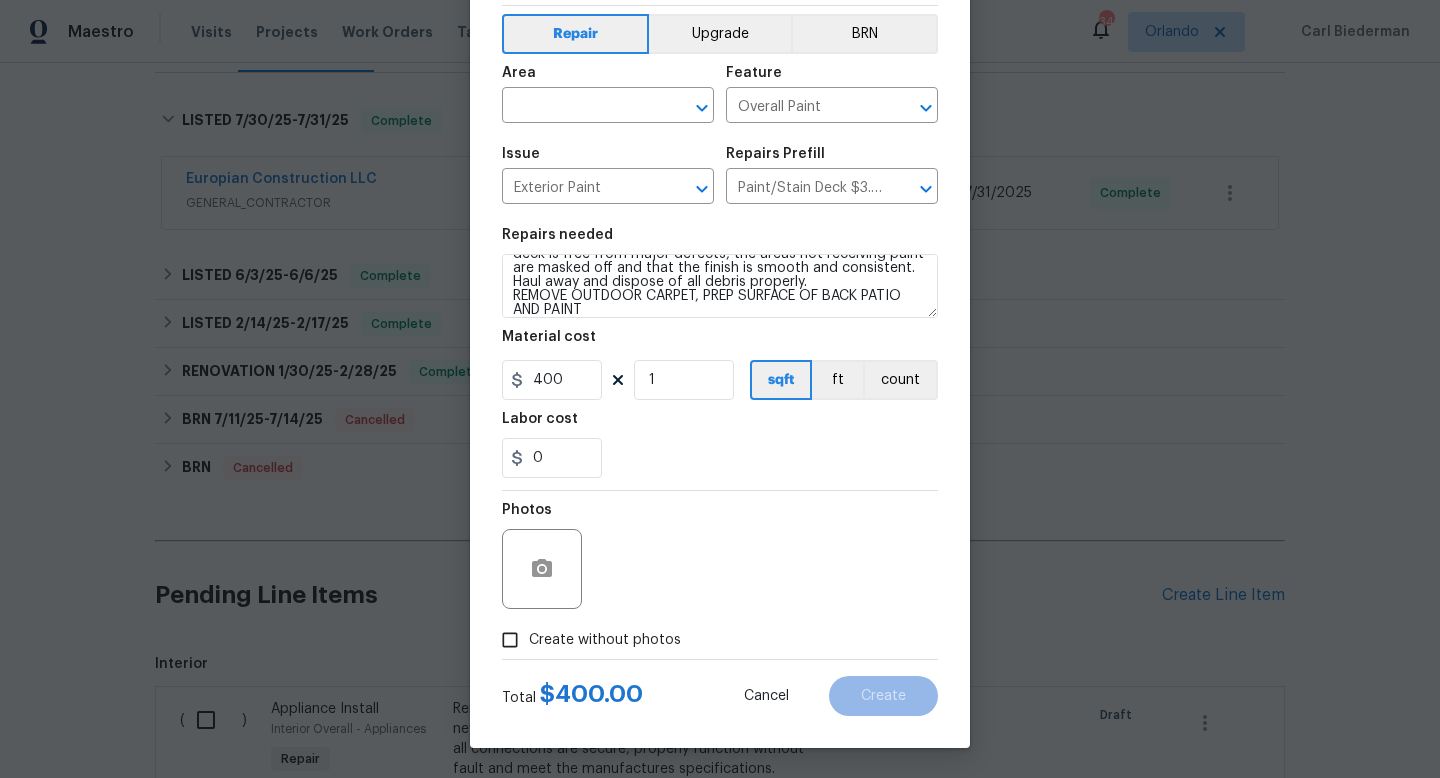 click on "Create without photos" at bounding box center [605, 640] 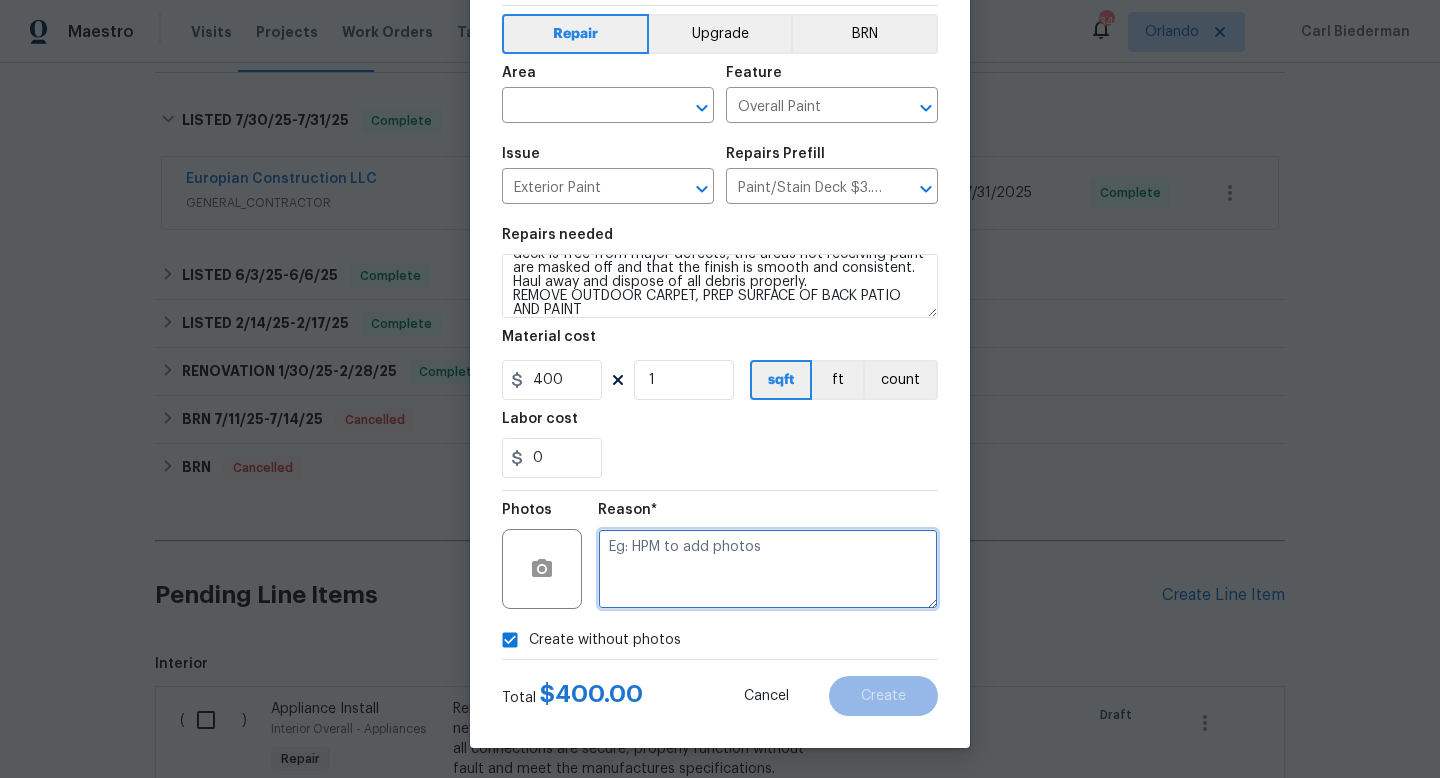 click at bounding box center (768, 569) 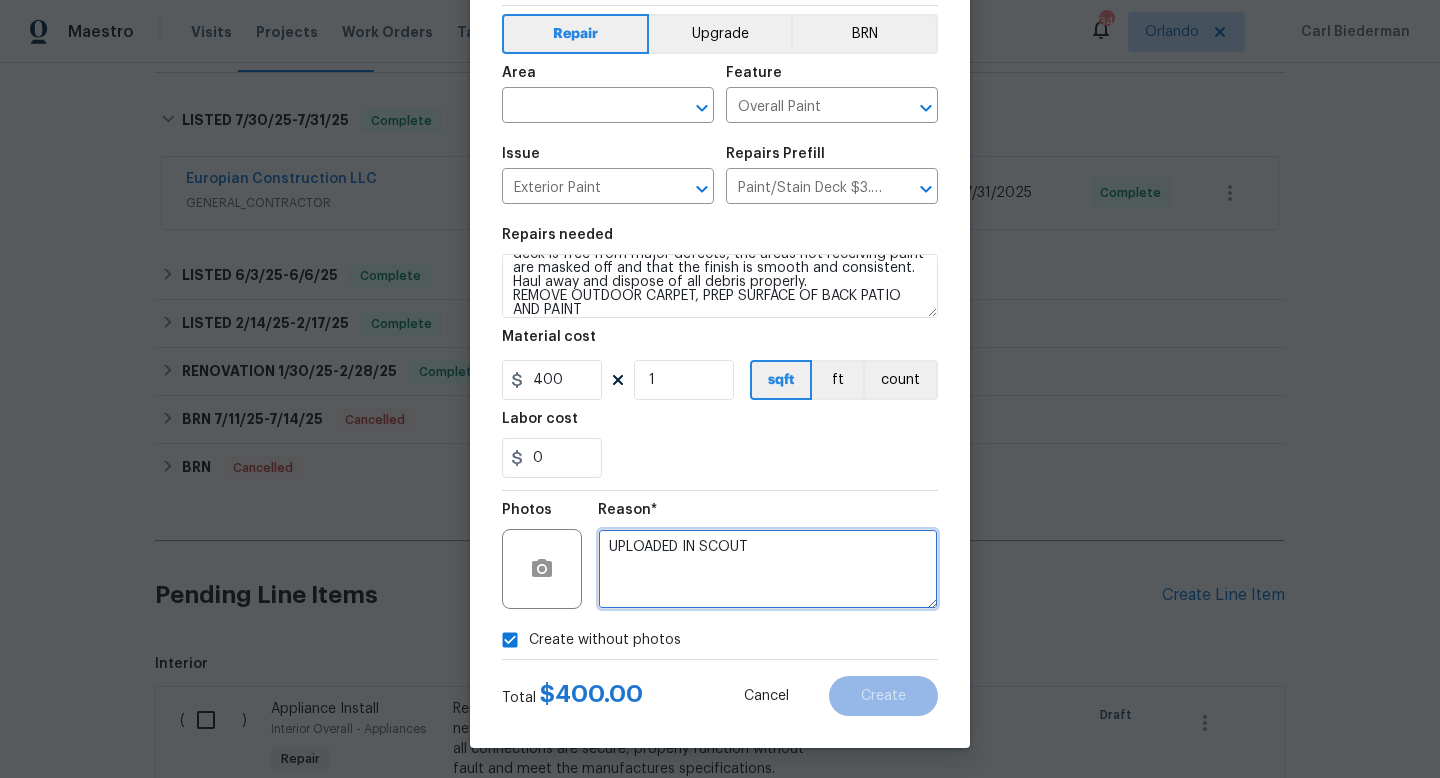 type on "UPLOADED IN SCOUT" 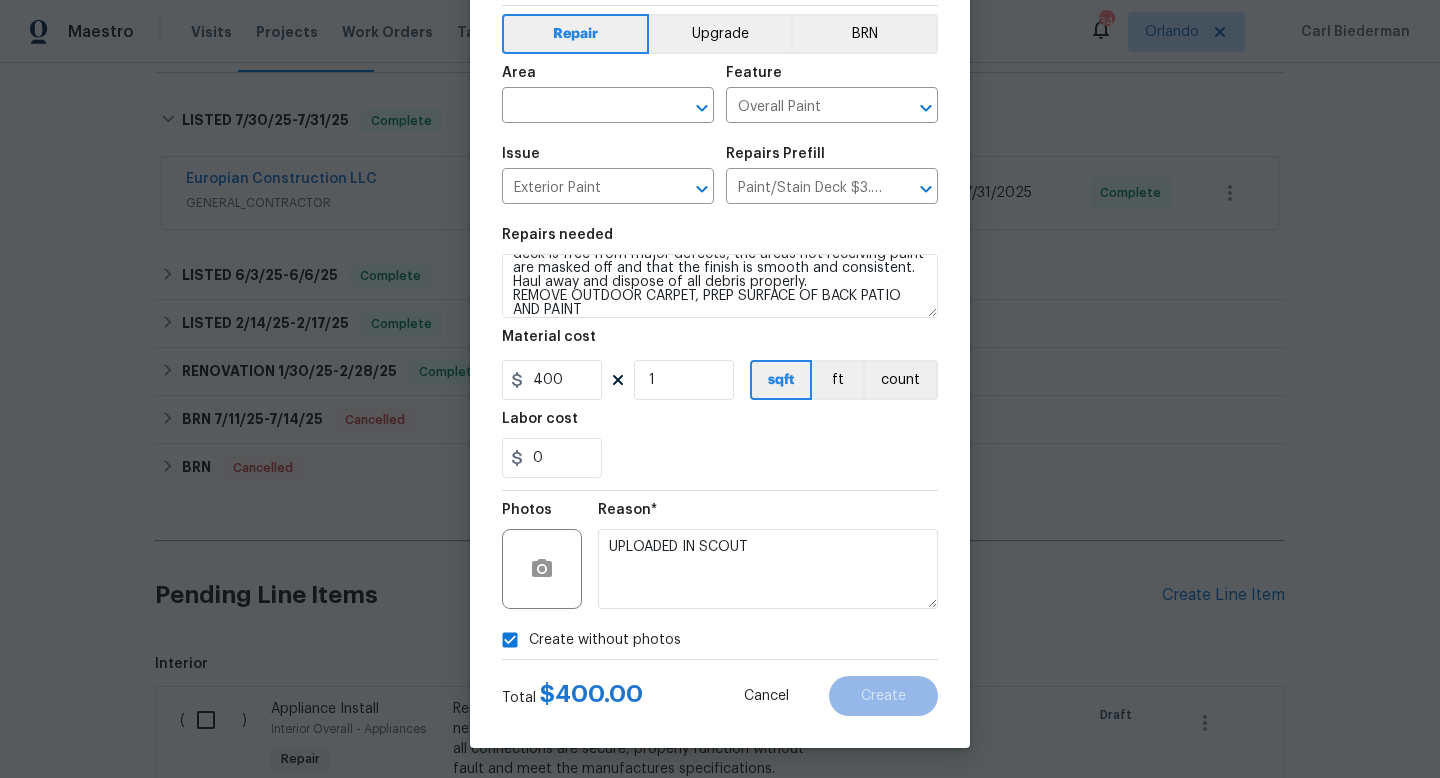 click on "Reason* UPLOADED IN SCOUT" at bounding box center [768, 556] 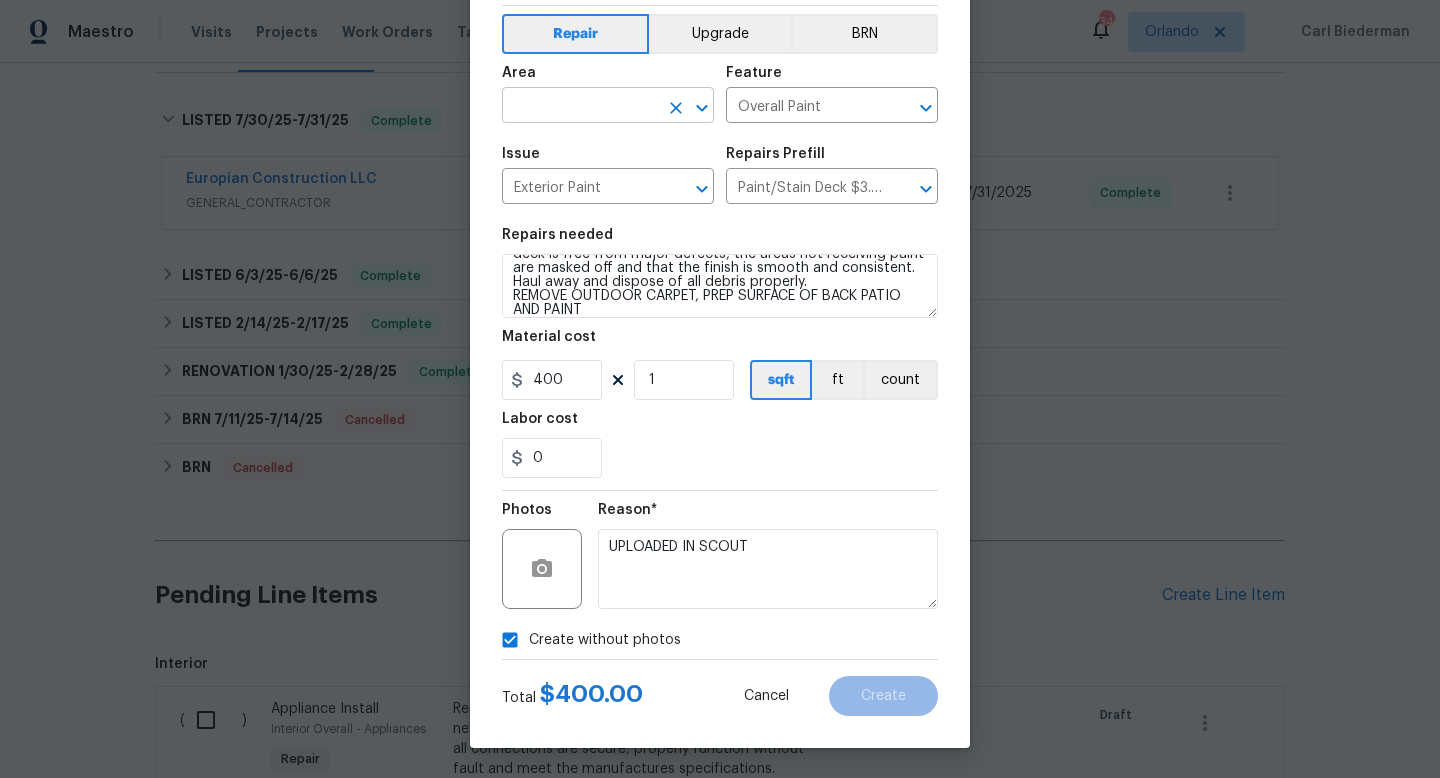 click at bounding box center [580, 107] 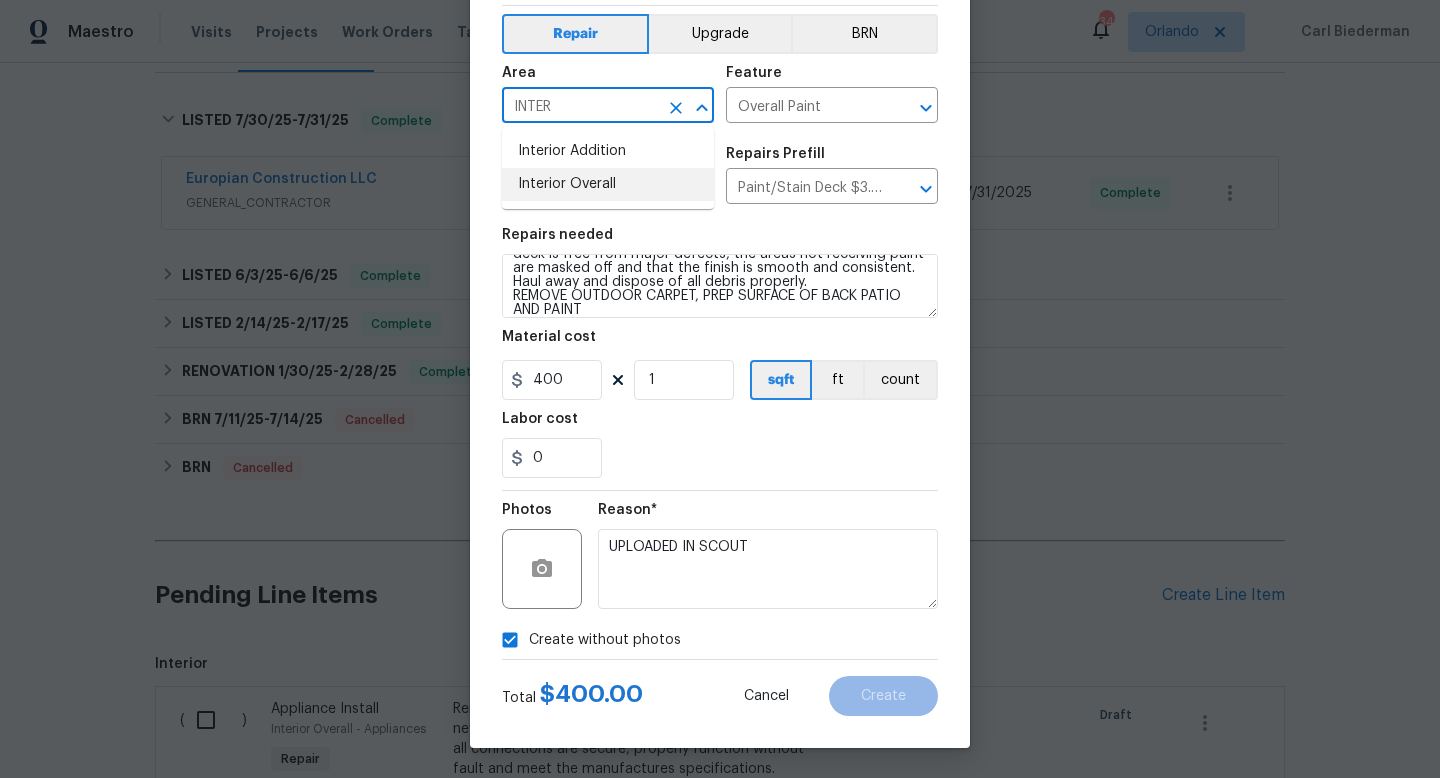 click on "Interior Overall" at bounding box center [608, 184] 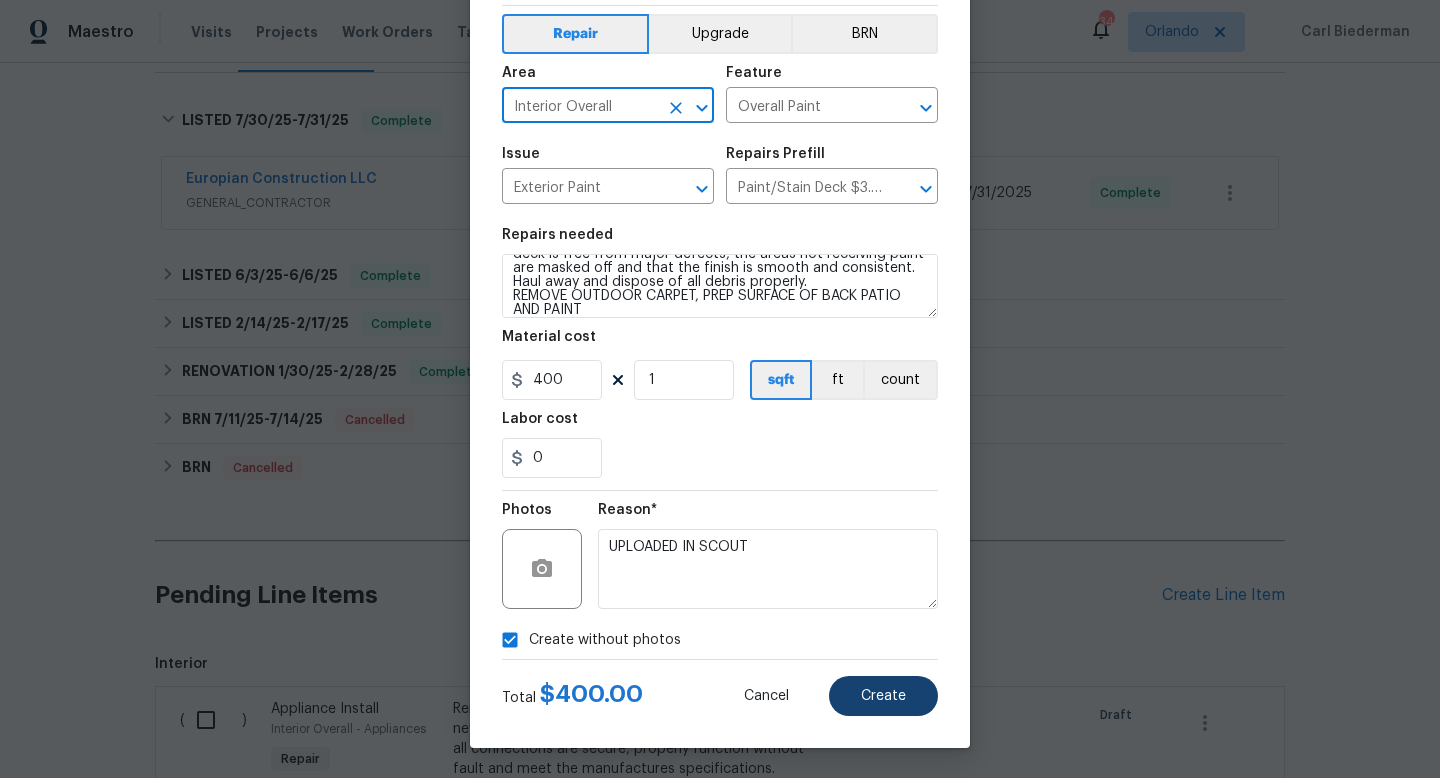type on "Interior Overall" 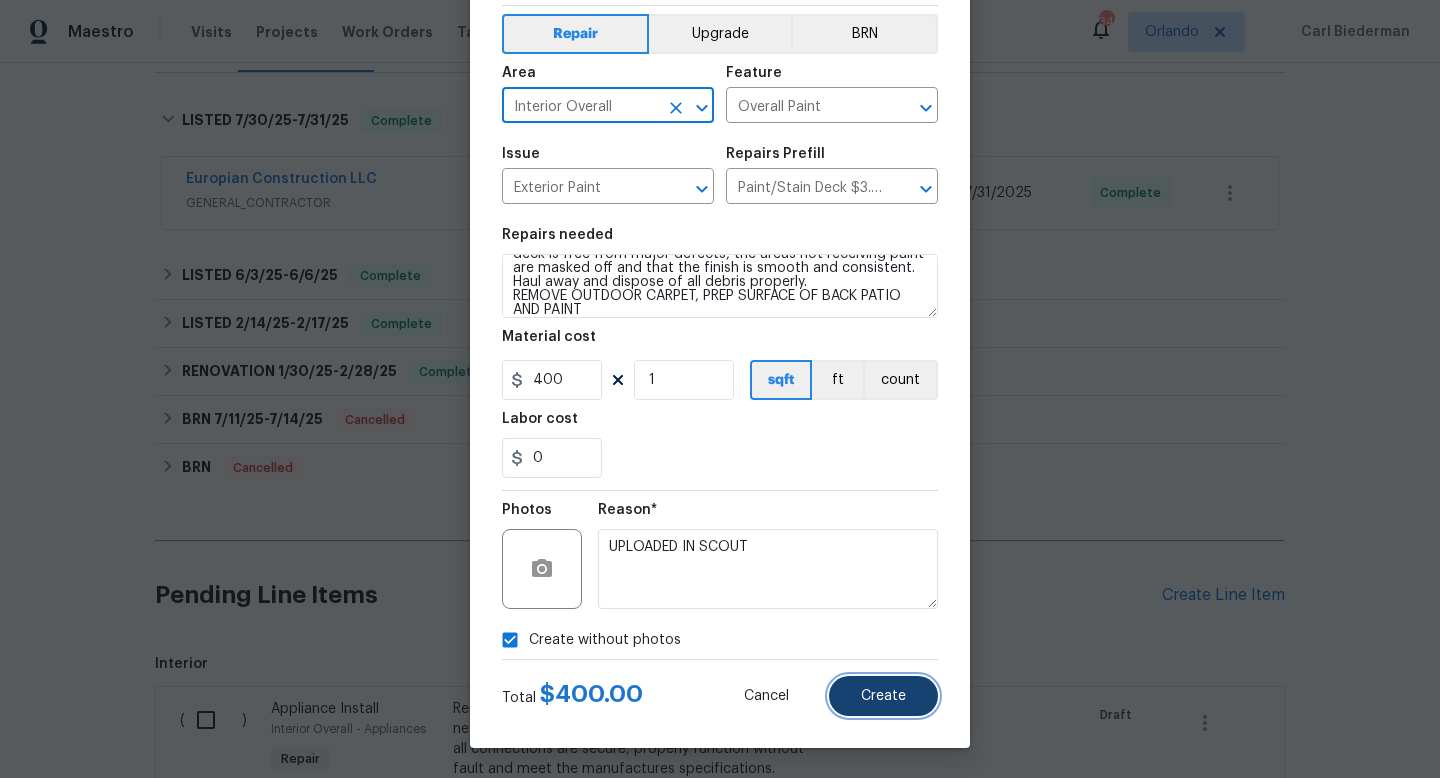 click on "Create" at bounding box center [883, 696] 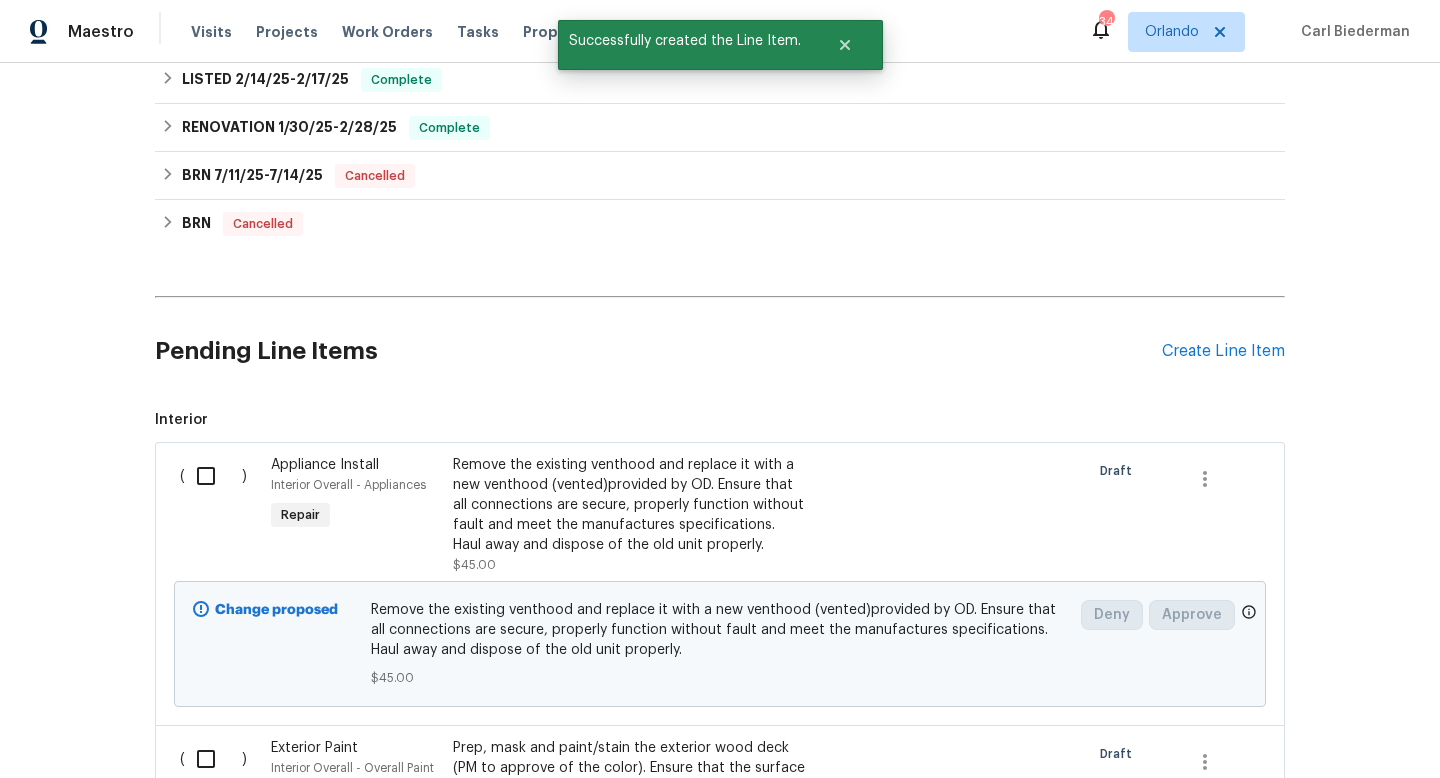 scroll, scrollTop: 583, scrollLeft: 0, axis: vertical 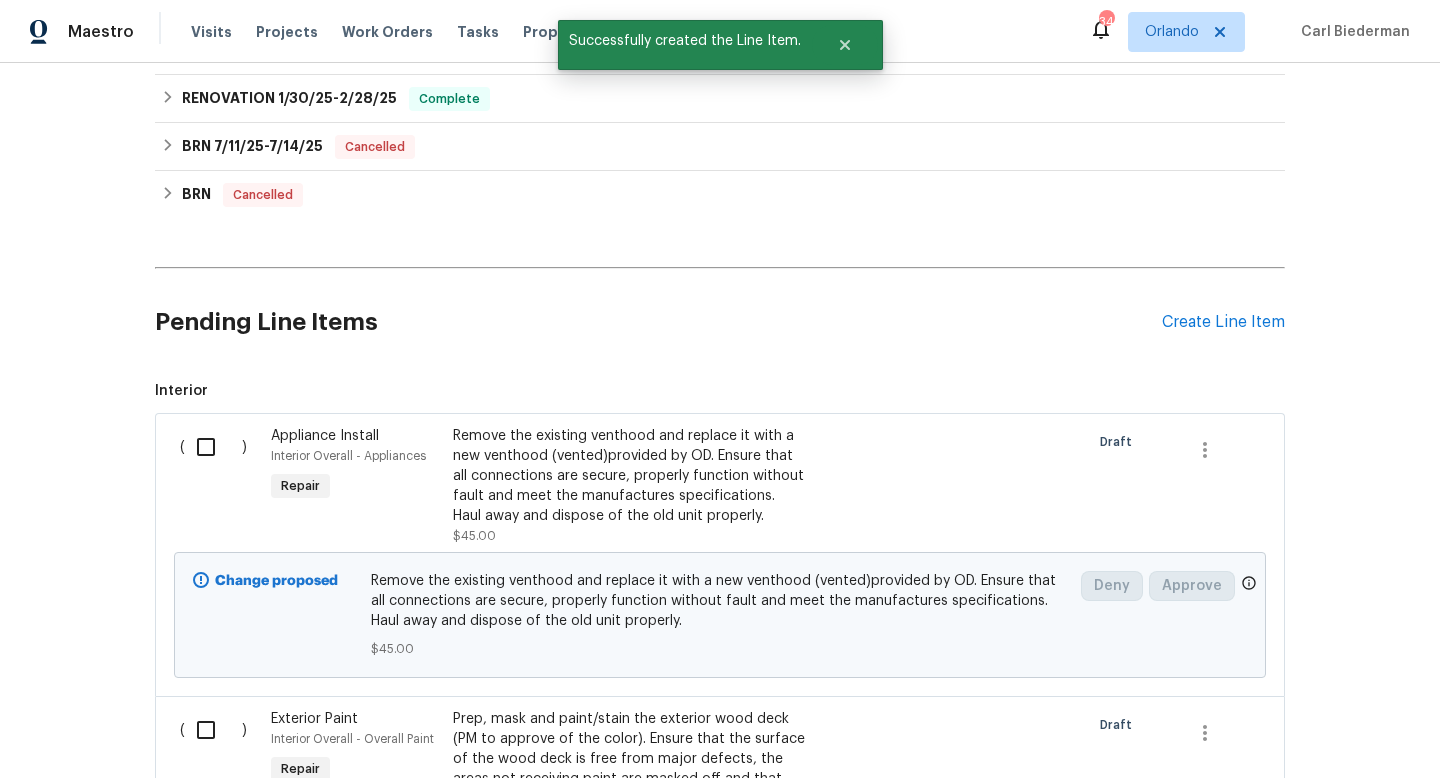 click at bounding box center (213, 447) 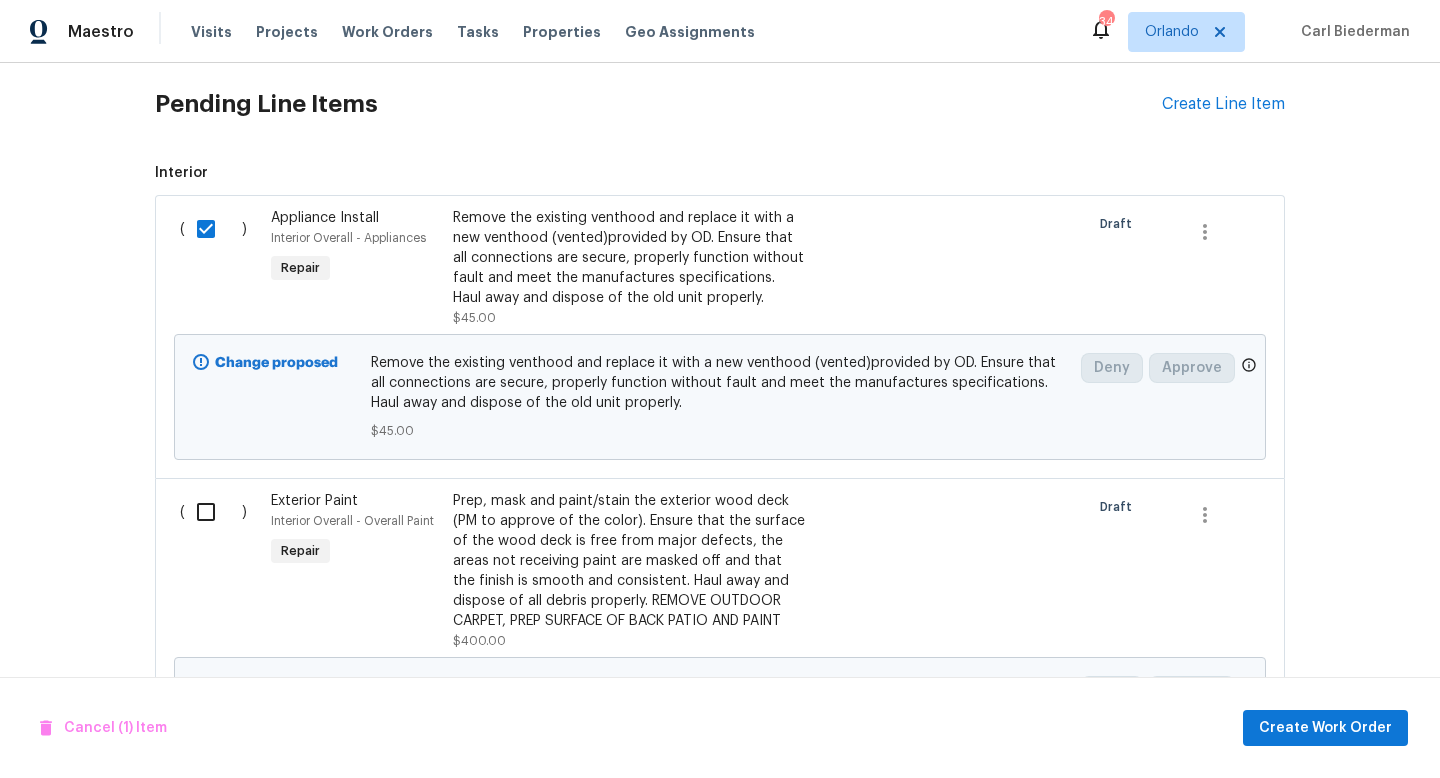 scroll, scrollTop: 803, scrollLeft: 0, axis: vertical 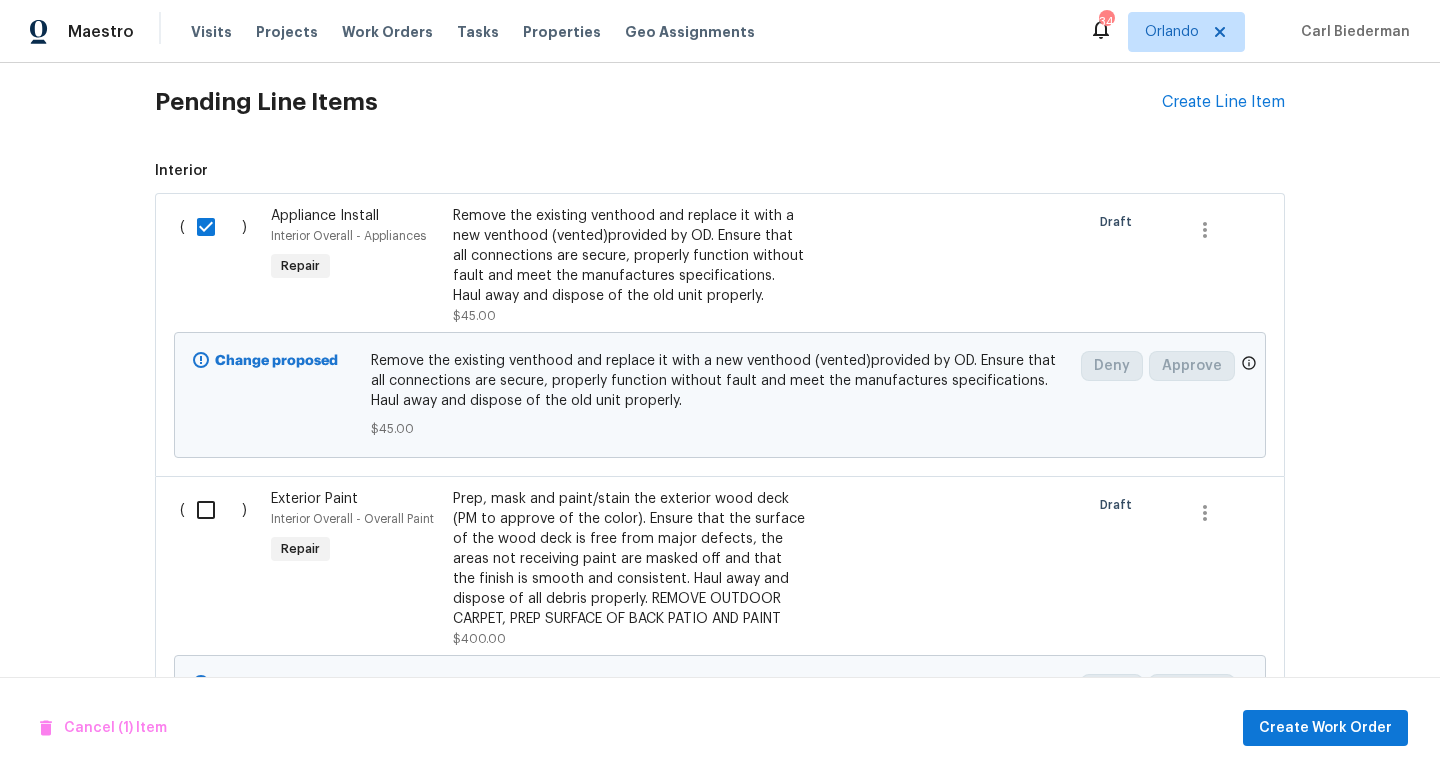 click at bounding box center [213, 510] 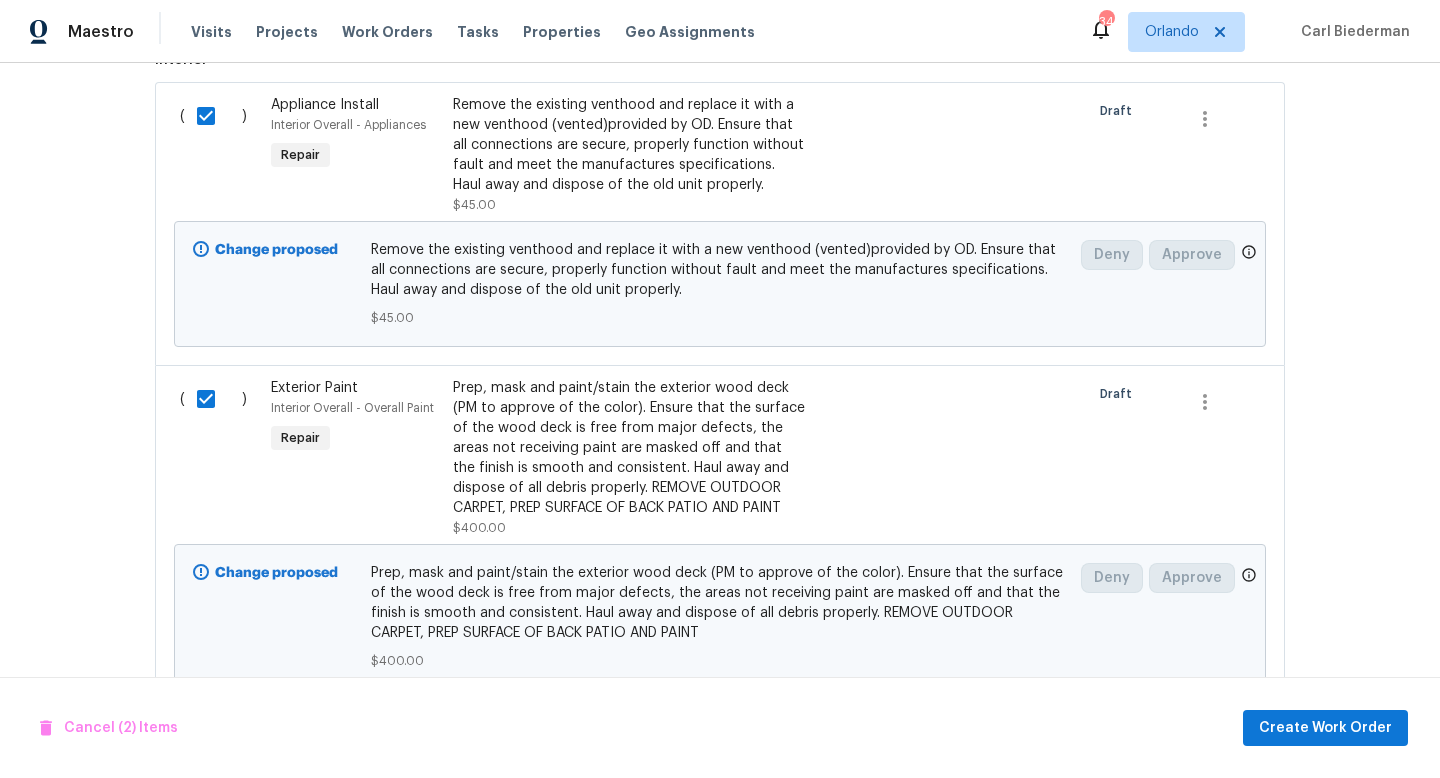 scroll, scrollTop: 943, scrollLeft: 0, axis: vertical 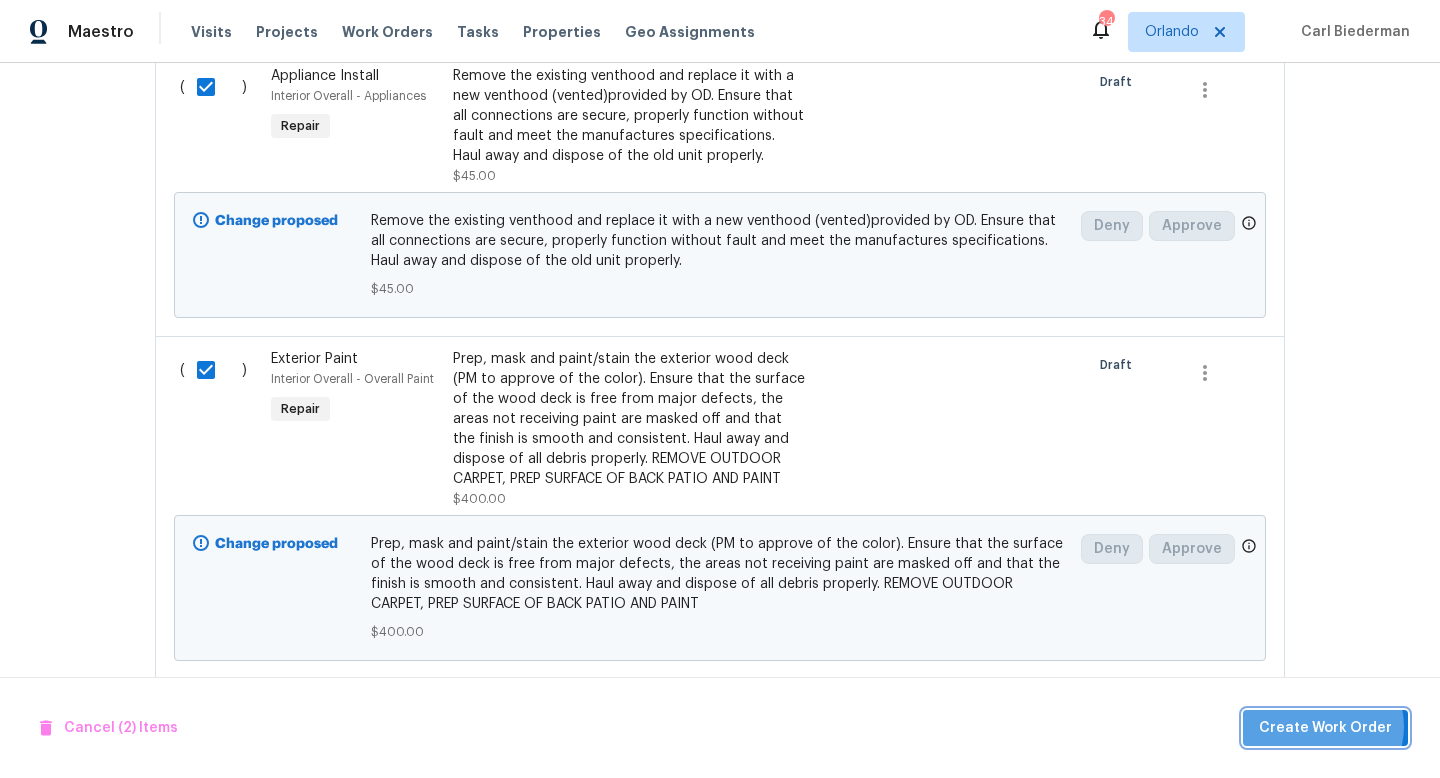 click on "Create Work Order" at bounding box center (1325, 728) 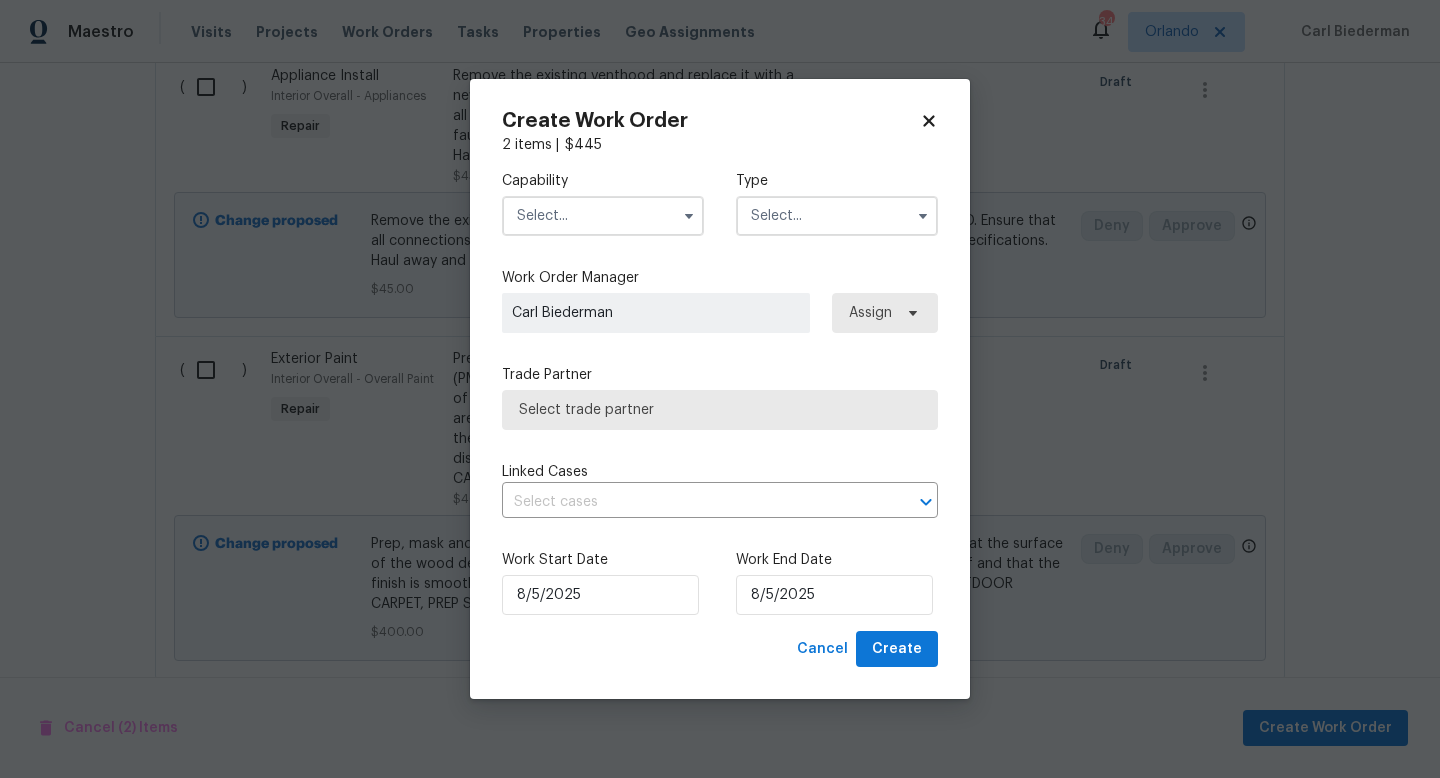 checkbox on "false" 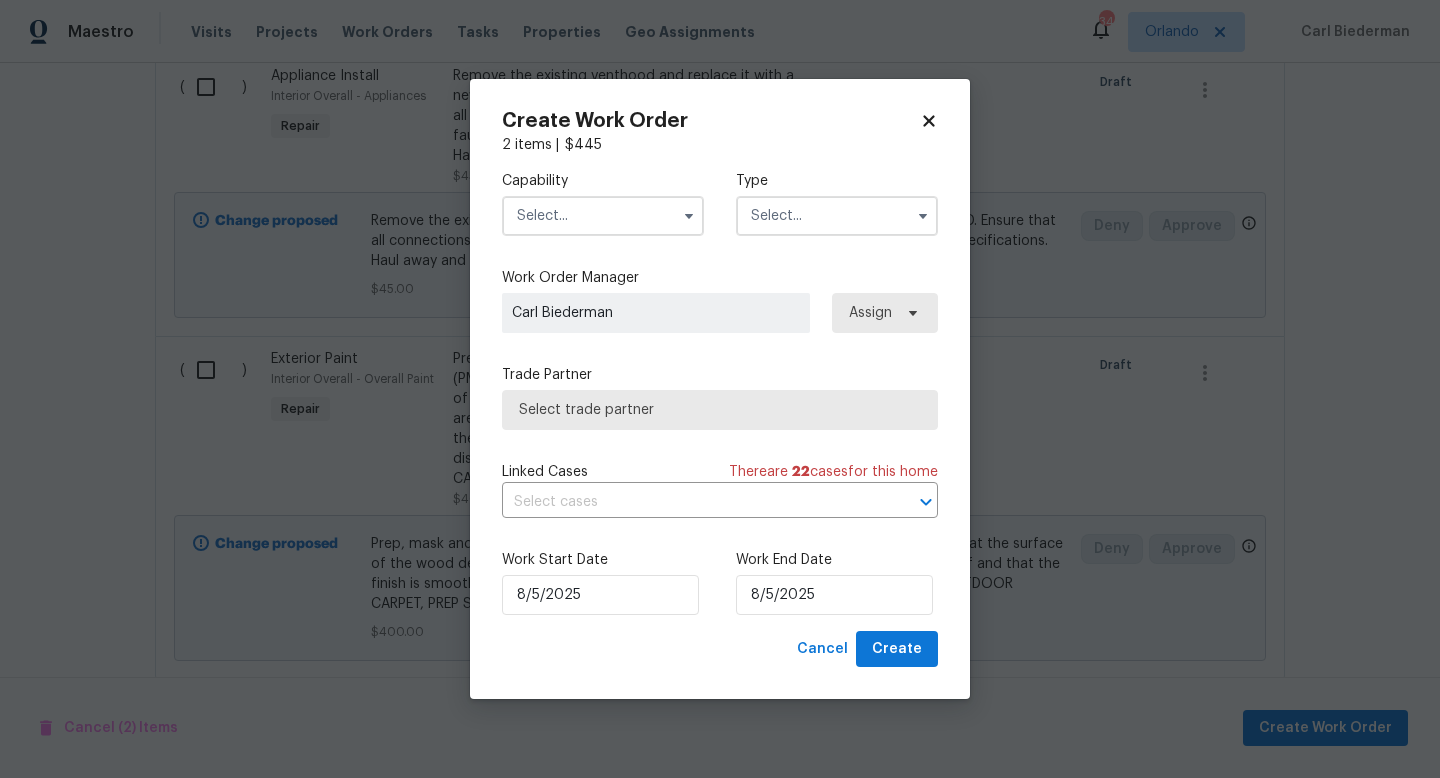 click at bounding box center [603, 216] 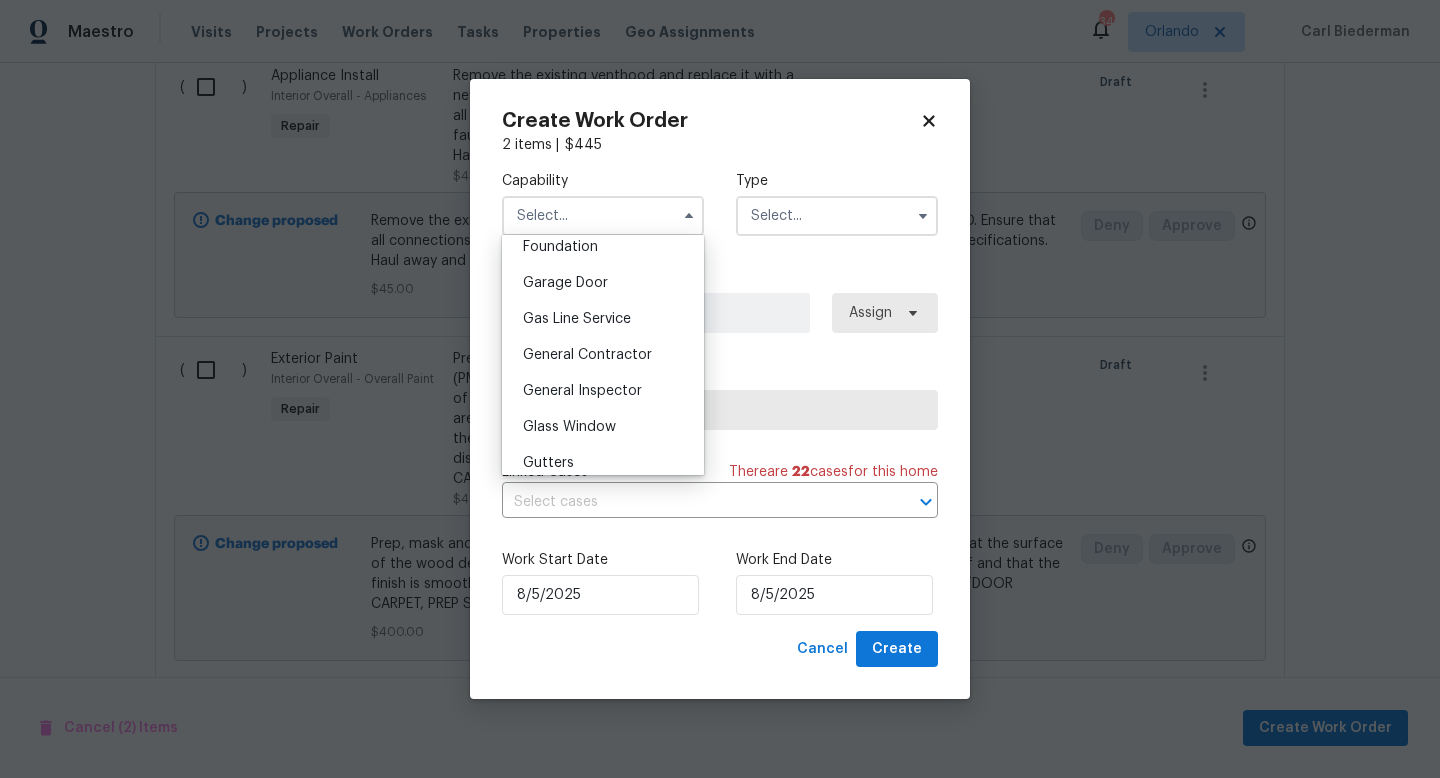 scroll, scrollTop: 881, scrollLeft: 0, axis: vertical 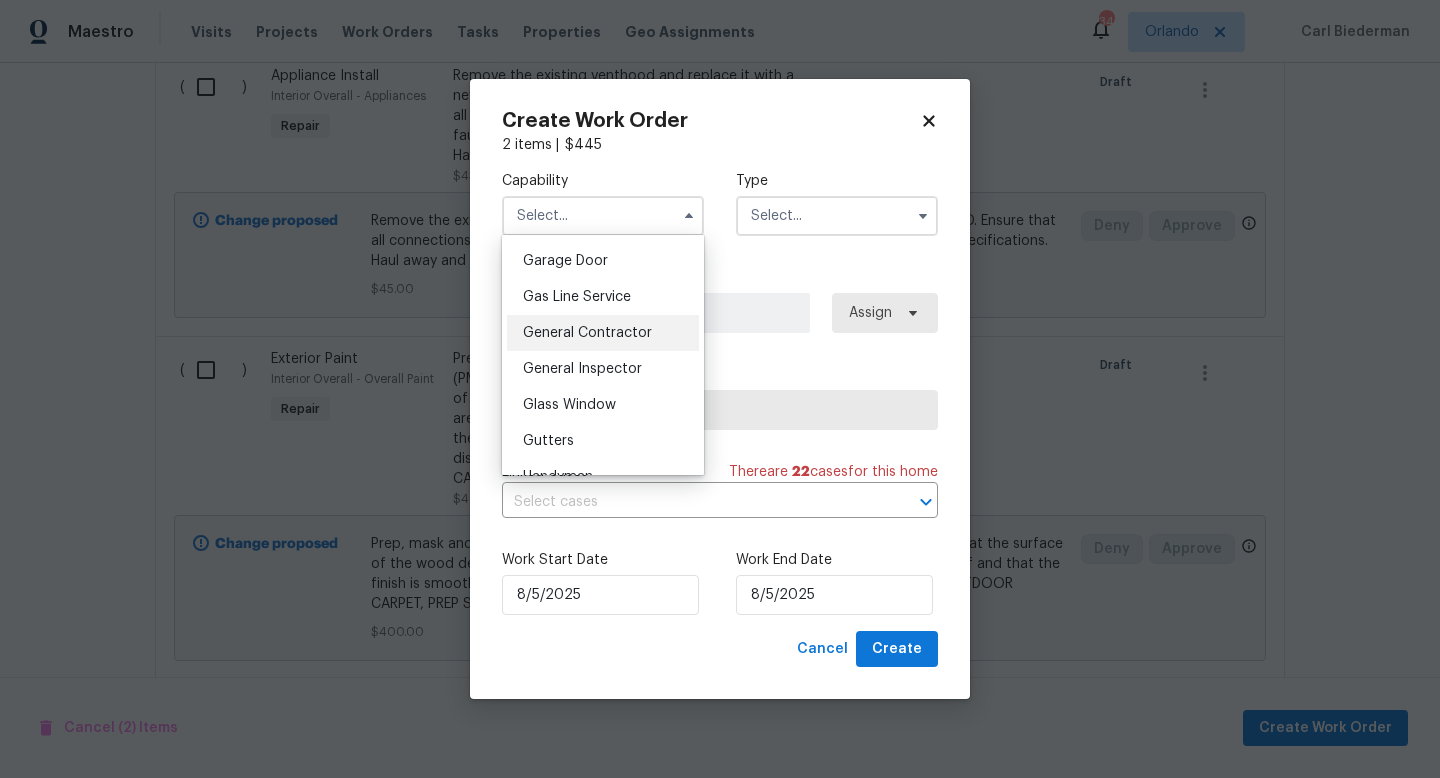 click on "General Contractor" at bounding box center [587, 333] 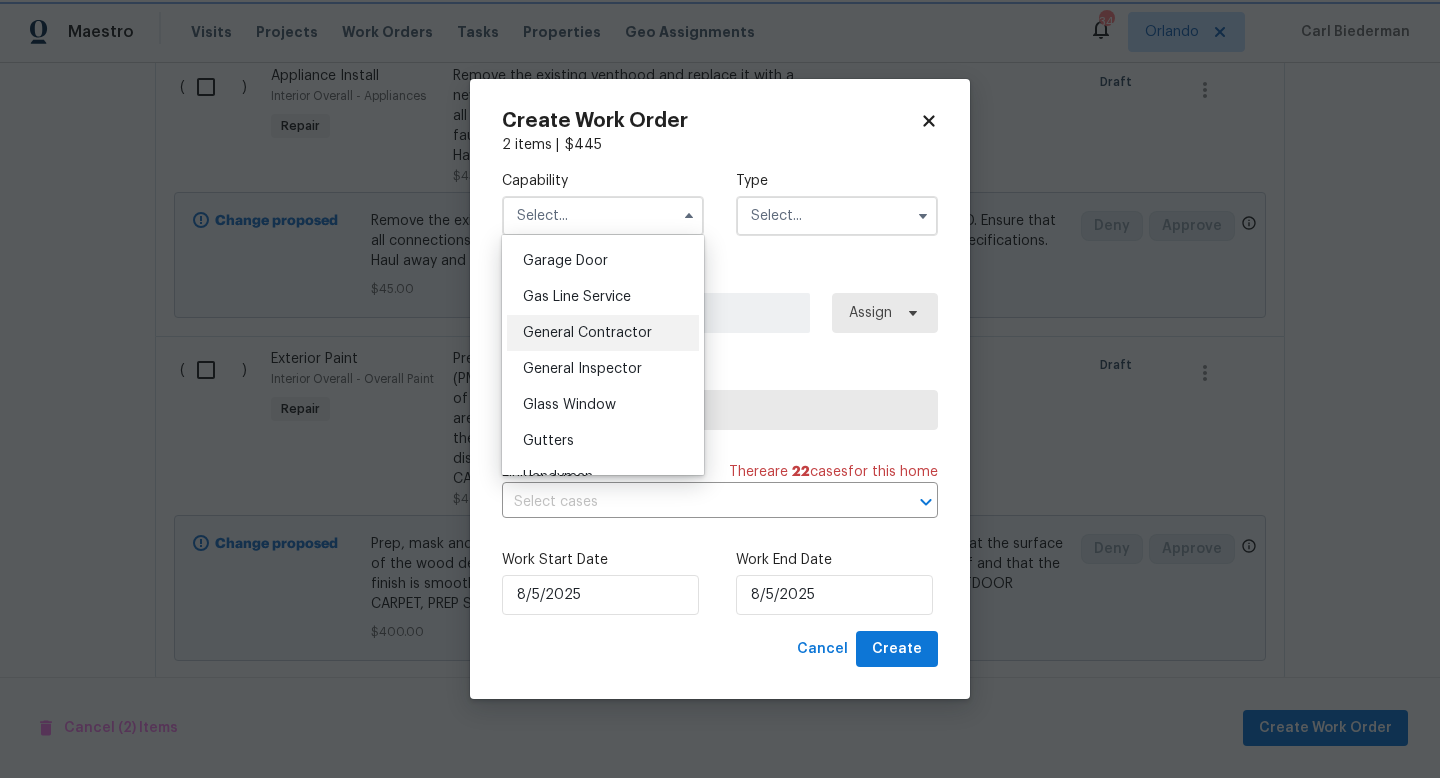 type on "General Contractor" 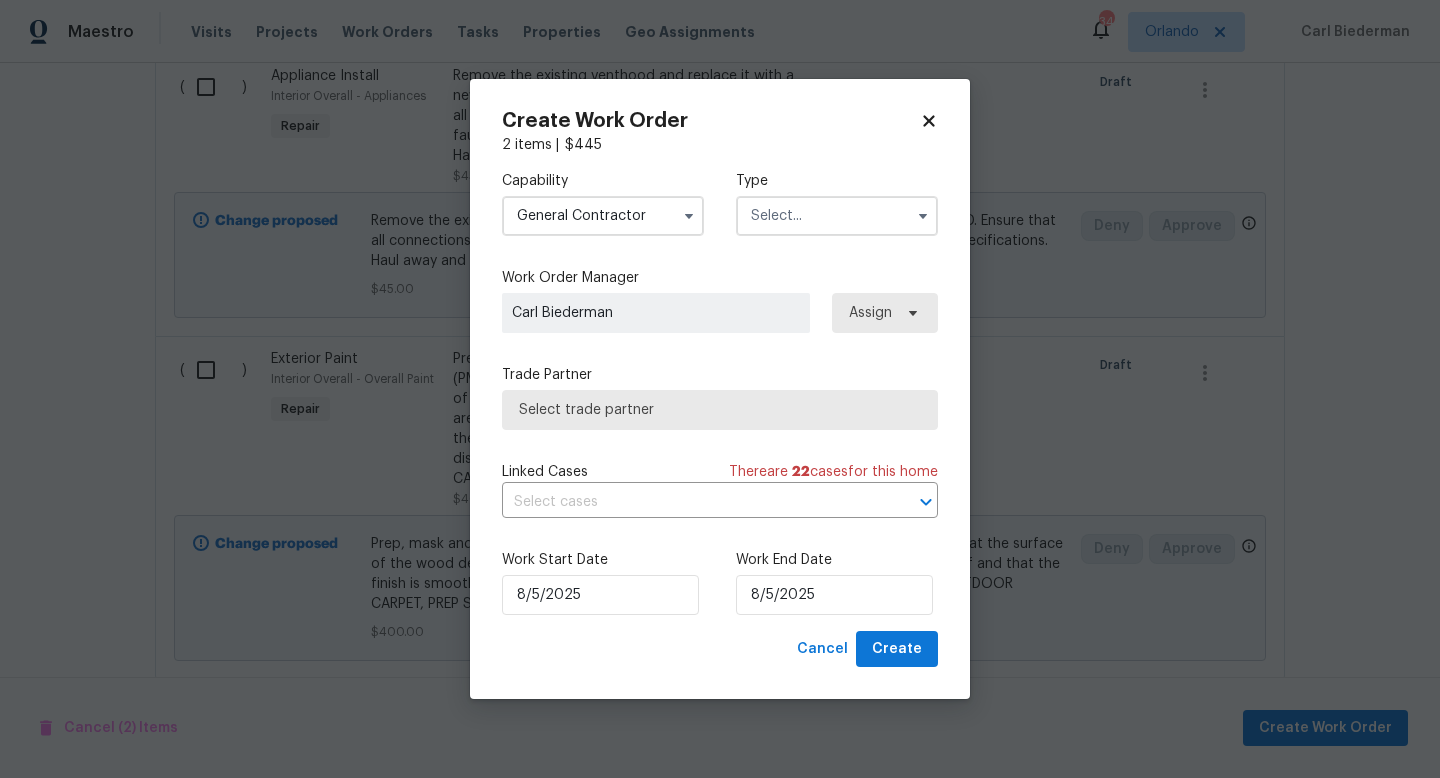 click at bounding box center (837, 216) 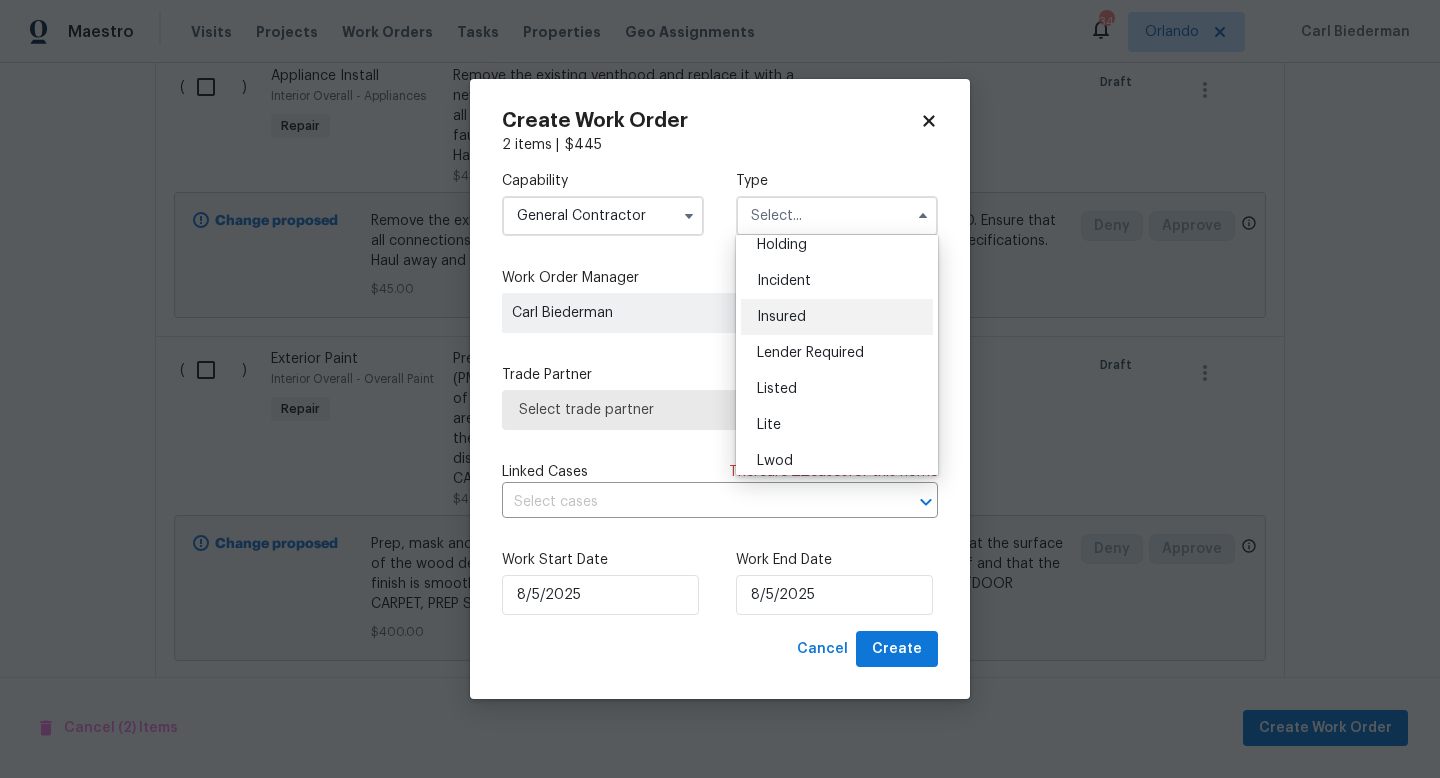 scroll, scrollTop: 87, scrollLeft: 0, axis: vertical 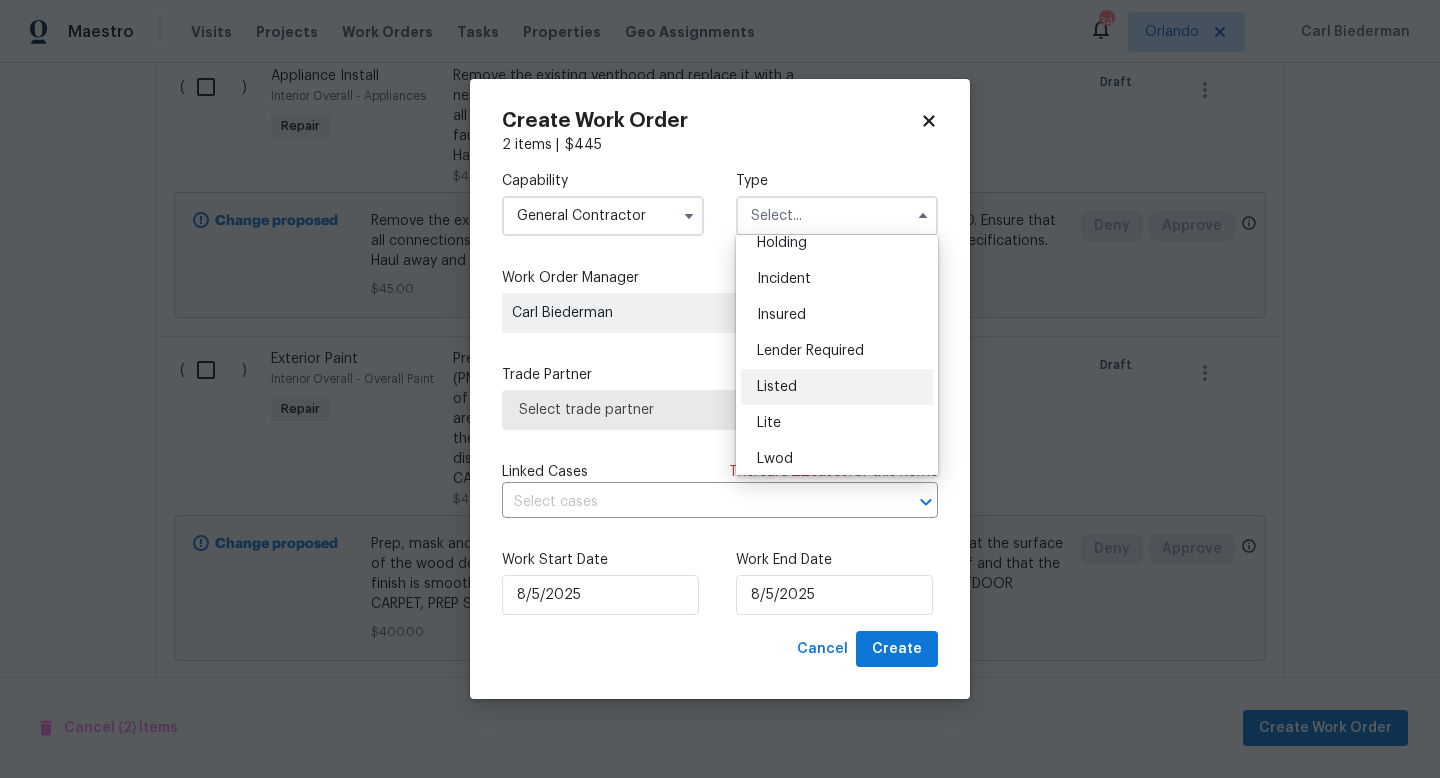 click on "Listed" at bounding box center (837, 387) 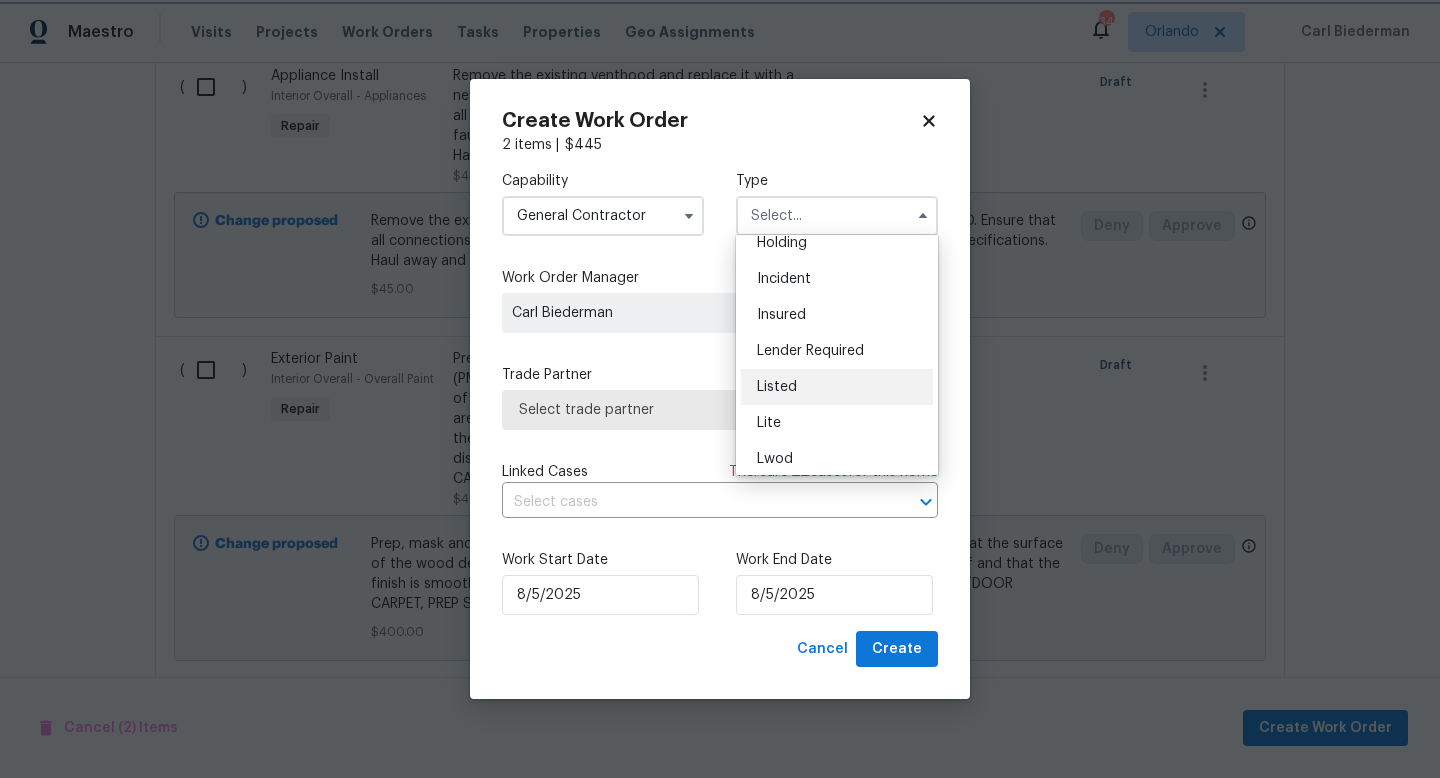 type on "Listed" 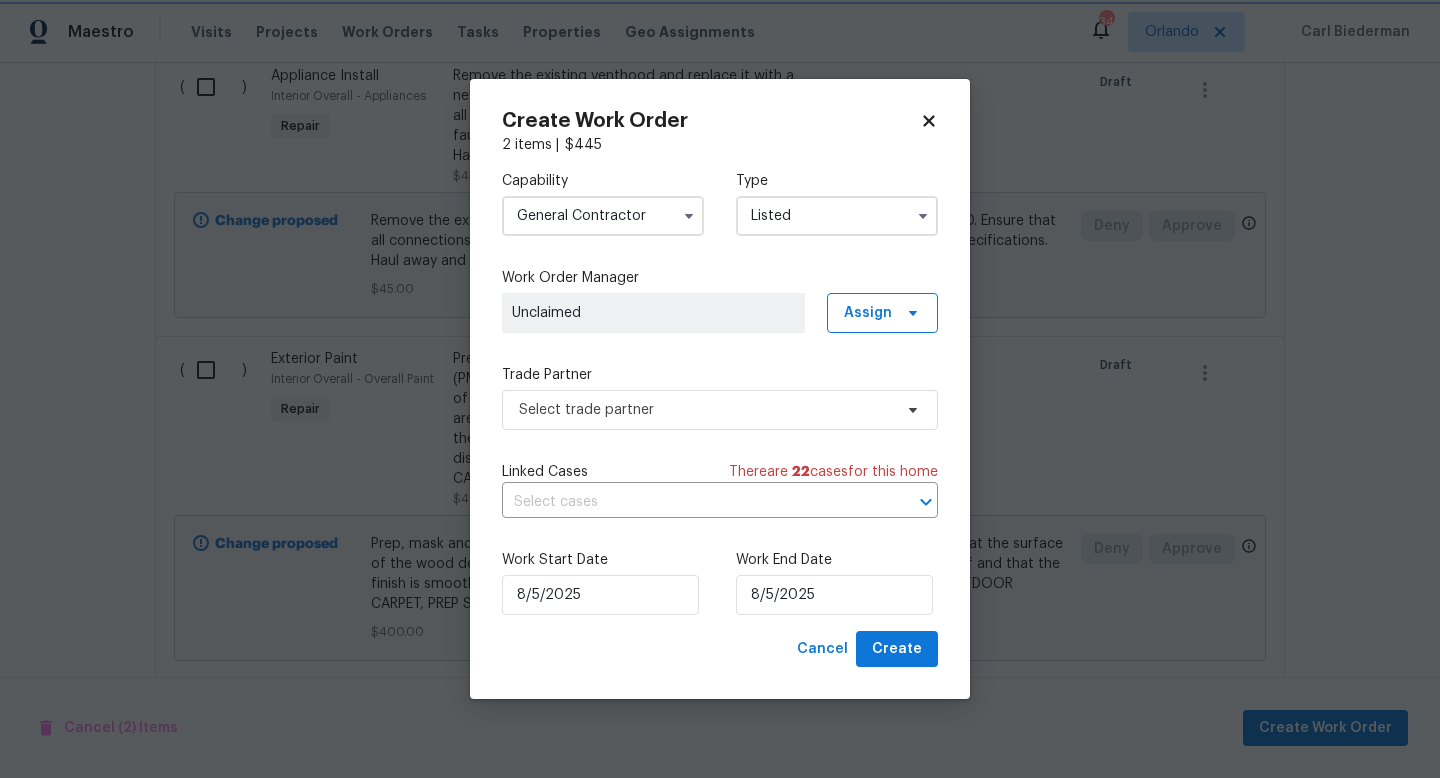 scroll, scrollTop: 0, scrollLeft: 0, axis: both 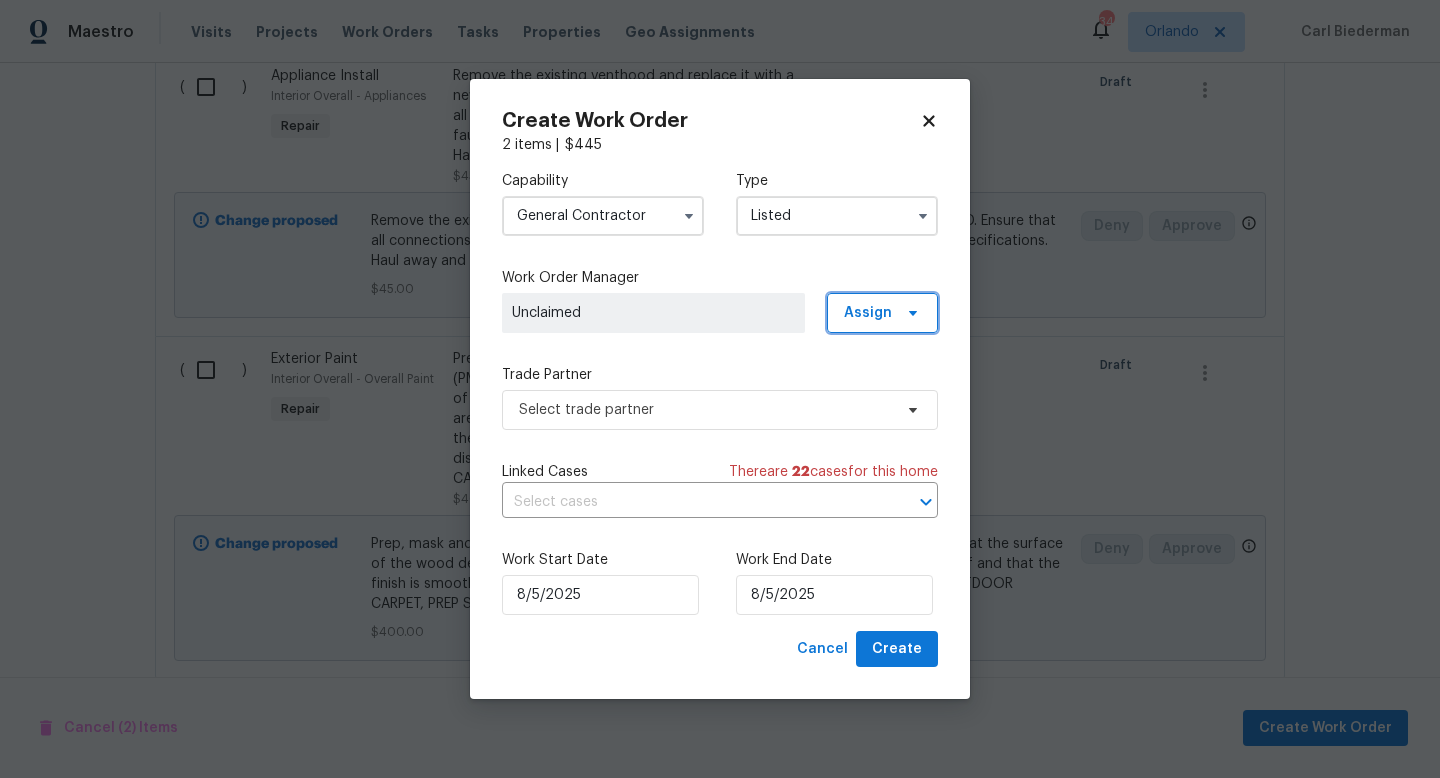 click on "Assign" at bounding box center (882, 313) 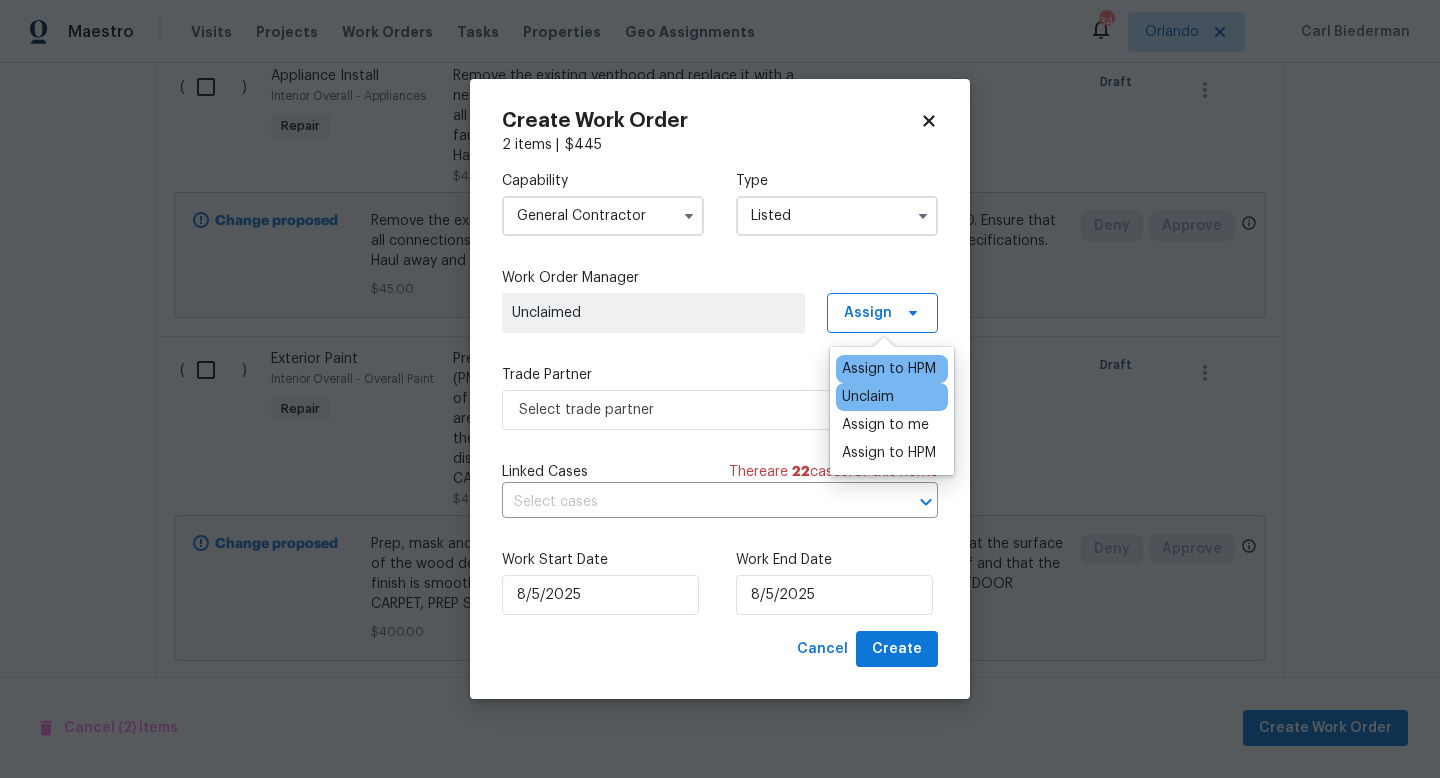 click on "Assign to HPM" at bounding box center (889, 369) 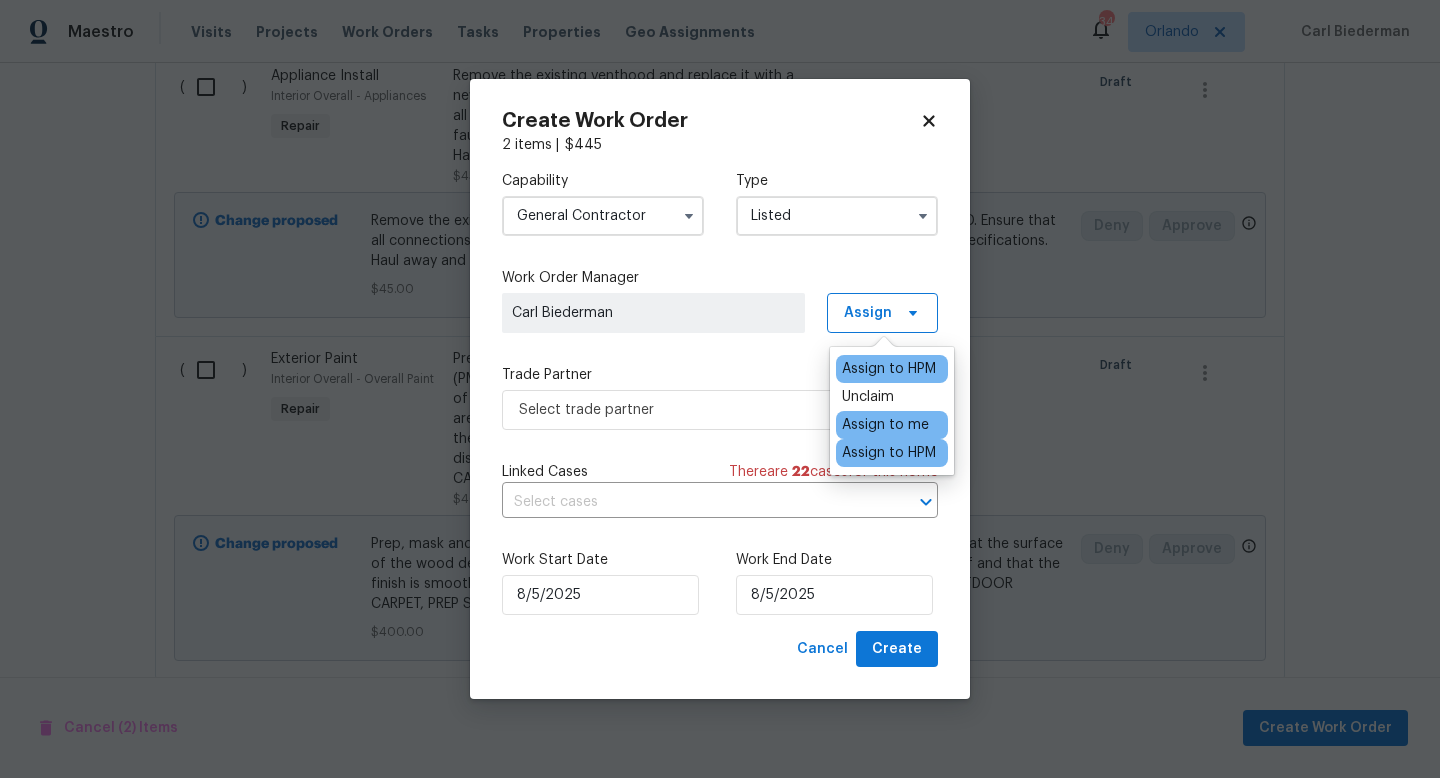 click on "Assign to HPM" at bounding box center (889, 369) 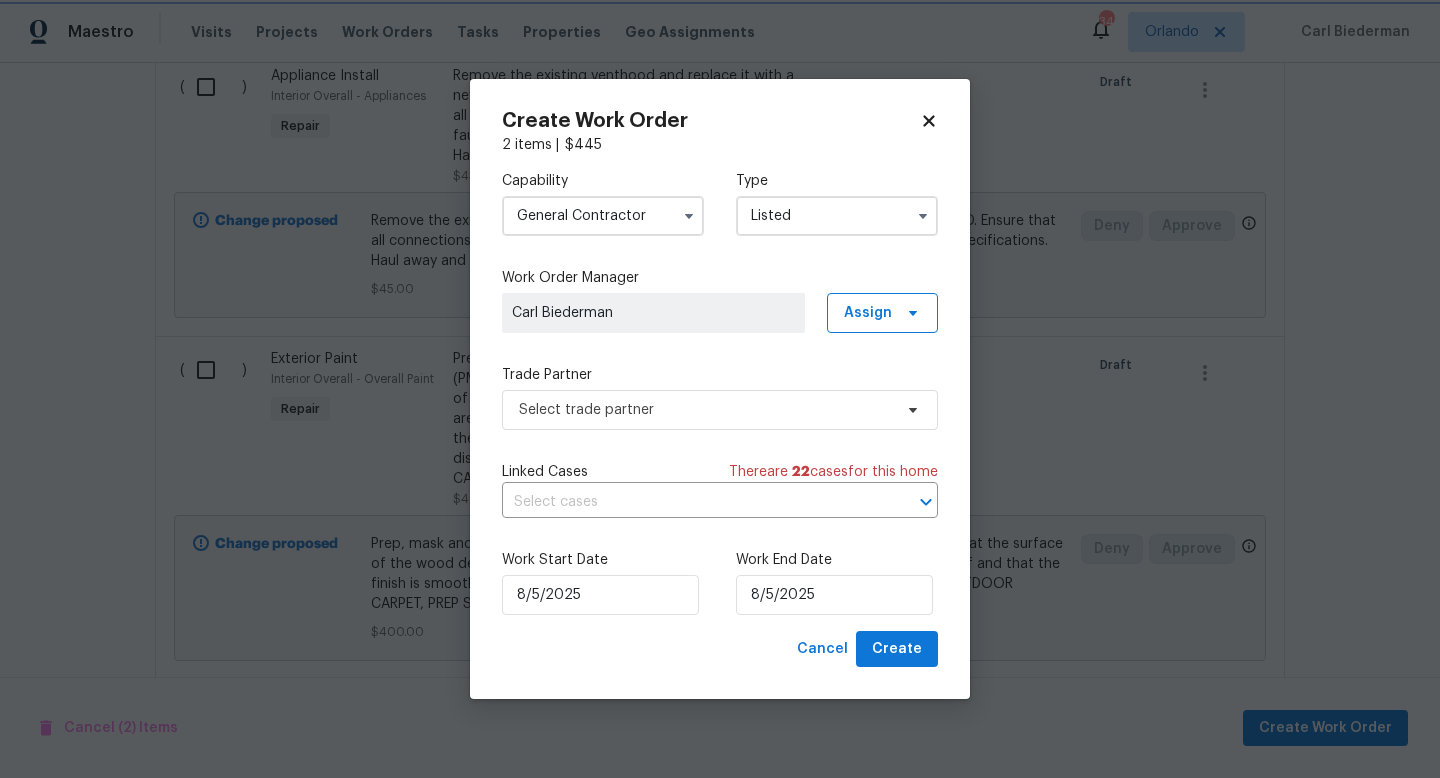 click on "Trade Partner" at bounding box center (720, 375) 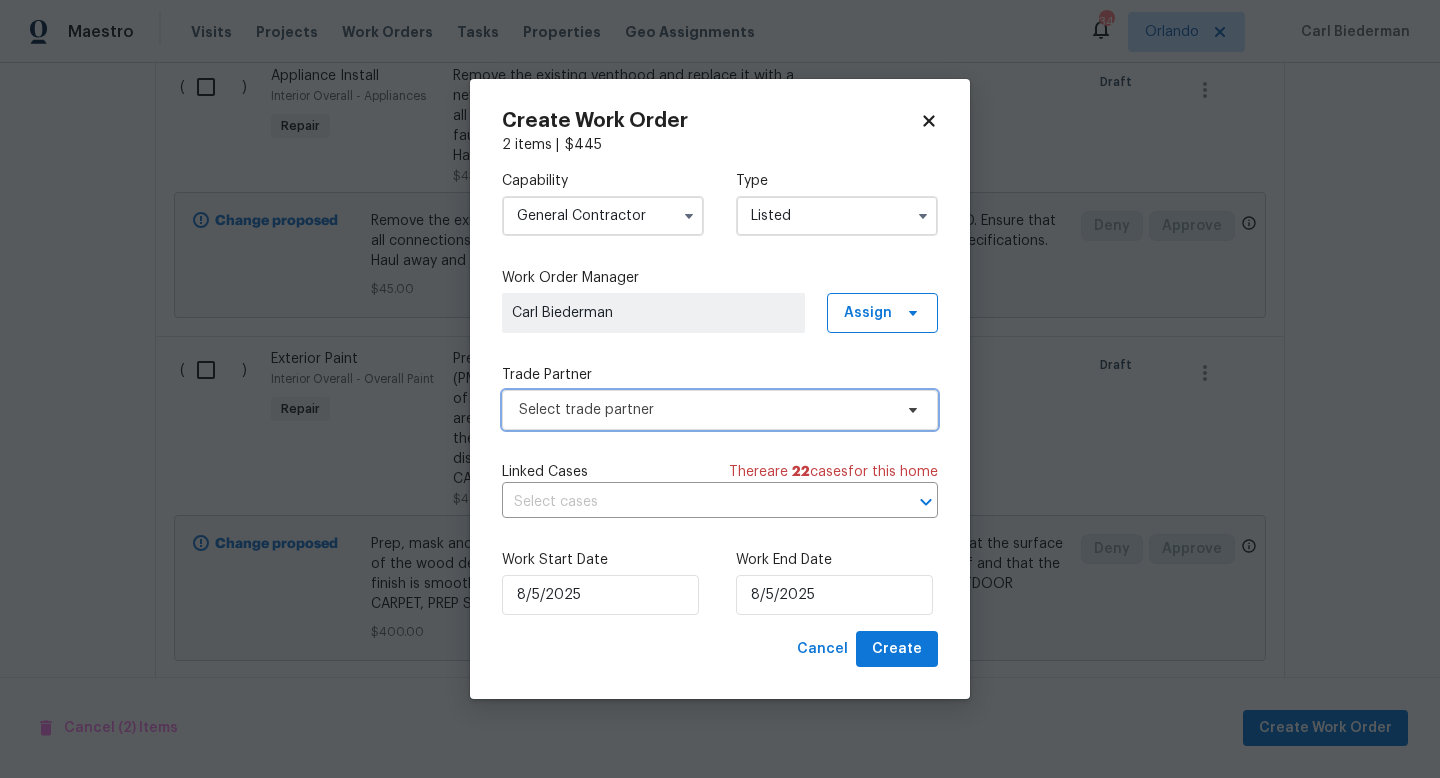click on "Select trade partner" at bounding box center [705, 410] 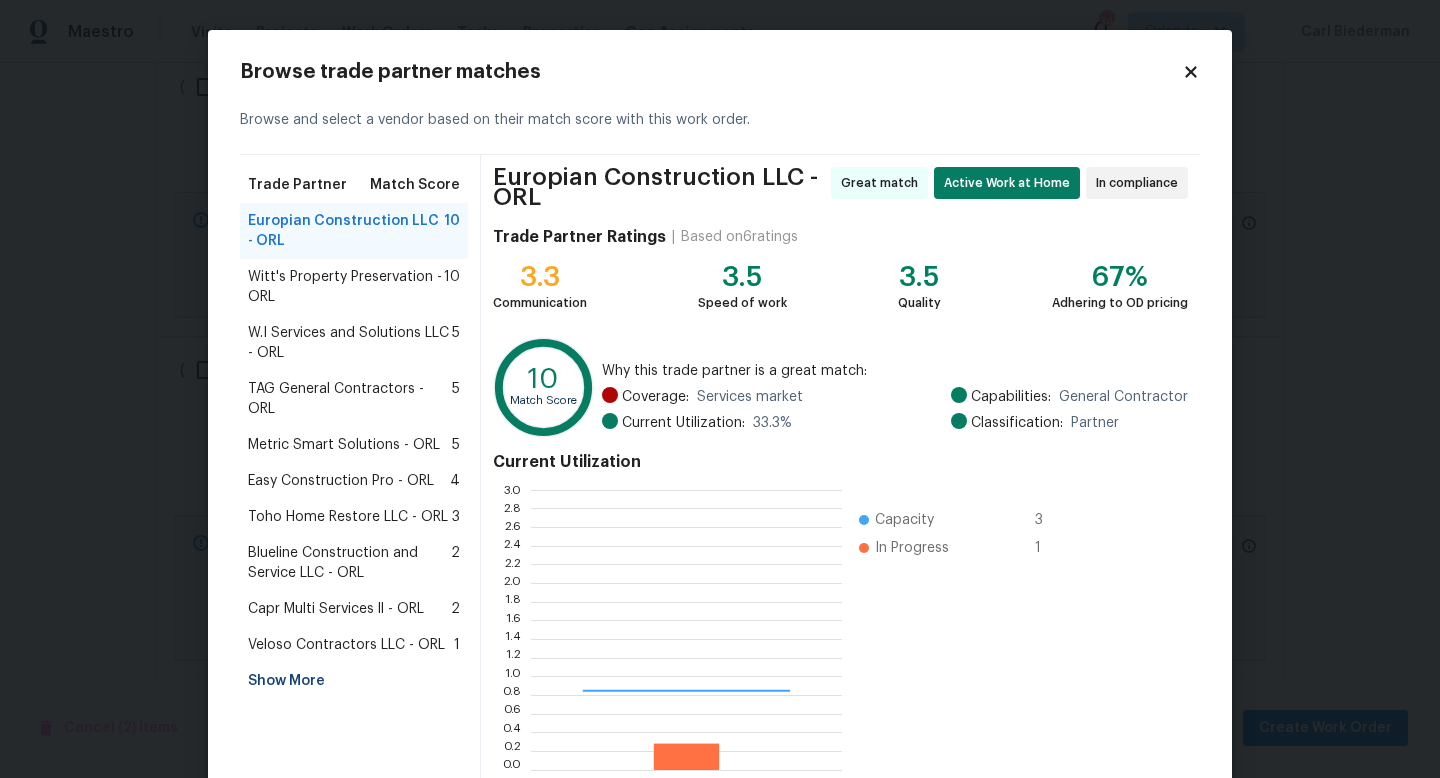 scroll, scrollTop: 2, scrollLeft: 1, axis: both 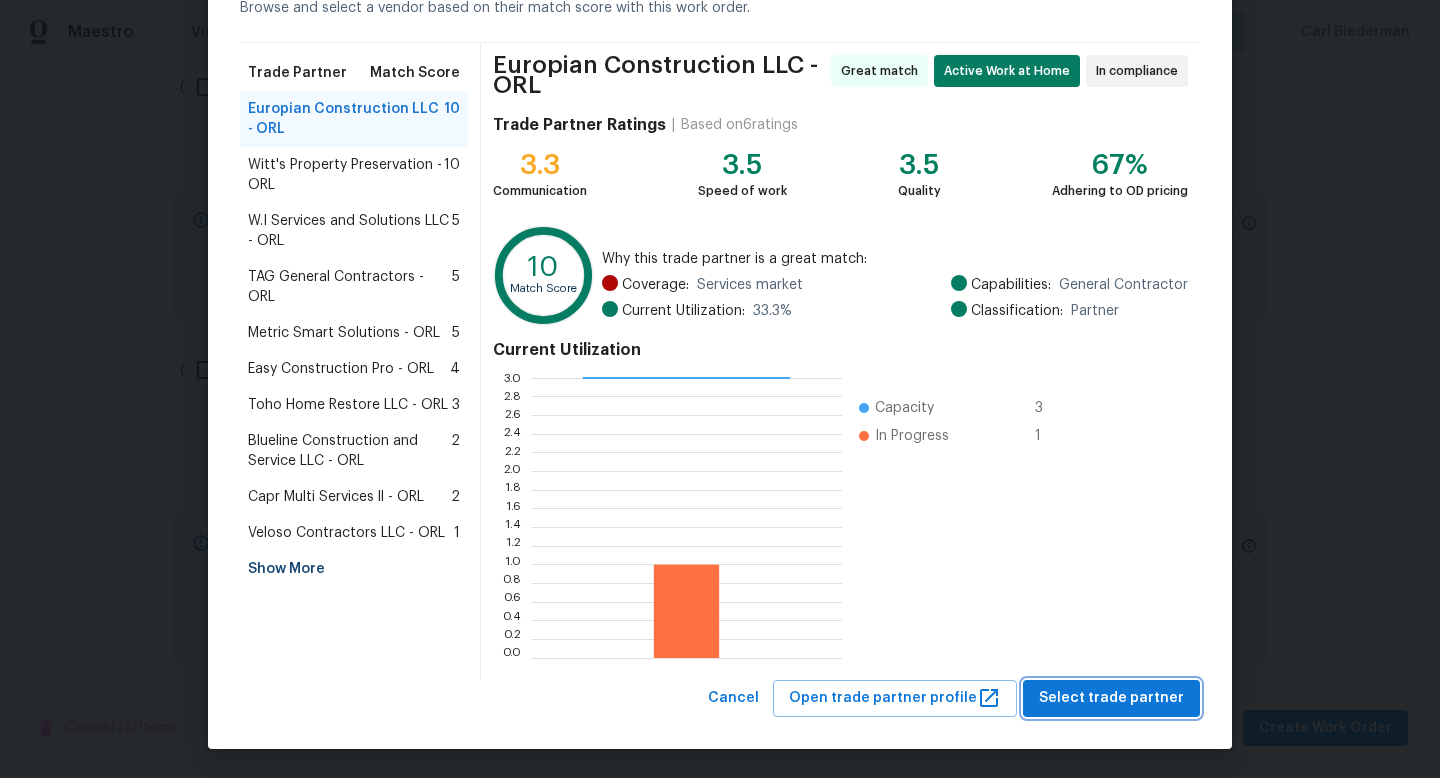click on "Select trade partner" at bounding box center [1111, 698] 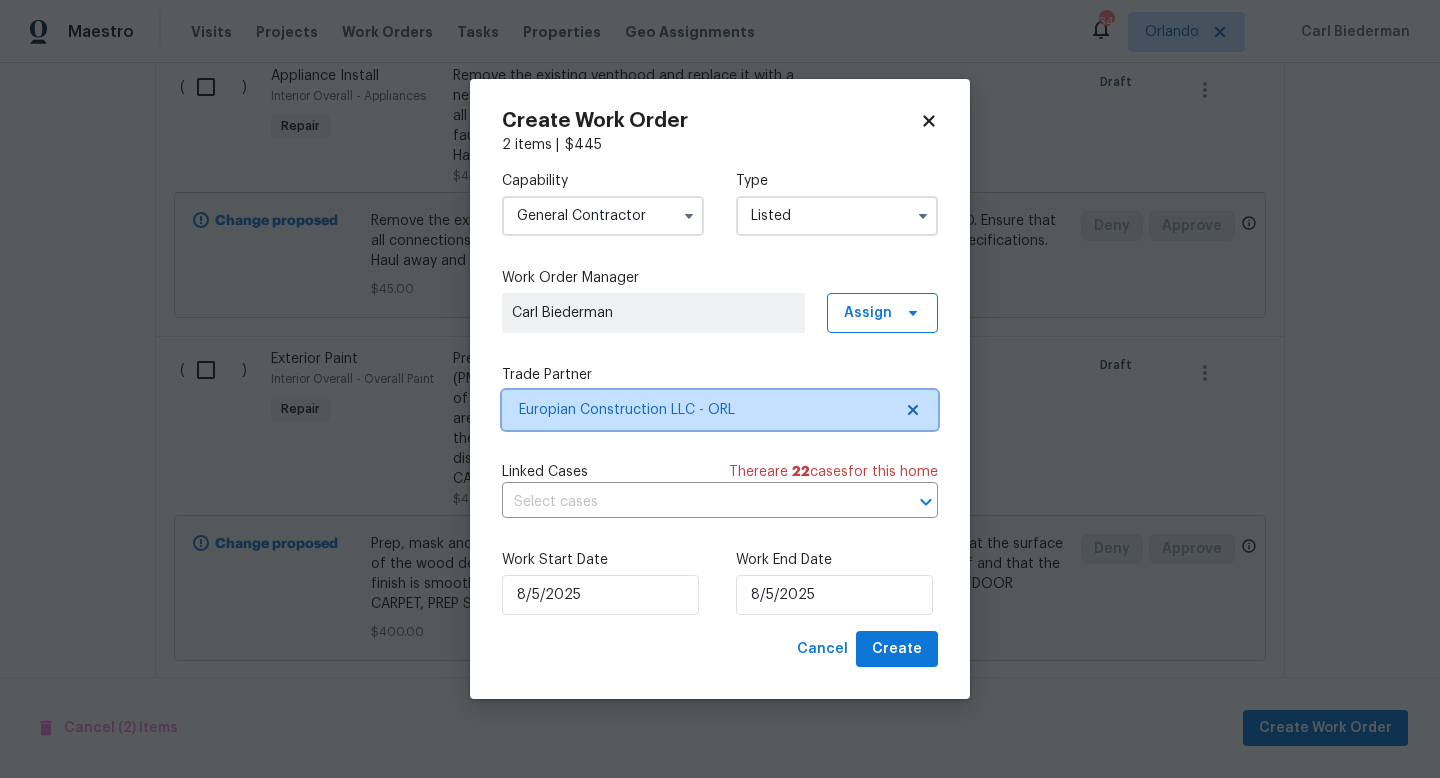 scroll, scrollTop: 0, scrollLeft: 0, axis: both 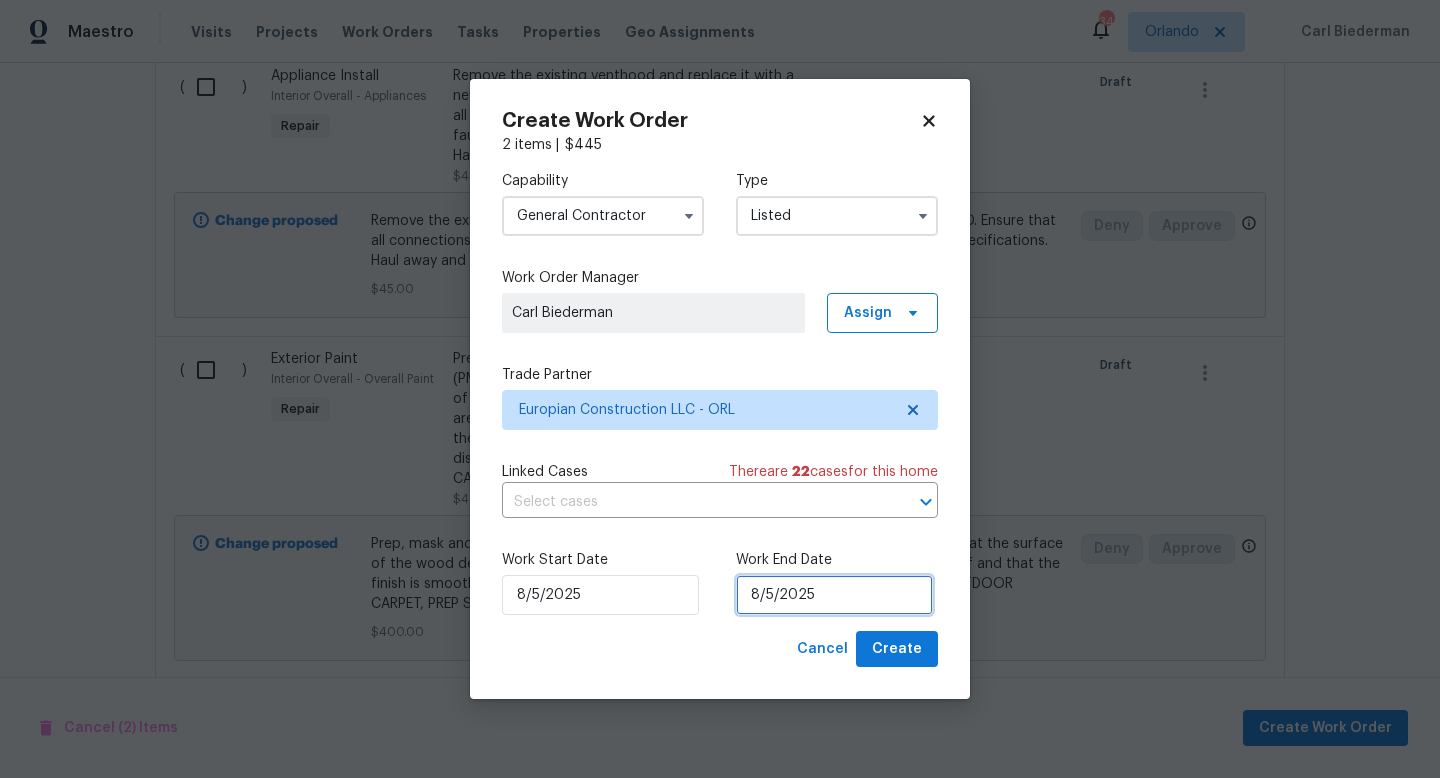 click on "8/5/2025" at bounding box center [834, 595] 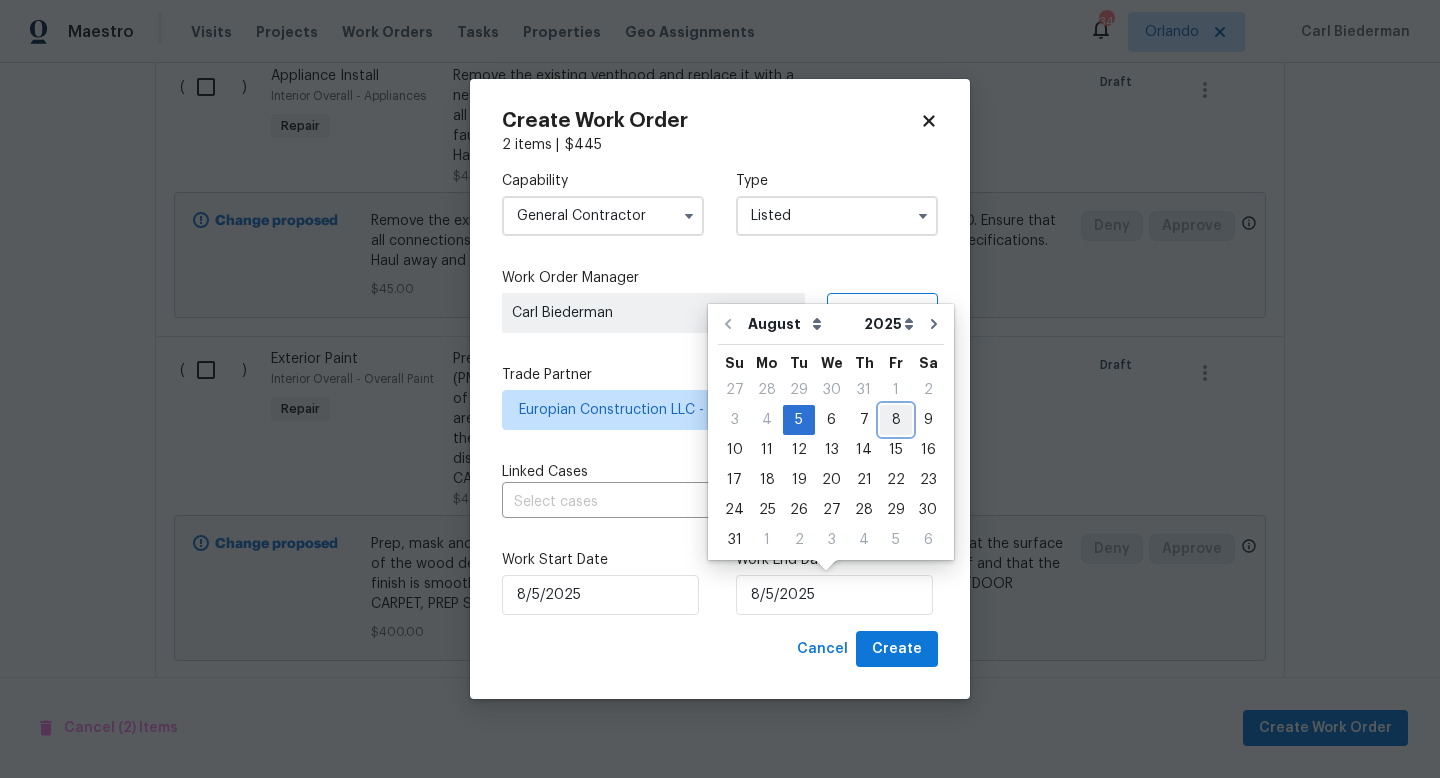 click on "8" at bounding box center [896, 420] 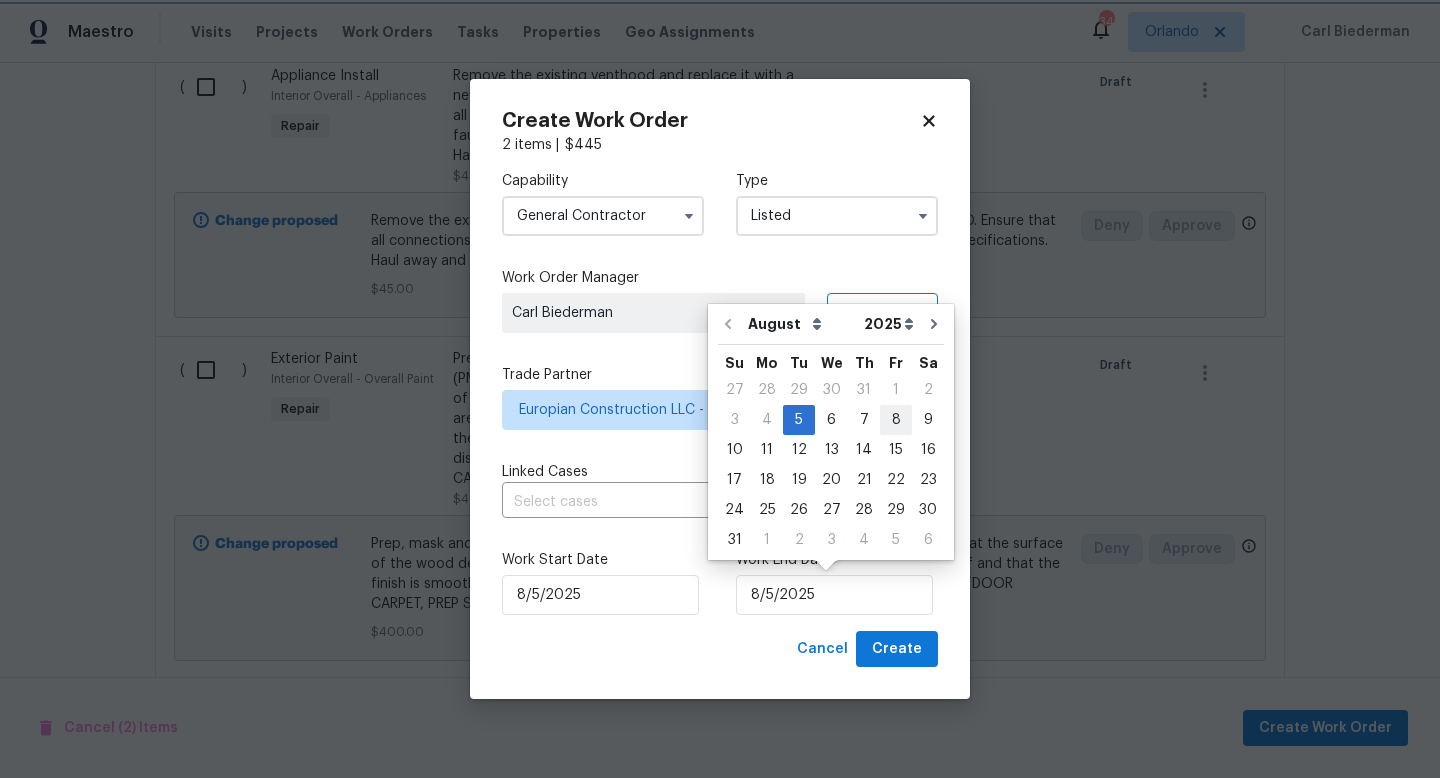 type on "8/8/2025" 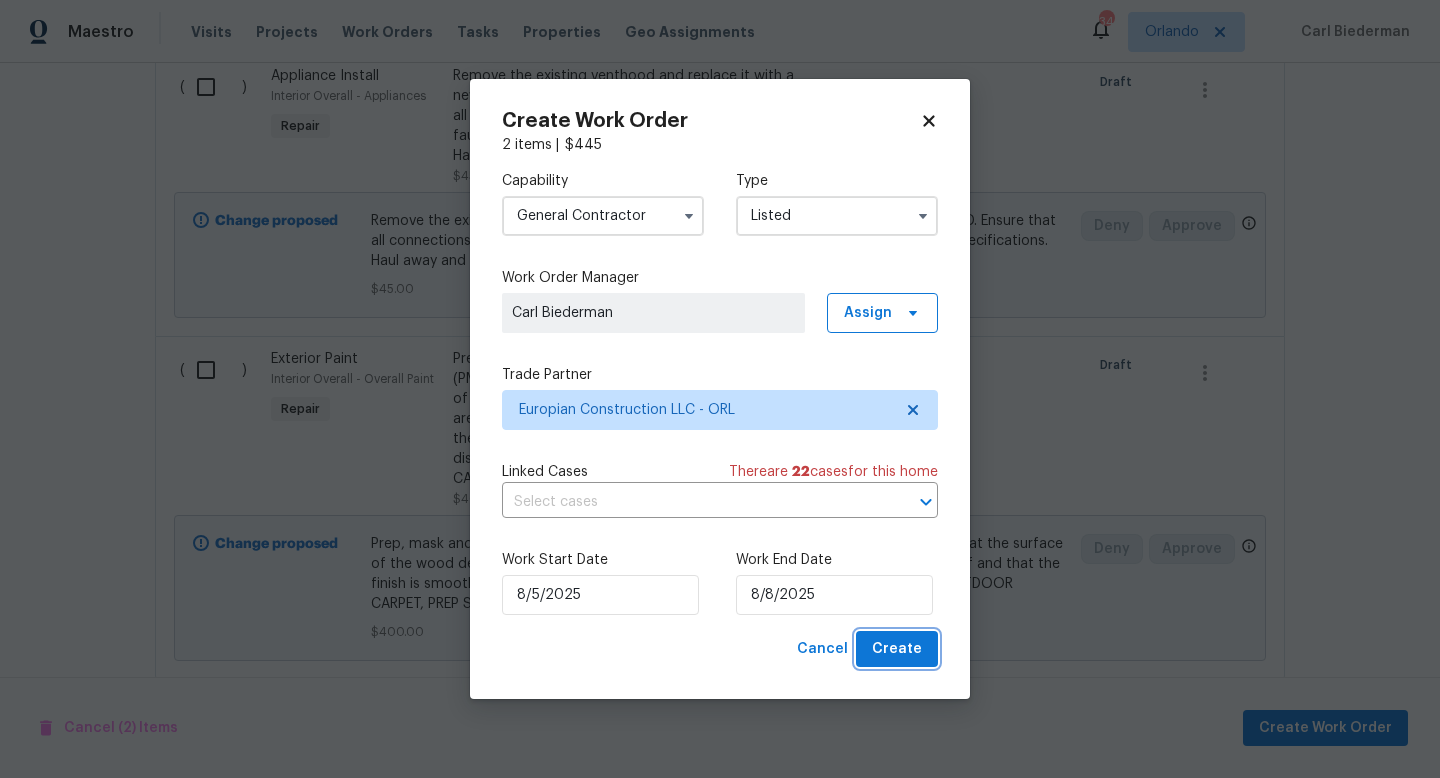 click on "Create" at bounding box center (897, 649) 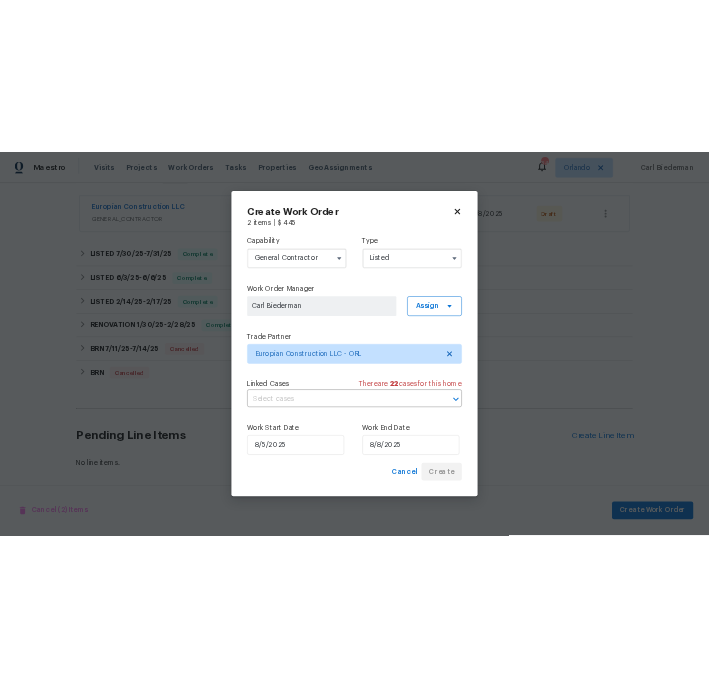 scroll, scrollTop: 358, scrollLeft: 0, axis: vertical 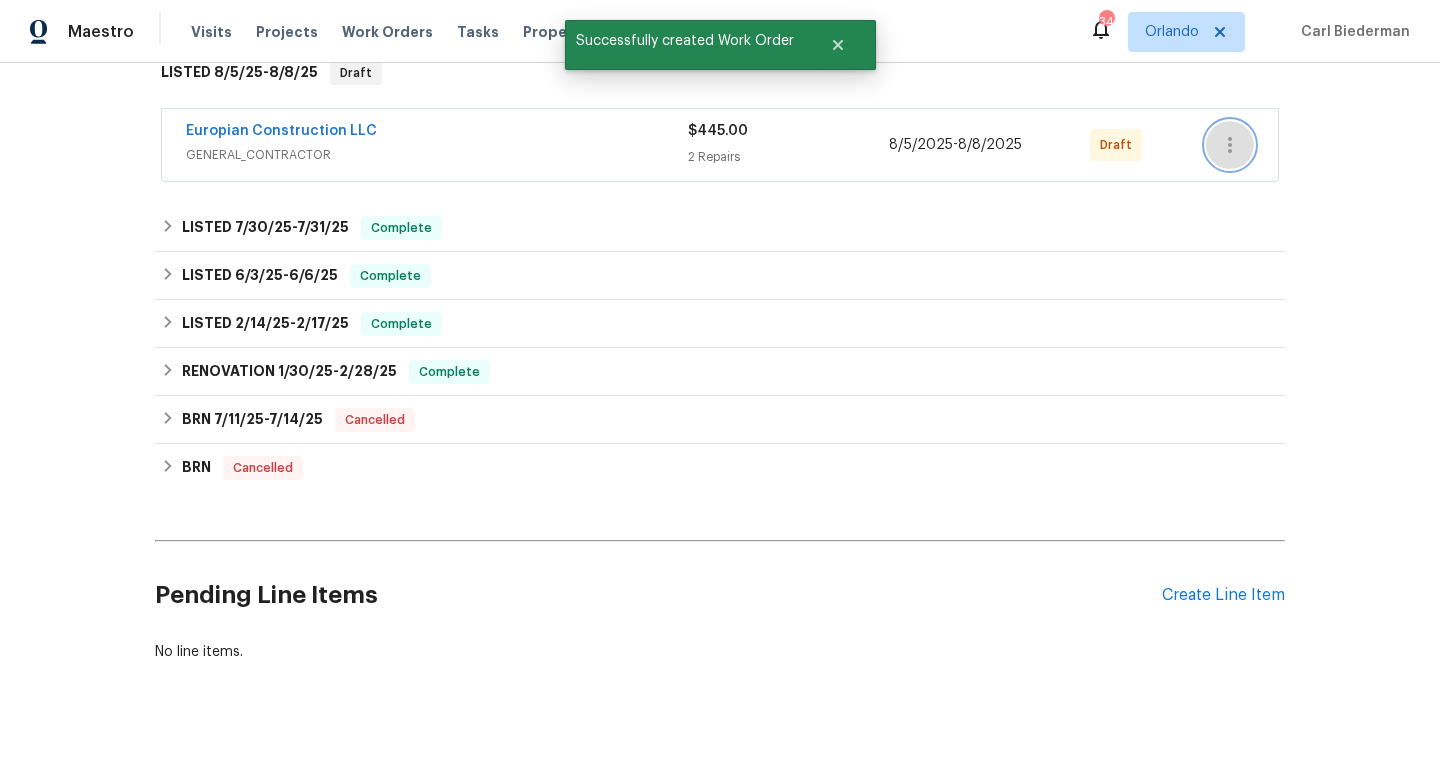 click 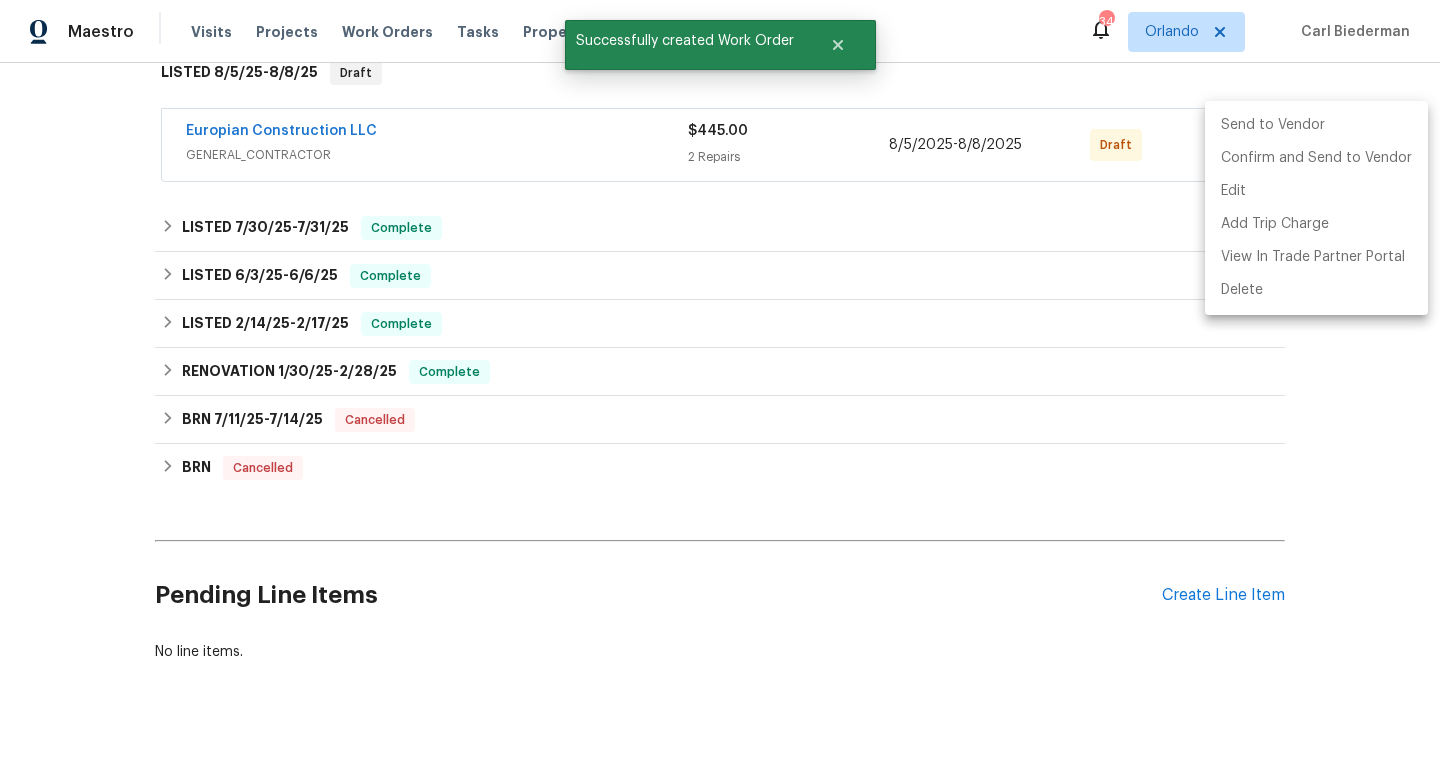 click on "Send to Vendor" at bounding box center [1316, 125] 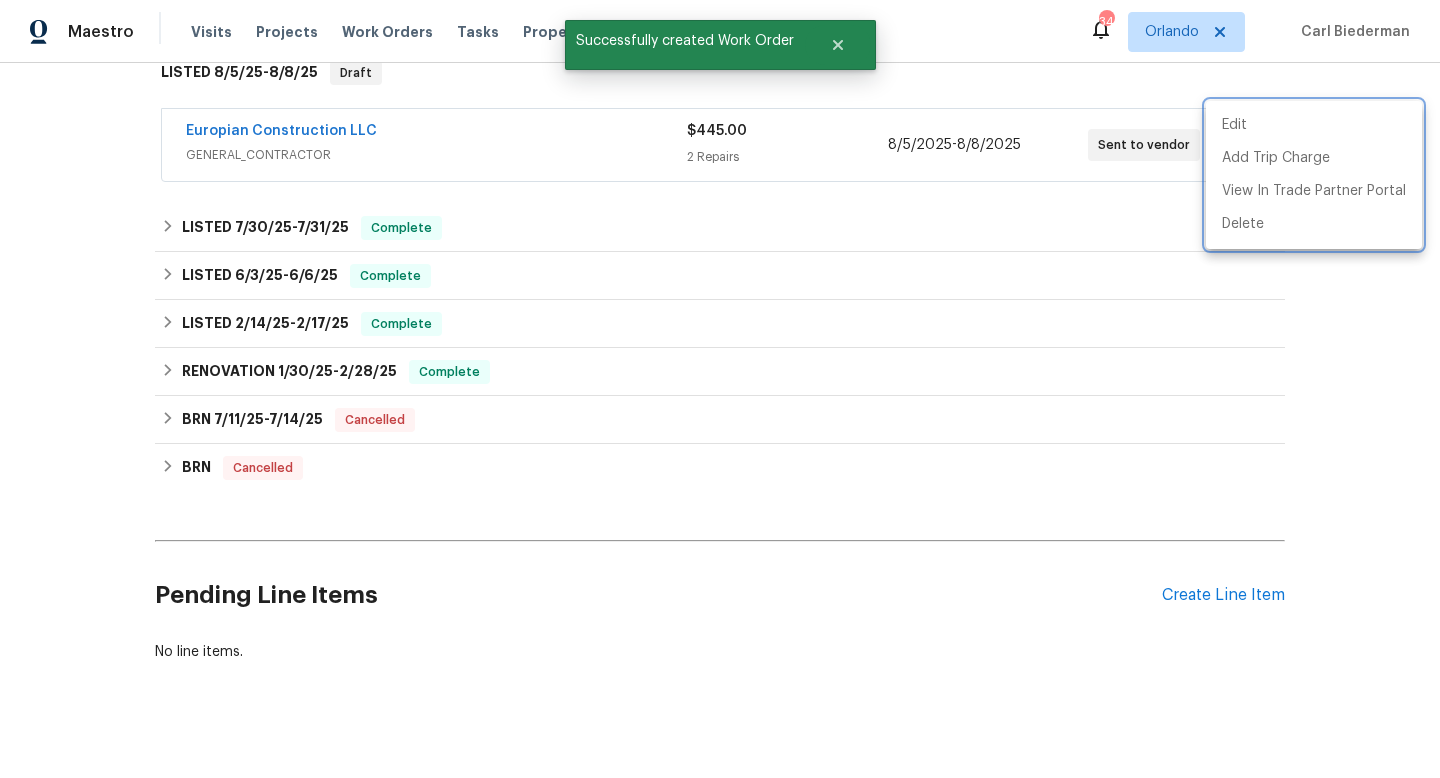 click at bounding box center [720, 389] 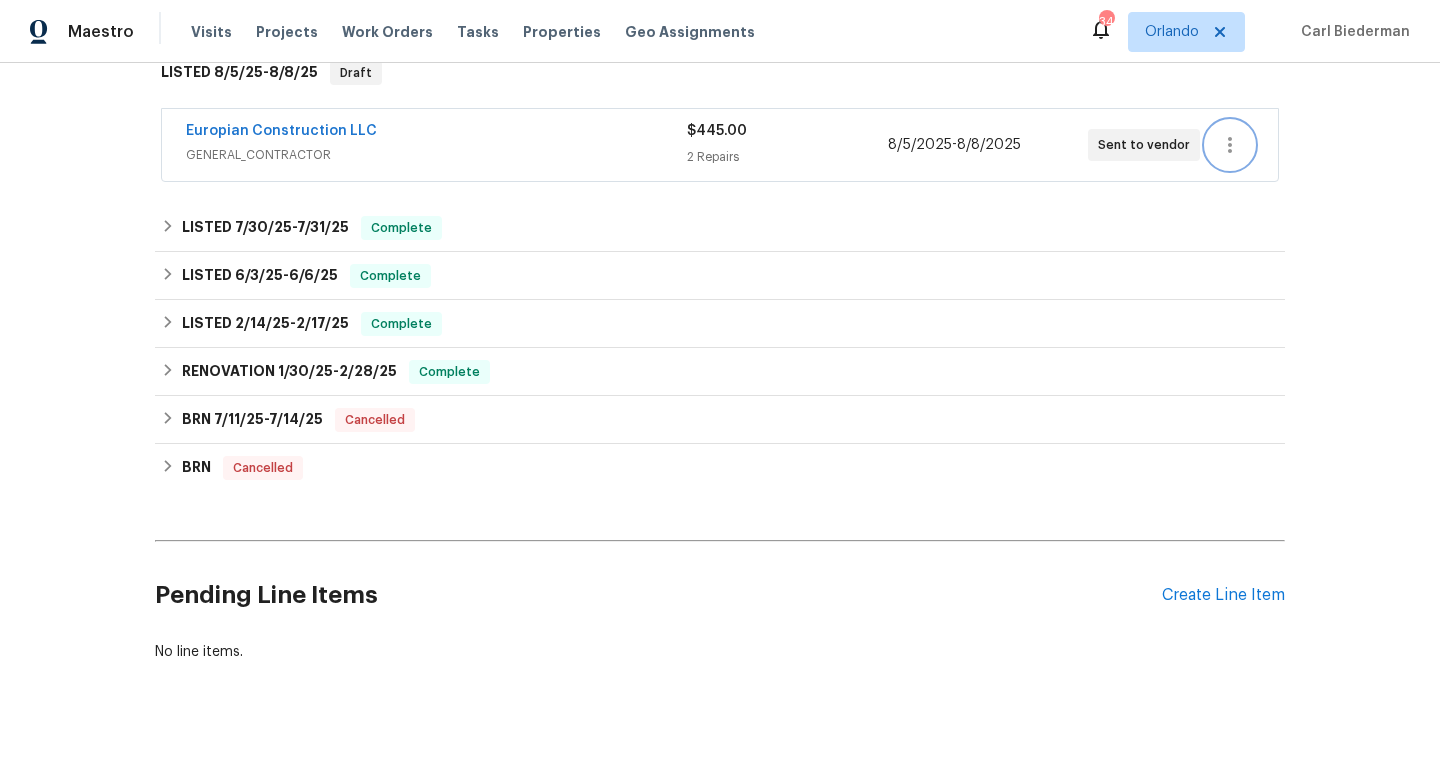 scroll, scrollTop: 358, scrollLeft: 0, axis: vertical 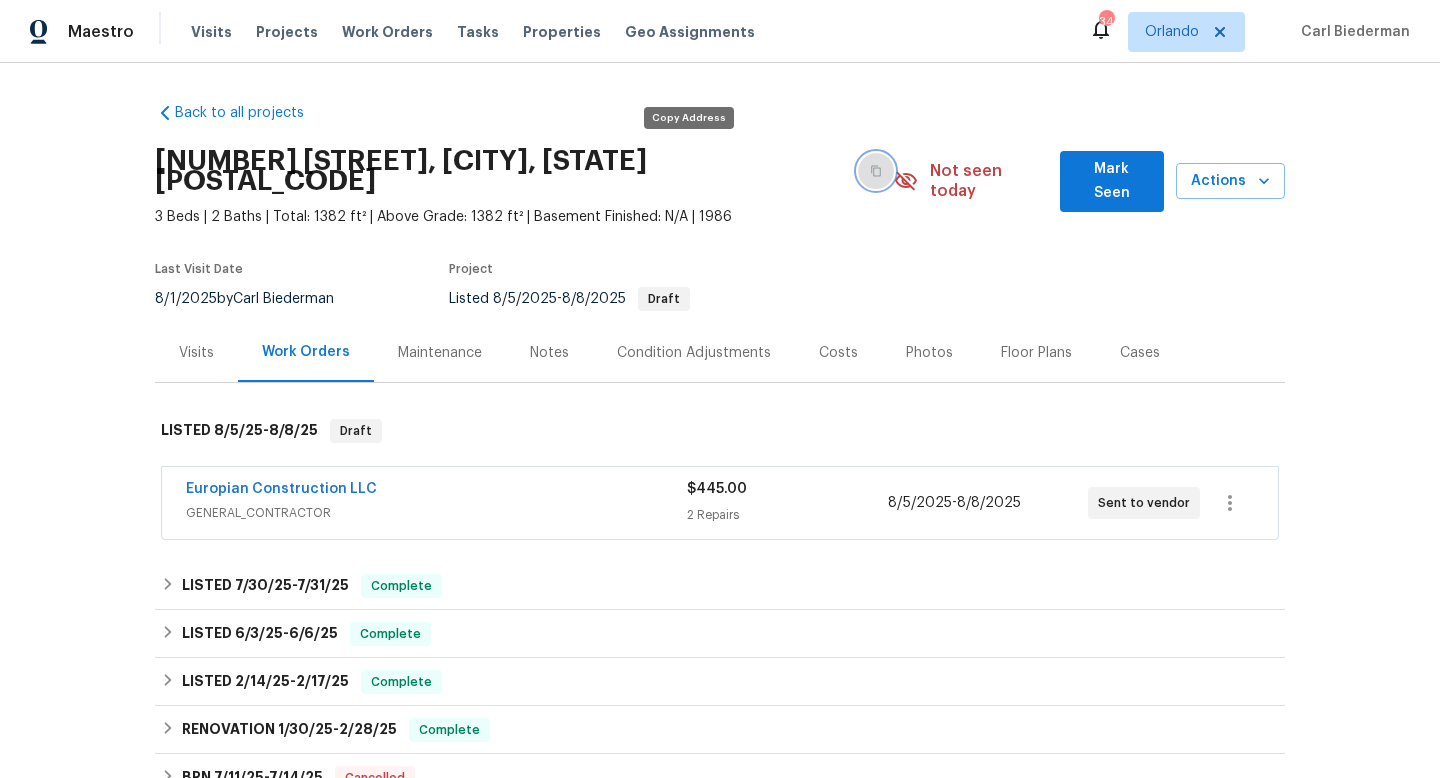 click 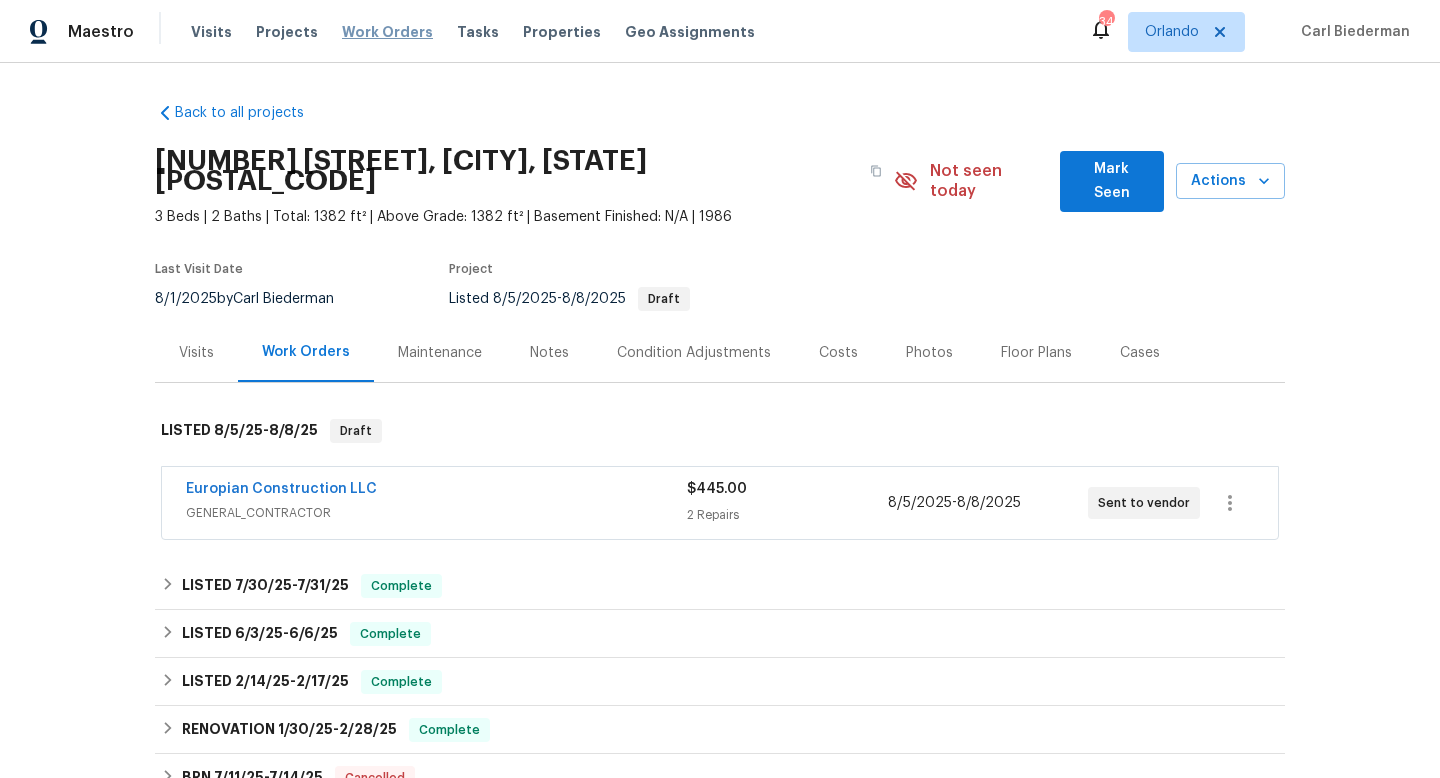 click on "Work Orders" at bounding box center (387, 32) 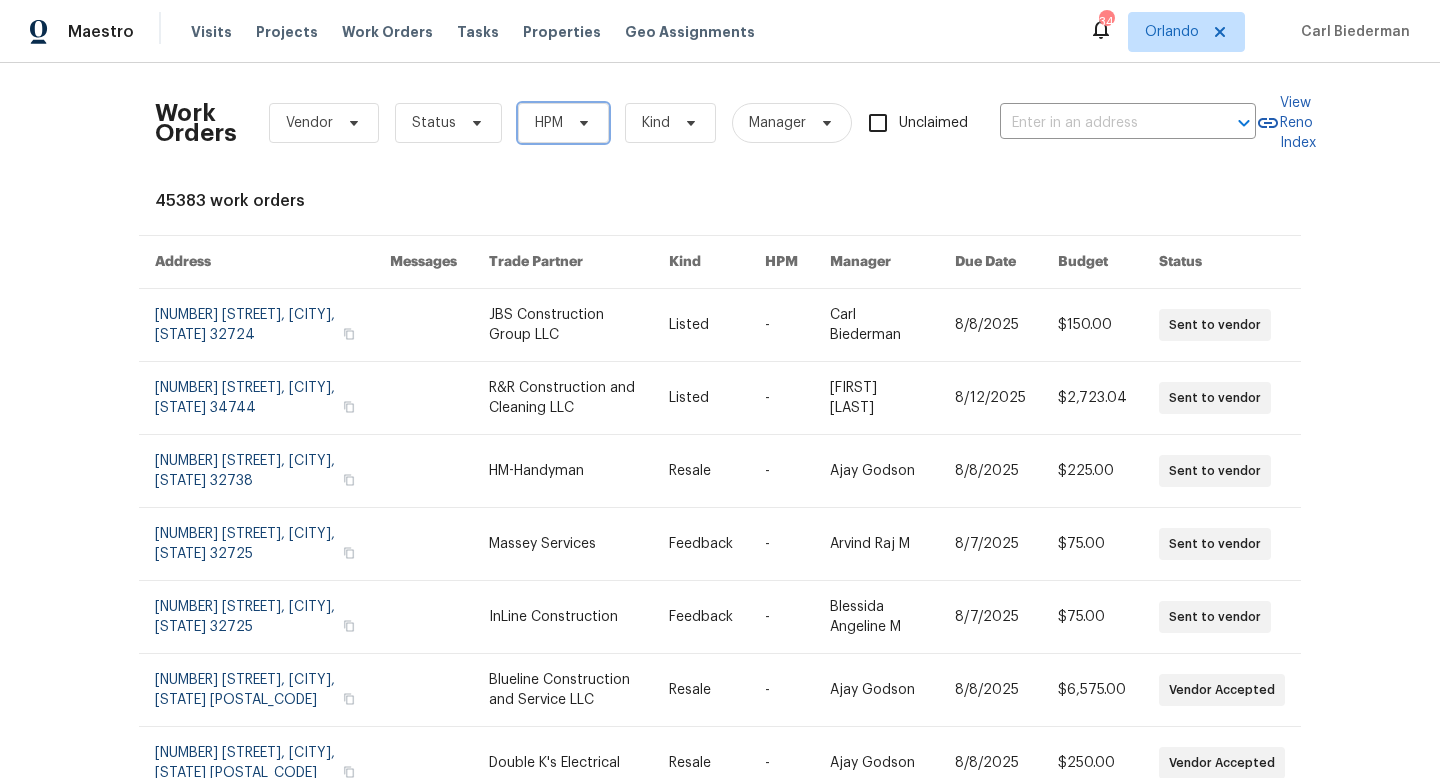 click on "HPM" at bounding box center [549, 123] 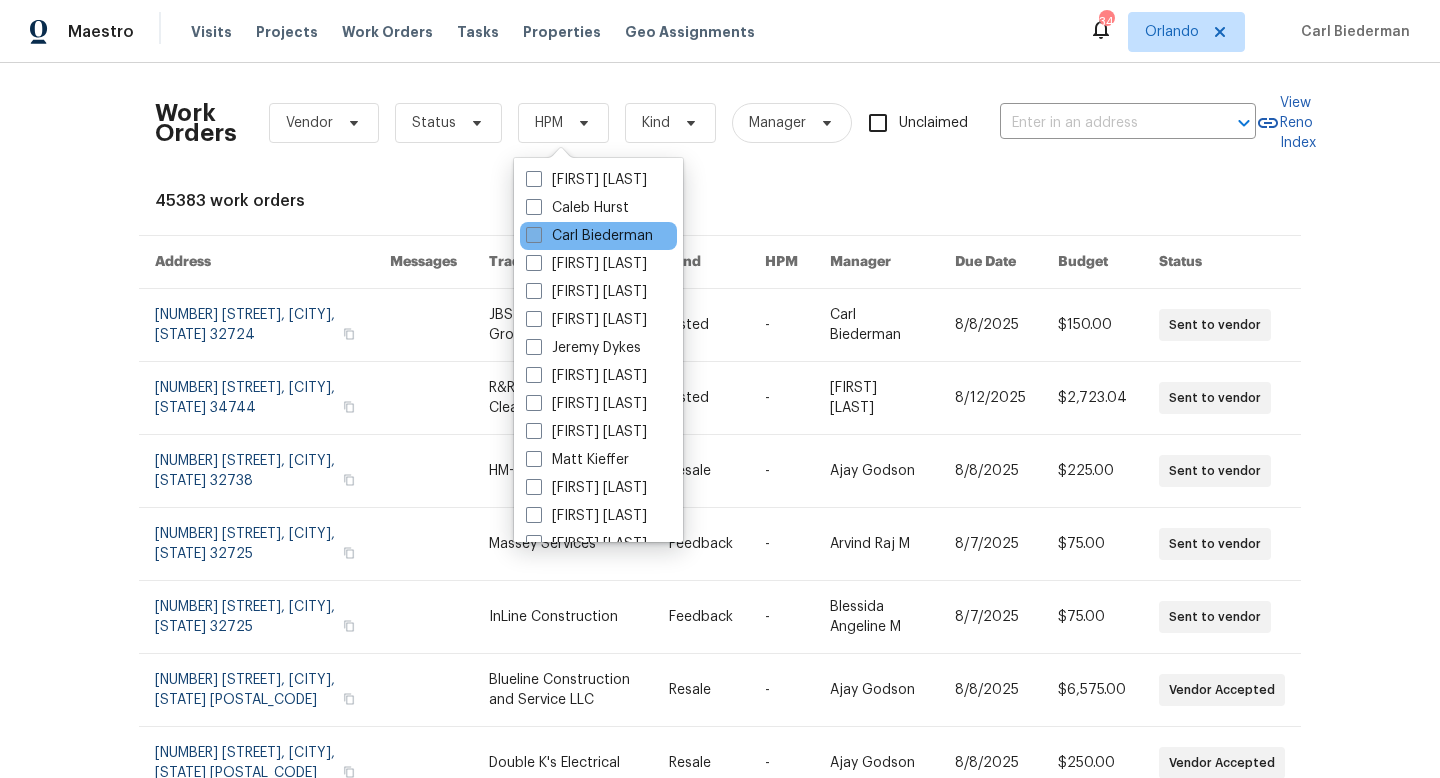 click at bounding box center [534, 235] 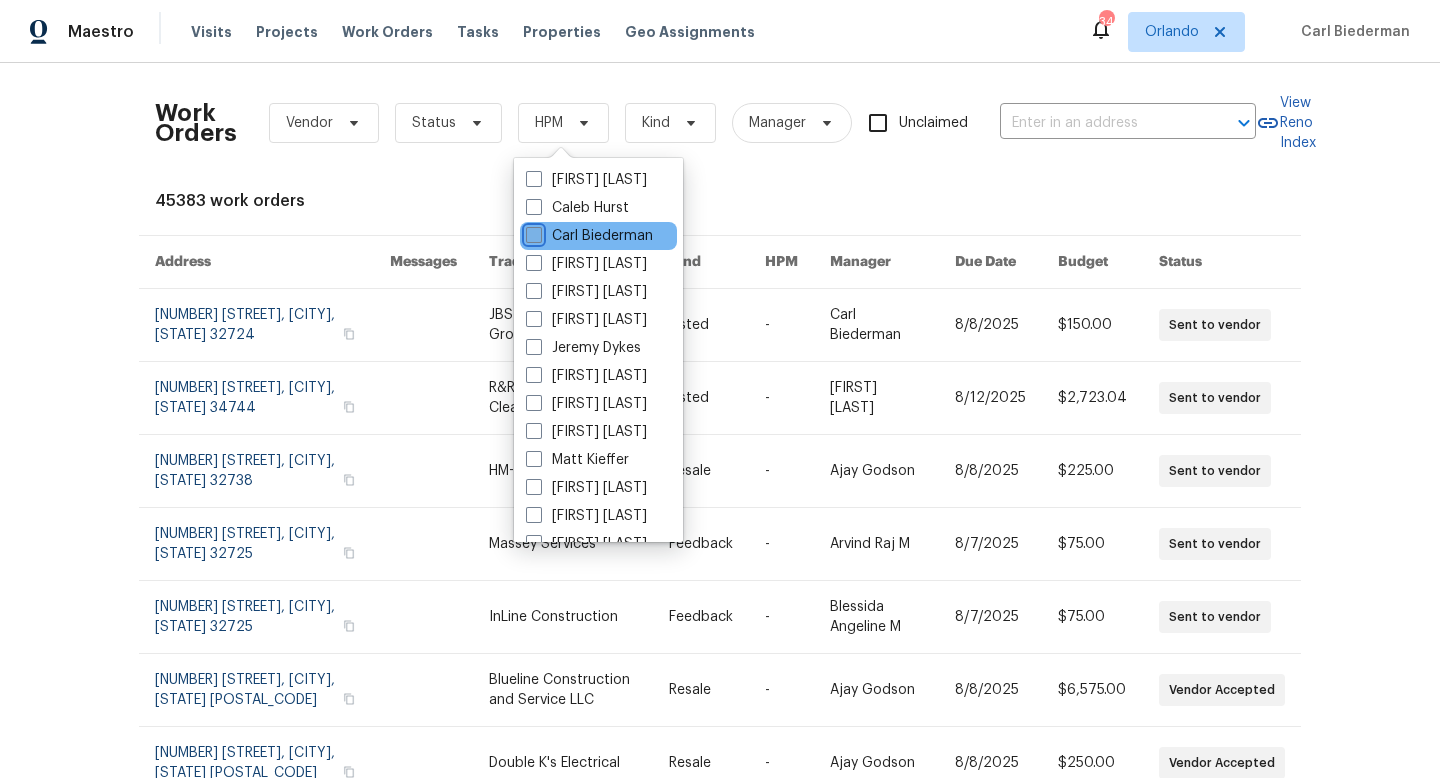 click on "Carl Biederman" at bounding box center (532, 232) 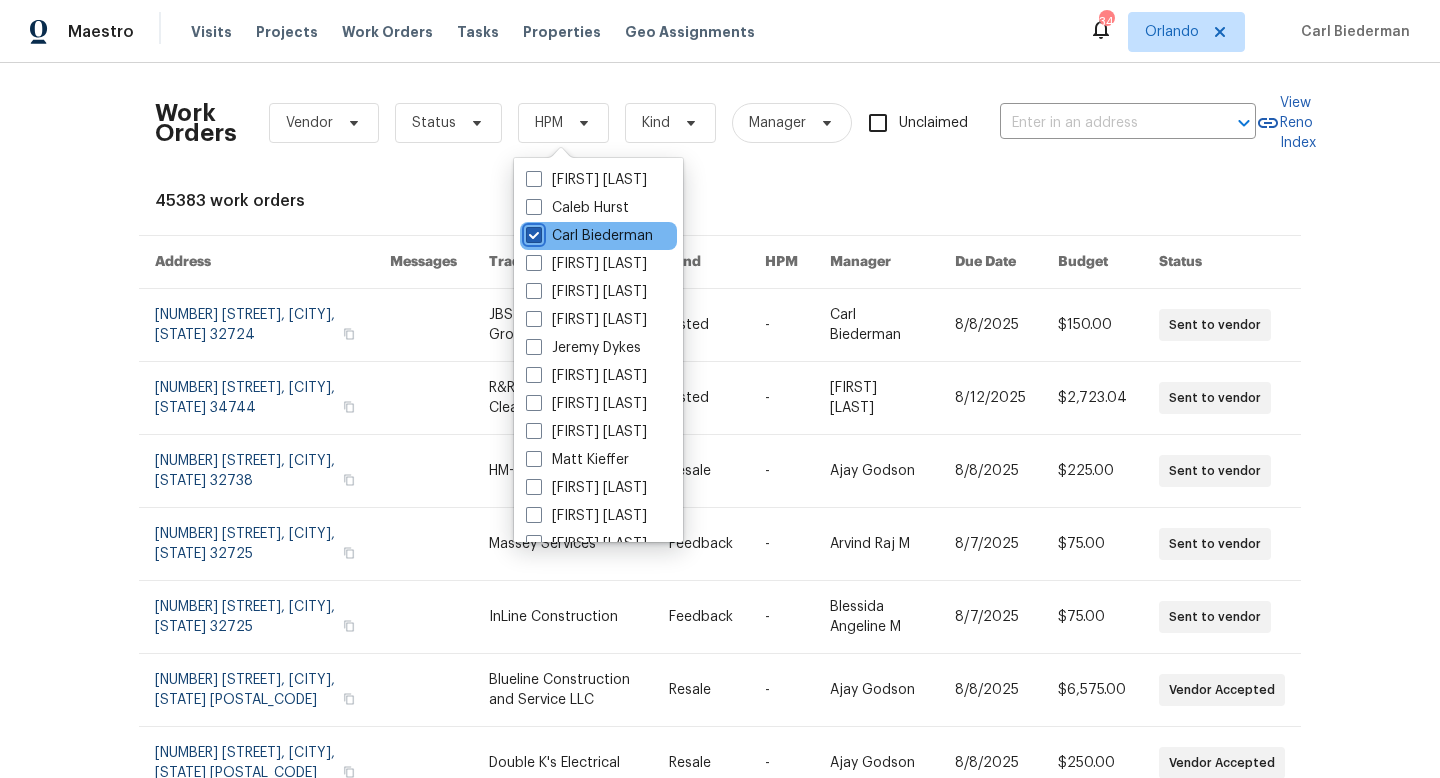 checkbox on "true" 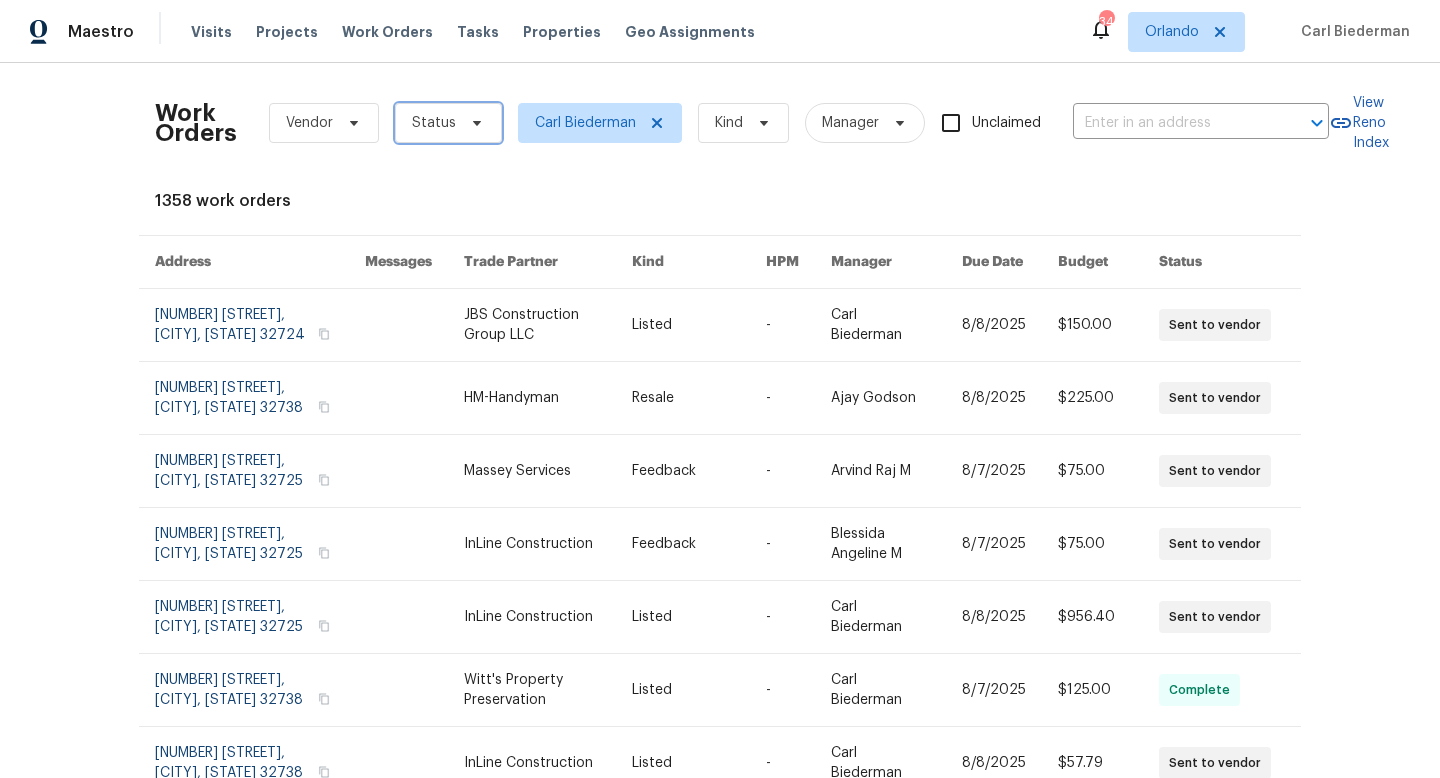 click on "Status" at bounding box center [448, 123] 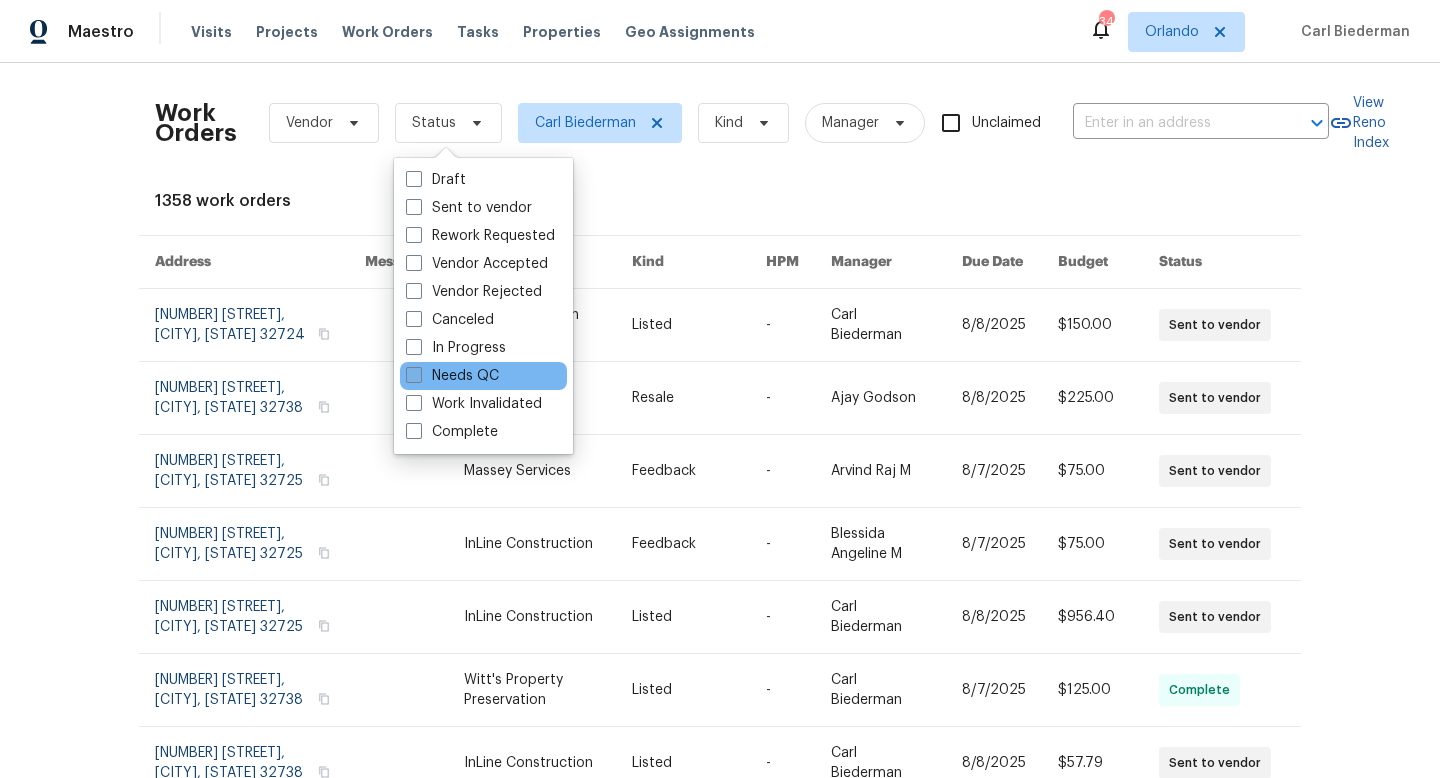 click at bounding box center (414, 375) 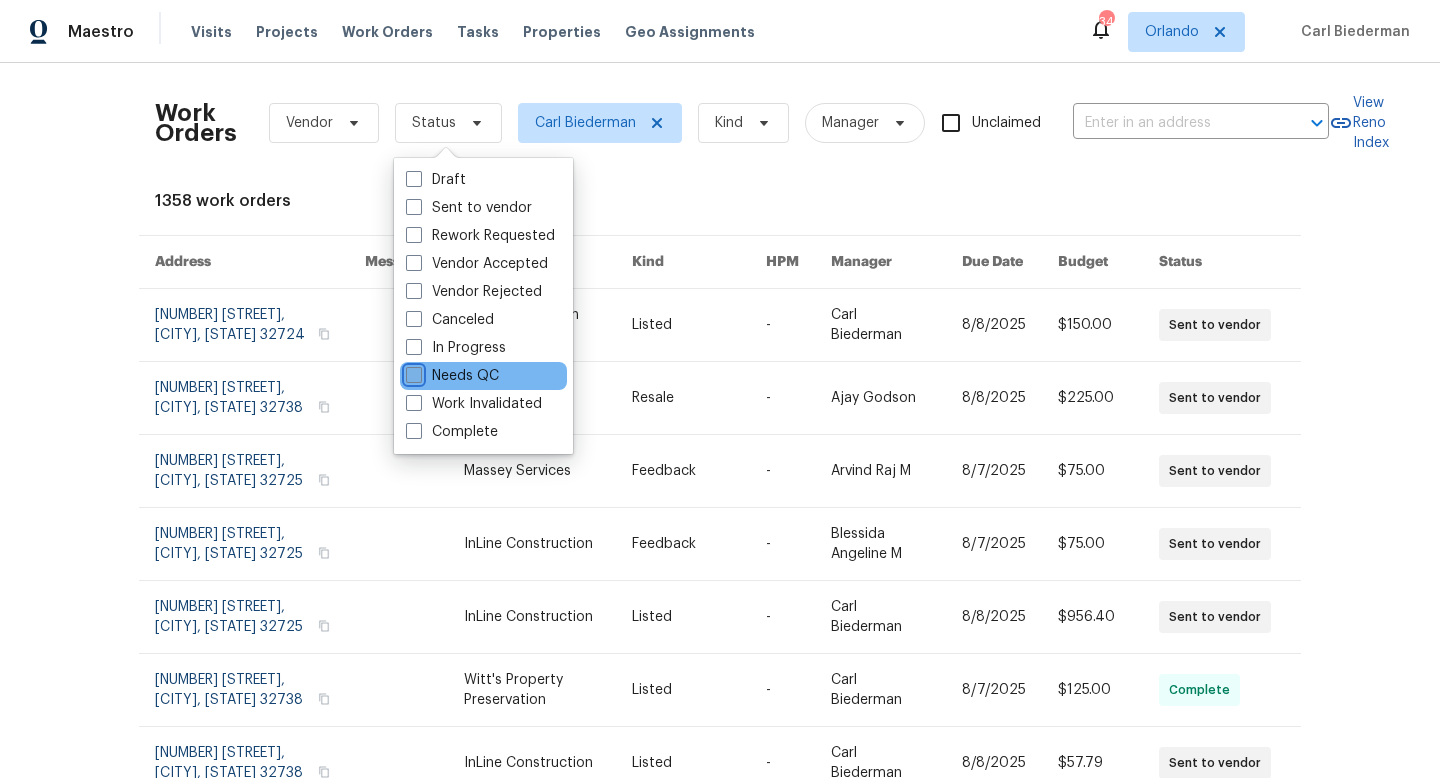 click on "Needs QC" at bounding box center (412, 372) 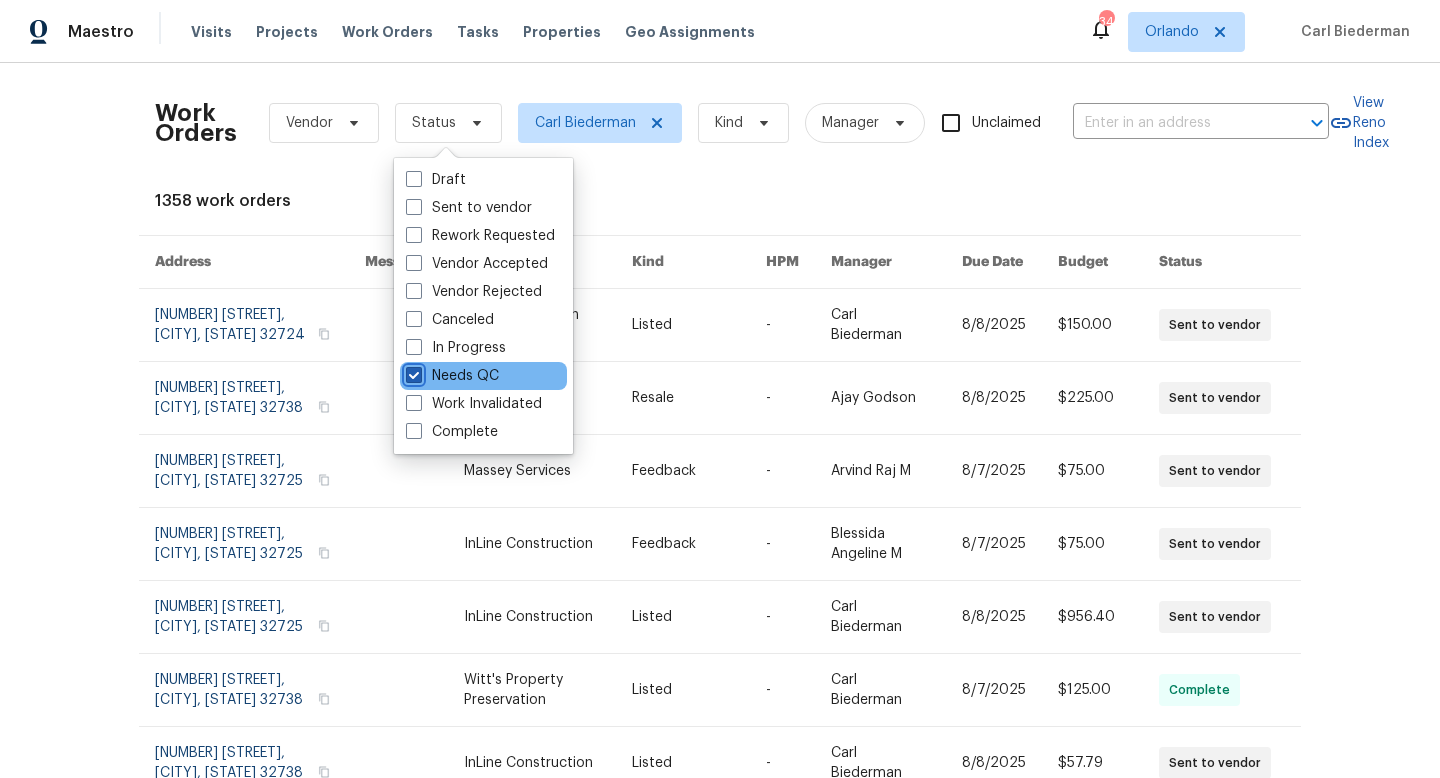 checkbox on "true" 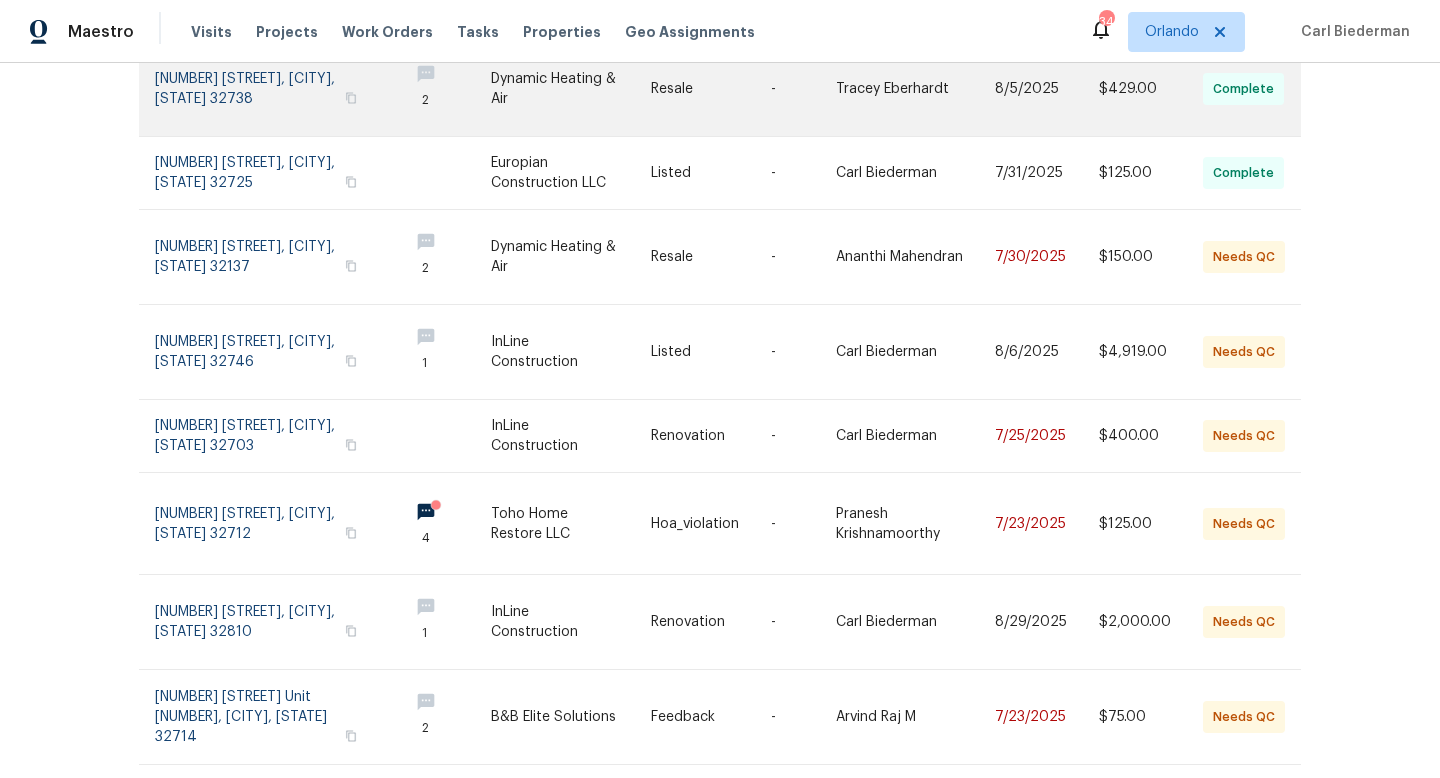 scroll, scrollTop: 428, scrollLeft: 0, axis: vertical 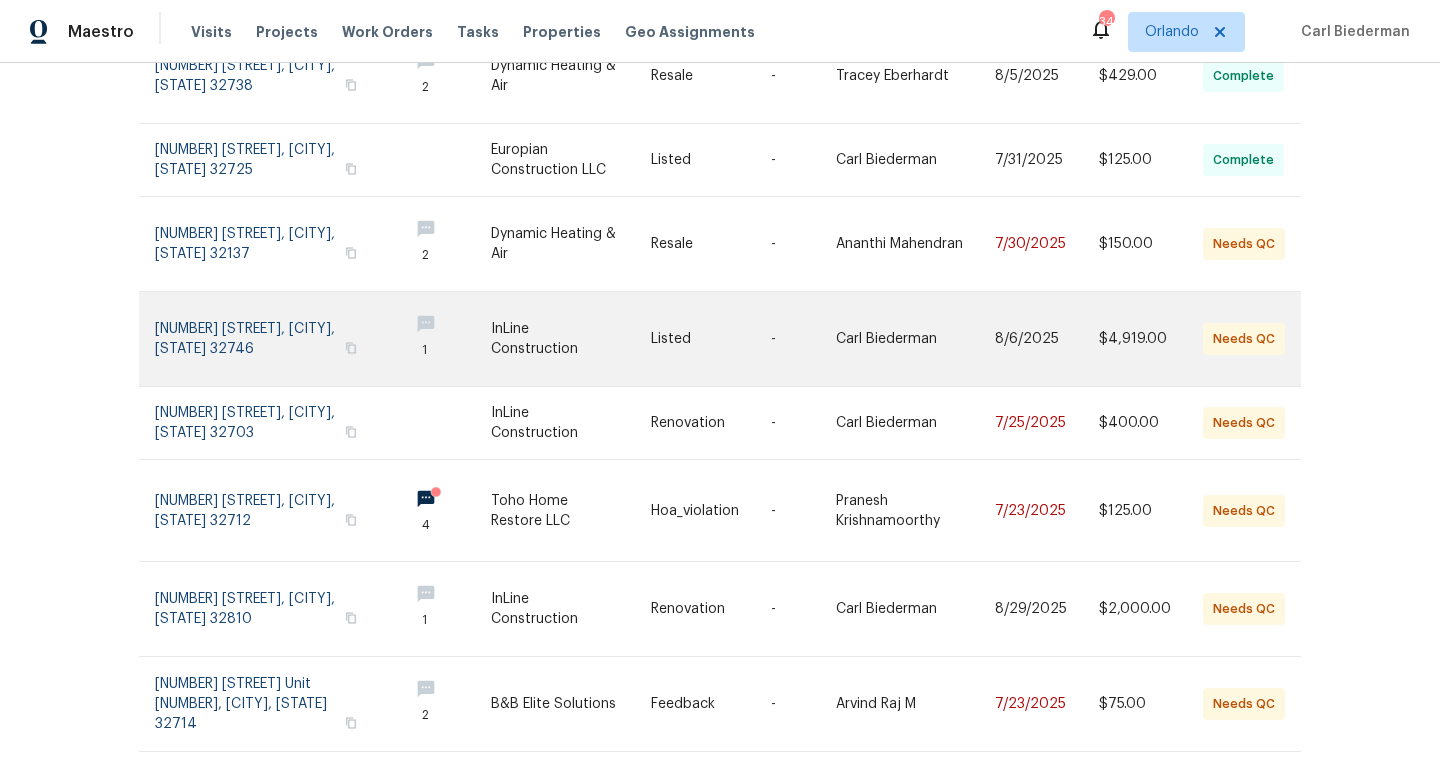 click at bounding box center (571, 339) 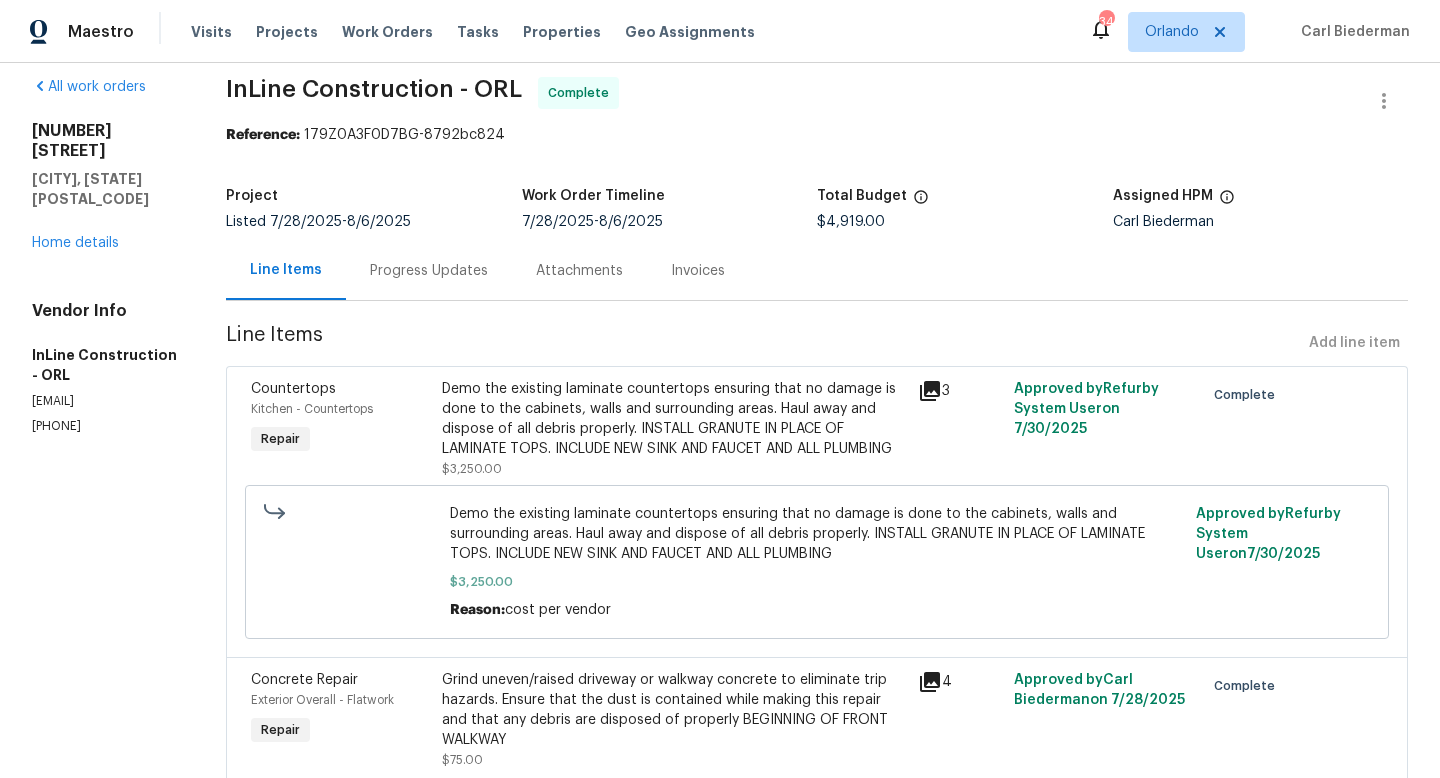 scroll, scrollTop: 0, scrollLeft: 0, axis: both 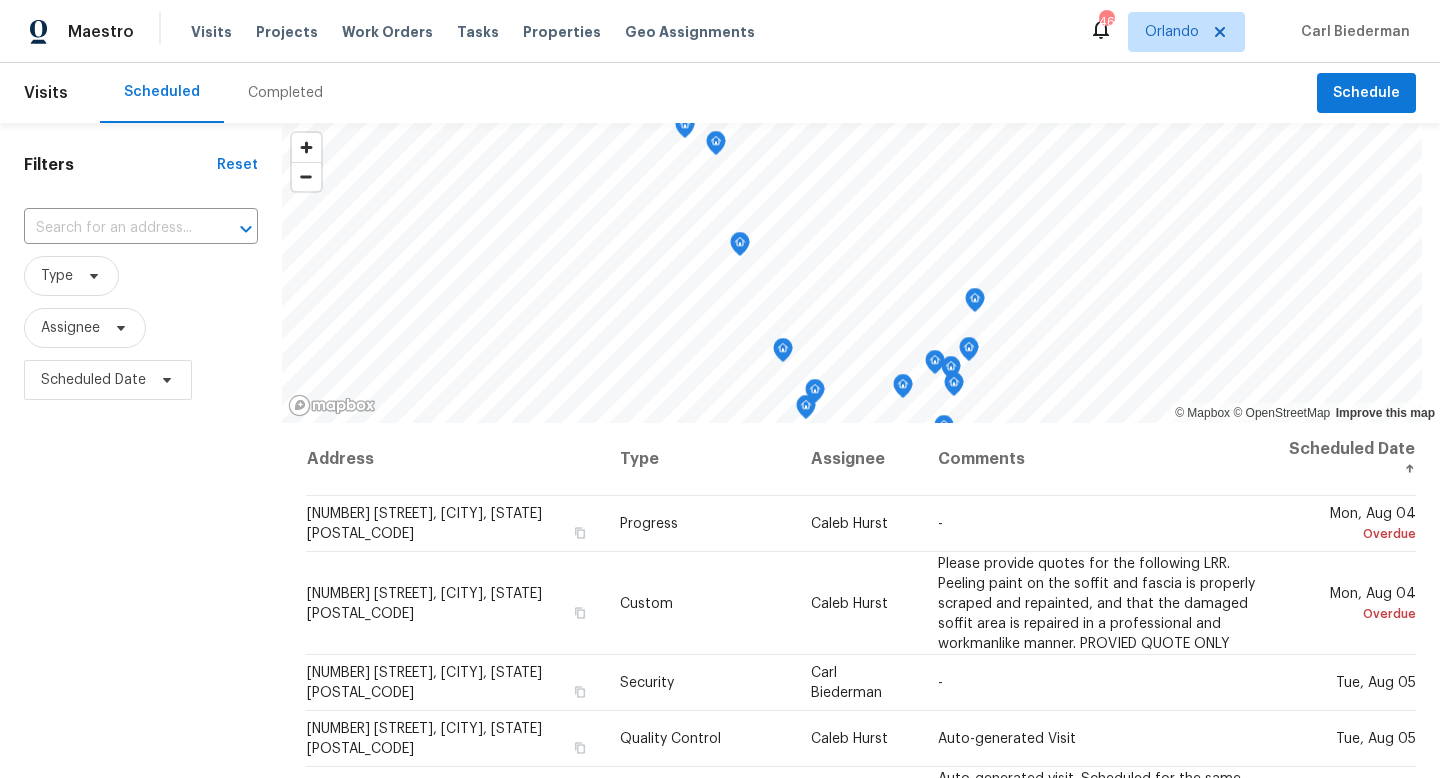 click on "Filters Reset ​ Type Assignee Scheduled Date" at bounding box center (141, 584) 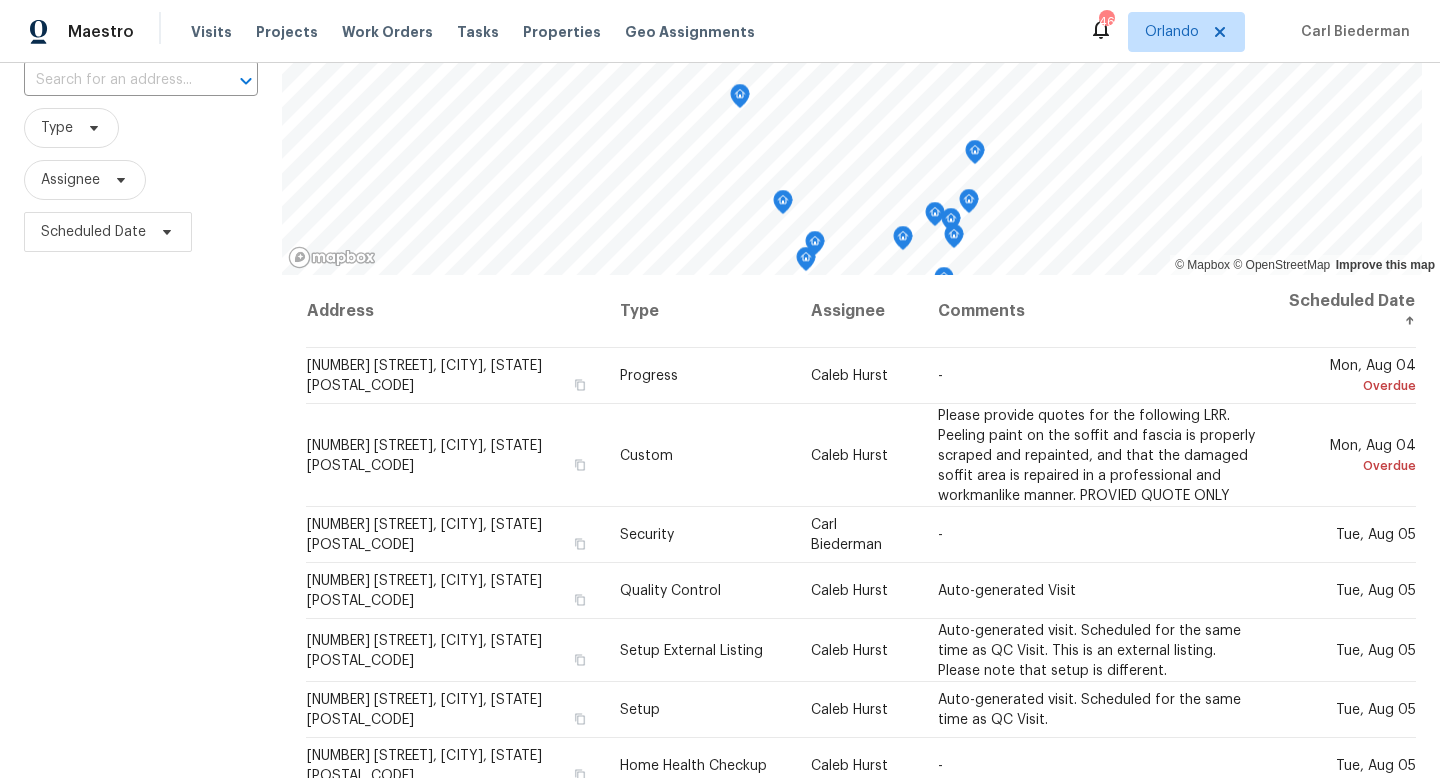 scroll, scrollTop: 267, scrollLeft: 0, axis: vertical 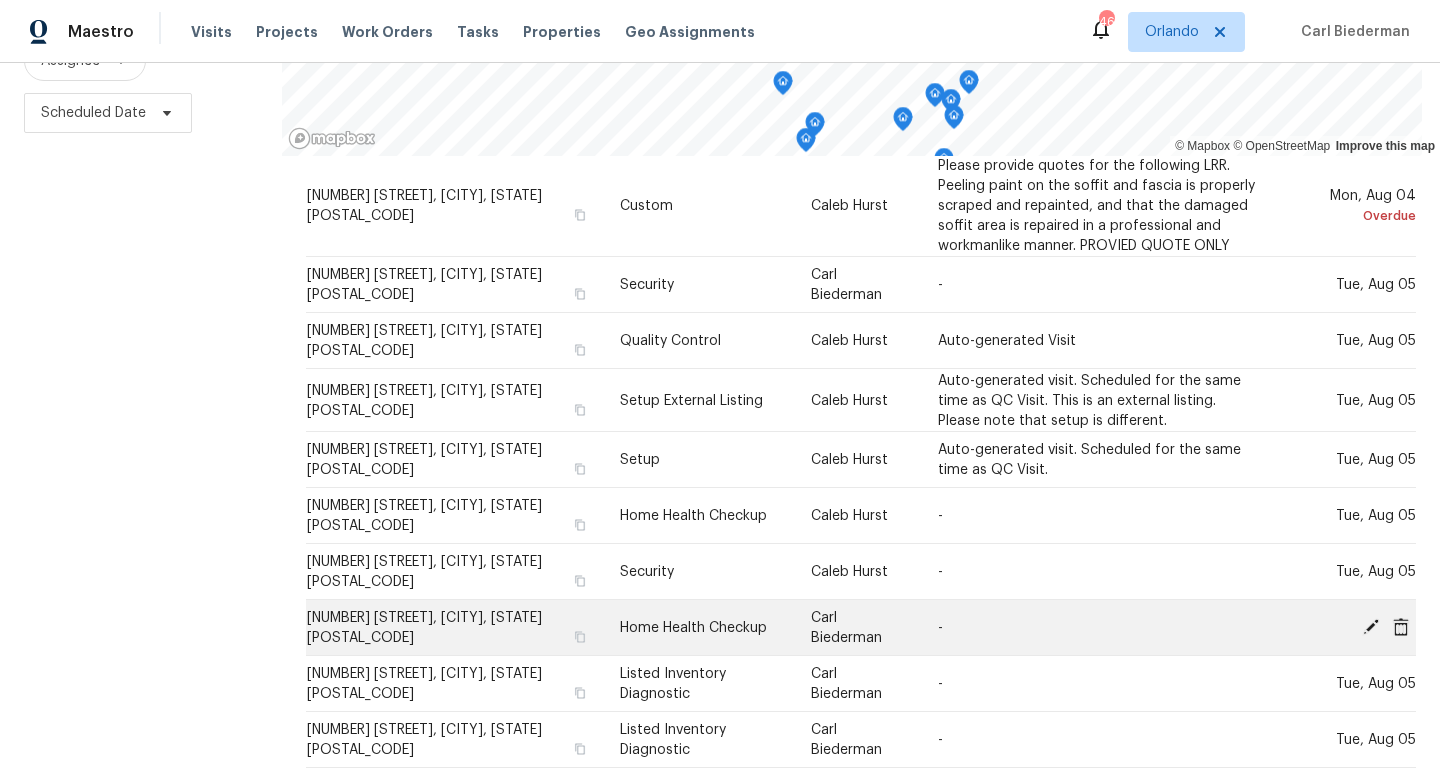click on "[NUMBER] [STREET], [CITY], [STATE] [POSTAL_CODE]" at bounding box center (424, 628) 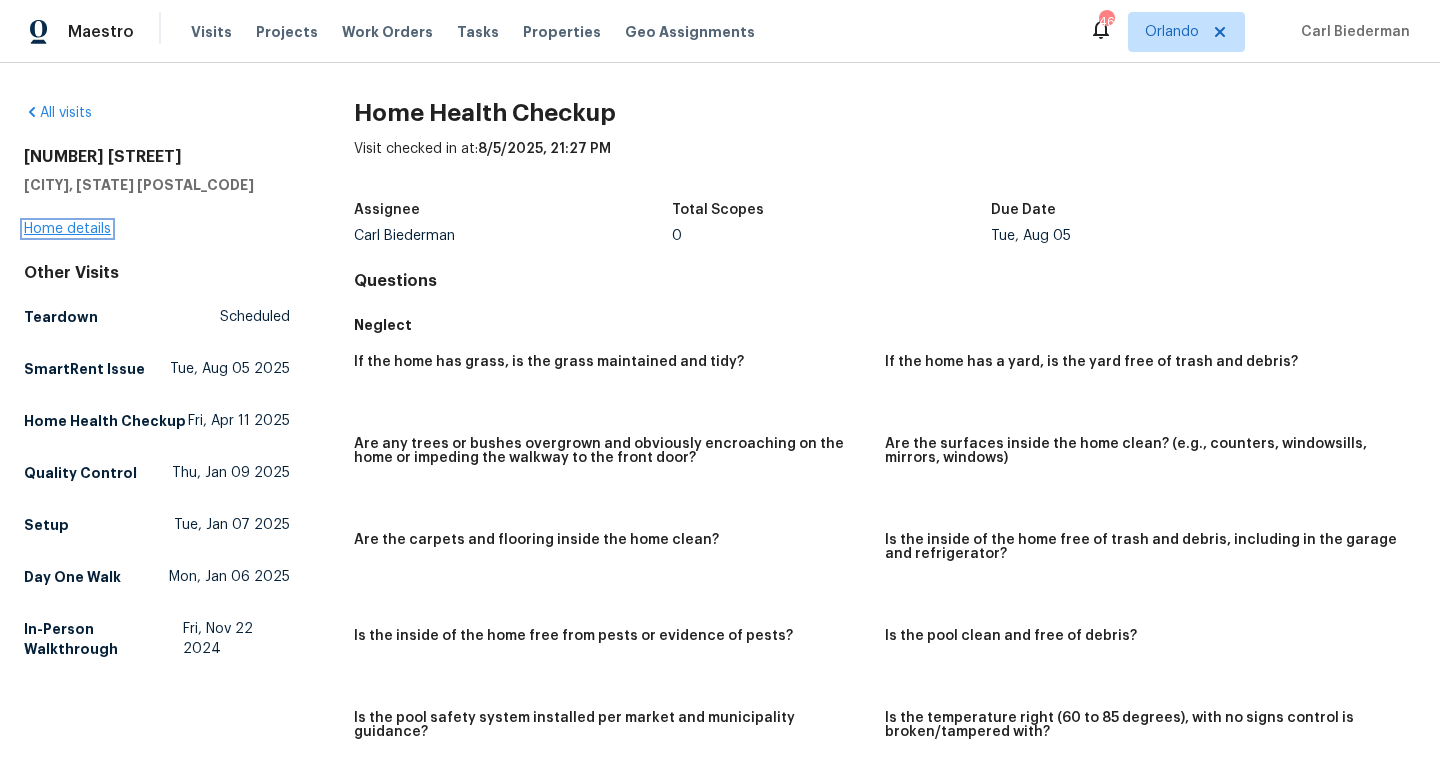 click on "Home details" at bounding box center (67, 229) 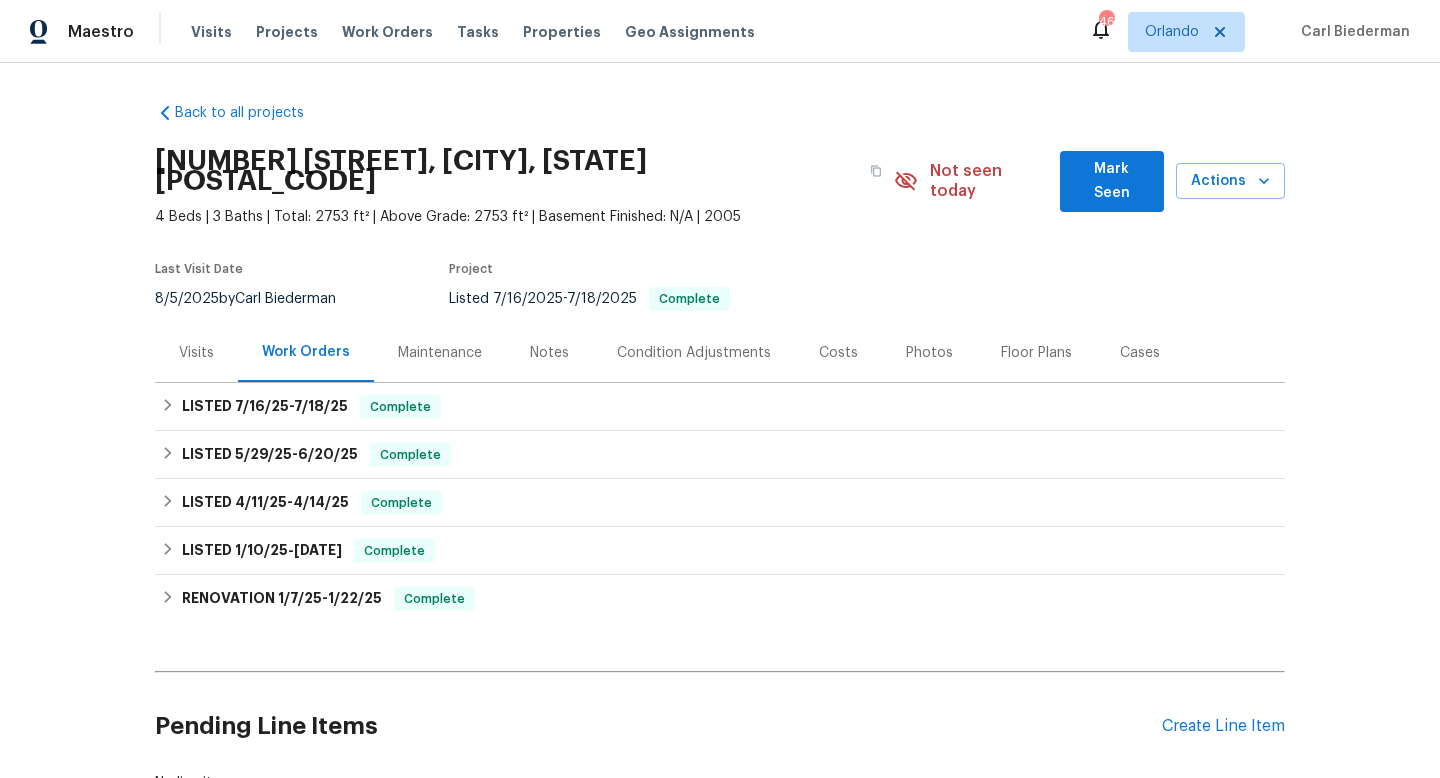 click on "Visits" at bounding box center (196, 352) 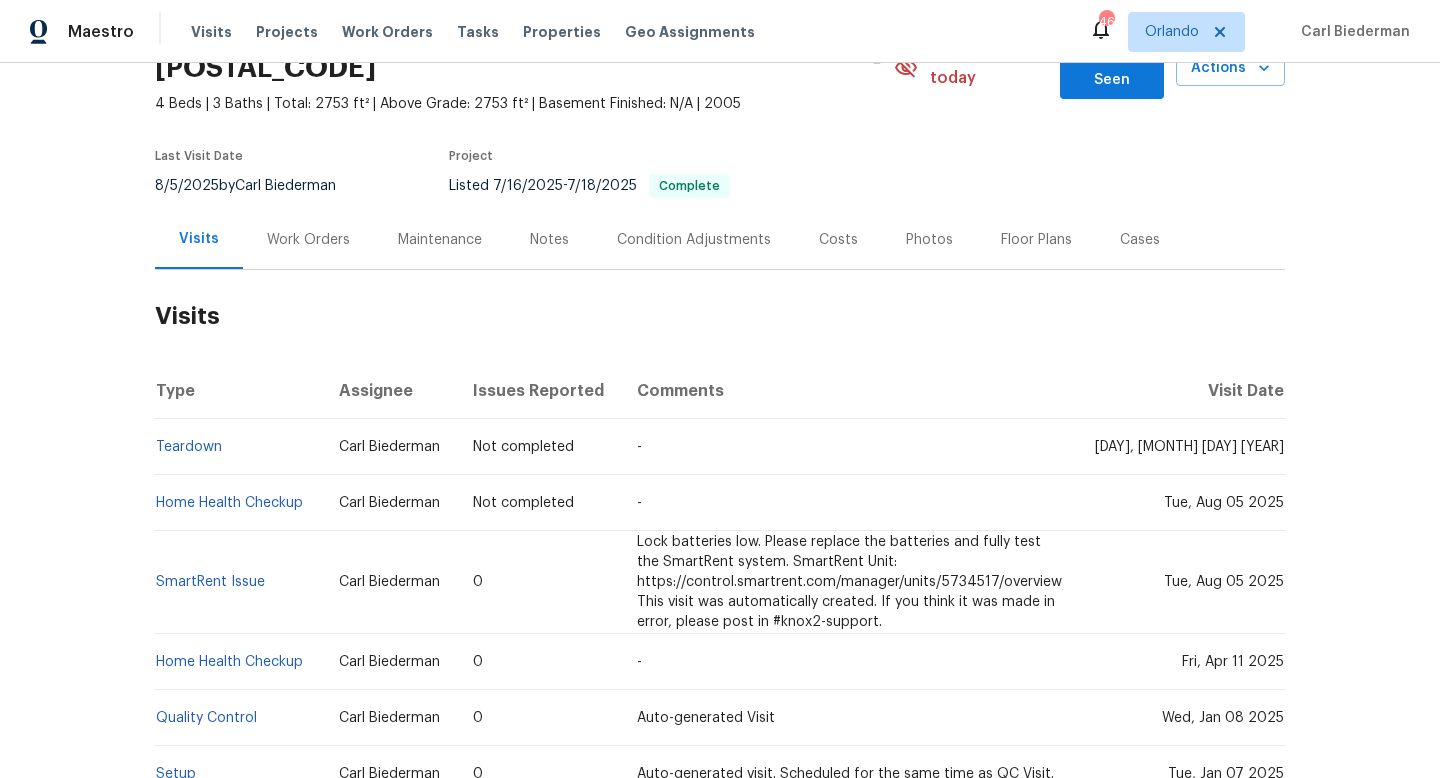 scroll, scrollTop: 0, scrollLeft: 0, axis: both 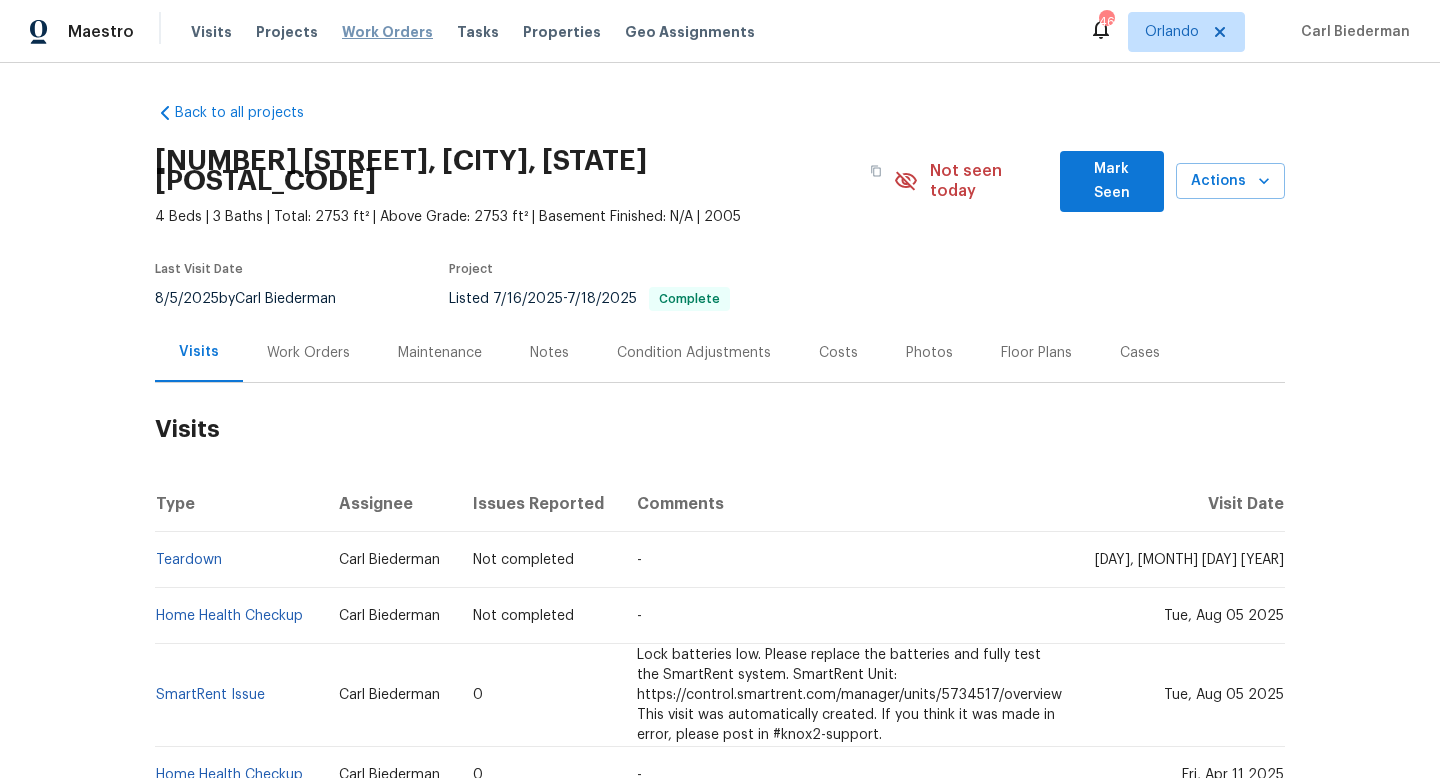 click on "Work Orders" at bounding box center (387, 32) 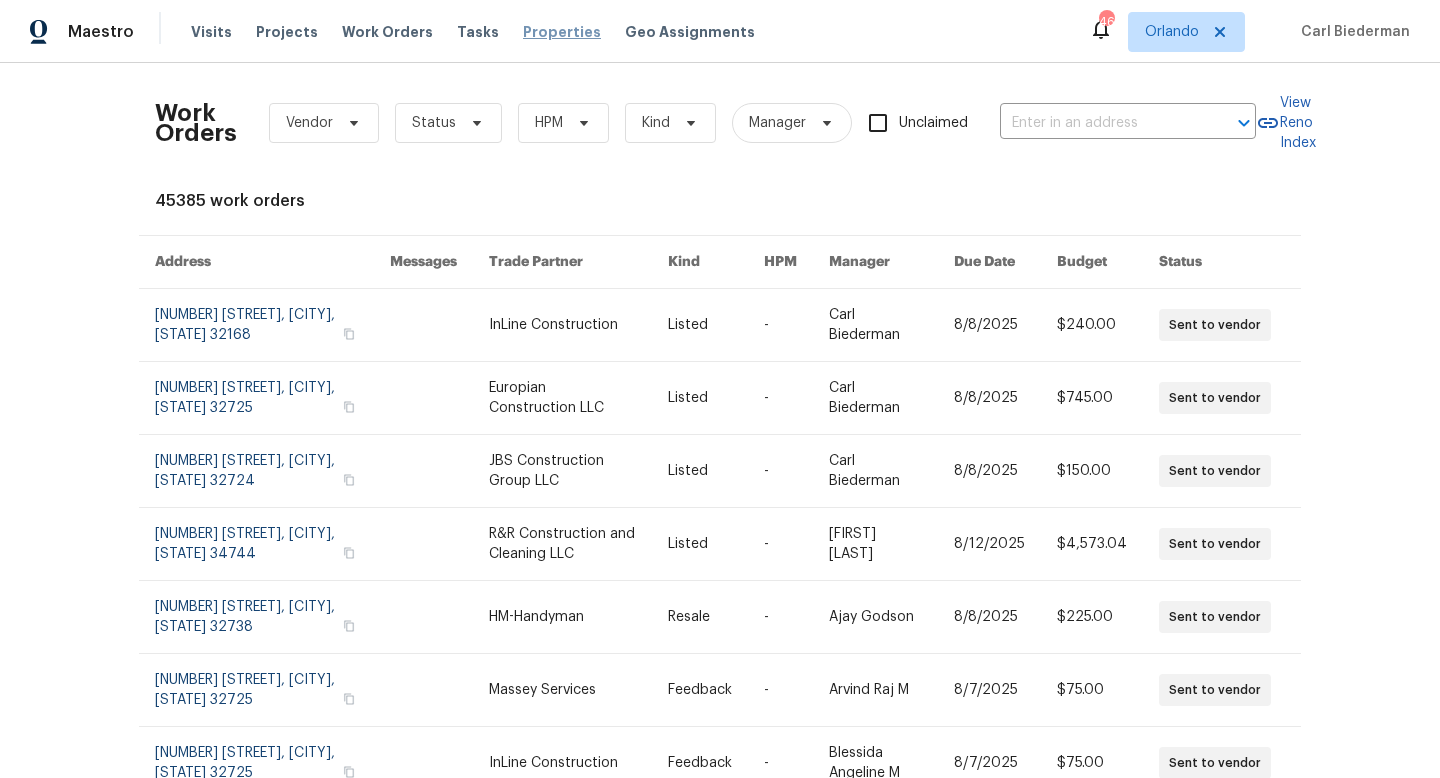click on "Properties" at bounding box center [562, 32] 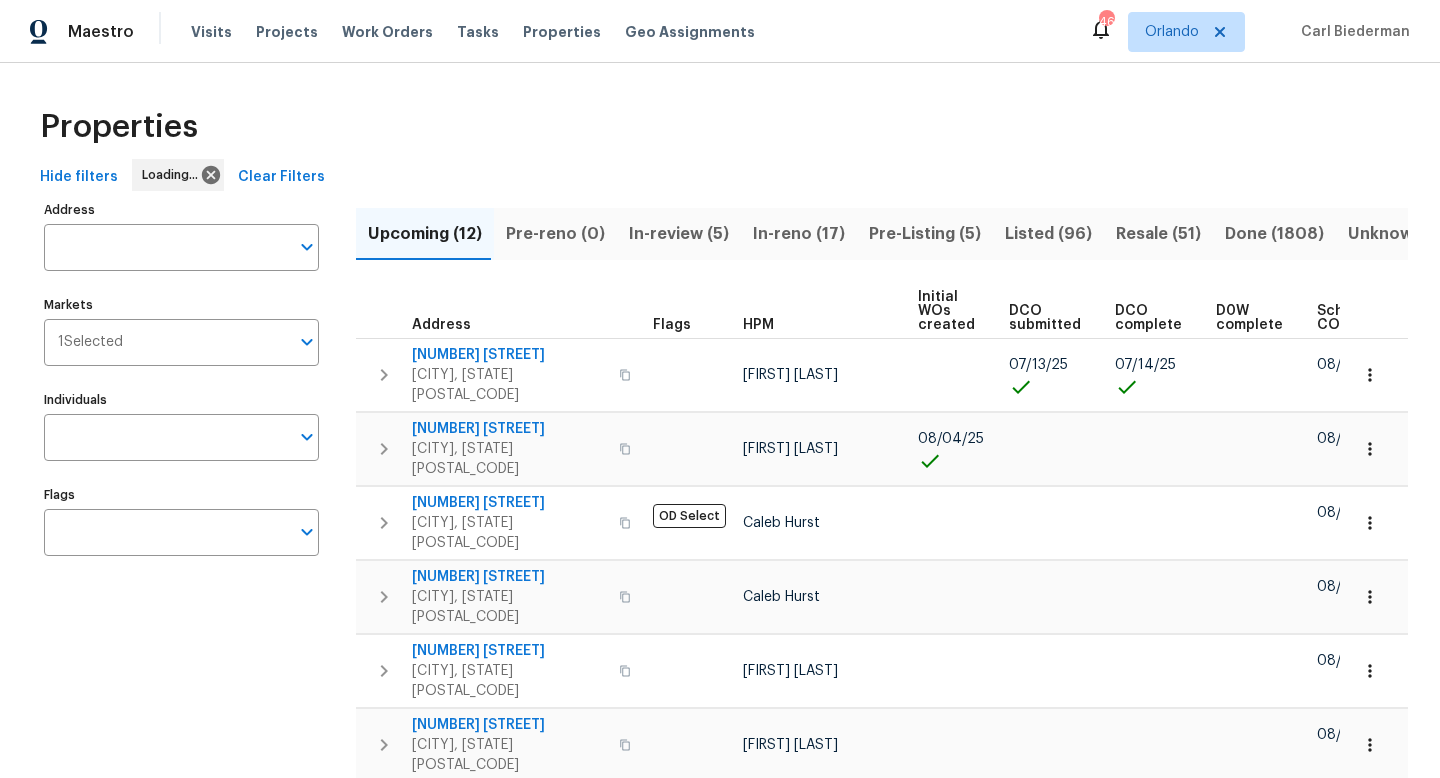 click on "Resale (51)" at bounding box center [1158, 234] 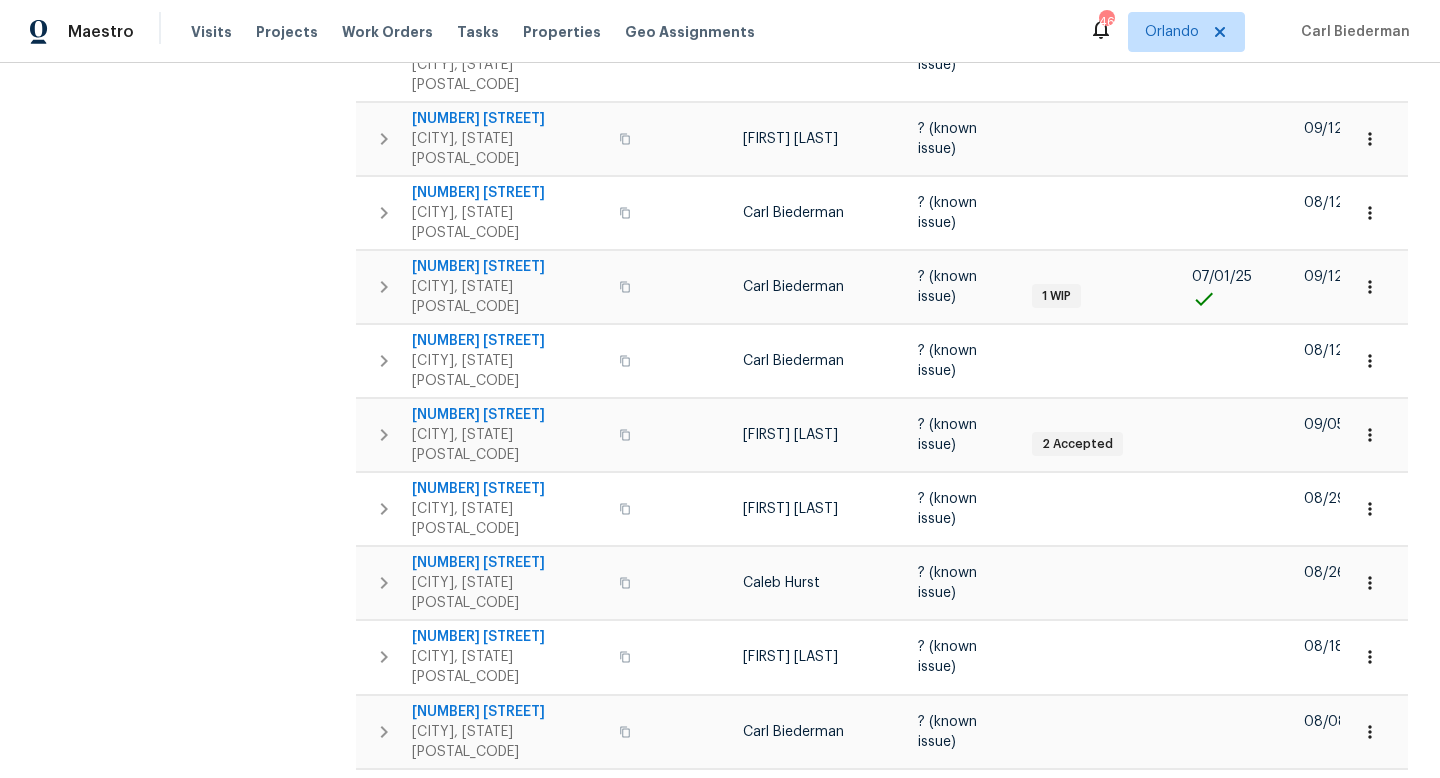 scroll, scrollTop: 1290, scrollLeft: 0, axis: vertical 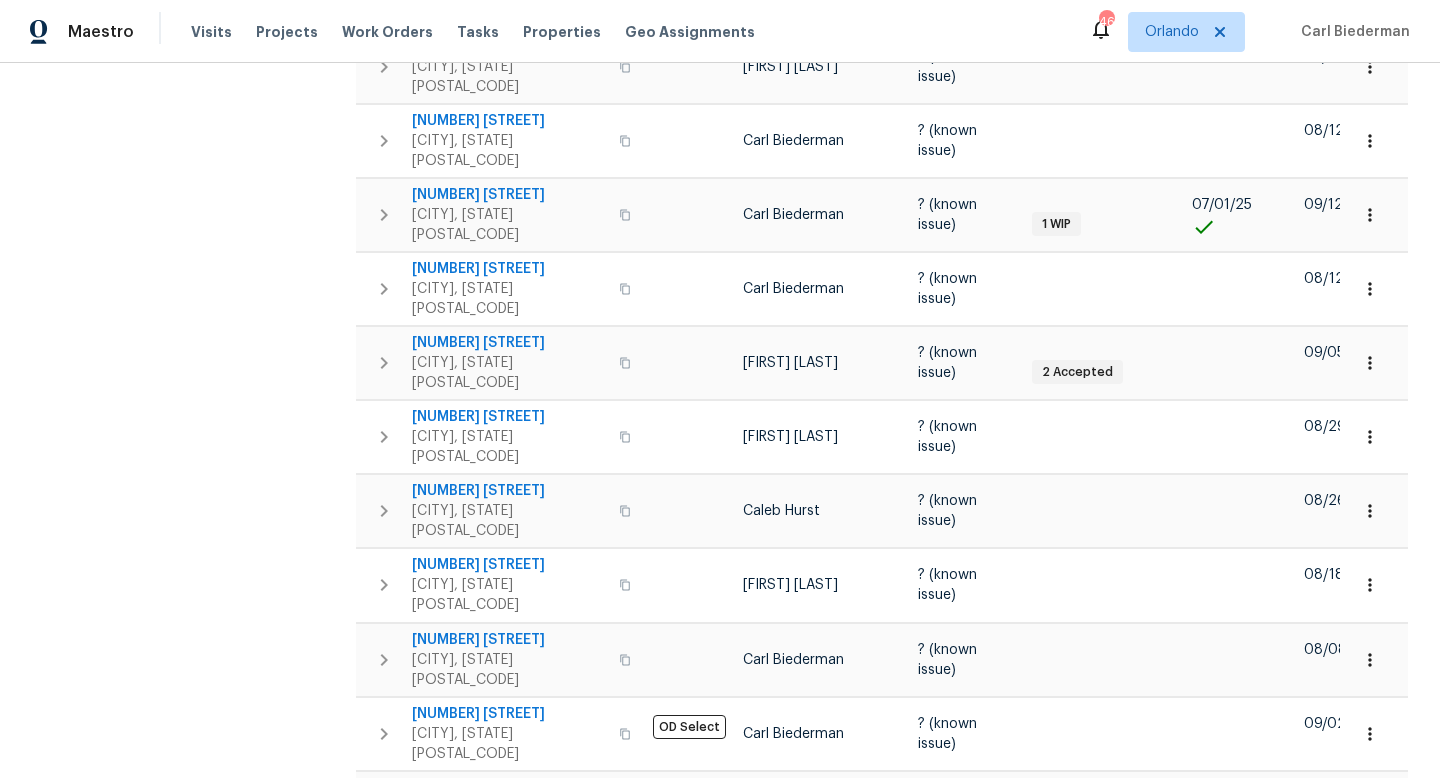 click on "2" at bounding box center (1090, 949) 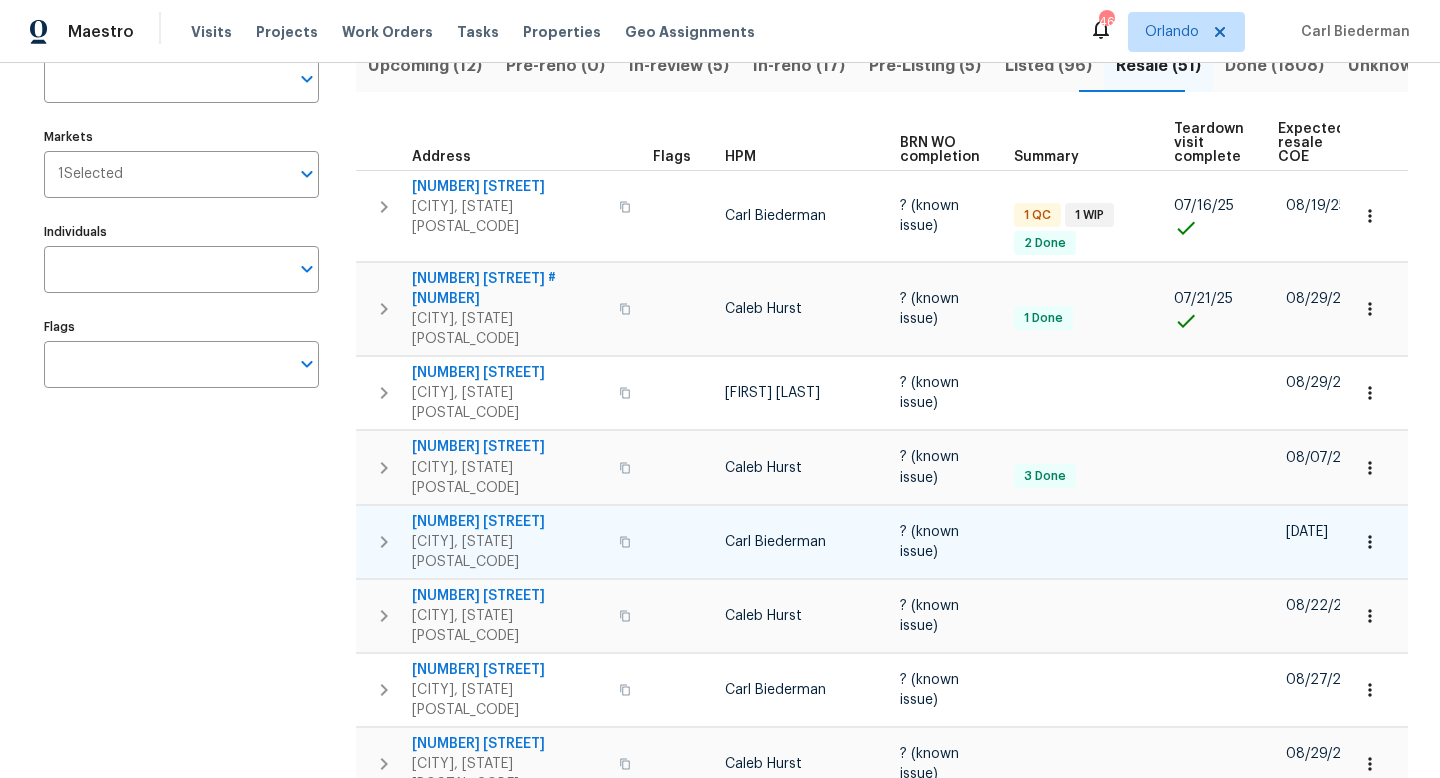 scroll, scrollTop: 170, scrollLeft: 0, axis: vertical 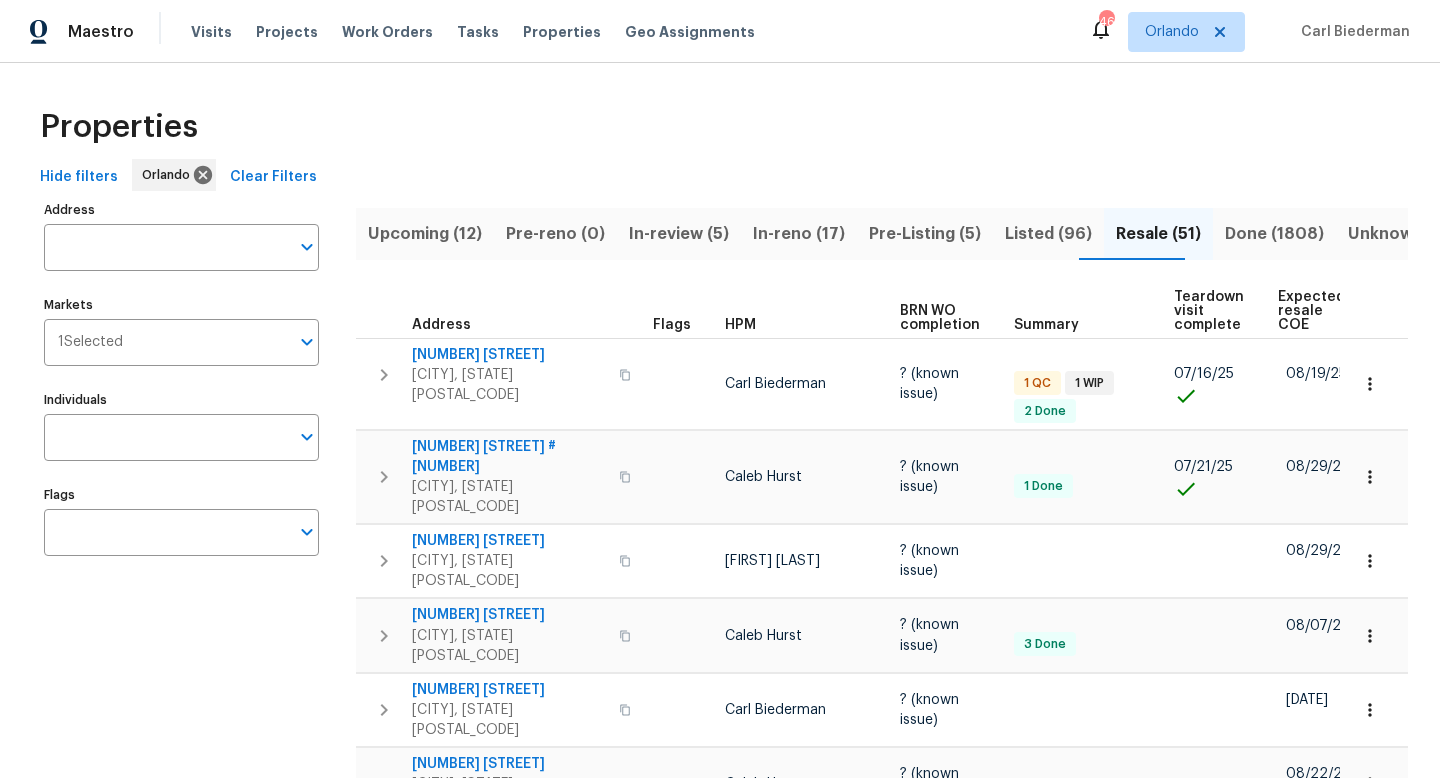 click on "Listed (96)" at bounding box center (1048, 234) 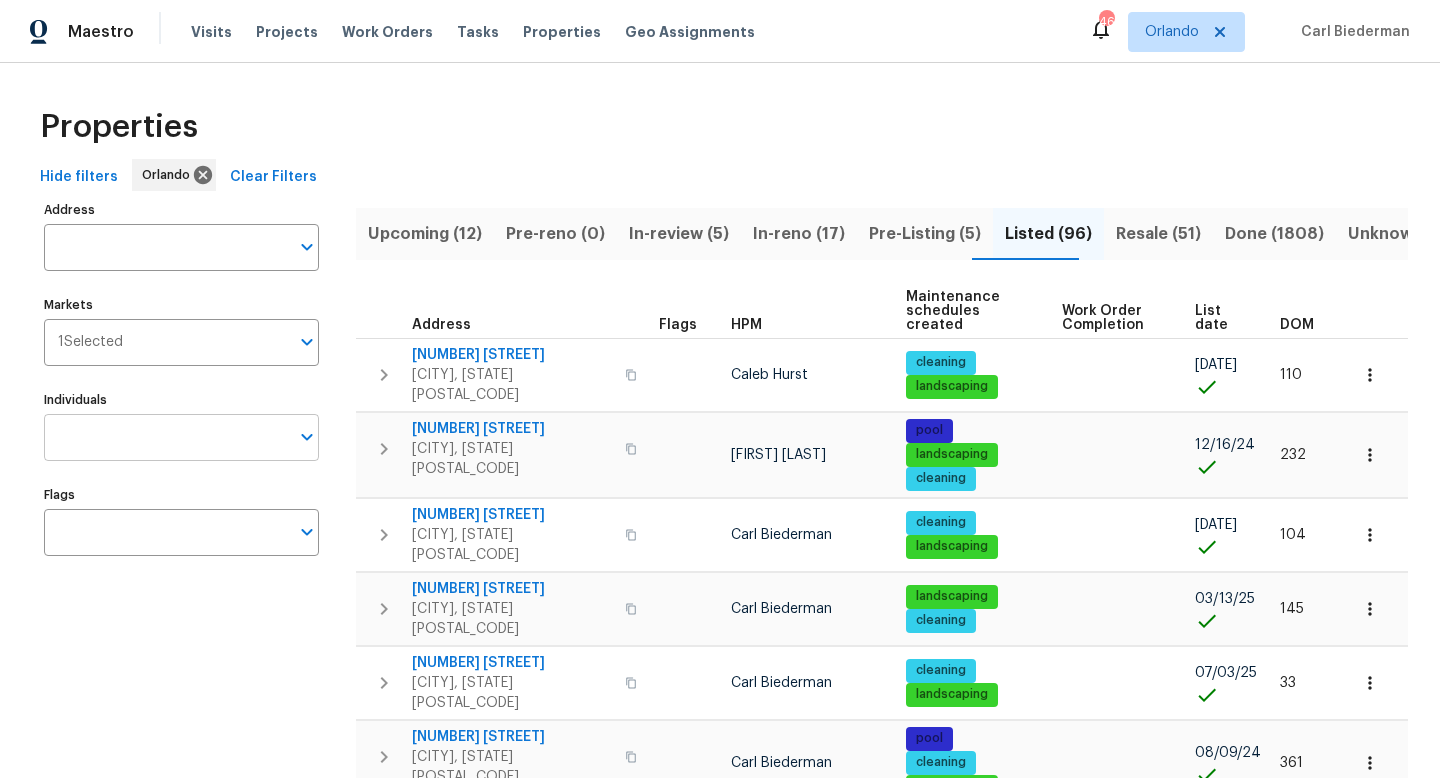 click on "Individuals" at bounding box center [166, 437] 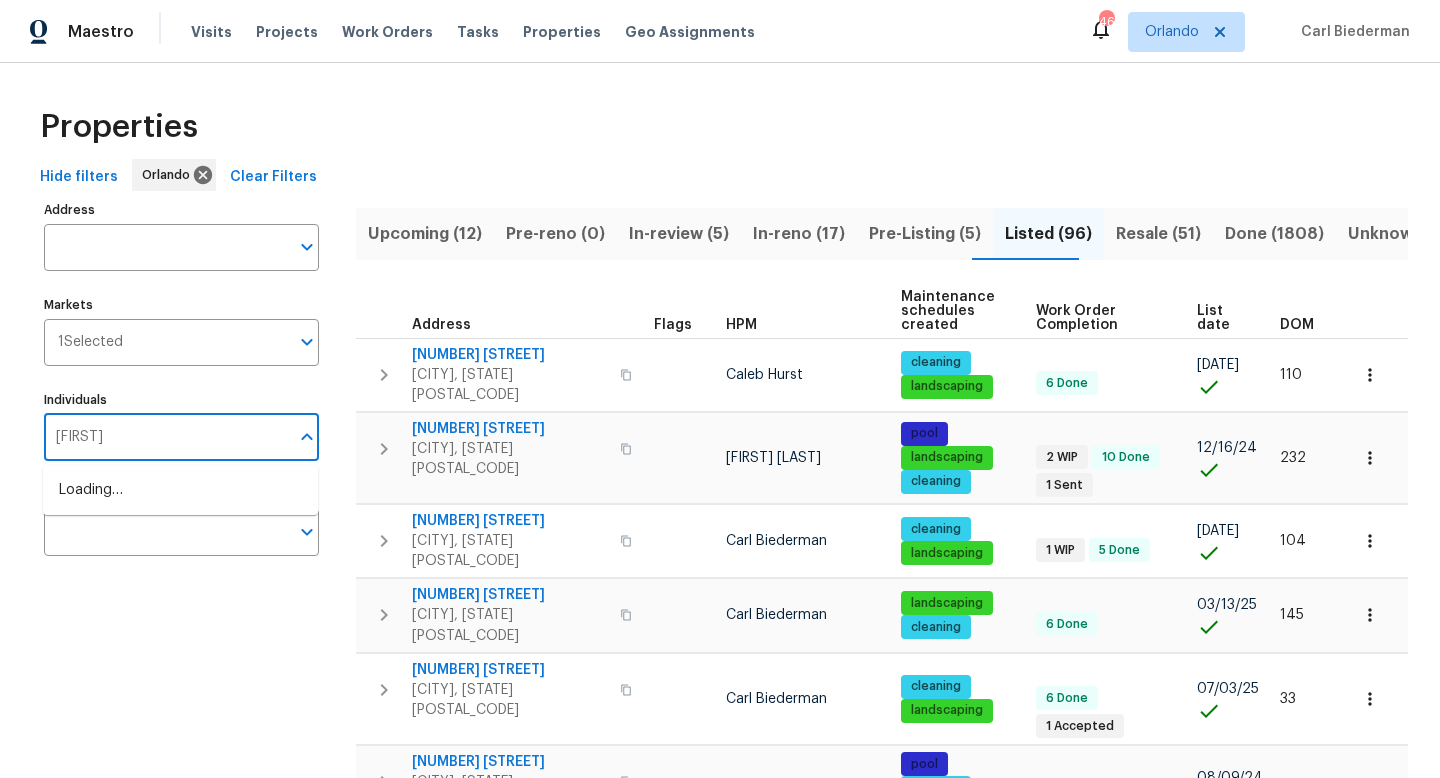 type on "carl" 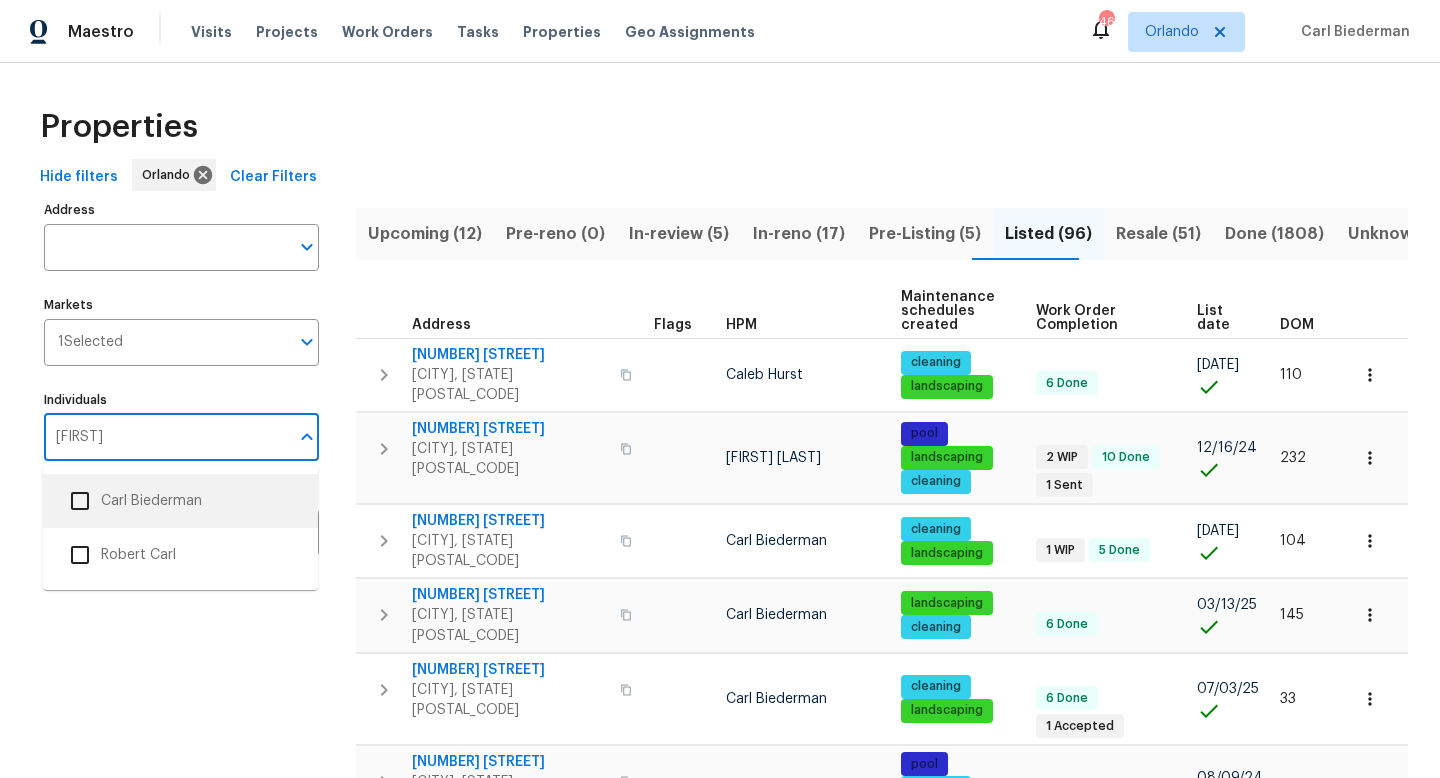 click on "Carl Biederman" at bounding box center [180, 501] 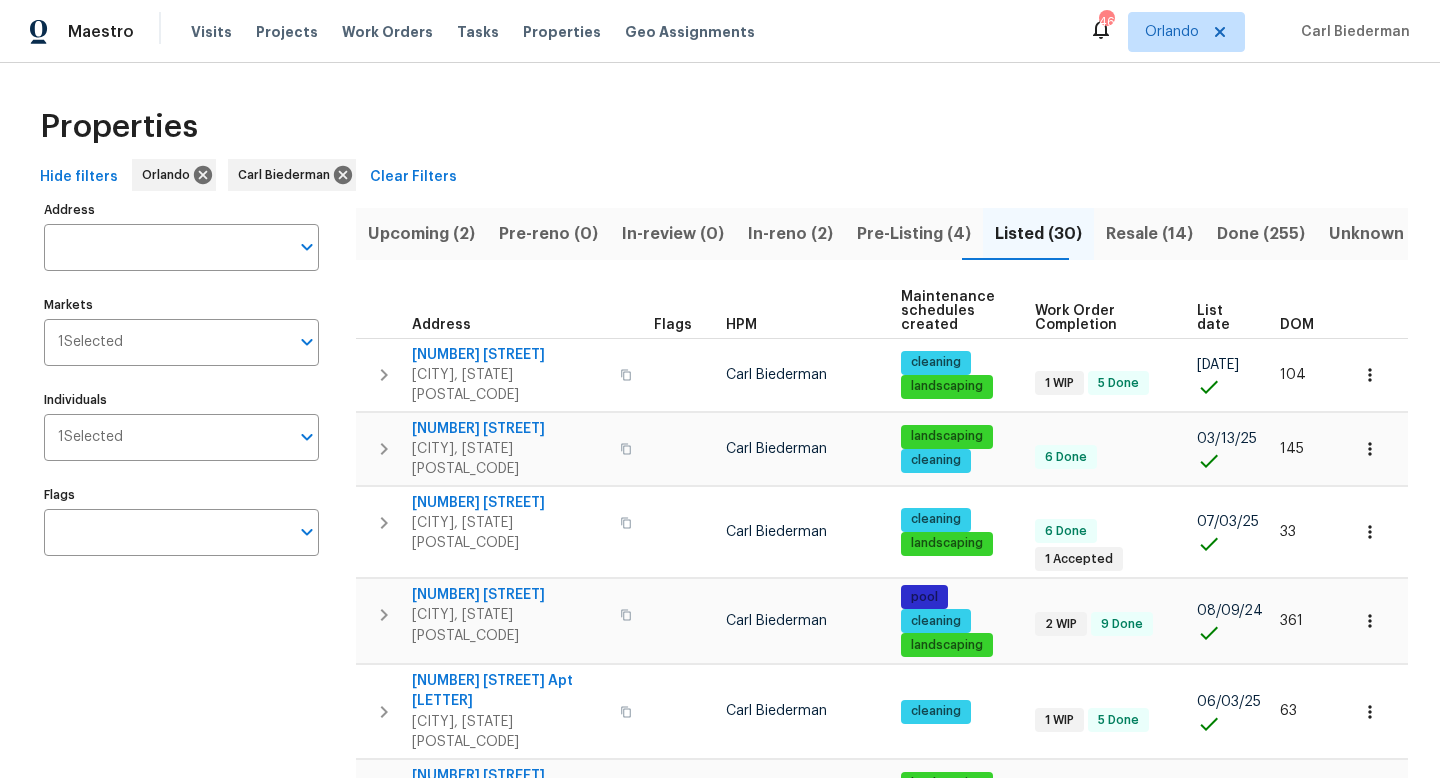 click on "Resale (14)" at bounding box center [1149, 234] 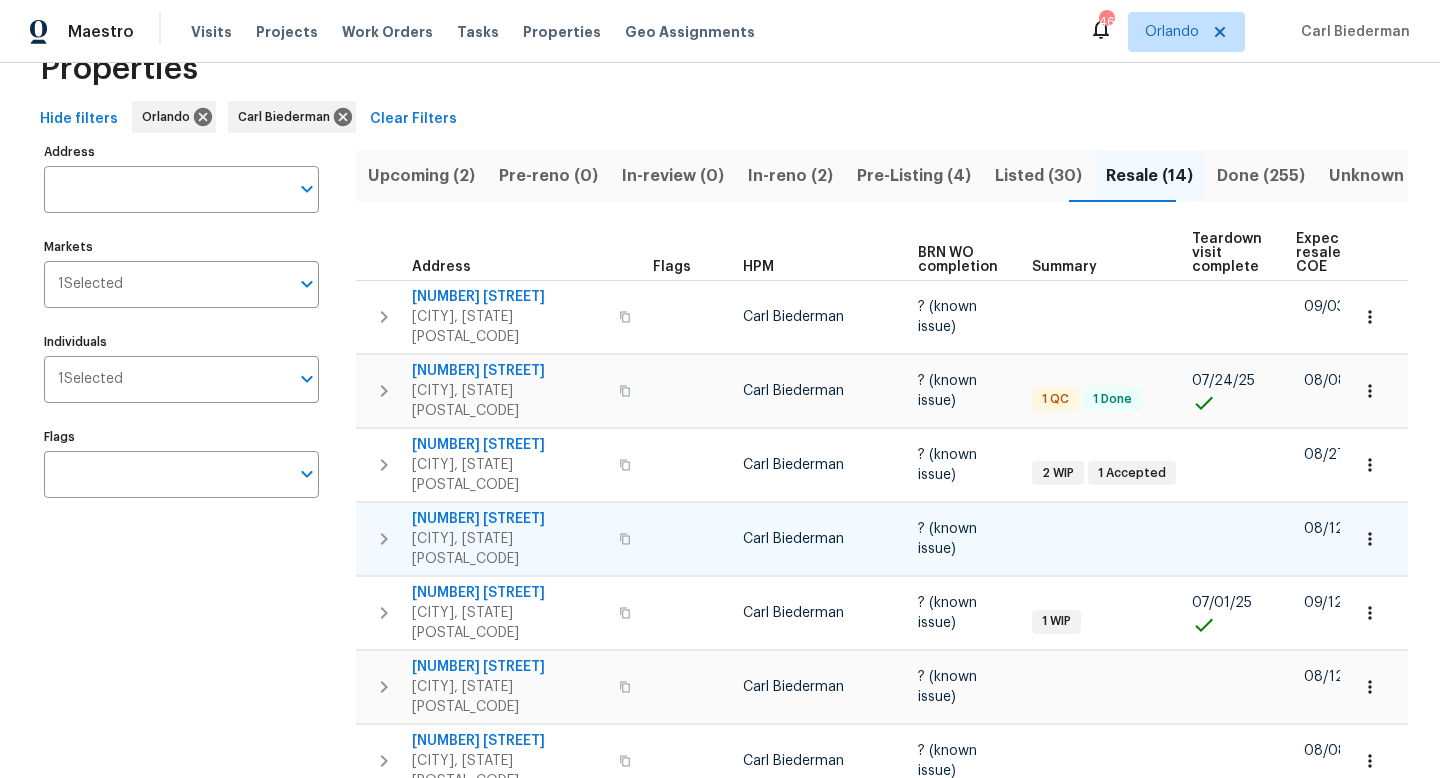scroll, scrollTop: 0, scrollLeft: 0, axis: both 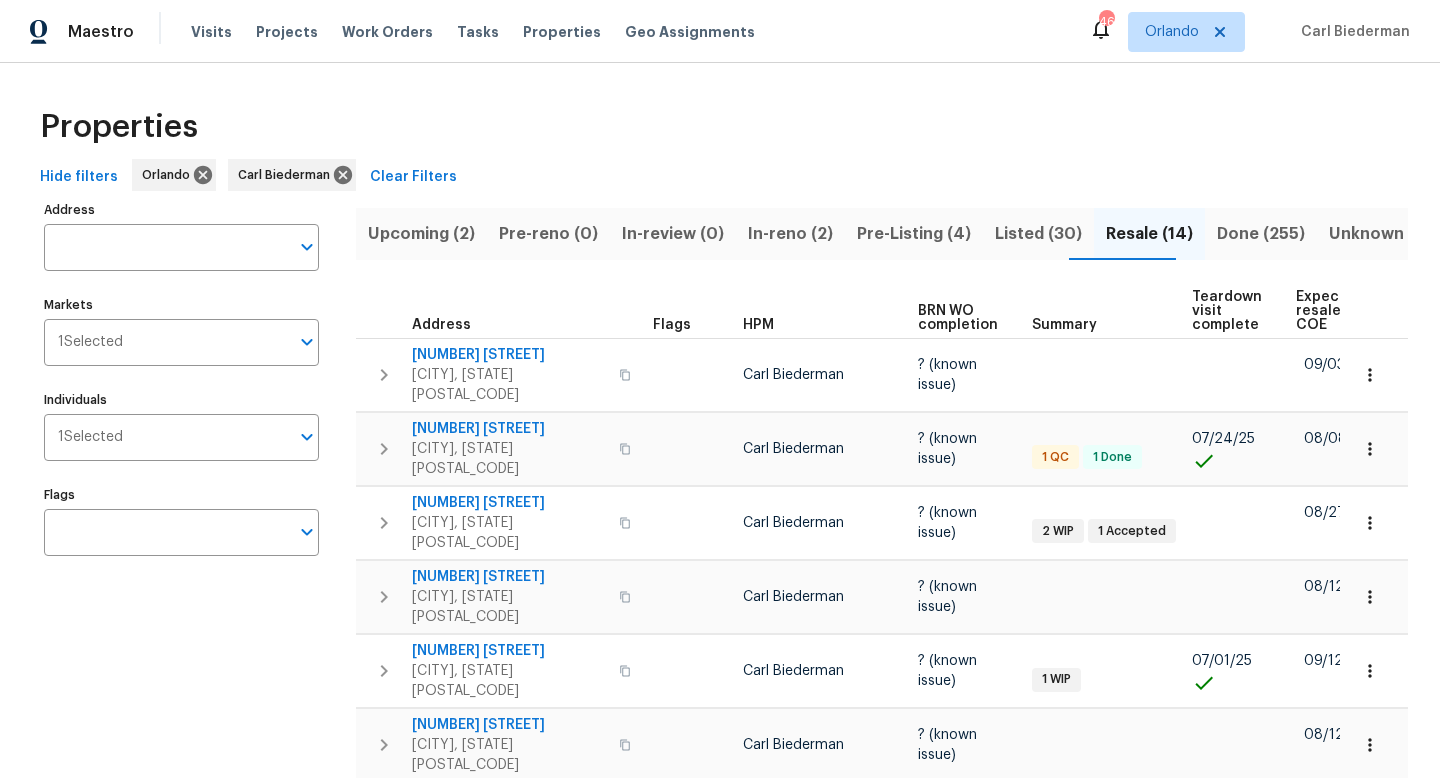 click on "Listed (30)" at bounding box center [1038, 234] 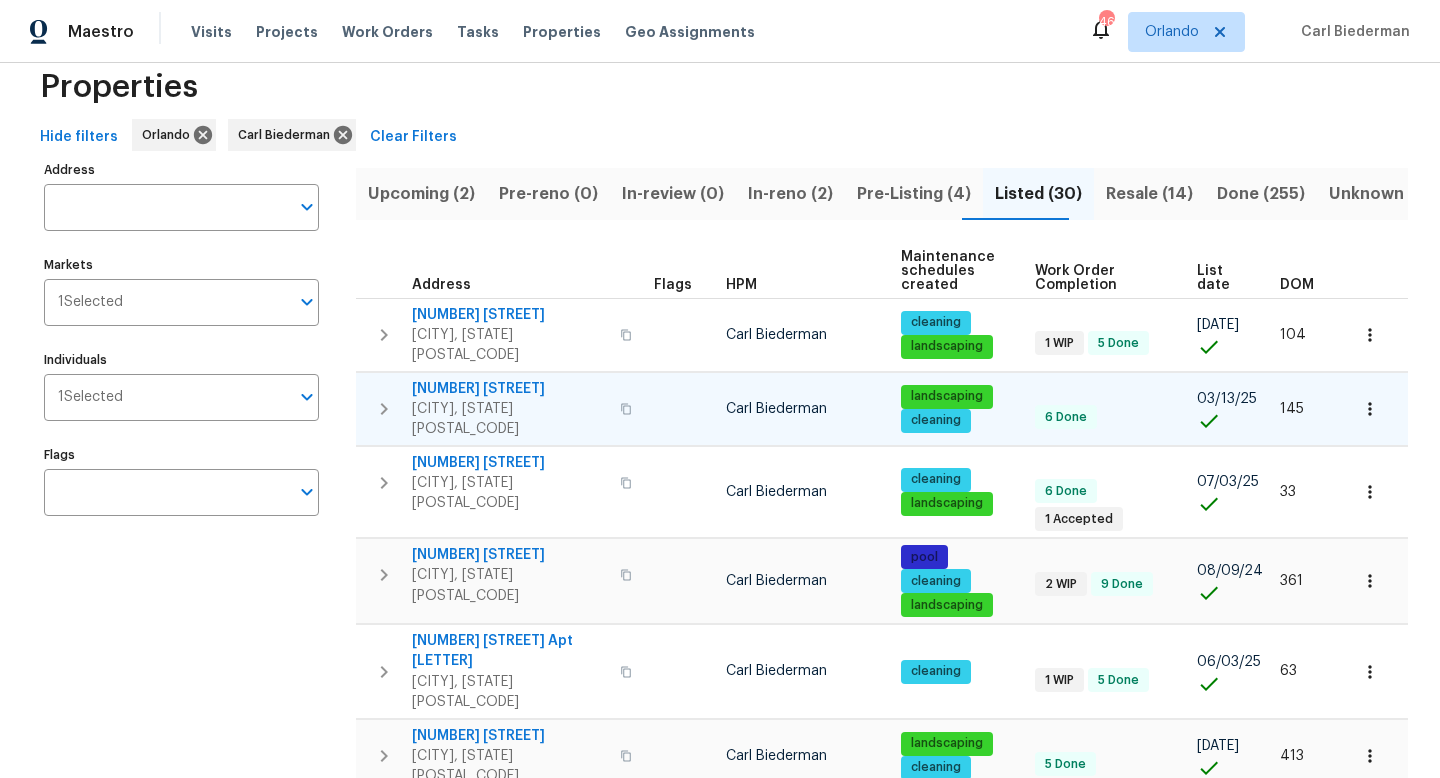 scroll, scrollTop: 47, scrollLeft: 0, axis: vertical 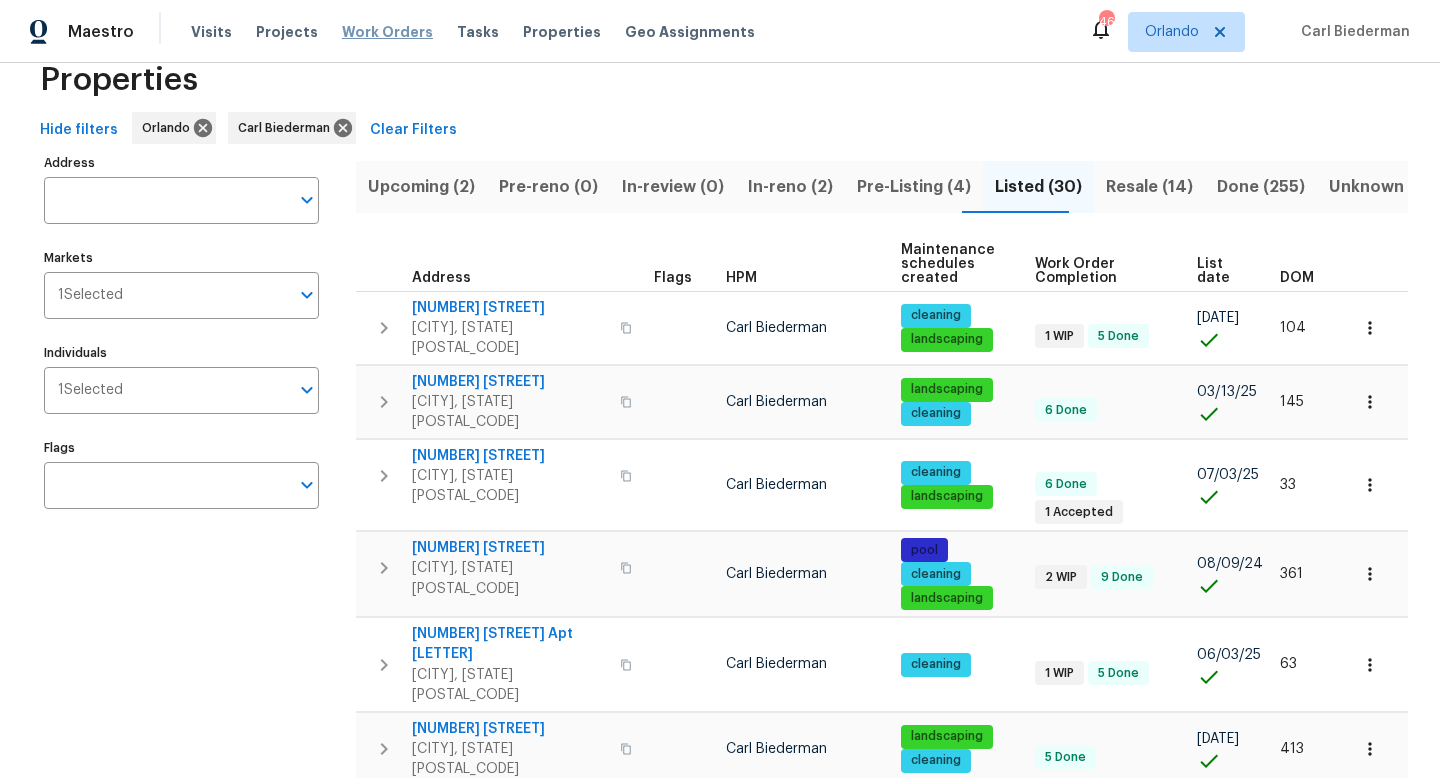 click on "Work Orders" at bounding box center (387, 32) 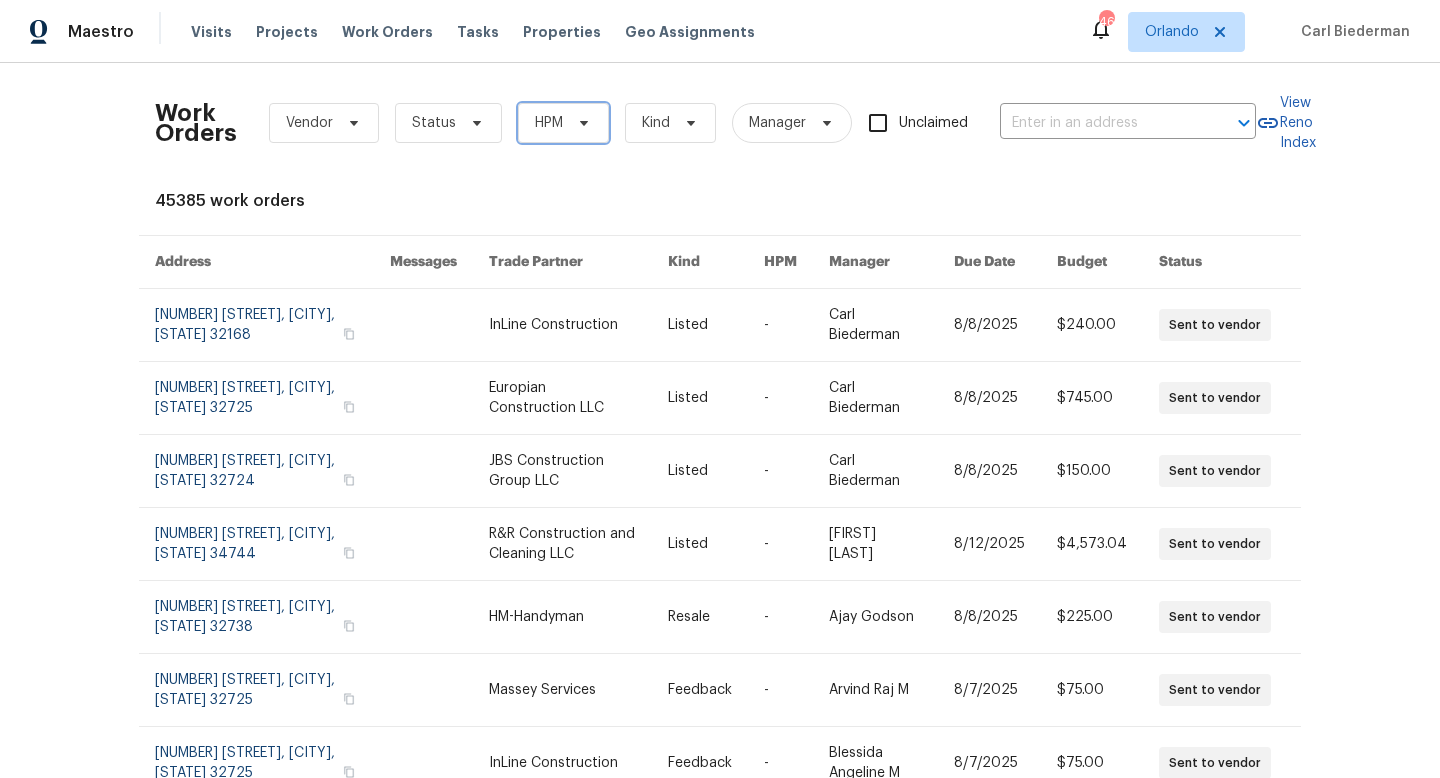 click on "HPM" at bounding box center (563, 123) 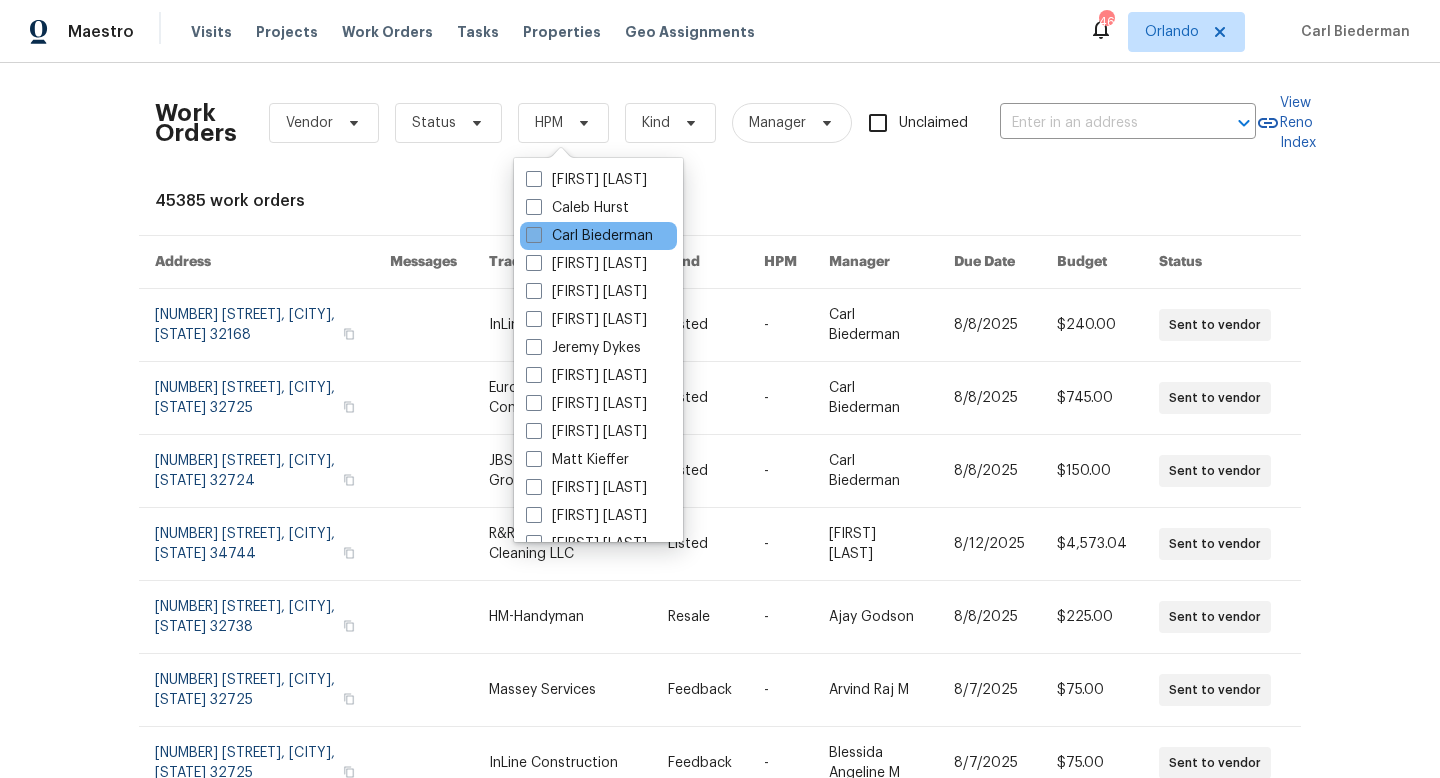 click at bounding box center [534, 235] 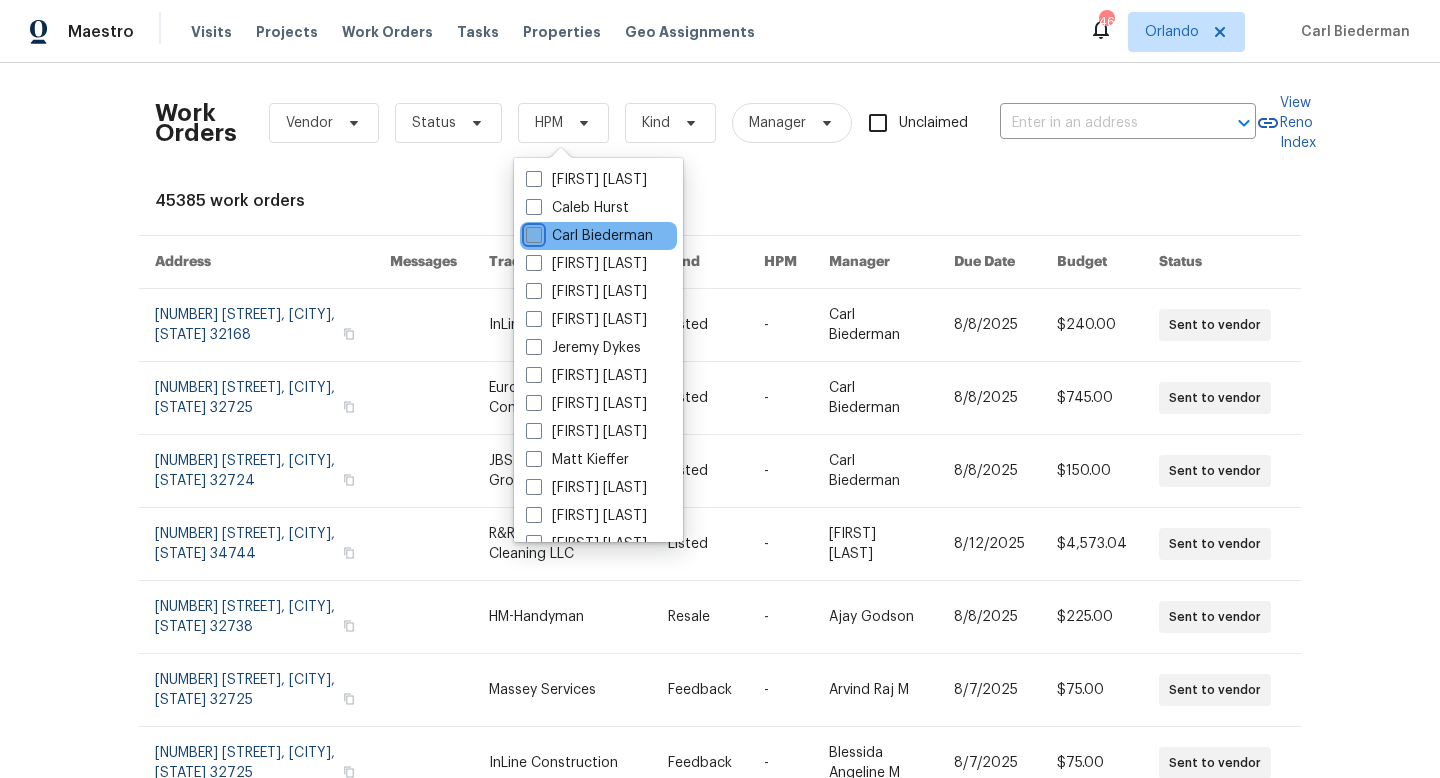 click on "Carl Biederman" at bounding box center (532, 232) 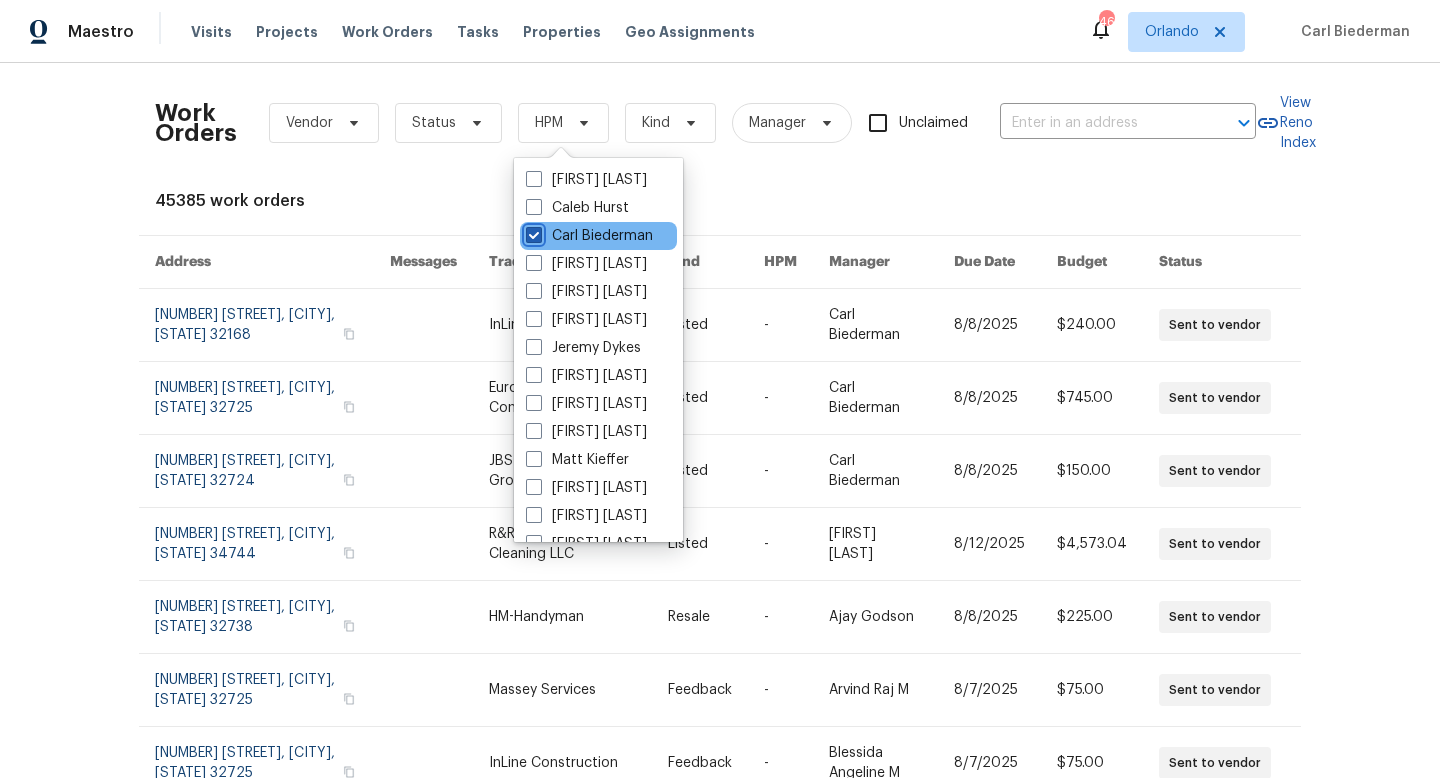 checkbox on "true" 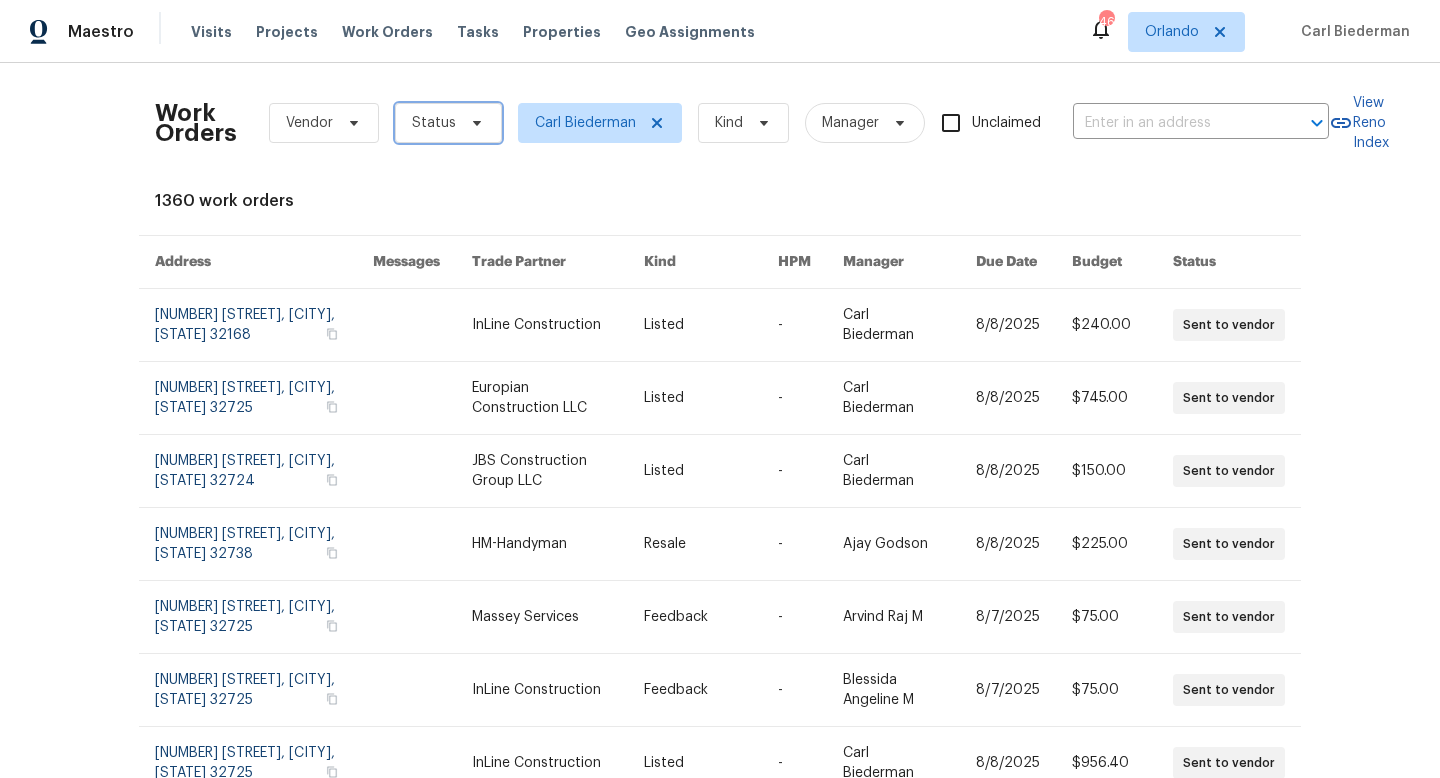 click on "Status" at bounding box center (448, 123) 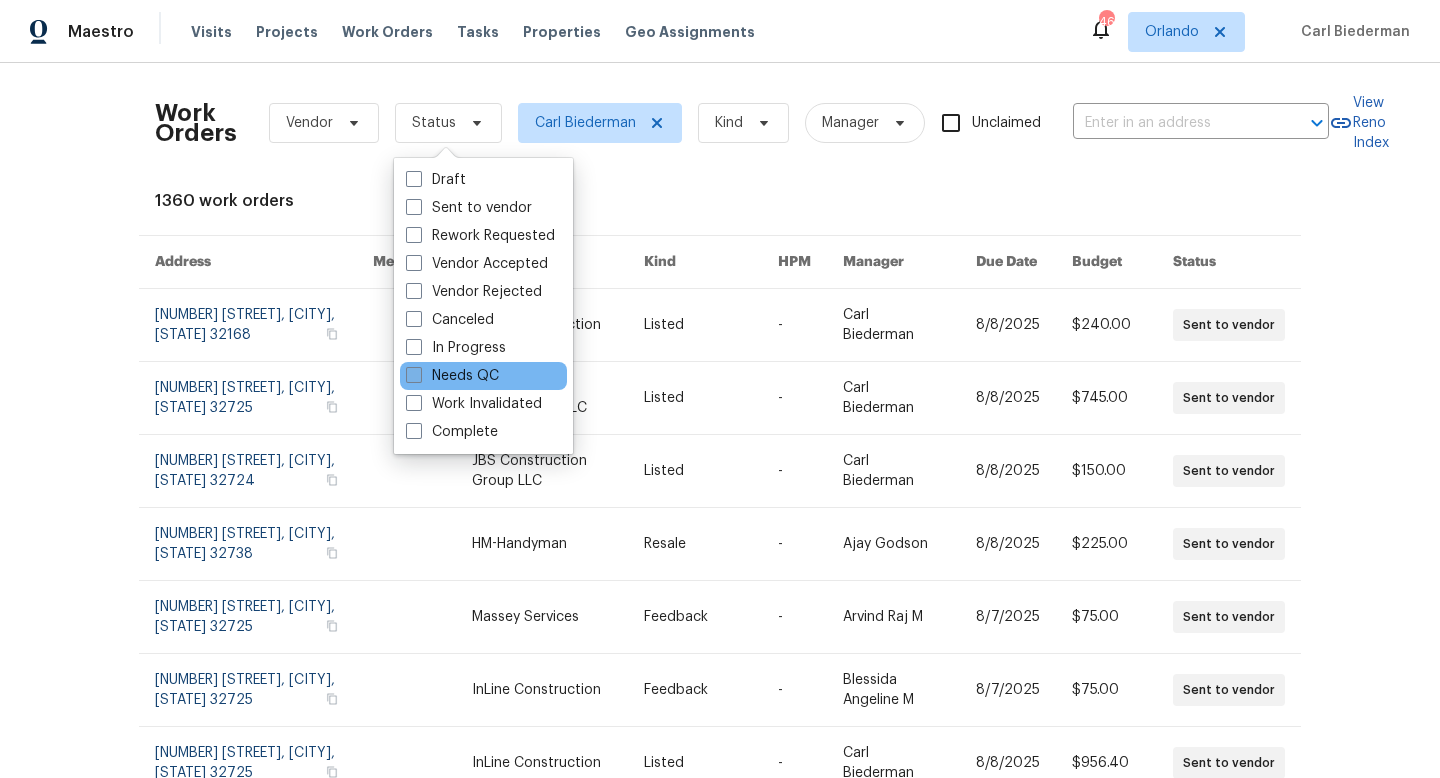 click at bounding box center (414, 375) 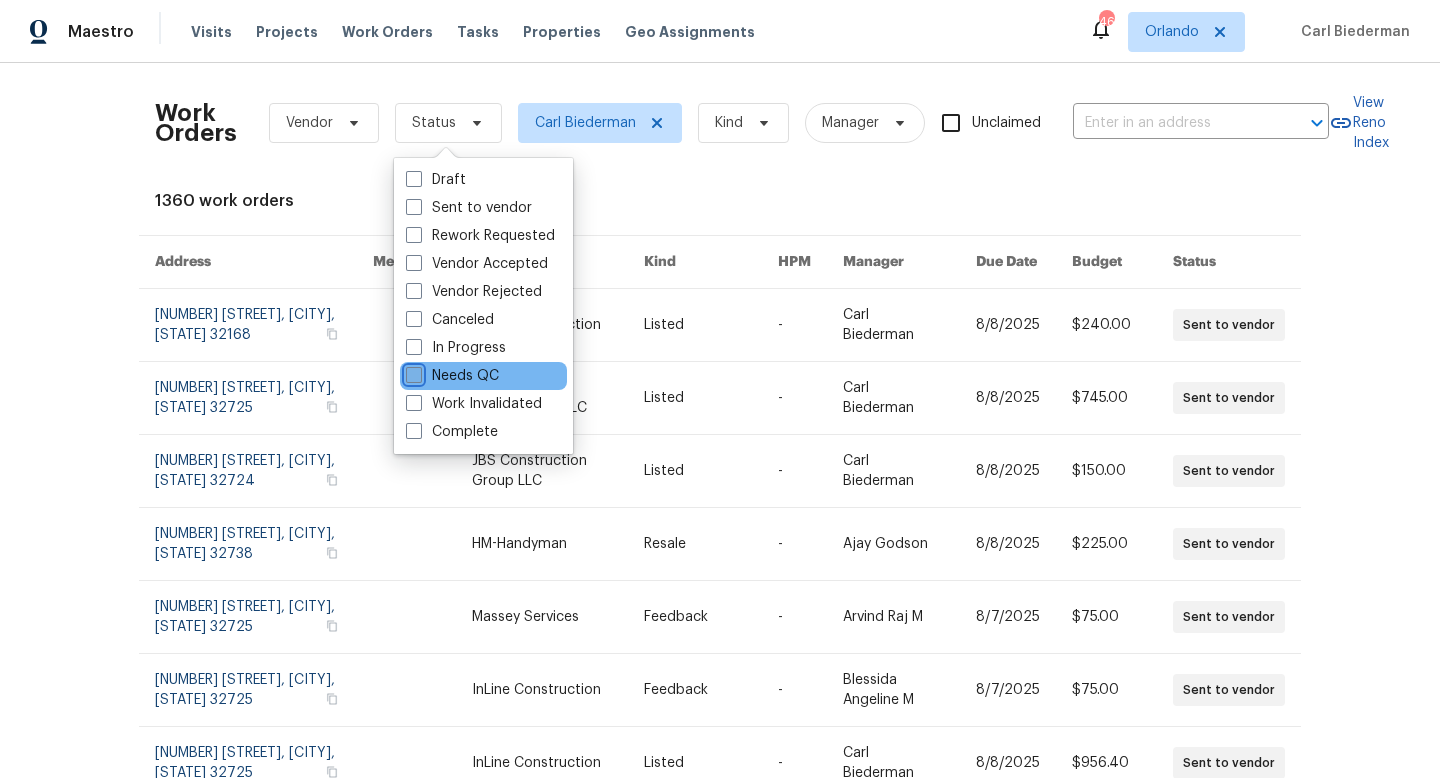 click on "Needs QC" at bounding box center [412, 372] 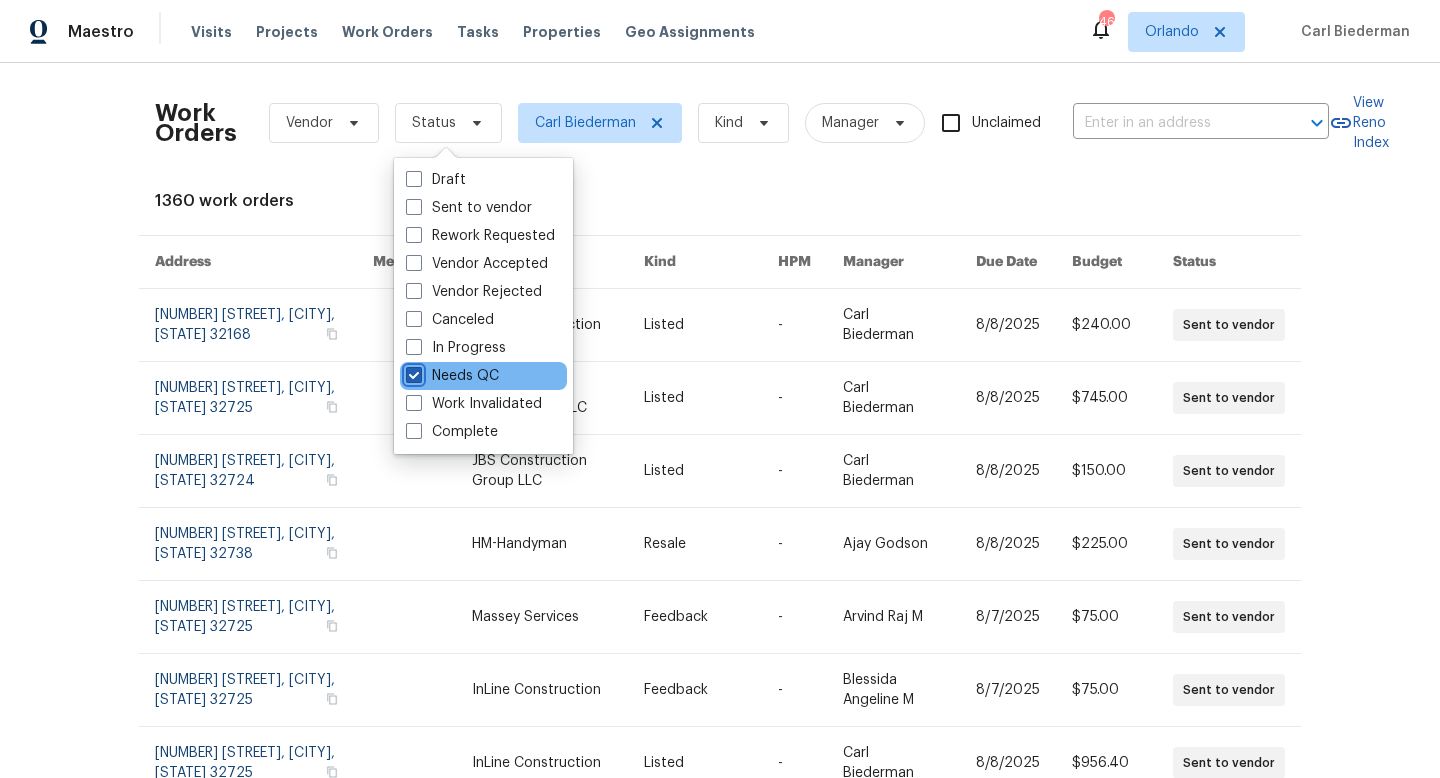 checkbox on "true" 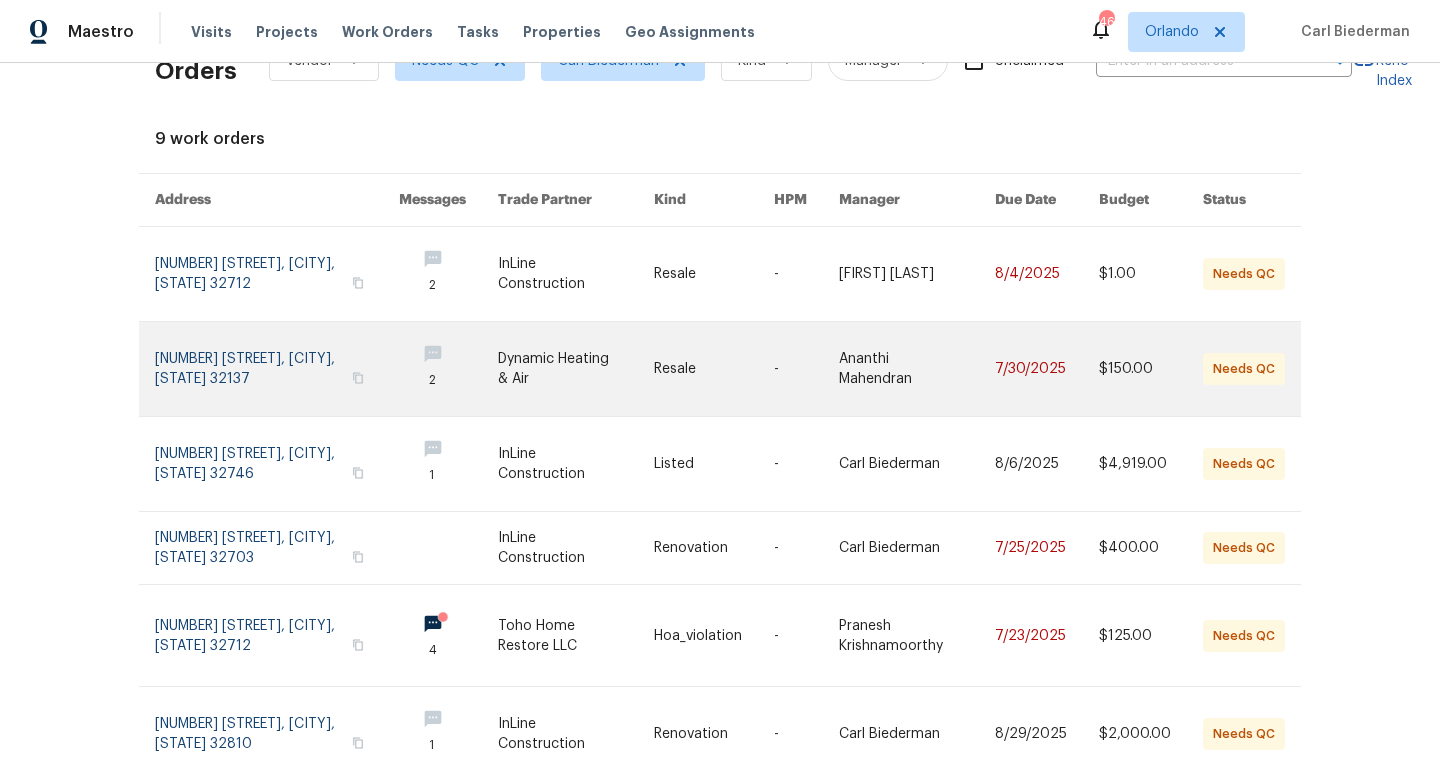 scroll, scrollTop: 64, scrollLeft: 0, axis: vertical 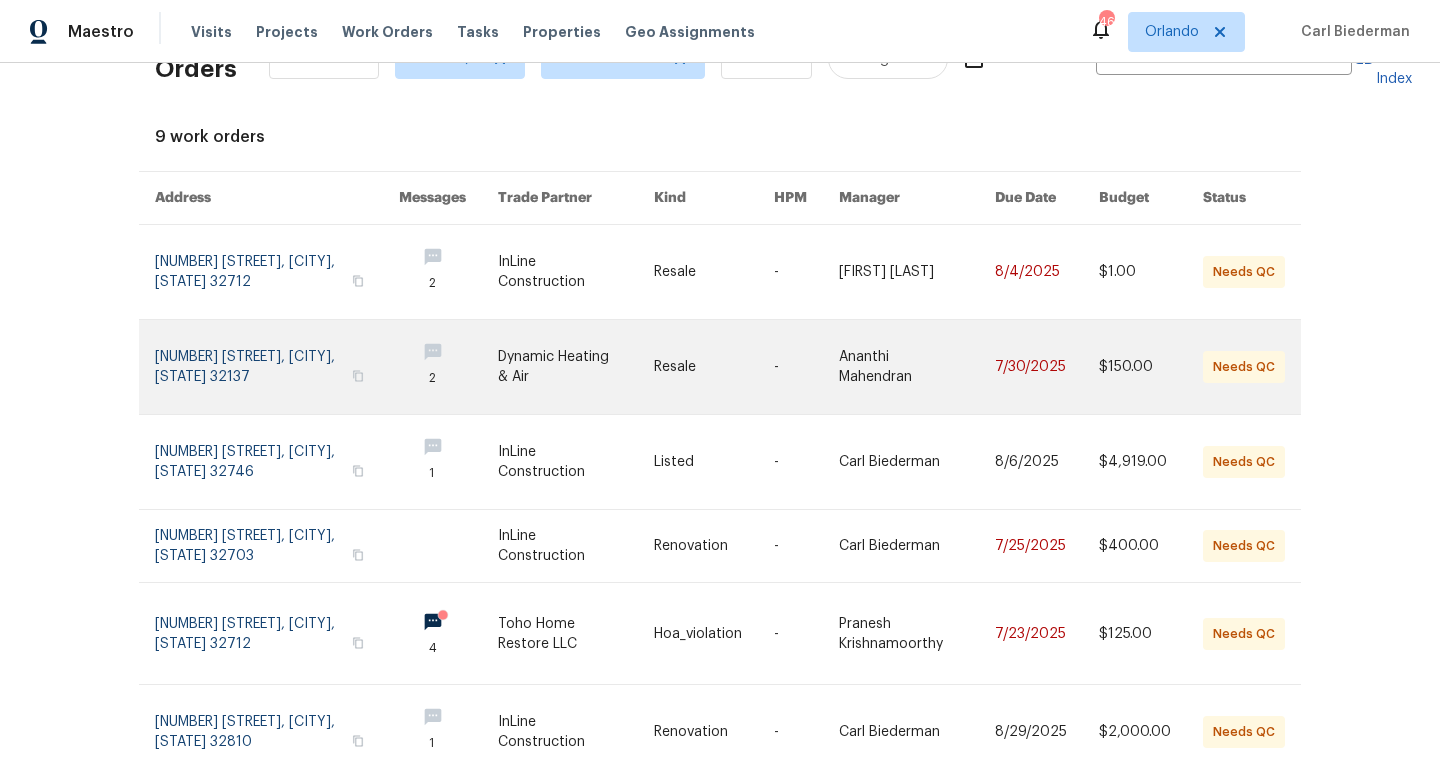 click at bounding box center [576, 367] 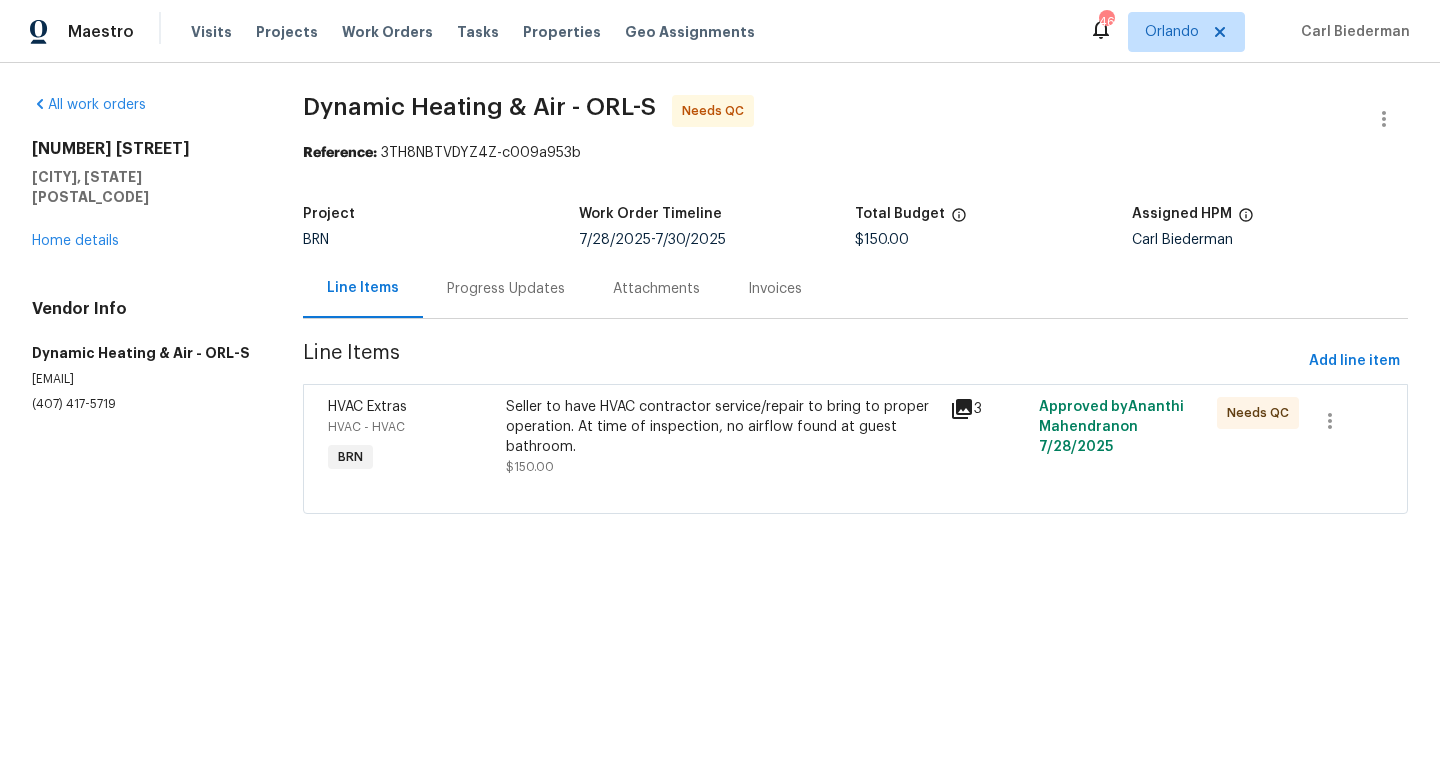 click on "Seller to have HVAC contractor service/repair to bring to proper operation. At time of inspection, no airflow found at guest bathroom. $150.00" at bounding box center (722, 437) 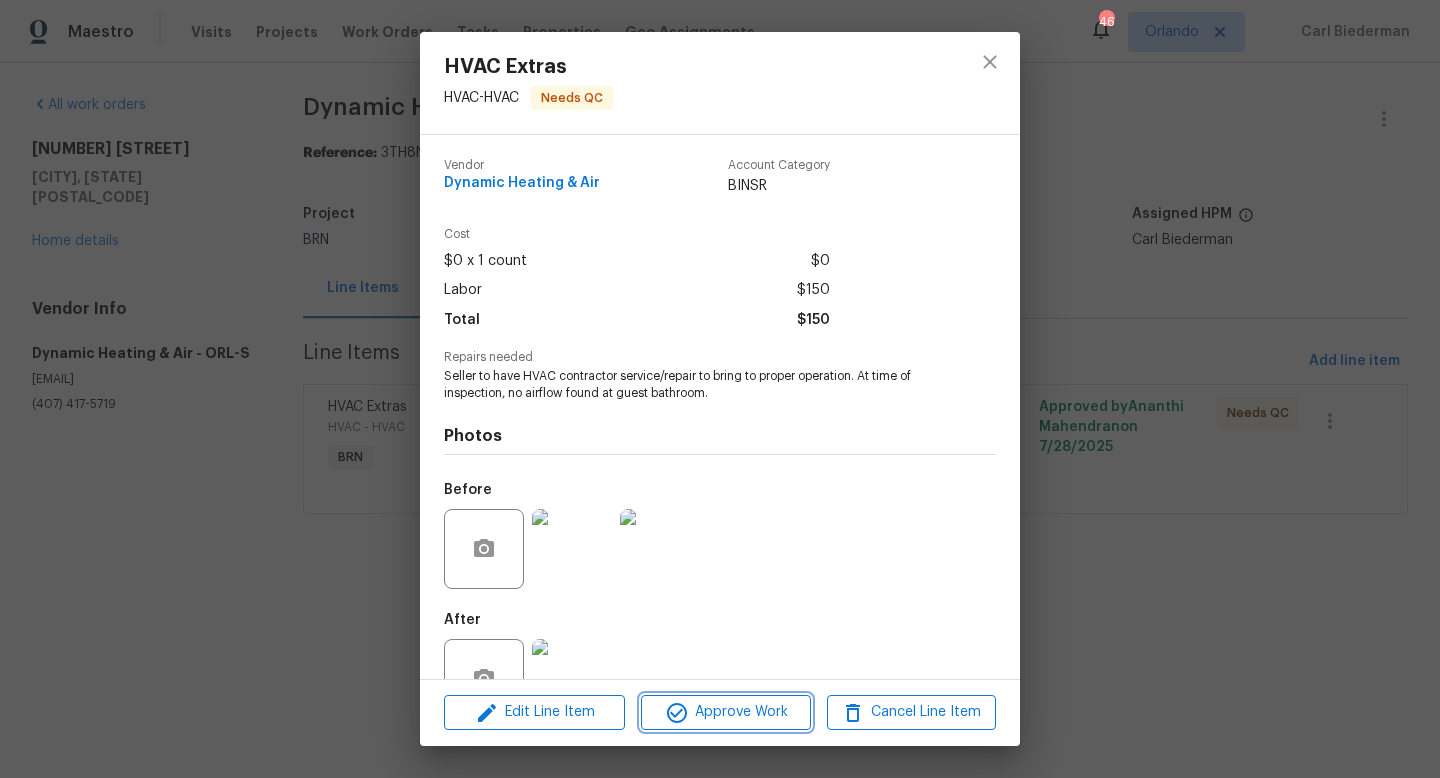 click on "Approve Work" at bounding box center (725, 712) 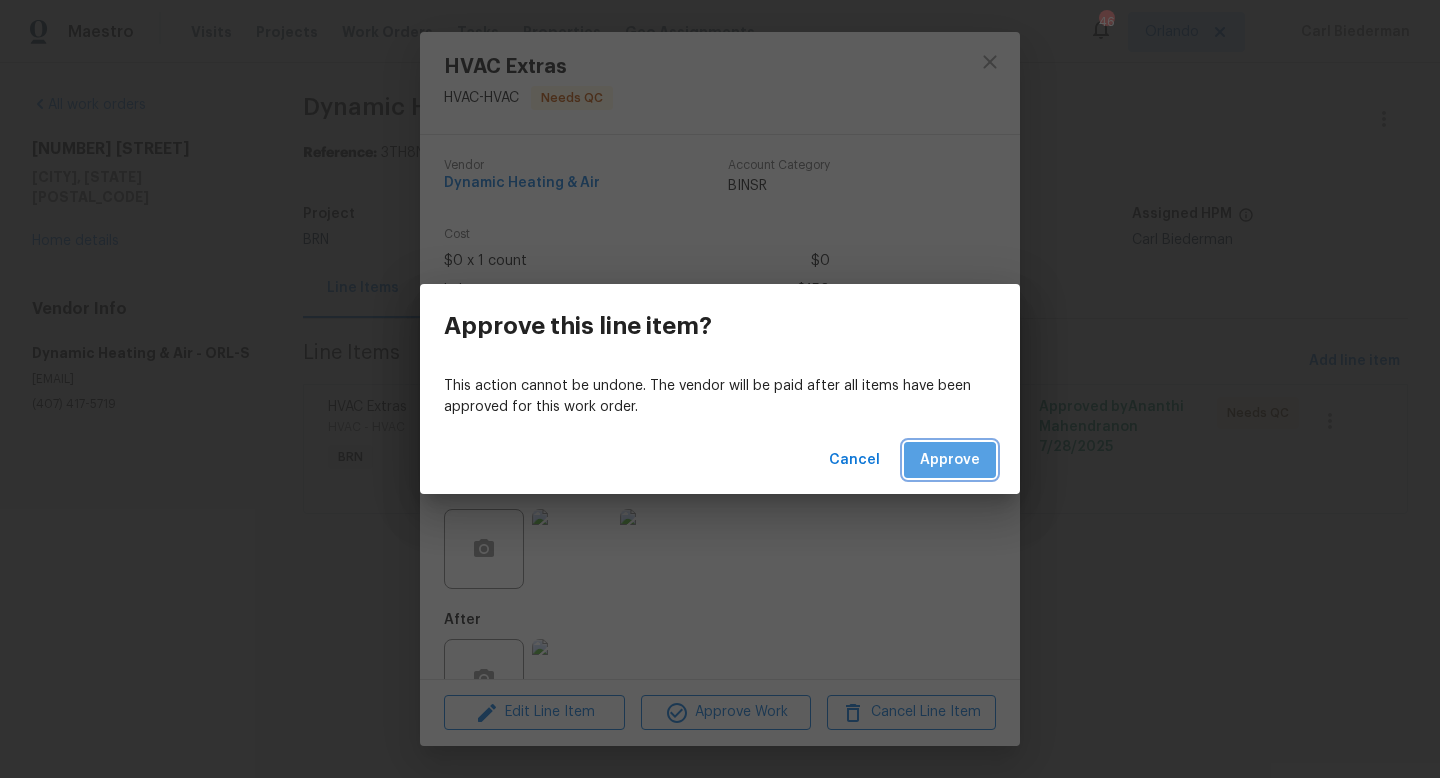 click on "Approve" at bounding box center [950, 460] 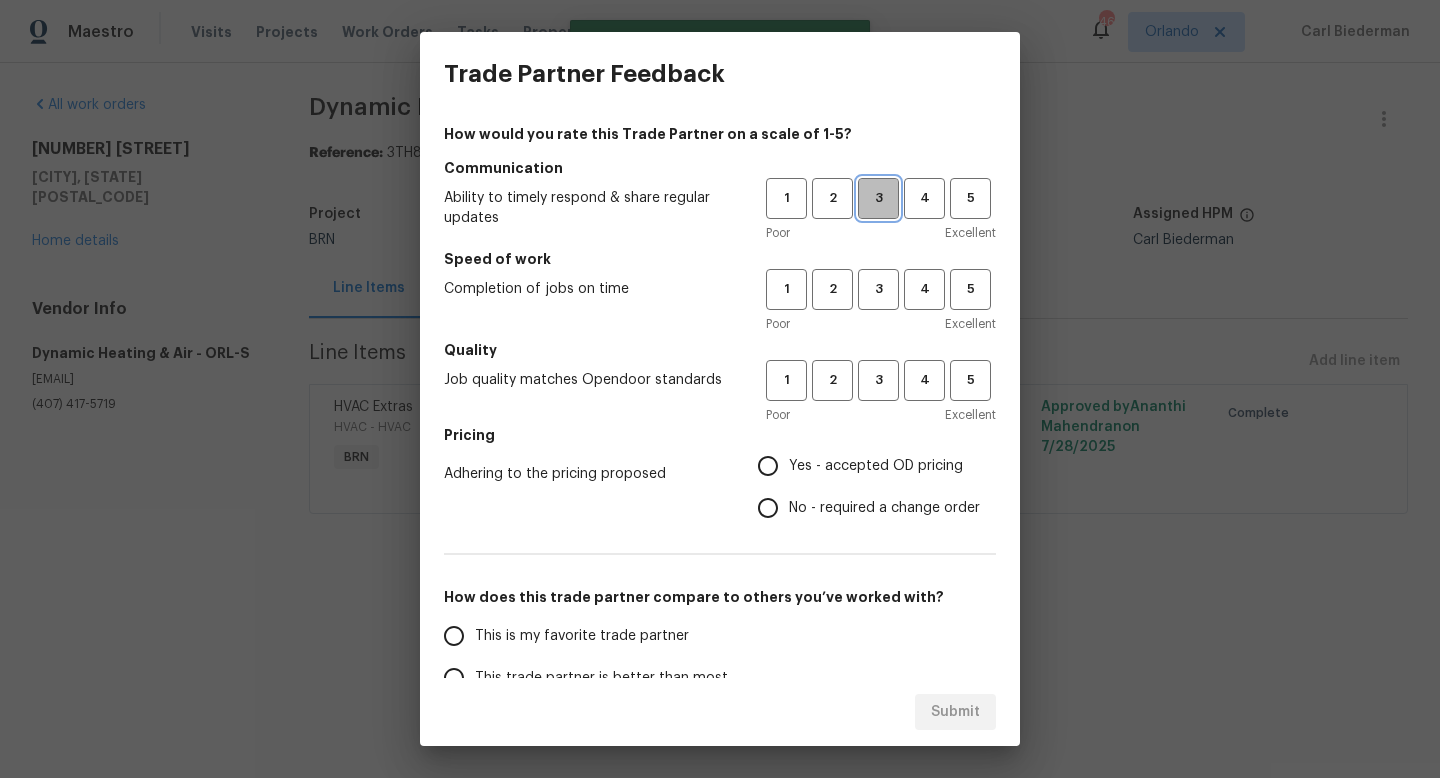 click on "3" at bounding box center [878, 198] 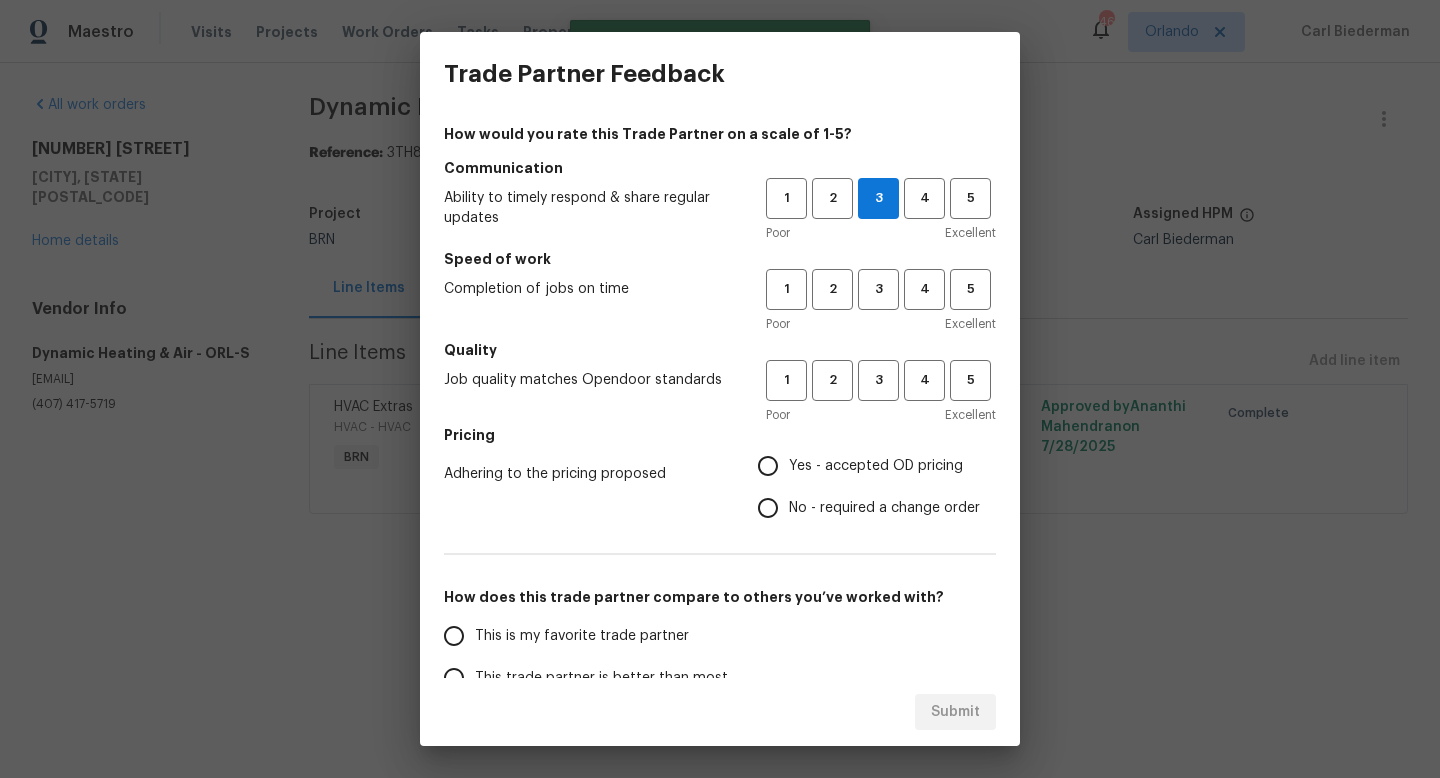 click on "Poor Excellent" at bounding box center (881, 233) 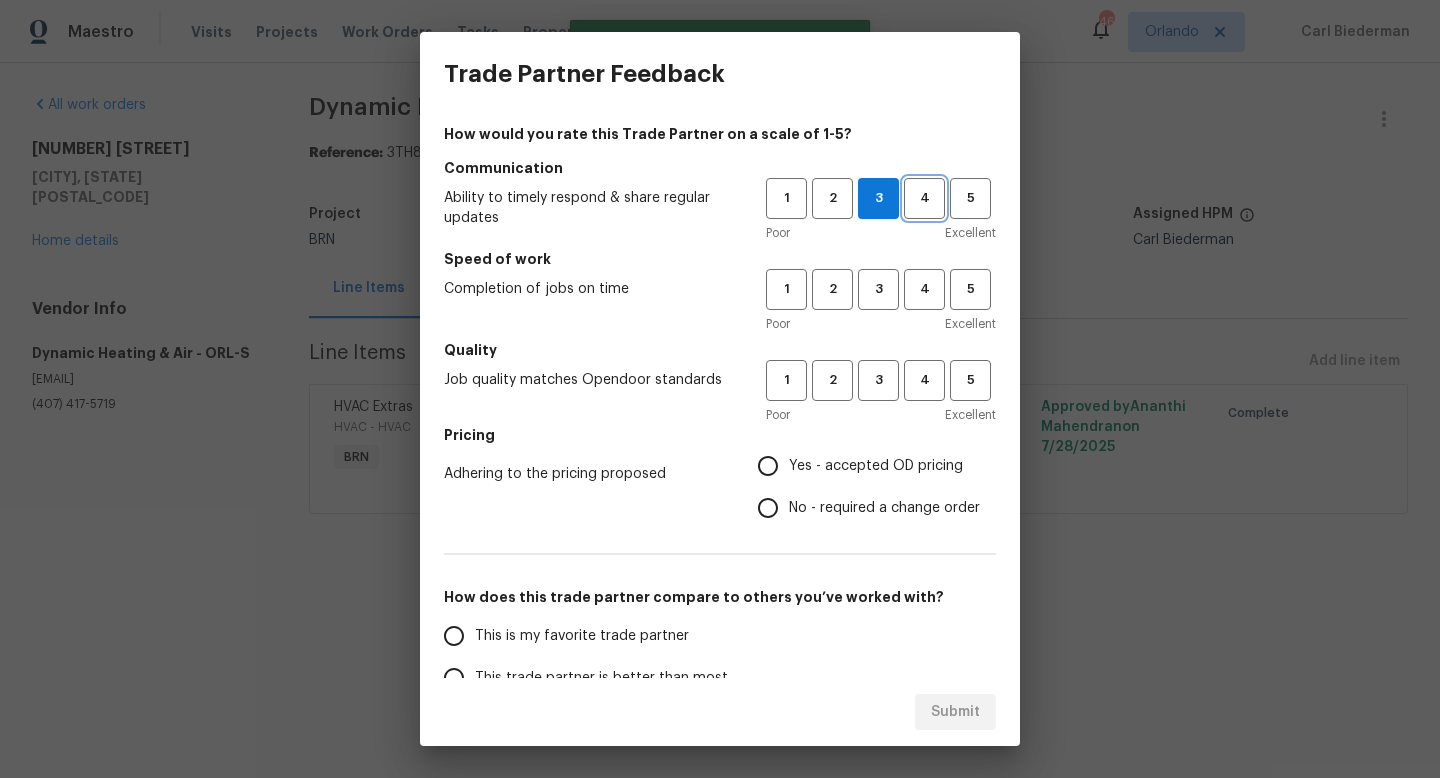 click on "4" at bounding box center [924, 198] 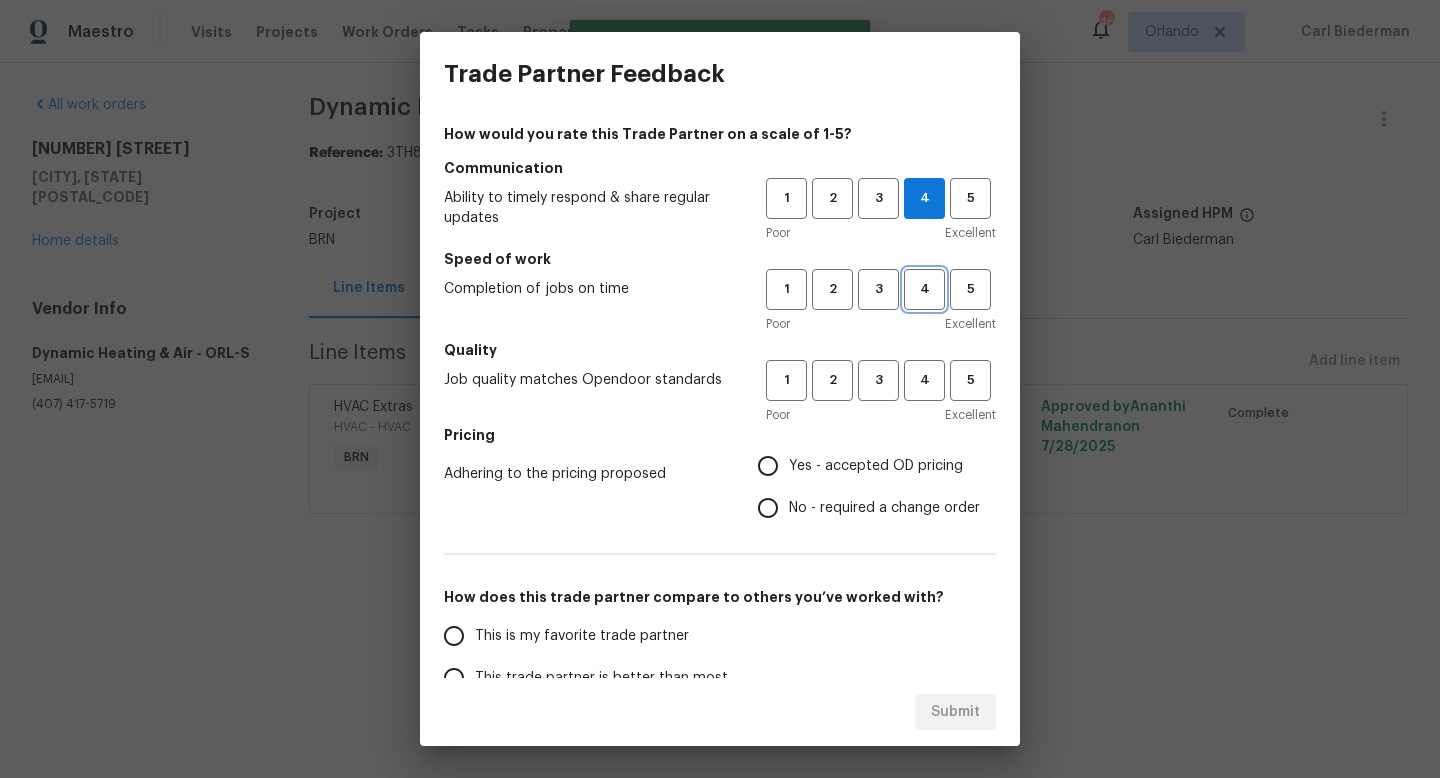 click on "4" at bounding box center (924, 289) 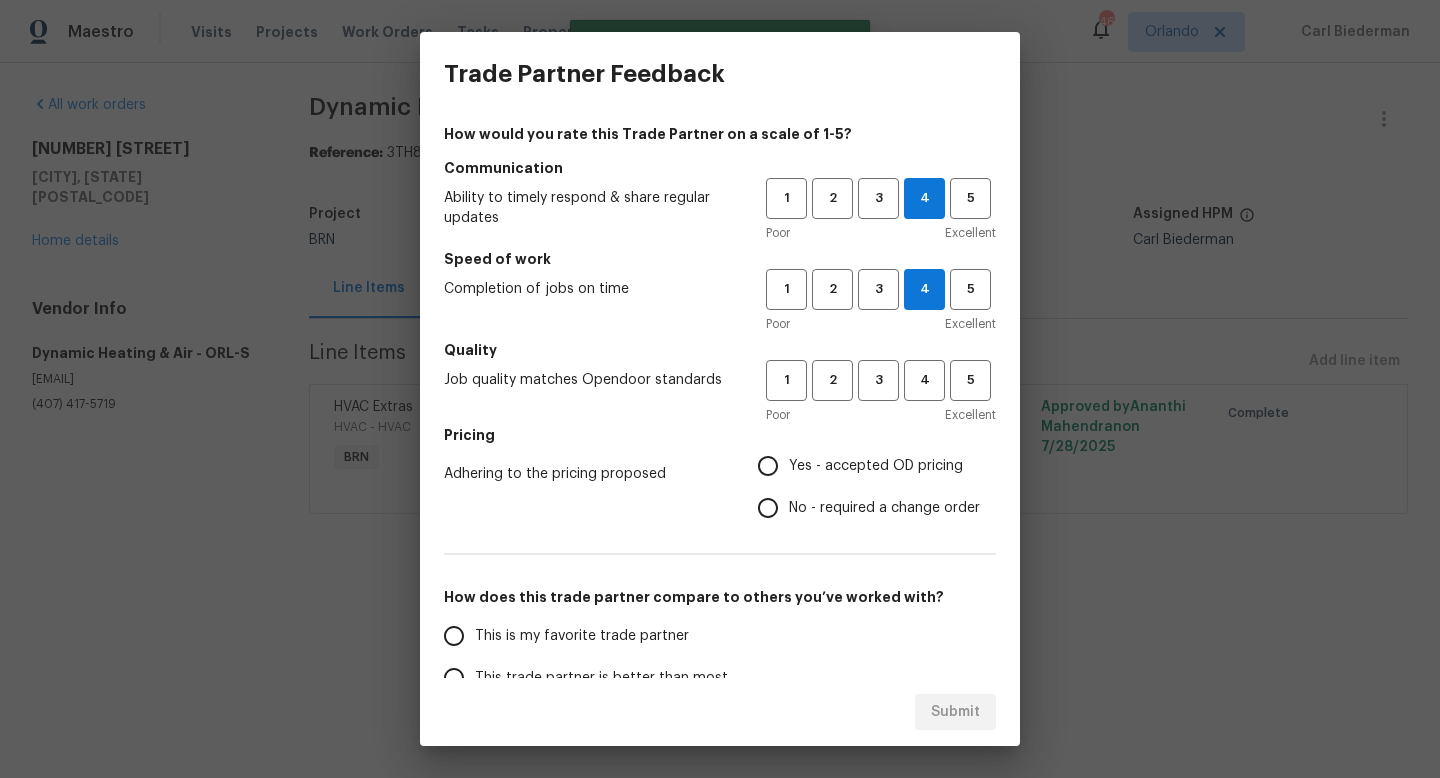click on "Quality" at bounding box center (720, 350) 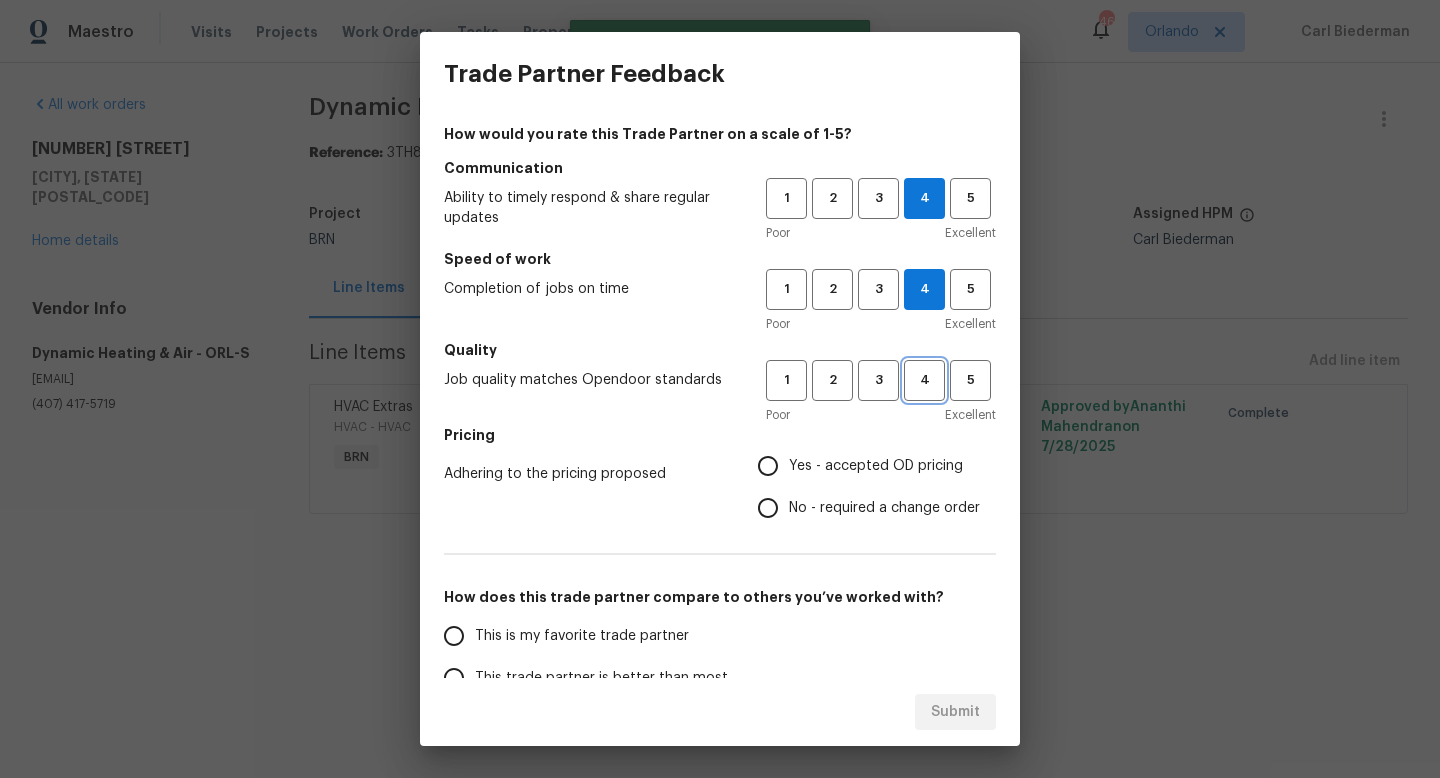 click on "4" at bounding box center (924, 380) 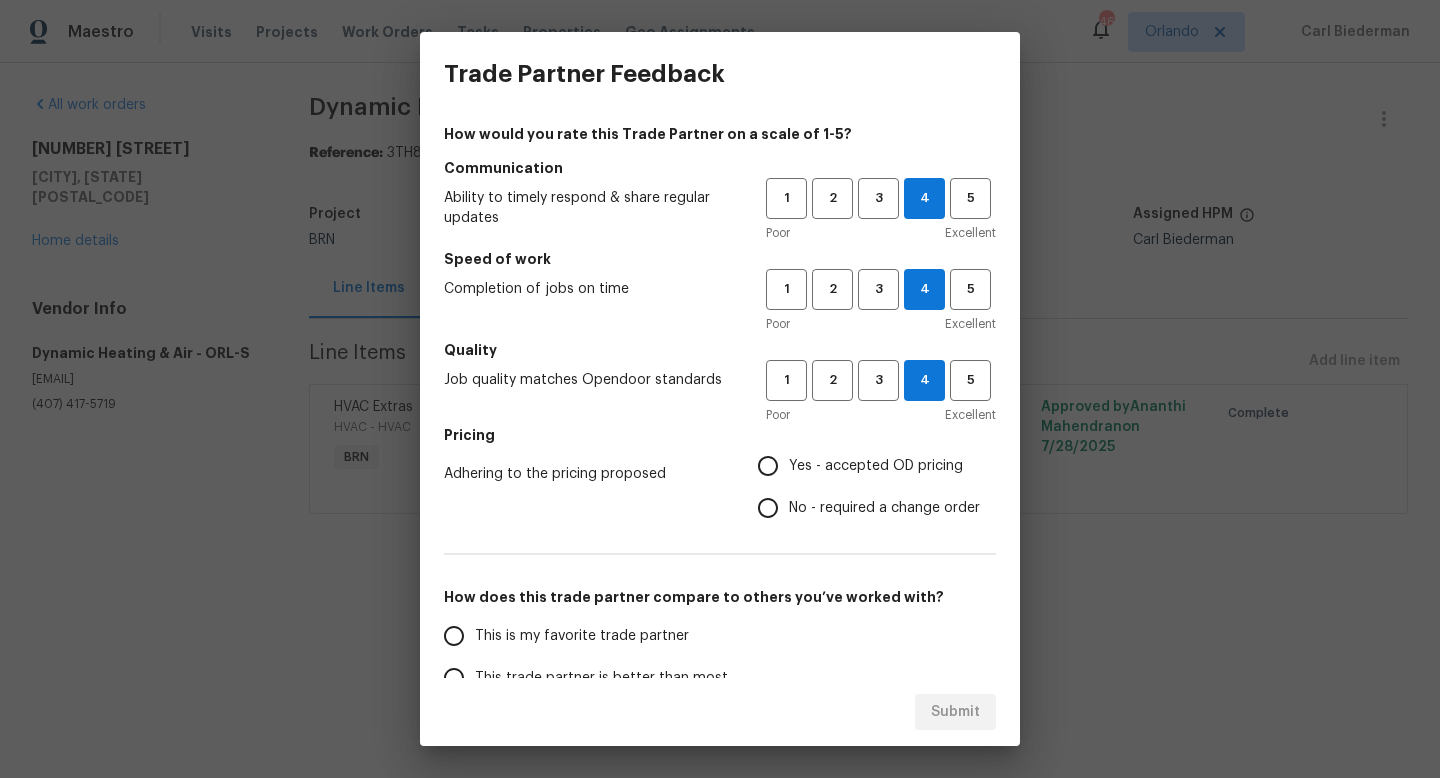 click on "Yes - accepted OD pricing" at bounding box center [876, 466] 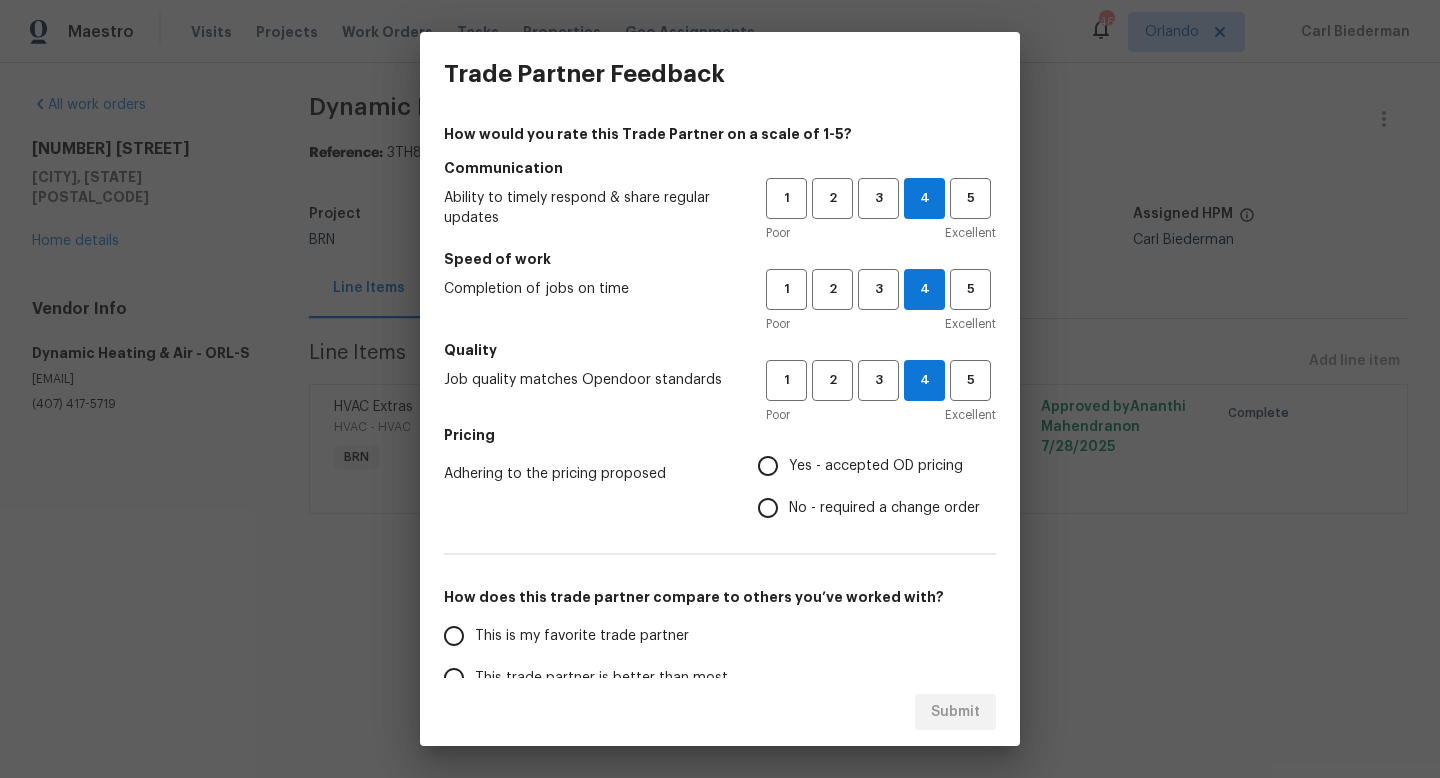 click on "Yes - accepted OD pricing" at bounding box center (768, 466) 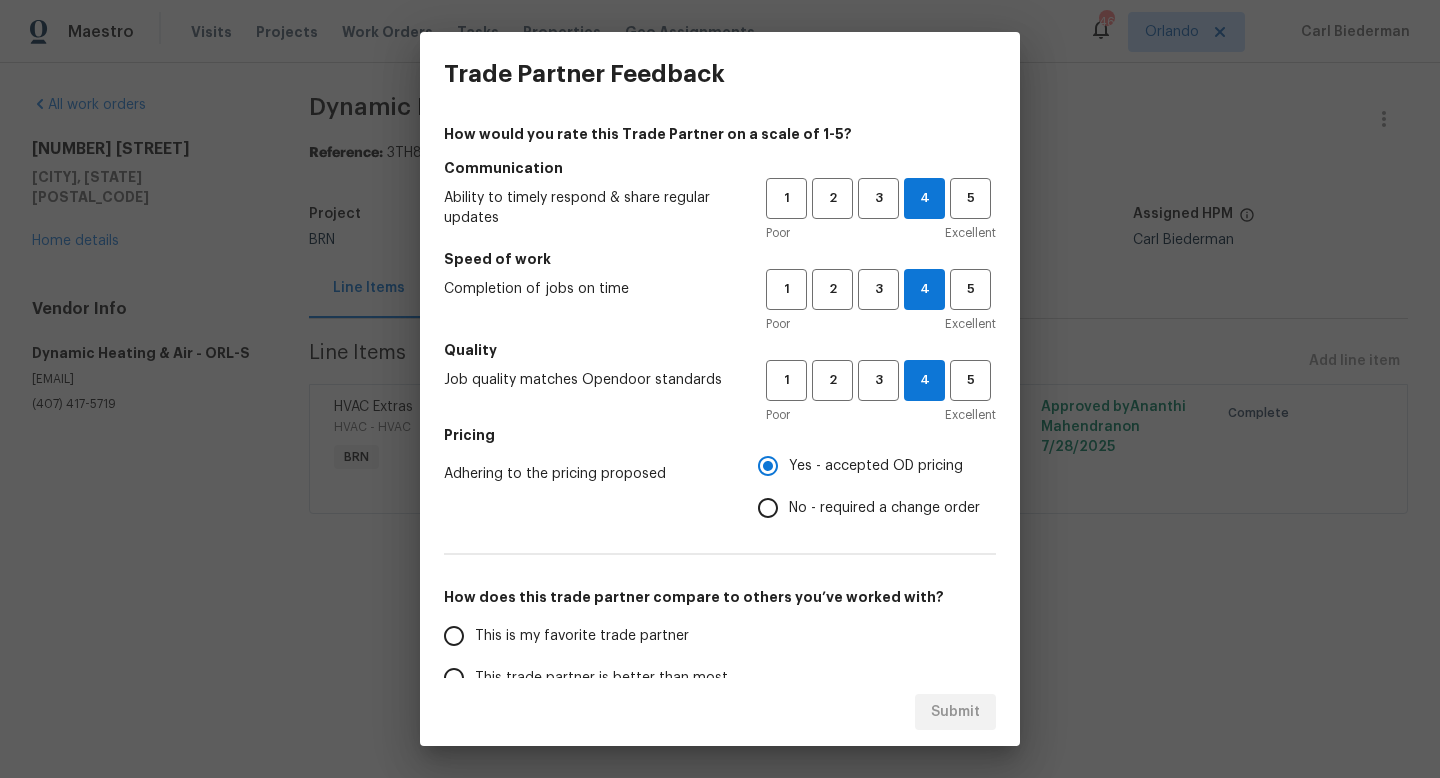 click on "This trade partner is better than most" at bounding box center [591, 678] 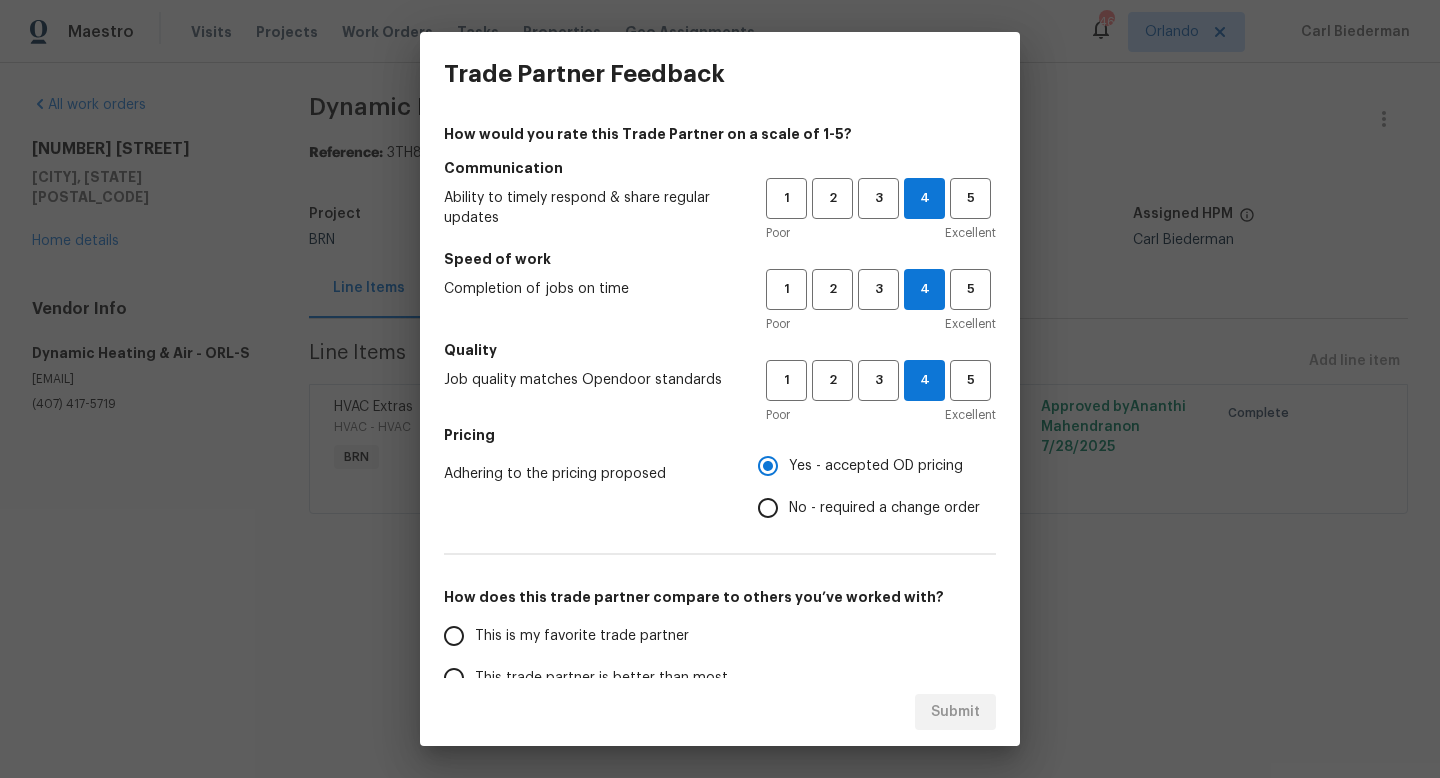 click on "This trade partner is better than most" at bounding box center [454, 678] 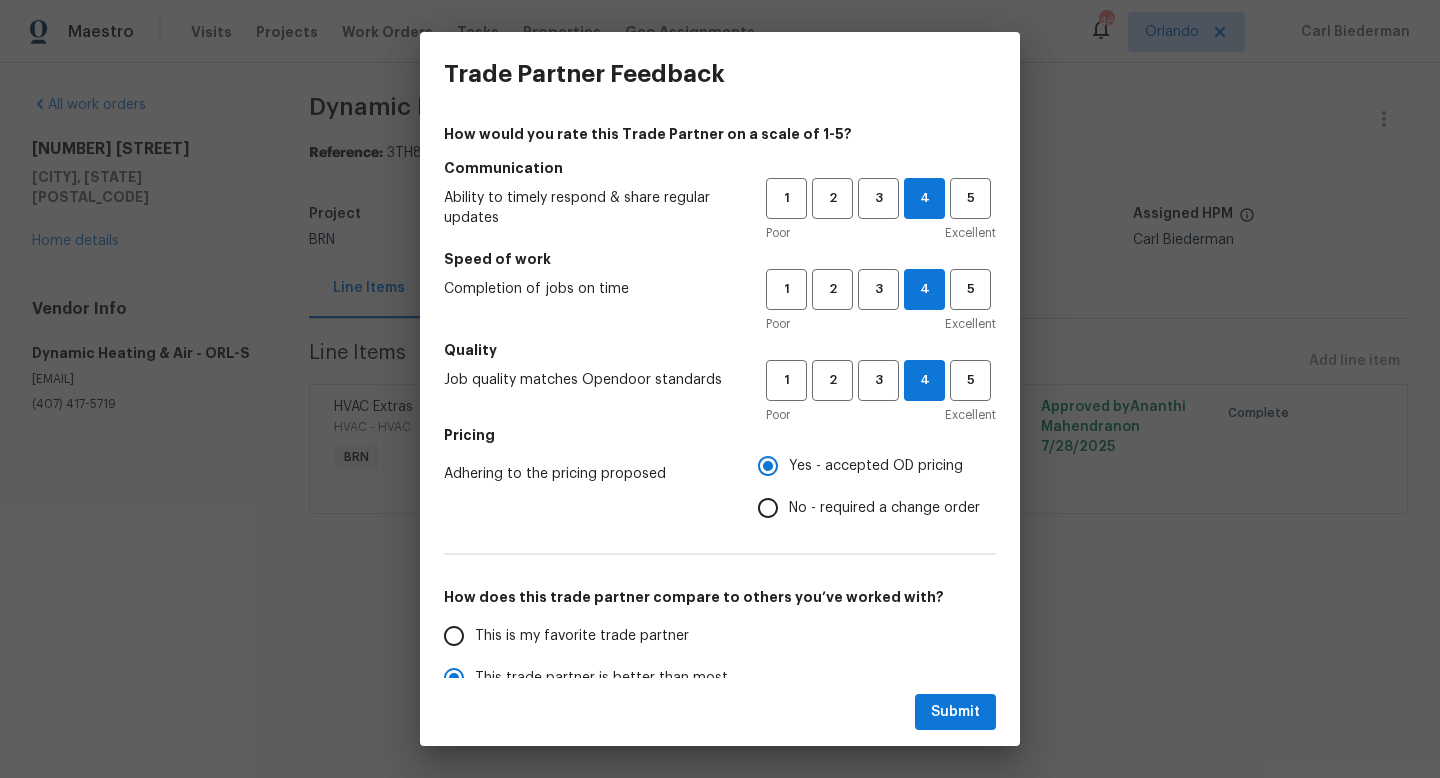 scroll, scrollTop: 21, scrollLeft: 0, axis: vertical 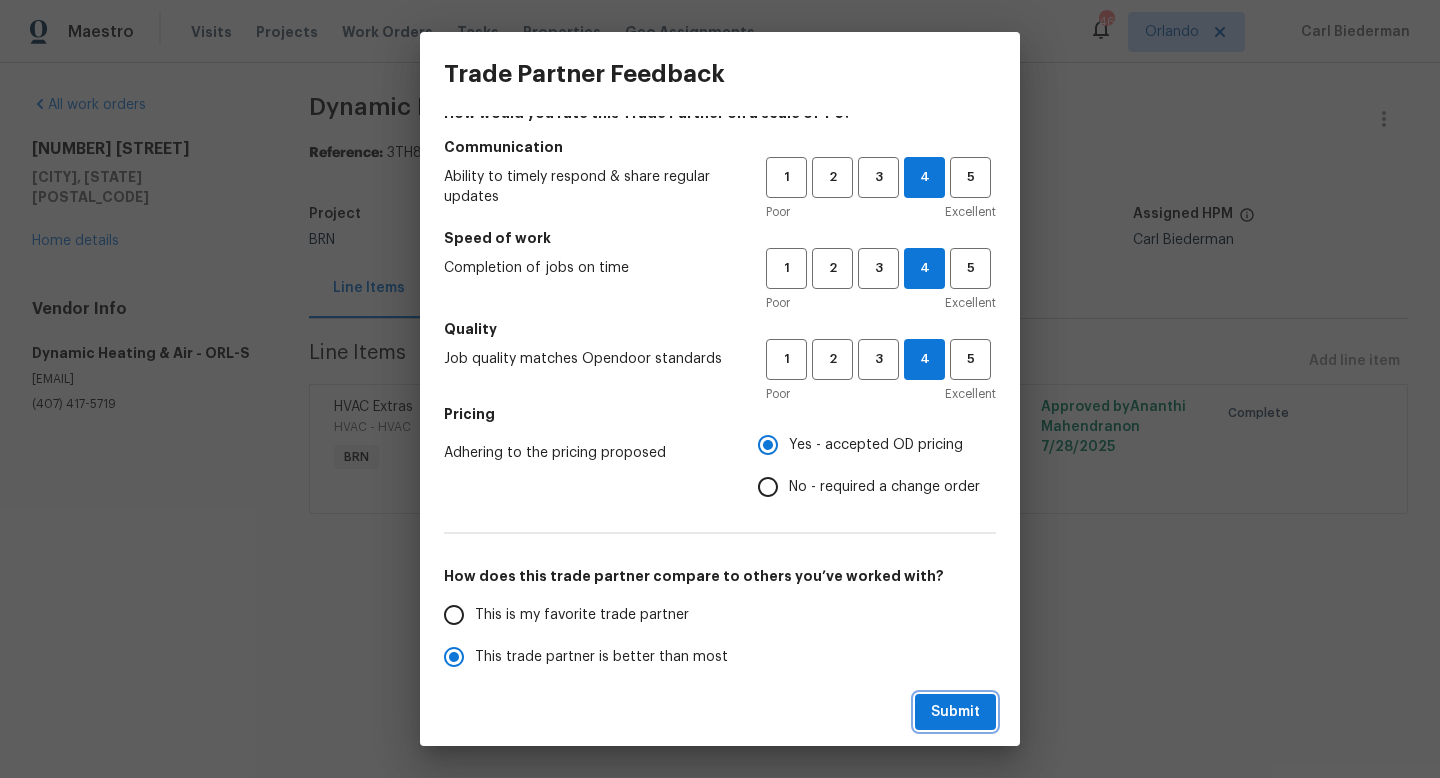 click on "Submit" at bounding box center [955, 712] 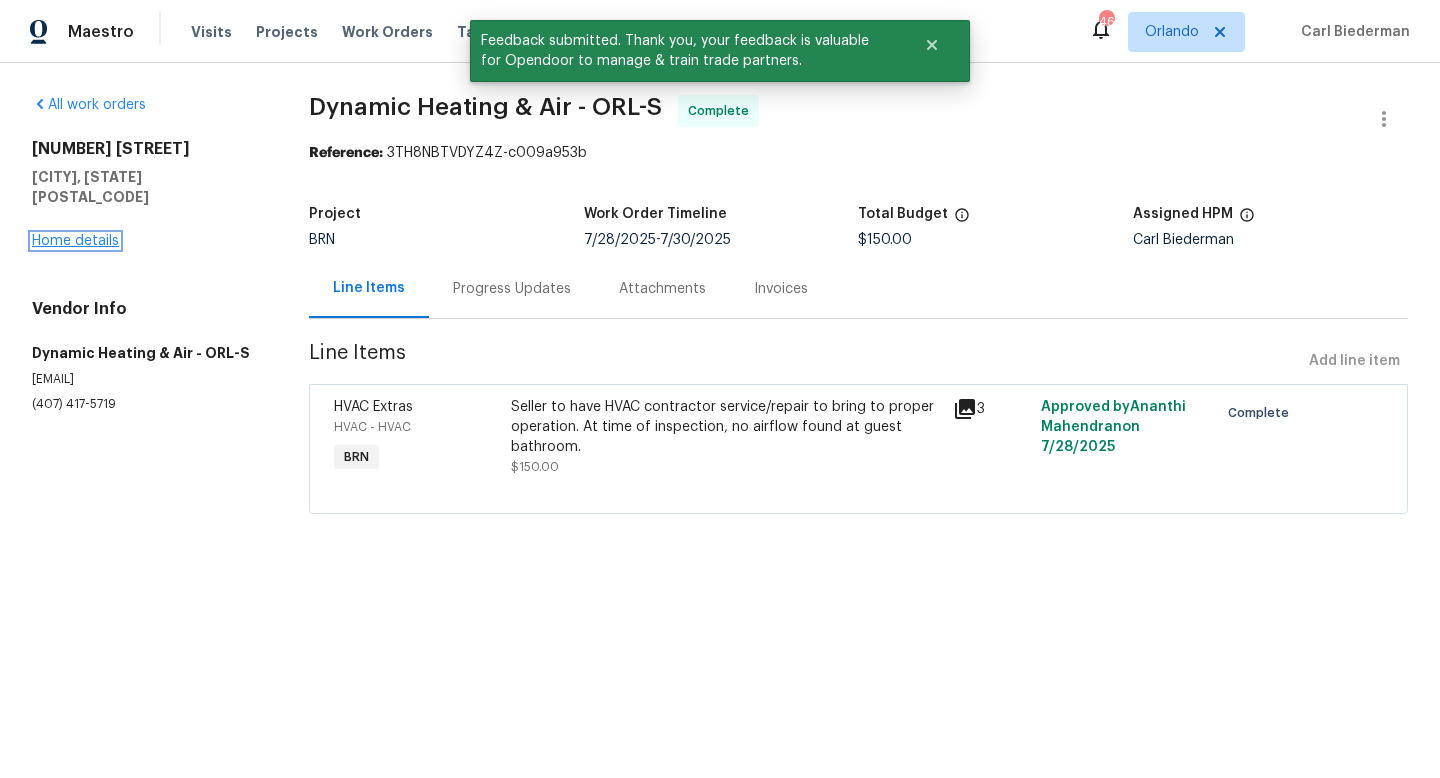 click on "Home details" at bounding box center [75, 241] 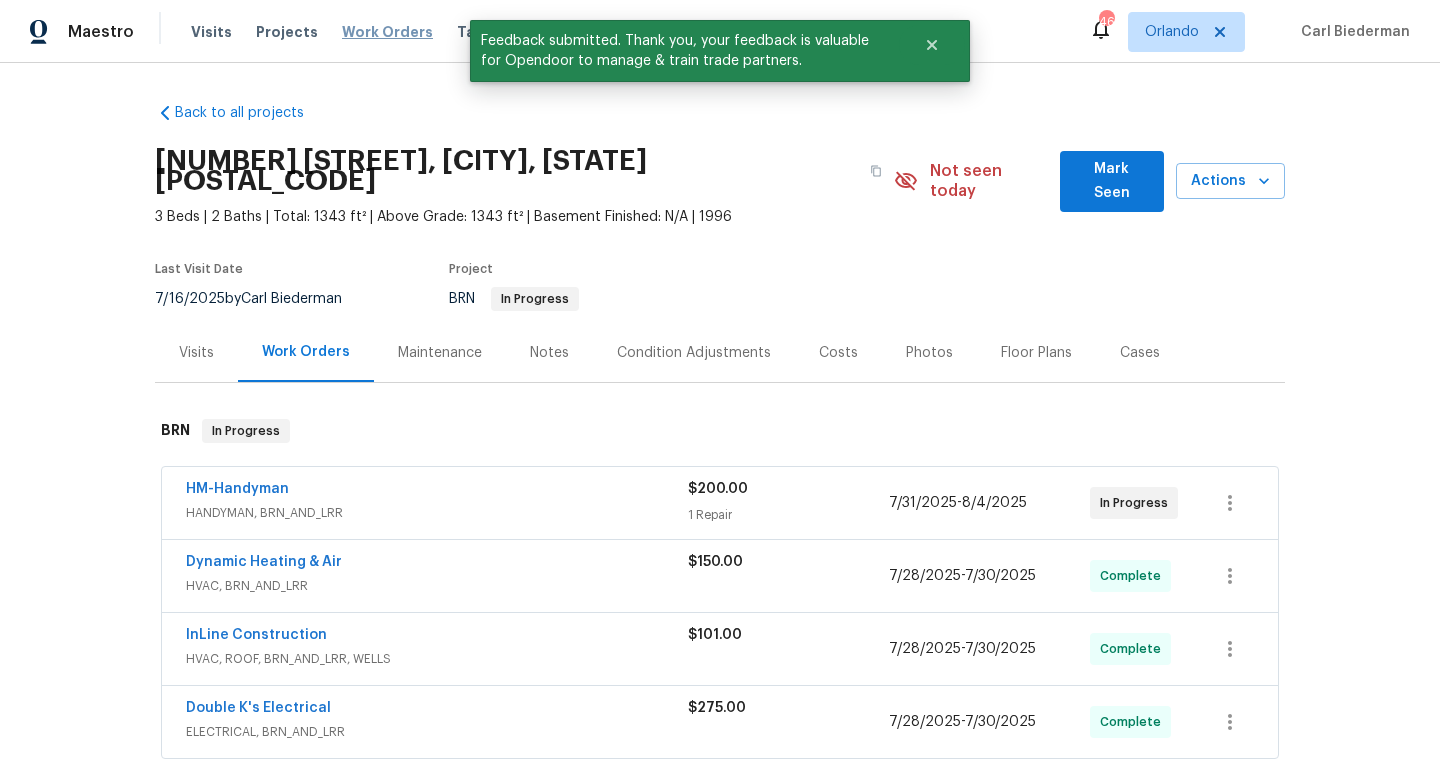 click on "Work Orders" at bounding box center [387, 32] 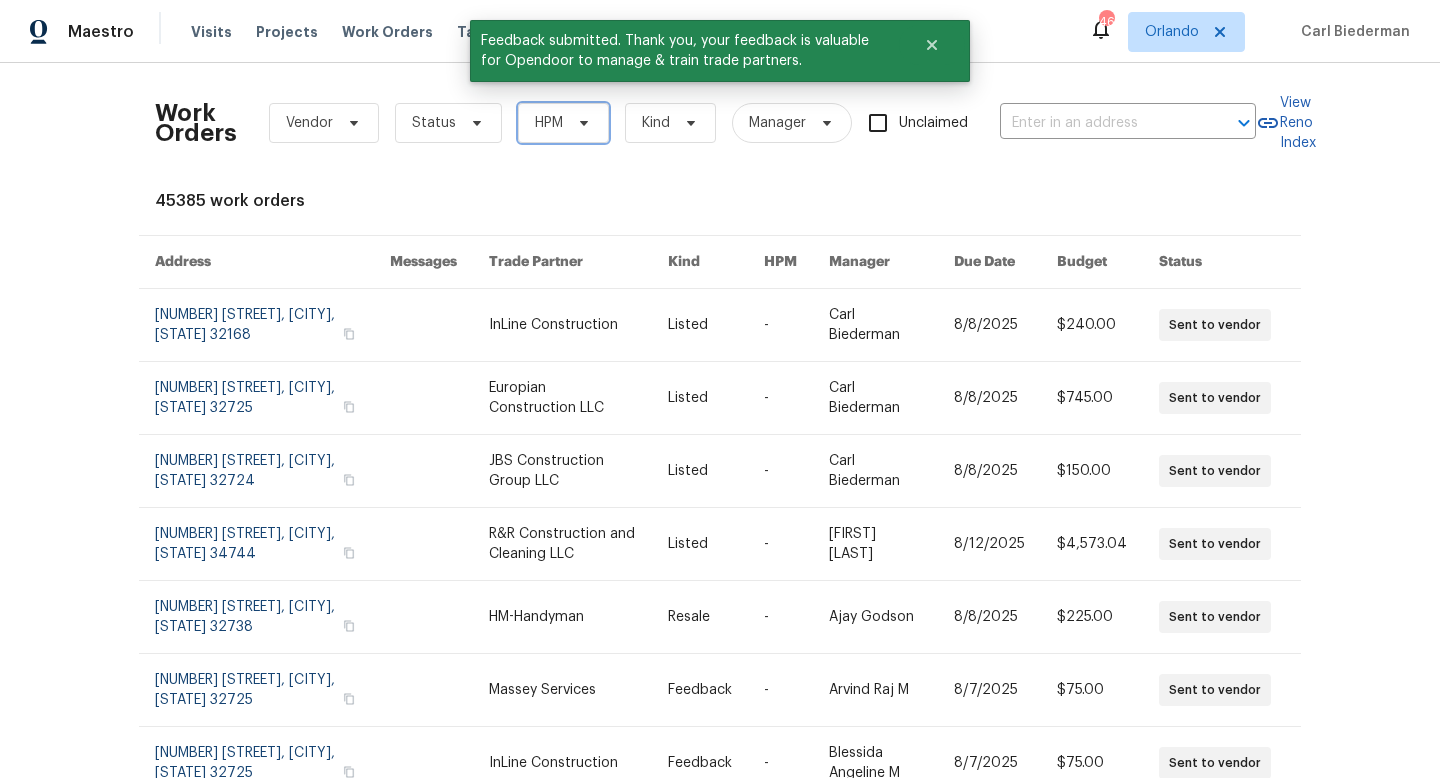 click on "HPM" at bounding box center [563, 123] 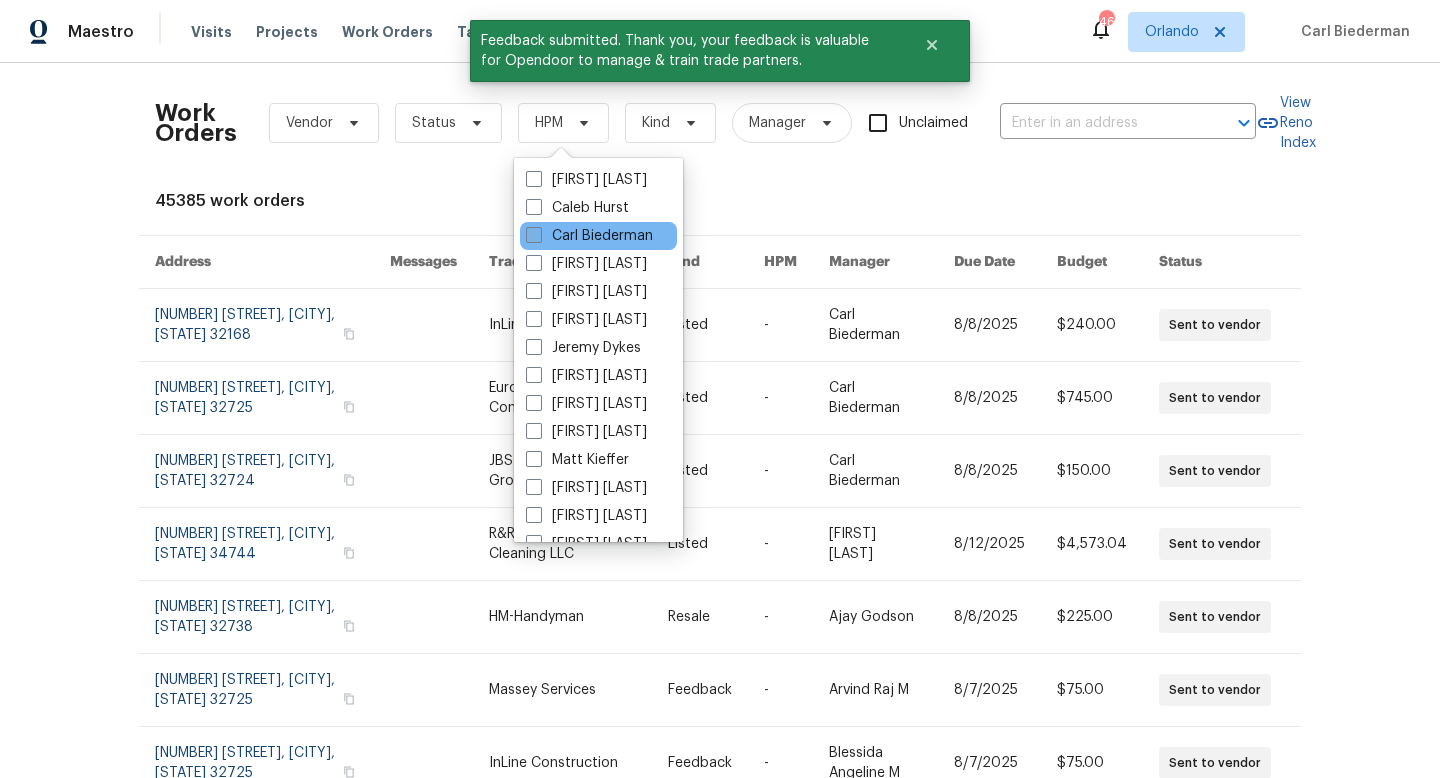 click at bounding box center [534, 235] 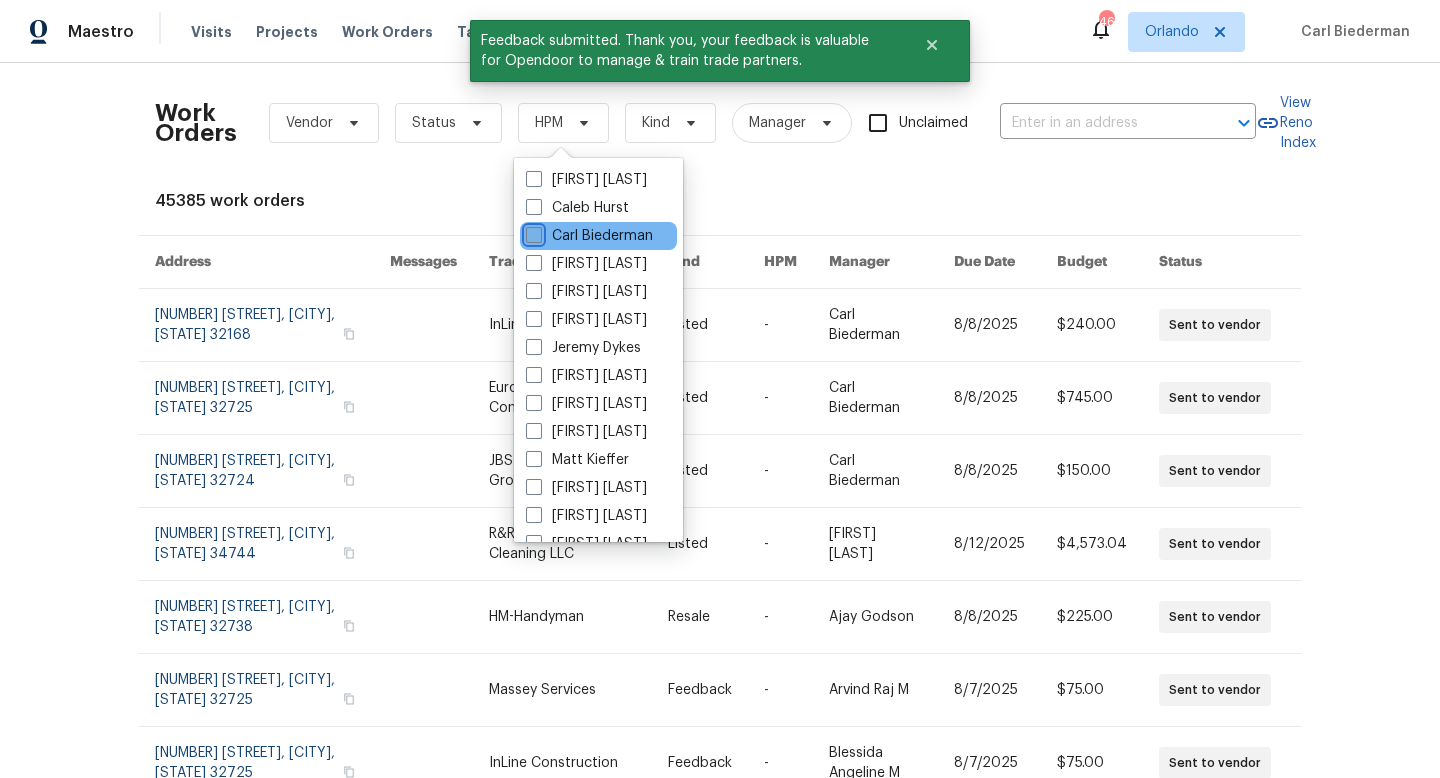 click on "Carl Biederman" at bounding box center [532, 232] 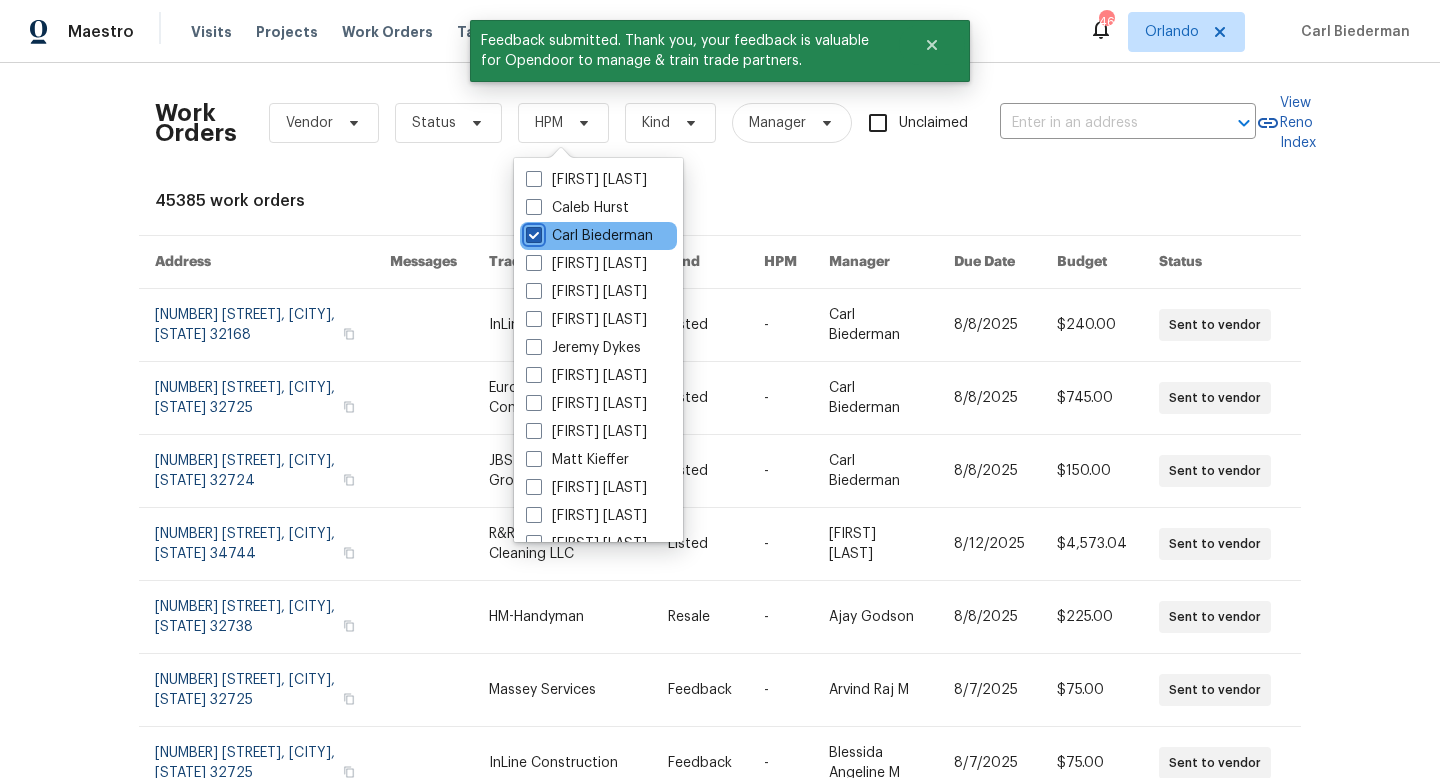 checkbox on "true" 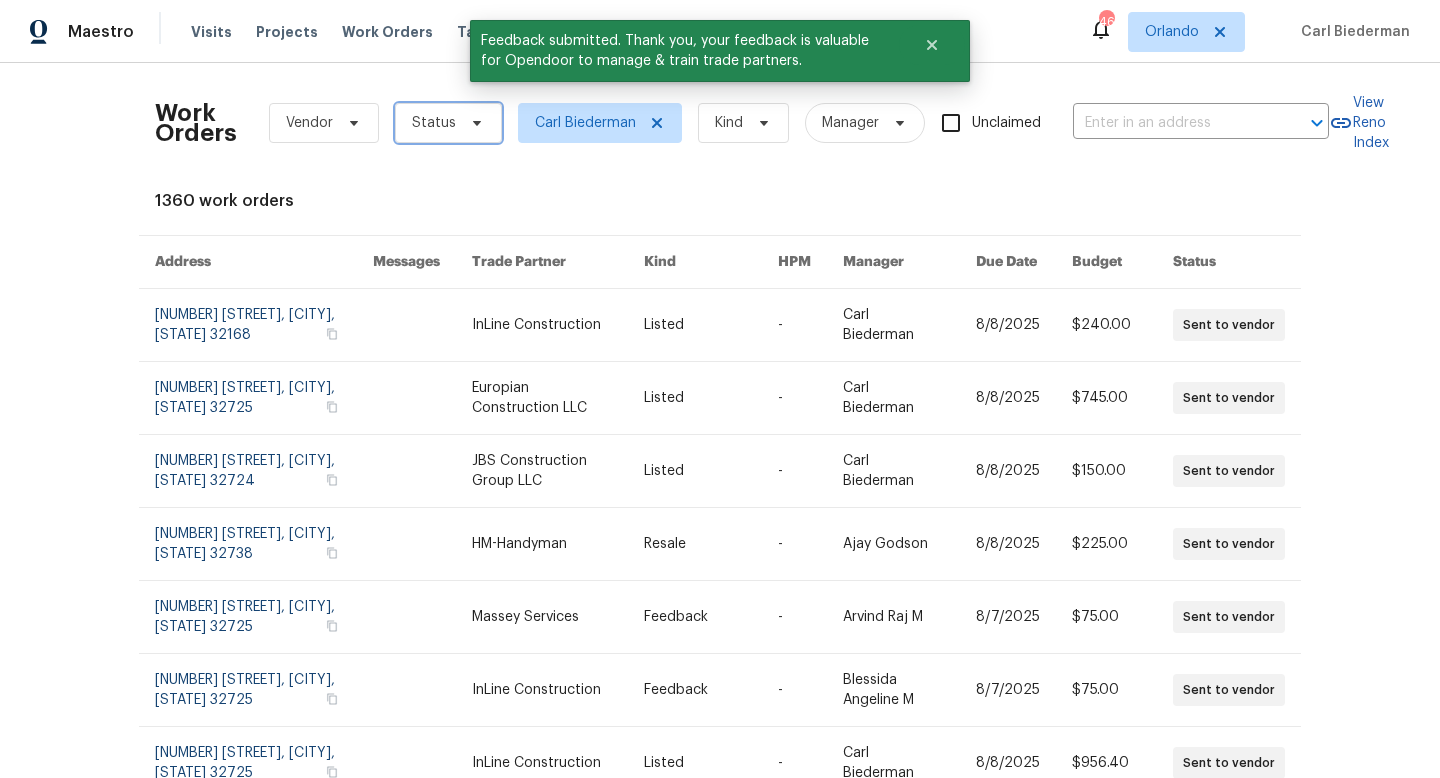 click on "Status" at bounding box center [448, 123] 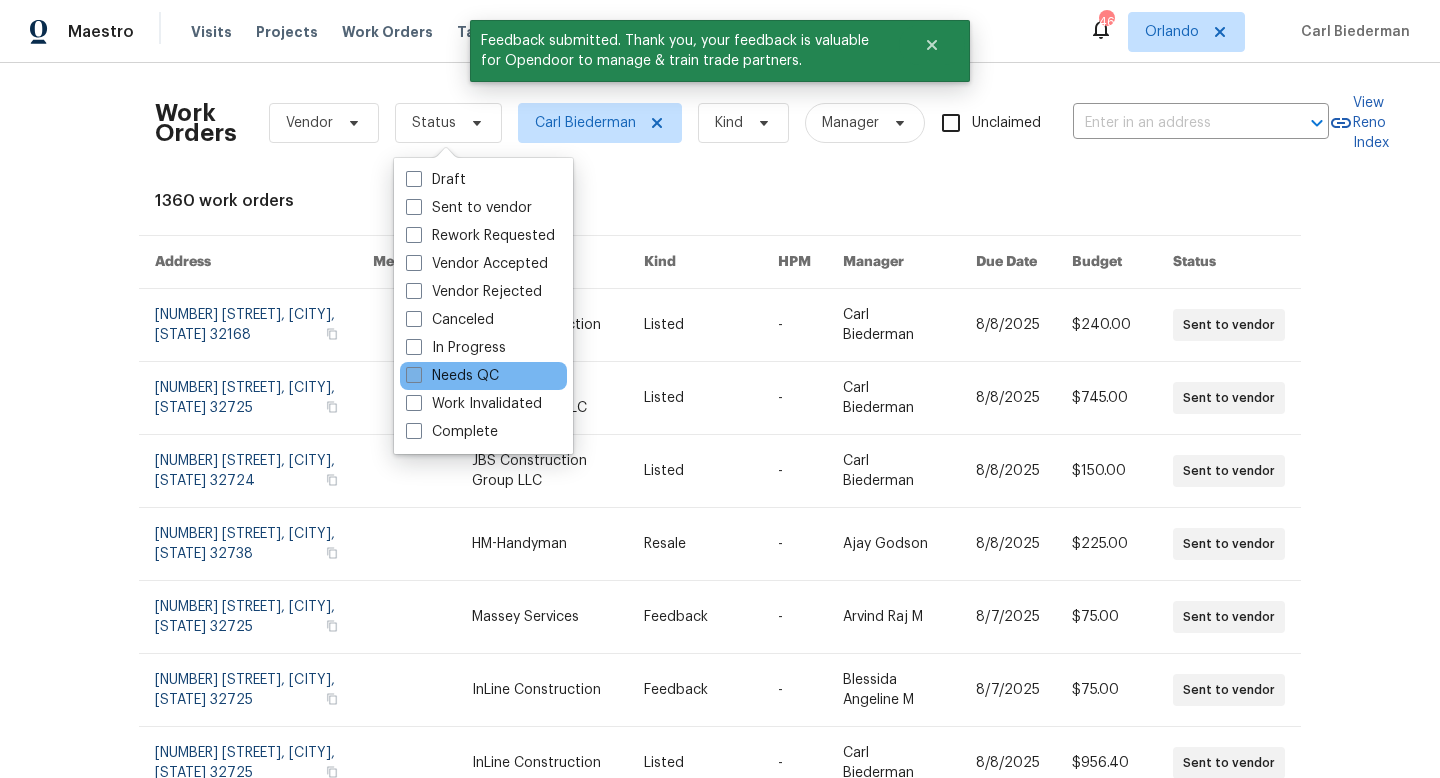 click on "Needs QC" at bounding box center (452, 376) 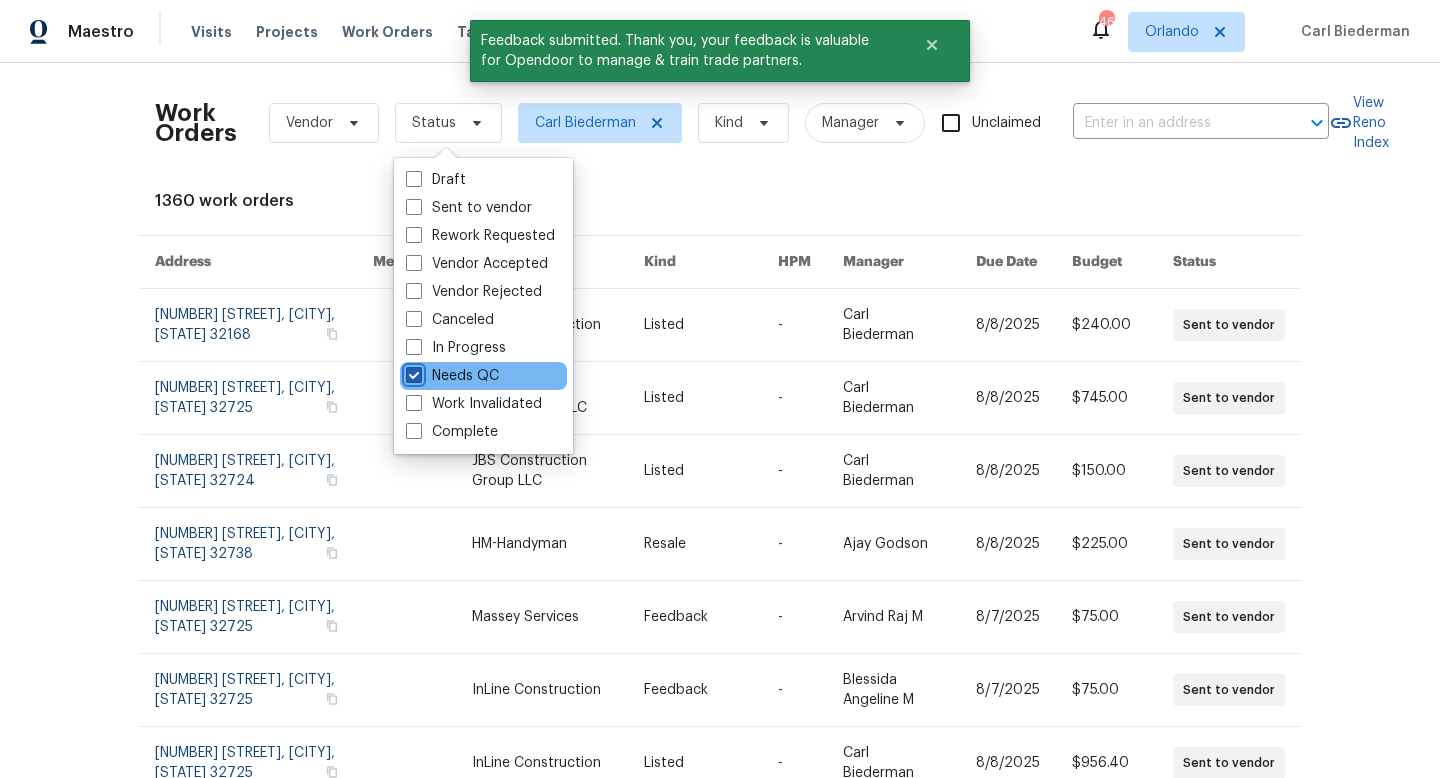 checkbox on "true" 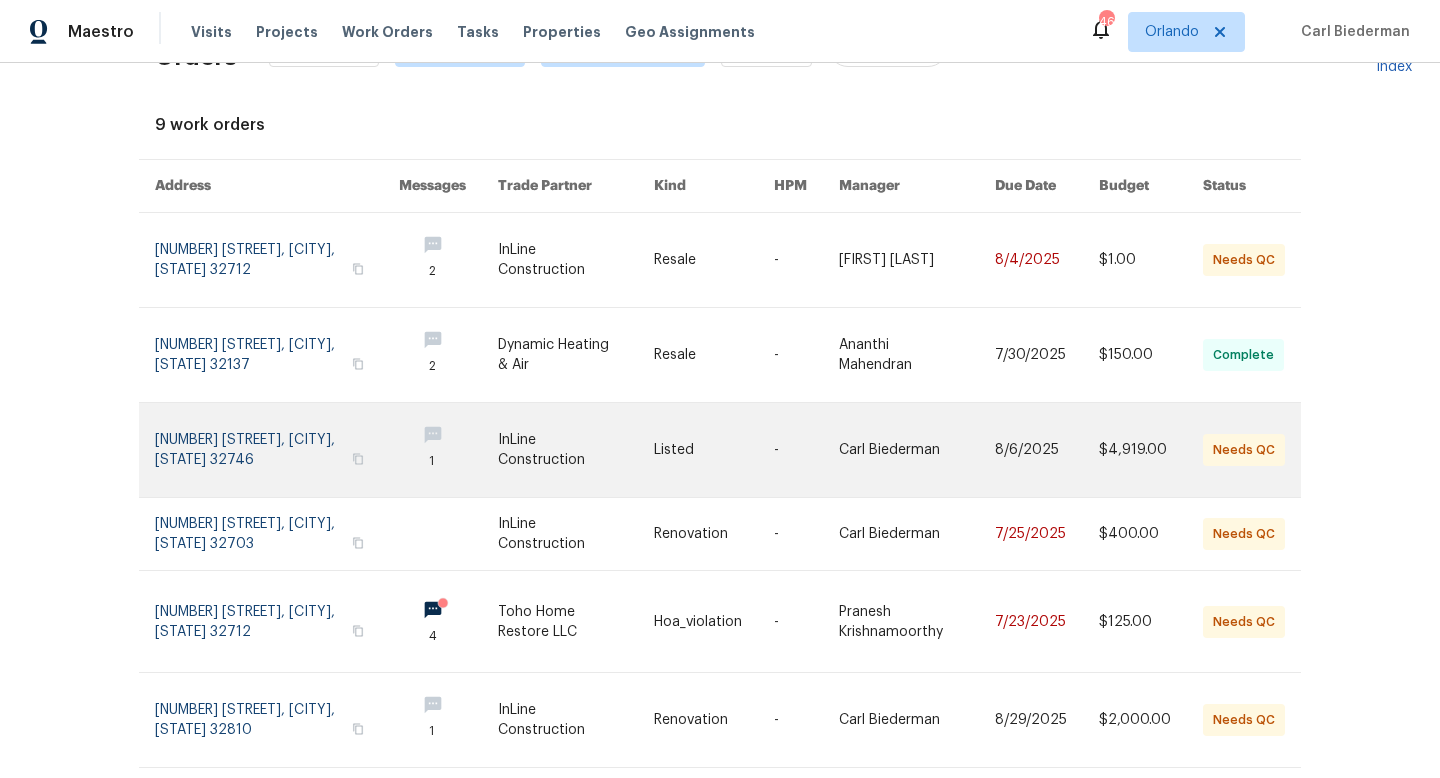 scroll, scrollTop: 78, scrollLeft: 0, axis: vertical 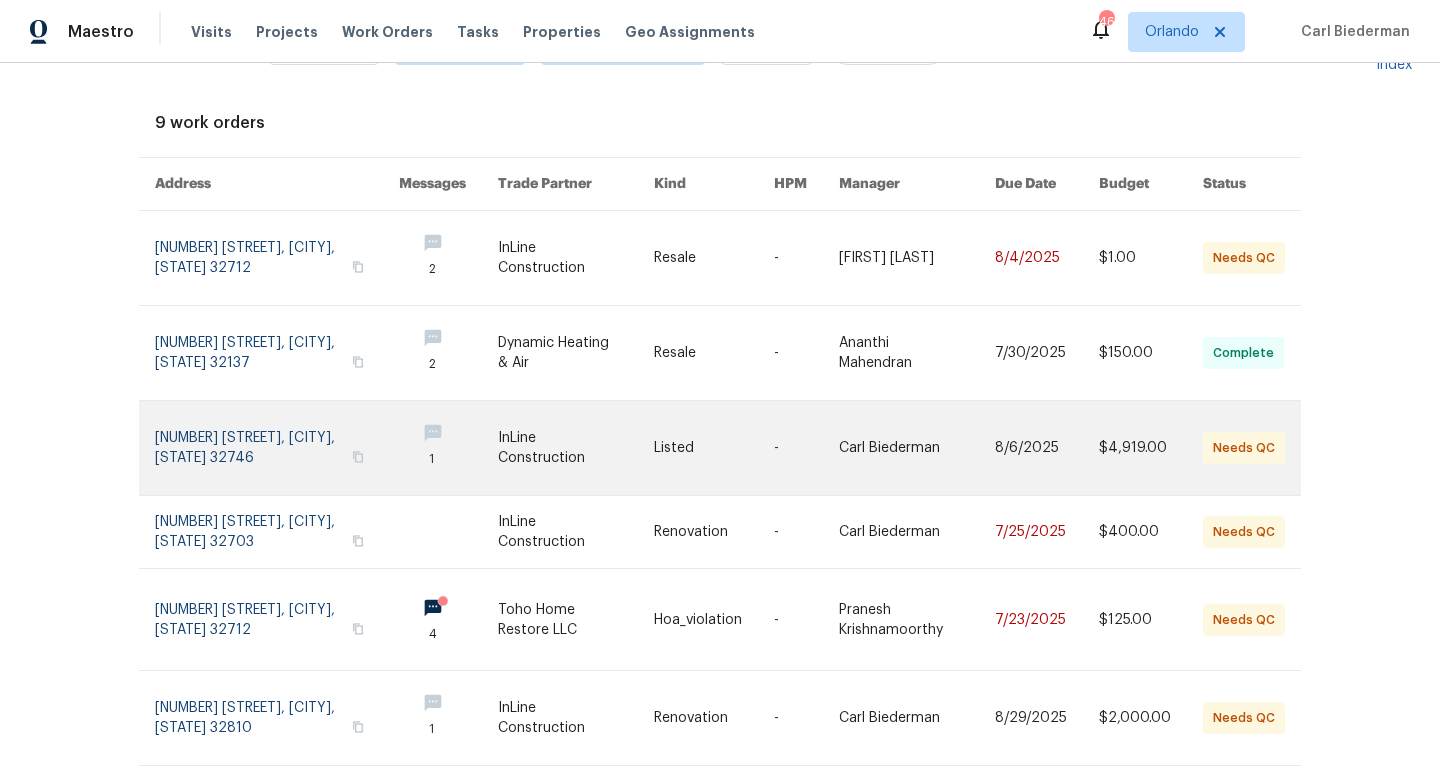 click at bounding box center [576, 448] 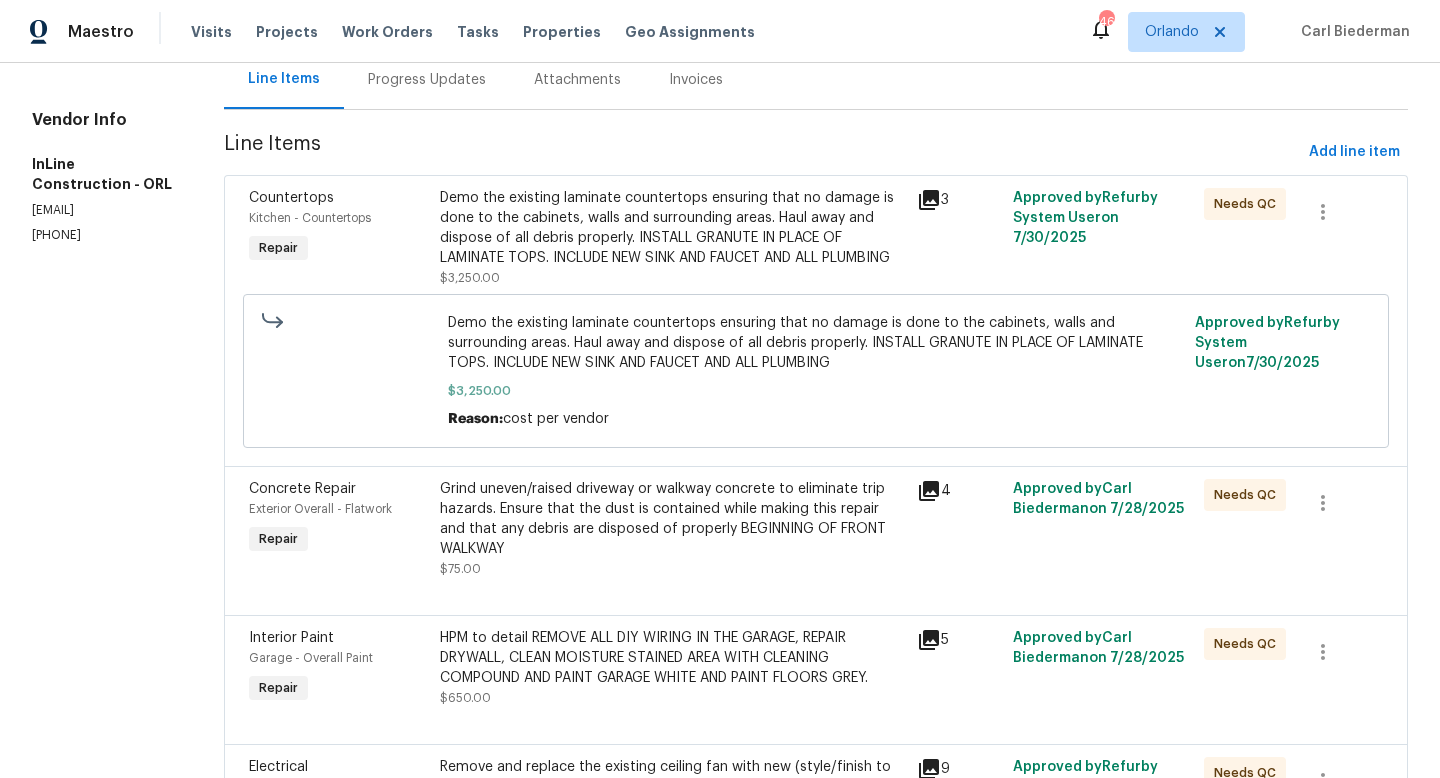 scroll, scrollTop: 179, scrollLeft: 0, axis: vertical 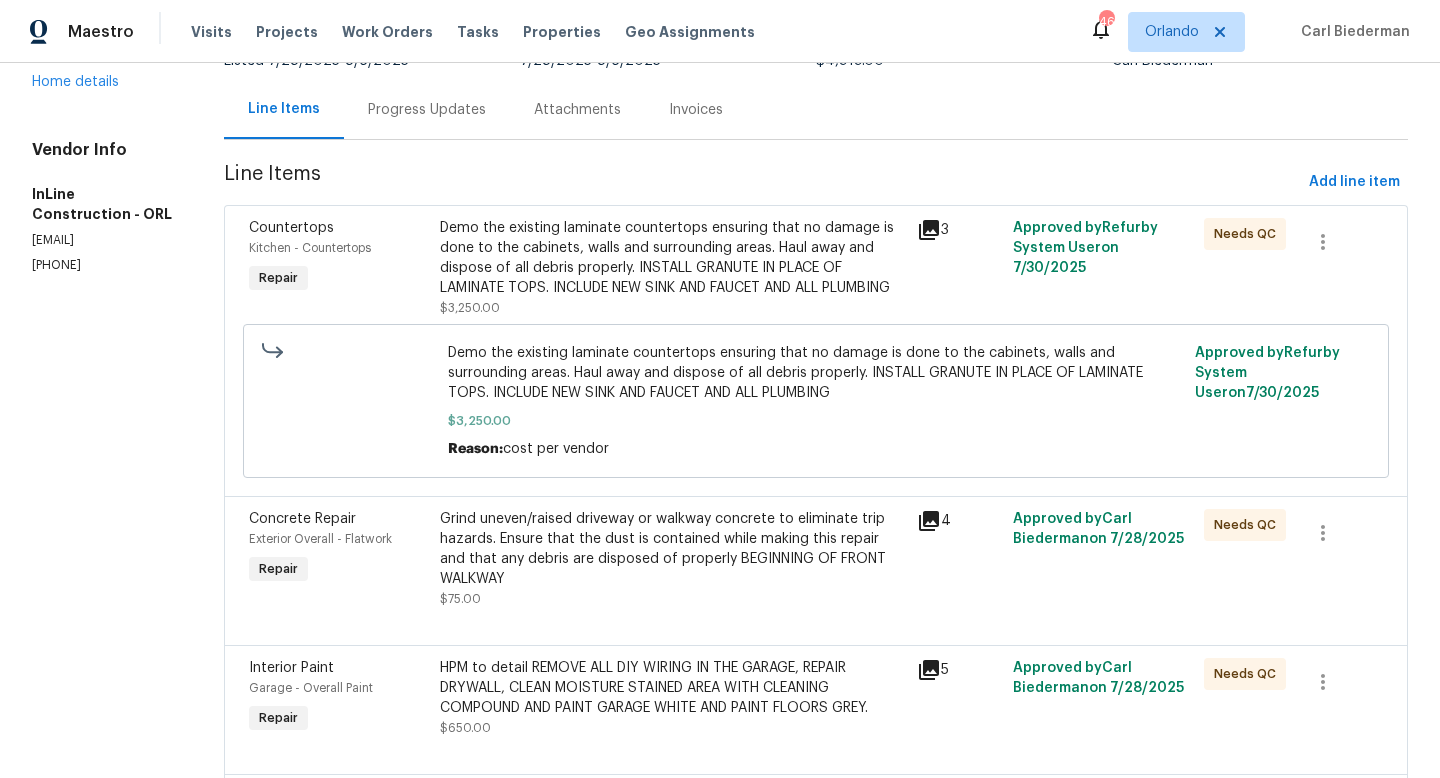 click on "Demo the existing laminate countertops ensuring that no damage is done to the cabinets, walls and surrounding areas. Haul away and dispose of all debris properly.
INSTALL GRANUTE IN PLACE OF LAMINATE TOPS. INCLUDE NEW SINK AND FAUCET AND ALL PLUMBING" at bounding box center (673, 258) 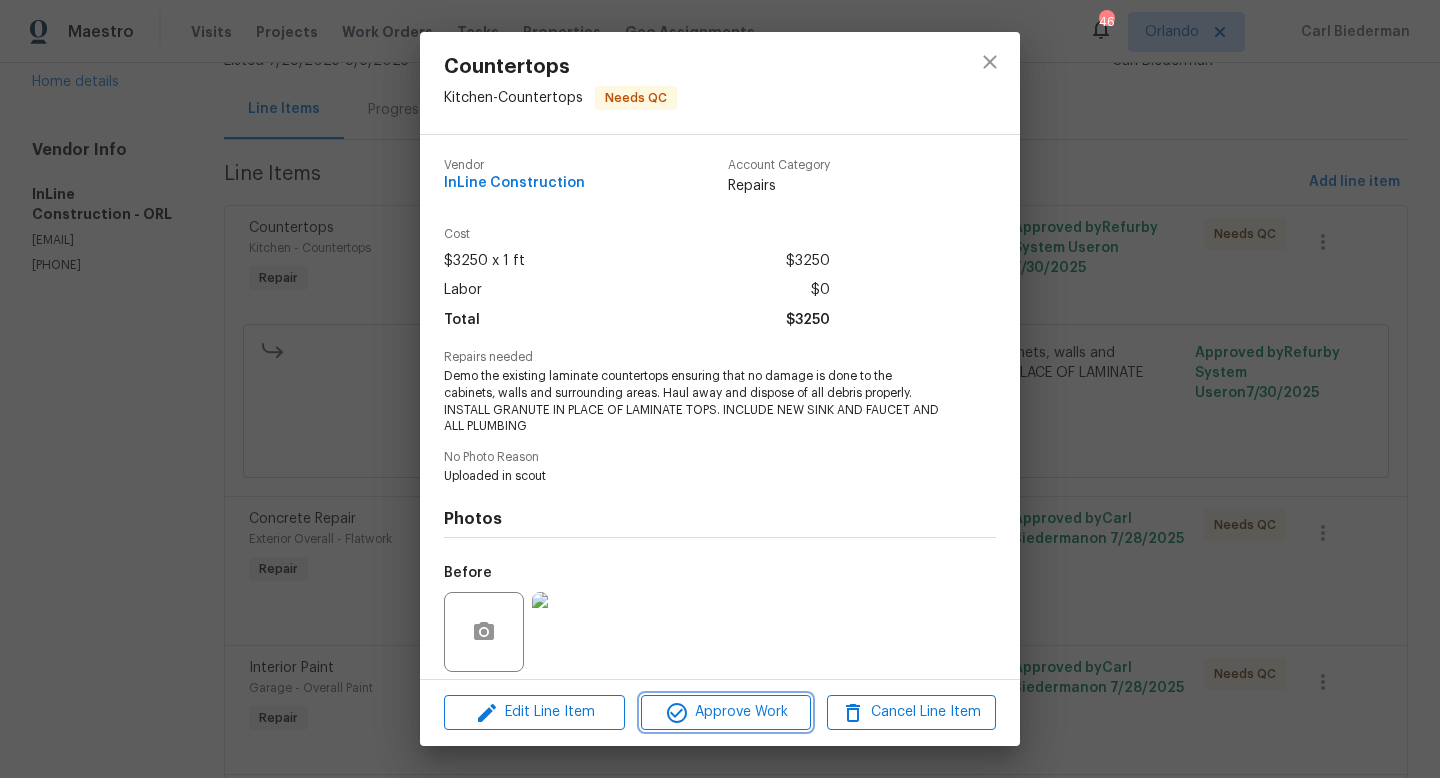 click on "Approve Work" at bounding box center [725, 712] 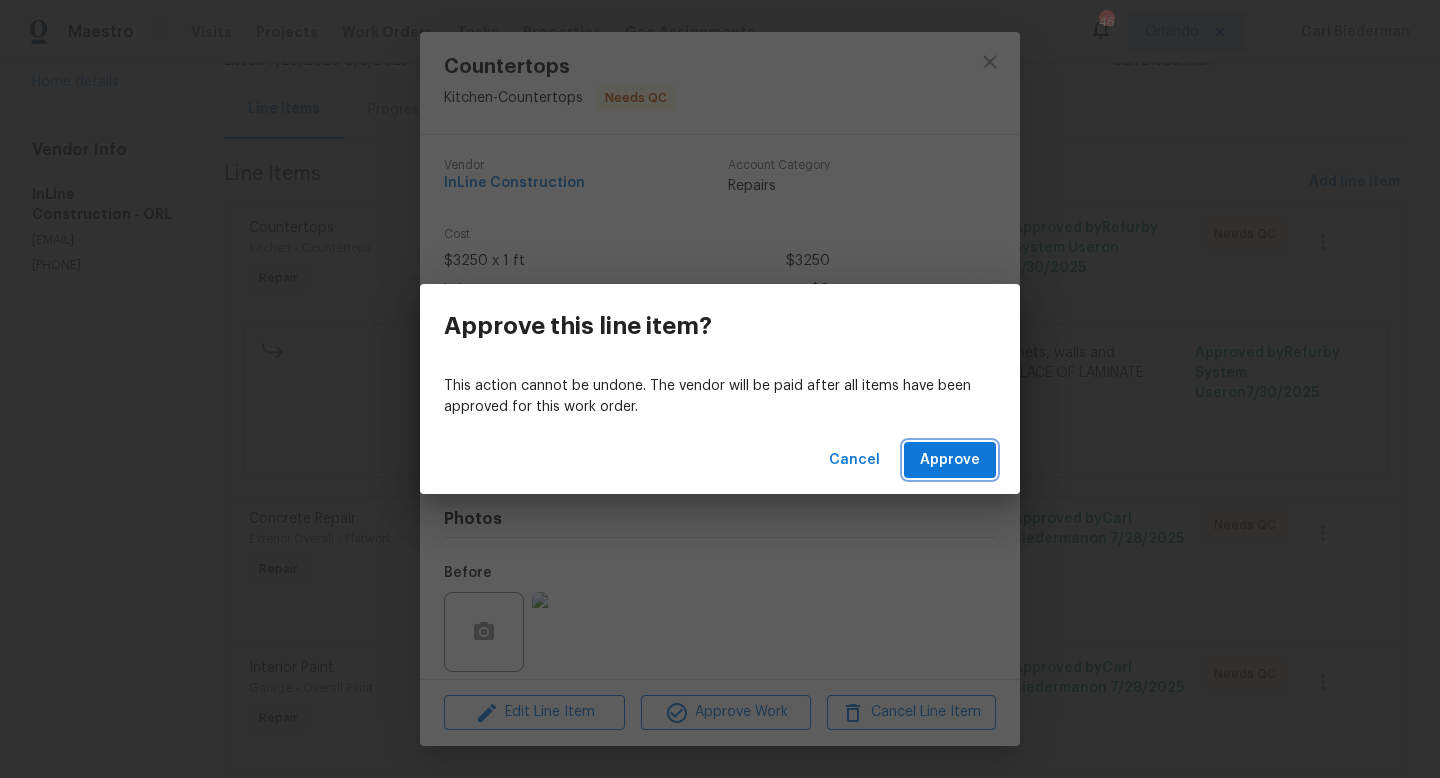 click on "Approve" at bounding box center [950, 460] 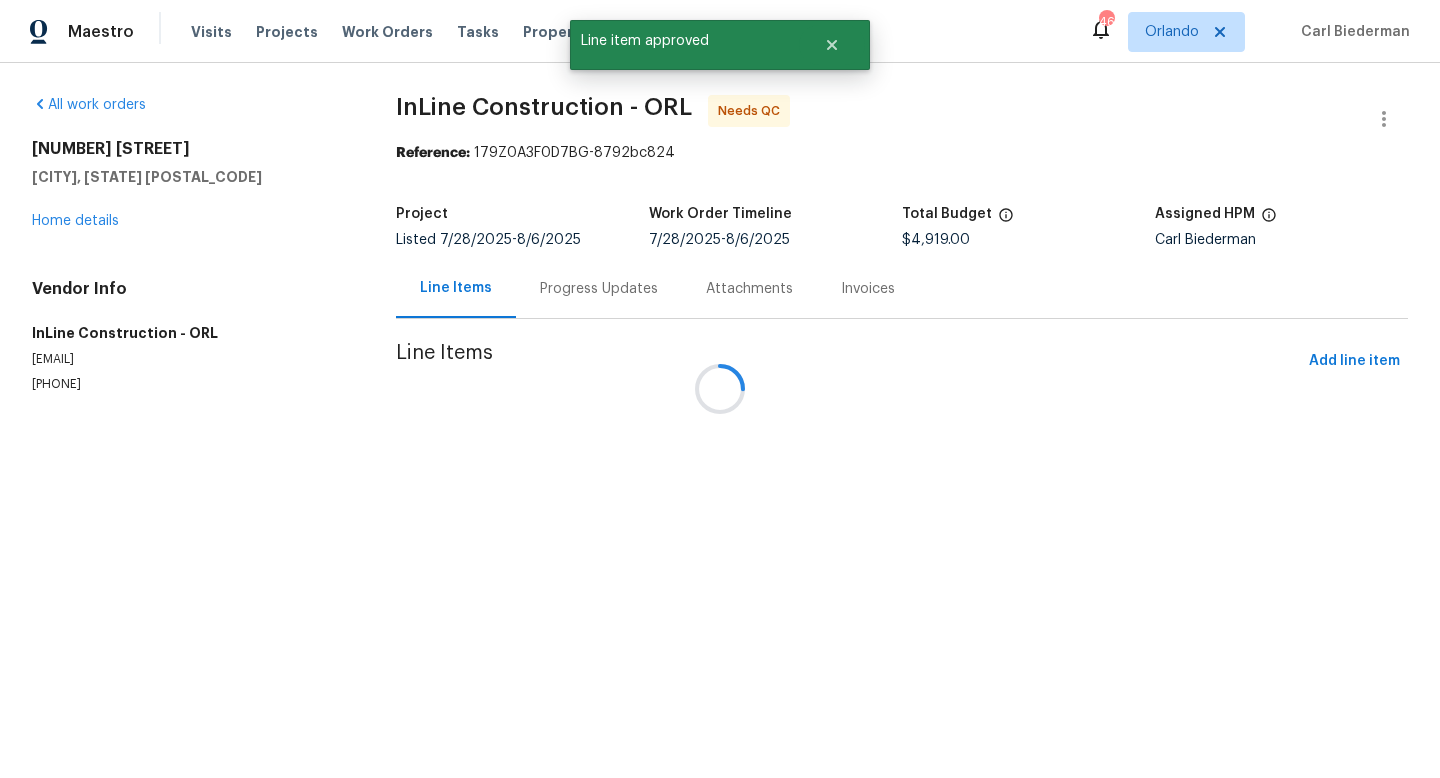 scroll, scrollTop: 0, scrollLeft: 0, axis: both 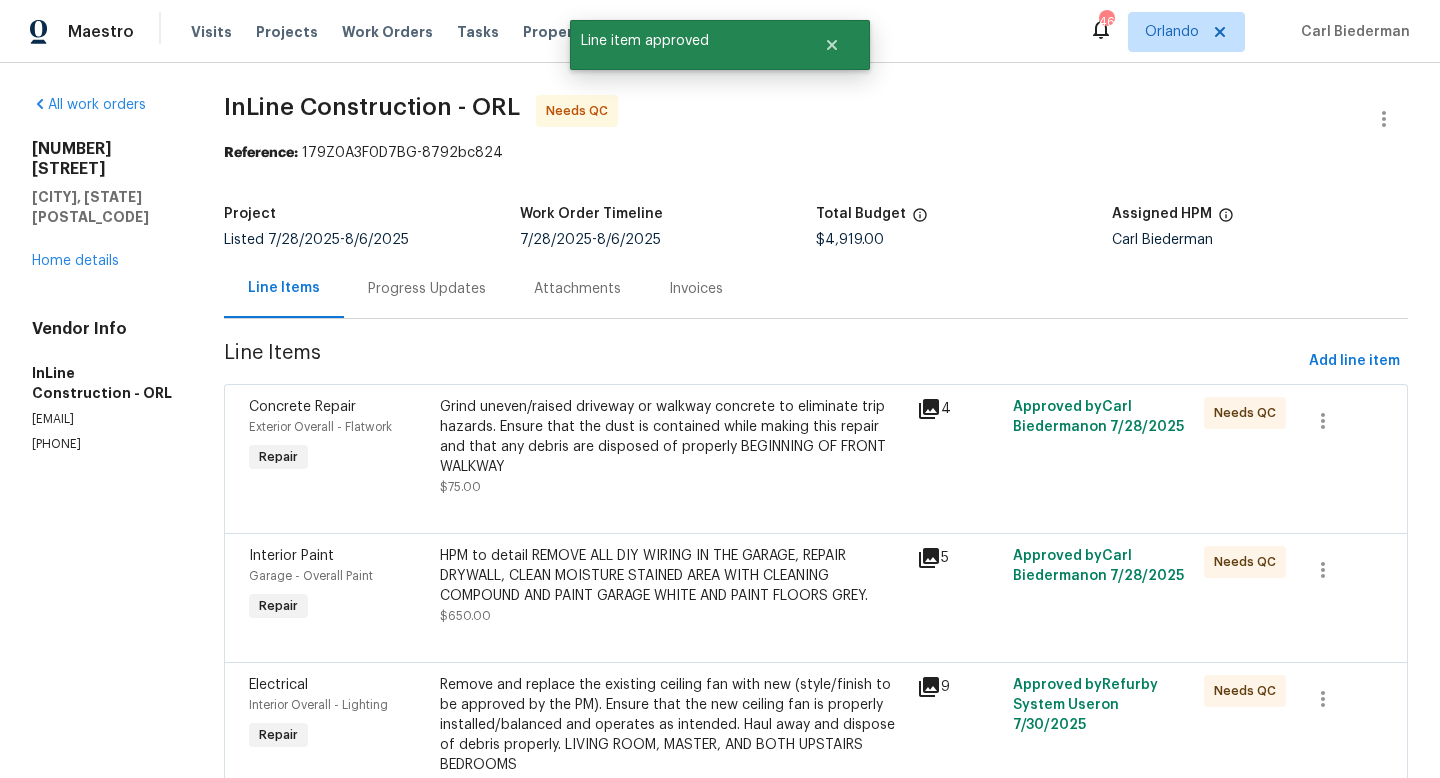click on "Grind uneven/raised driveway or walkway concrete to eliminate trip hazards. Ensure that the dust is contained while making this repair and that any debris are disposed of properly
BEGINNING OF FRONT WALKWAY" at bounding box center (673, 437) 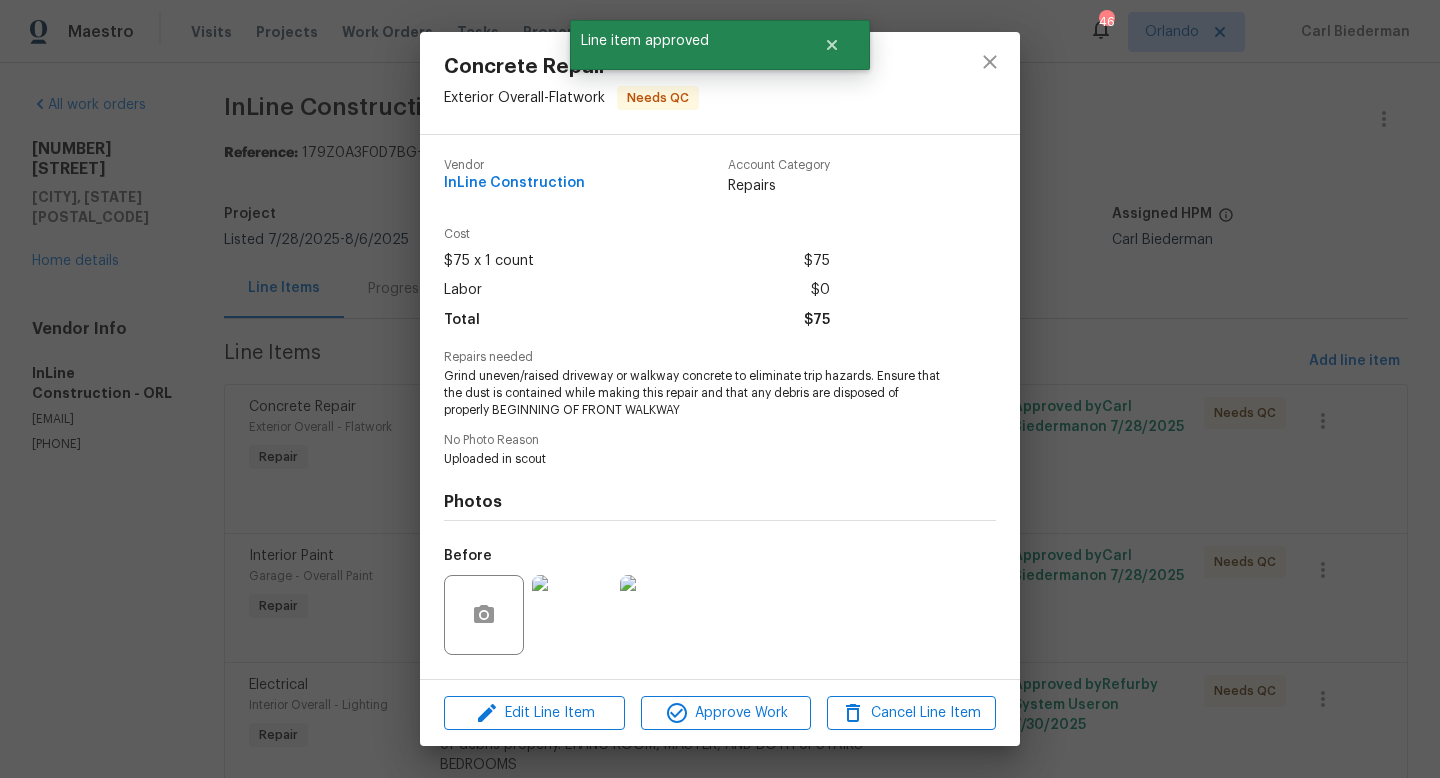 scroll, scrollTop: 29, scrollLeft: 0, axis: vertical 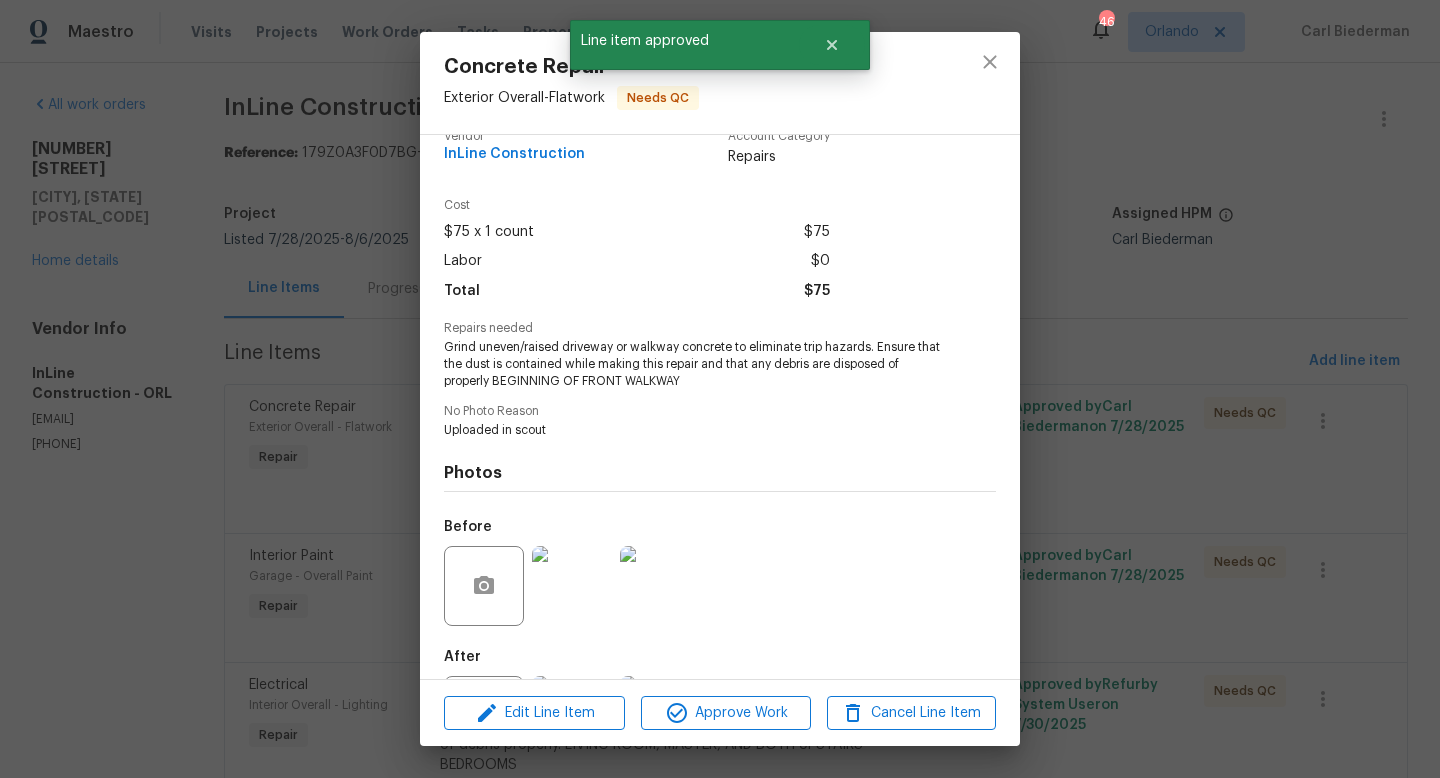 click at bounding box center [572, 586] 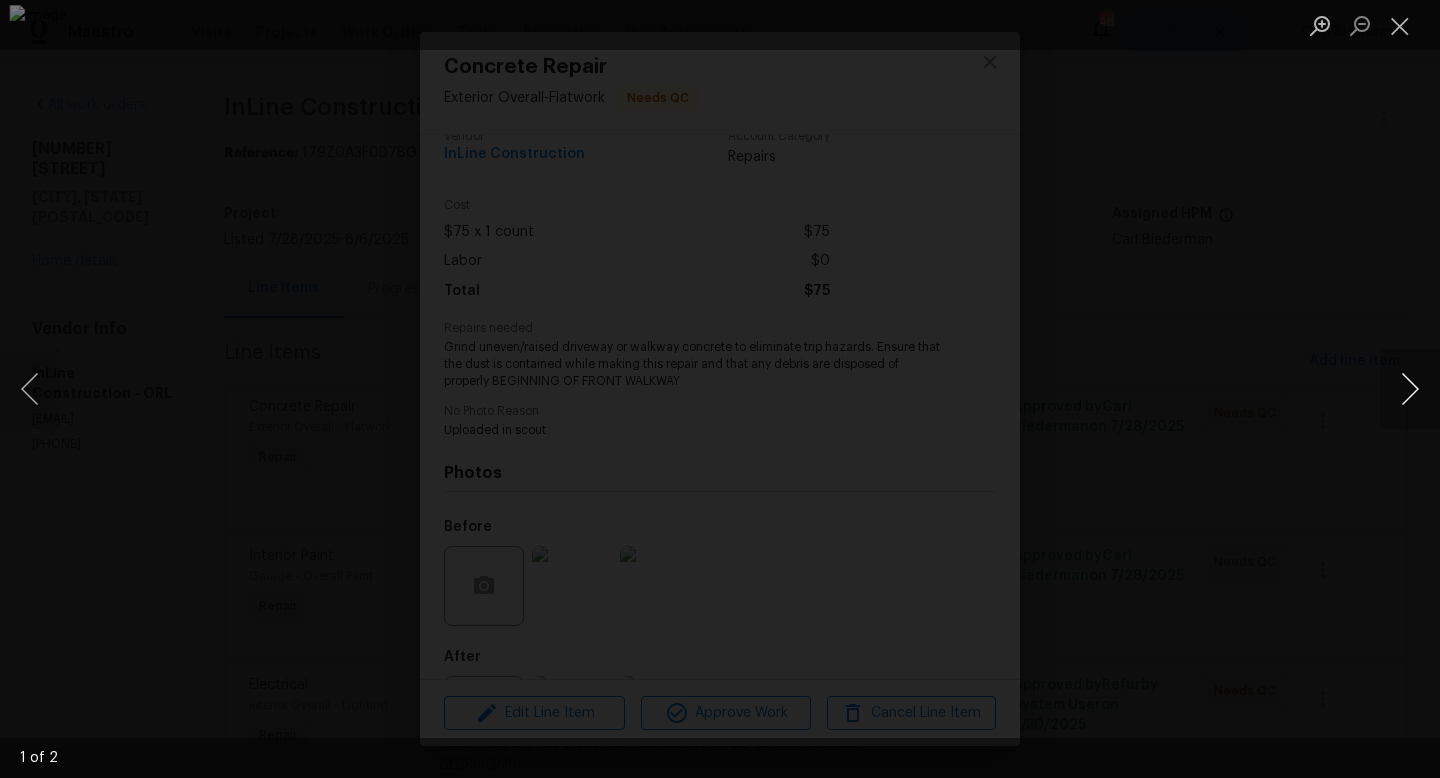 click at bounding box center (1410, 389) 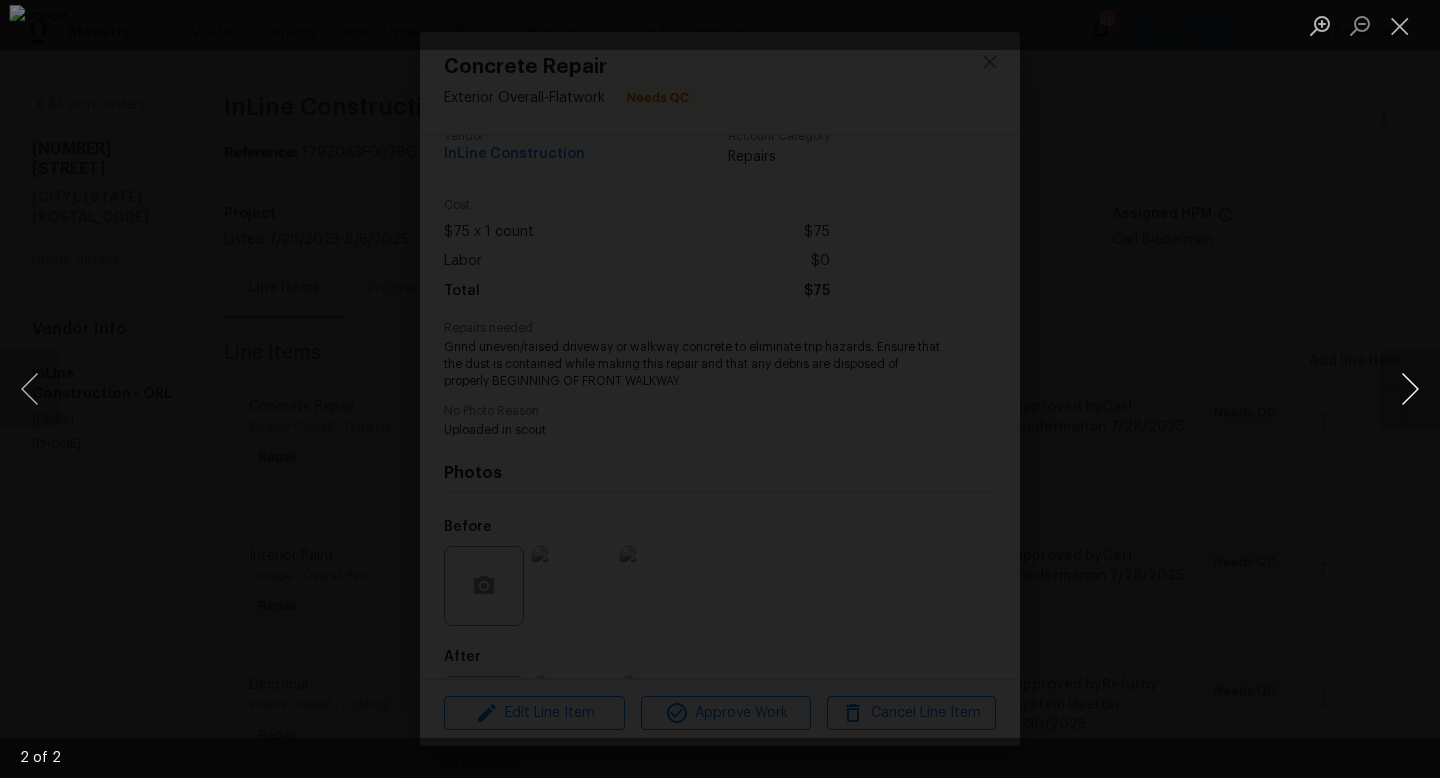 click at bounding box center [1410, 389] 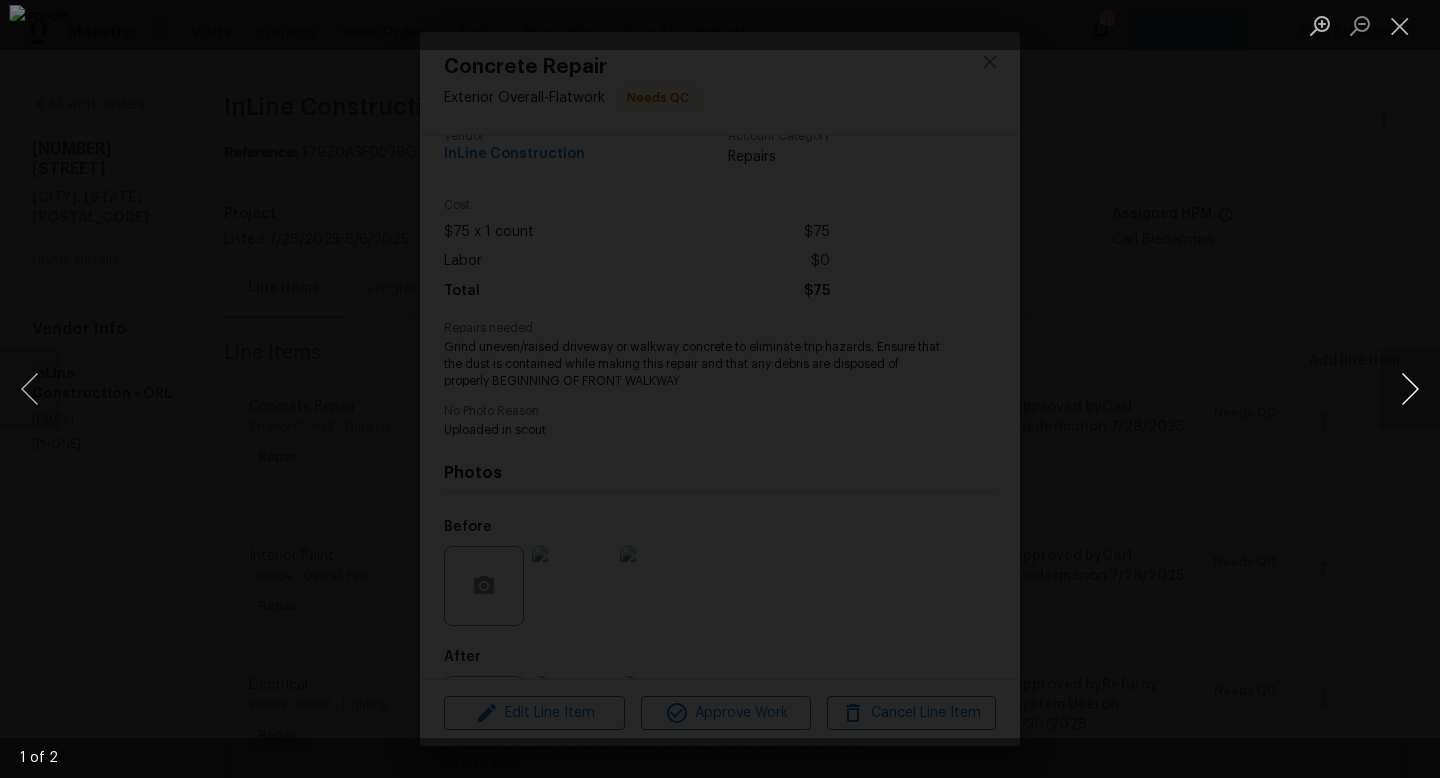 click at bounding box center [1410, 389] 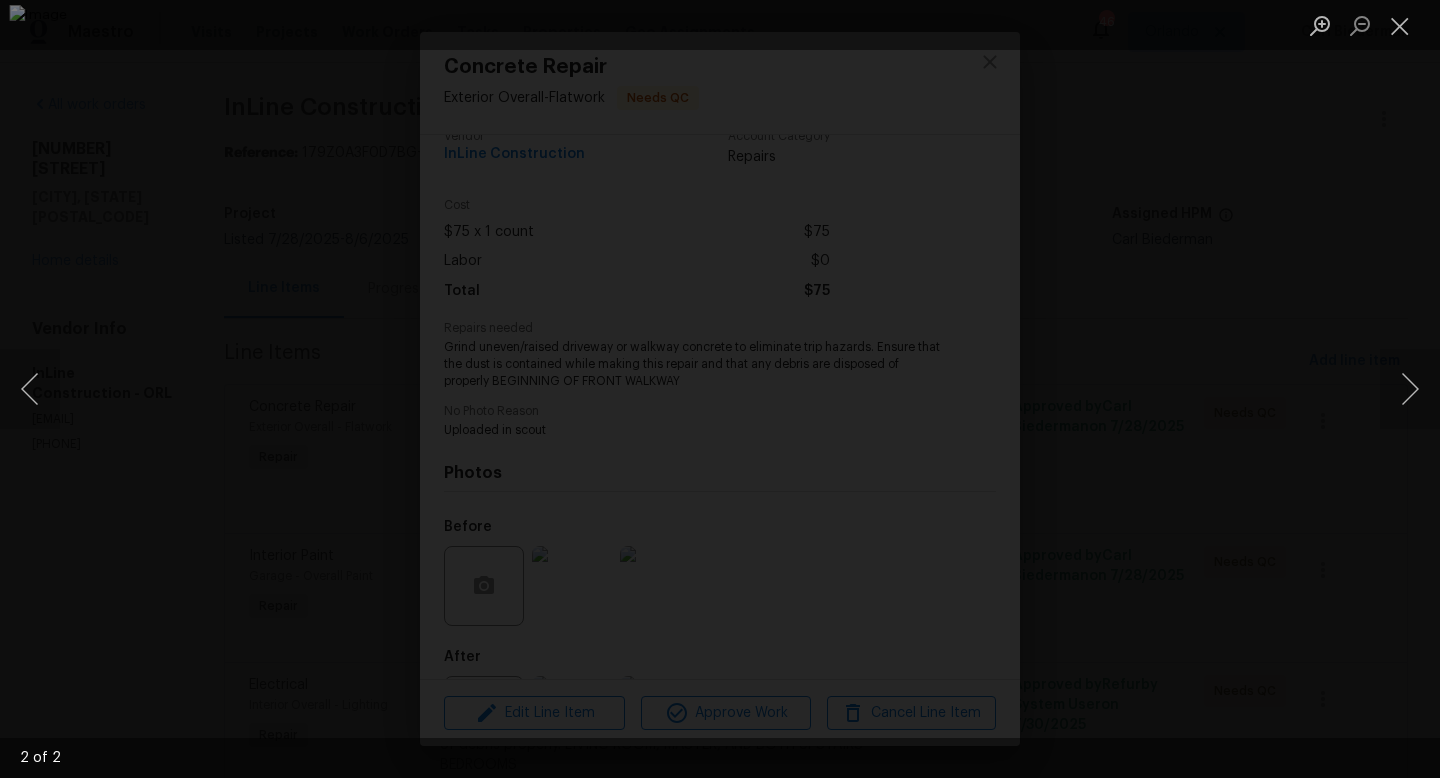 click at bounding box center [1400, 25] 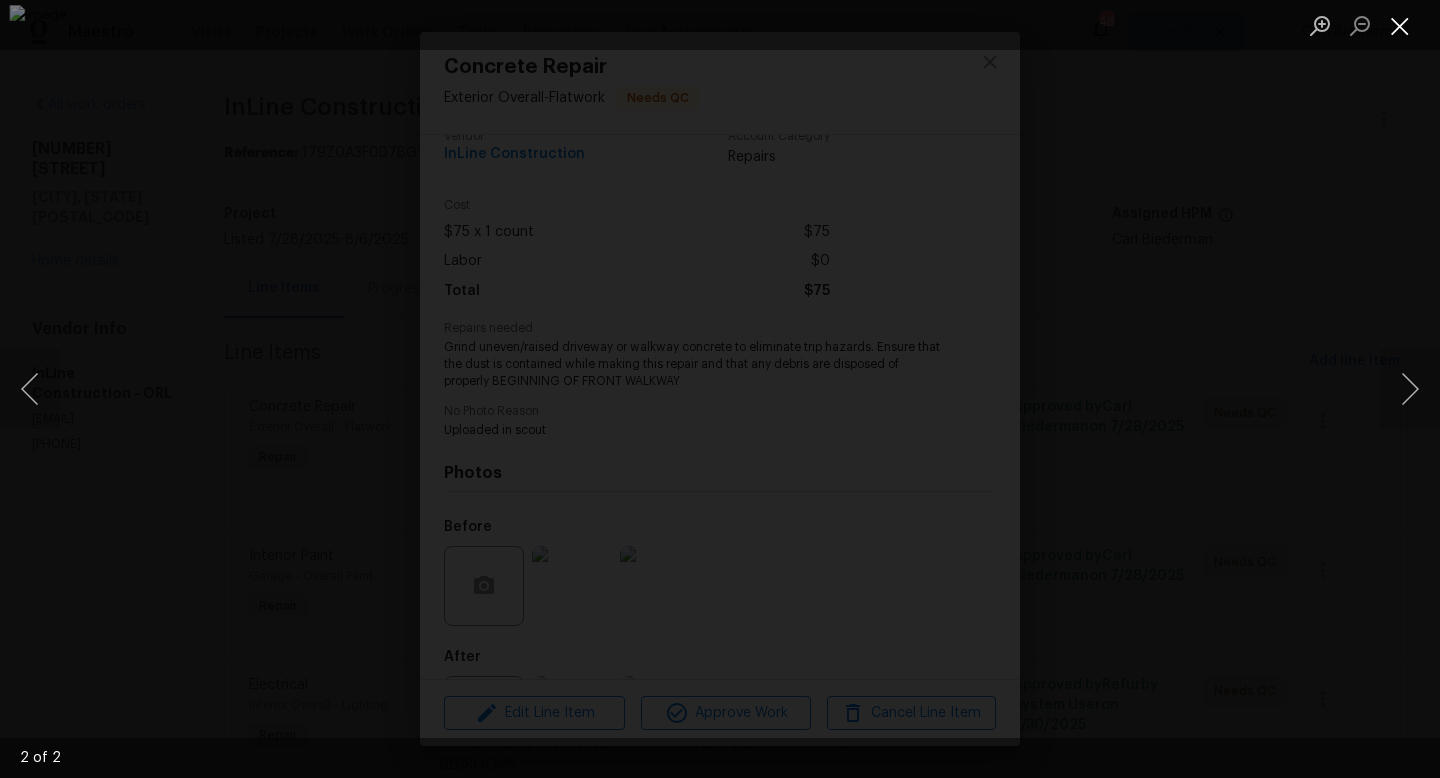 click at bounding box center [1400, 25] 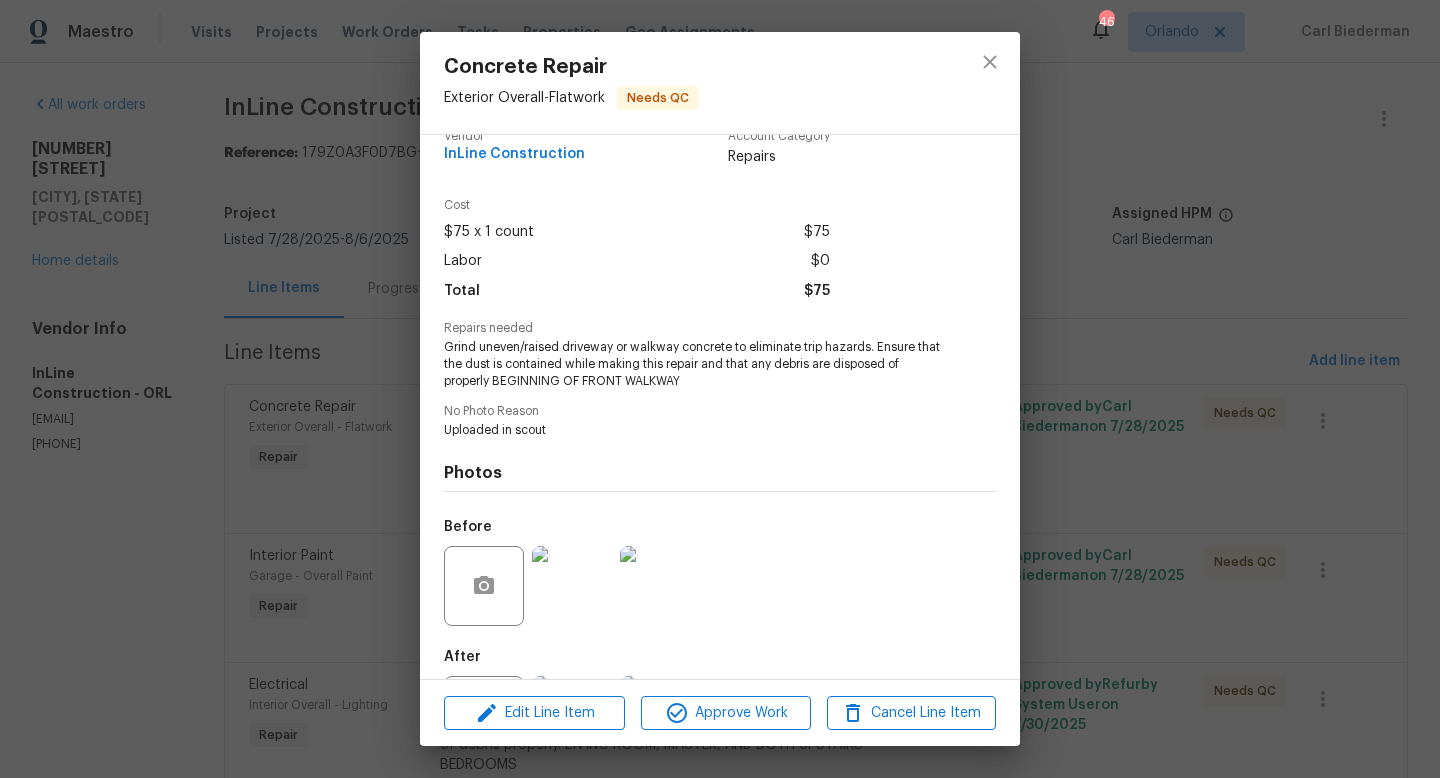 scroll, scrollTop: 126, scrollLeft: 0, axis: vertical 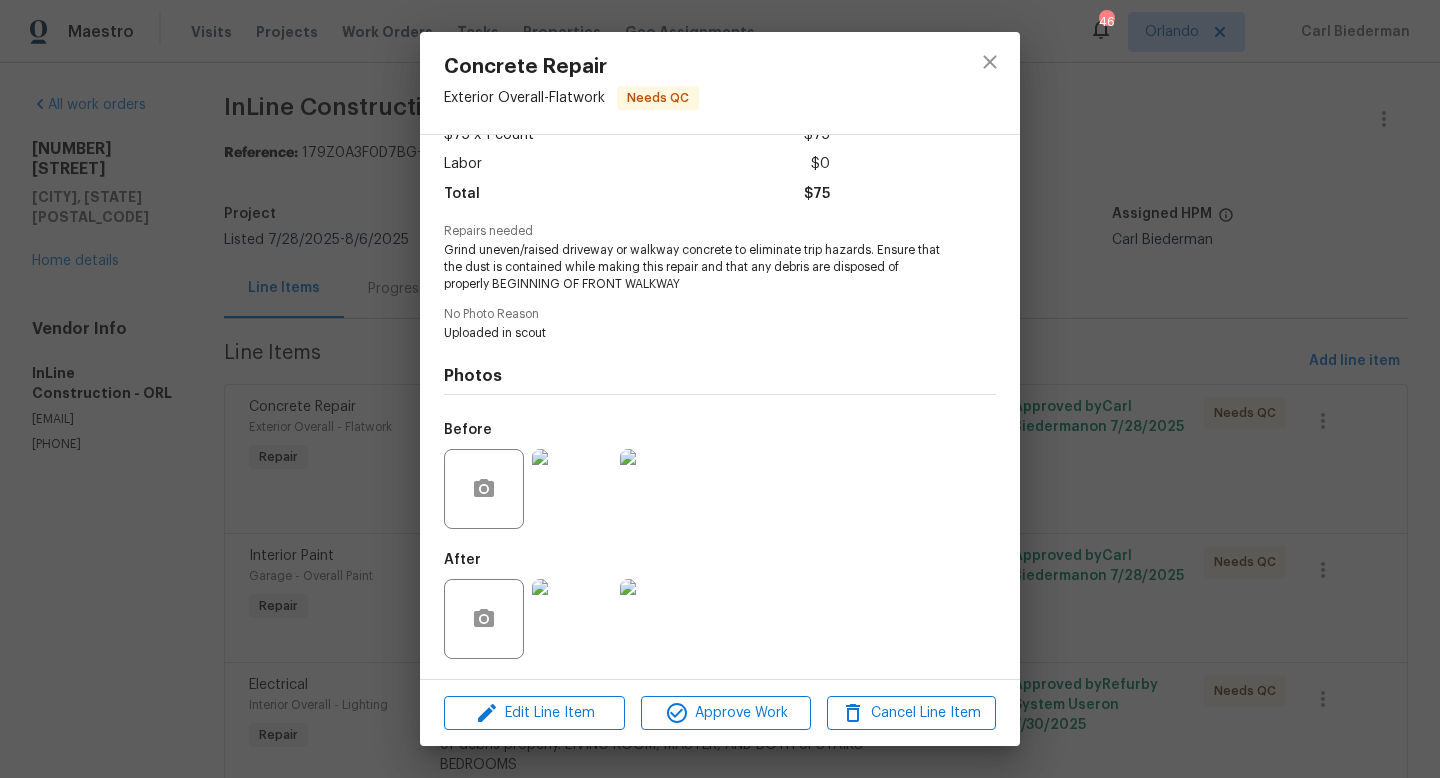 click at bounding box center [572, 619] 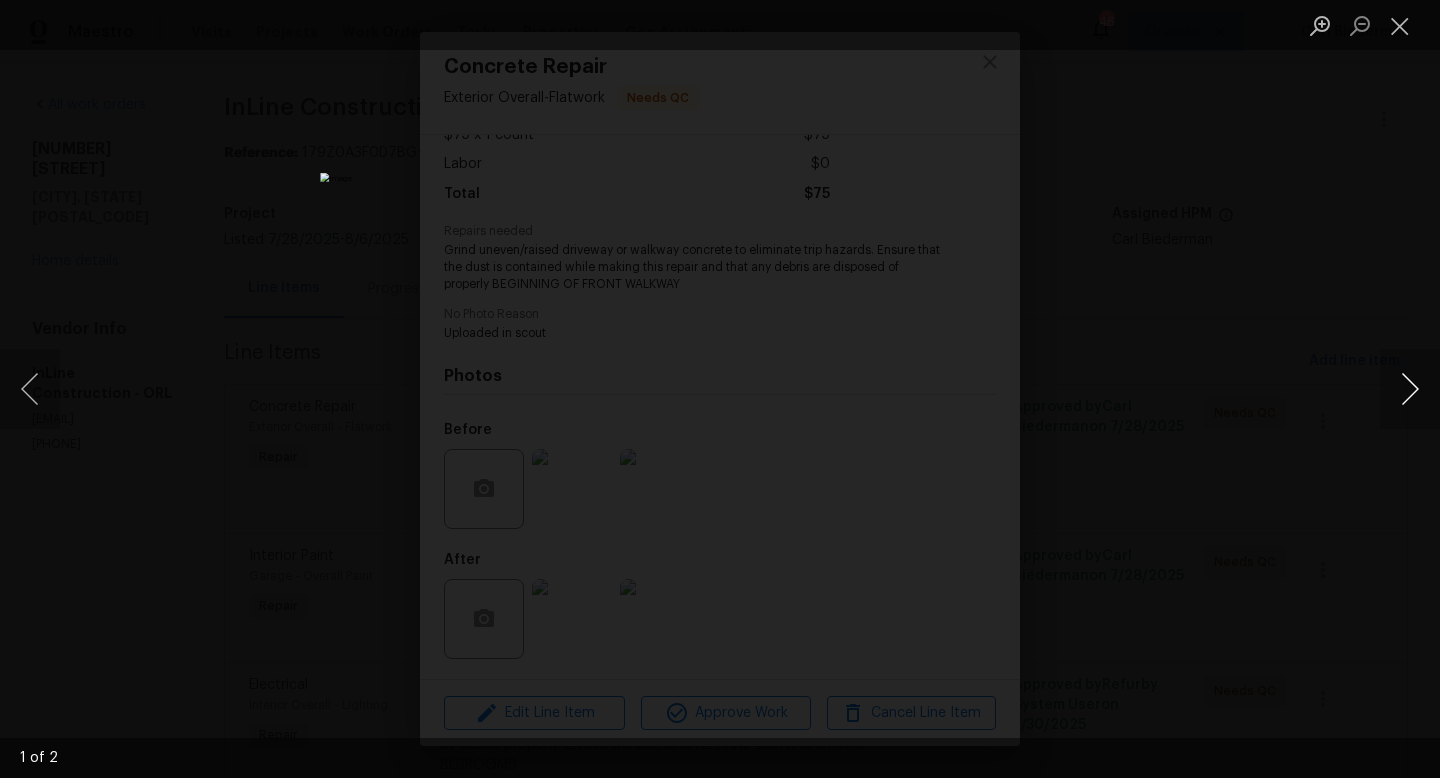 click at bounding box center (1410, 389) 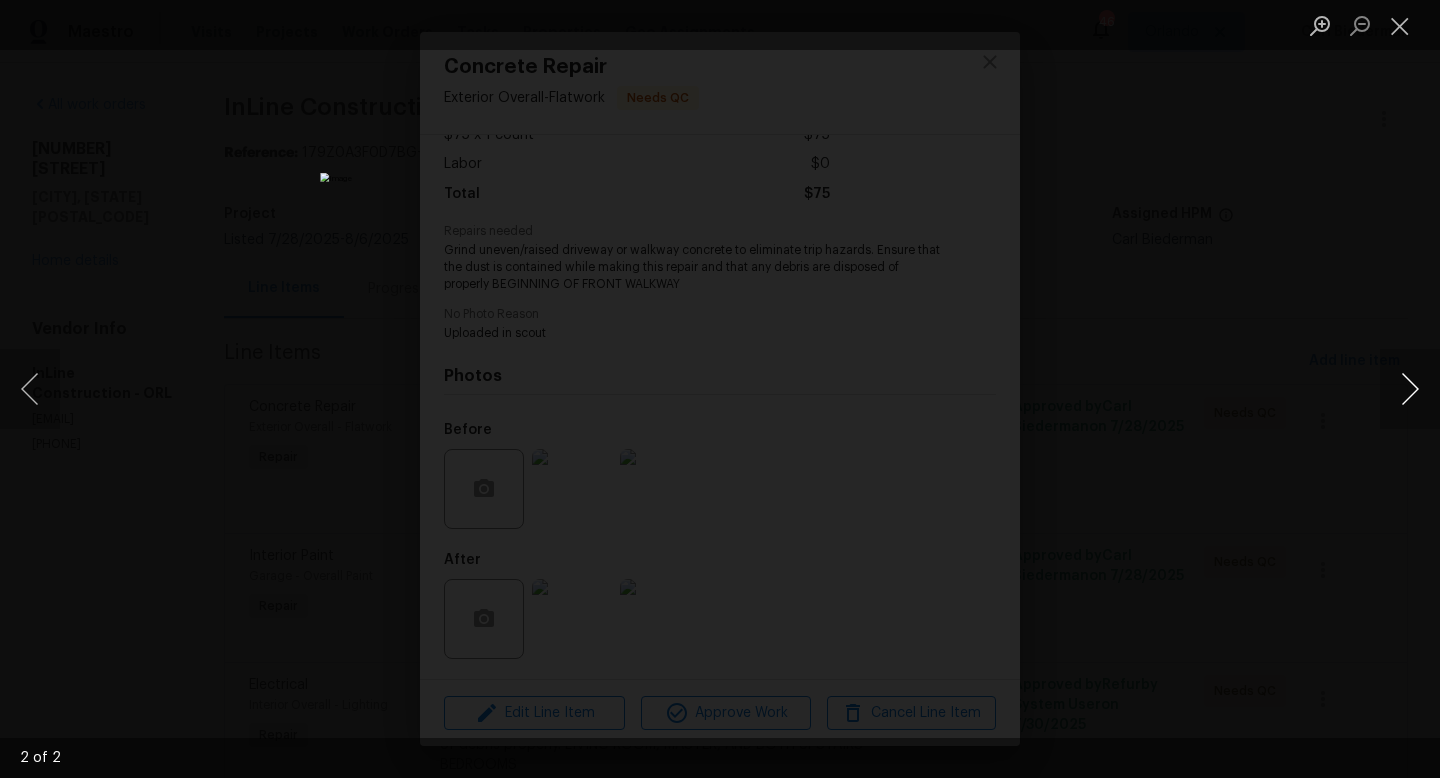 click at bounding box center [1410, 389] 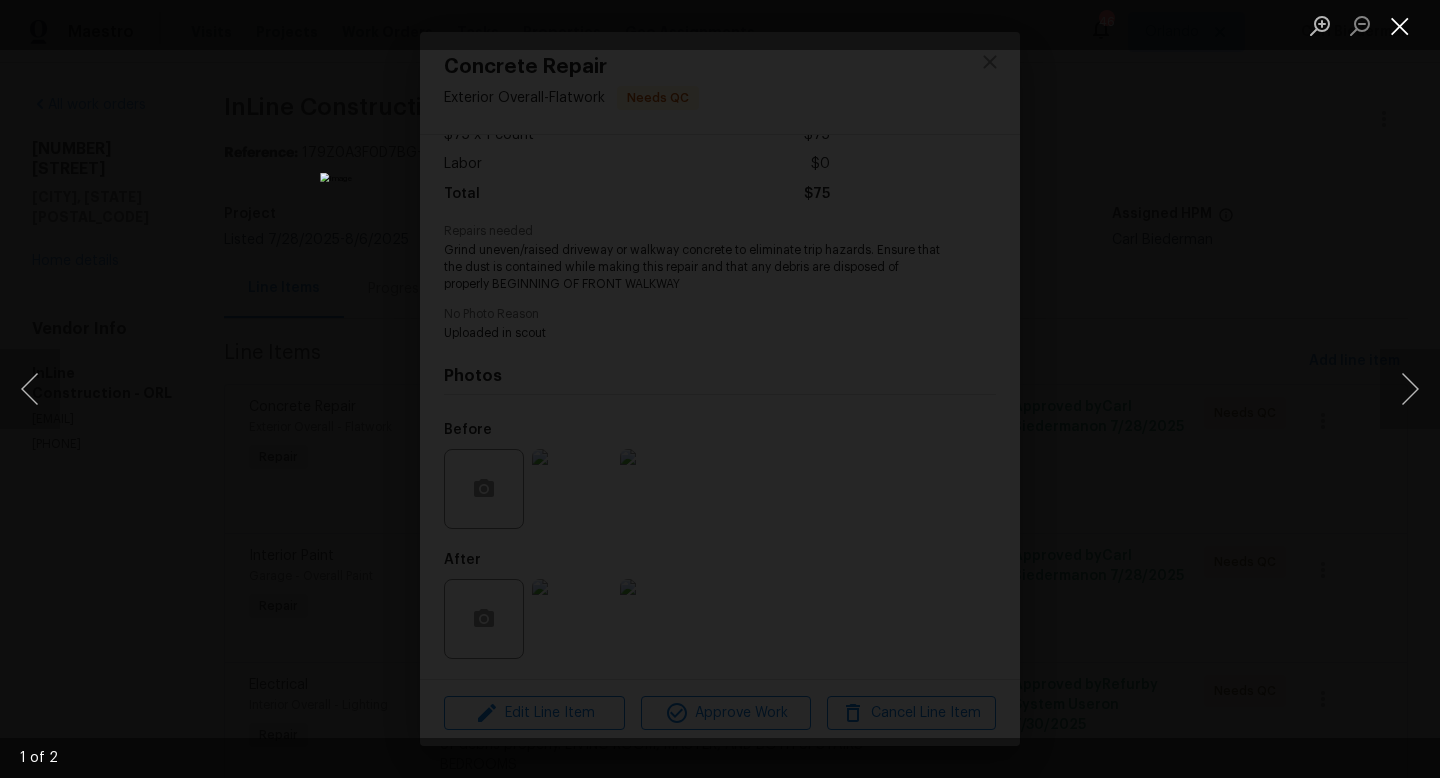 click at bounding box center (1400, 25) 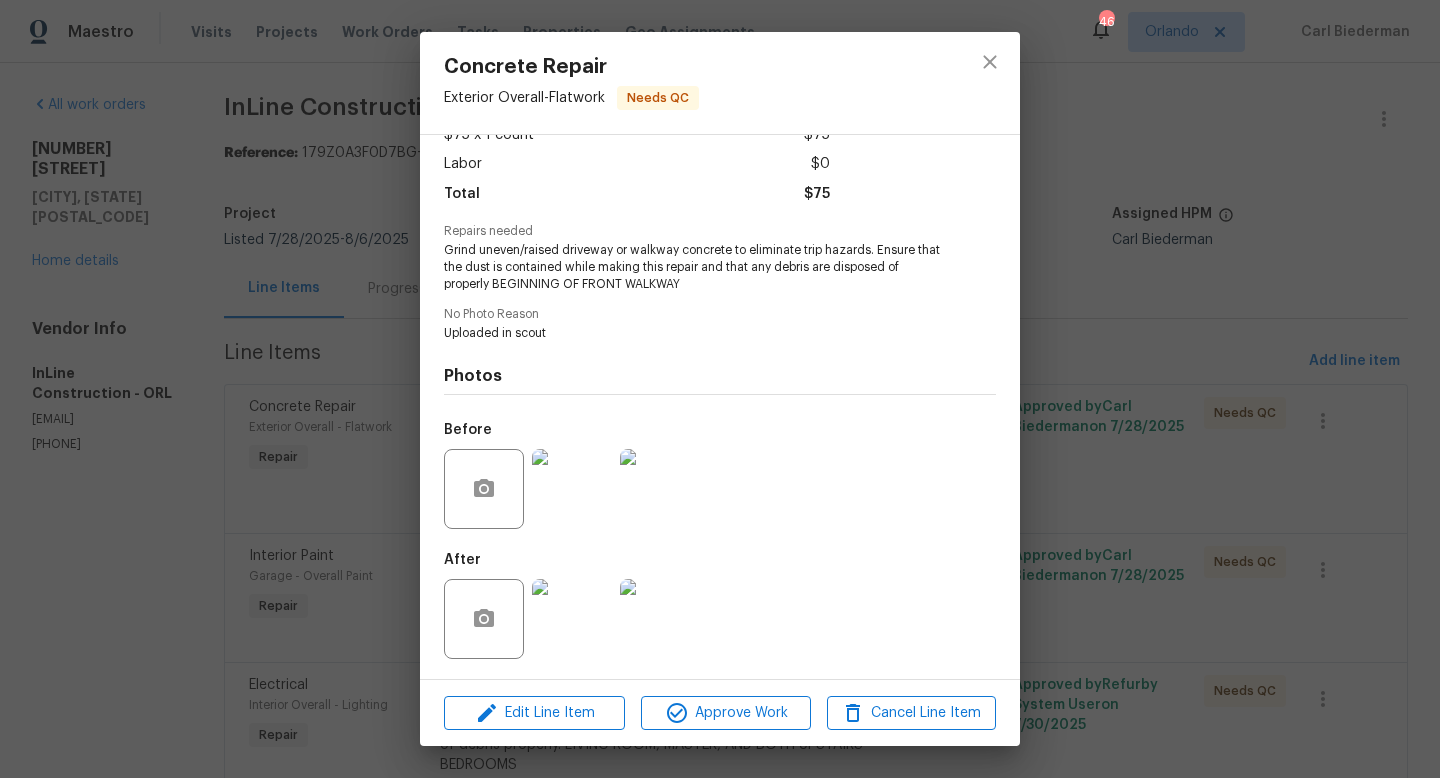 click on "Edit Line Item  Approve Work  Cancel Line Item" at bounding box center [720, 713] 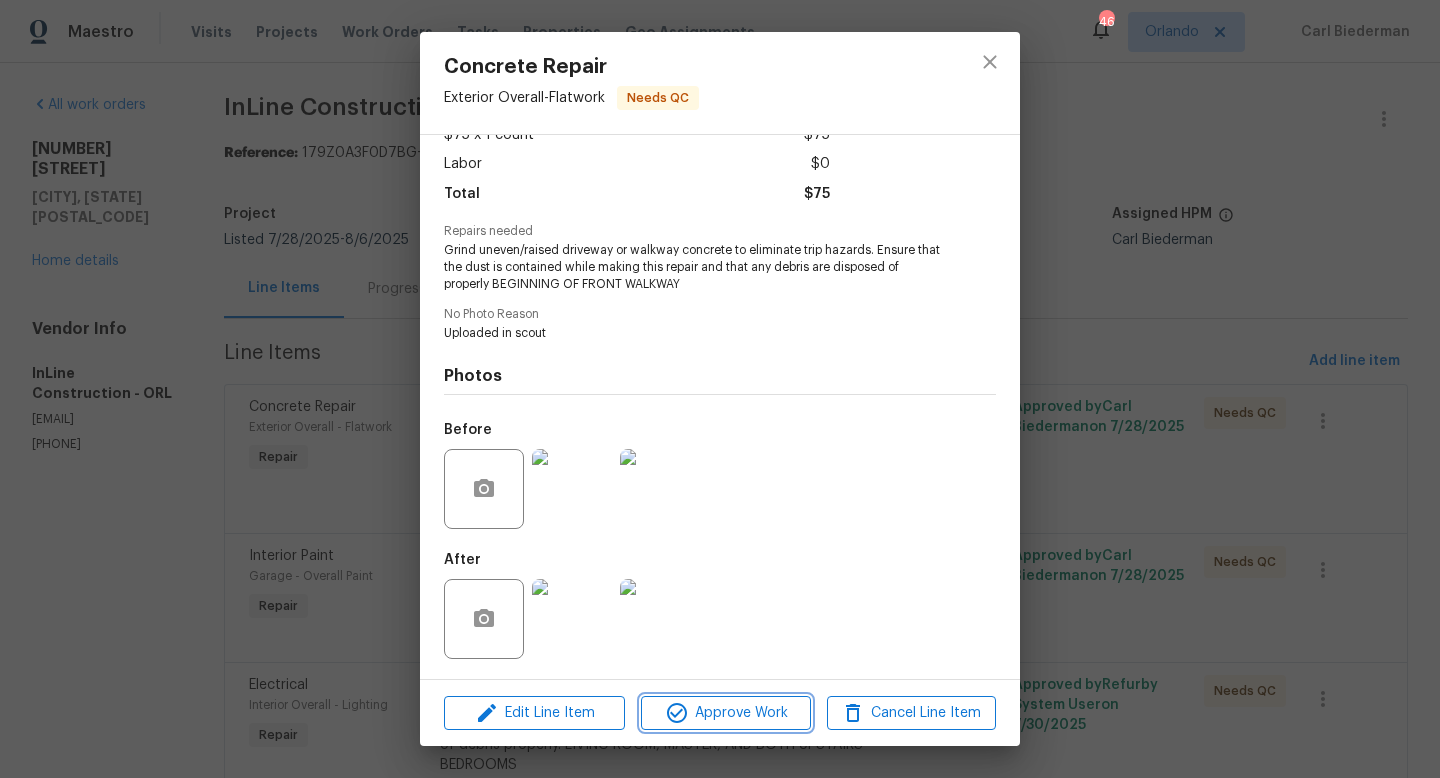click on "Approve Work" at bounding box center (725, 713) 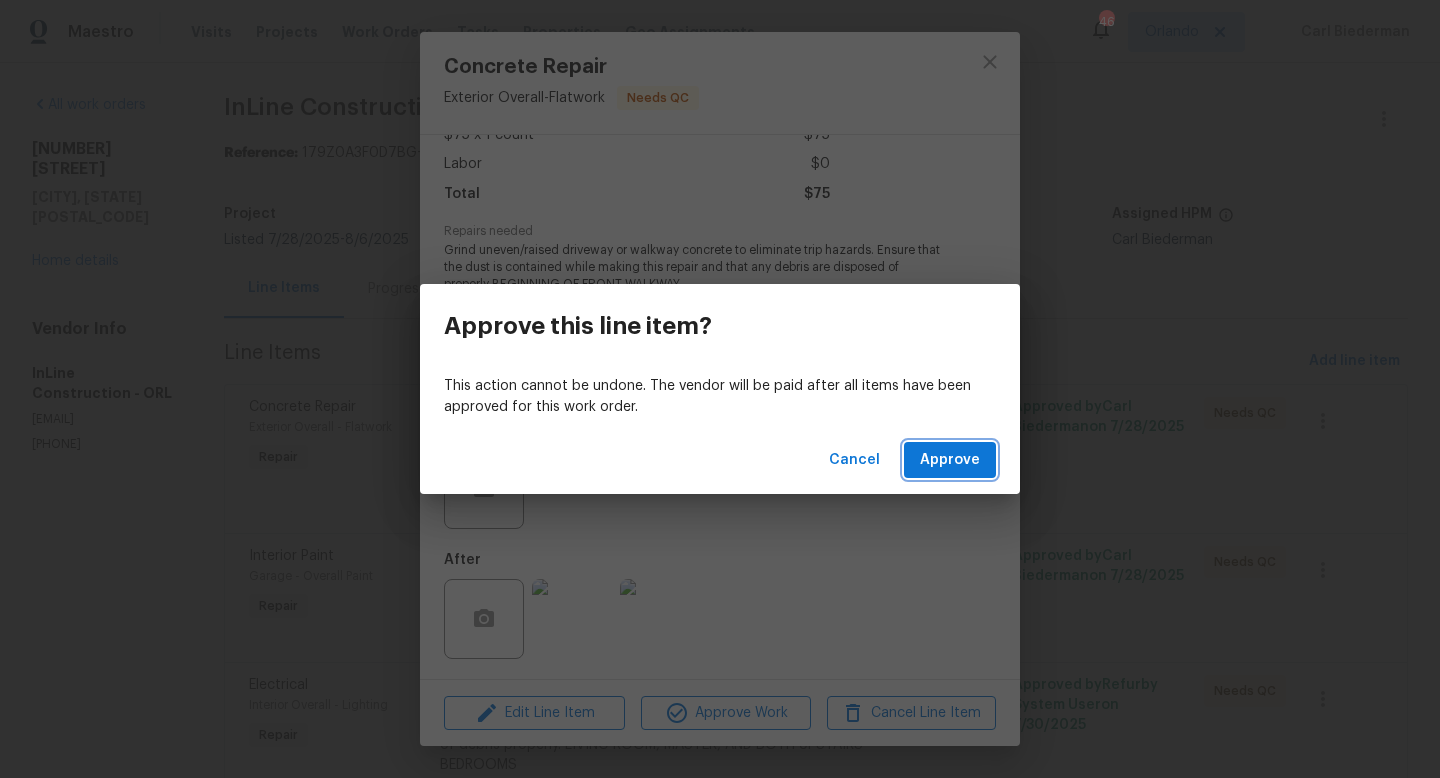 click on "Approve" at bounding box center [950, 460] 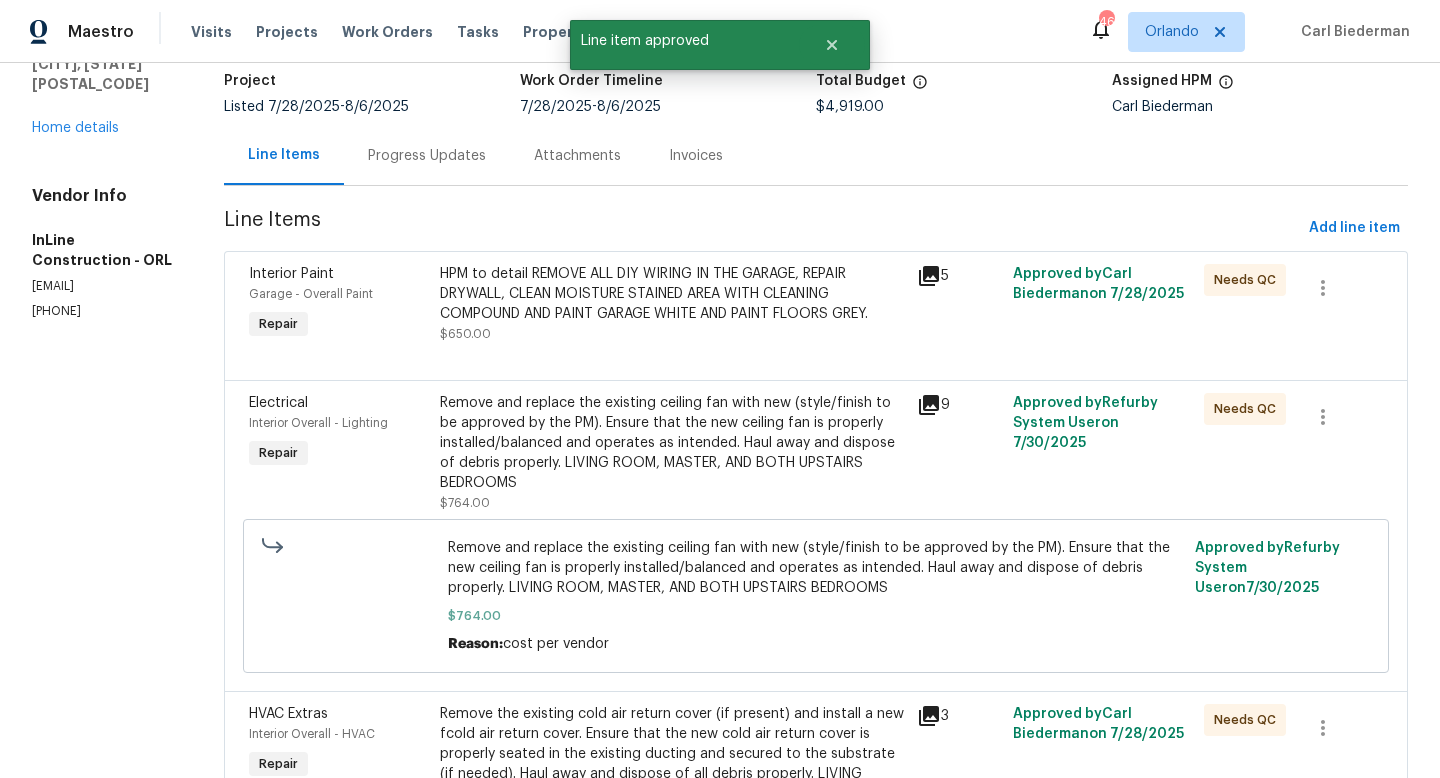 scroll, scrollTop: 167, scrollLeft: 0, axis: vertical 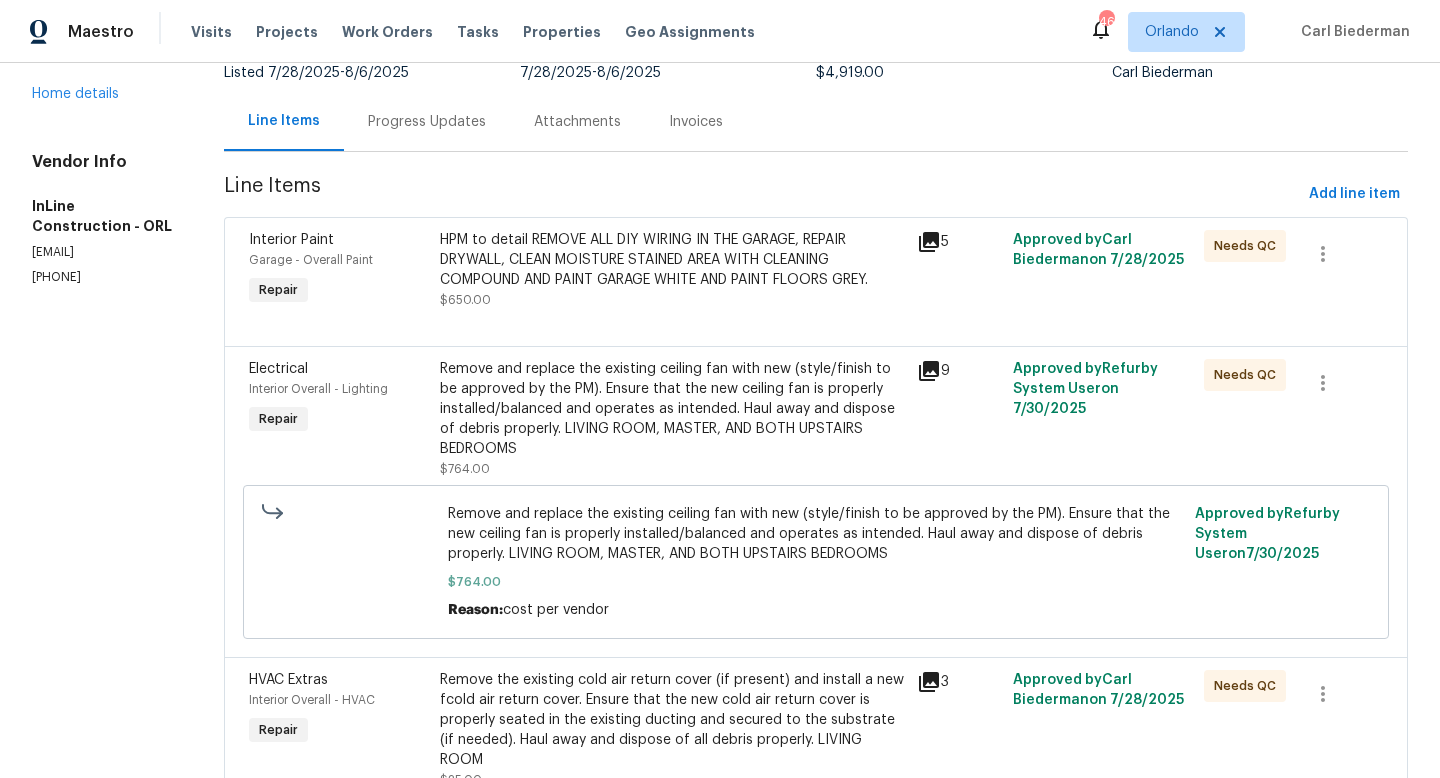 click on "Remove and replace the existing ceiling fan with new (style/finish to be approved by the PM). Ensure that the new ceiling fan is properly installed/balanced and  operates as intended. Haul away and dispose of debris properly.
LIVING ROOM, MASTER, AND BOTH UPSTAIRS BEDROOMS" at bounding box center (673, 409) 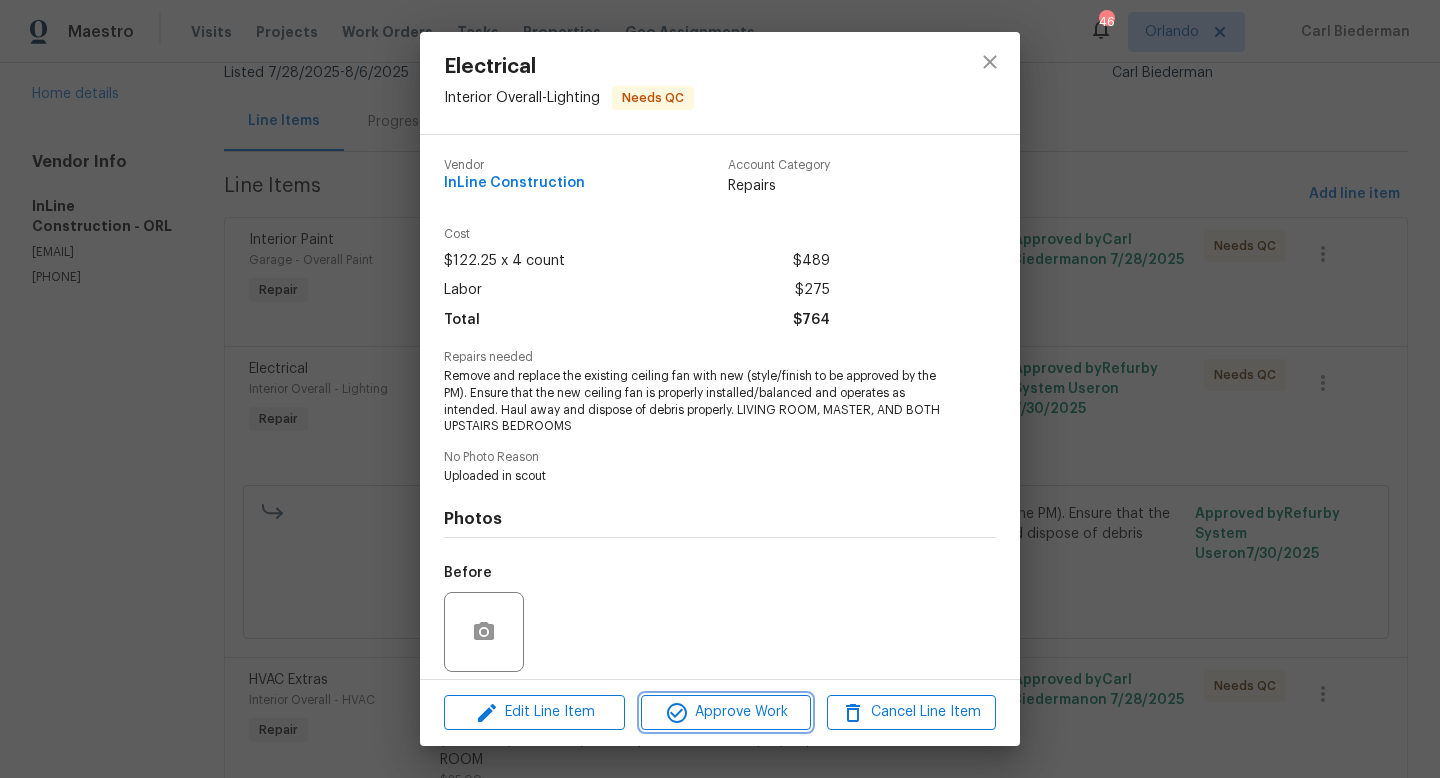 click on "Approve Work" at bounding box center [725, 712] 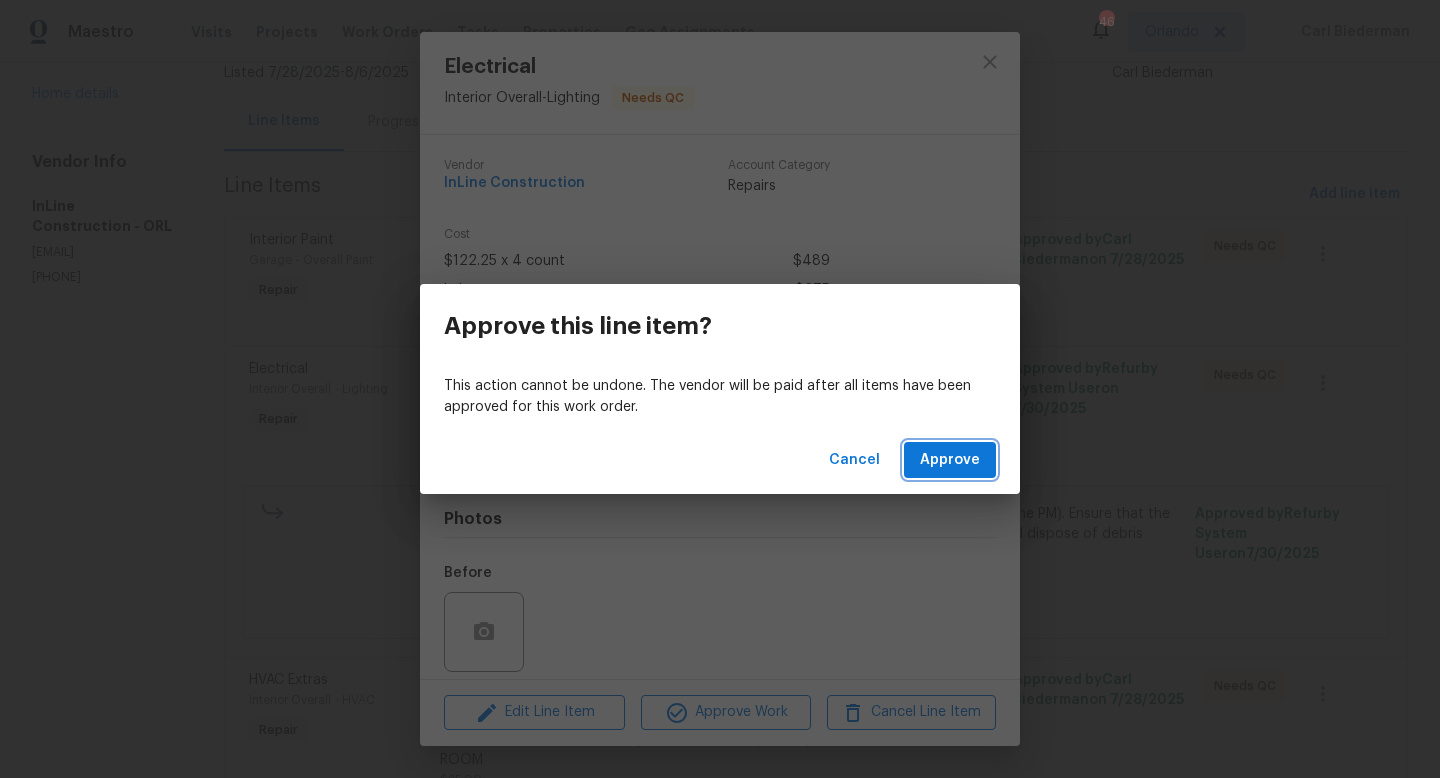 click on "Approve" at bounding box center [950, 460] 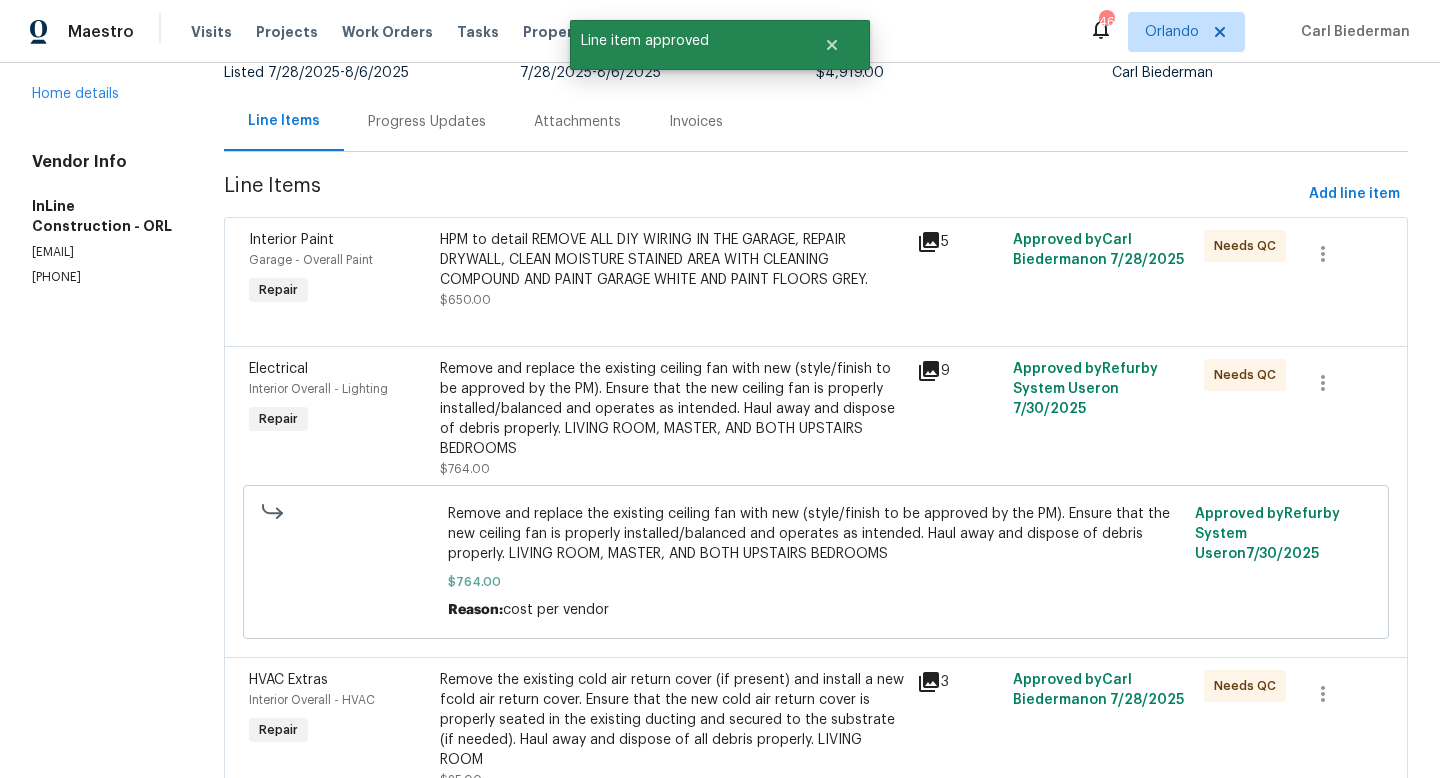 scroll, scrollTop: 0, scrollLeft: 0, axis: both 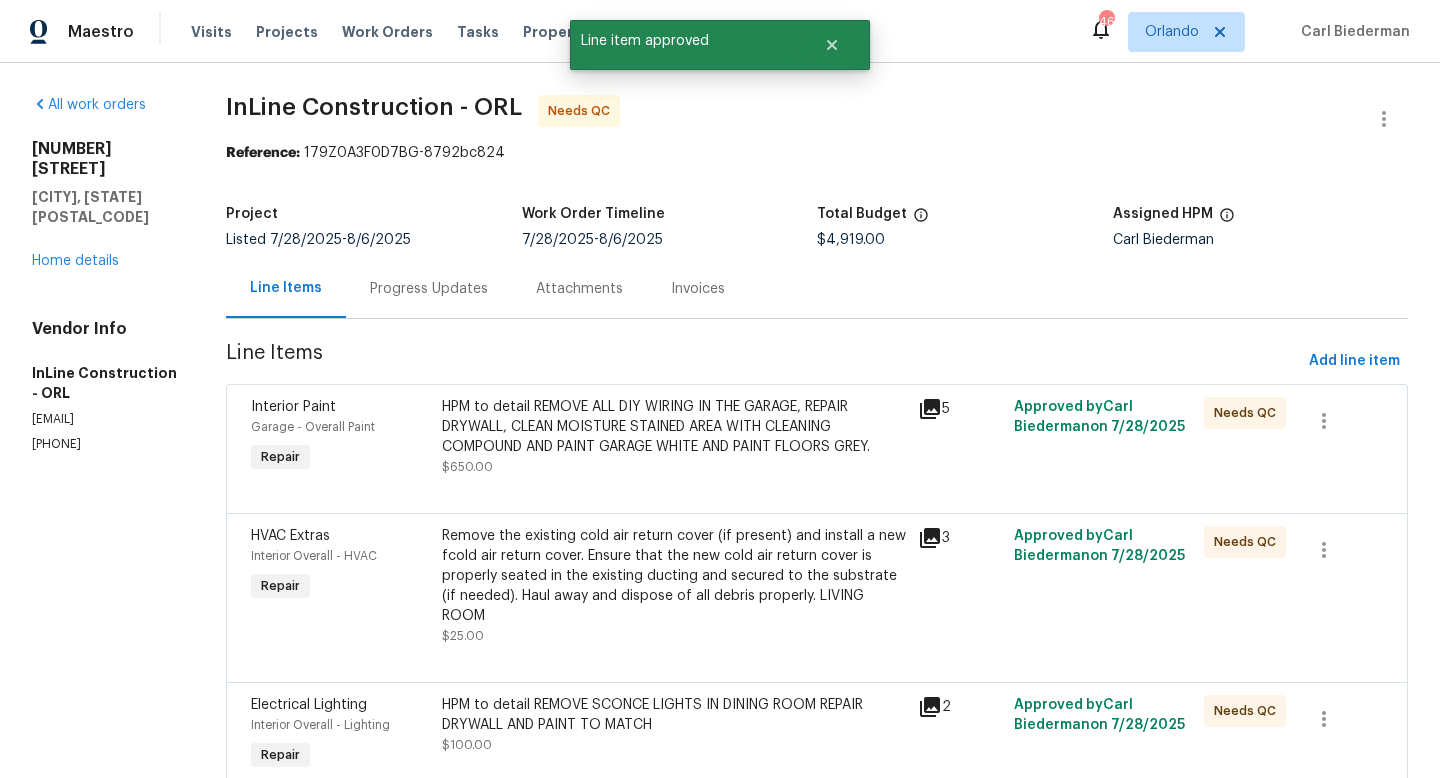 click on "HPM to detail
REMOVE ALL DIY WIRING IN THE GARAGE, REPAIR DRYWALL, CLEAN MOISTURE STAINED AREA WITH CLEANING COMPOUND AND PAINT GARAGE WHITE AND PAINT FLOORS GREY." at bounding box center (674, 427) 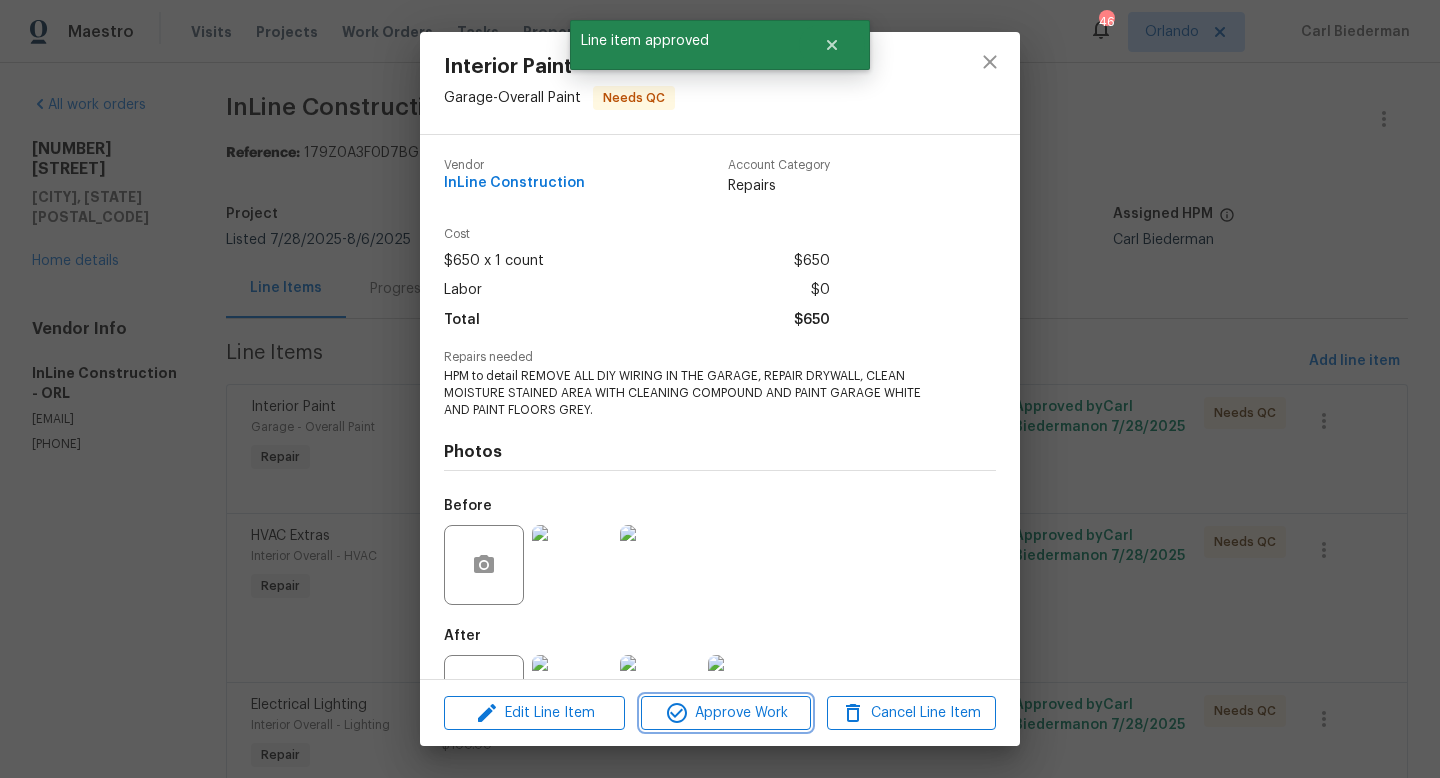 click on "Approve Work" at bounding box center (725, 713) 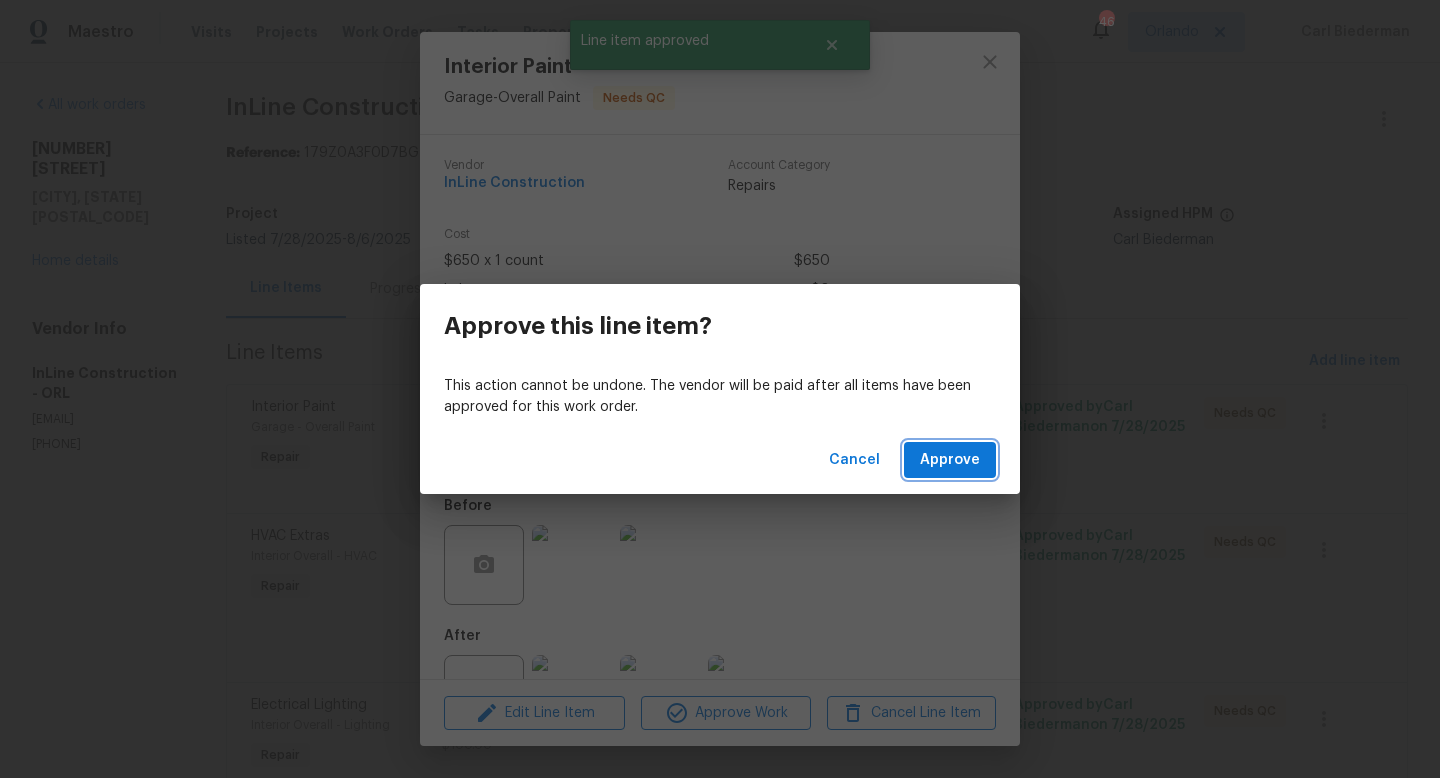 click on "Approve" at bounding box center [950, 460] 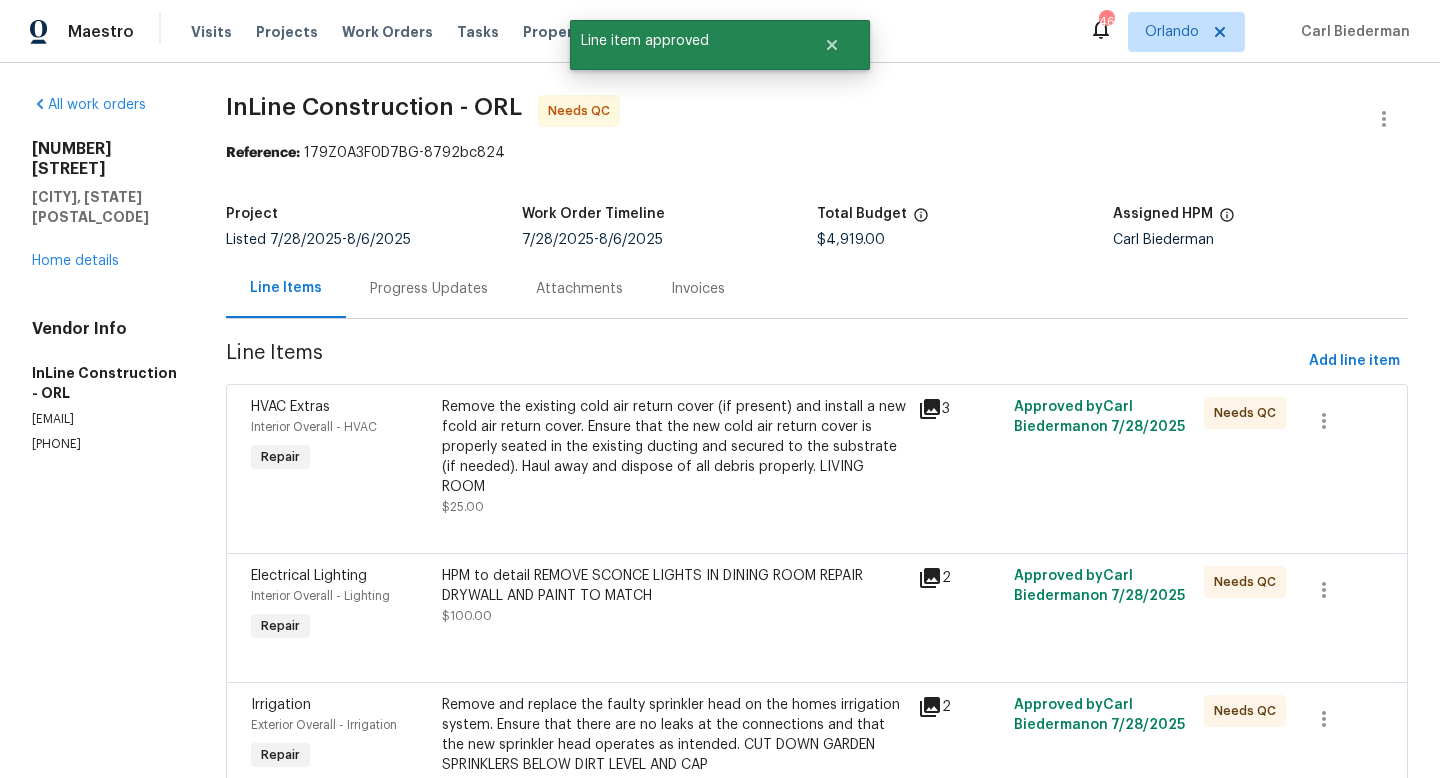 click on "Remove the existing cold air return cover (if present) and install a new fcold air return cover. Ensure that the new cold air return cover is properly seated in the existing ducting and secured to the substrate (if needed). Haul away and dispose of all debris properly.
LIVING ROOM" at bounding box center [674, 447] 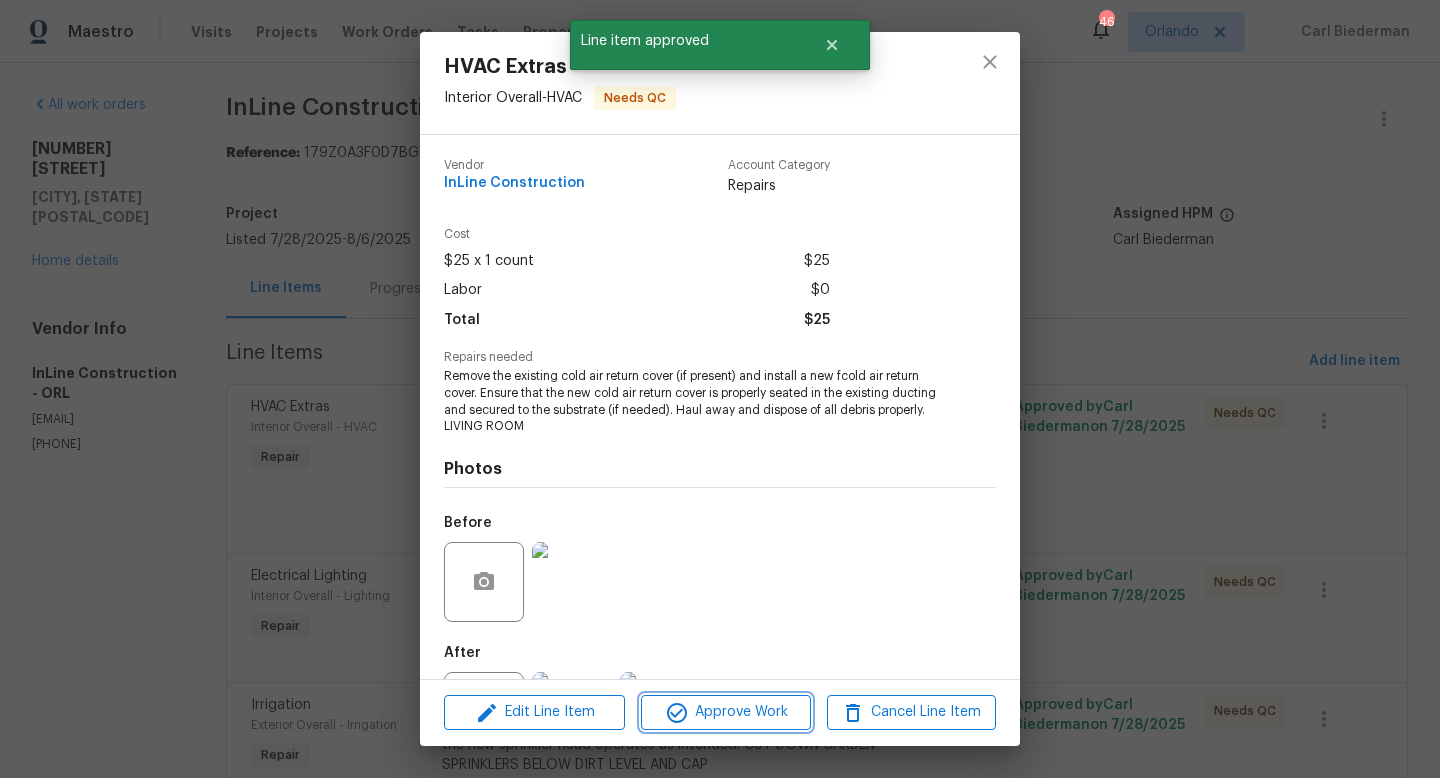 click on "Approve Work" at bounding box center [725, 712] 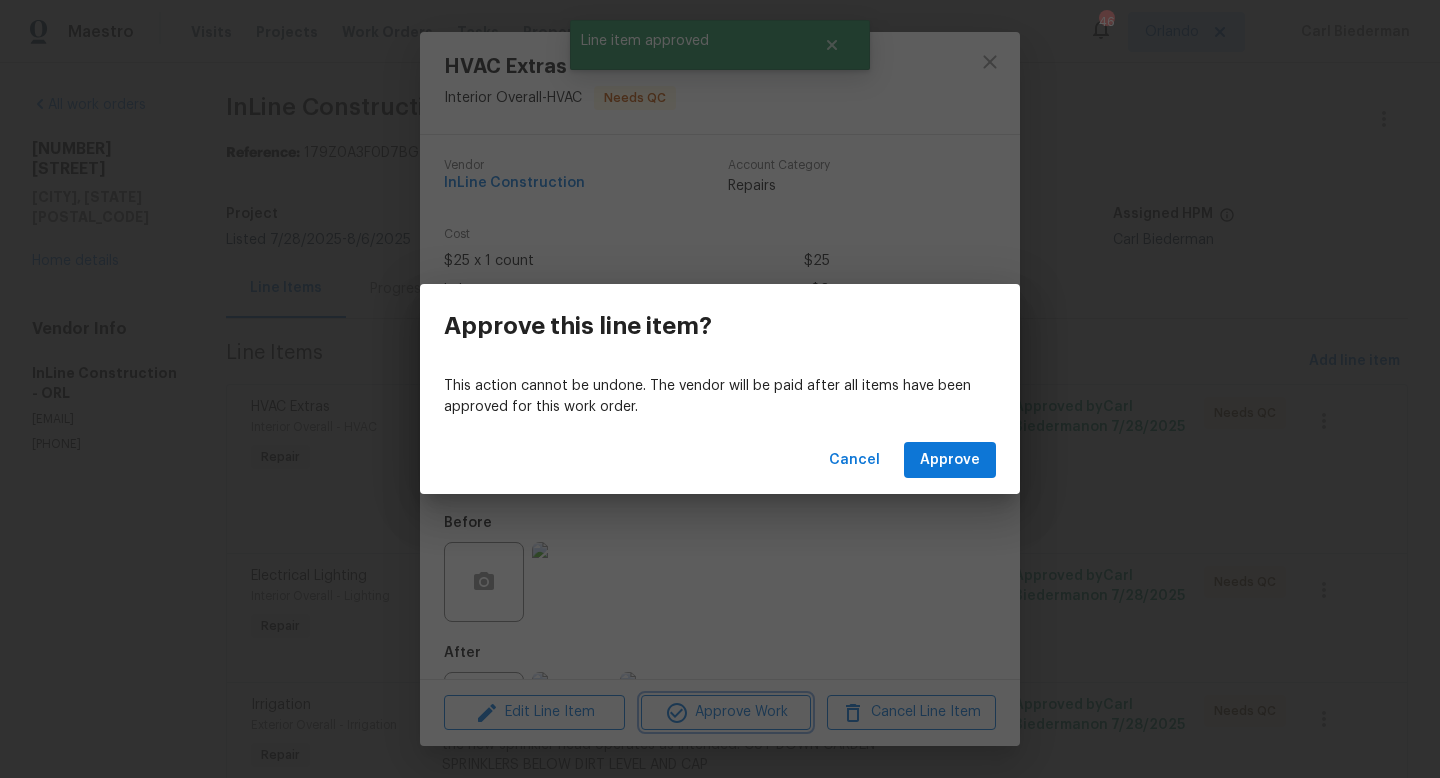 click on "Approve this line item? This action cannot be undone. The vendor will be paid after all items have been approved for this work order. Cancel Approve" at bounding box center (720, 389) 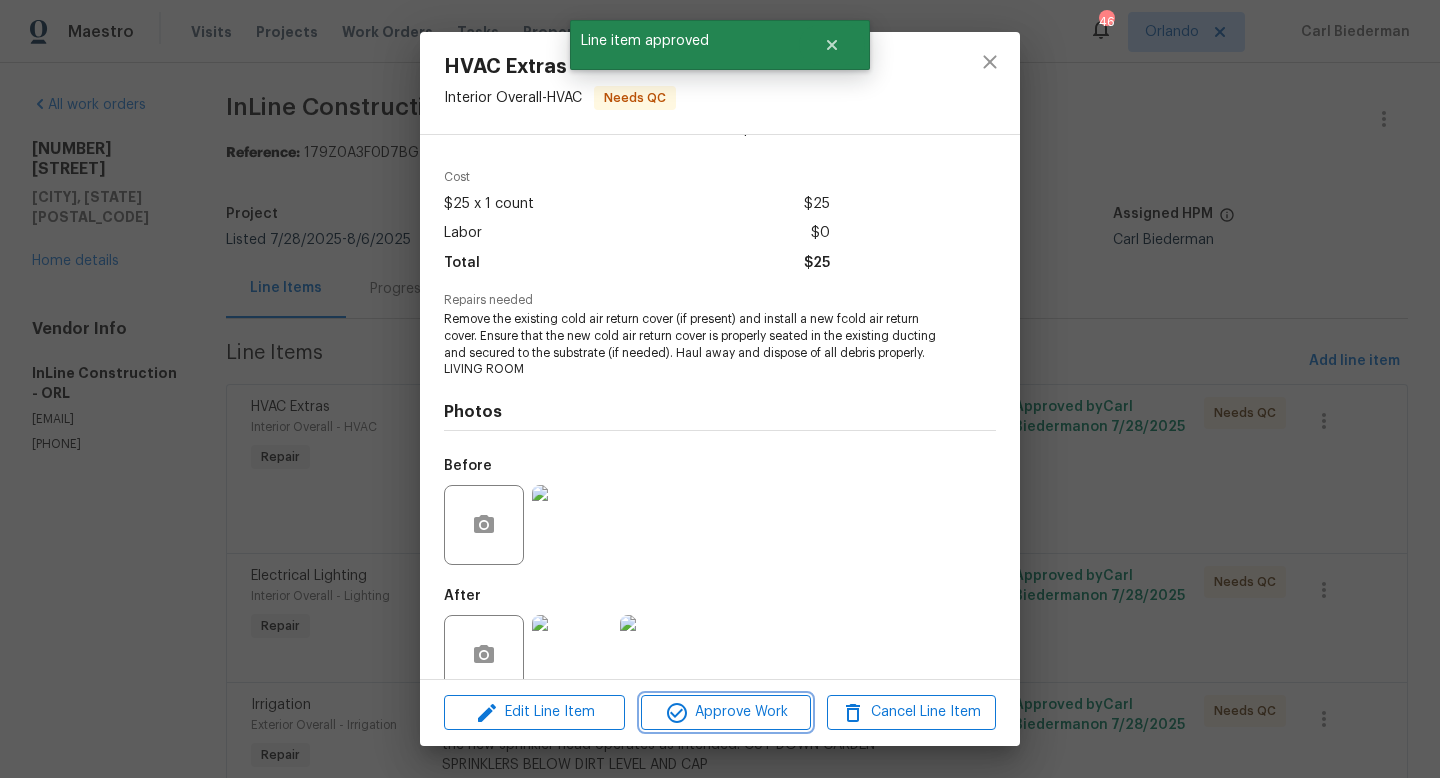 scroll, scrollTop: 93, scrollLeft: 0, axis: vertical 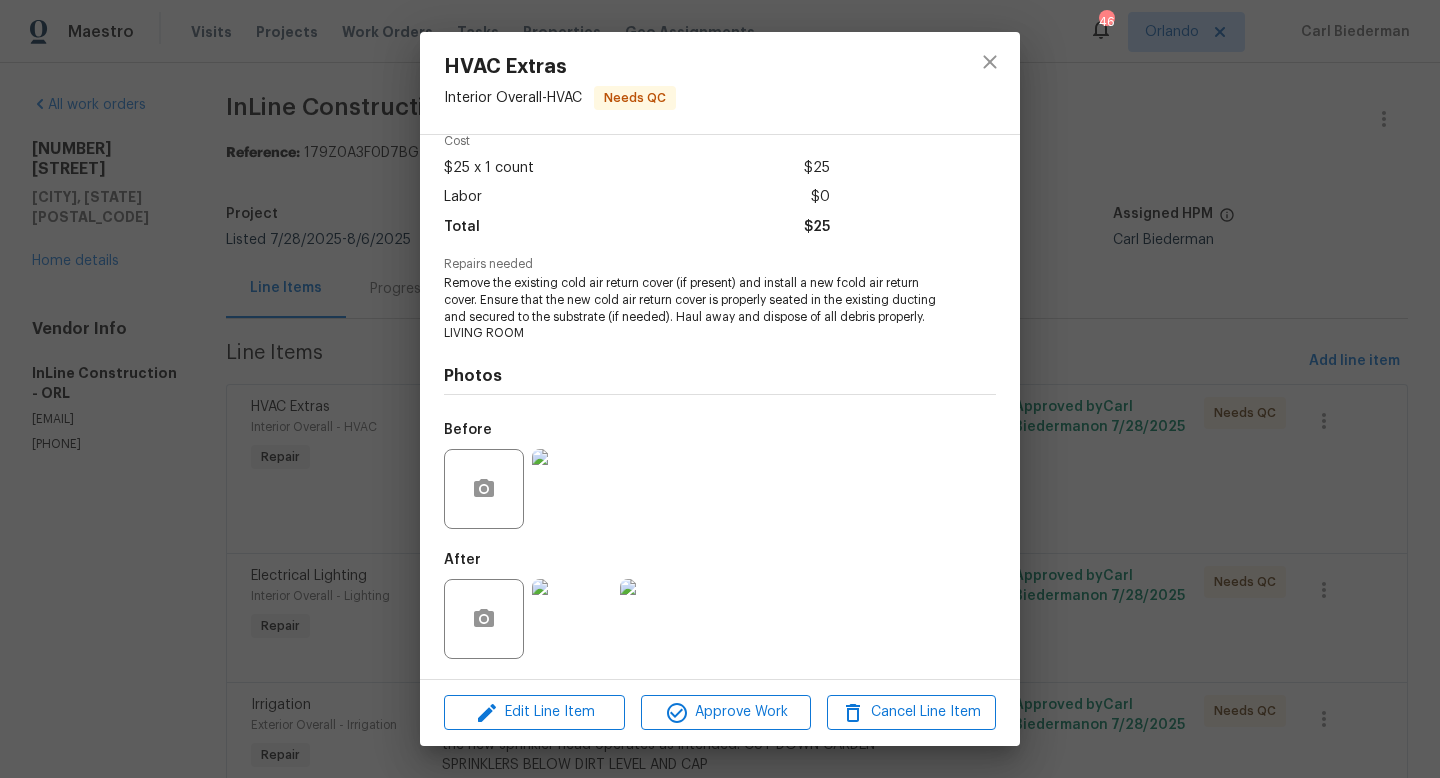 click on "Edit Line Item  Approve Work  Cancel Line Item" at bounding box center [720, 712] 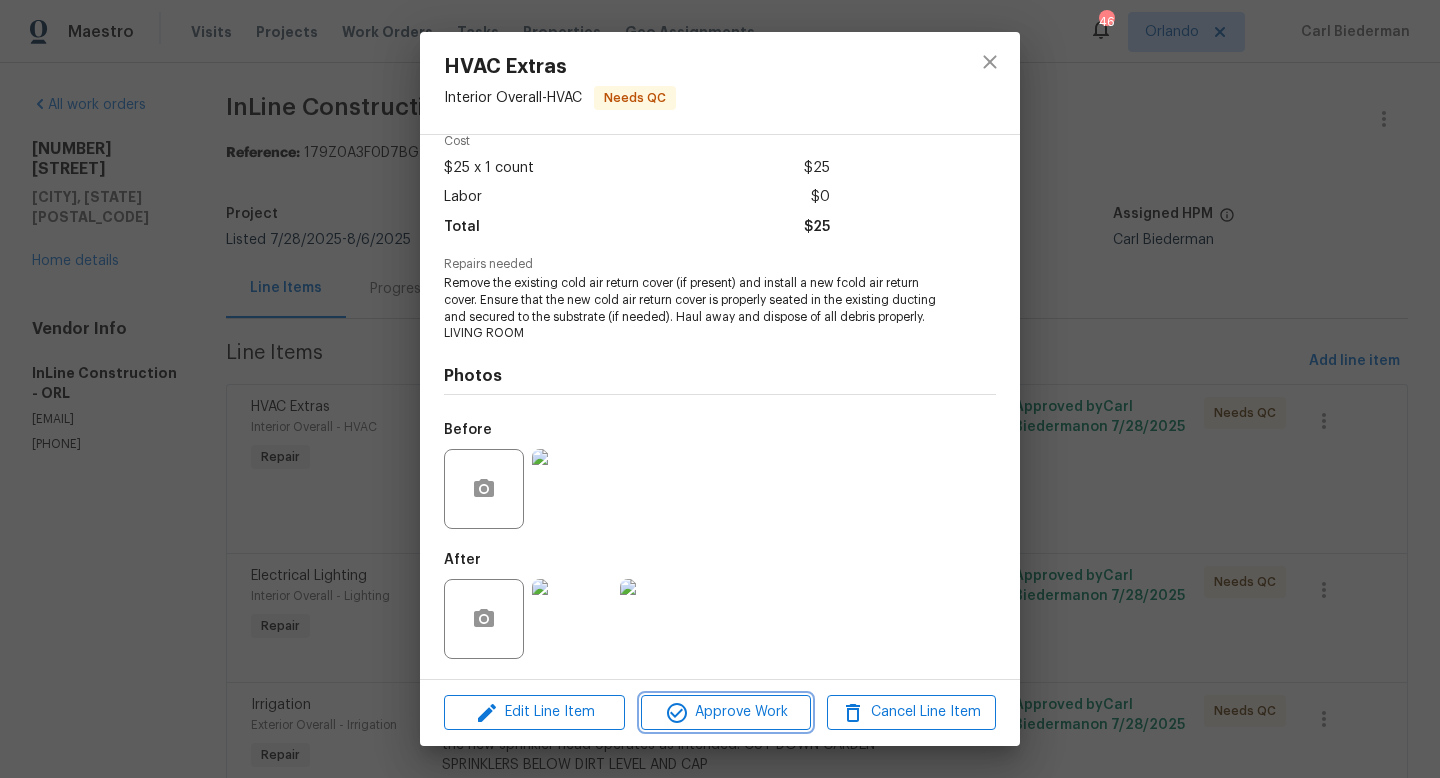 click on "Approve Work" at bounding box center (725, 712) 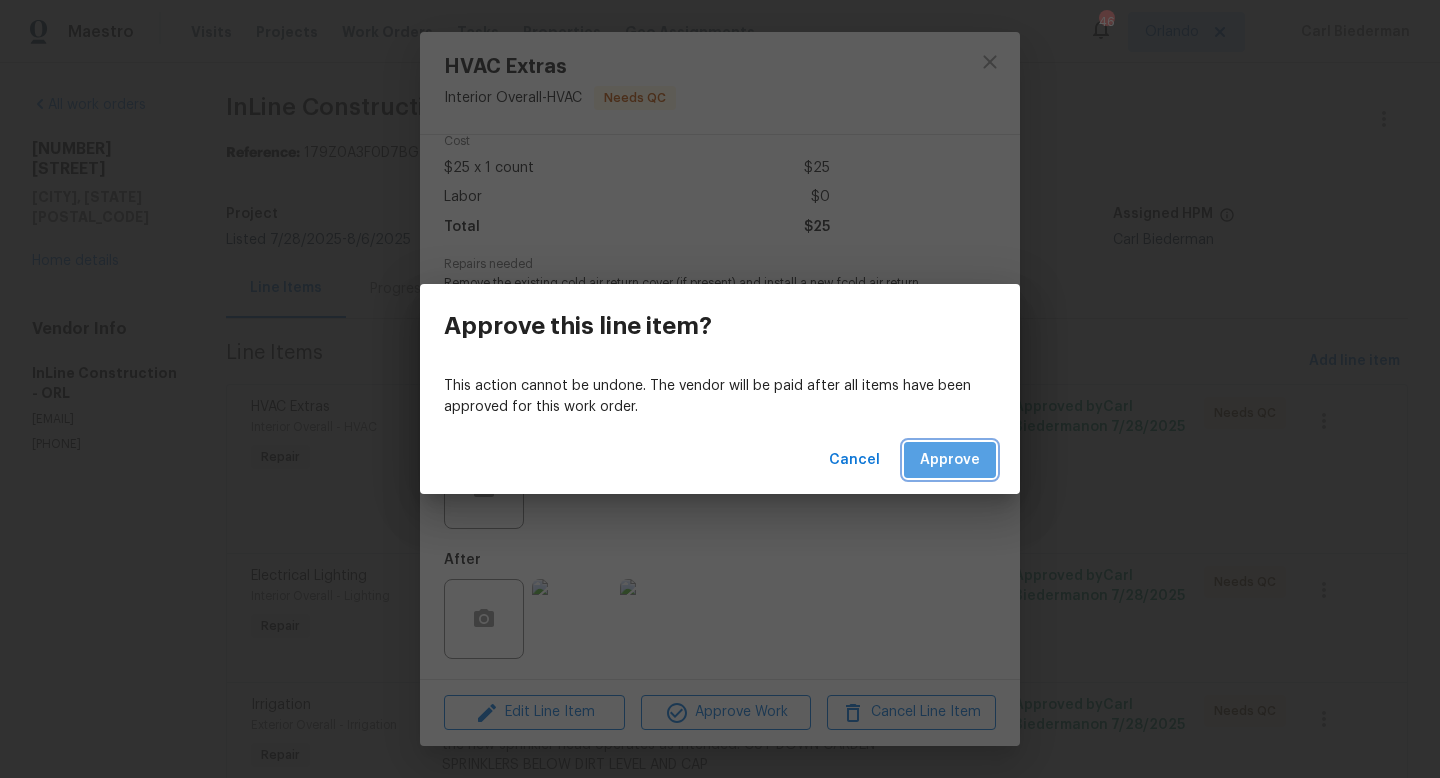click on "Approve" at bounding box center (950, 460) 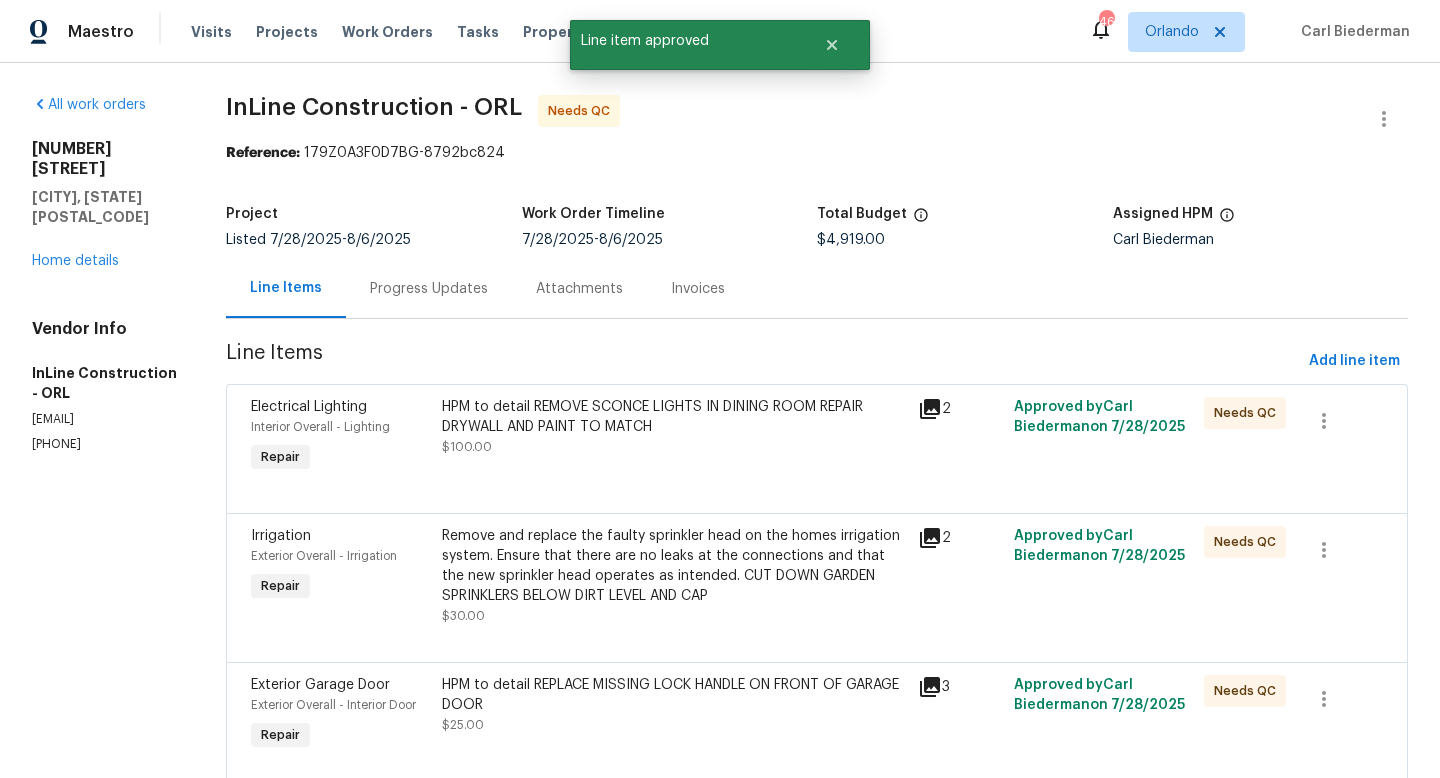 click on "HPM to detail
REMOVE SCONCE LIGHTS IN DINING ROOM
REPAIR DRYWALL AND PAINT TO MATCH $100.00" at bounding box center (674, 427) 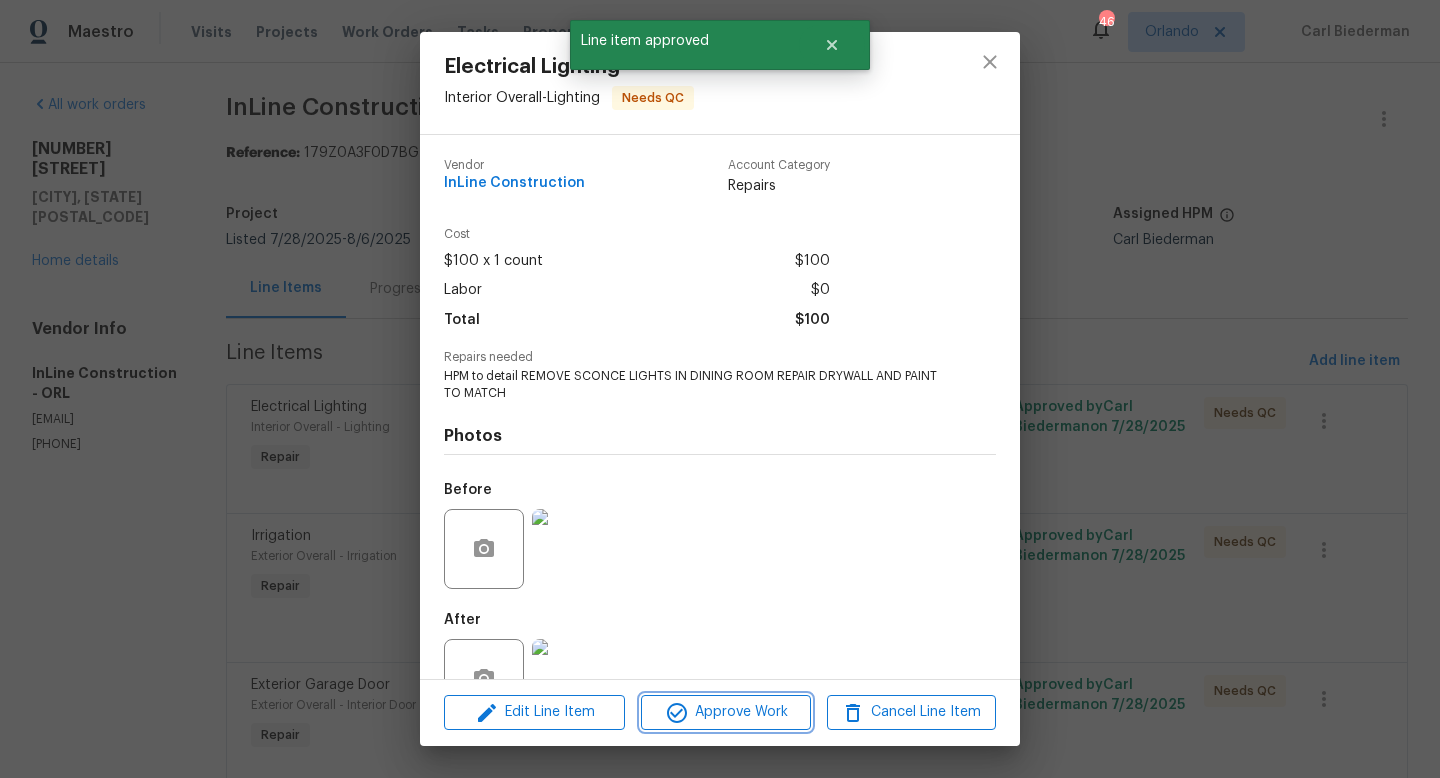 click on "Approve Work" at bounding box center (725, 712) 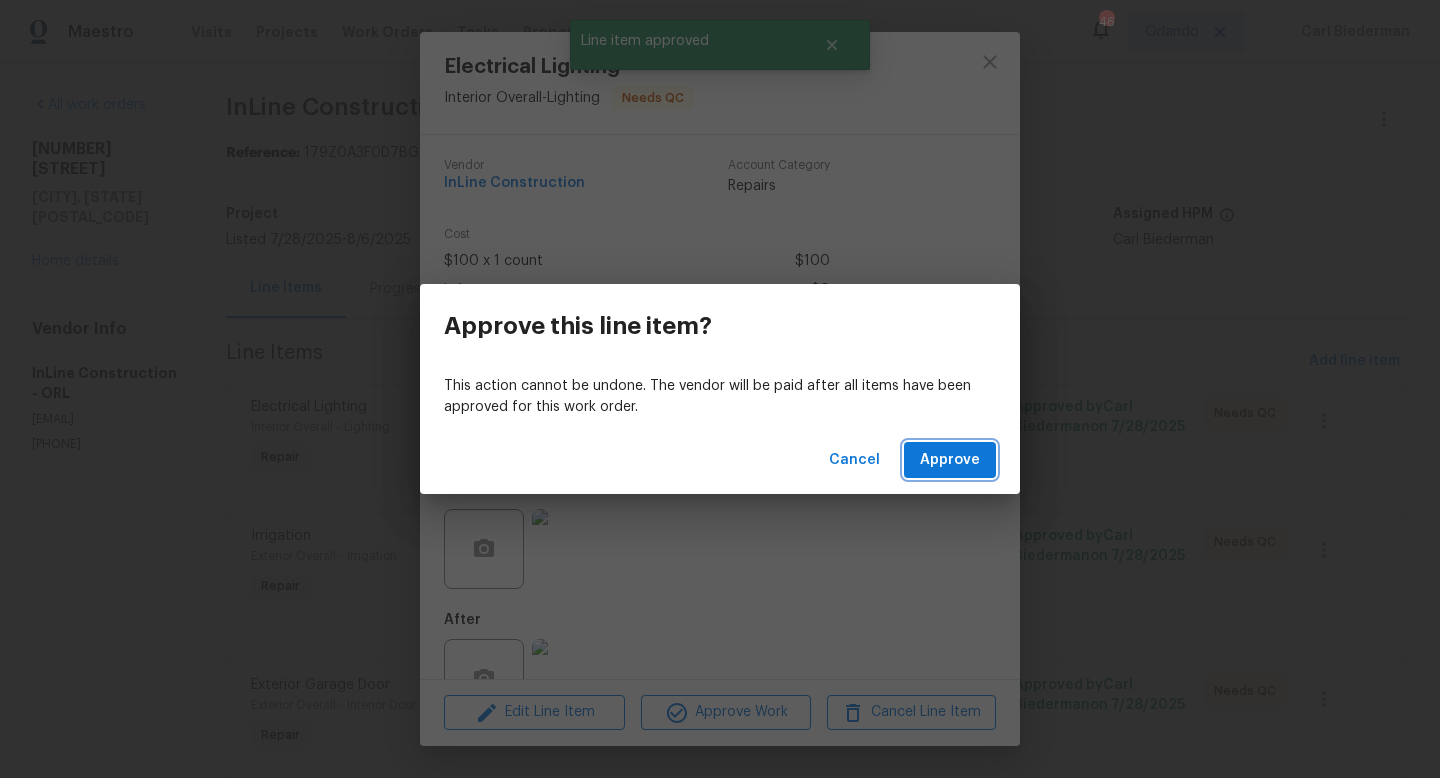 click on "Approve" at bounding box center (950, 460) 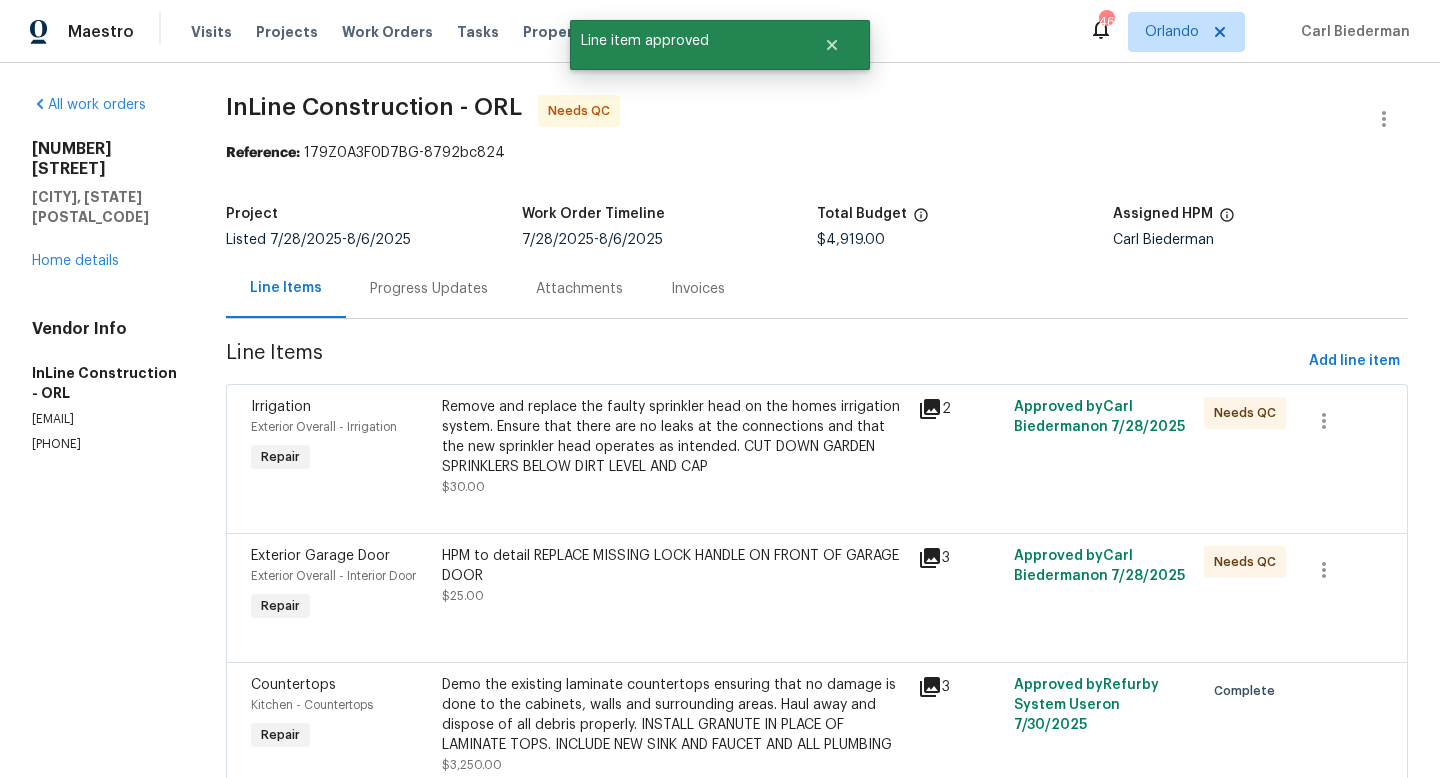 click on "Remove and replace the faulty sprinkler head on the homes irrigation system. Ensure that there are no leaks at the connections and that the new sprinkler head operates as intended.
CUT DOWN GARDEN SPRINKLERS BELOW DIRT LEVEL AND CAP" at bounding box center (674, 437) 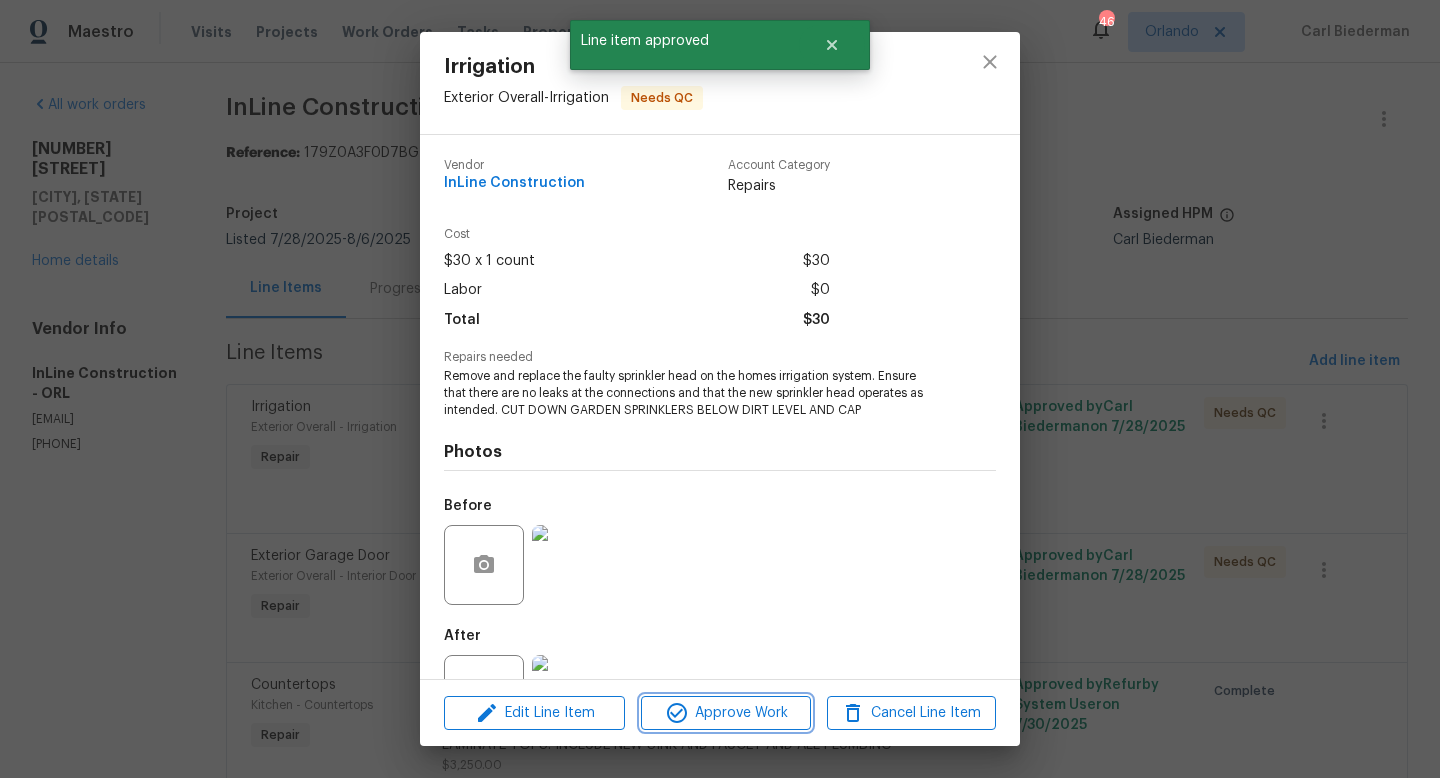 click on "Approve Work" at bounding box center [725, 713] 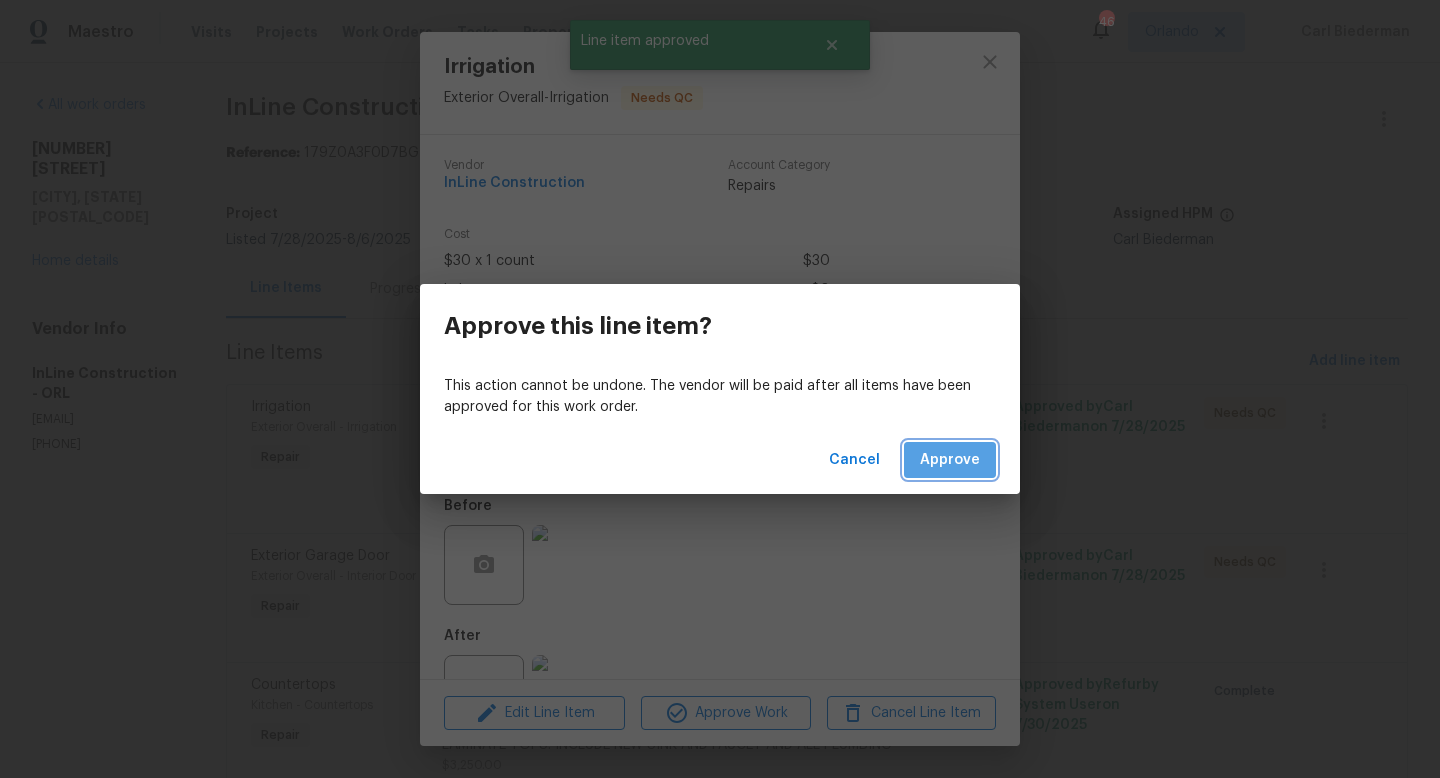 click on "Approve" at bounding box center (950, 460) 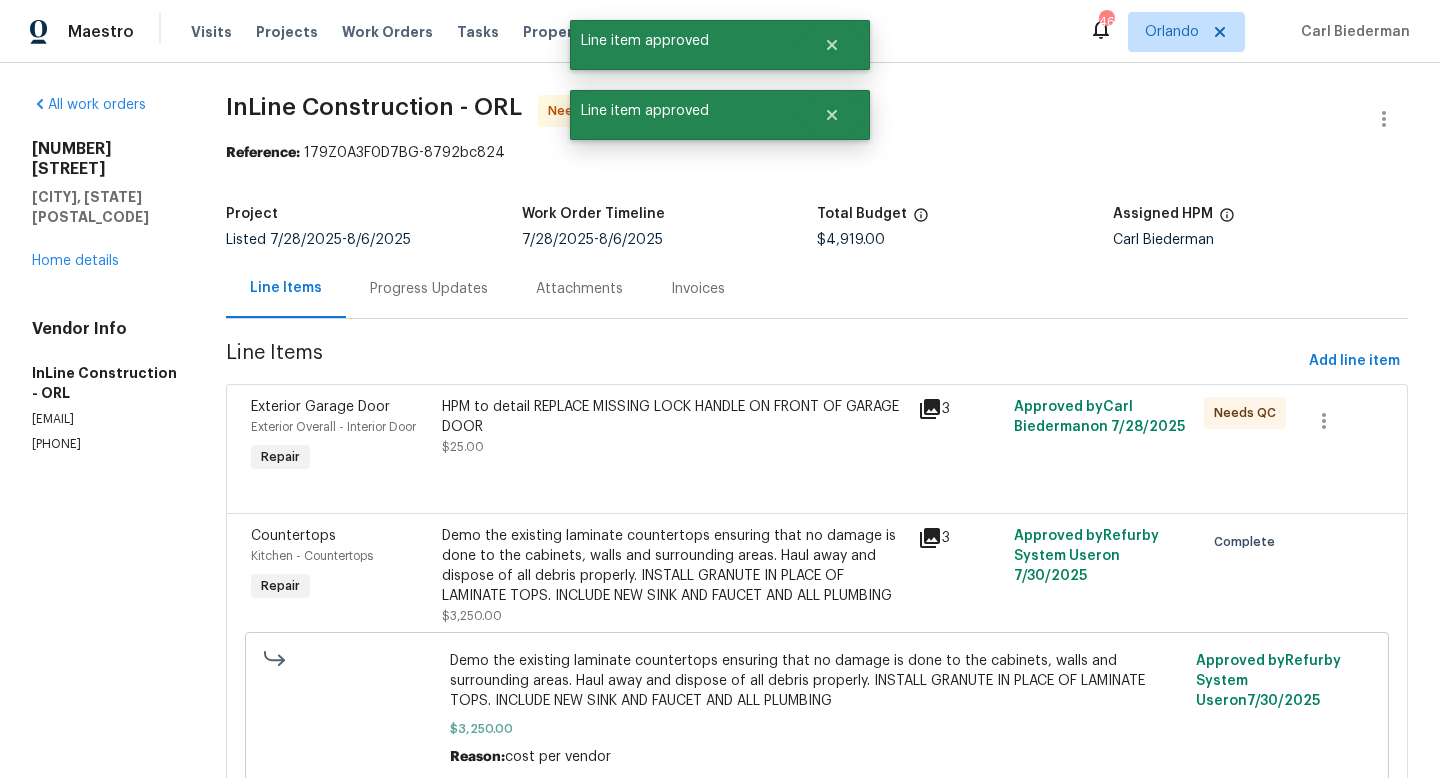 click on "HPM to detail
REPLACE MISSING LOCK HANDLE ON FRONT OF GARAGE DOOR $25.00" at bounding box center [674, 437] 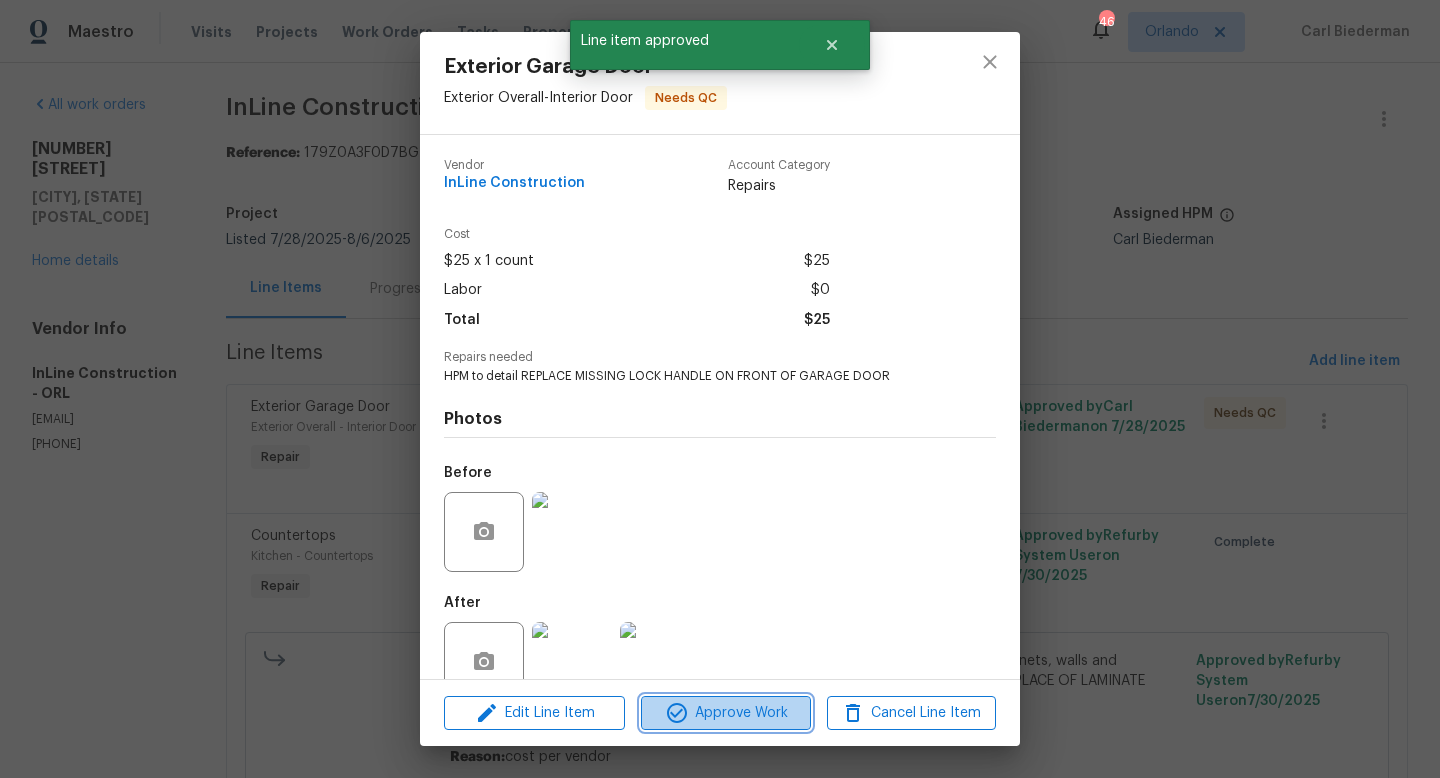 click on "Approve Work" at bounding box center (725, 713) 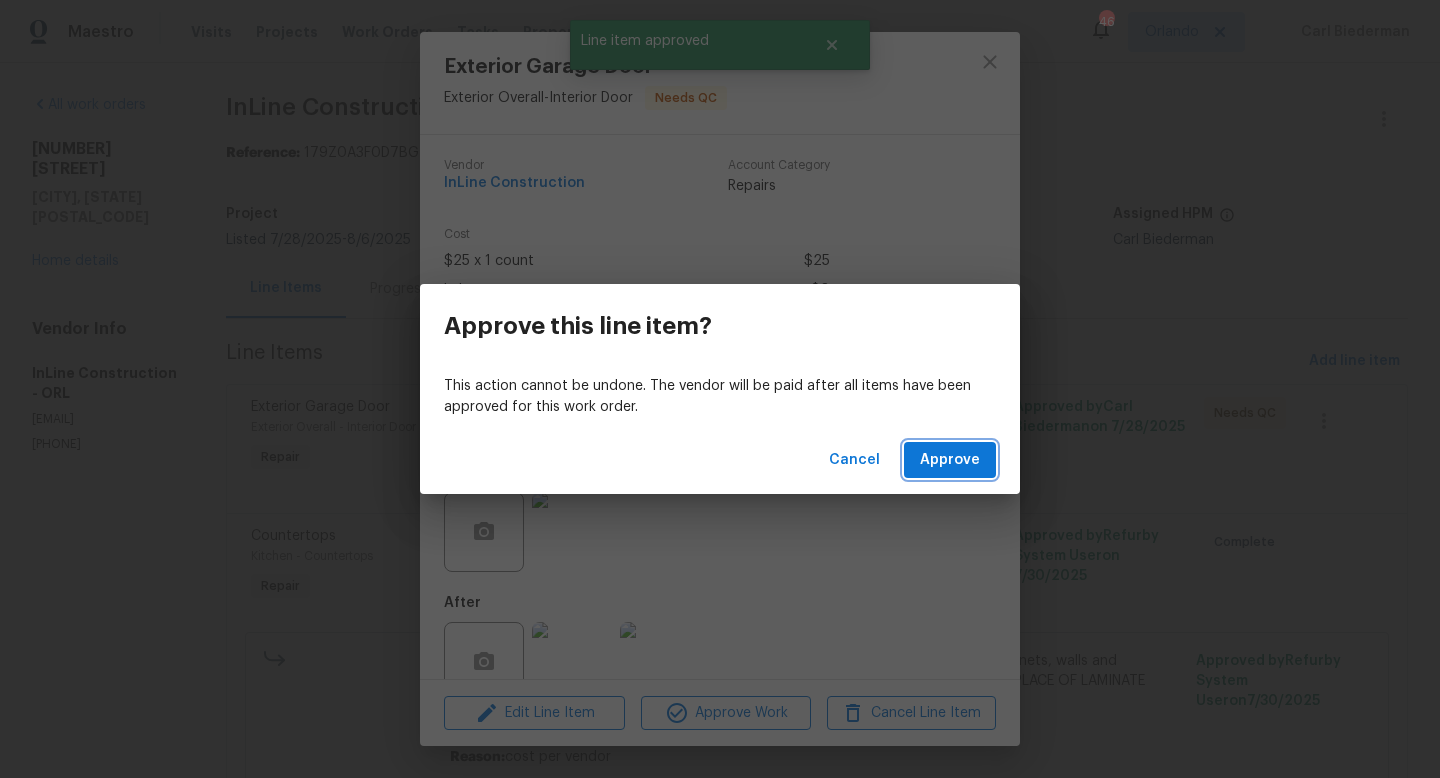 click on "Approve" at bounding box center (950, 460) 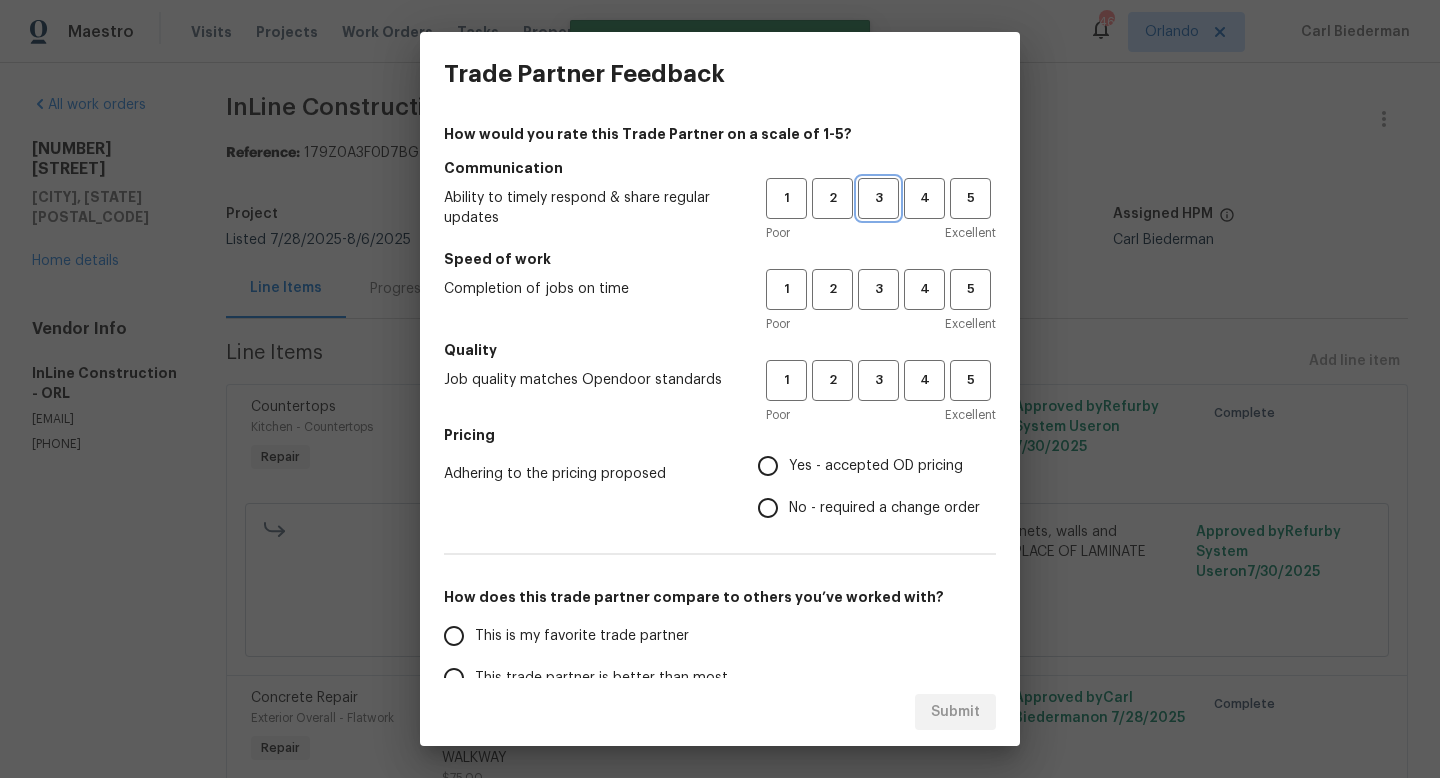 click on "3" at bounding box center (878, 198) 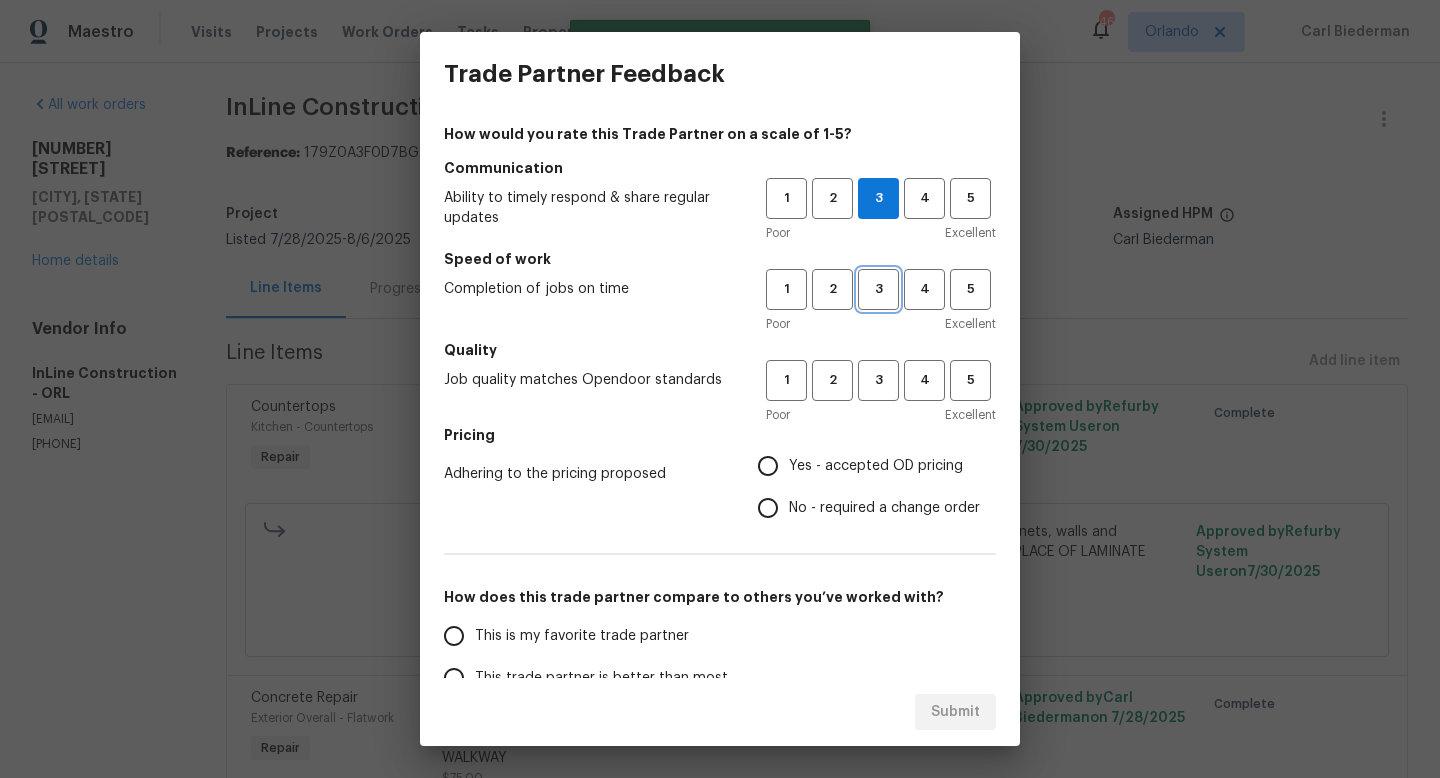 click on "3" at bounding box center (878, 289) 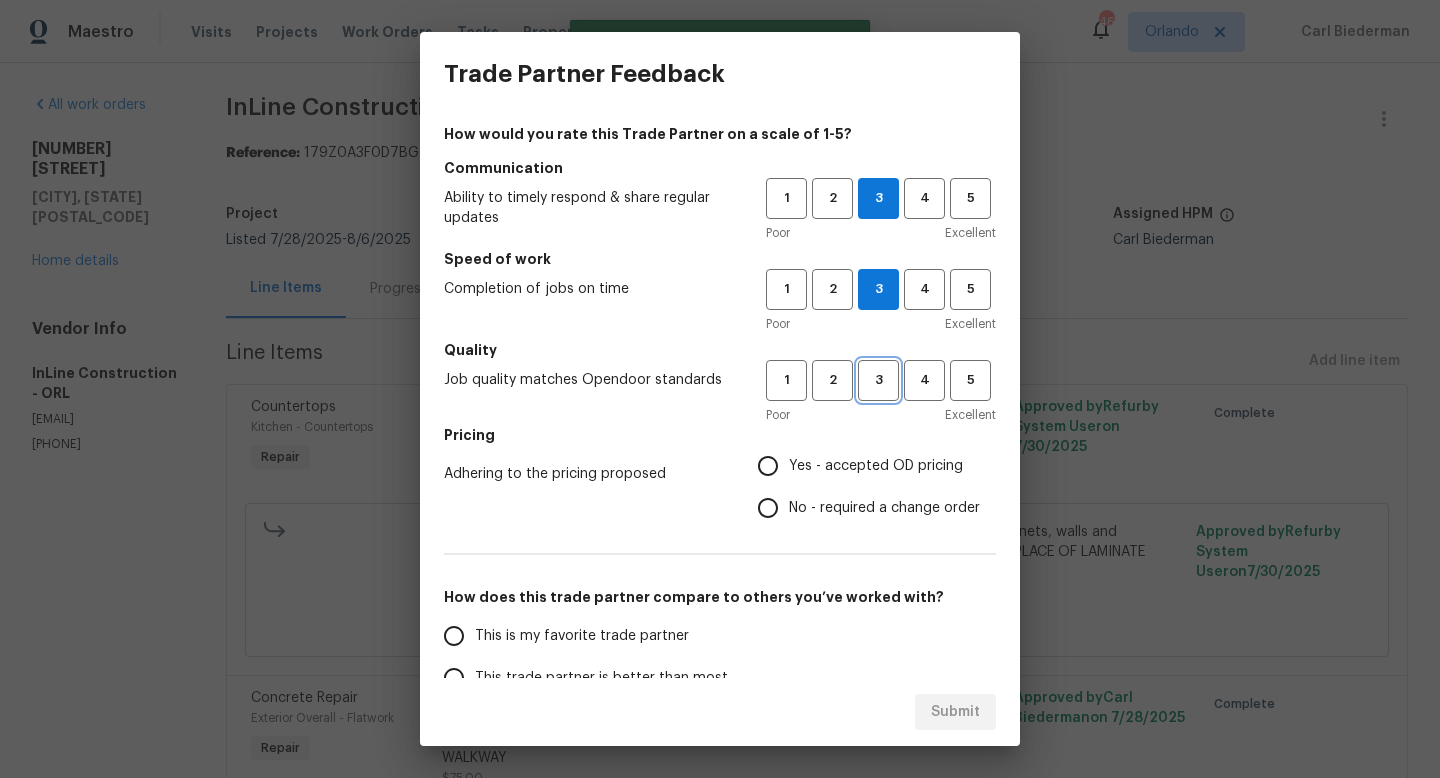 click on "3" at bounding box center (878, 380) 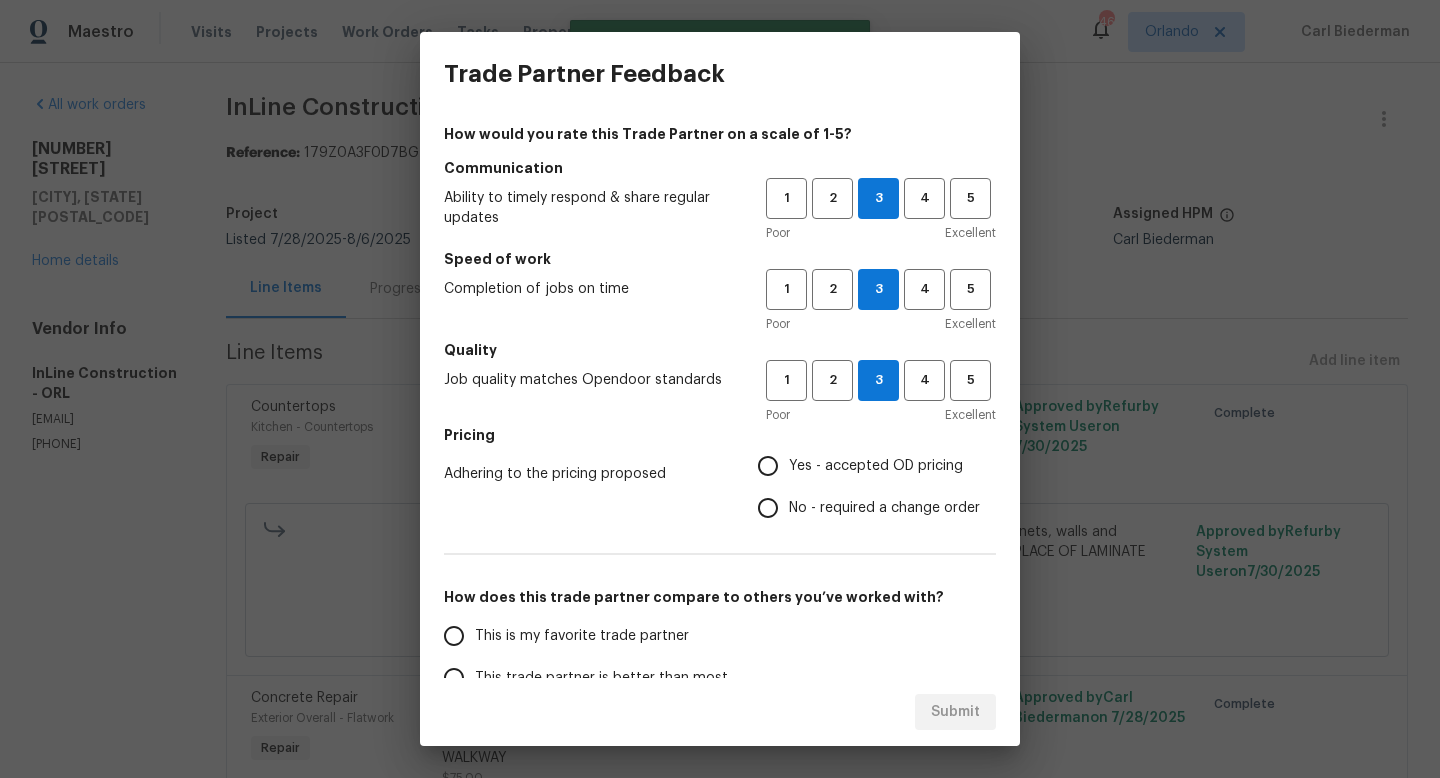 click on "No - required a change order" at bounding box center [884, 508] 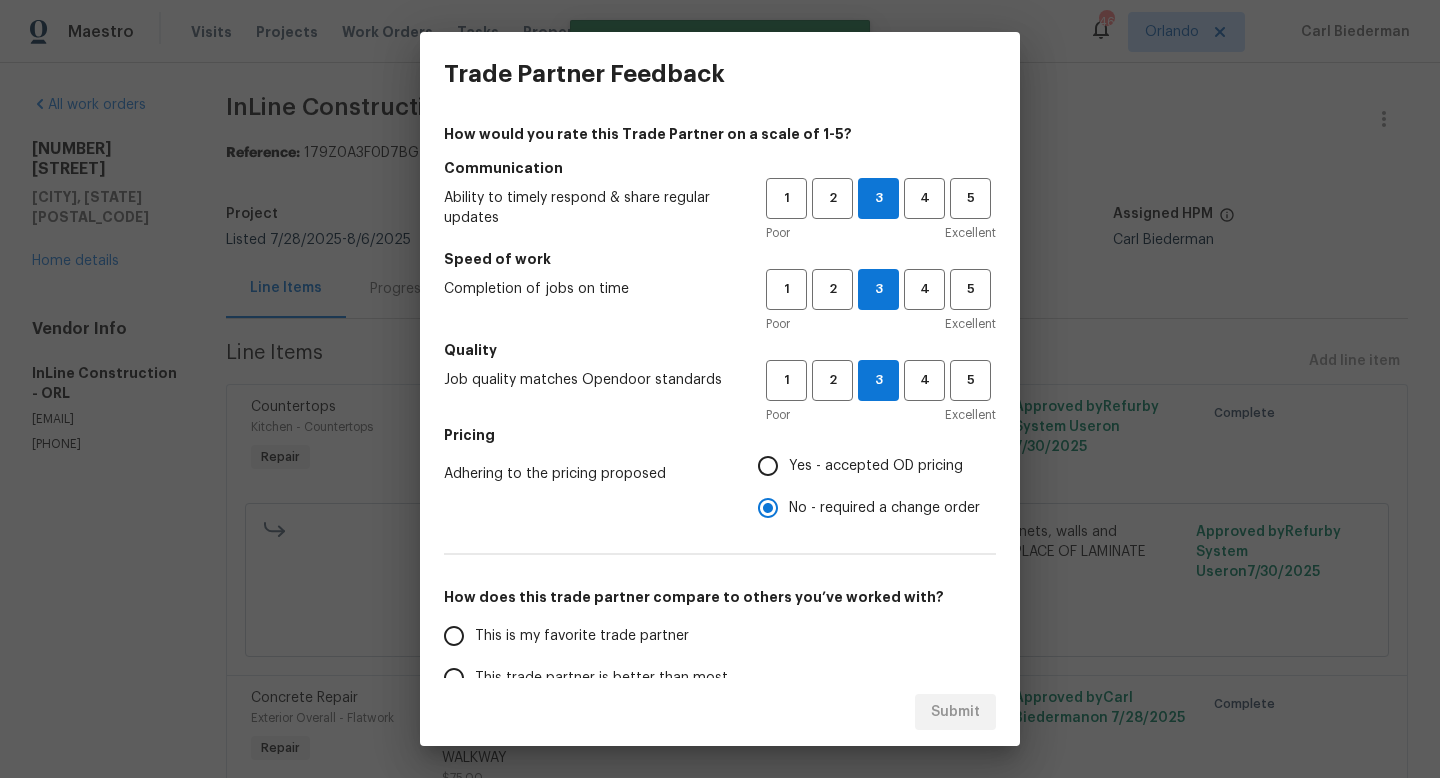 scroll, scrollTop: 29, scrollLeft: 0, axis: vertical 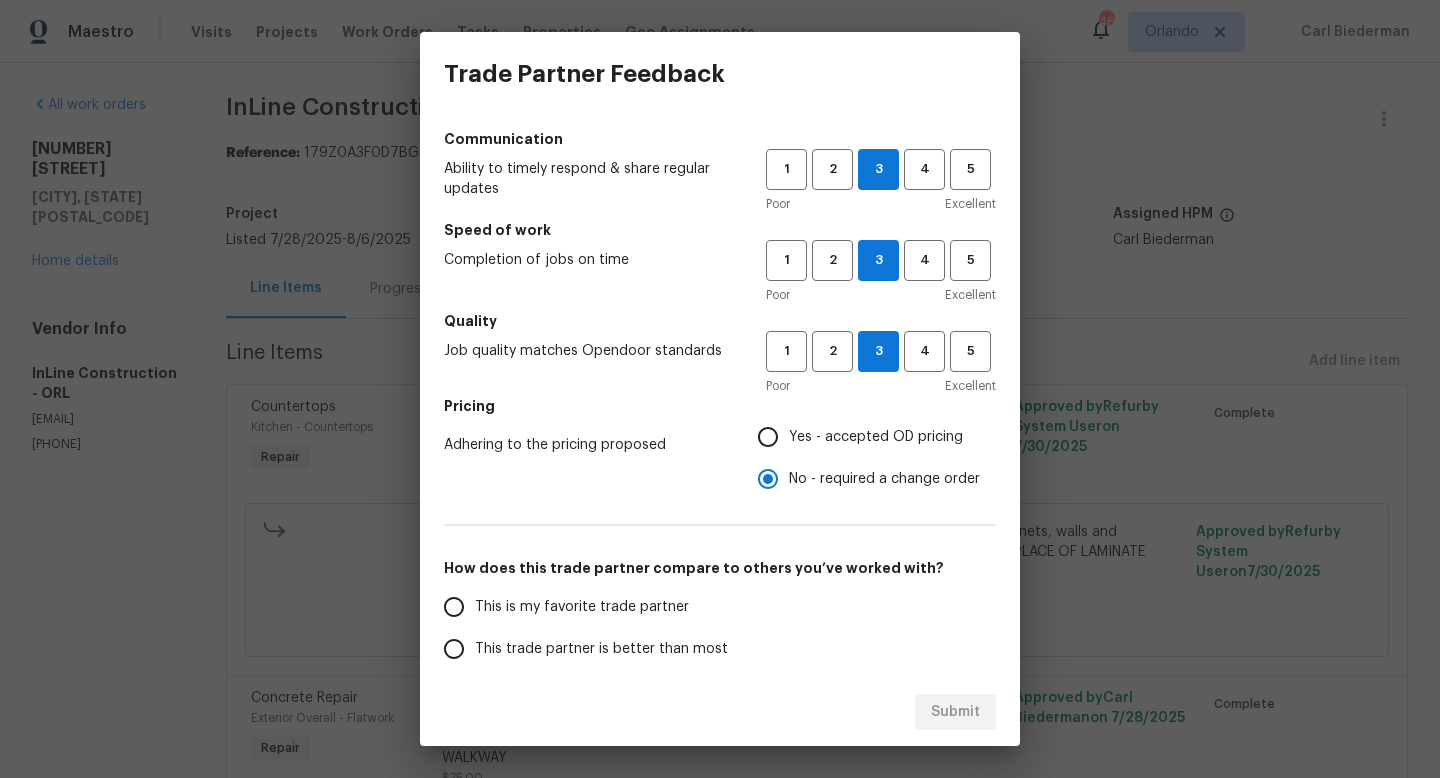 click on "This trade partner is better than most" at bounding box center (601, 649) 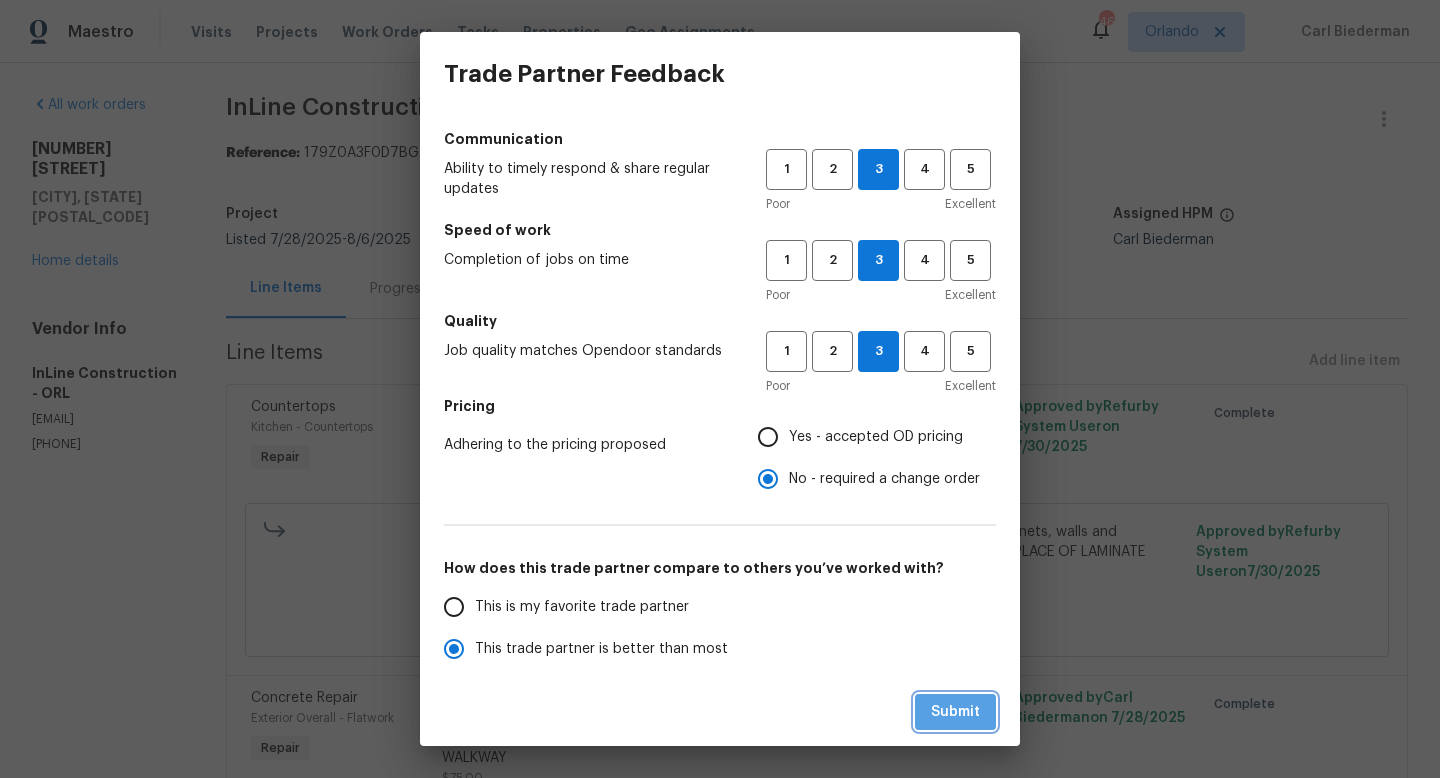 click on "Submit" at bounding box center [955, 712] 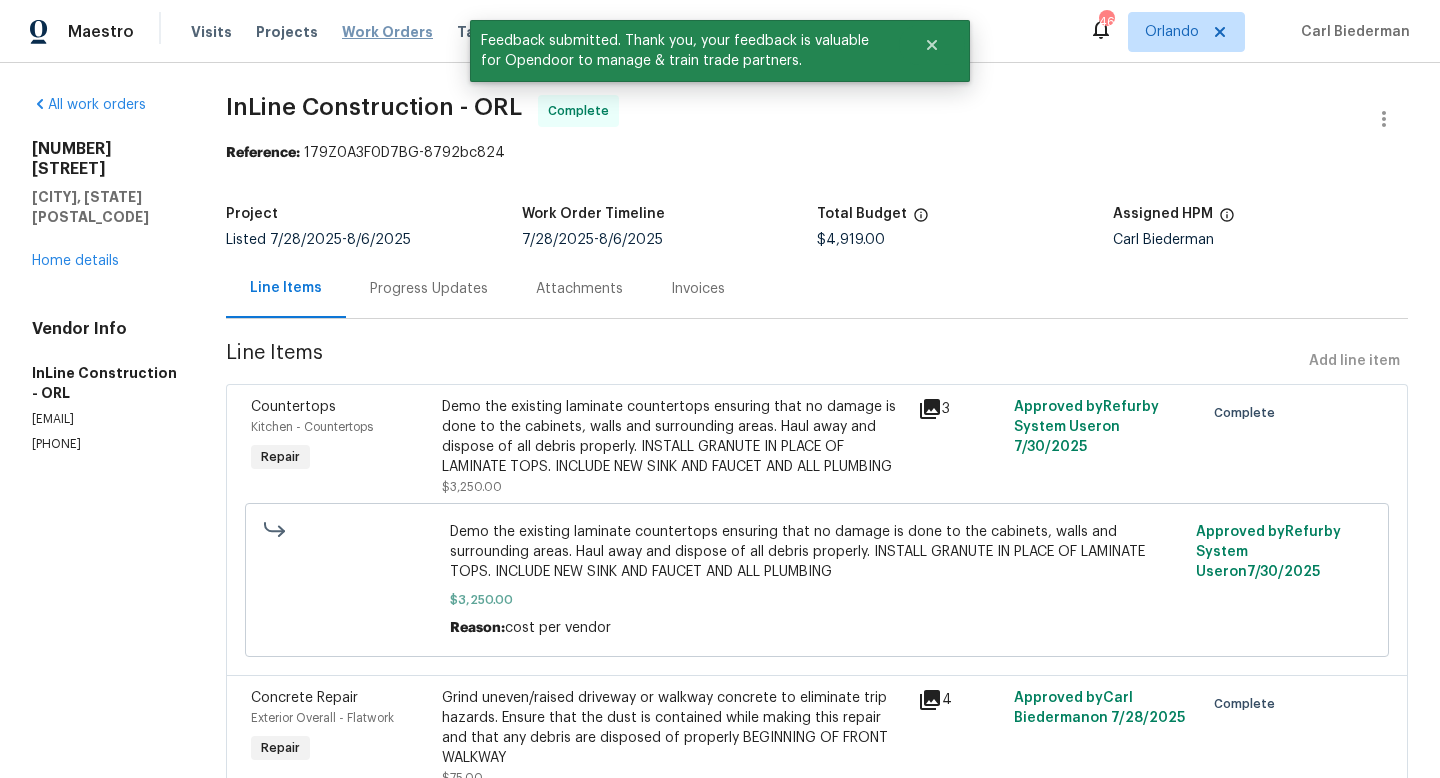 click on "Work Orders" at bounding box center (387, 32) 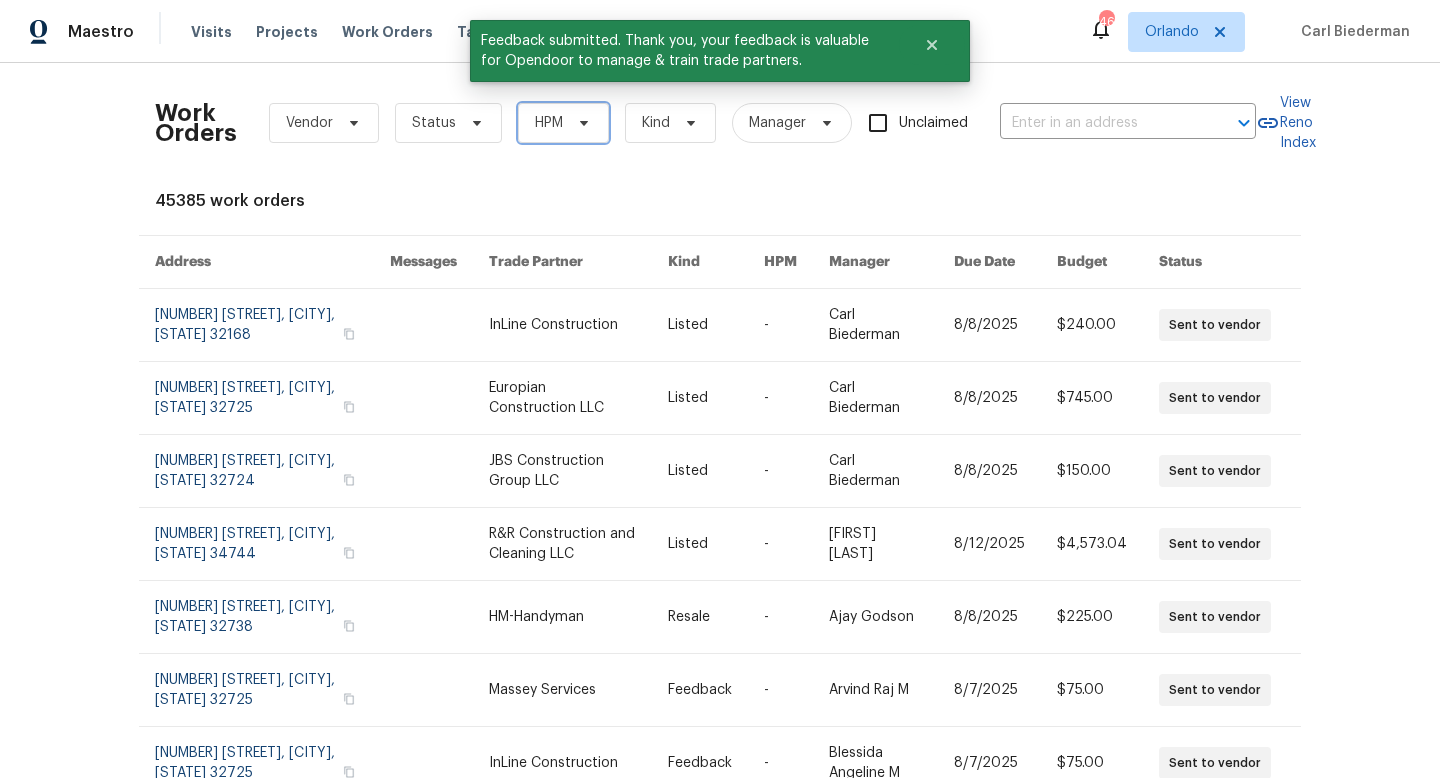 click on "HPM" at bounding box center [549, 123] 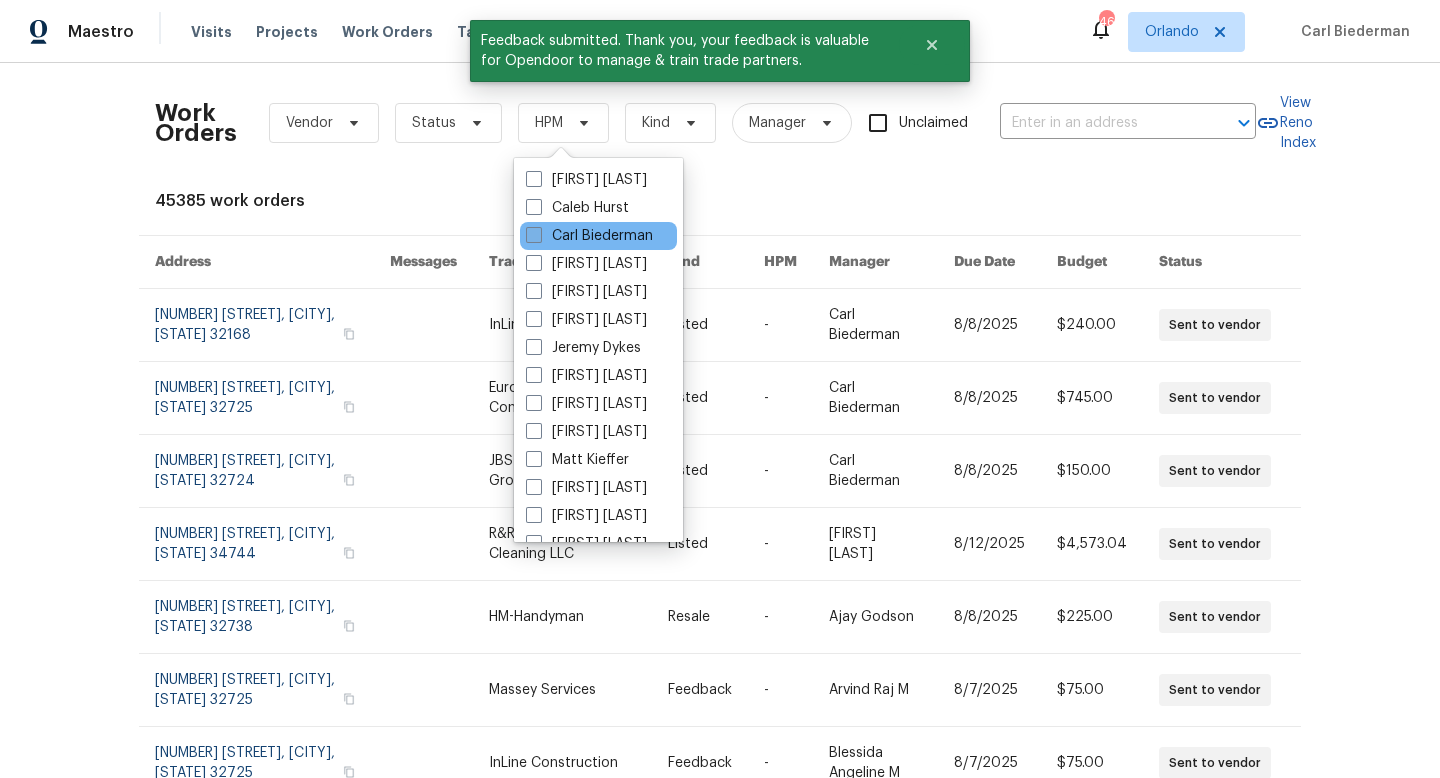 click at bounding box center (534, 235) 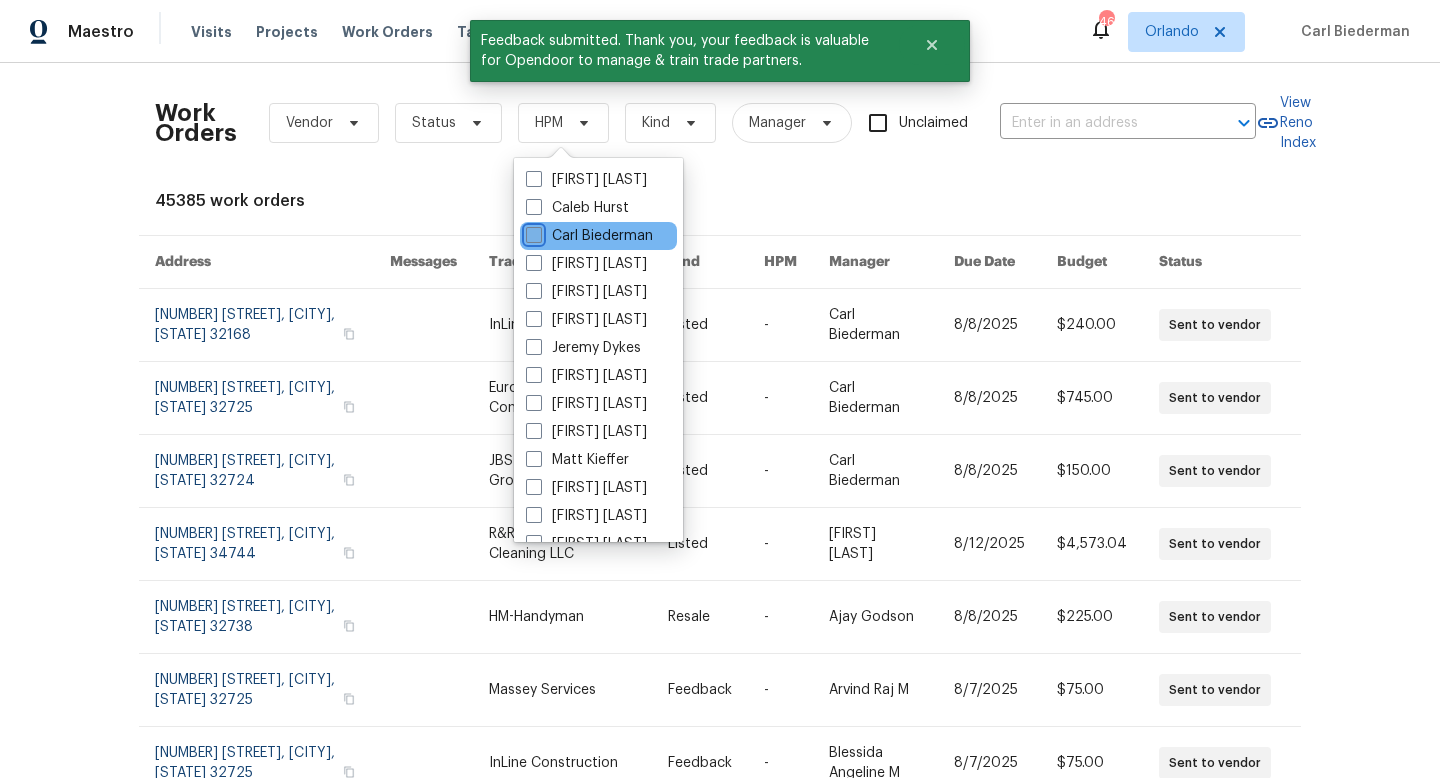 click on "Carl Biederman" at bounding box center [532, 232] 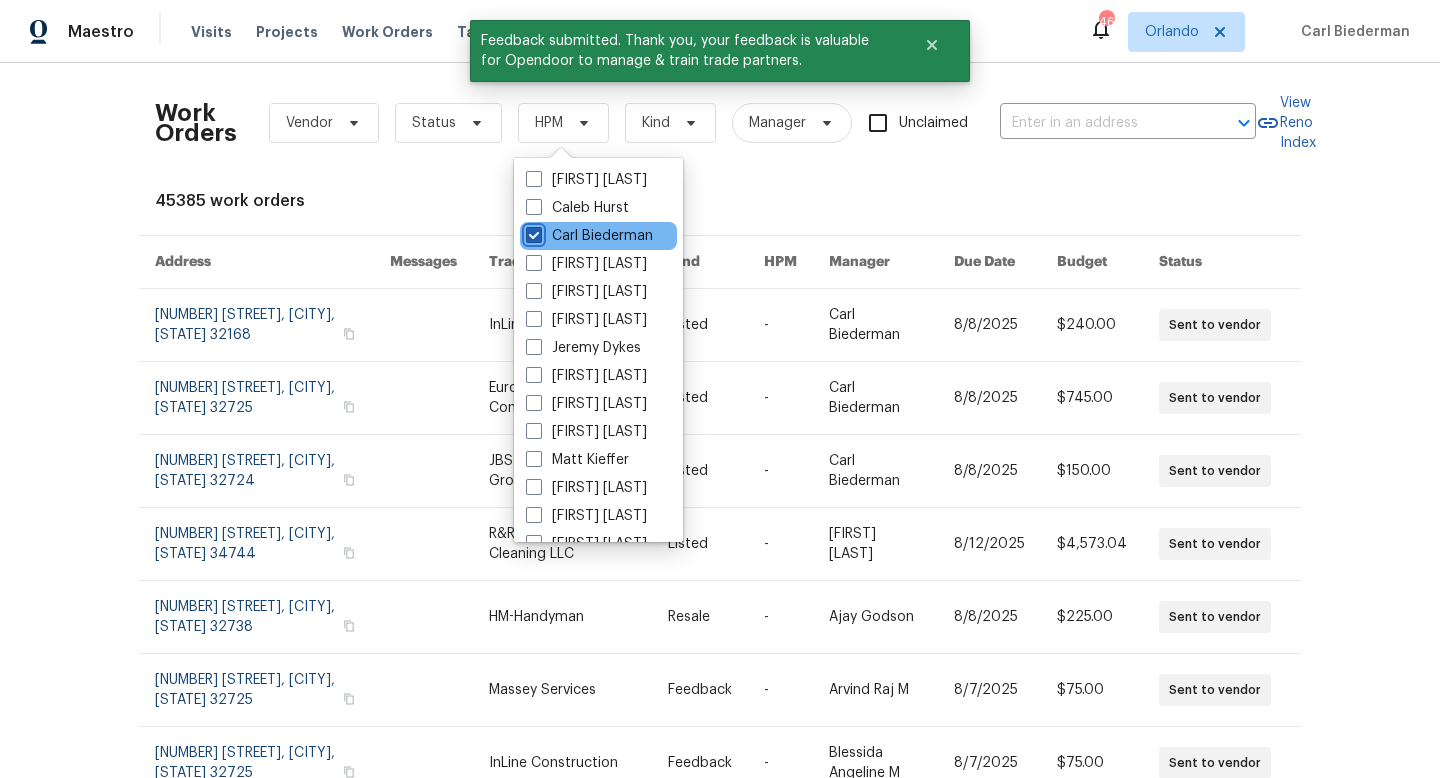 checkbox on "true" 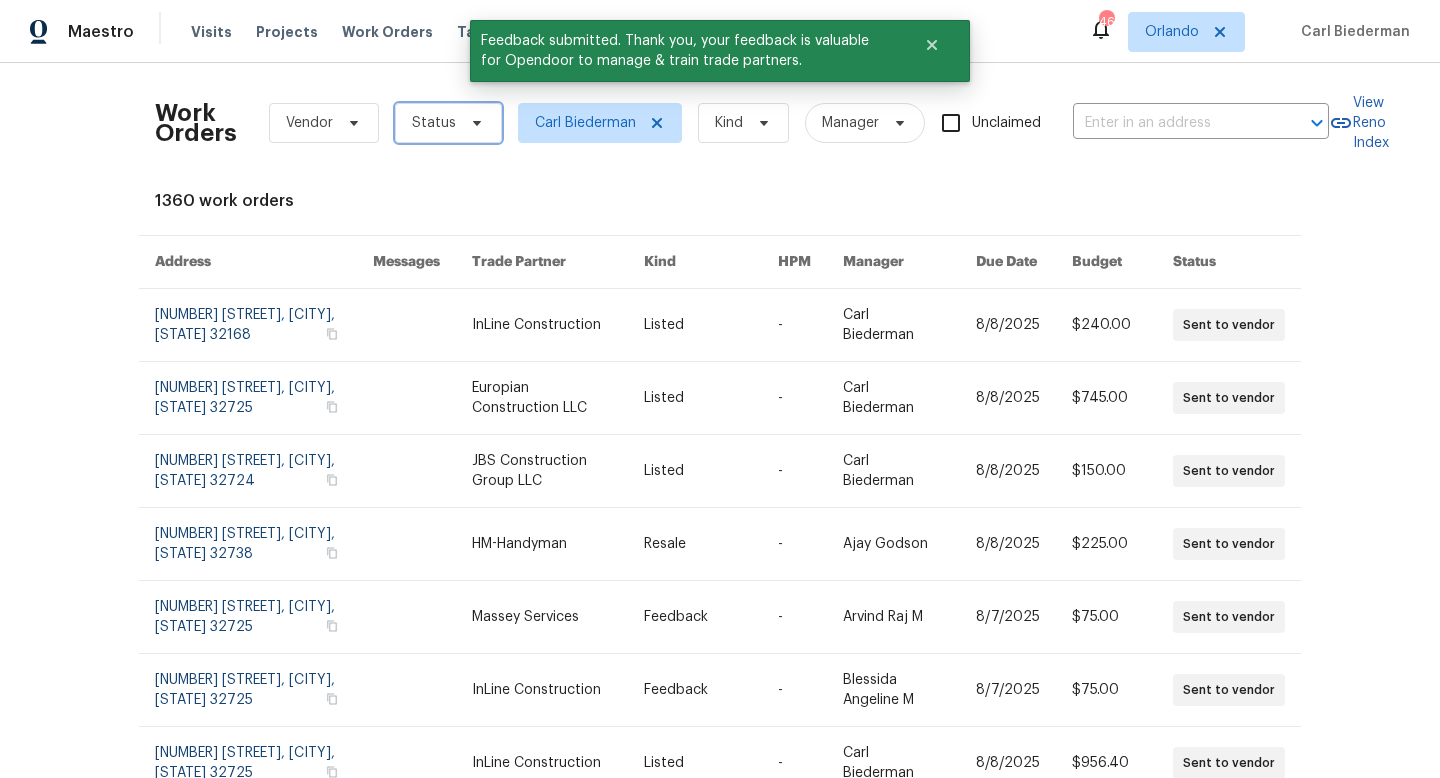 click on "Status" at bounding box center (448, 123) 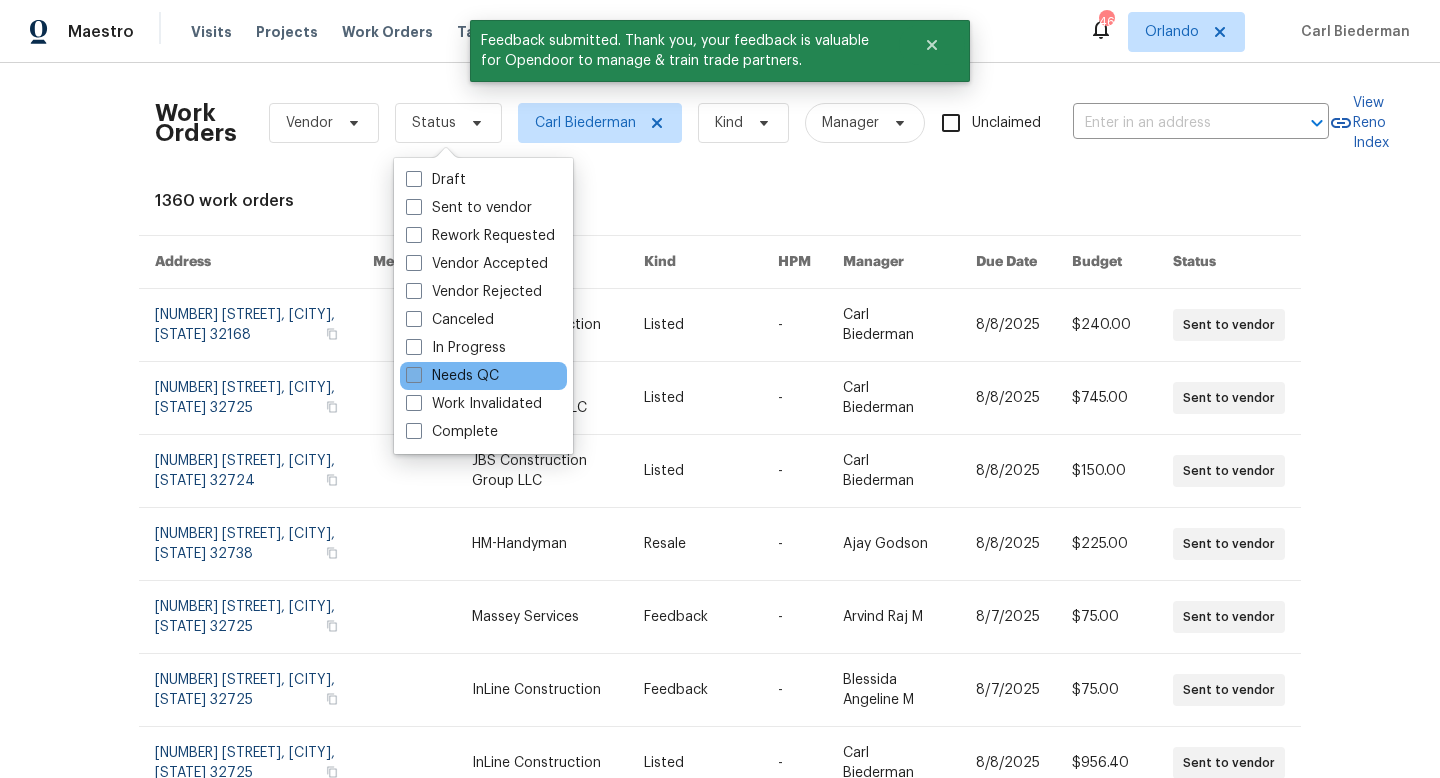 click on "Needs QC" at bounding box center [452, 376] 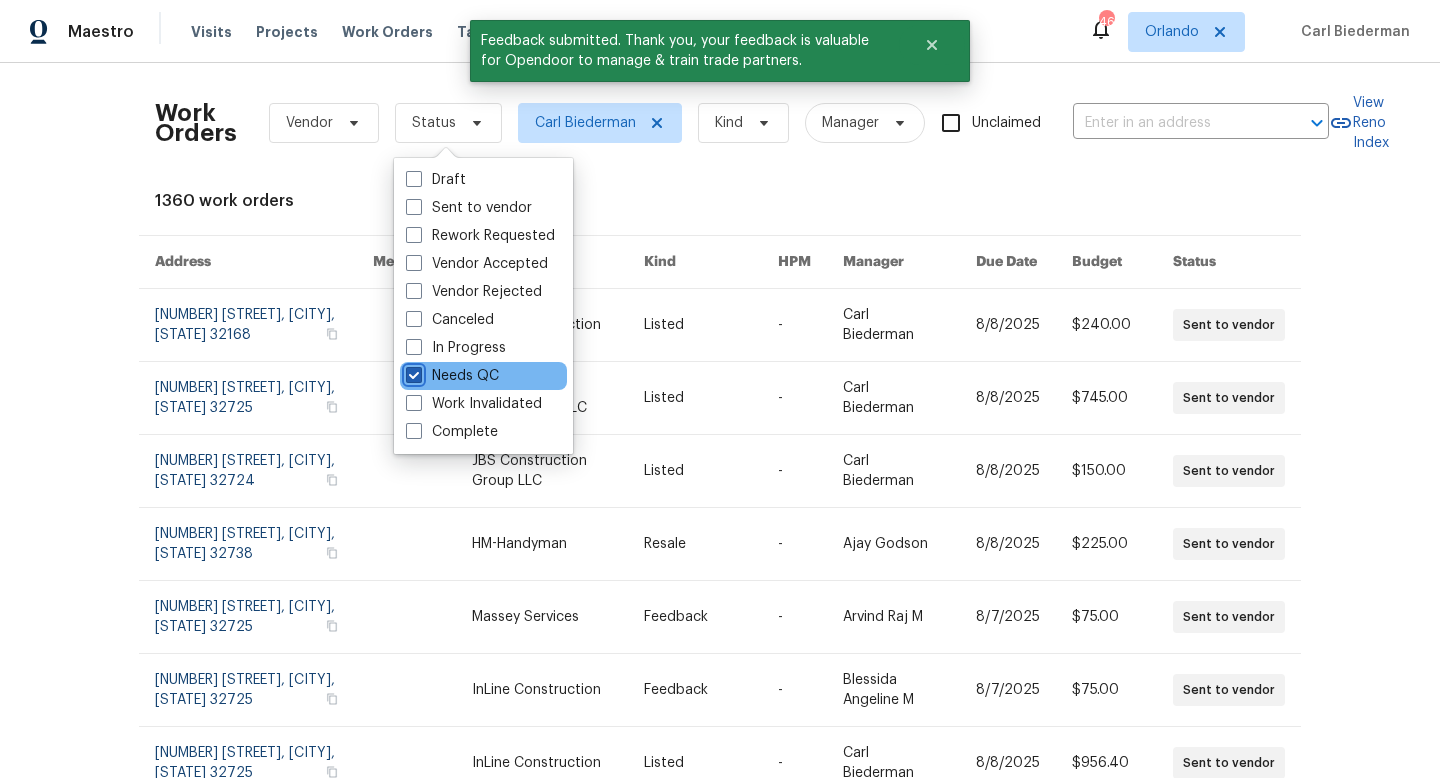 checkbox on "true" 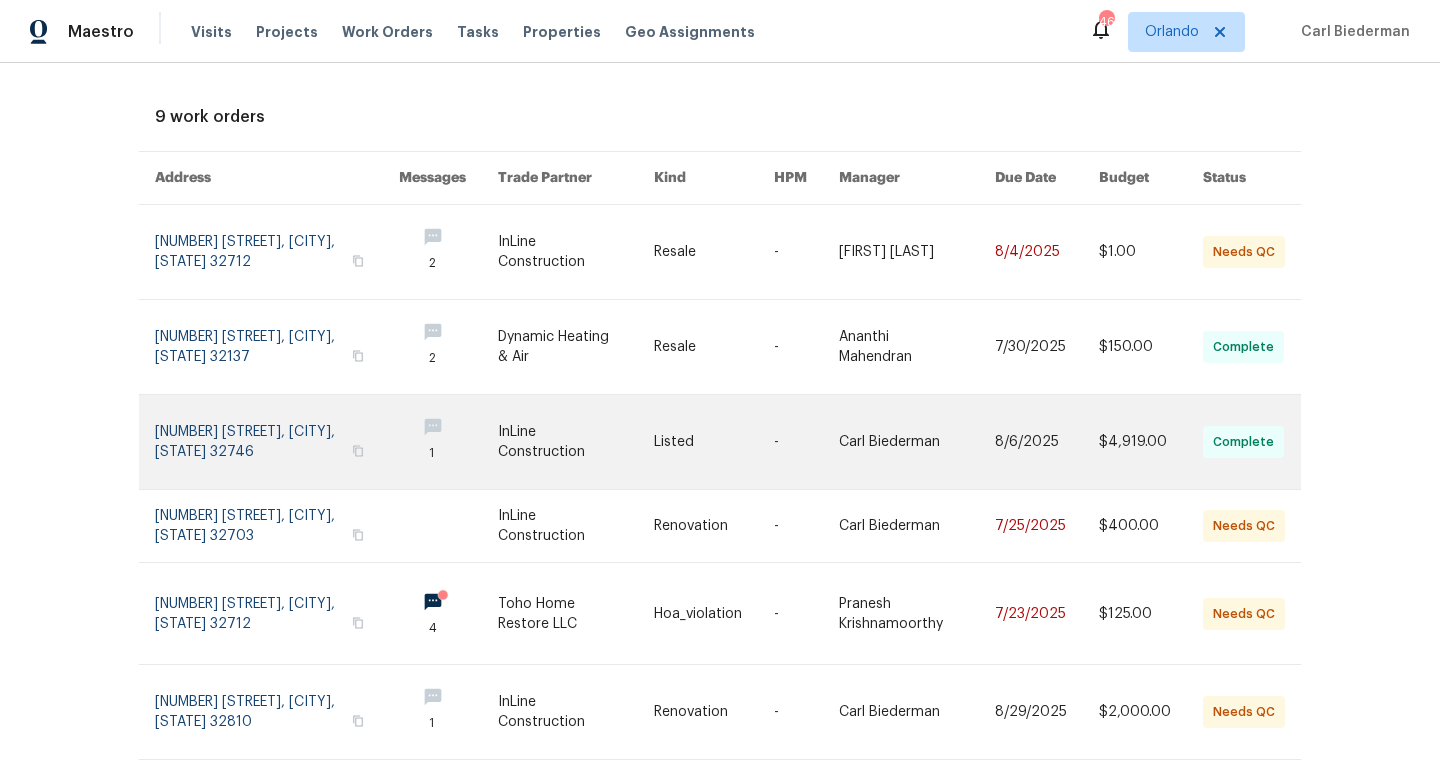 scroll, scrollTop: 96, scrollLeft: 0, axis: vertical 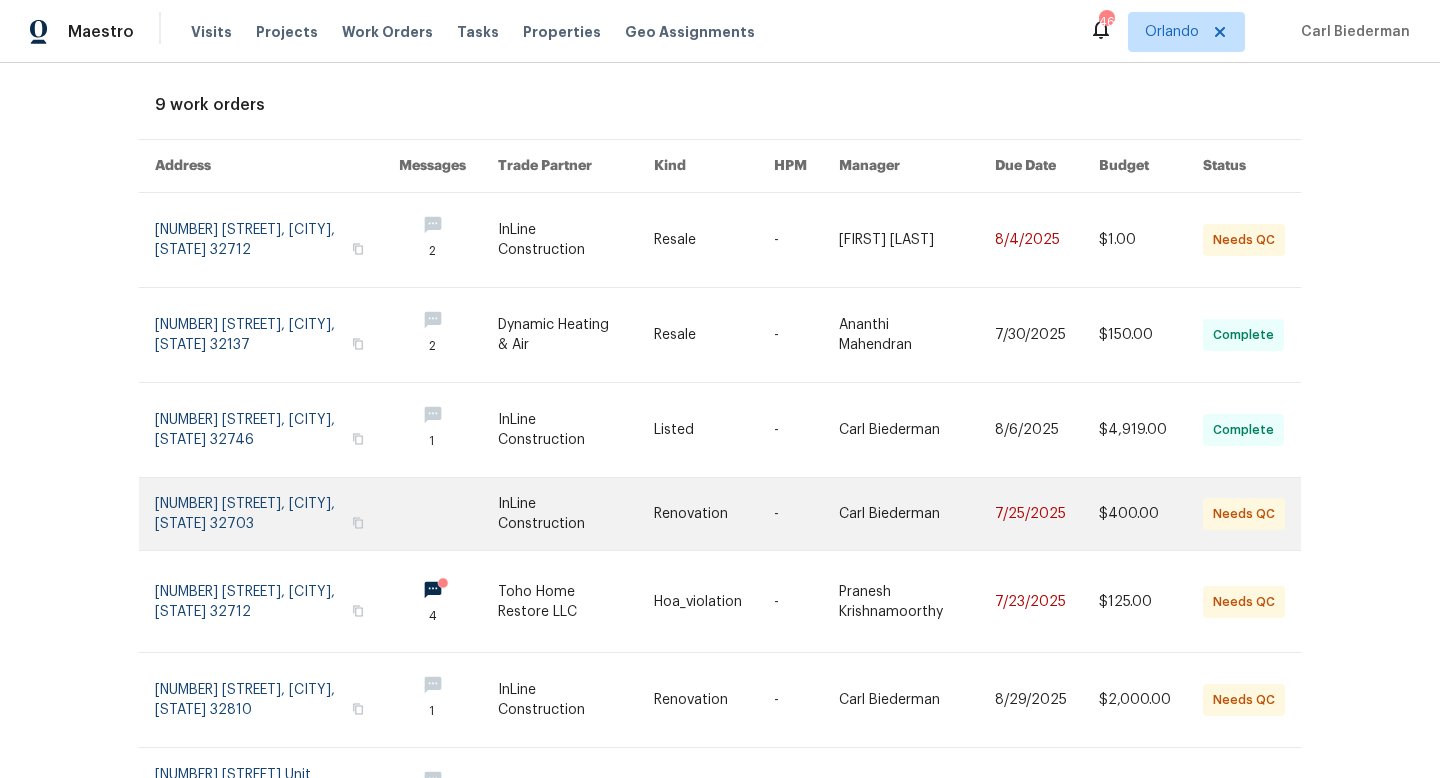 click at bounding box center (576, 514) 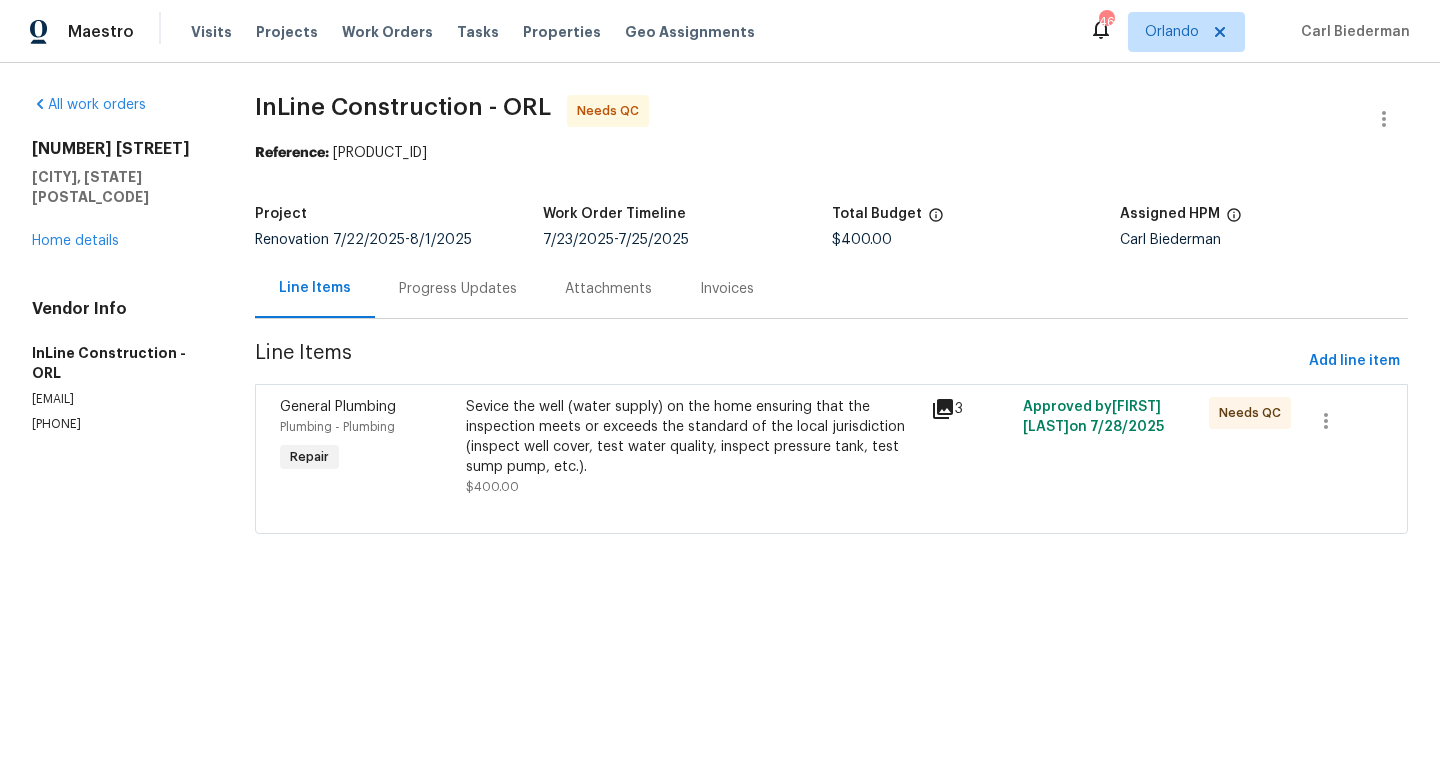 click on "Sevice the well (water supply) on the home ensuring that the inspection meets or exceeds the standard of the local jurisdiction (inspect well cover, test water quality, inspect pressure tank, test sump pump, etc.)." at bounding box center (692, 437) 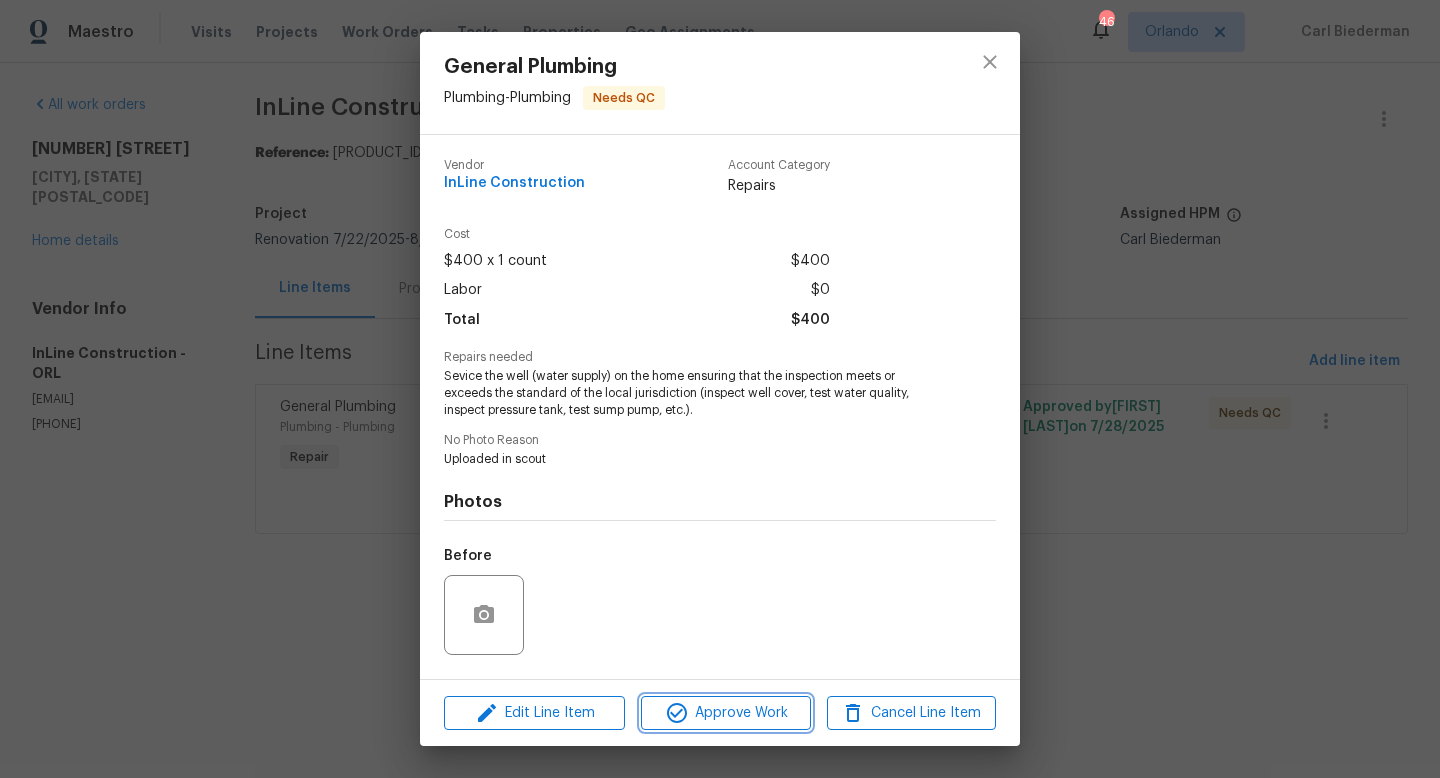 click on "Approve Work" at bounding box center [725, 713] 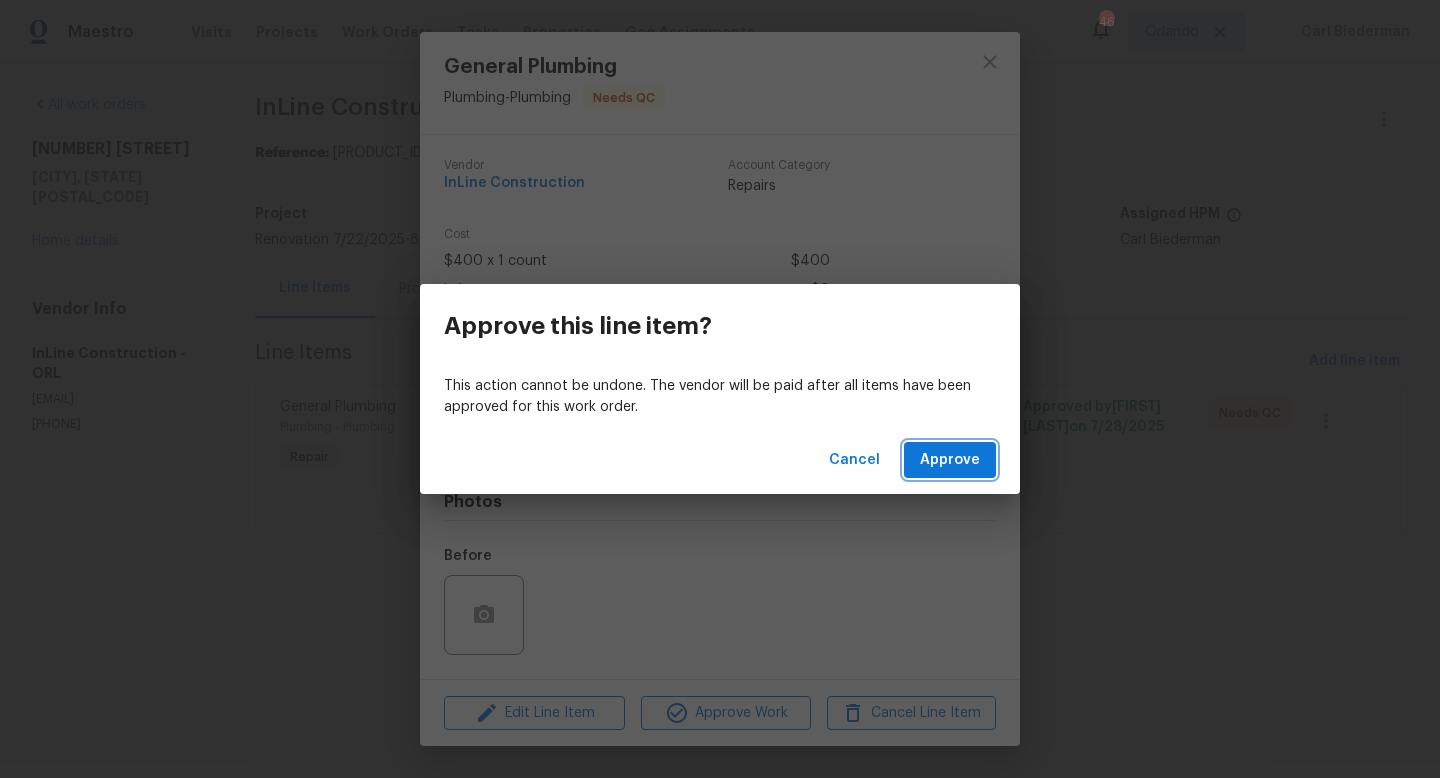 click on "Approve" at bounding box center (950, 460) 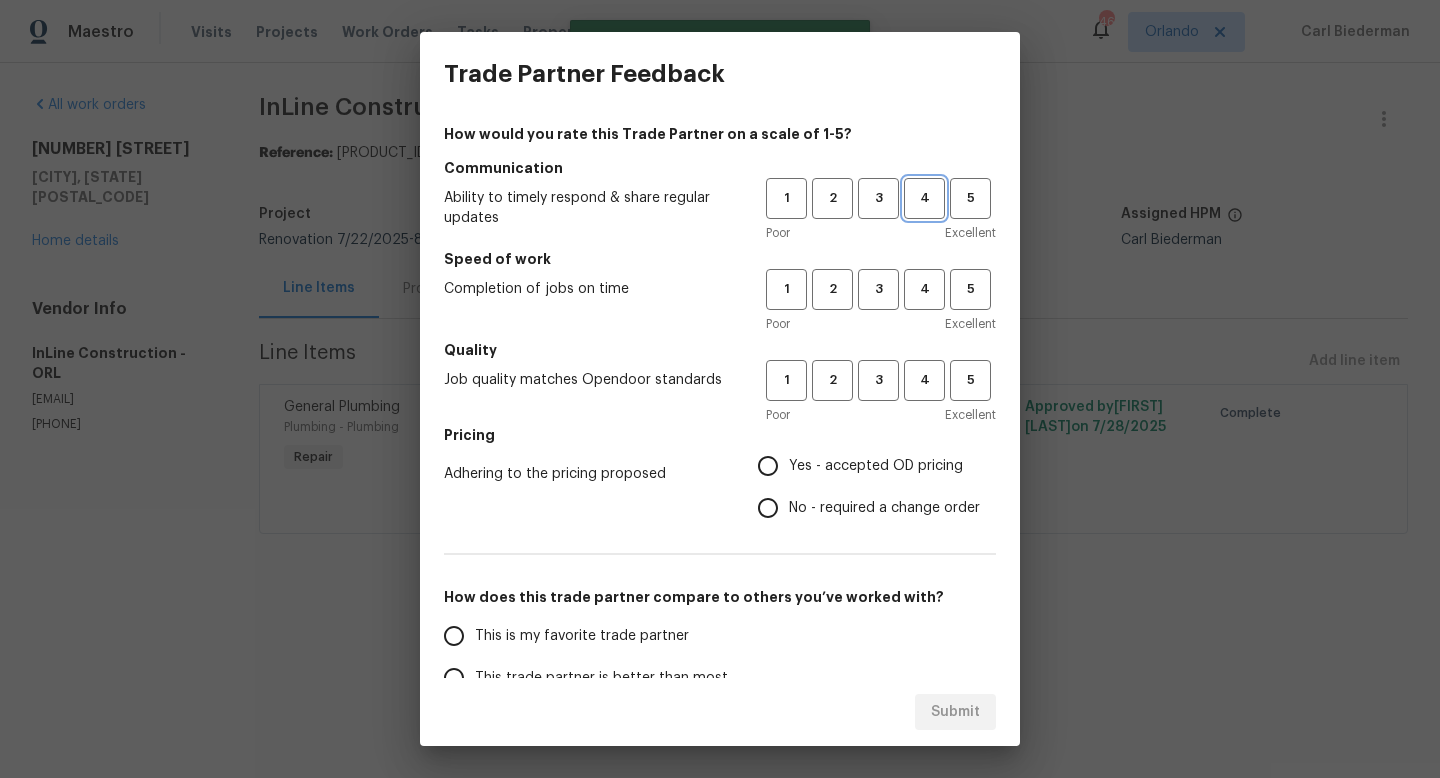 click on "4" at bounding box center (924, 198) 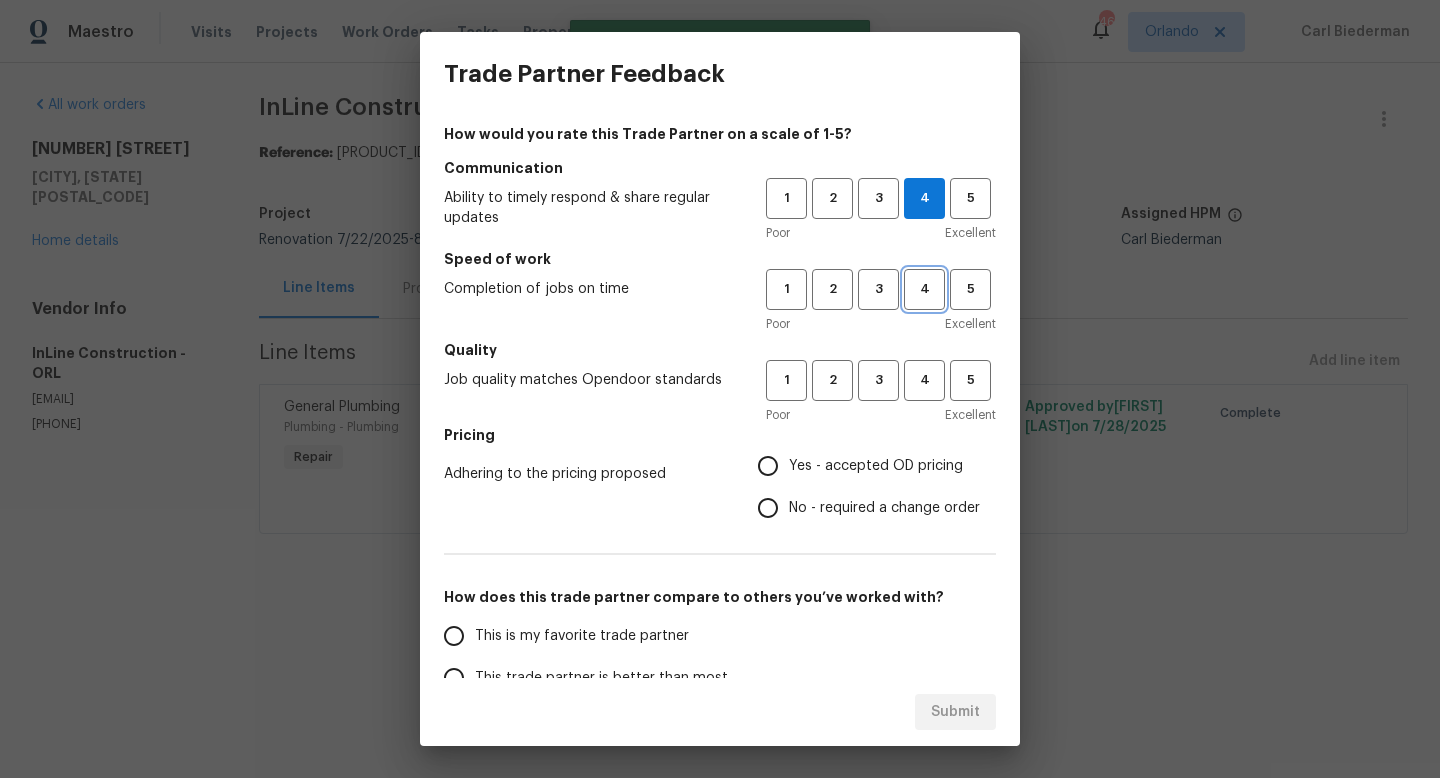 click on "4" at bounding box center (924, 289) 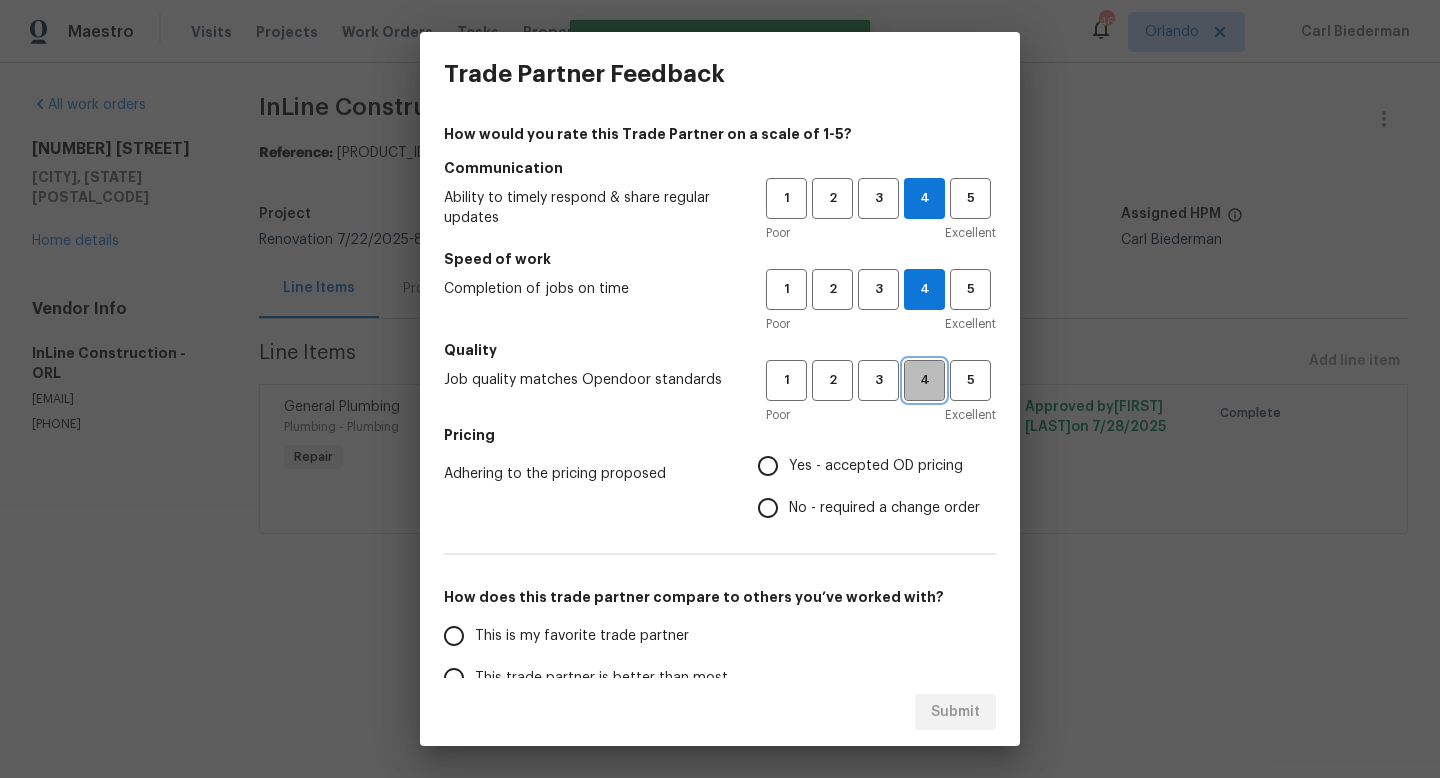 click on "4" at bounding box center (924, 380) 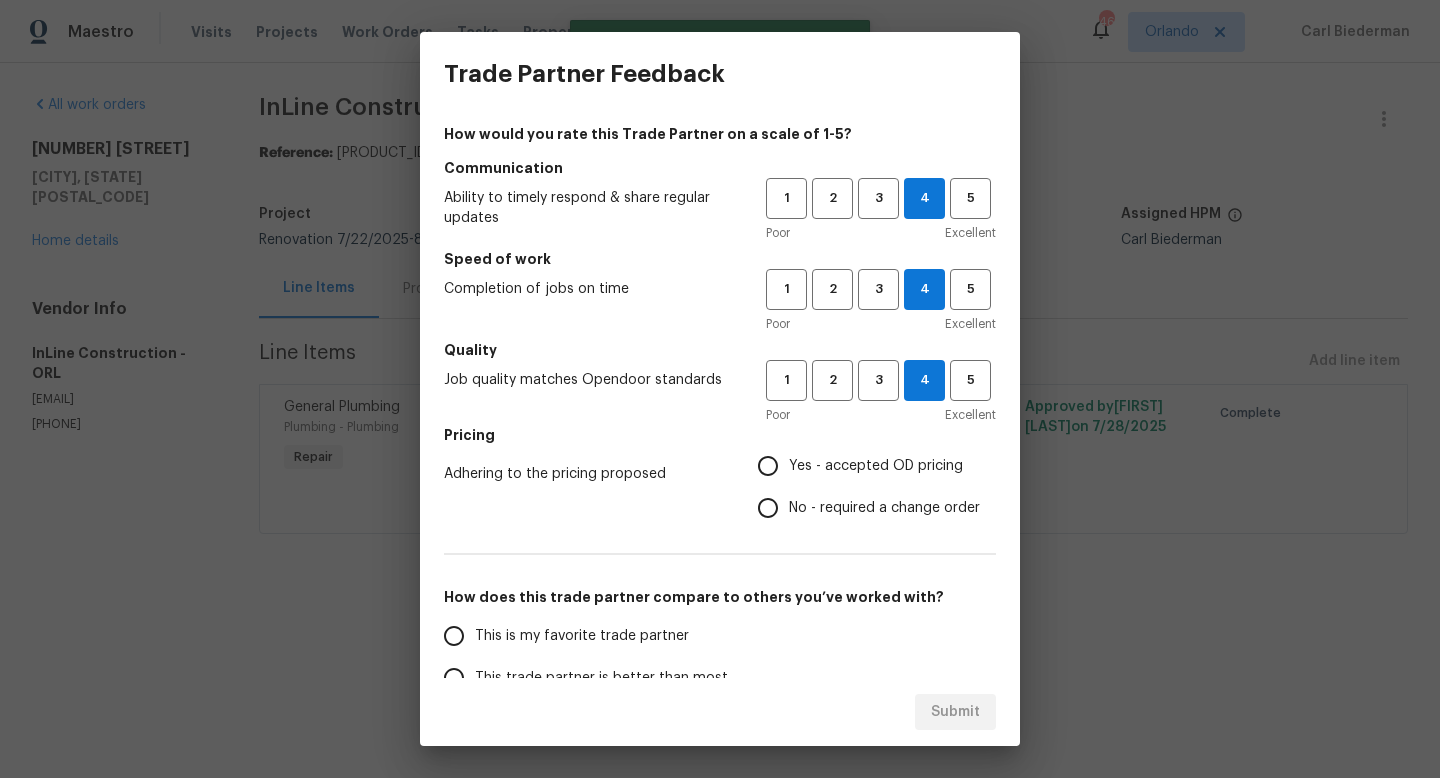 click on "Yes - accepted OD pricing" at bounding box center (876, 466) 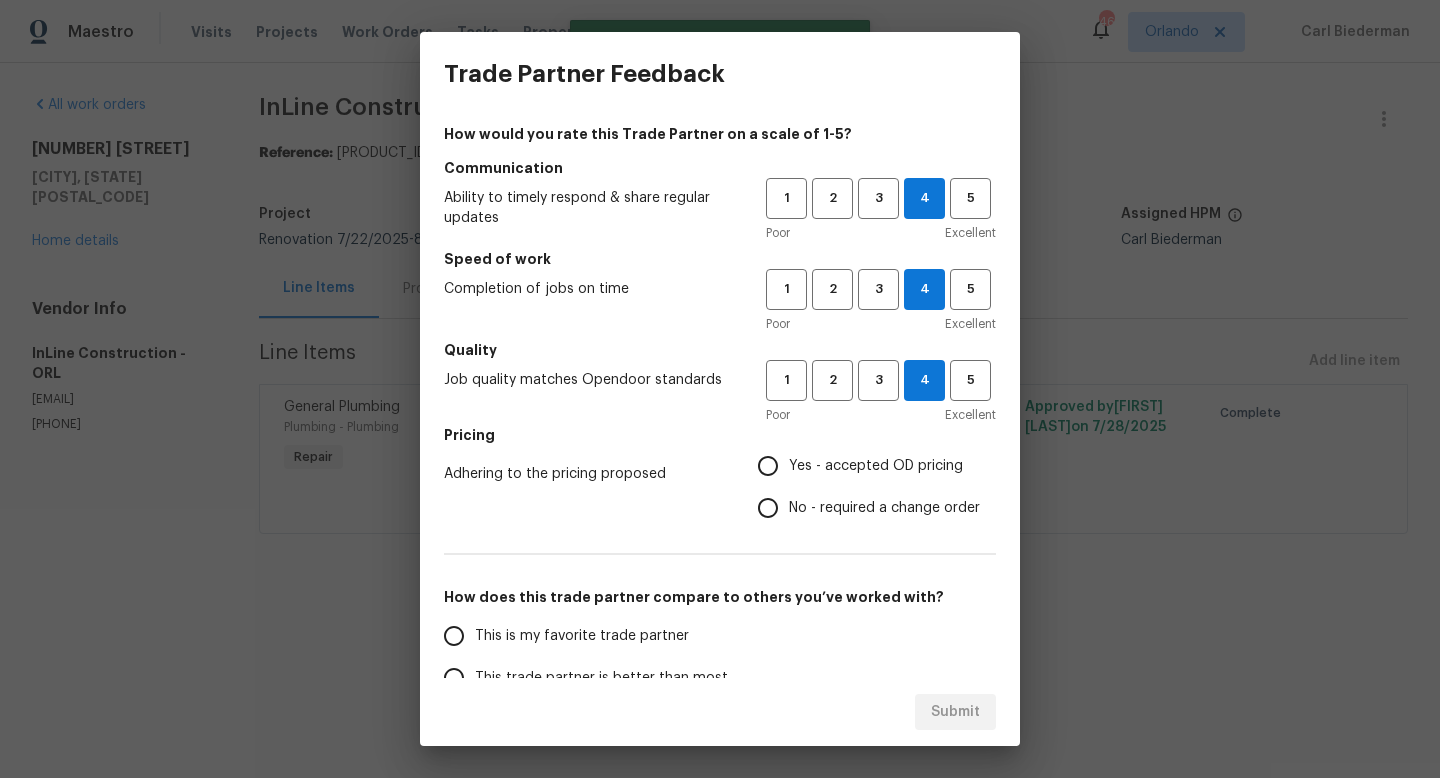 click on "Yes - accepted OD pricing" at bounding box center (768, 466) 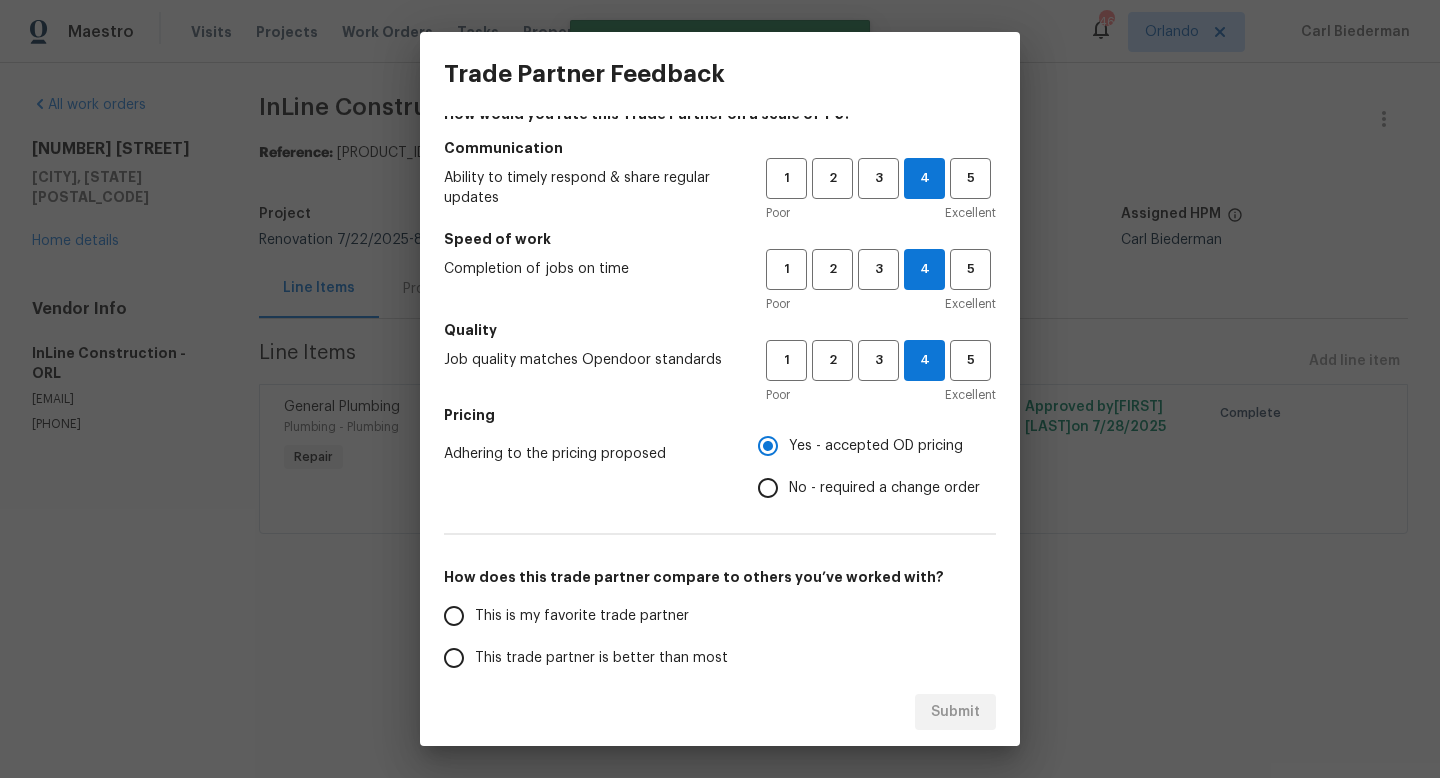 scroll, scrollTop: 30, scrollLeft: 0, axis: vertical 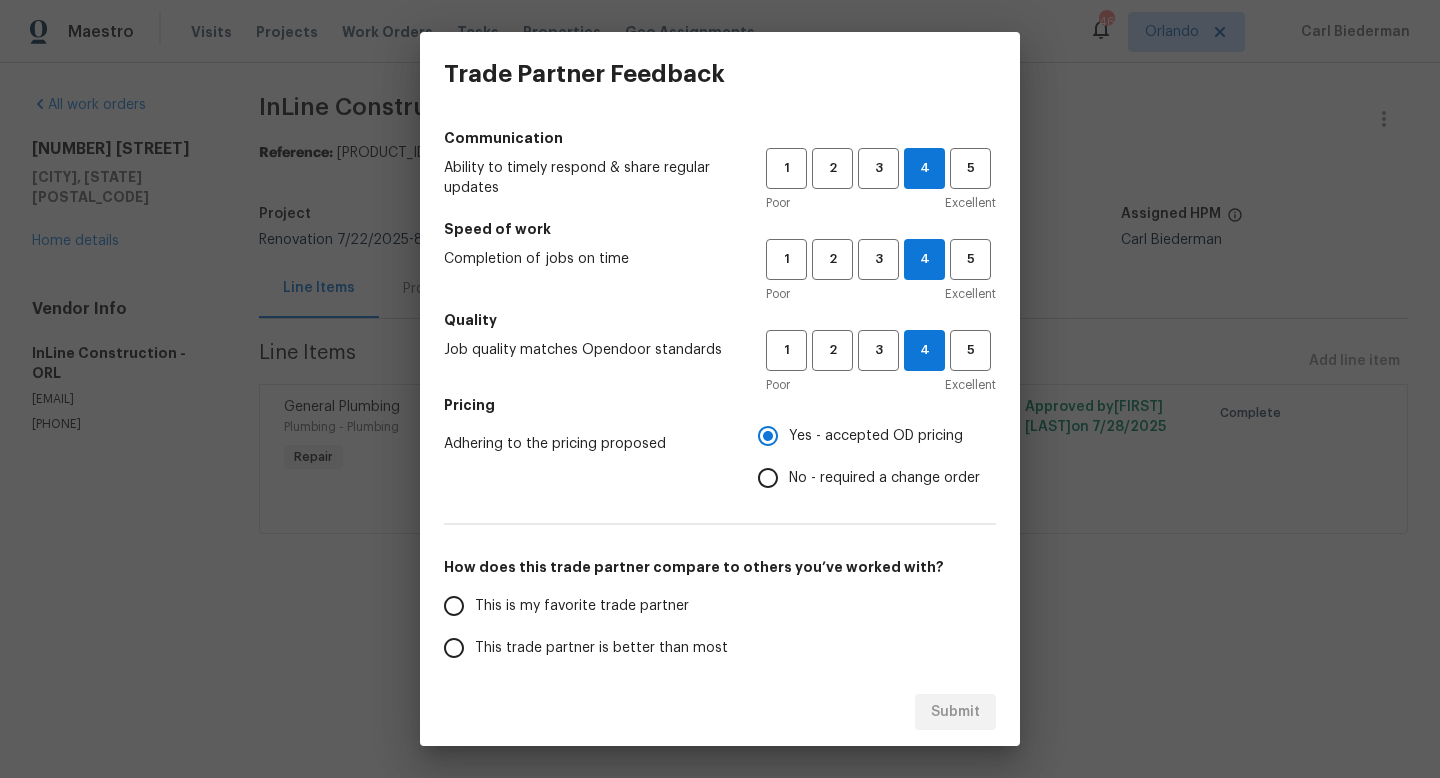 click on "This trade partner is better than most" at bounding box center (601, 648) 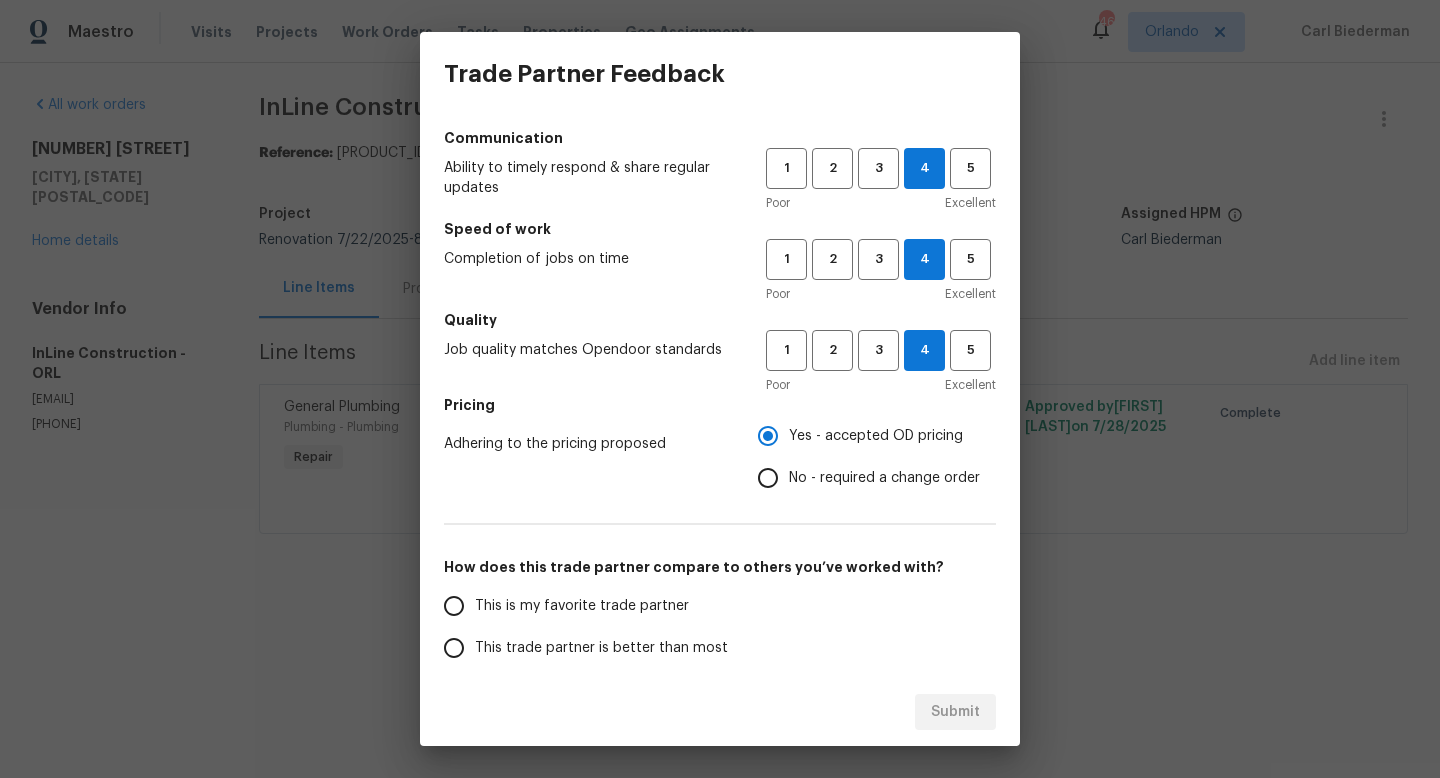 click on "This trade partner is better than most" at bounding box center (454, 648) 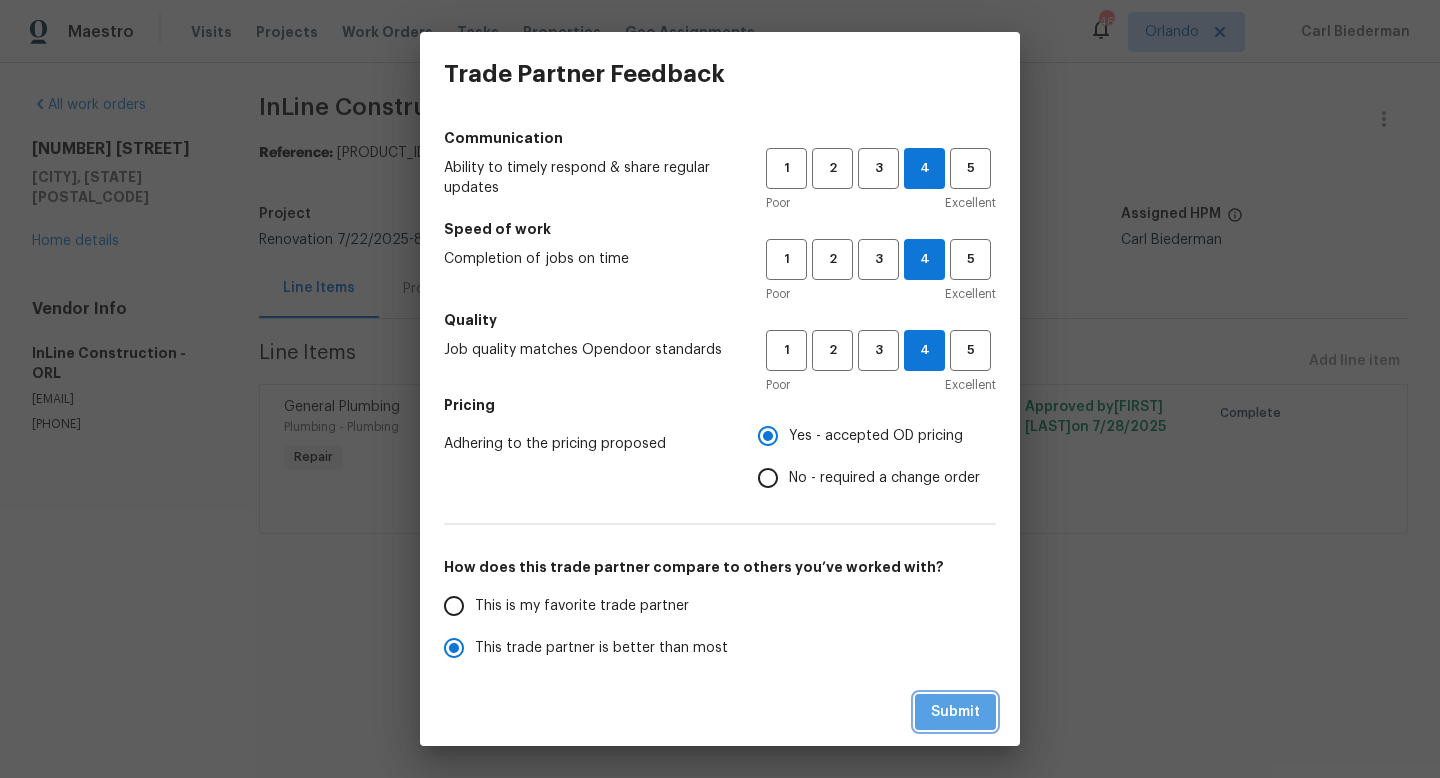 click on "Submit" at bounding box center (955, 712) 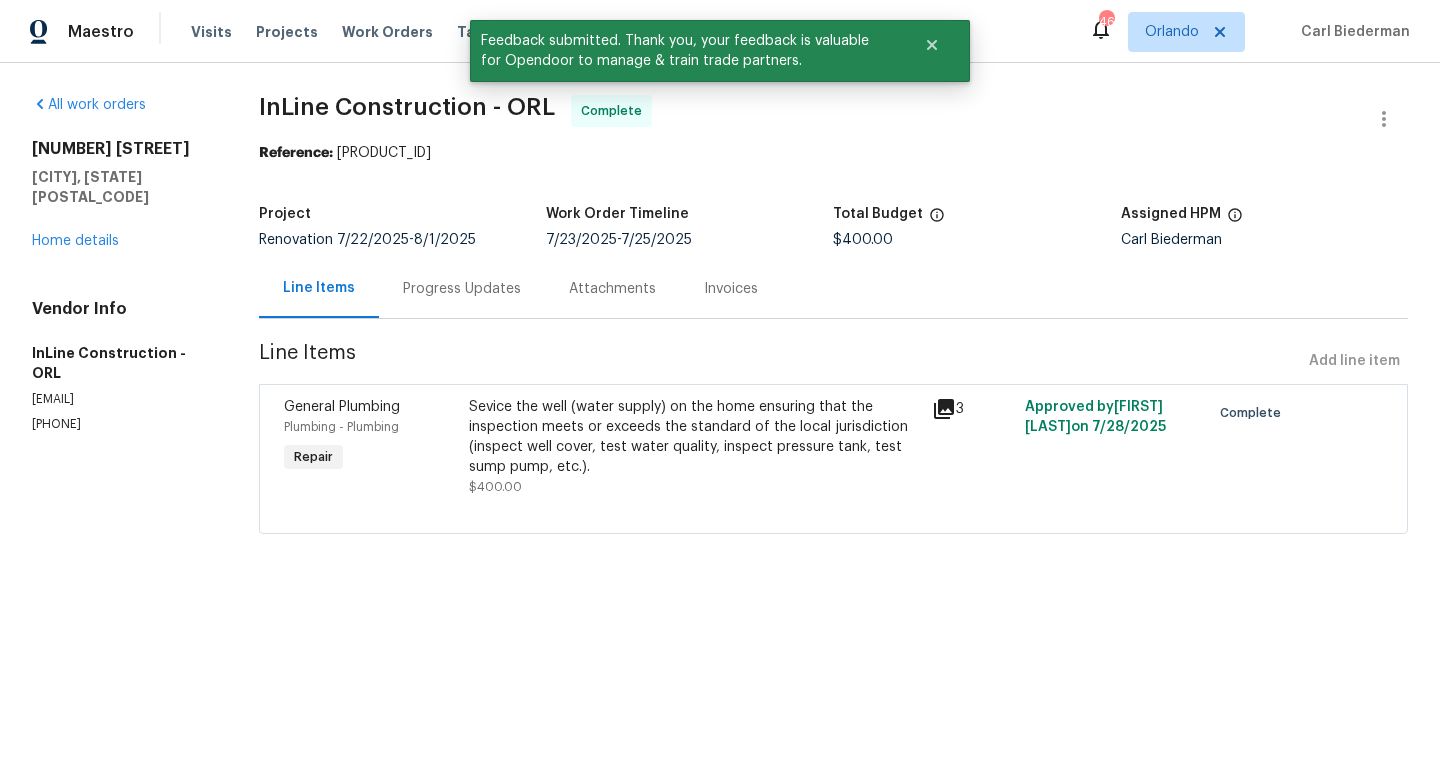 click on "Maestro Visits Projects Work Orders Tasks Properties Geo Assignments 46 Orlando Carl Biederman" at bounding box center (720, 31) 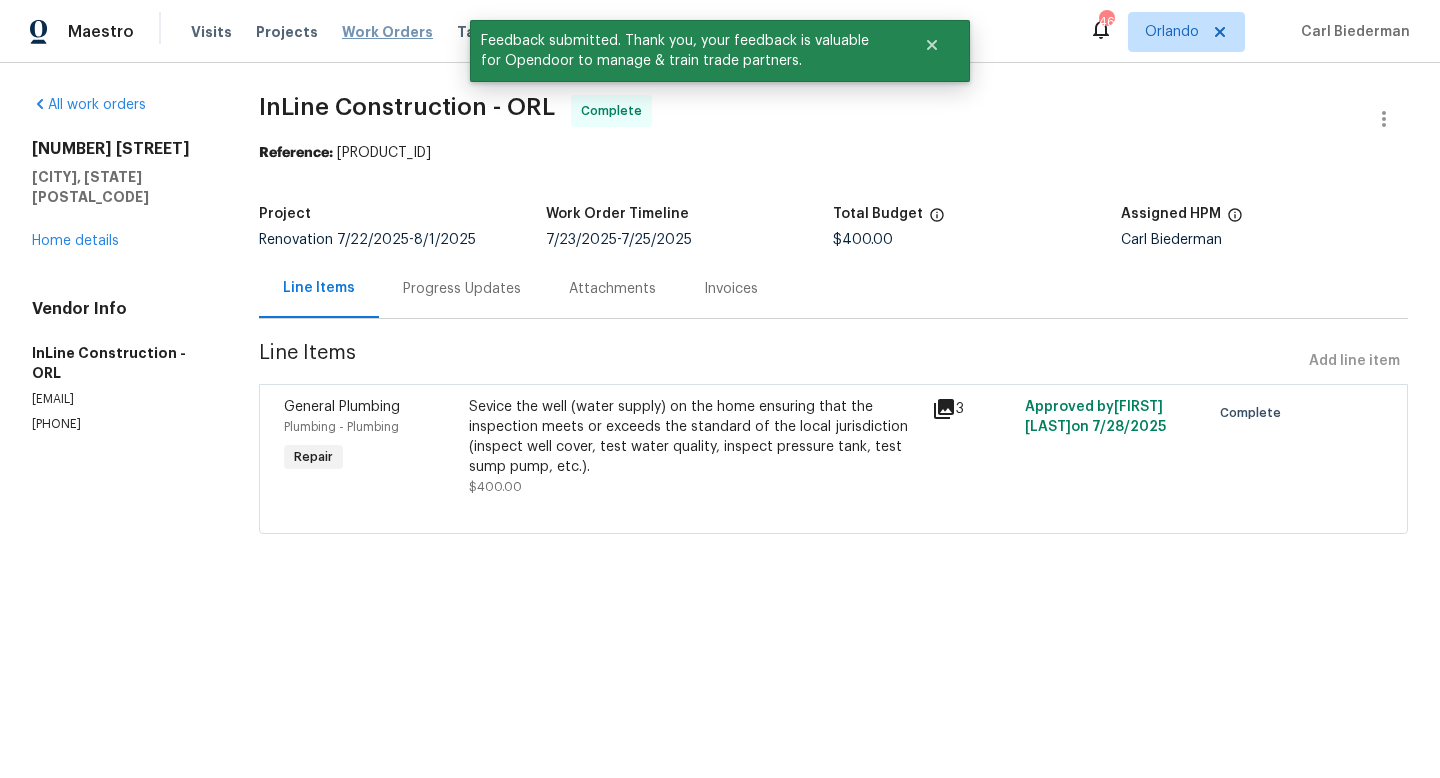 click on "Work Orders" at bounding box center [387, 32] 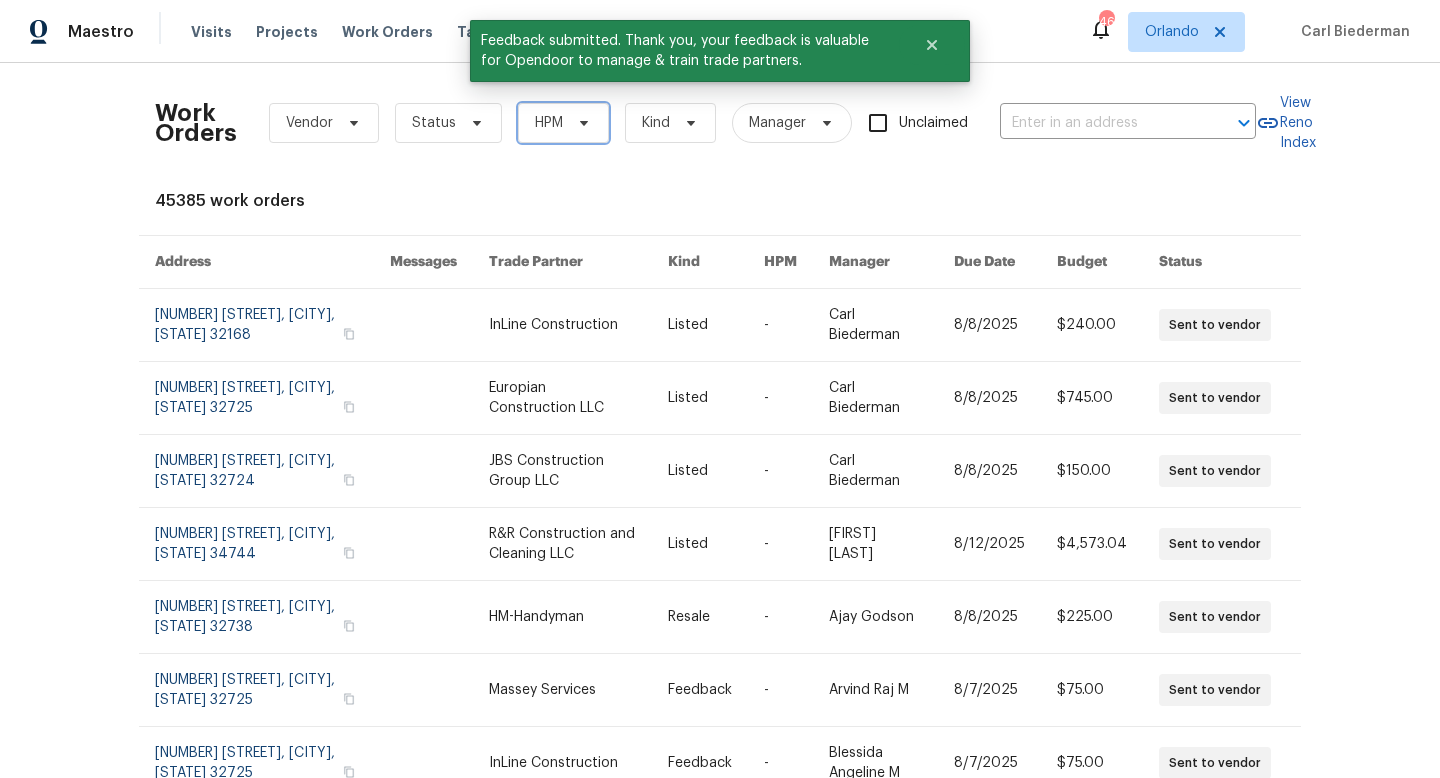 click on "HPM" at bounding box center (563, 123) 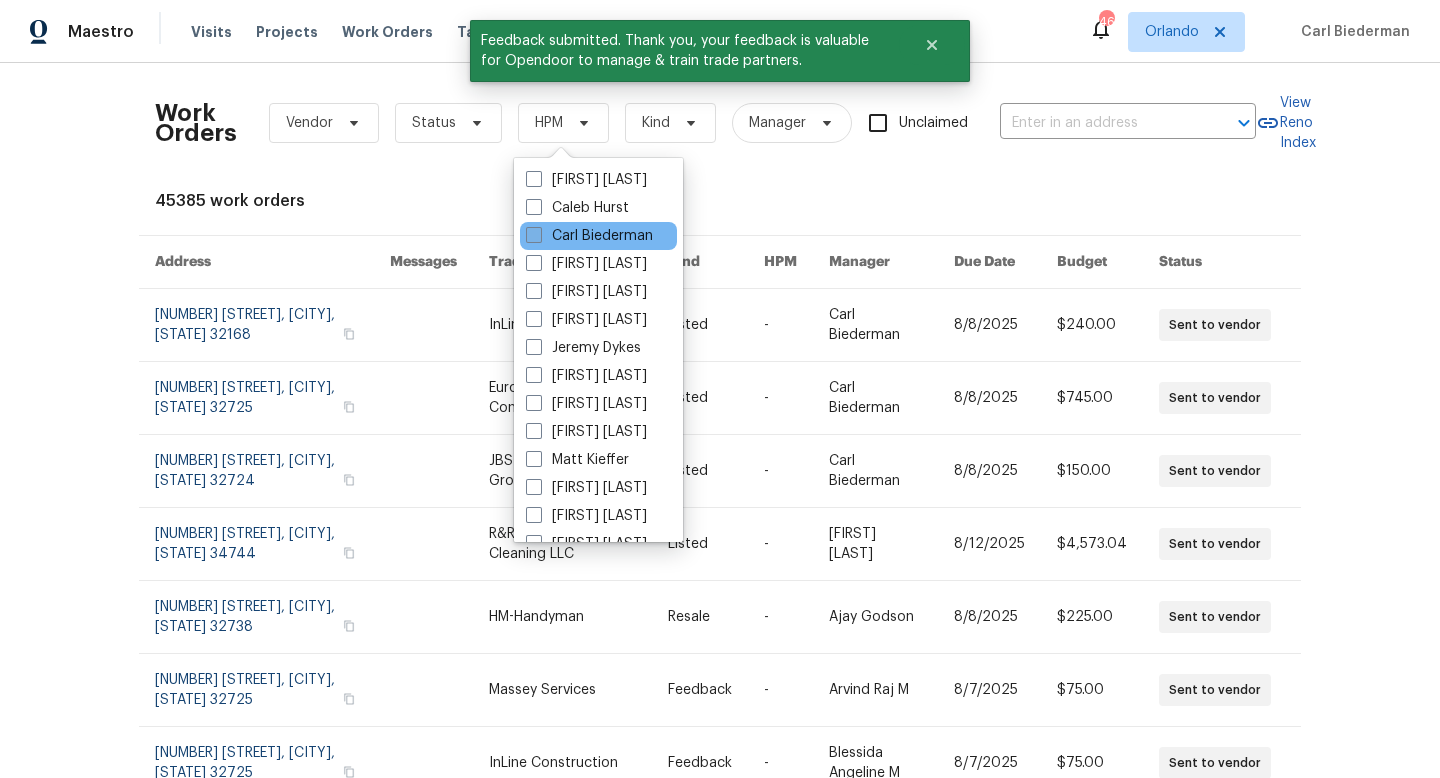 click at bounding box center (534, 235) 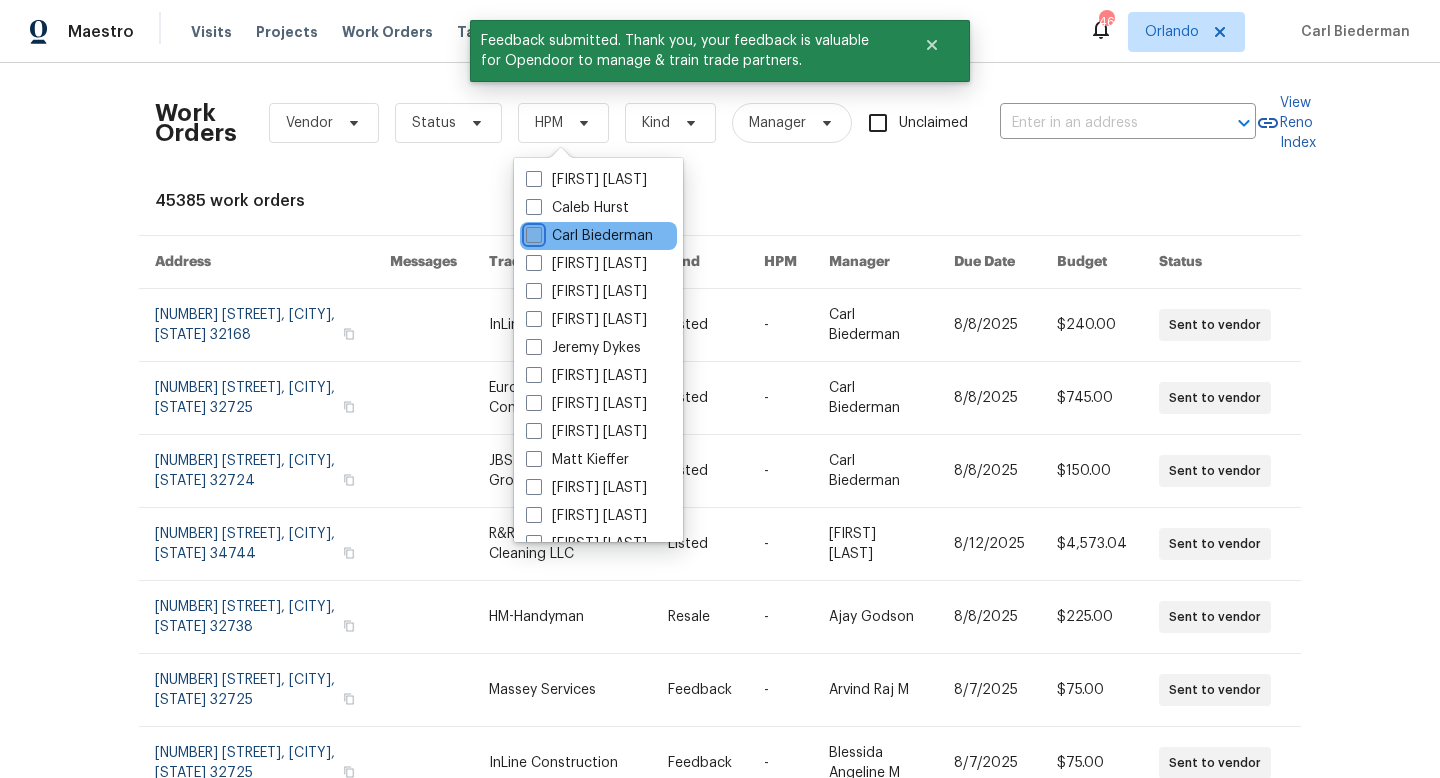 click on "Carl Biederman" at bounding box center (532, 232) 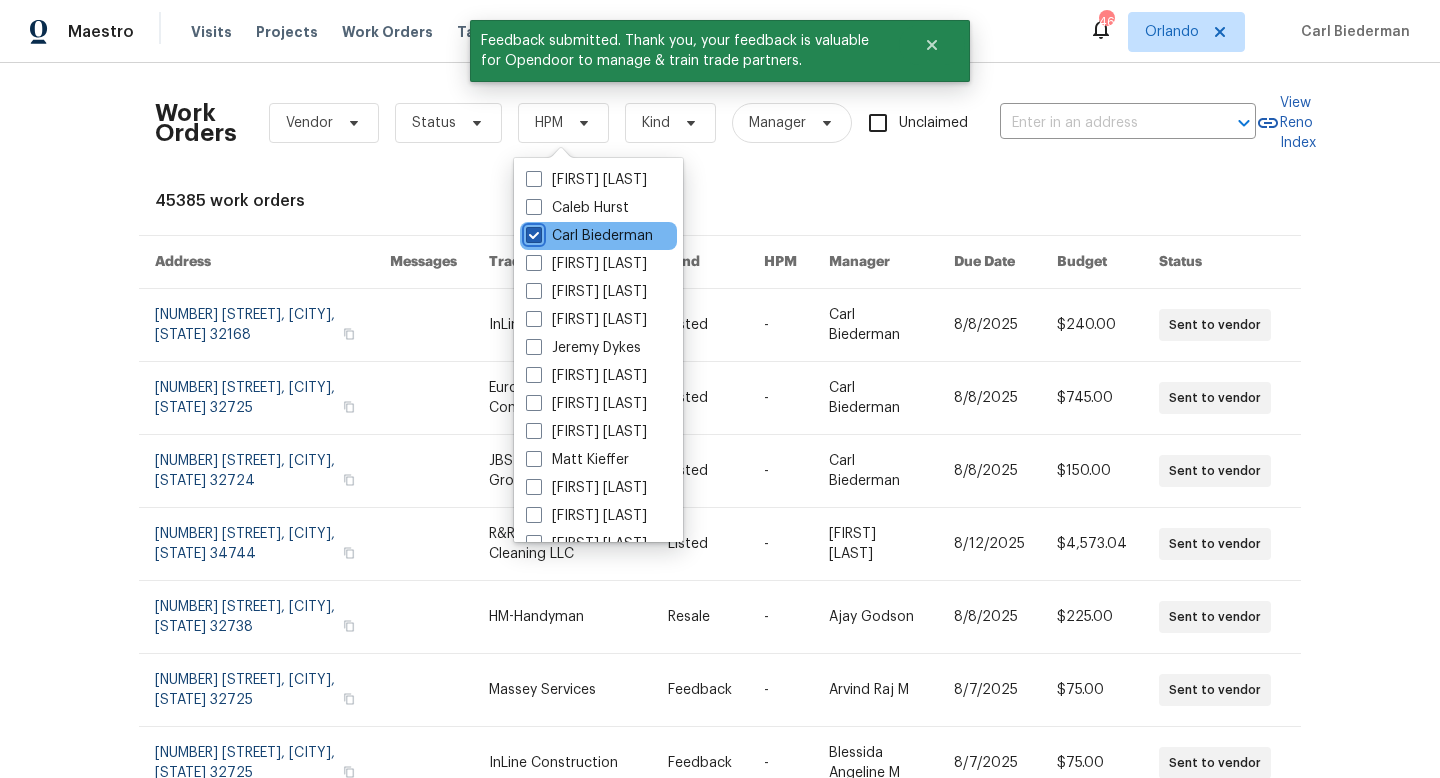 checkbox on "true" 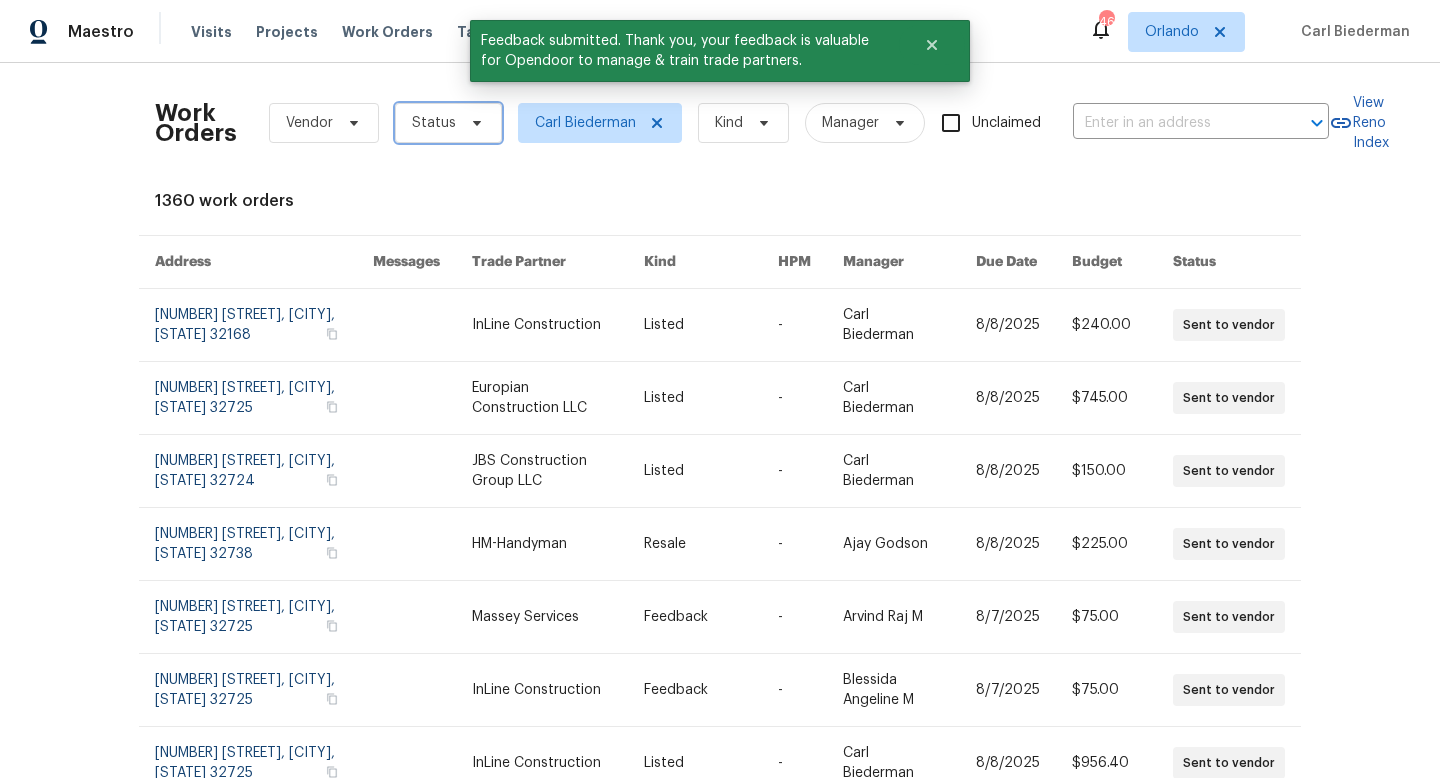 click on "Status" at bounding box center [448, 123] 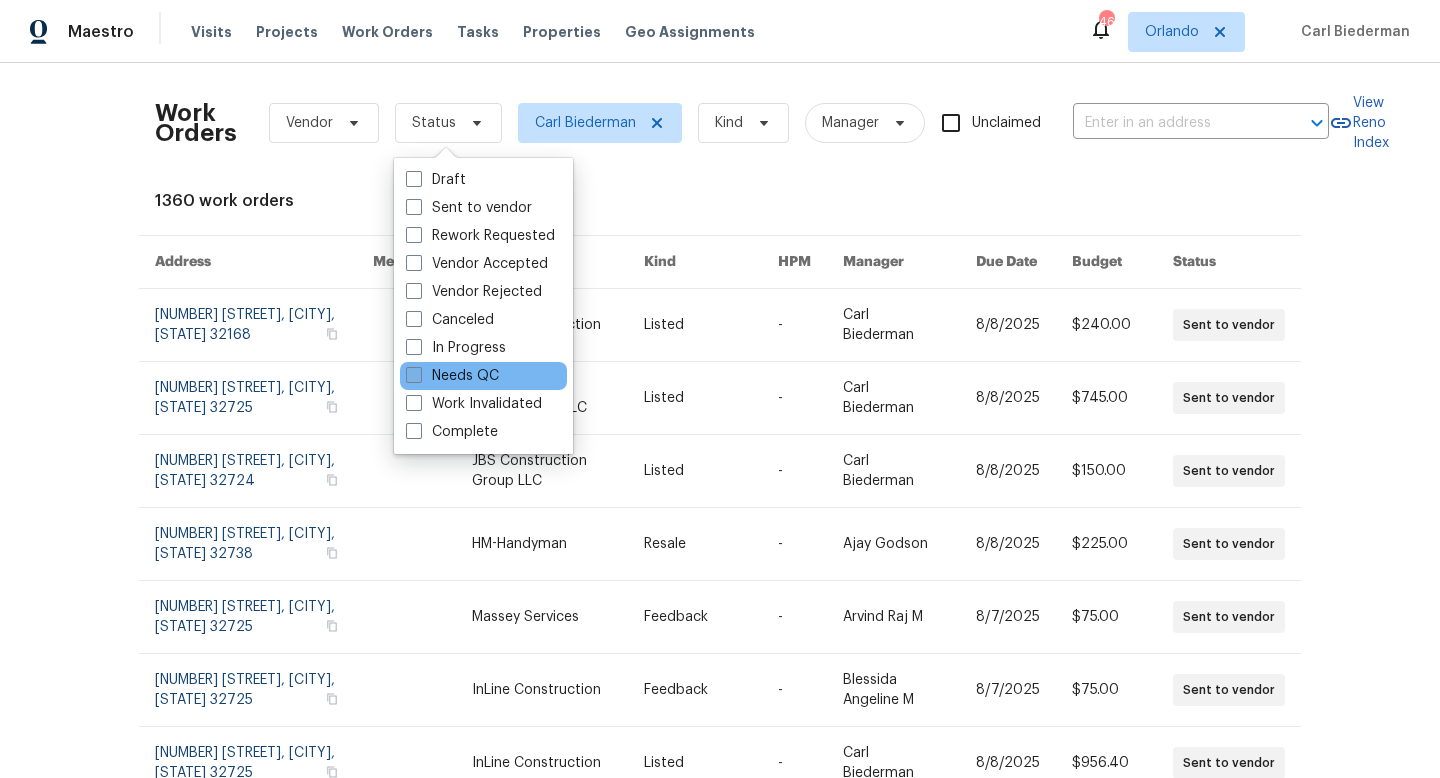 click at bounding box center (414, 375) 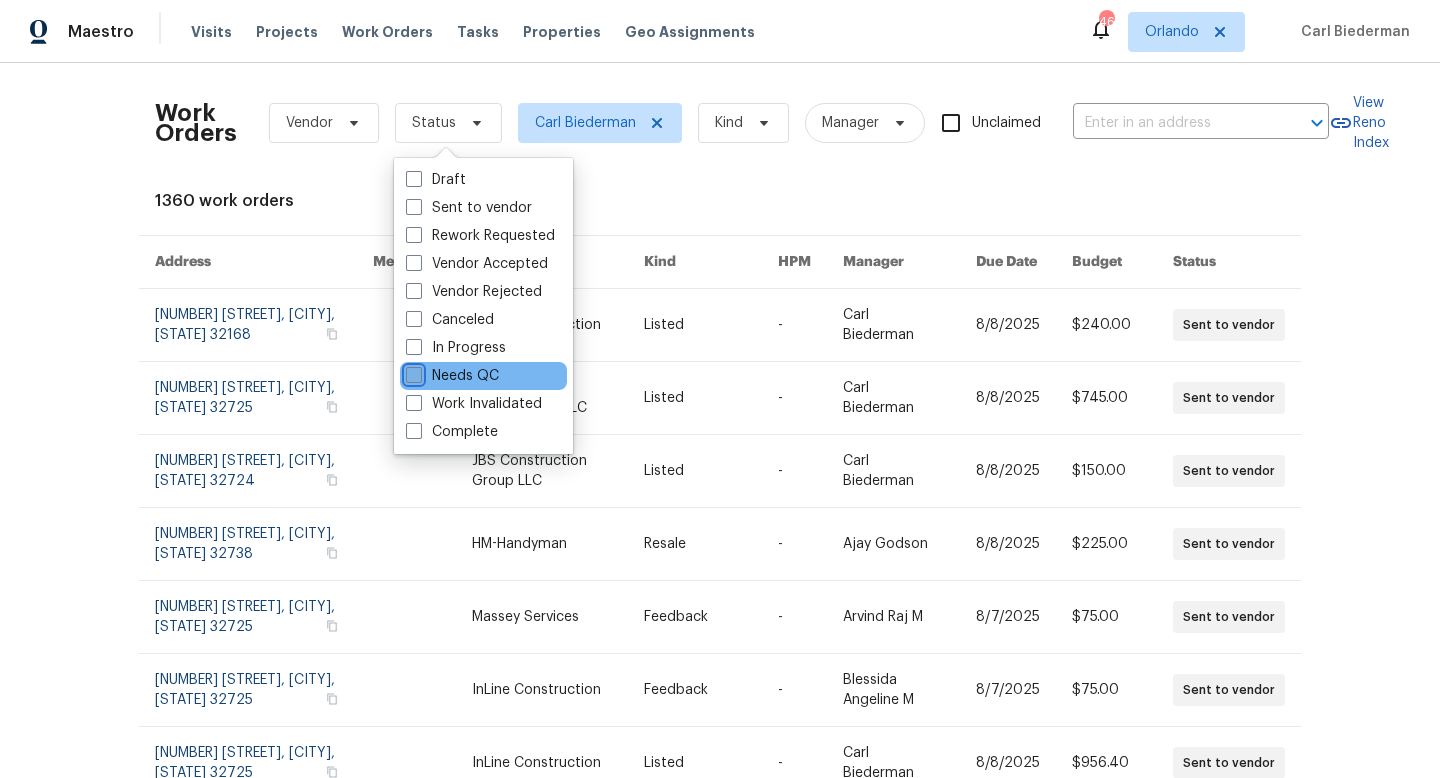 click on "Needs QC" at bounding box center [412, 372] 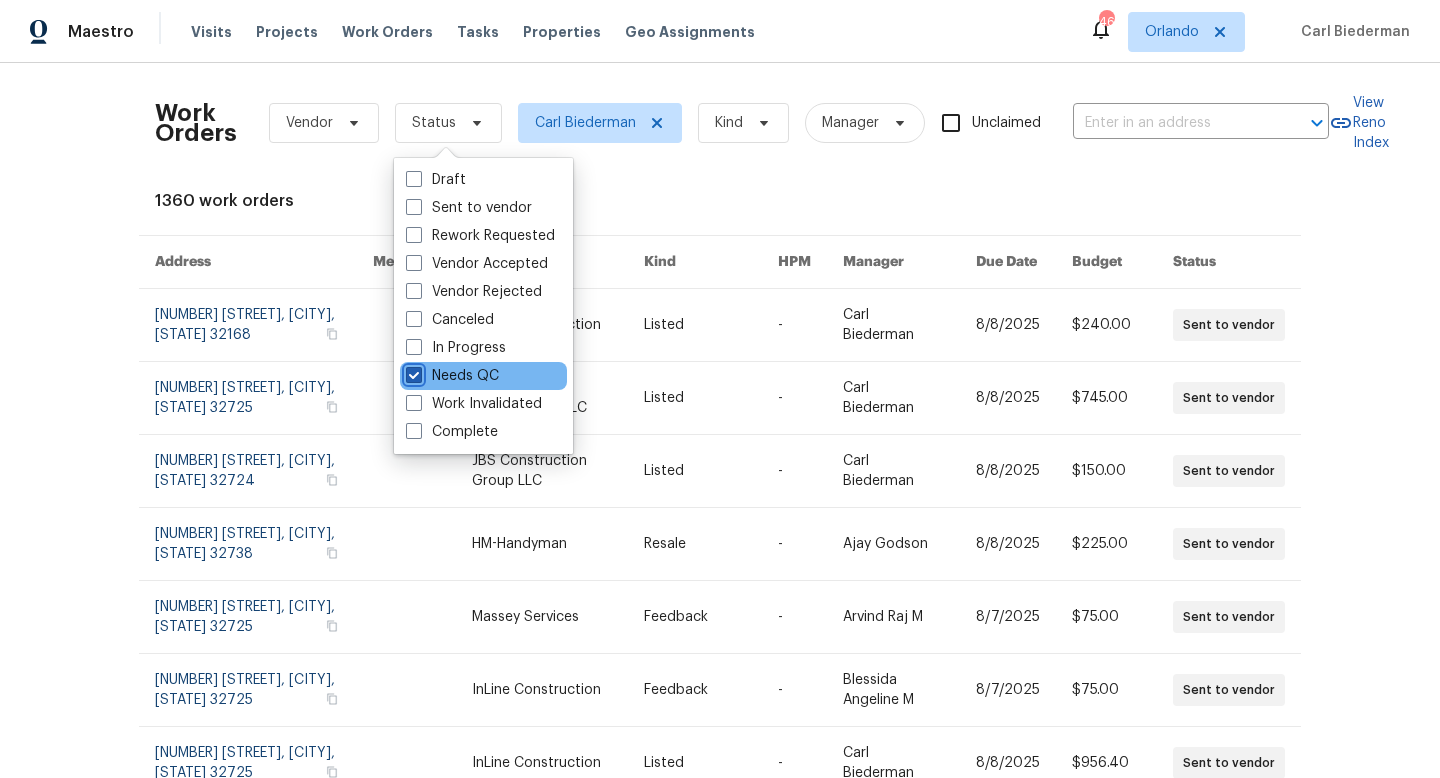 checkbox on "true" 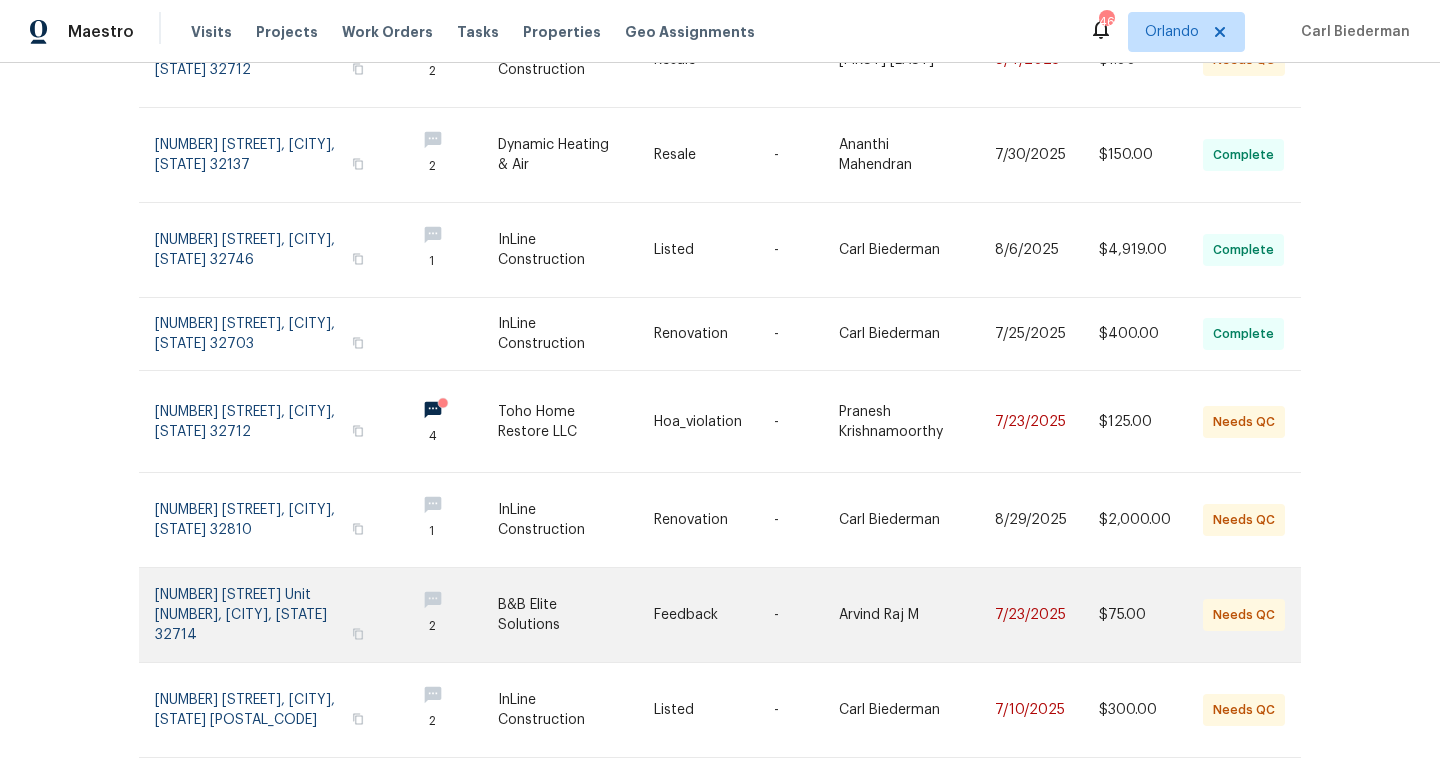 scroll, scrollTop: 277, scrollLeft: 0, axis: vertical 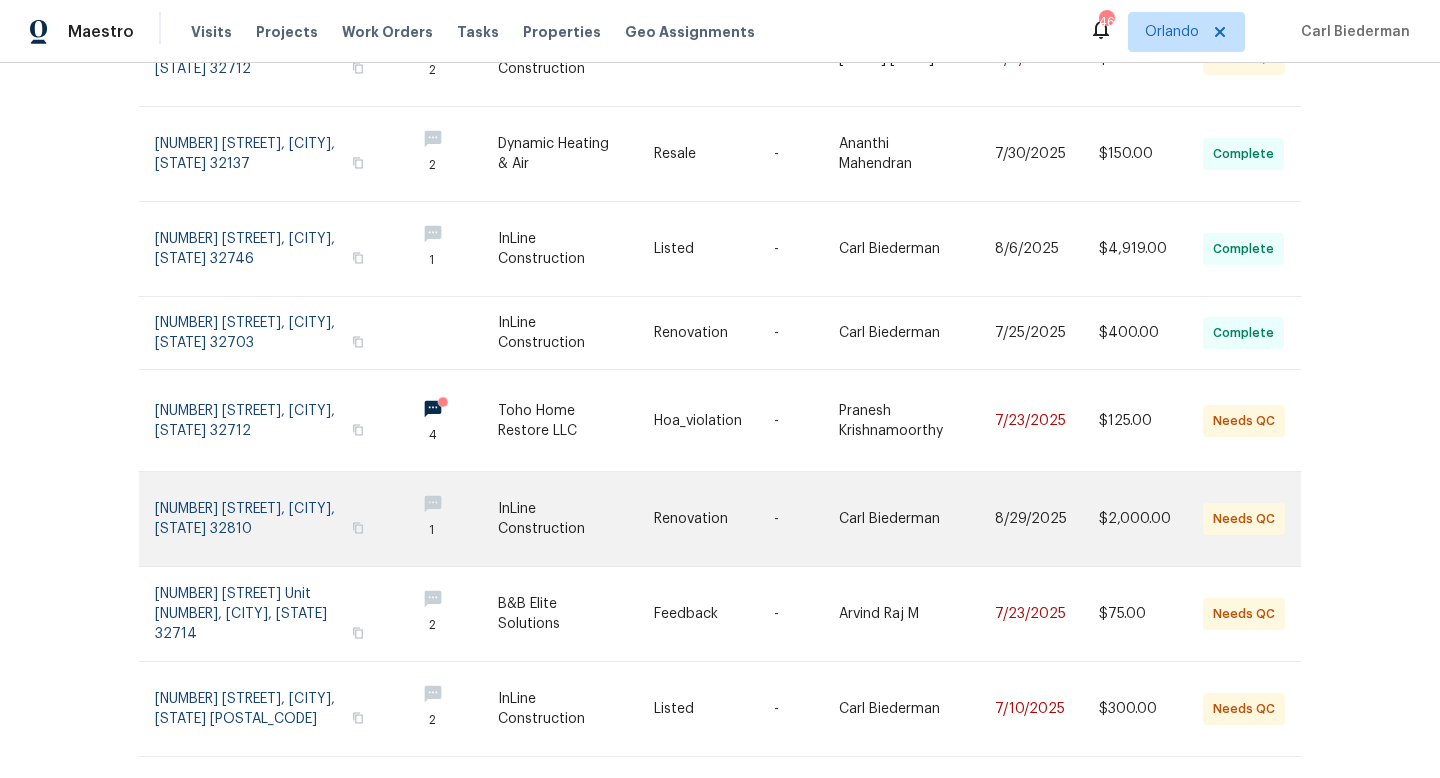 click at bounding box center [576, 519] 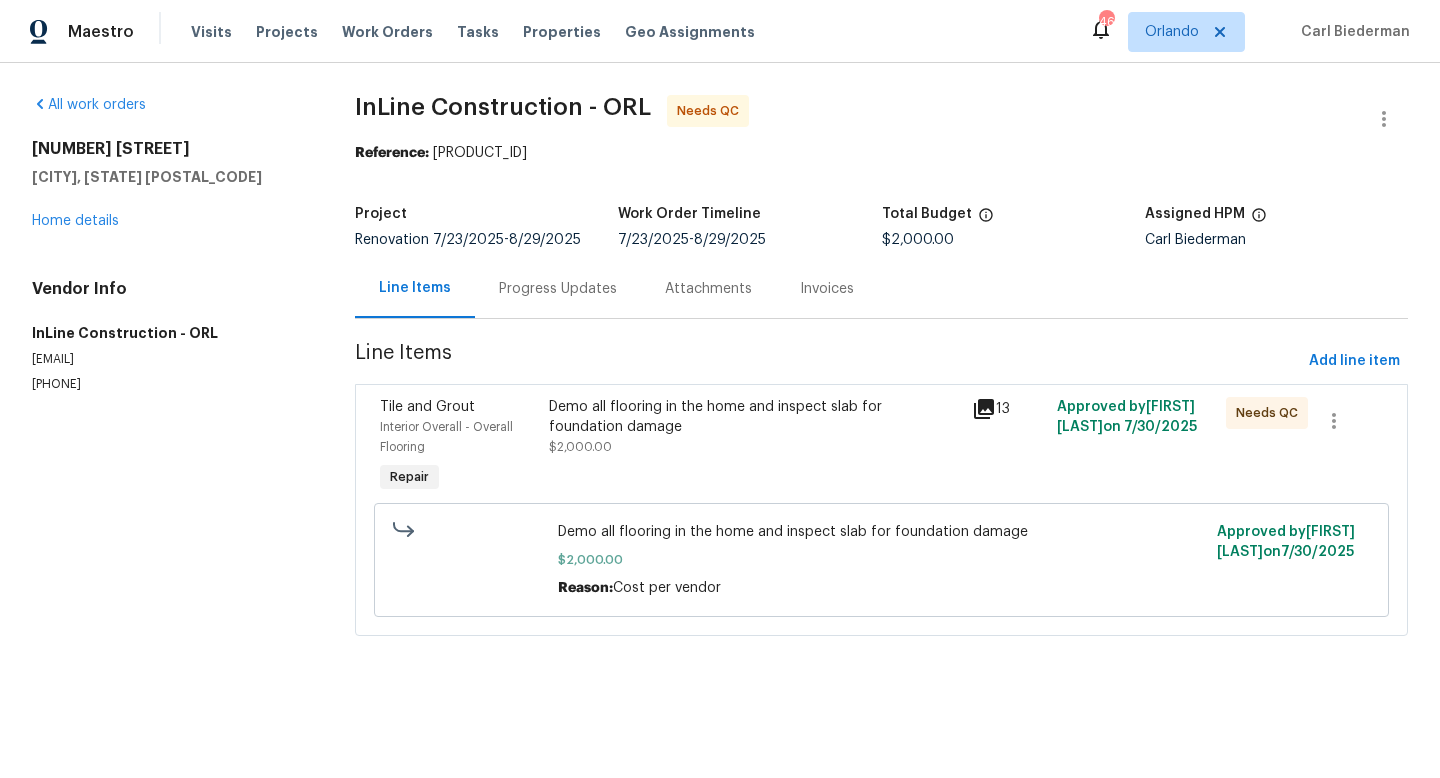 click on "Demo all flooring in the home and inspect slab for foundation damage $2,000.00" at bounding box center [754, 427] 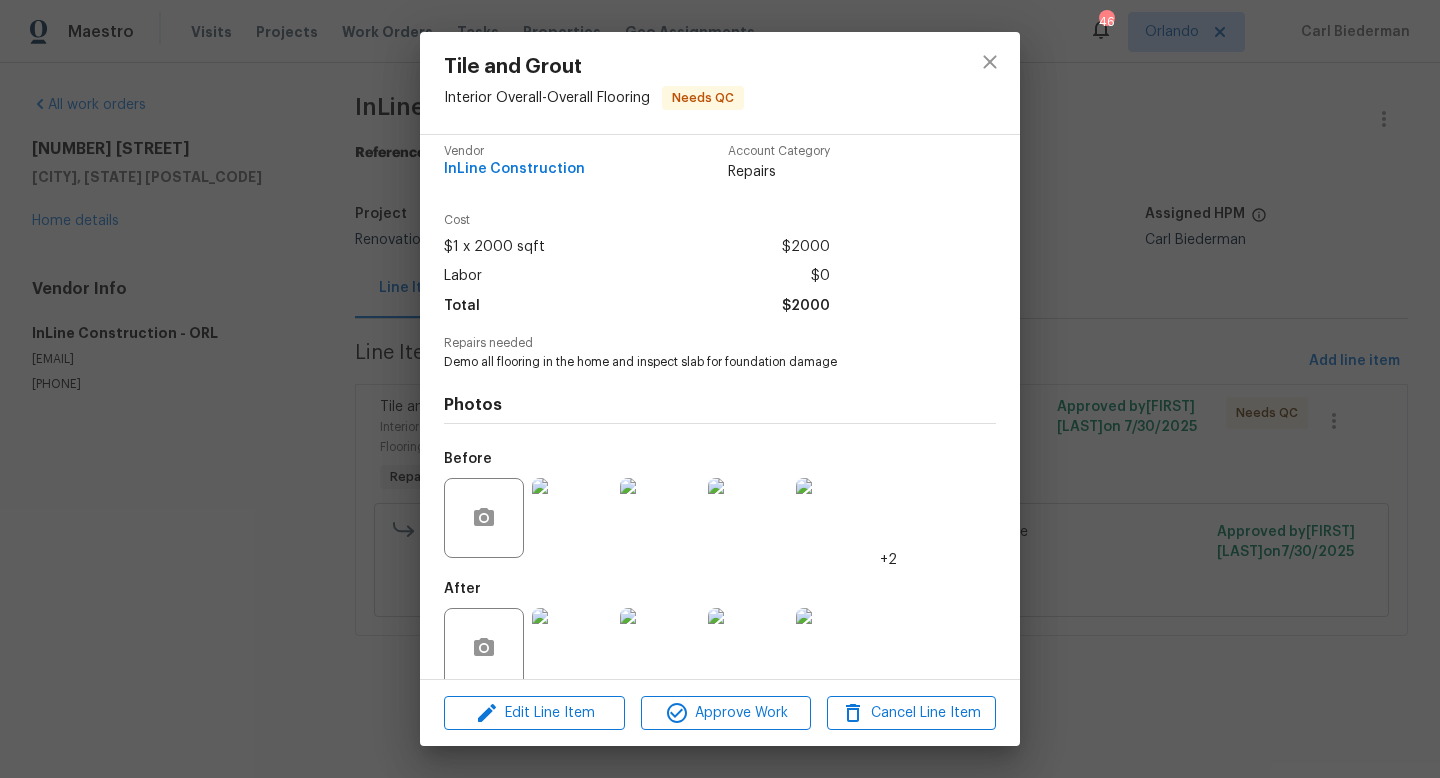 scroll, scrollTop: 17, scrollLeft: 0, axis: vertical 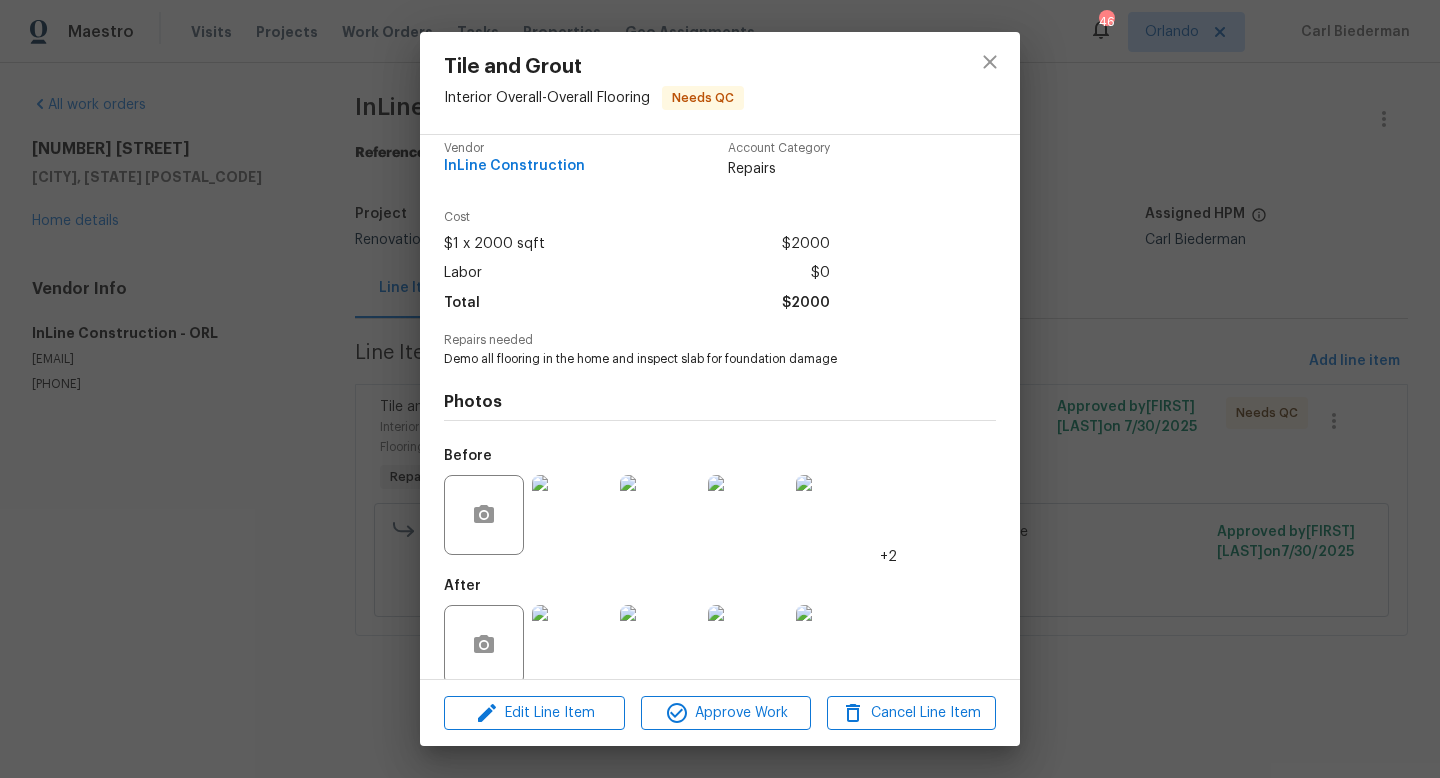 click at bounding box center (572, 645) 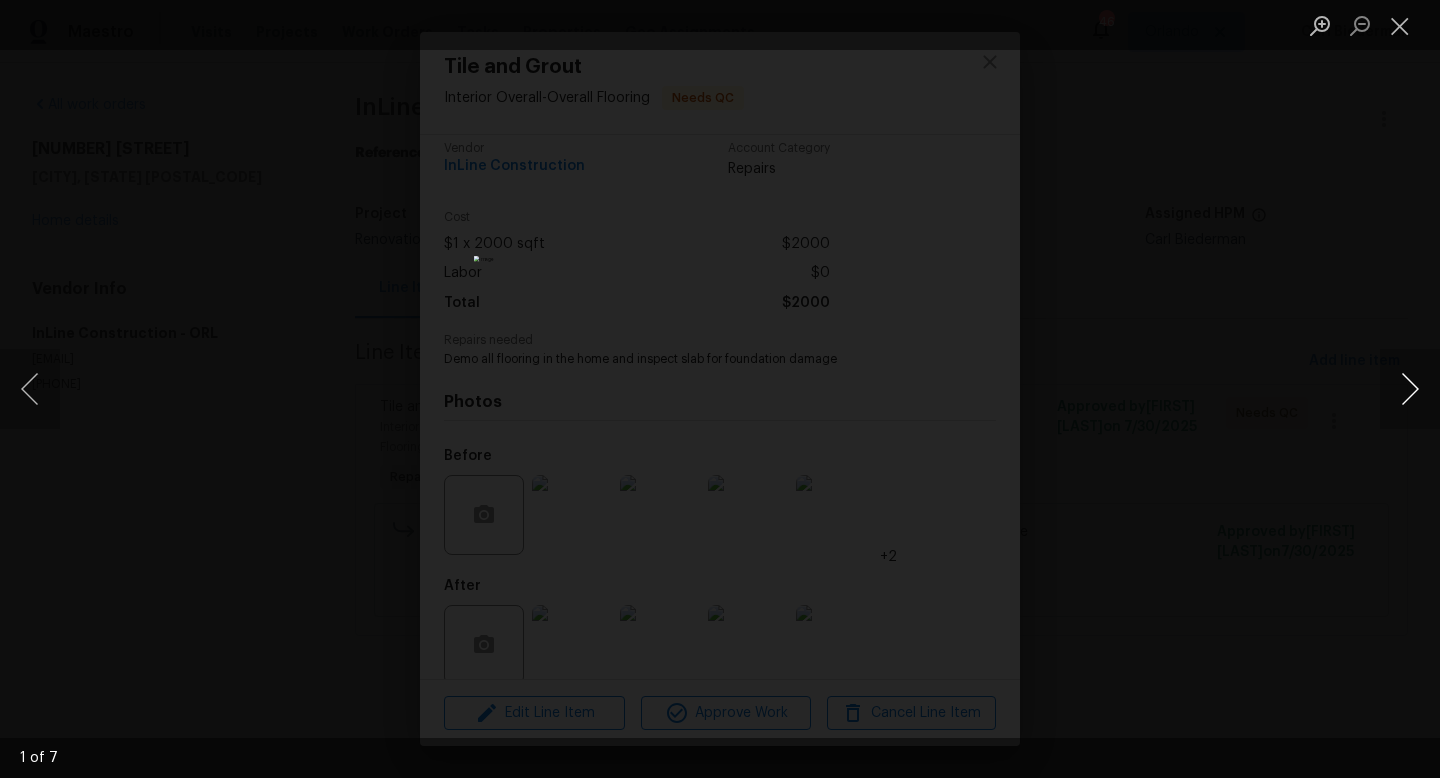 click at bounding box center [1410, 389] 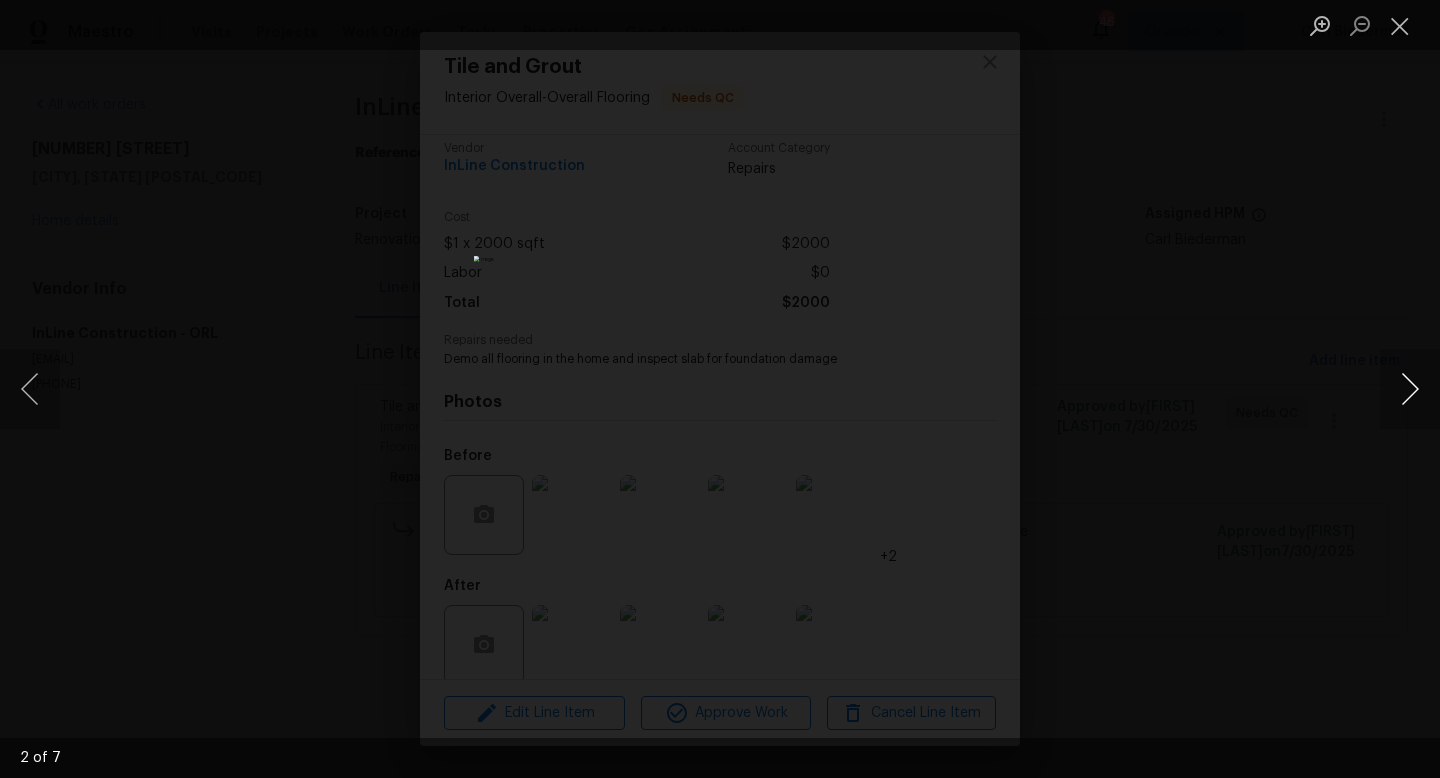 click at bounding box center [1410, 389] 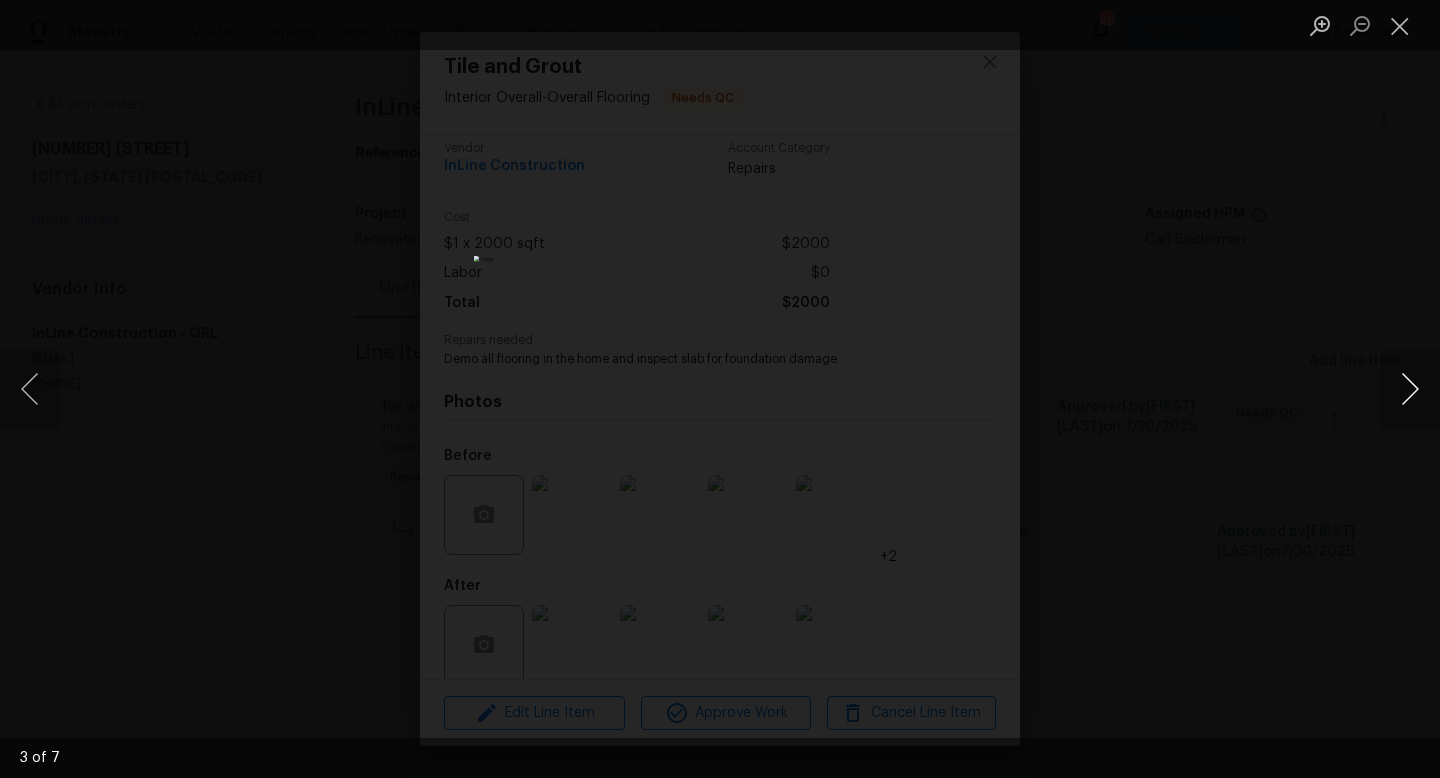 click at bounding box center (1410, 389) 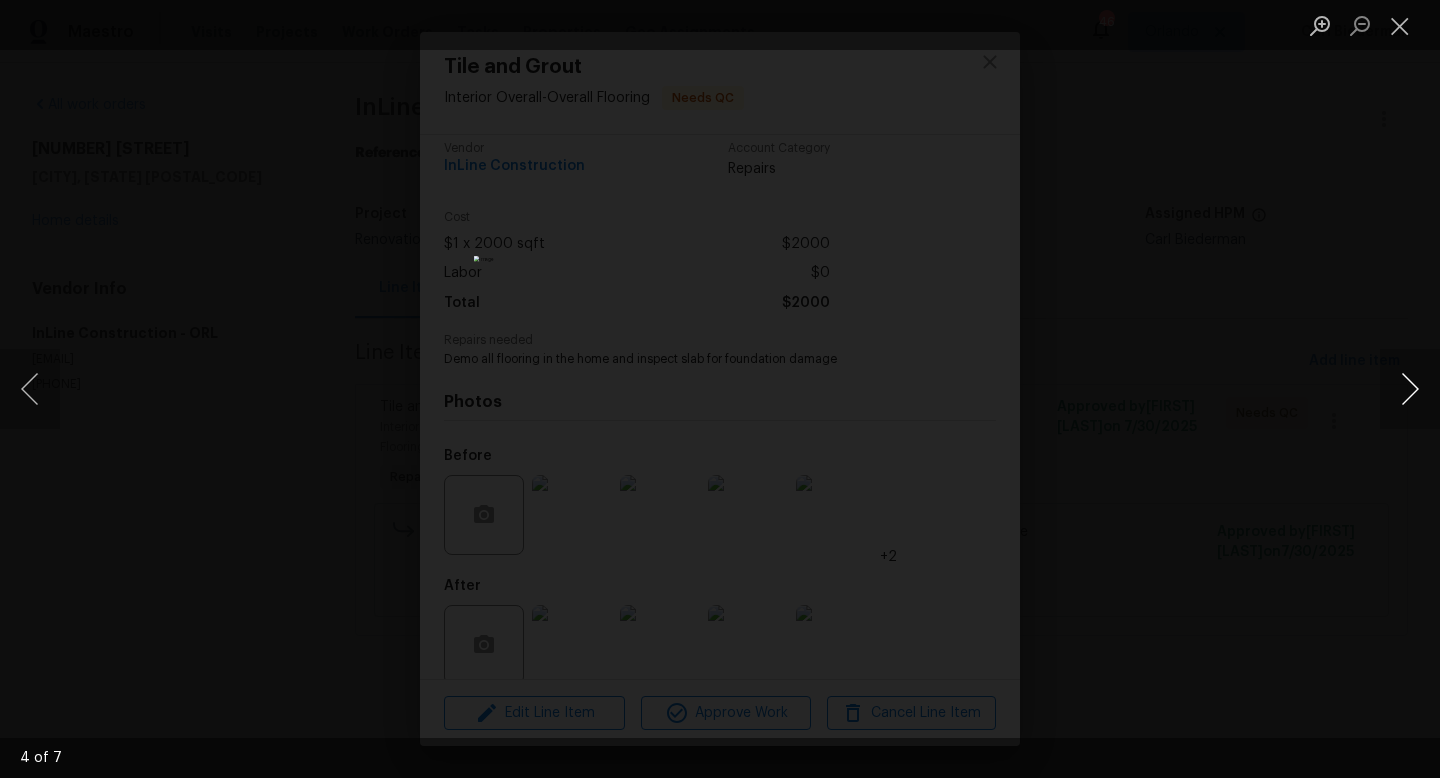 click at bounding box center [1410, 389] 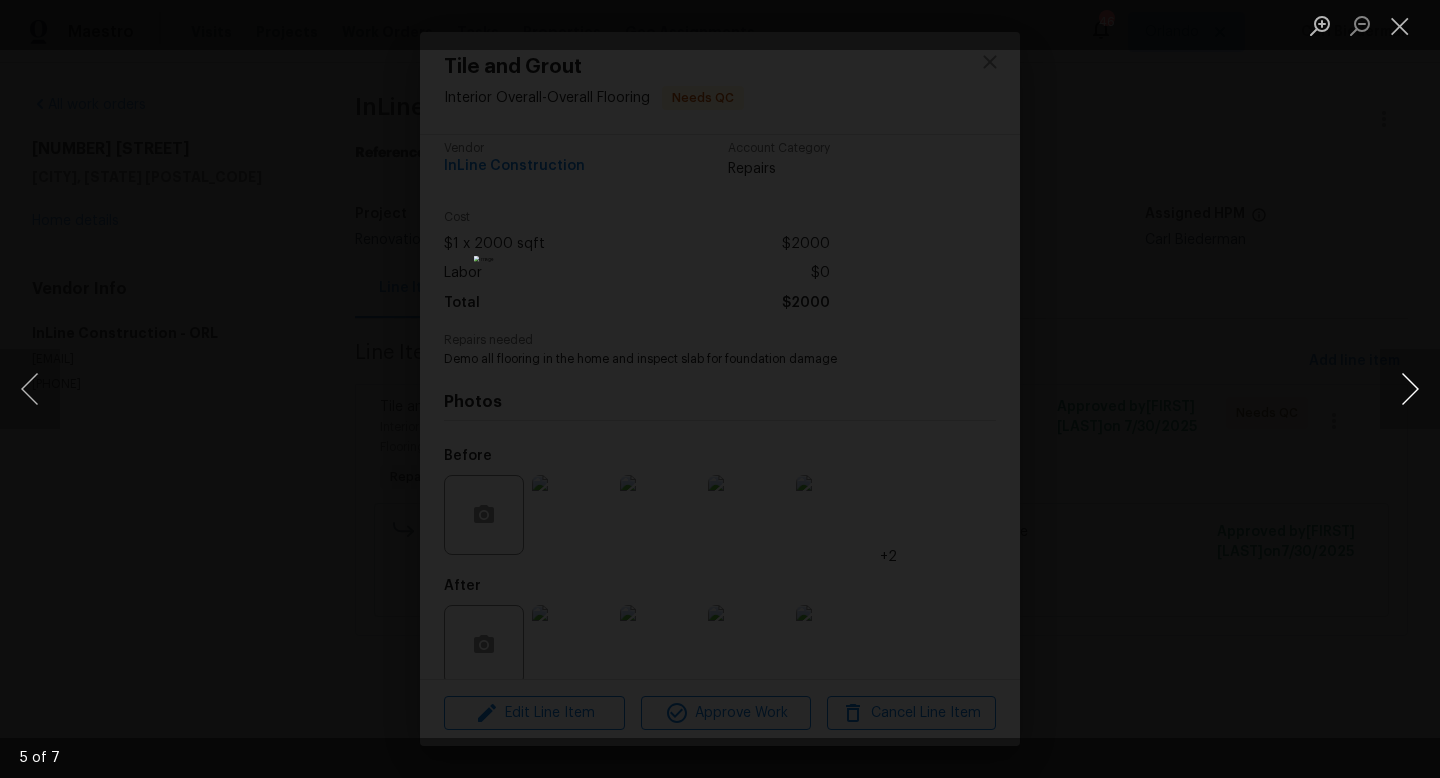 click at bounding box center [1410, 389] 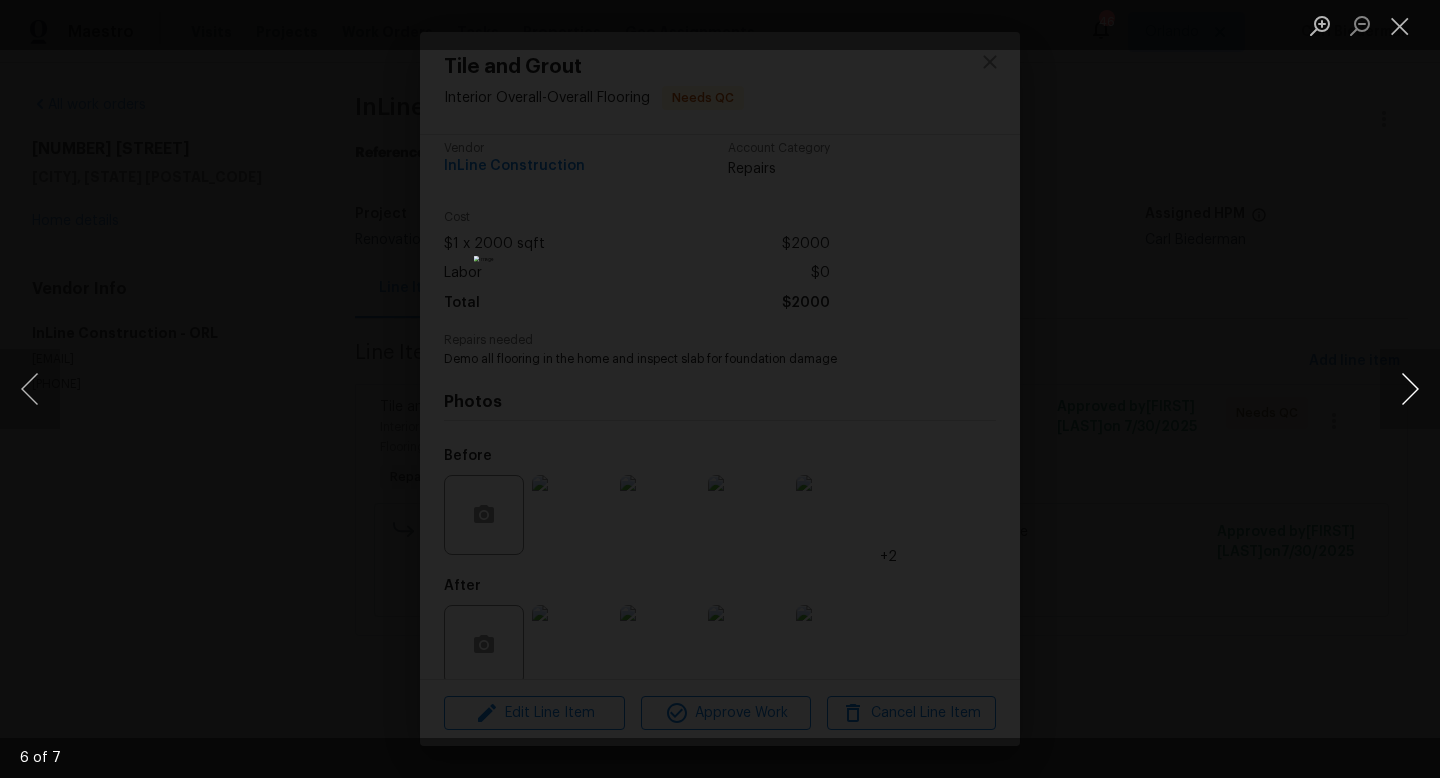 click at bounding box center (1410, 389) 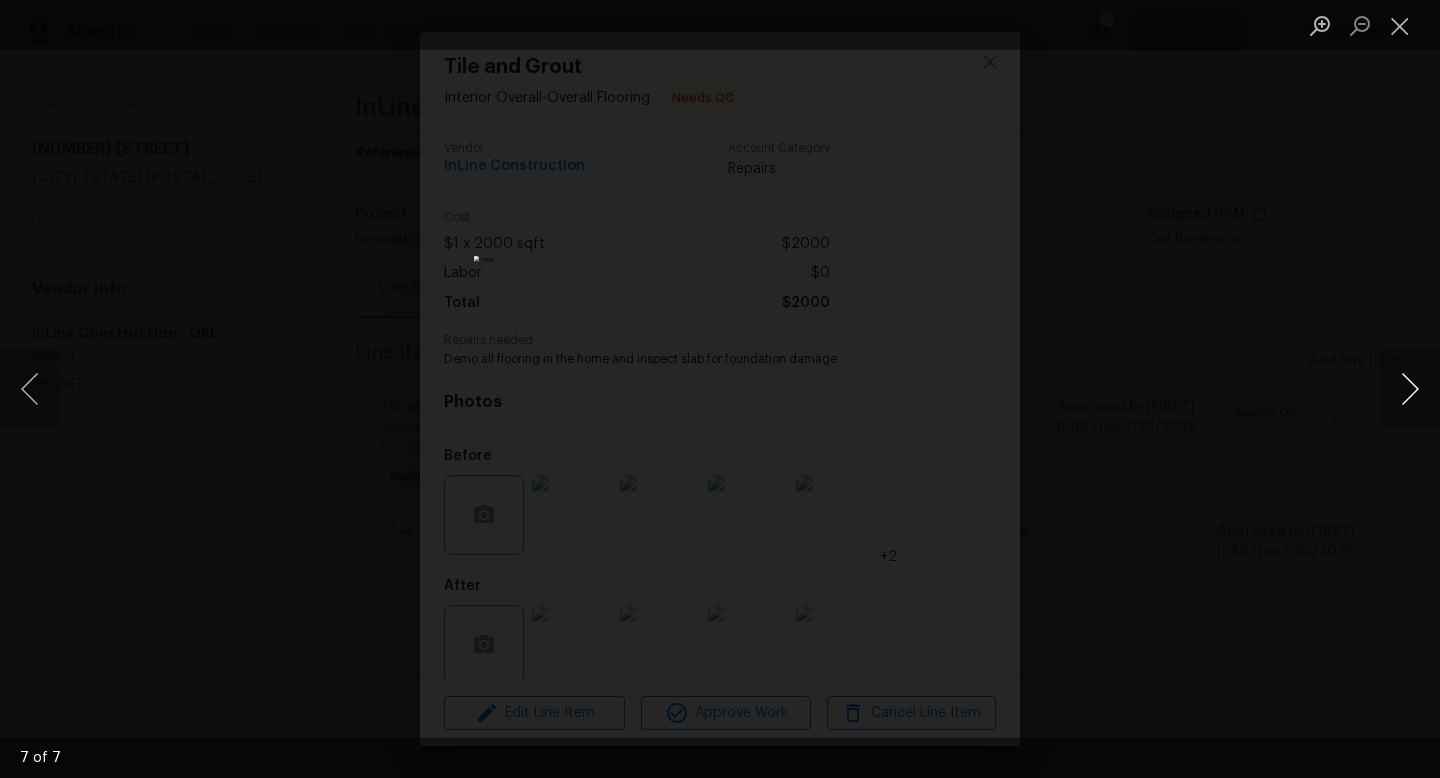 click at bounding box center (1410, 389) 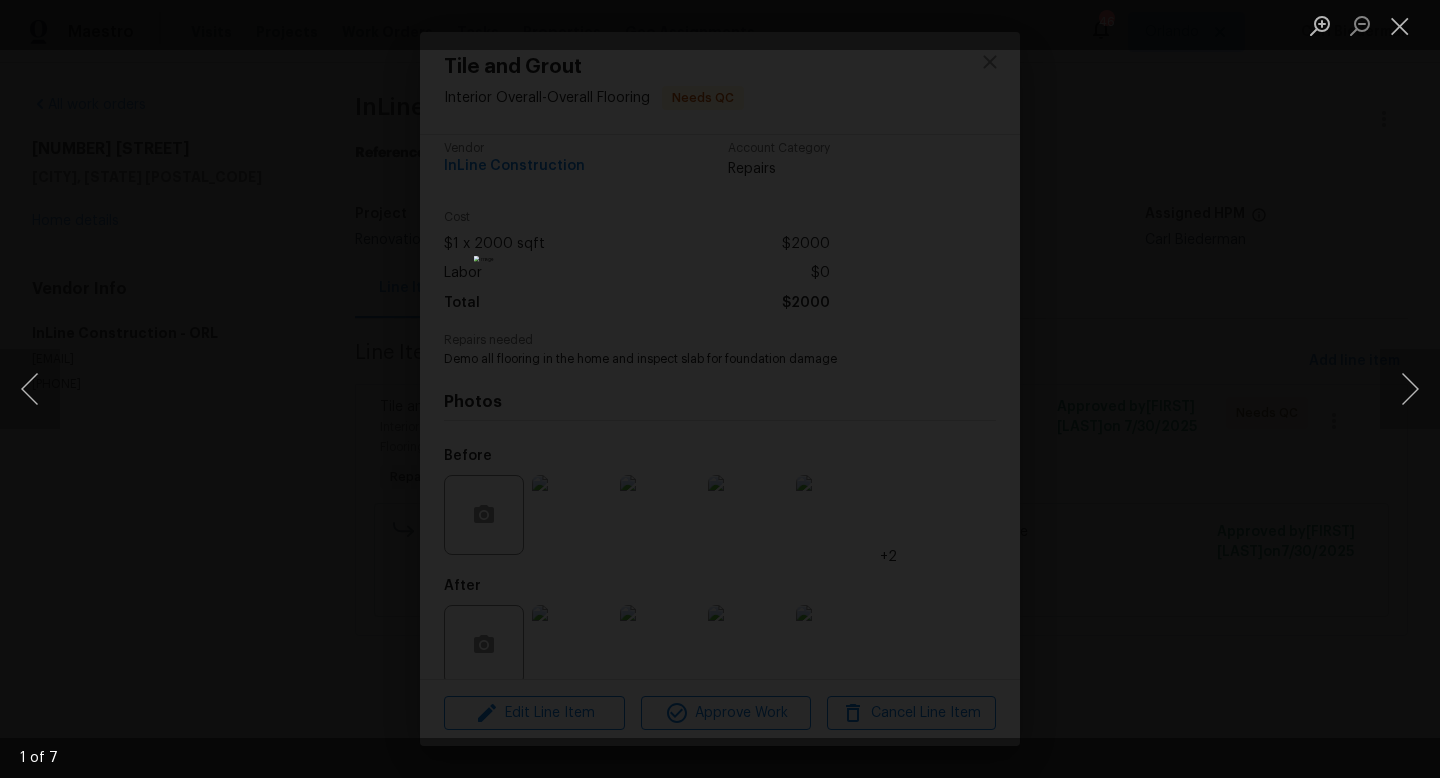 click at bounding box center (1400, 25) 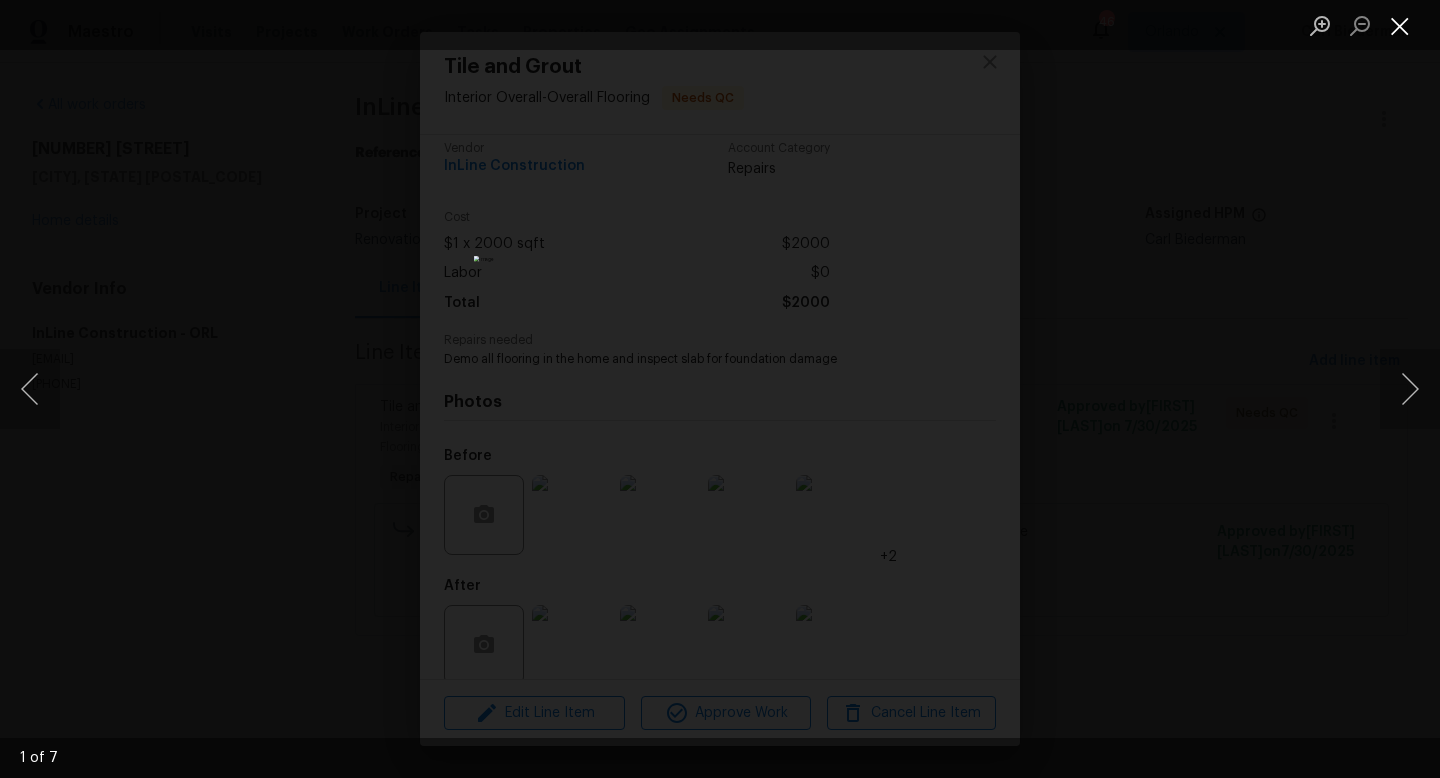click at bounding box center (1400, 25) 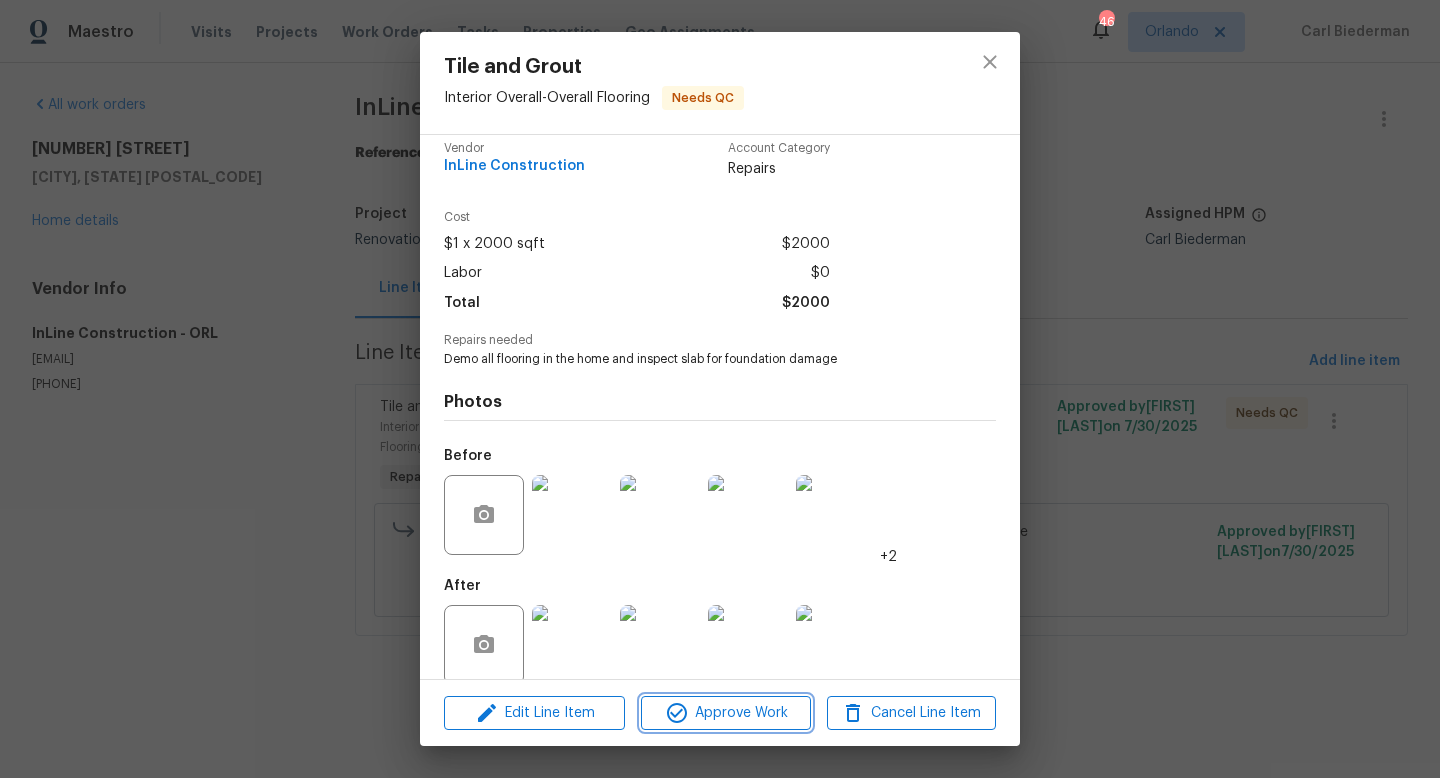 click on "Approve Work" at bounding box center (725, 713) 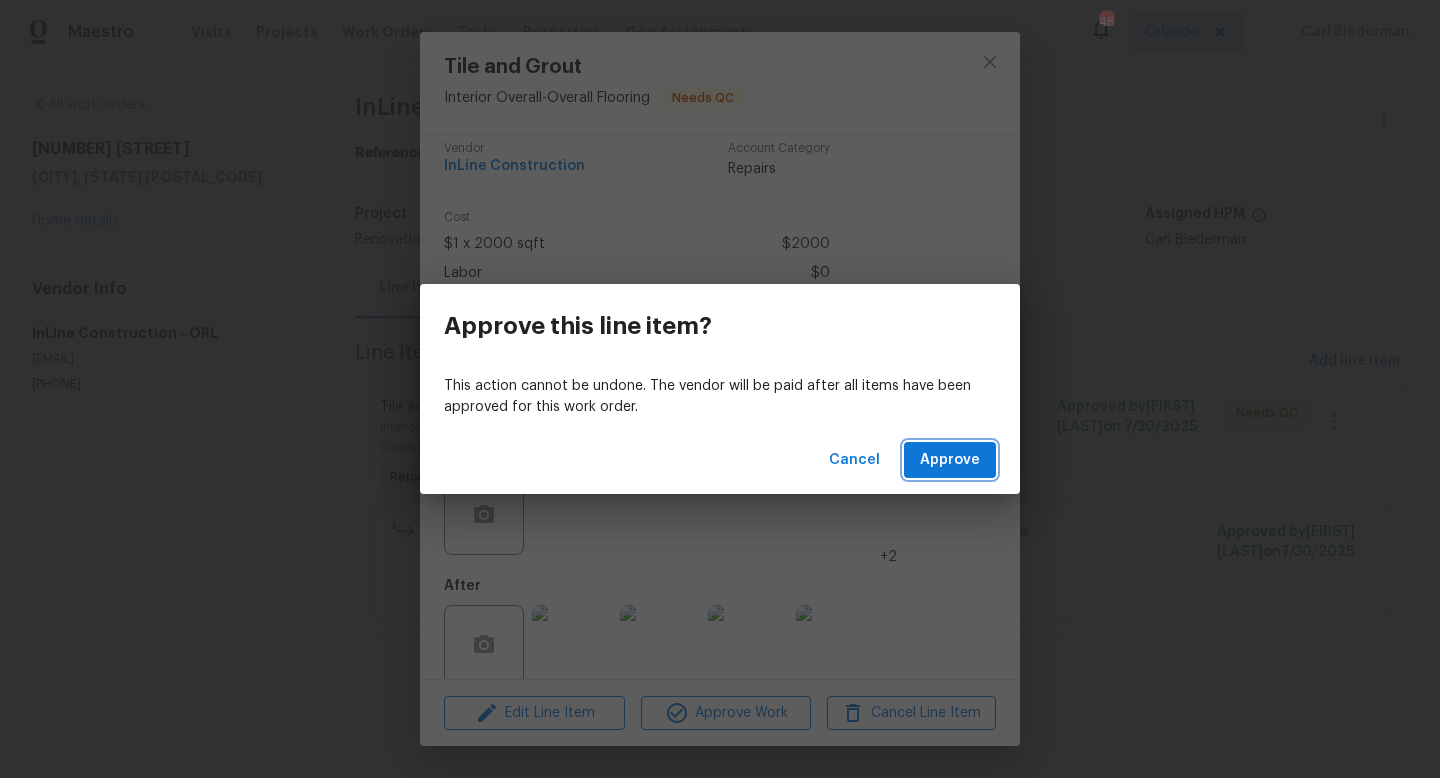 click on "Approve" at bounding box center (950, 460) 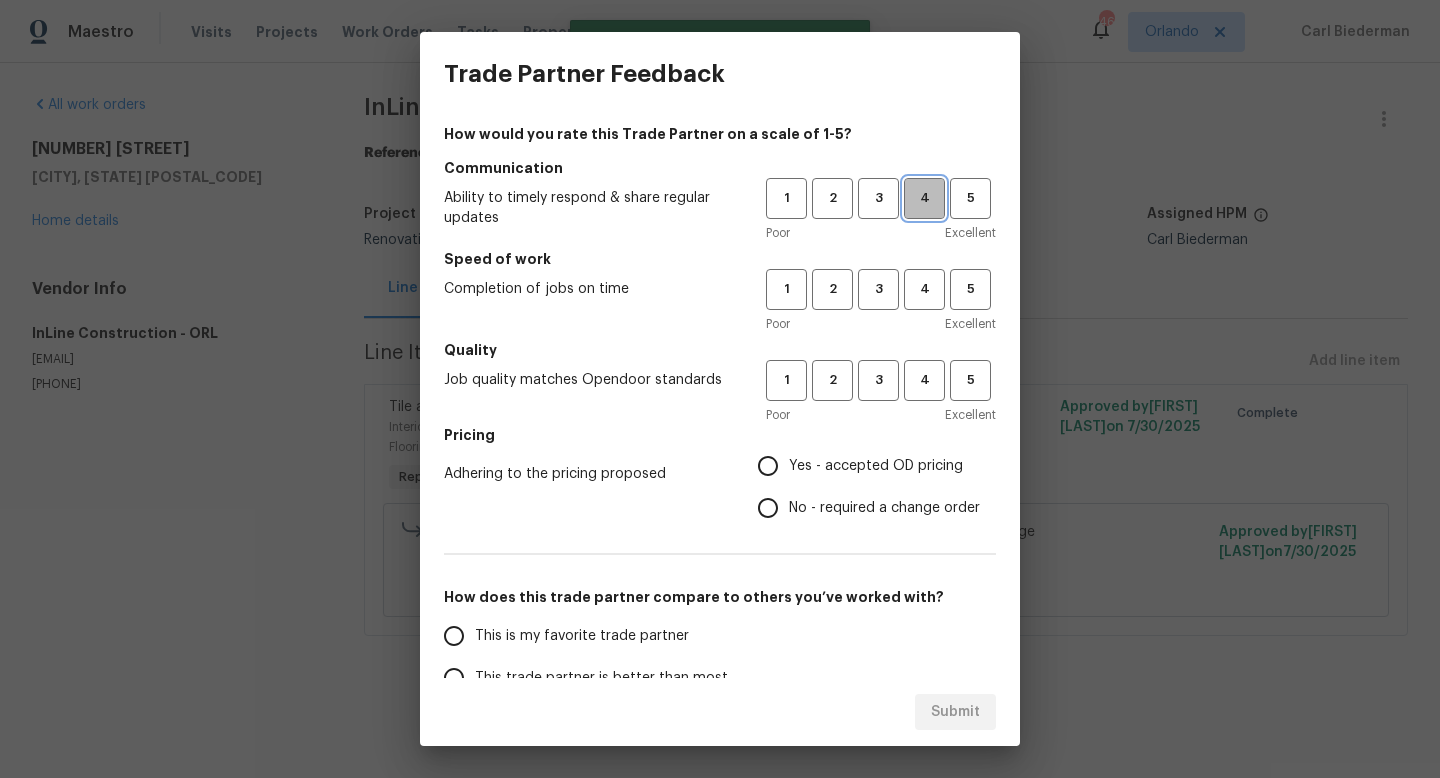 click on "4" at bounding box center (924, 198) 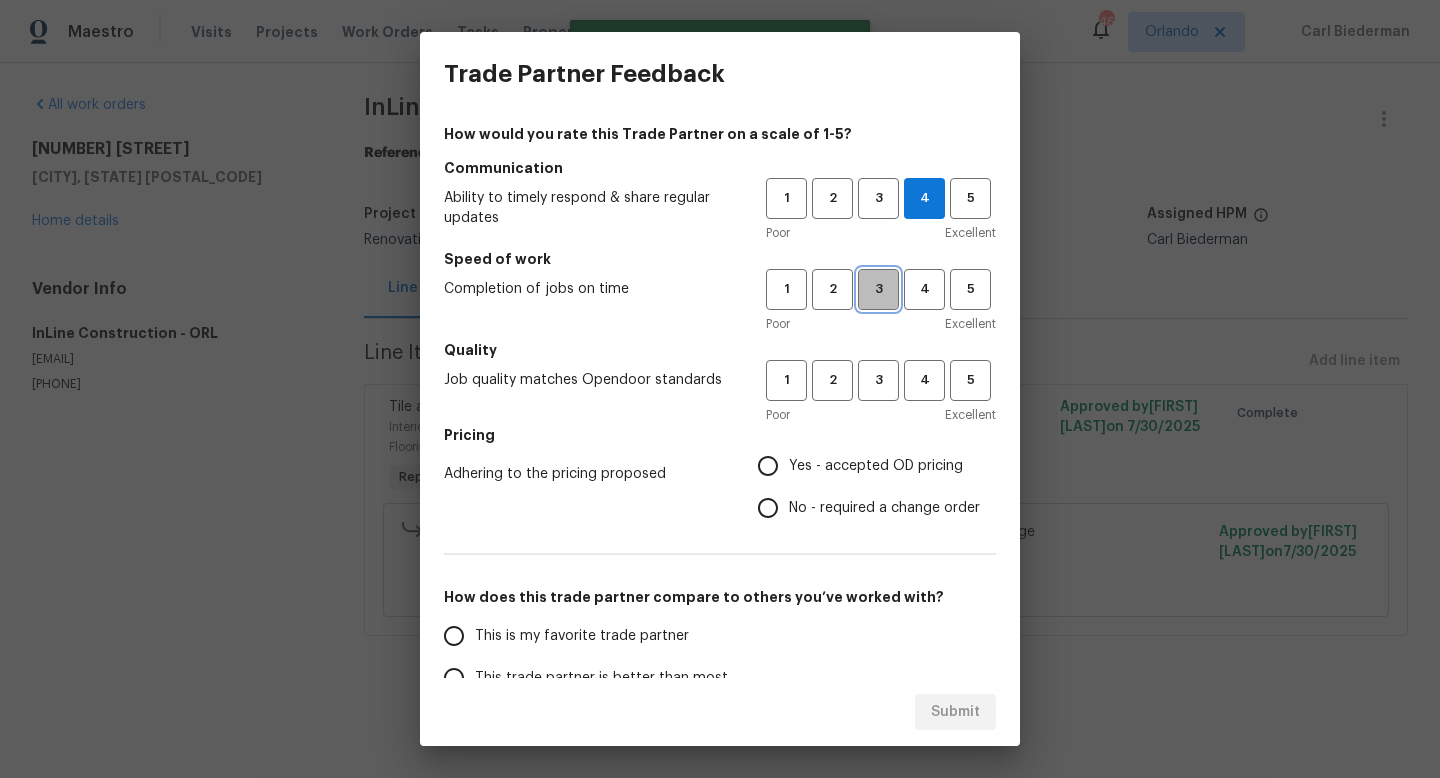 click on "3" at bounding box center (878, 289) 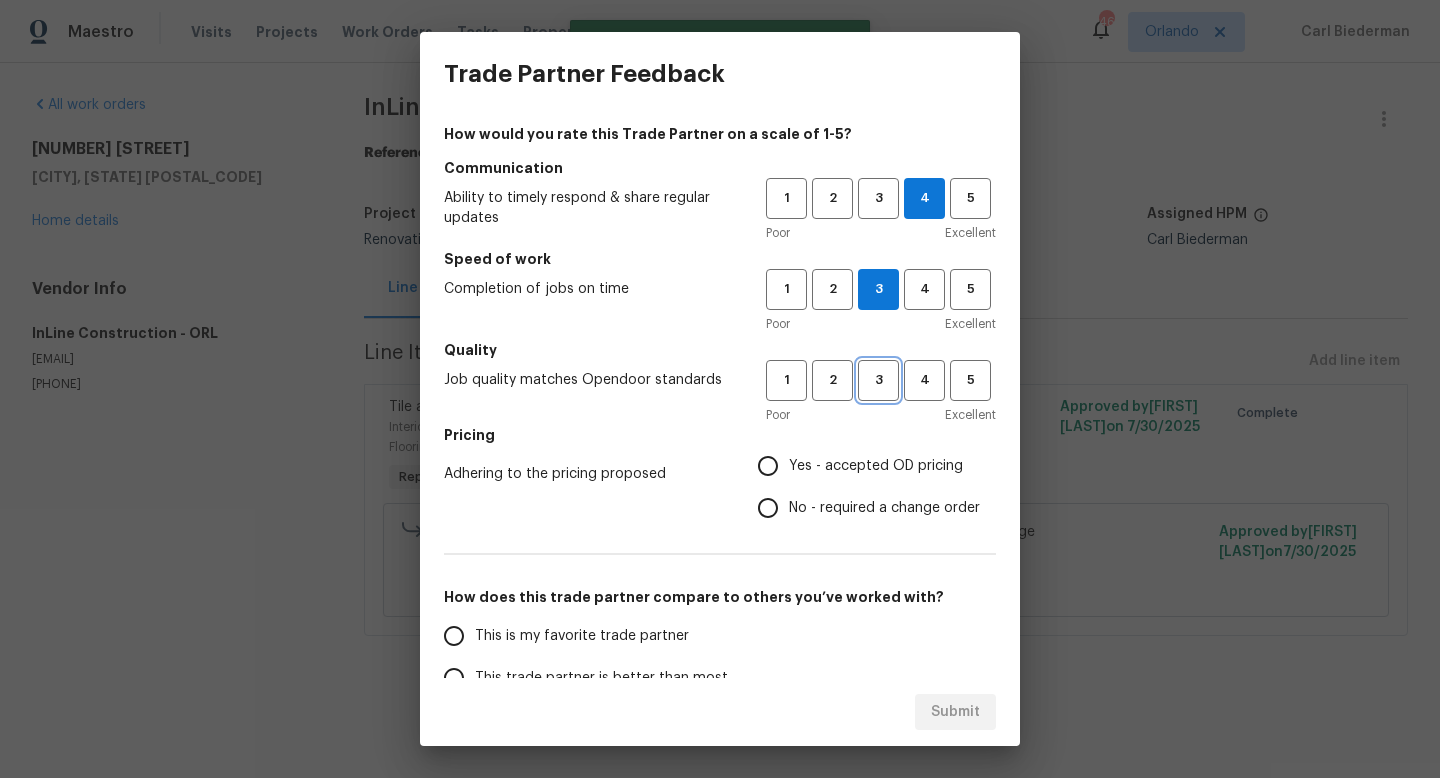 click on "3" at bounding box center (878, 380) 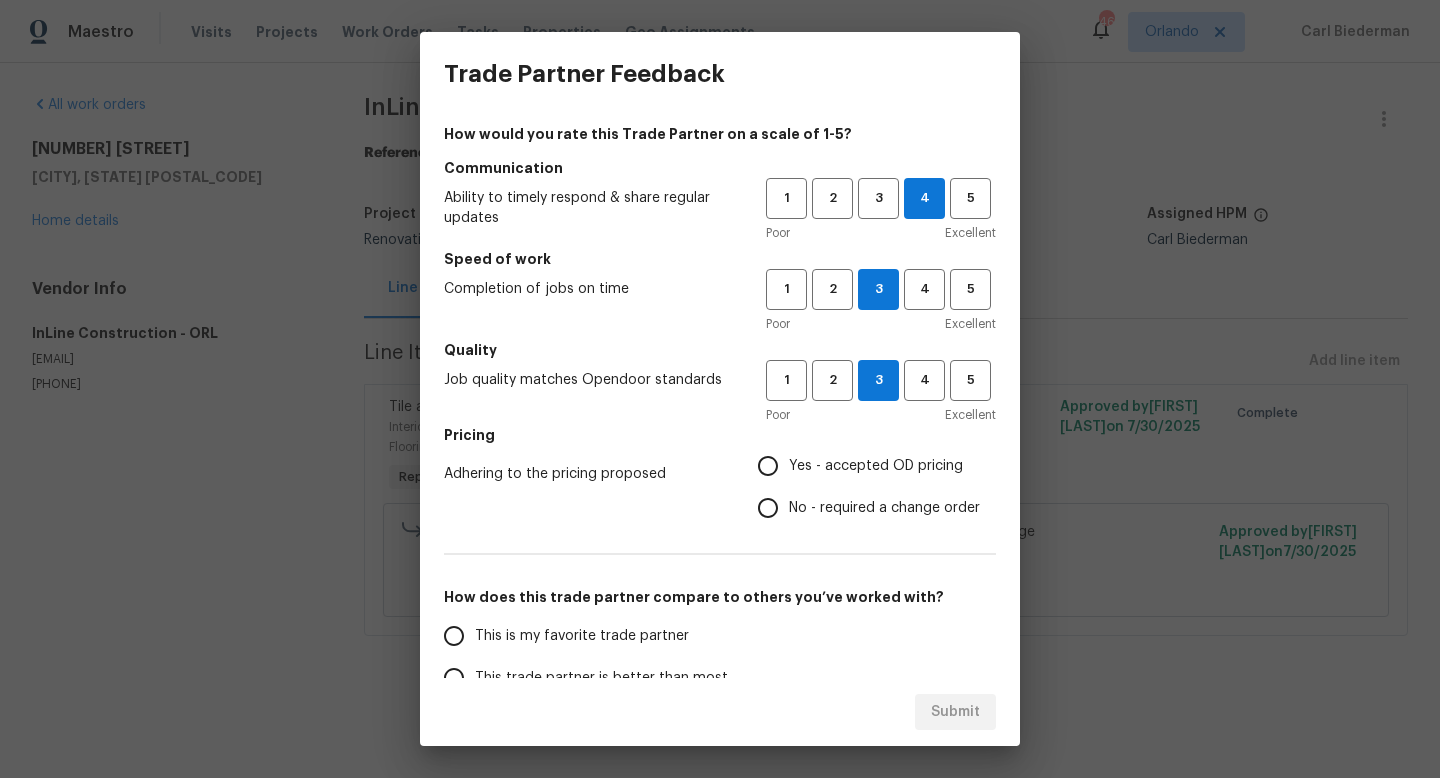 click on "No - required a change order" at bounding box center (863, 508) 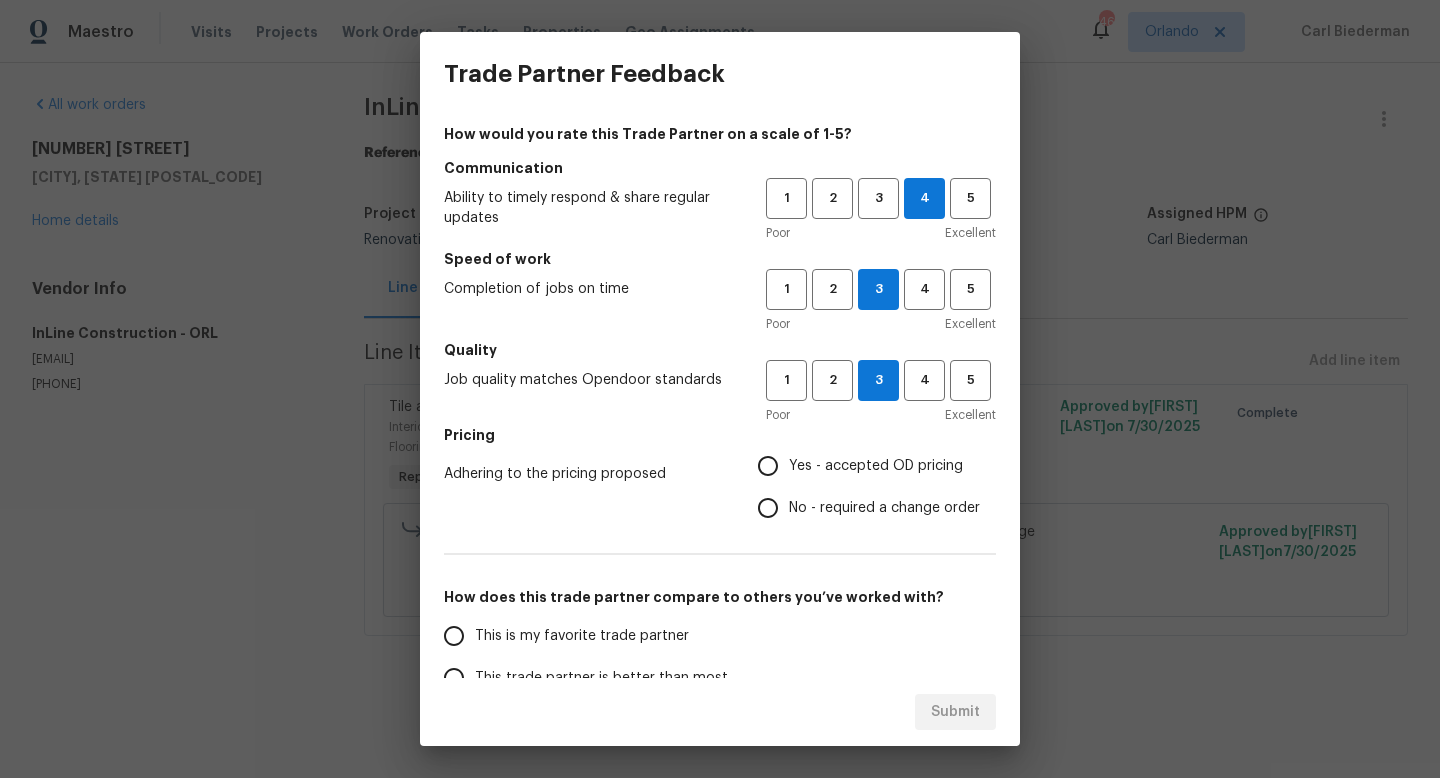click on "No - required a change order" at bounding box center [768, 508] 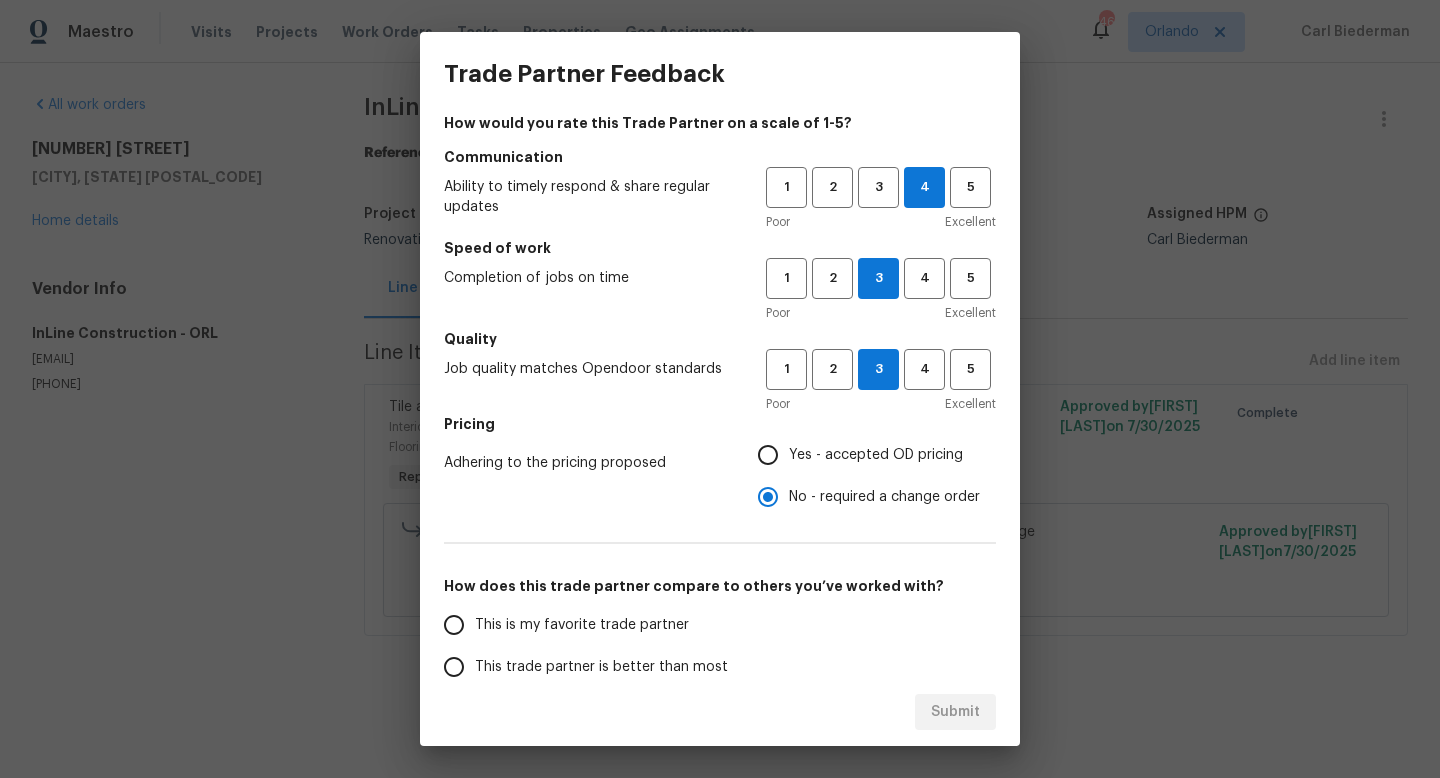 click on "This trade partner is better than most" at bounding box center (601, 667) 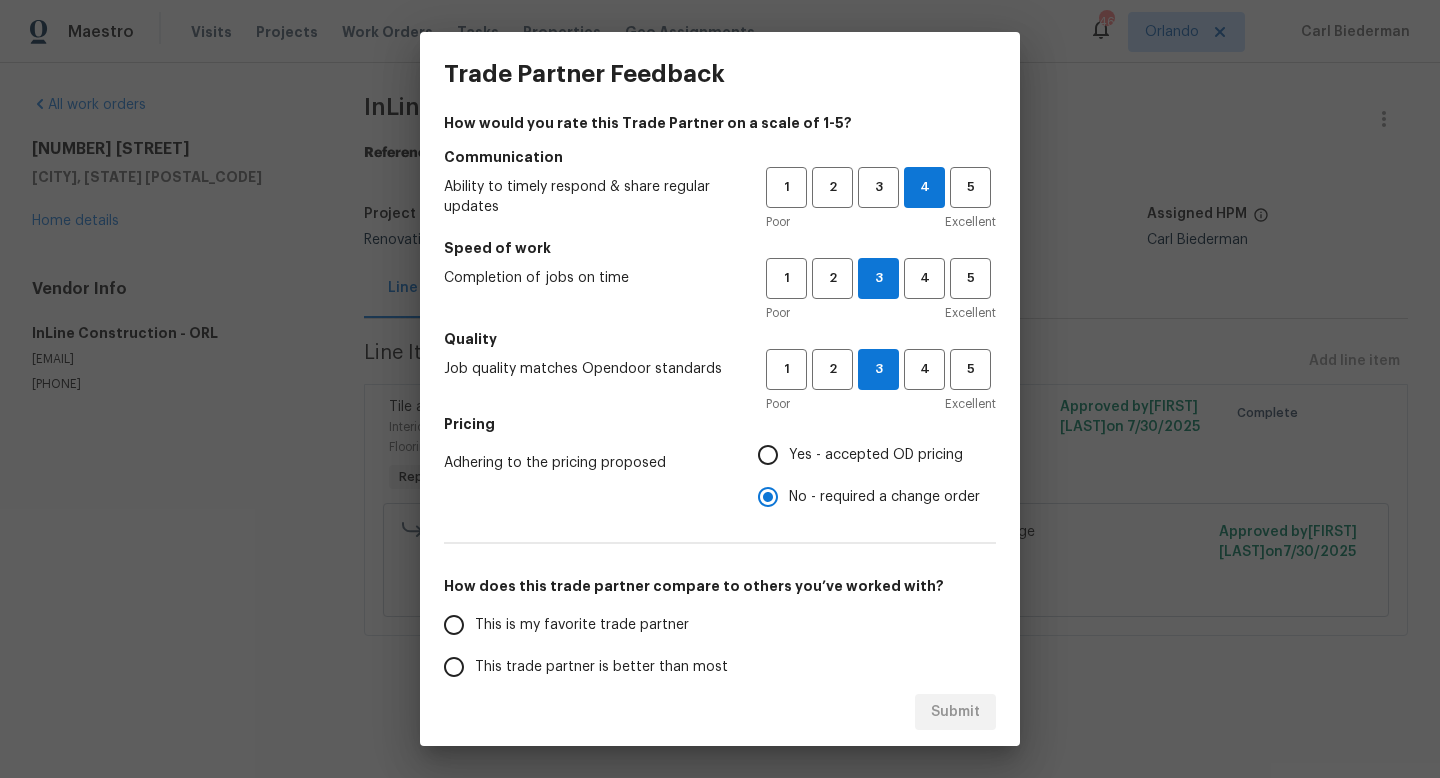 click on "This trade partner is better than most" at bounding box center [454, 667] 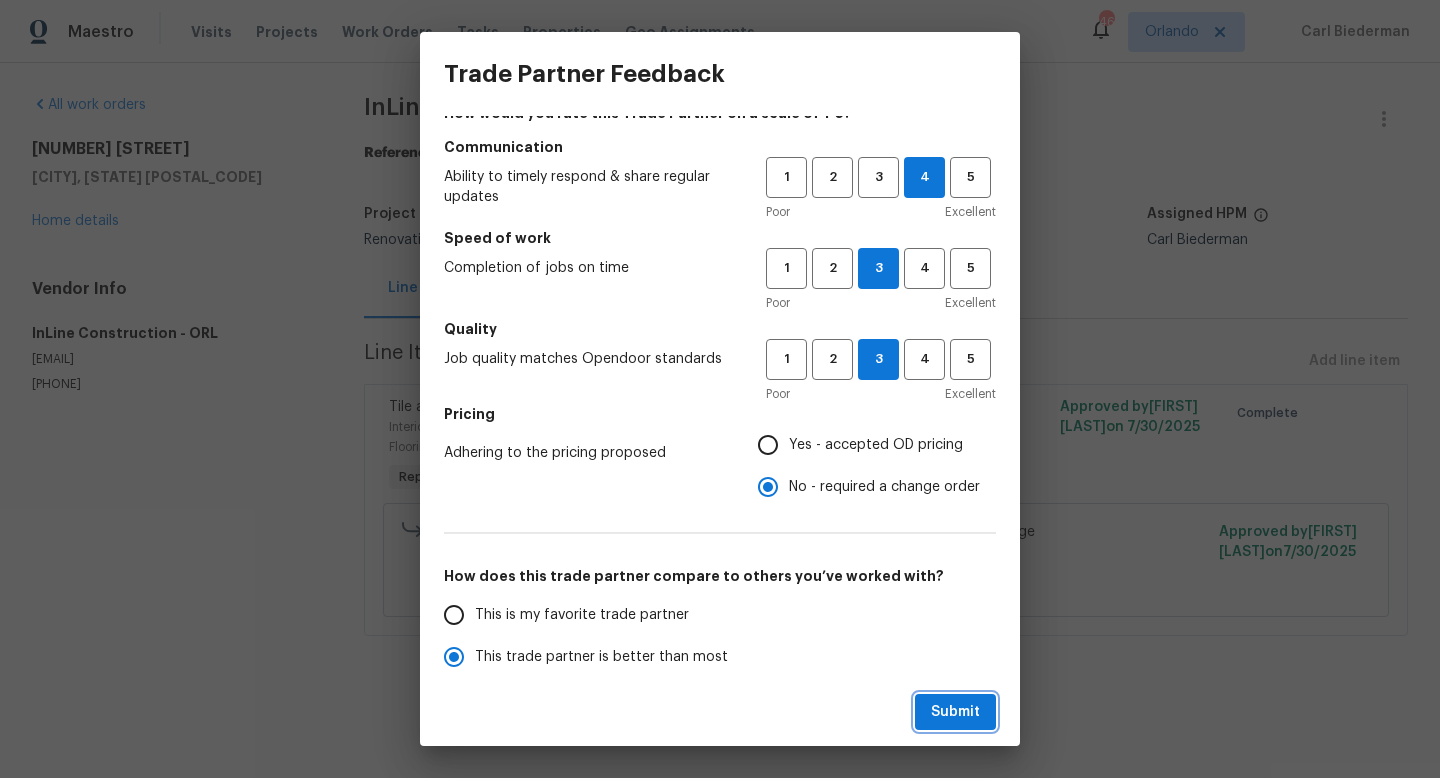 click on "Submit" at bounding box center [955, 712] 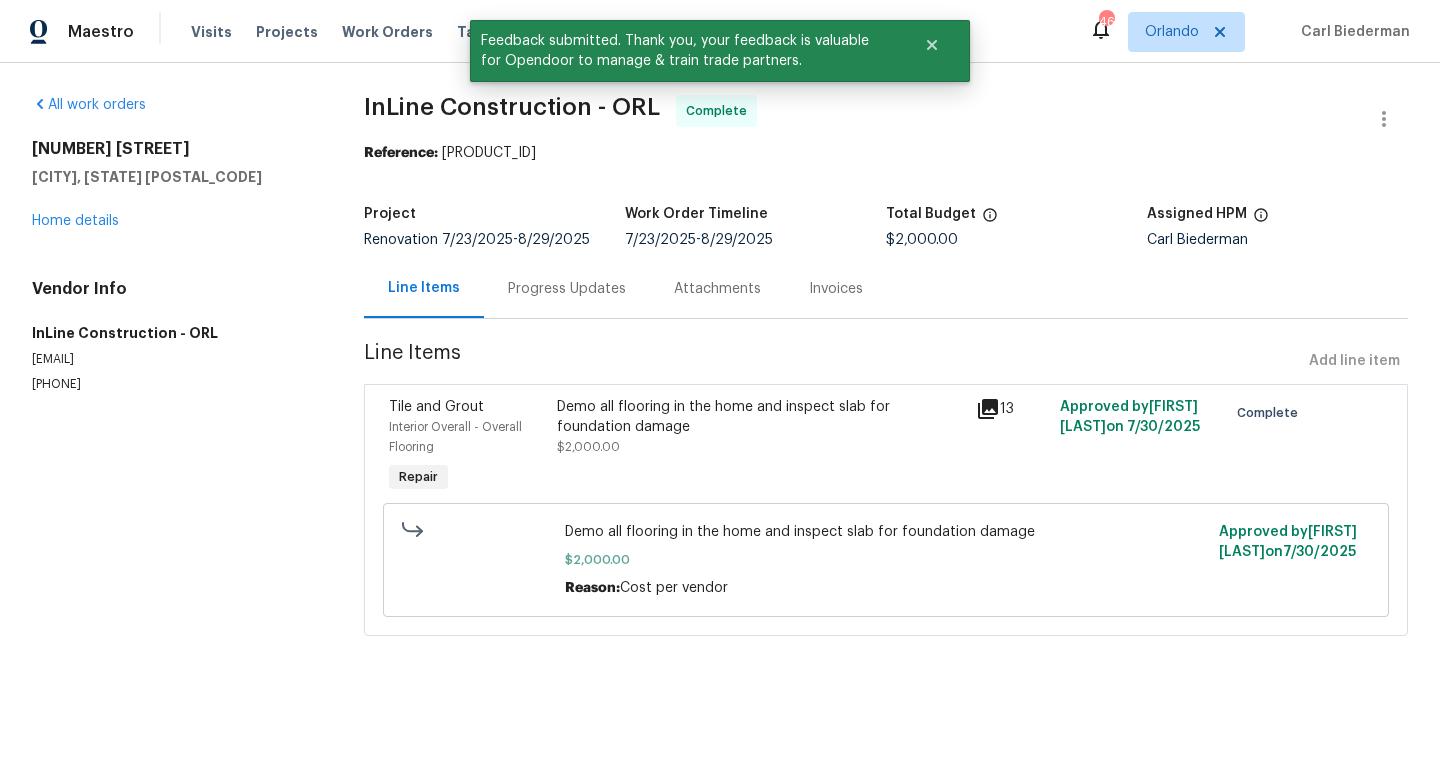 click on "5533 Satel Dr Orlando, FL 32810 Home details" at bounding box center (174, 185) 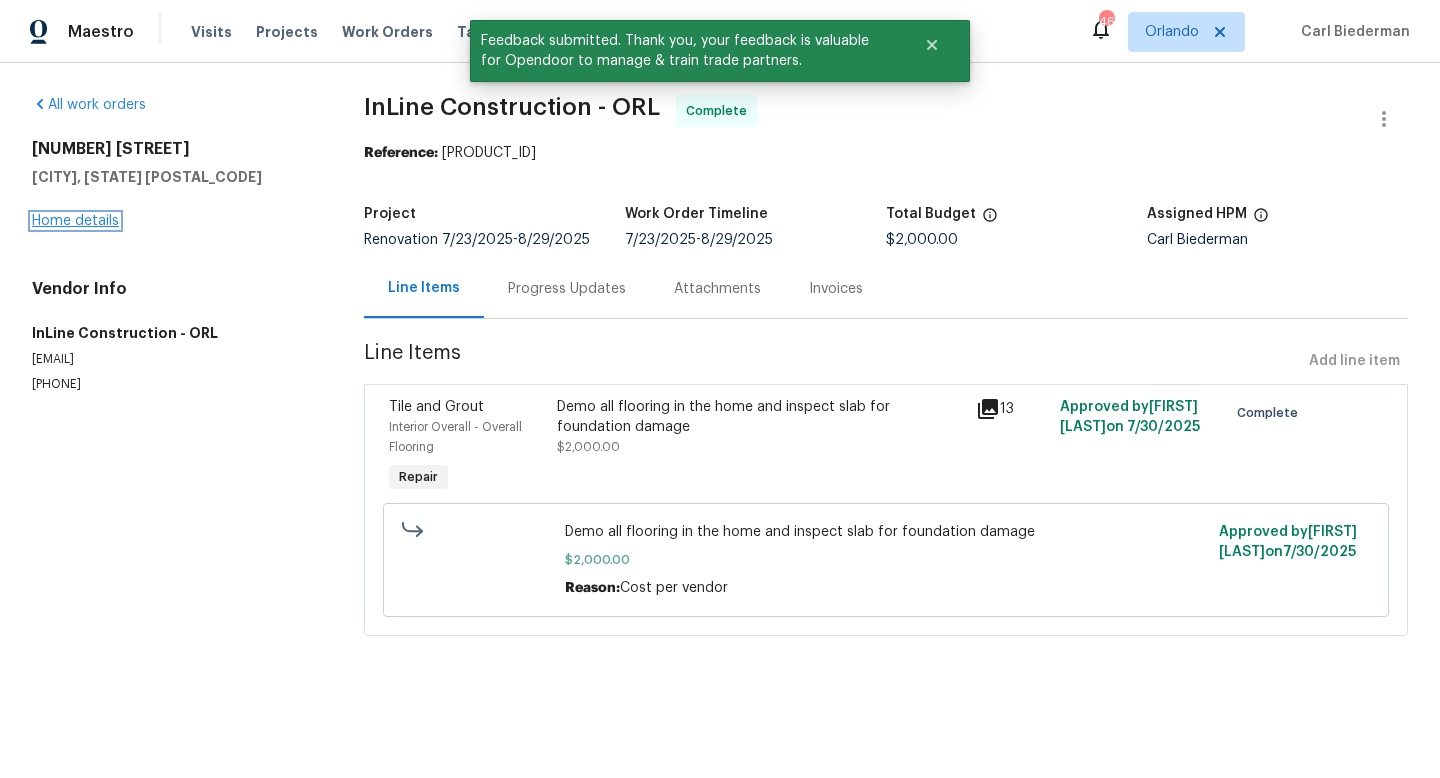click on "Home details" at bounding box center (75, 221) 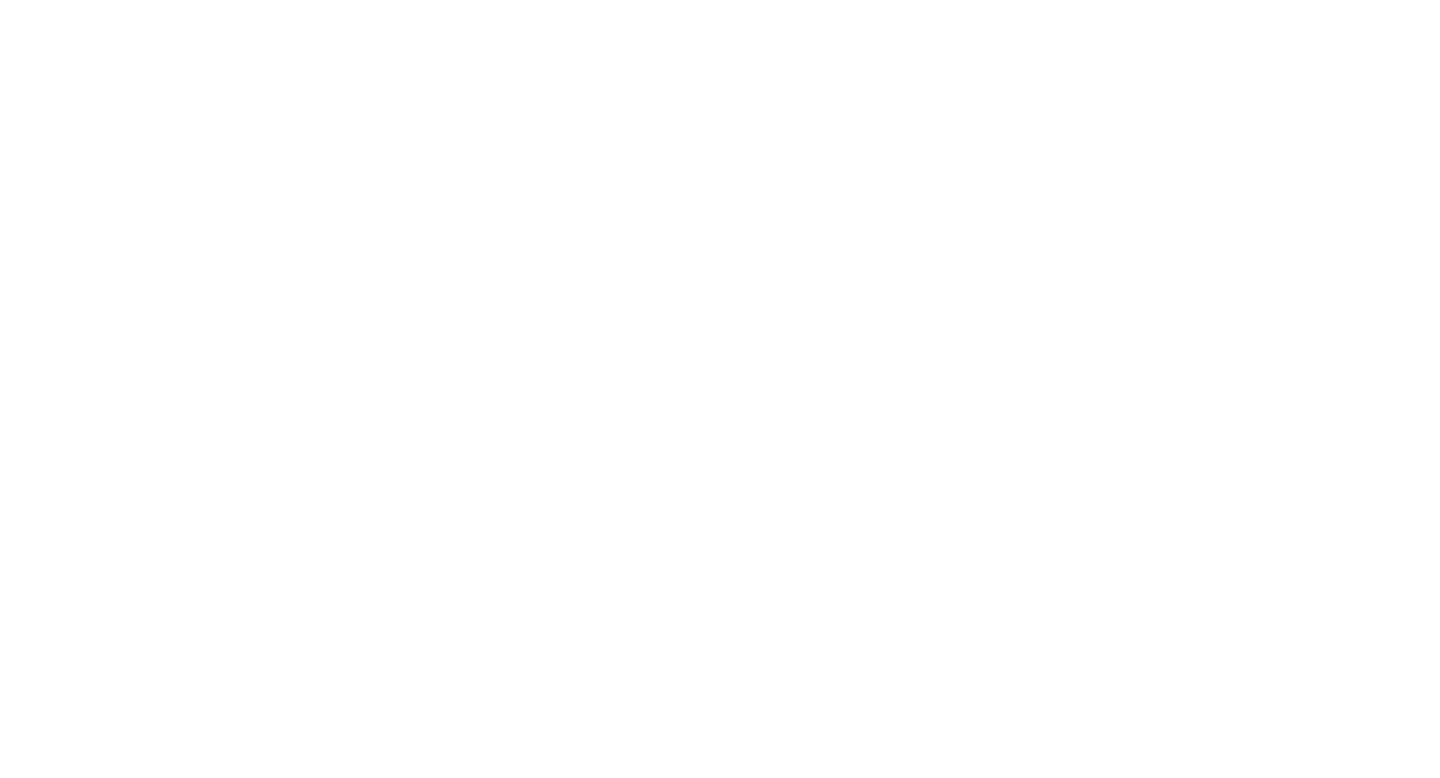 scroll, scrollTop: 0, scrollLeft: 0, axis: both 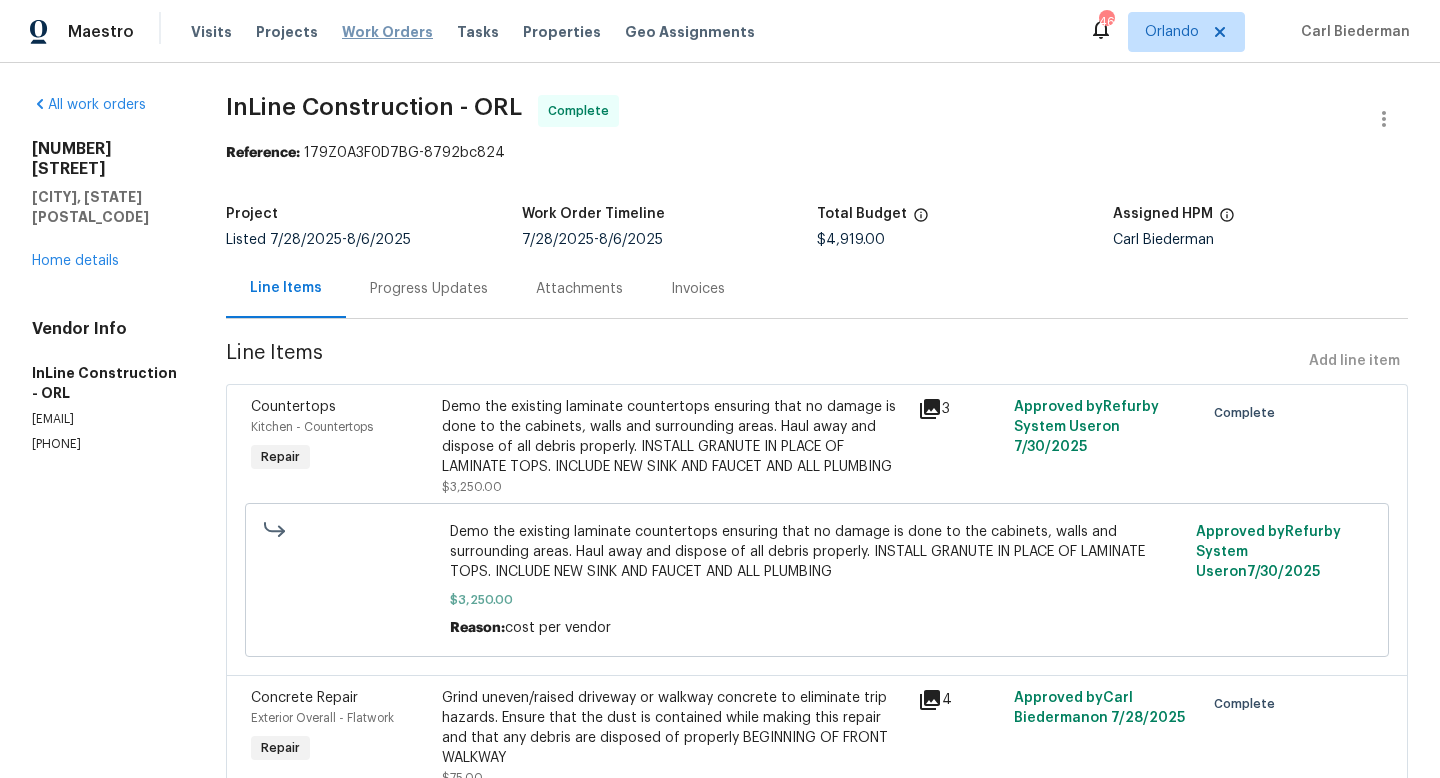 click on "Work Orders" at bounding box center [387, 32] 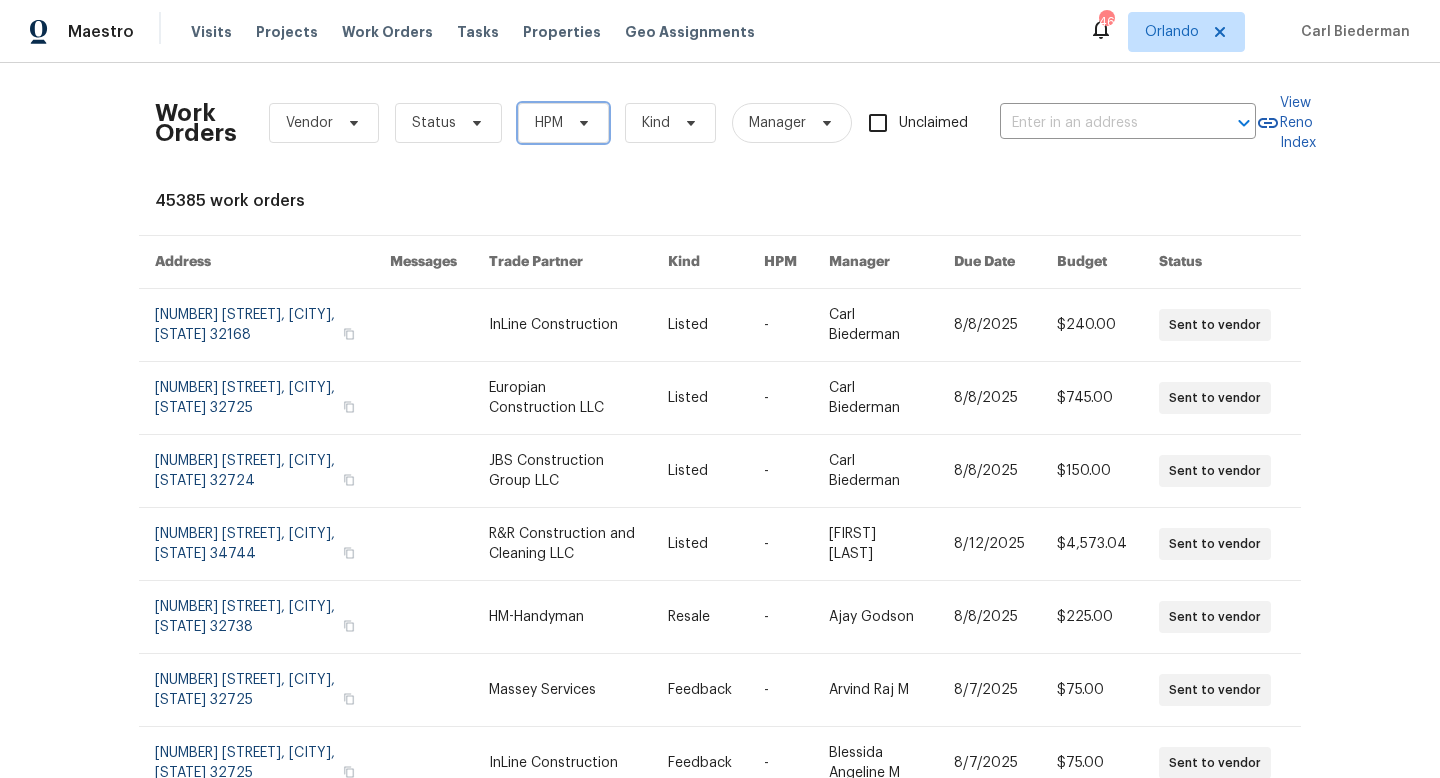 click 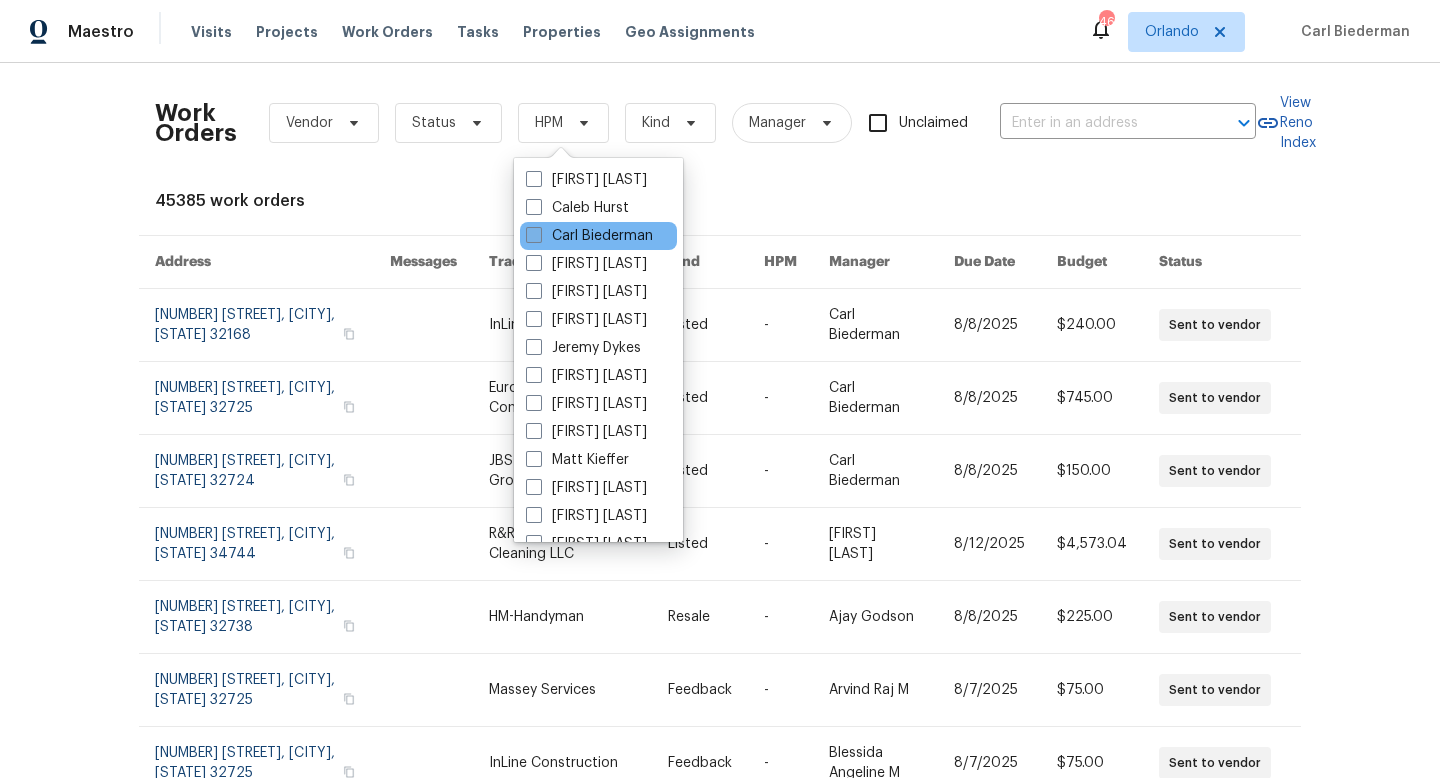 click at bounding box center [534, 235] 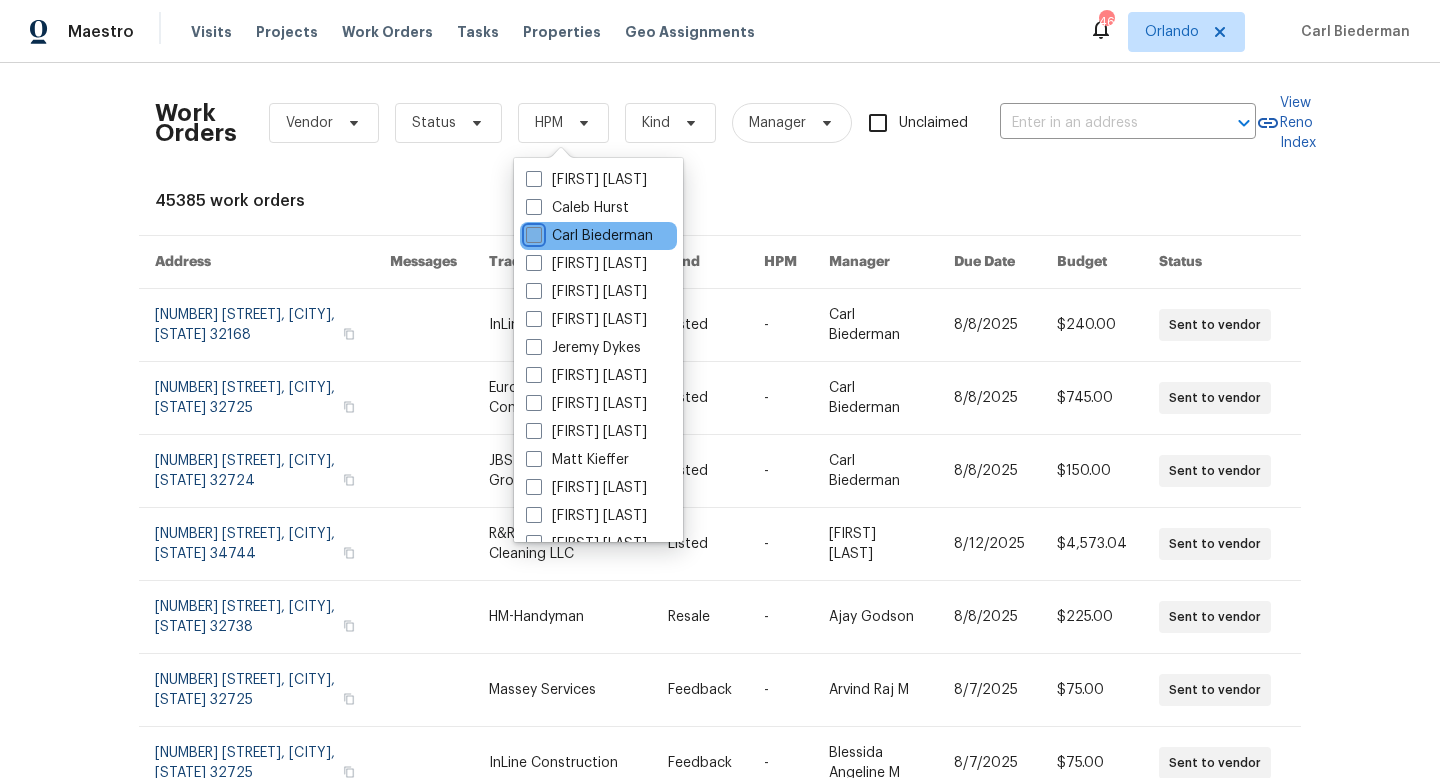 click on "Carl Biederman" at bounding box center (532, 232) 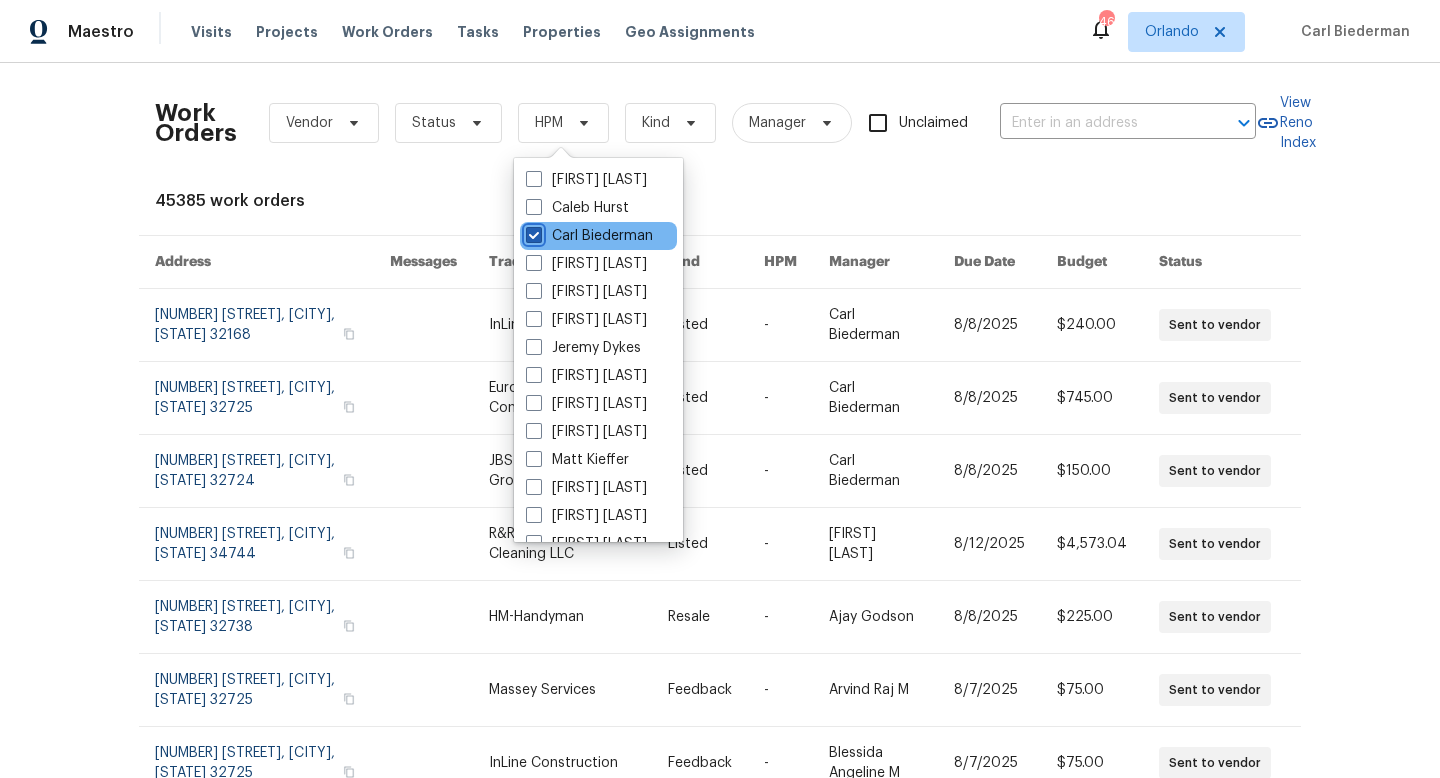 checkbox on "true" 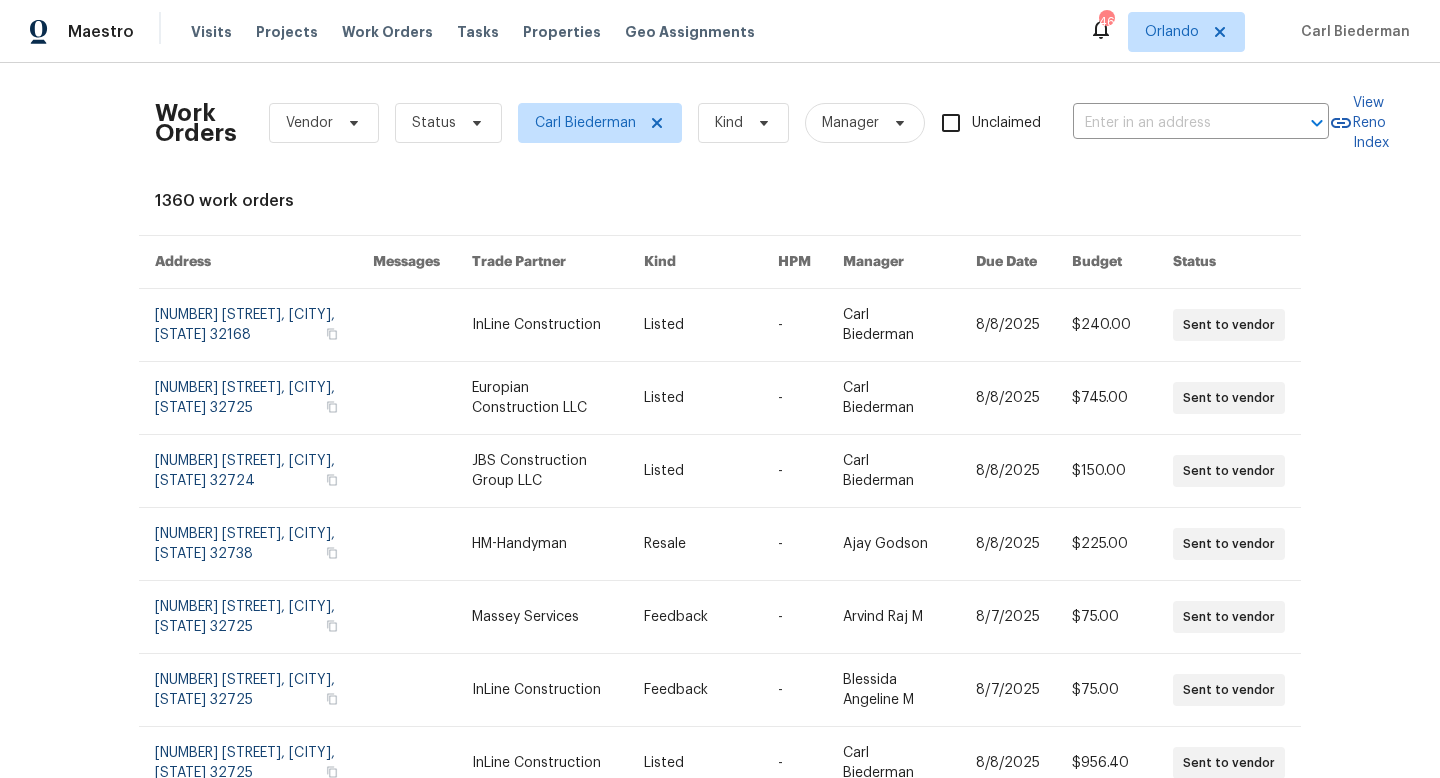 click on "Status" at bounding box center (448, 123) 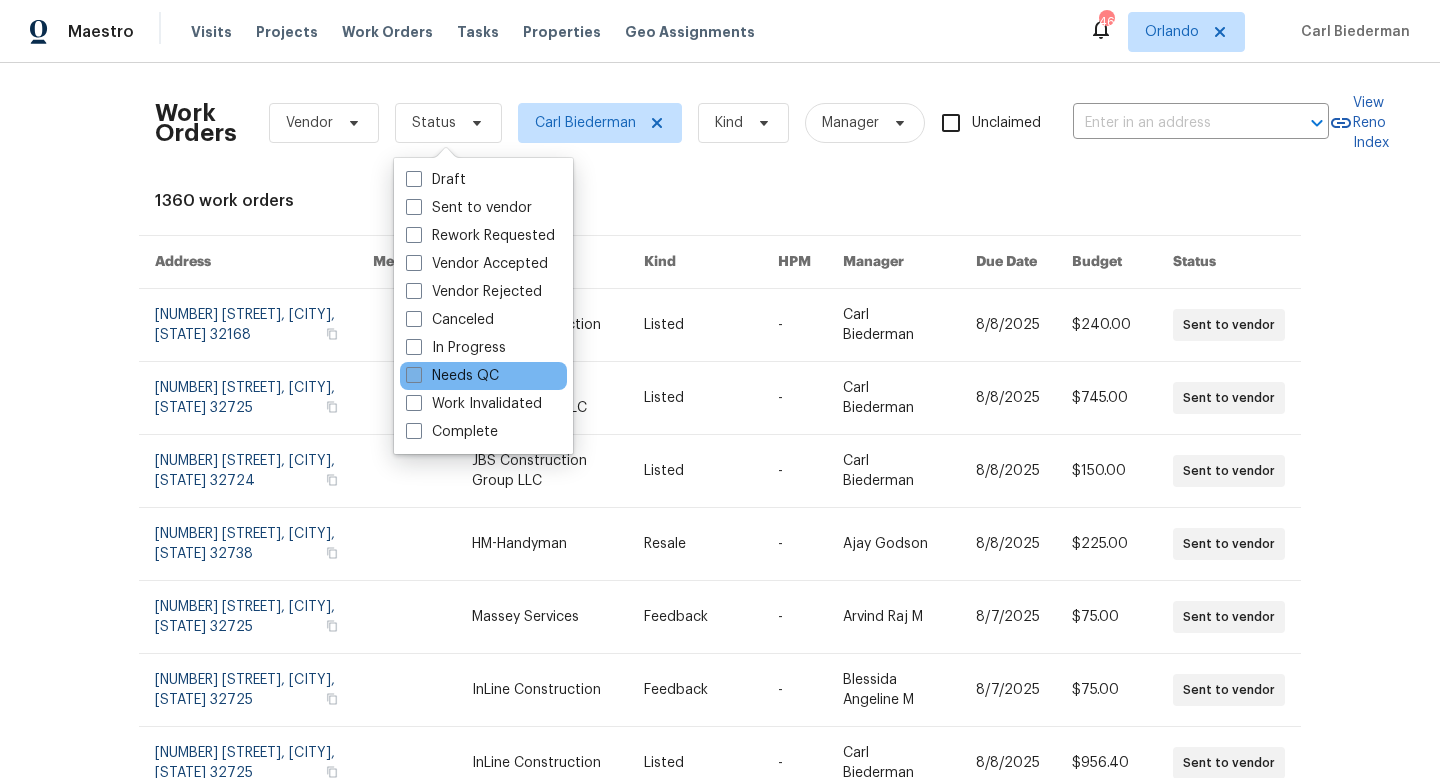 click on "Needs QC" at bounding box center (452, 376) 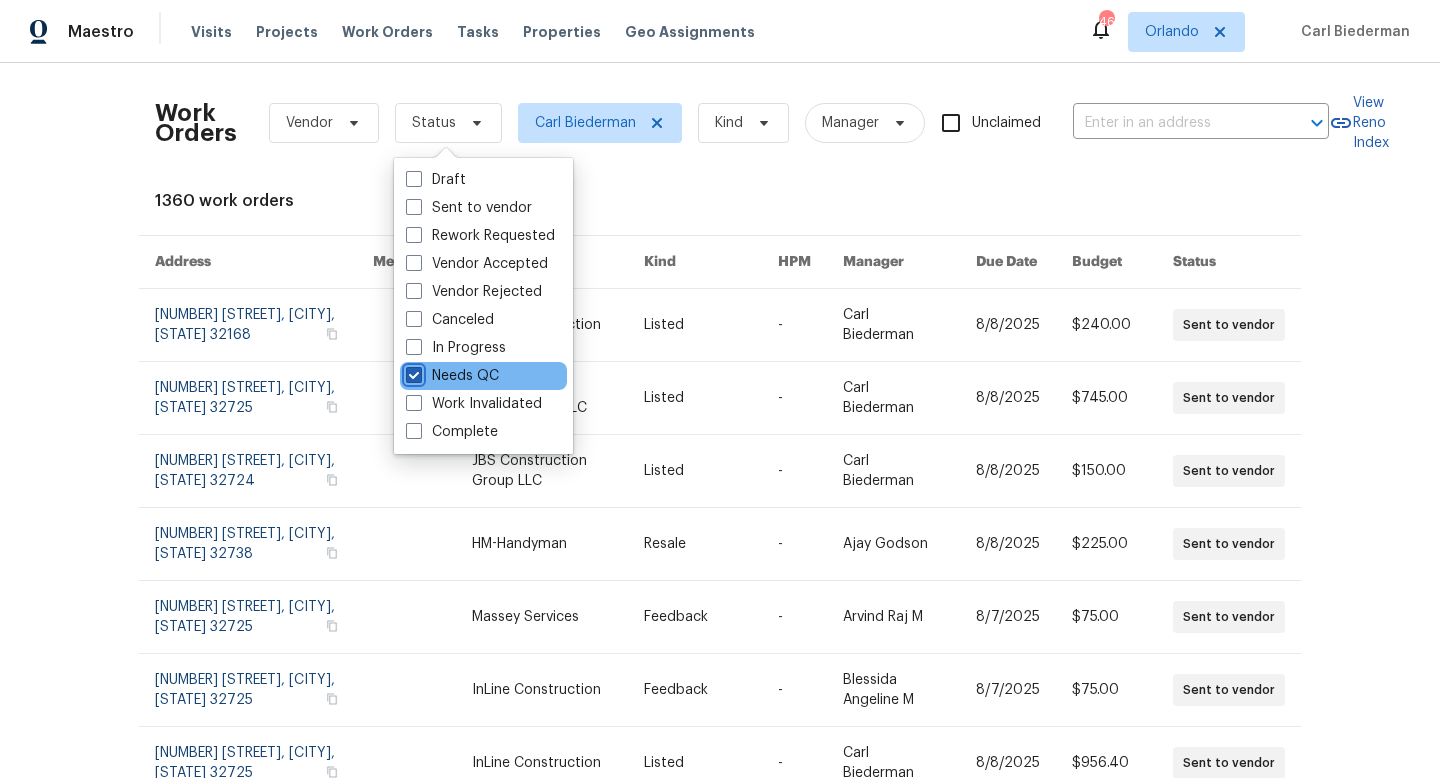 checkbox on "true" 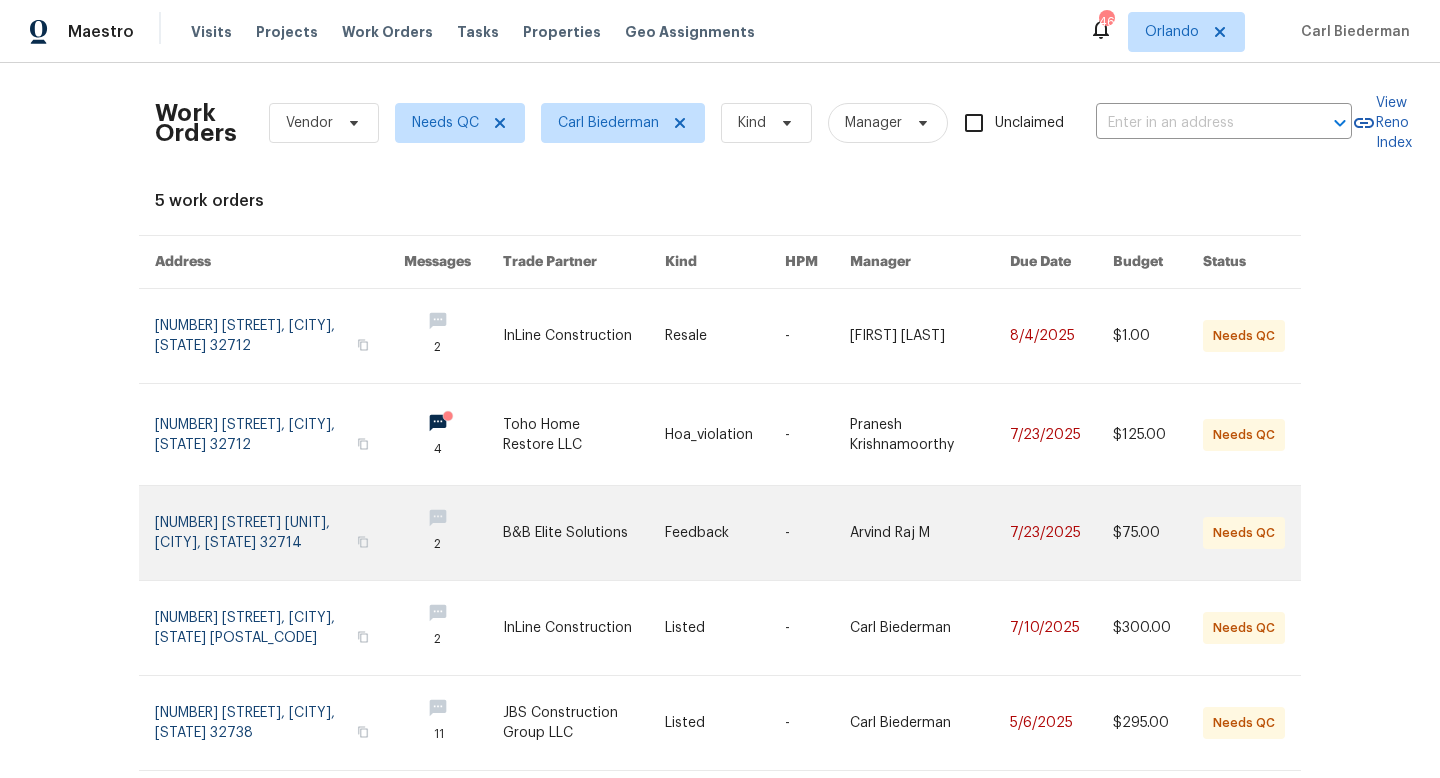 scroll, scrollTop: 58, scrollLeft: 0, axis: vertical 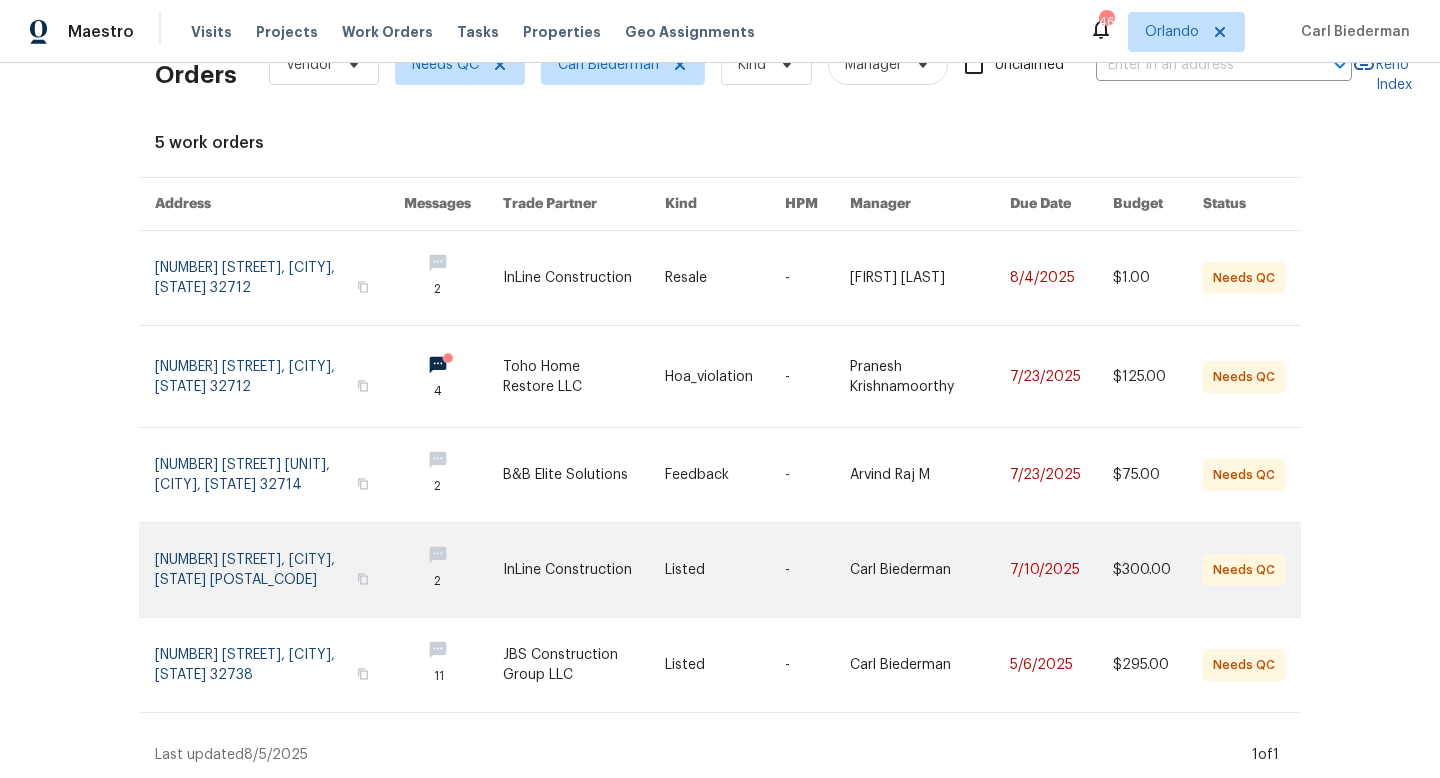 click at bounding box center [584, 570] 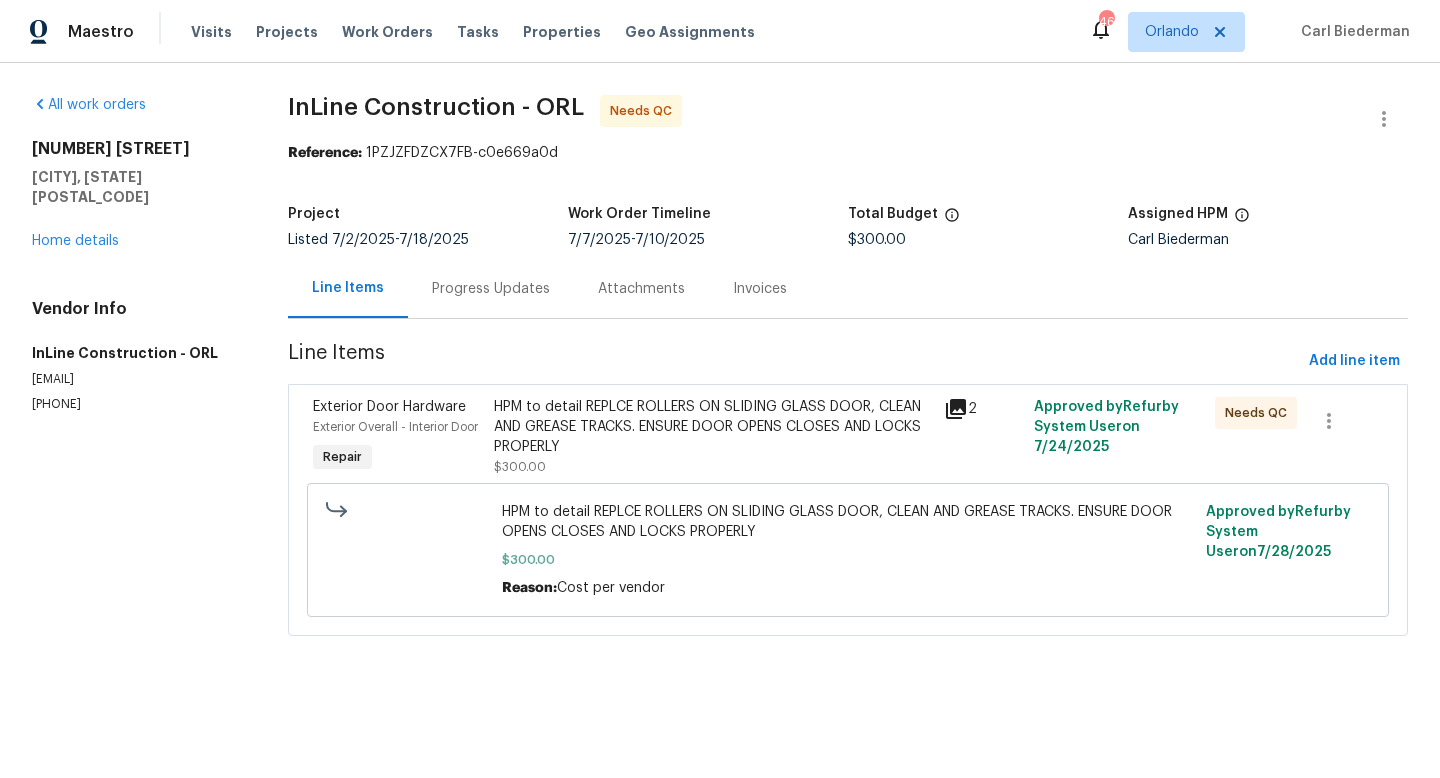 click on "HPM to detail
REPLCE ROLLERS ON SLIDING GLASS DOOR, CLEAN AND GREASE TRACKS. ENSURE DOOR OPENS CLOSES AND LOCKS PROPERLY $300.00" at bounding box center (713, 437) 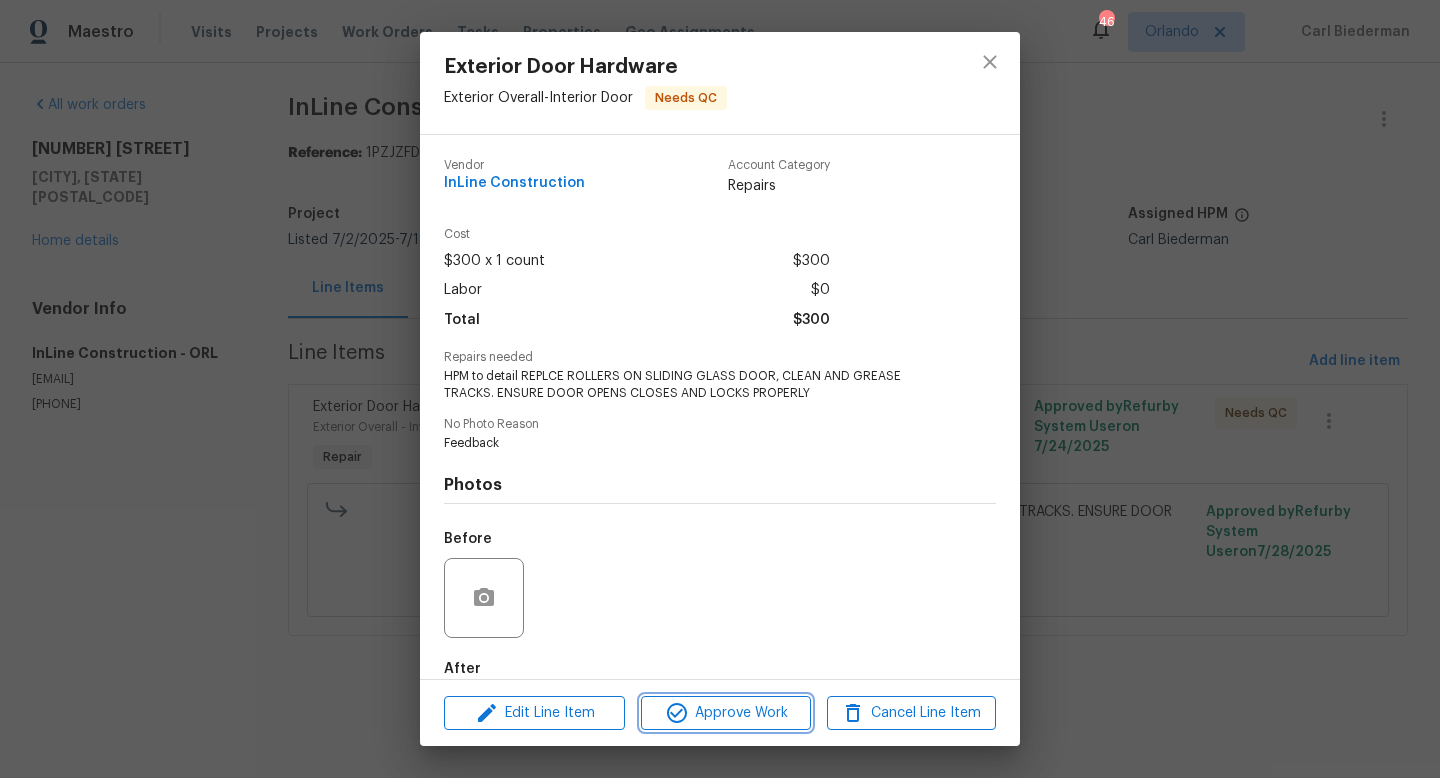 click on "Approve Work" at bounding box center [725, 713] 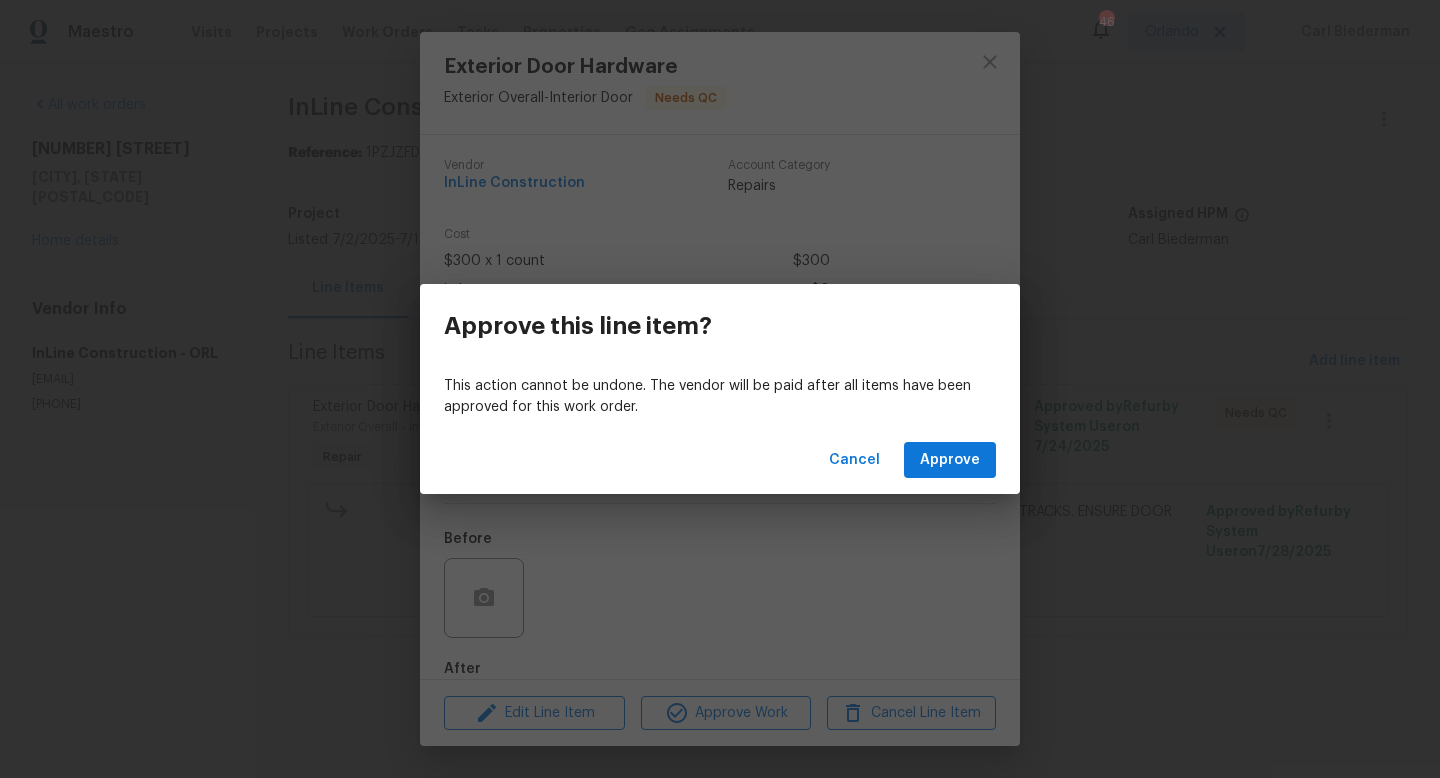 click on "Cancel Approve" at bounding box center (720, 460) 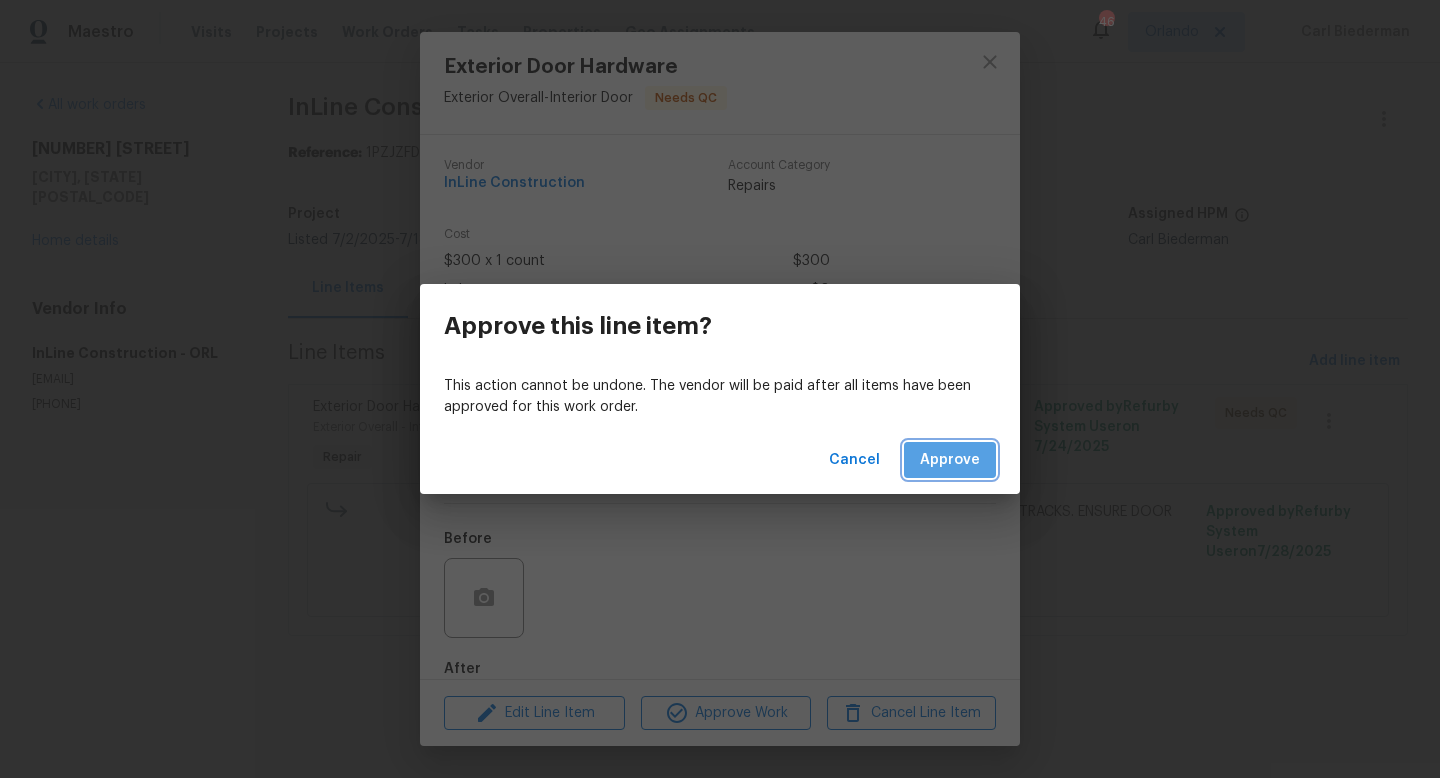 click on "Approve" at bounding box center (950, 460) 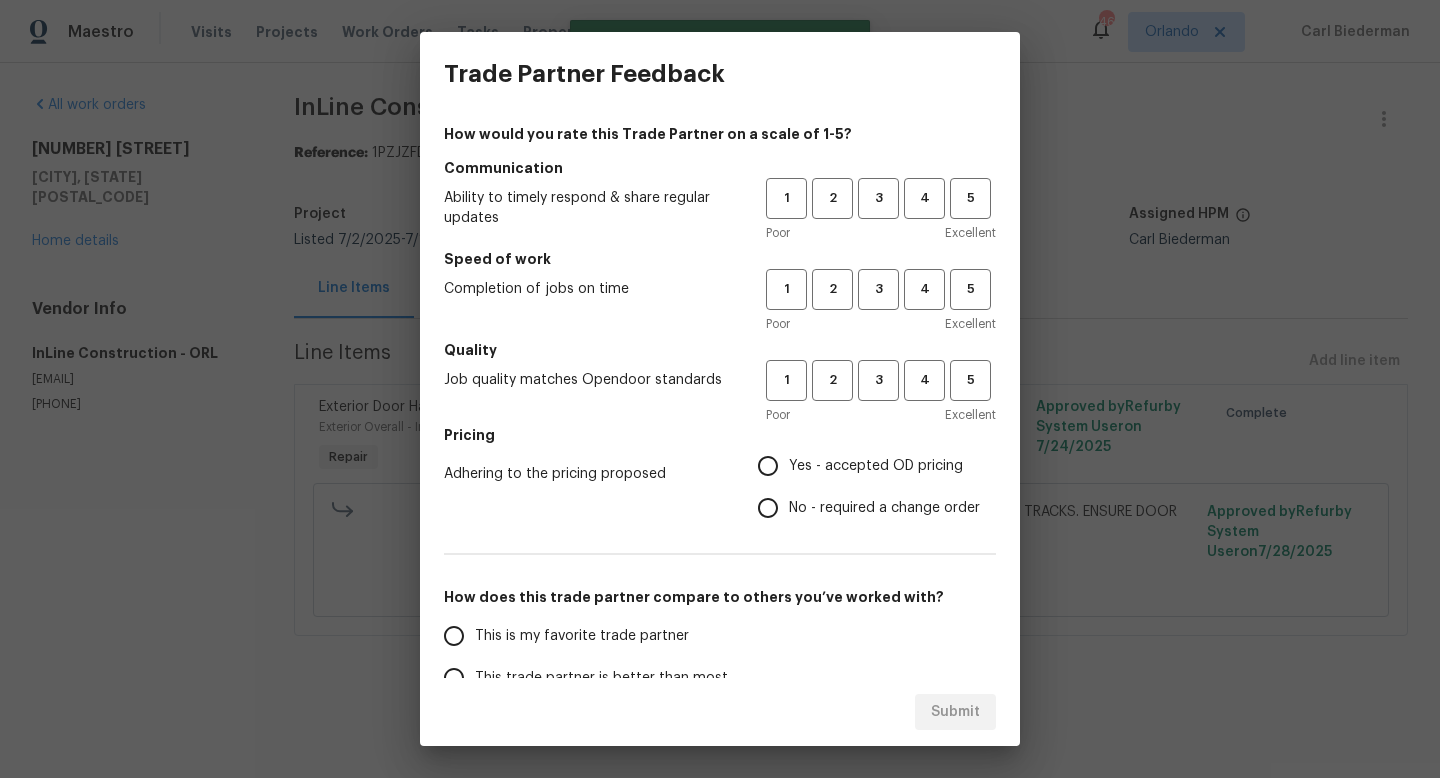 click on "Poor Excellent" at bounding box center [881, 233] 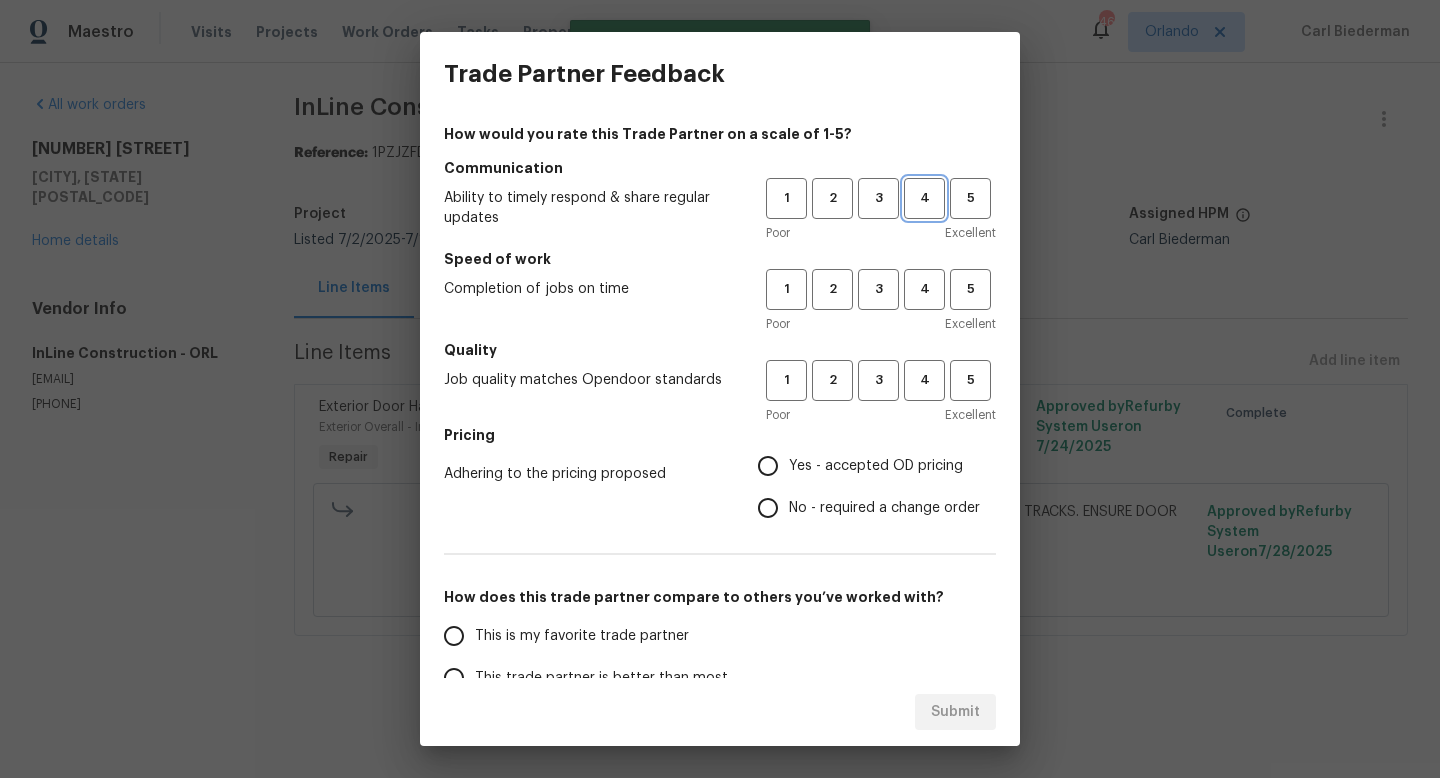 click on "4" at bounding box center (924, 198) 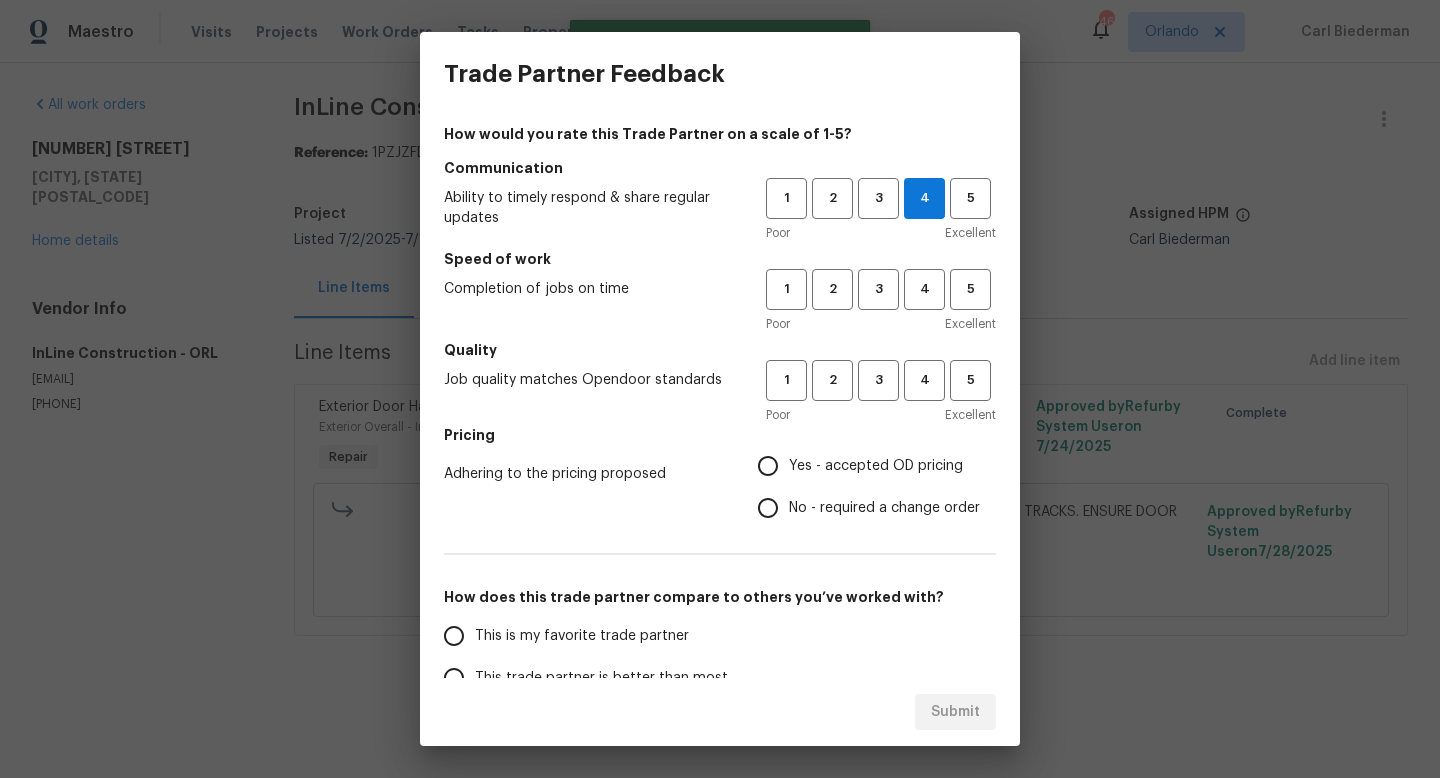 click on "Poor Excellent" at bounding box center (881, 324) 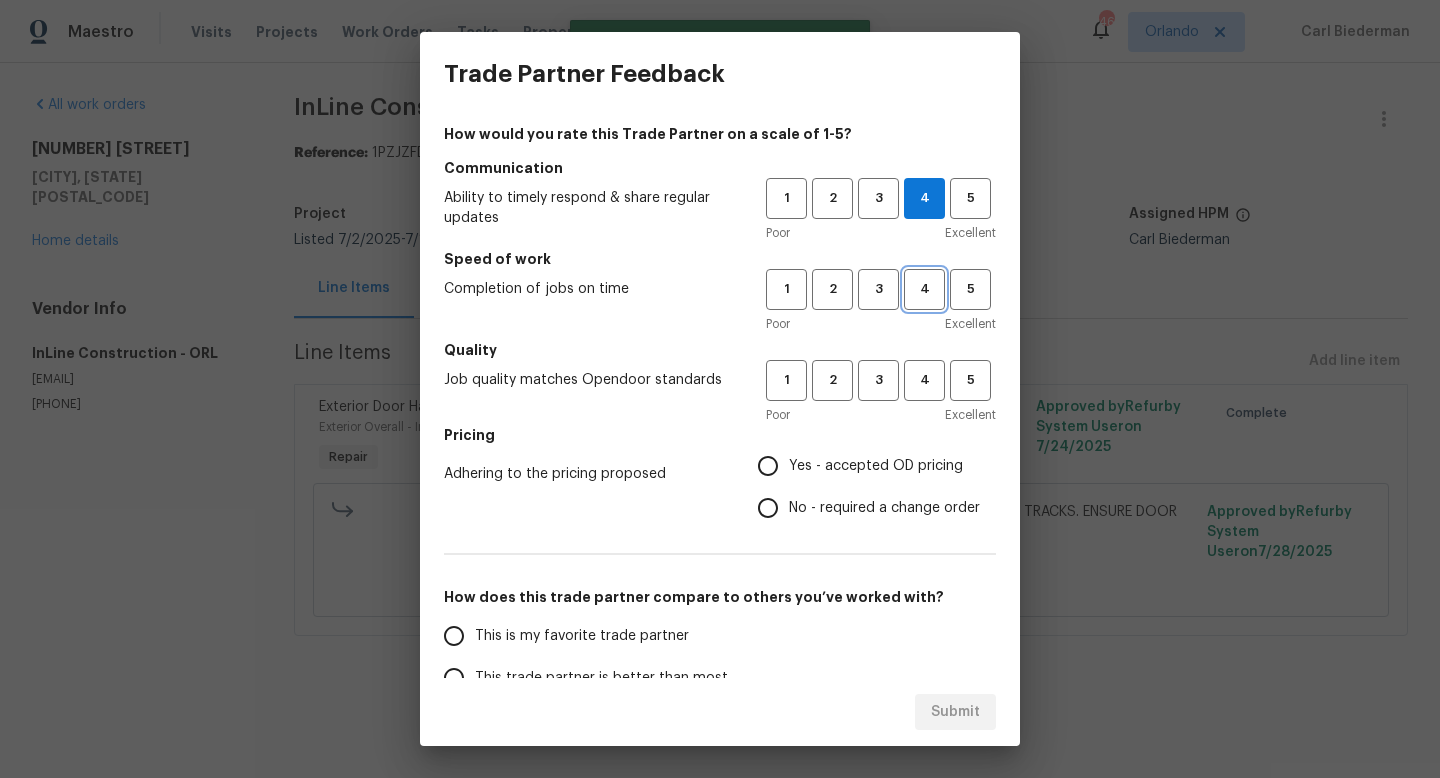 click on "4" at bounding box center (924, 289) 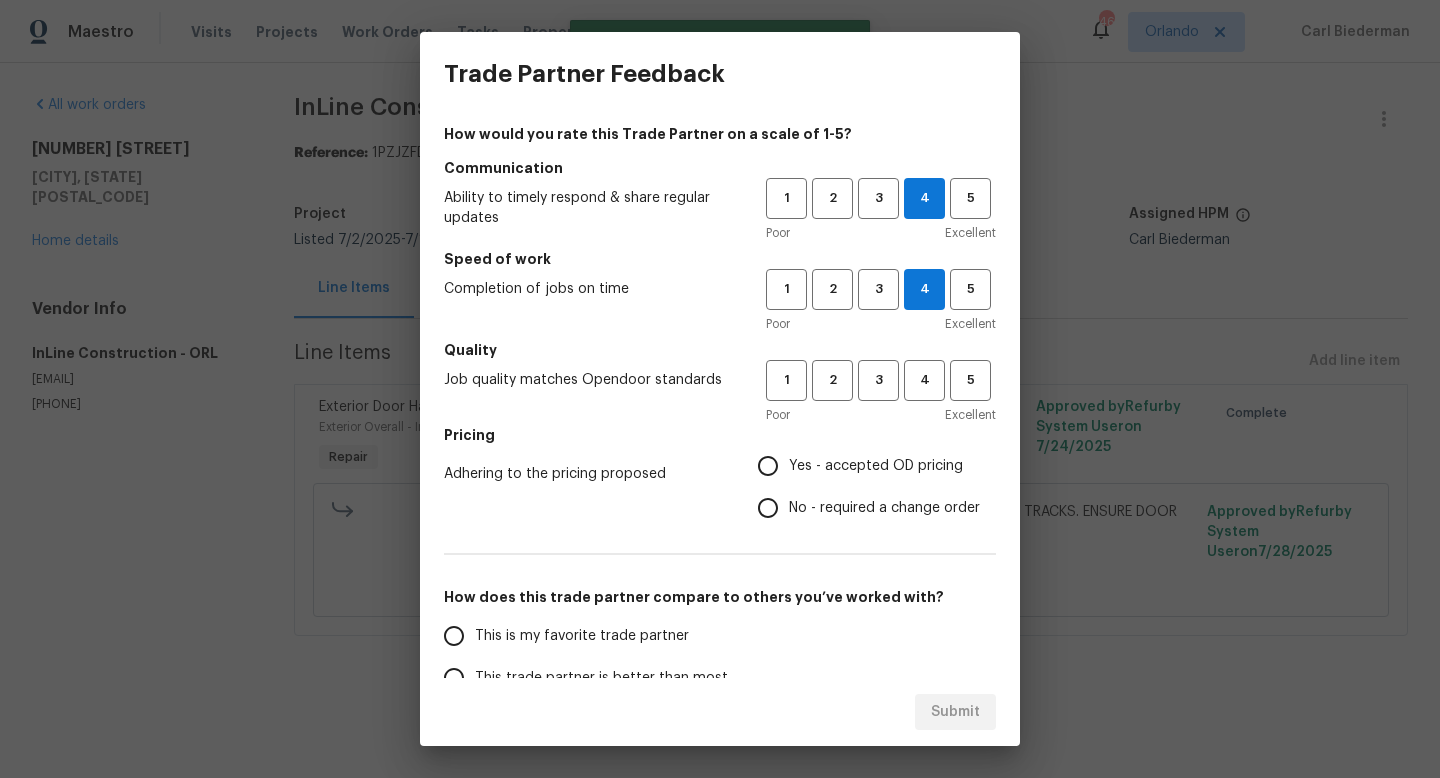 click on "Poor Excellent" at bounding box center [881, 415] 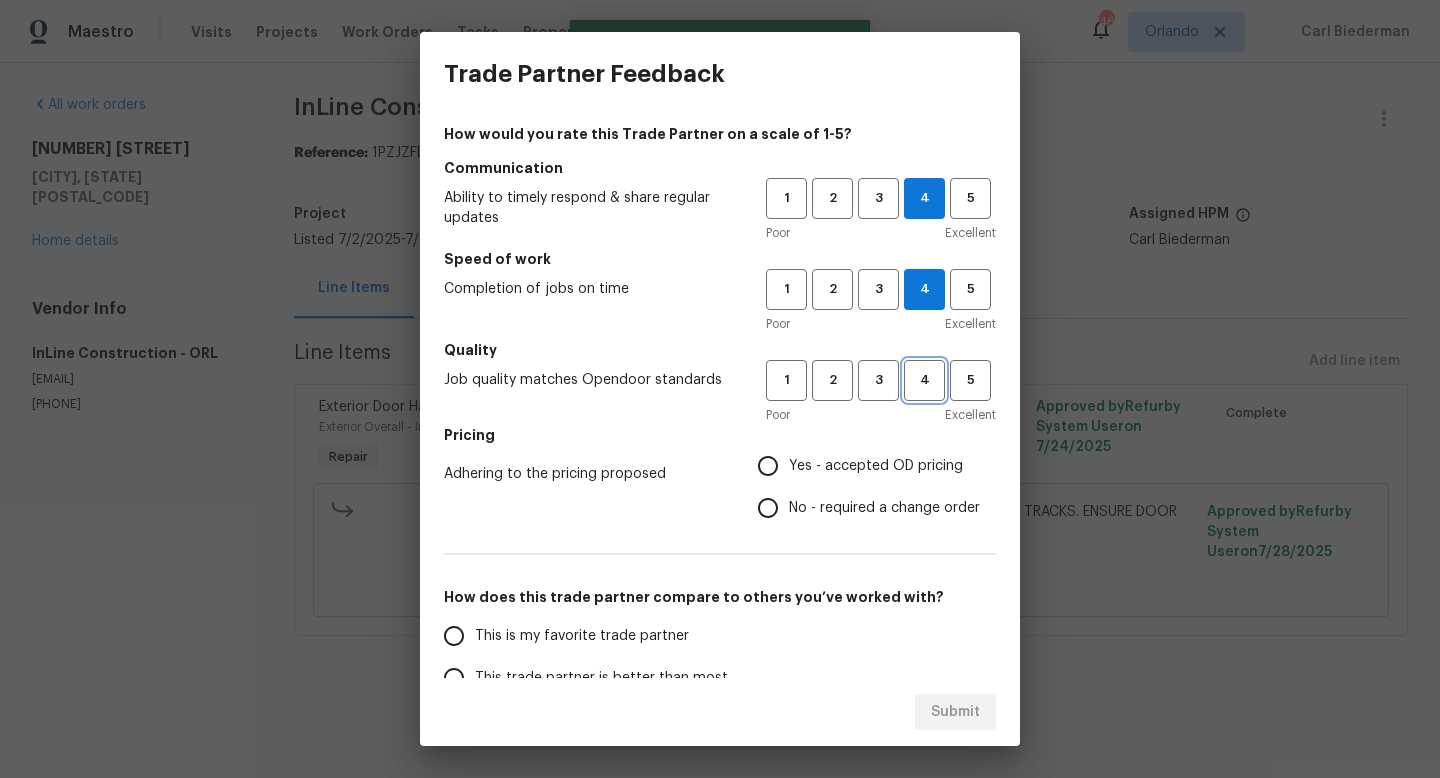 click on "4" at bounding box center [924, 380] 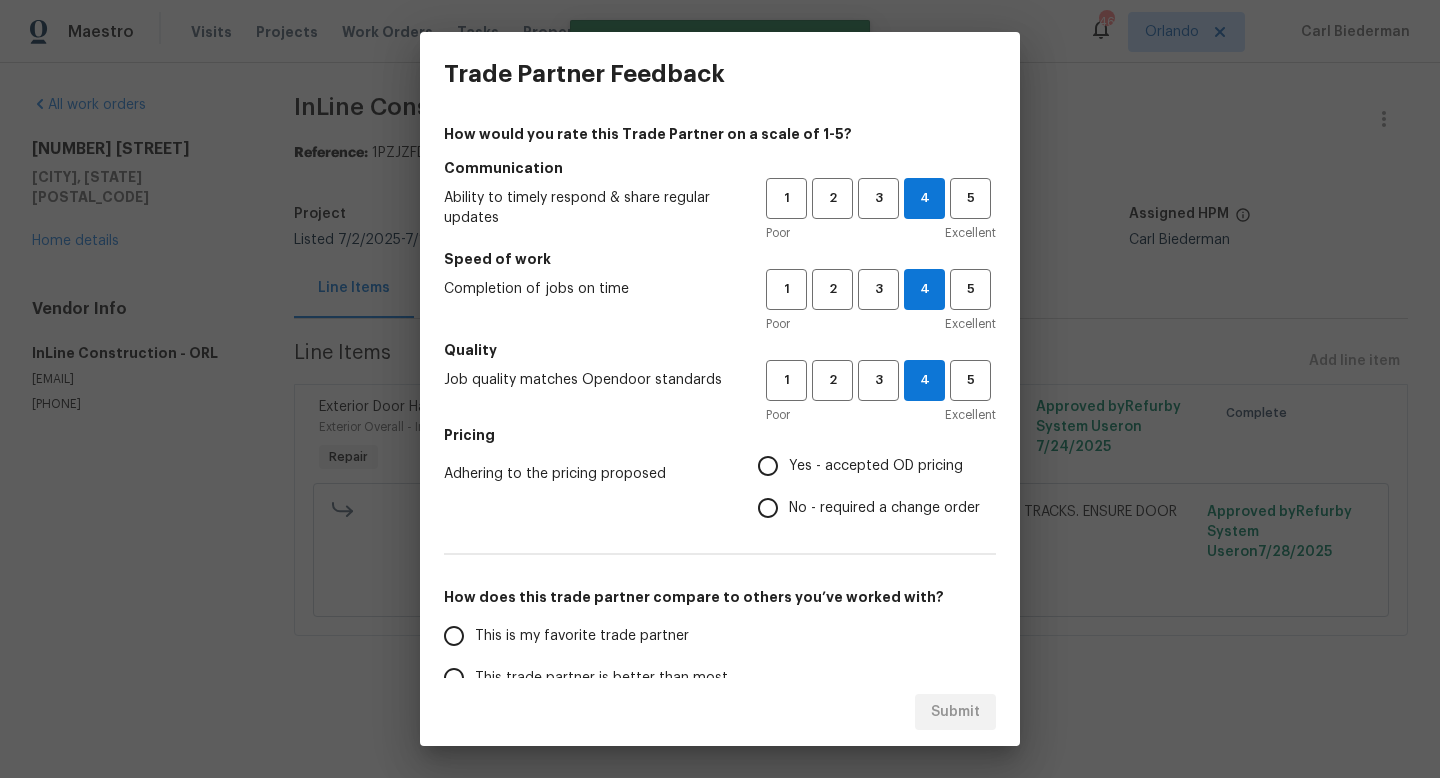 click on "Yes - accepted OD pricing" at bounding box center [876, 466] 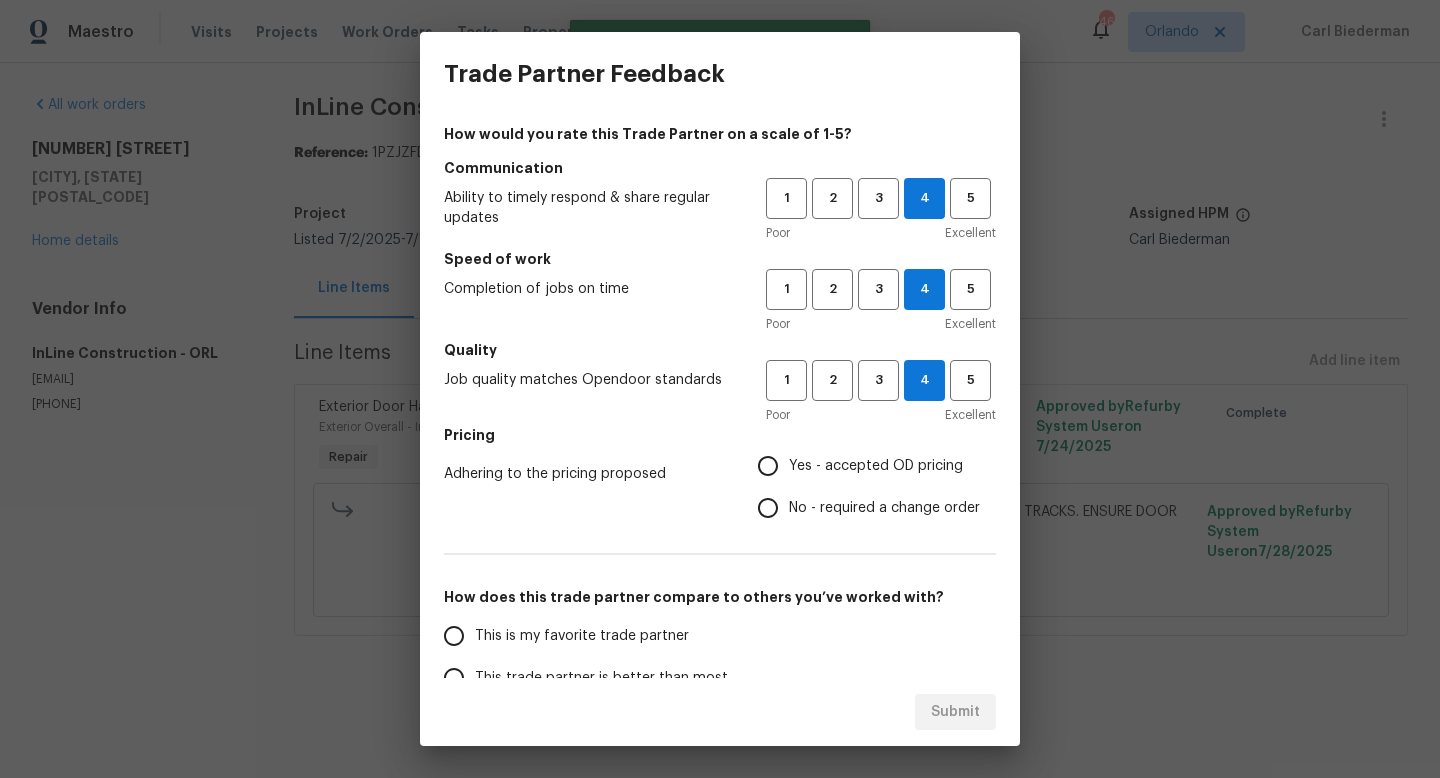 click on "Yes - accepted OD pricing" at bounding box center (768, 466) 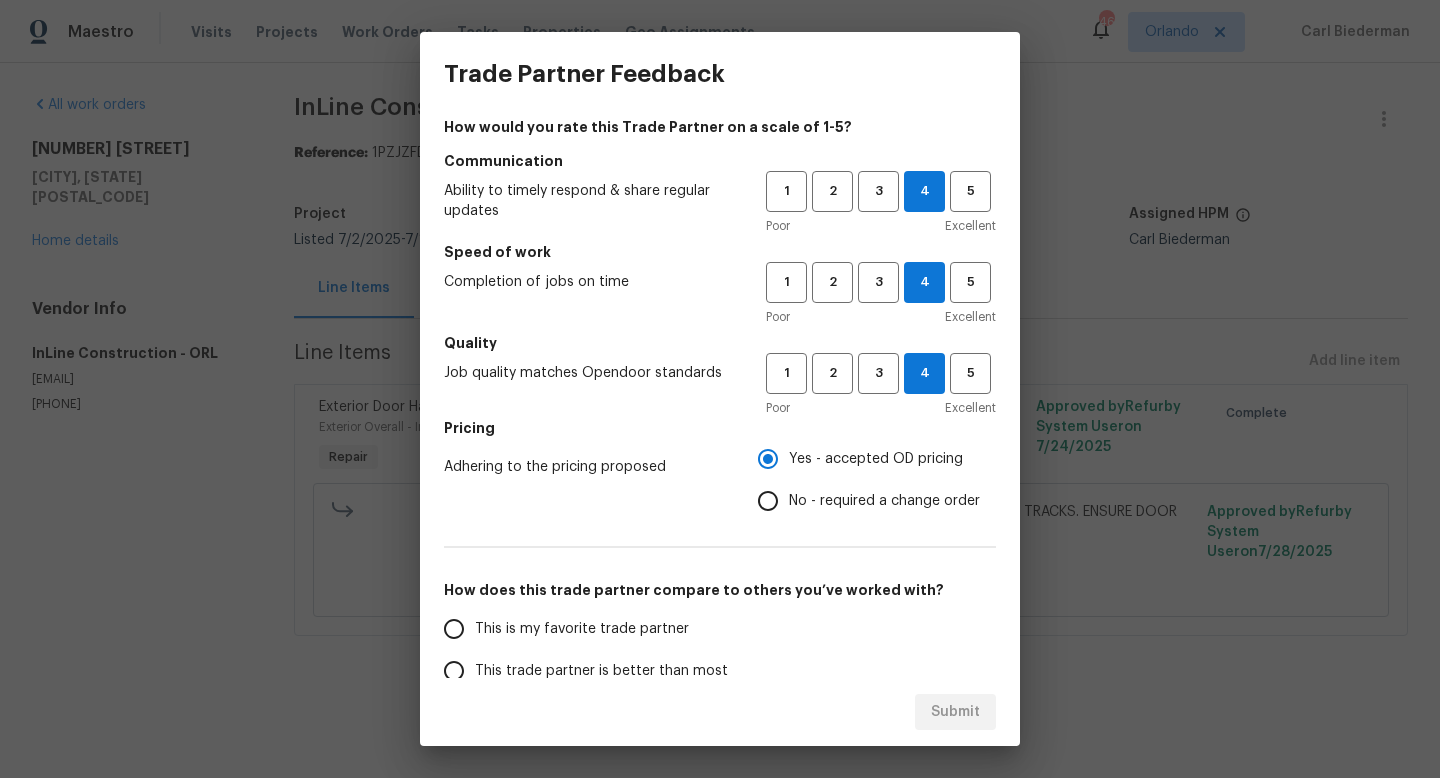 click on "This trade partner is better than most" at bounding box center (601, 671) 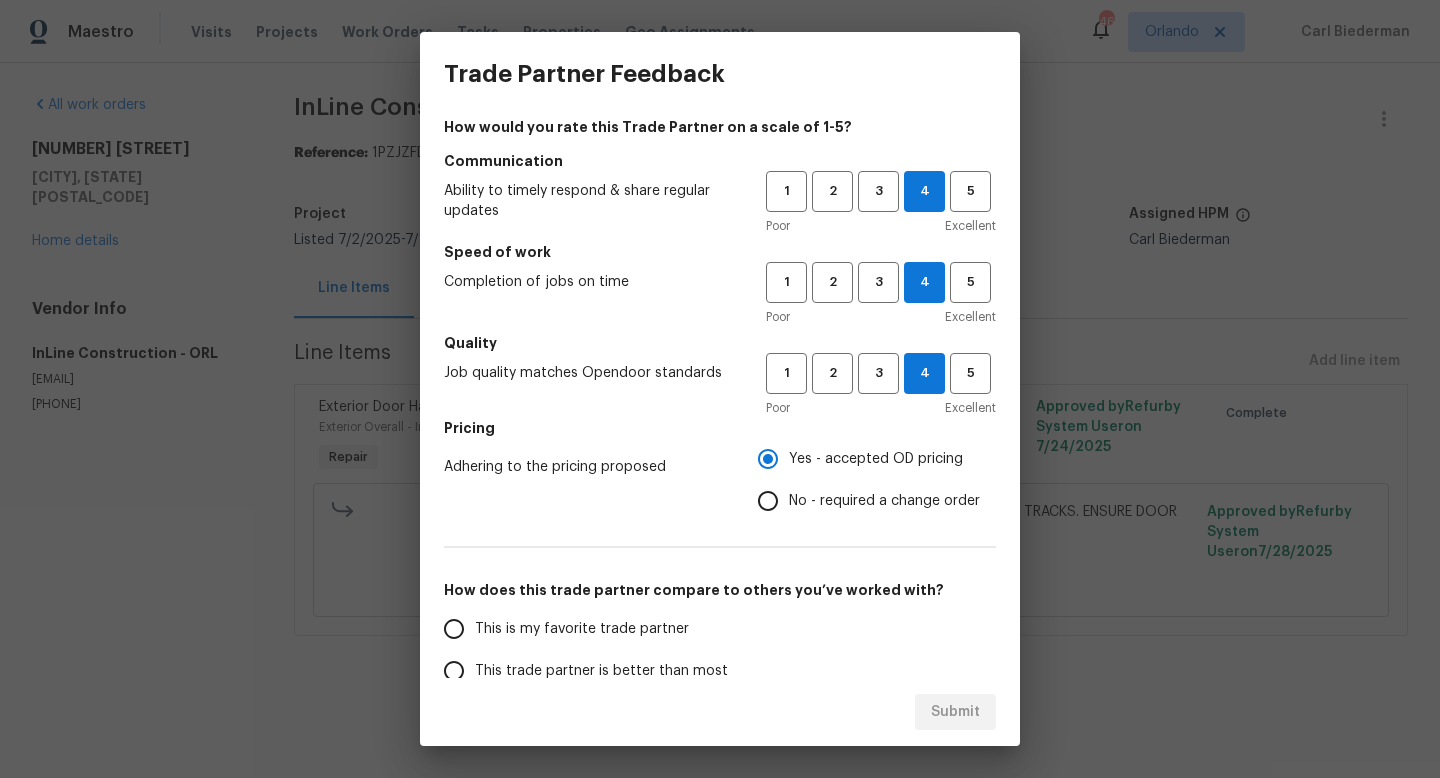 click on "This trade partner is better than most" at bounding box center [454, 671] 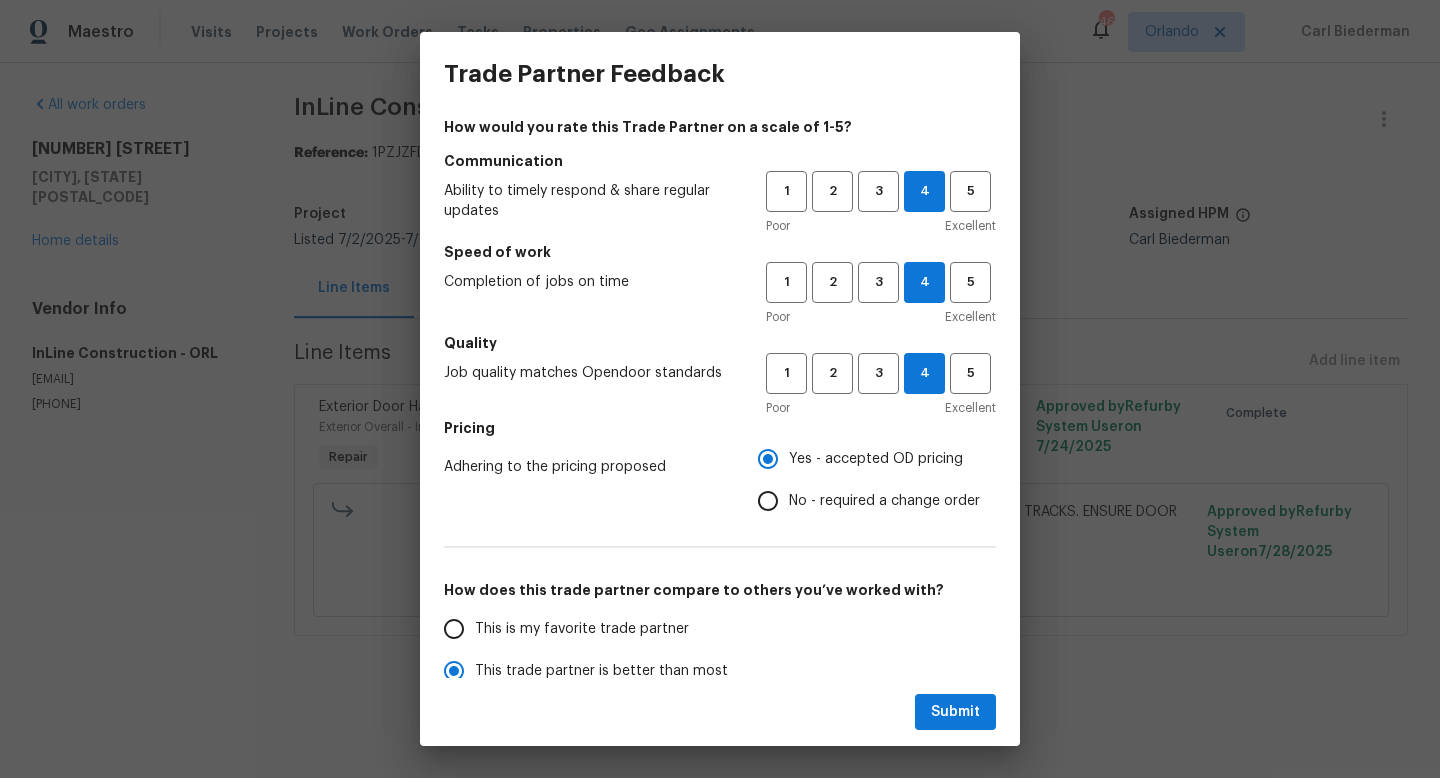 radio on "false" 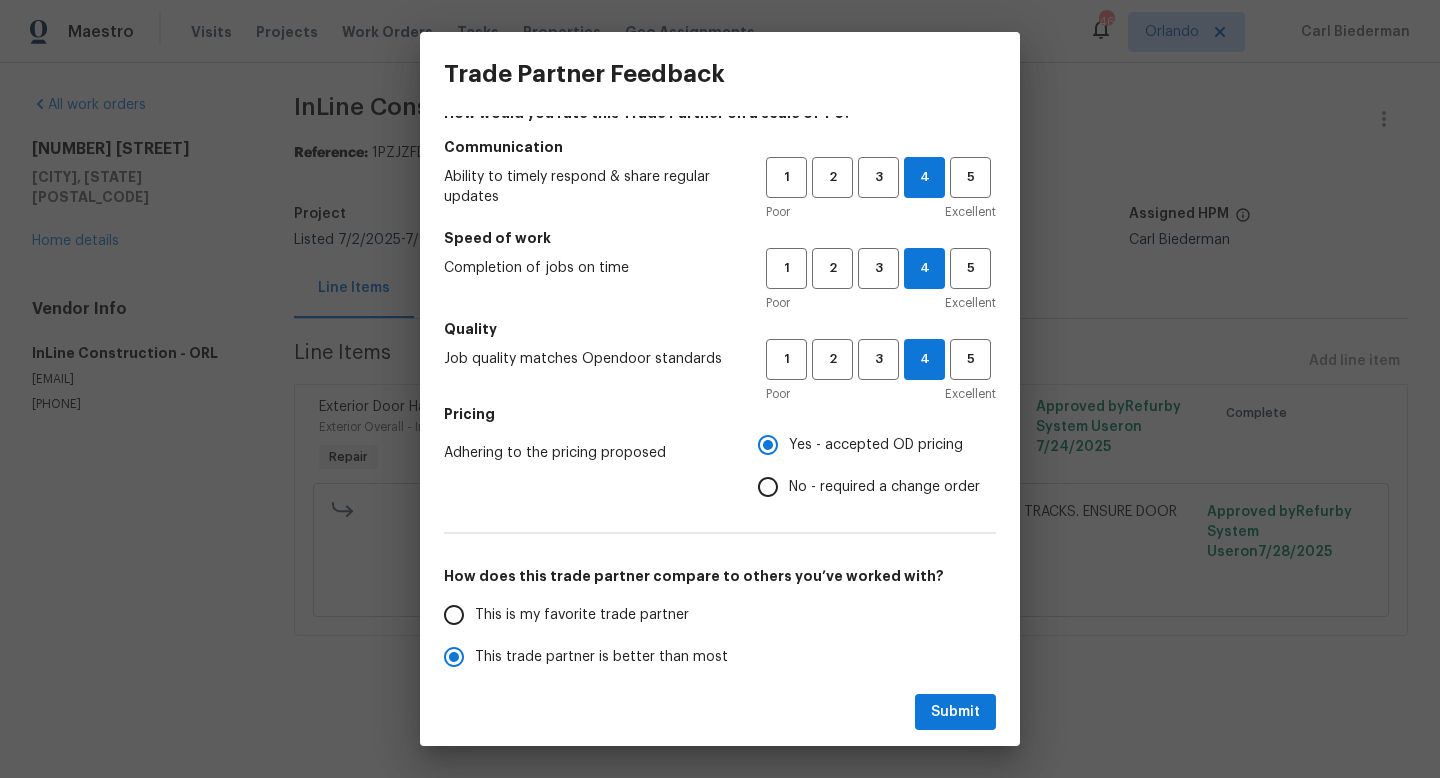 click on "No - required a change order" at bounding box center (863, 487) 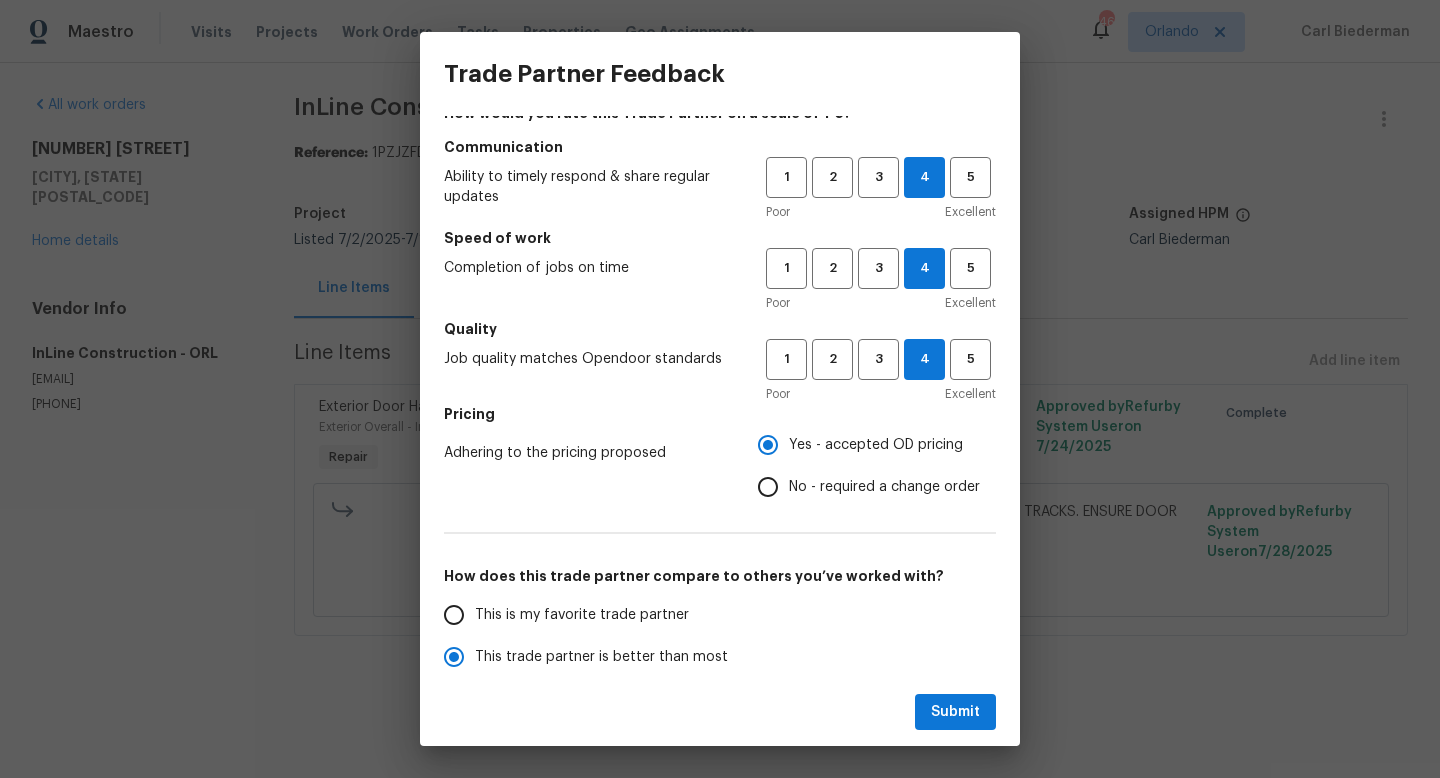 click on "No - required a change order" at bounding box center (768, 487) 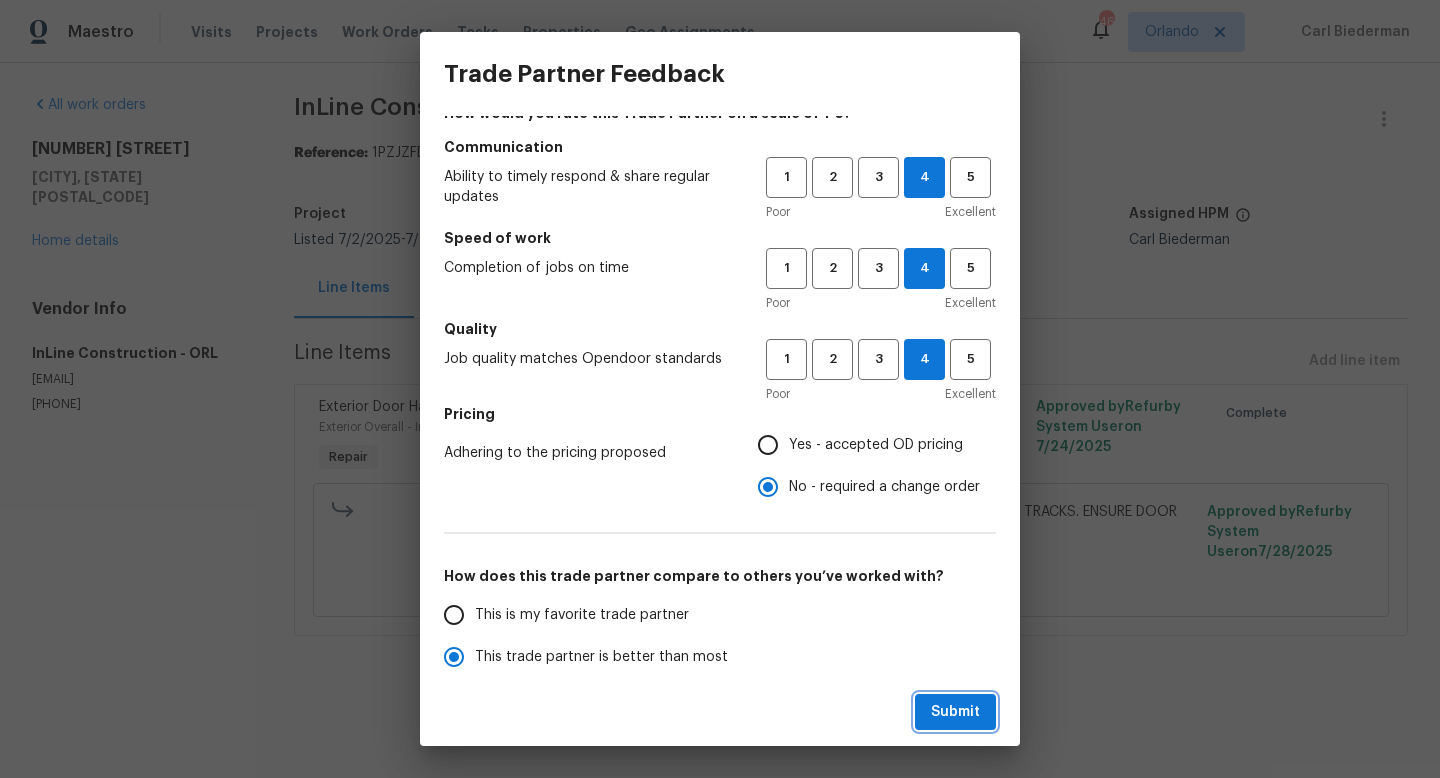 click on "Submit" at bounding box center (955, 712) 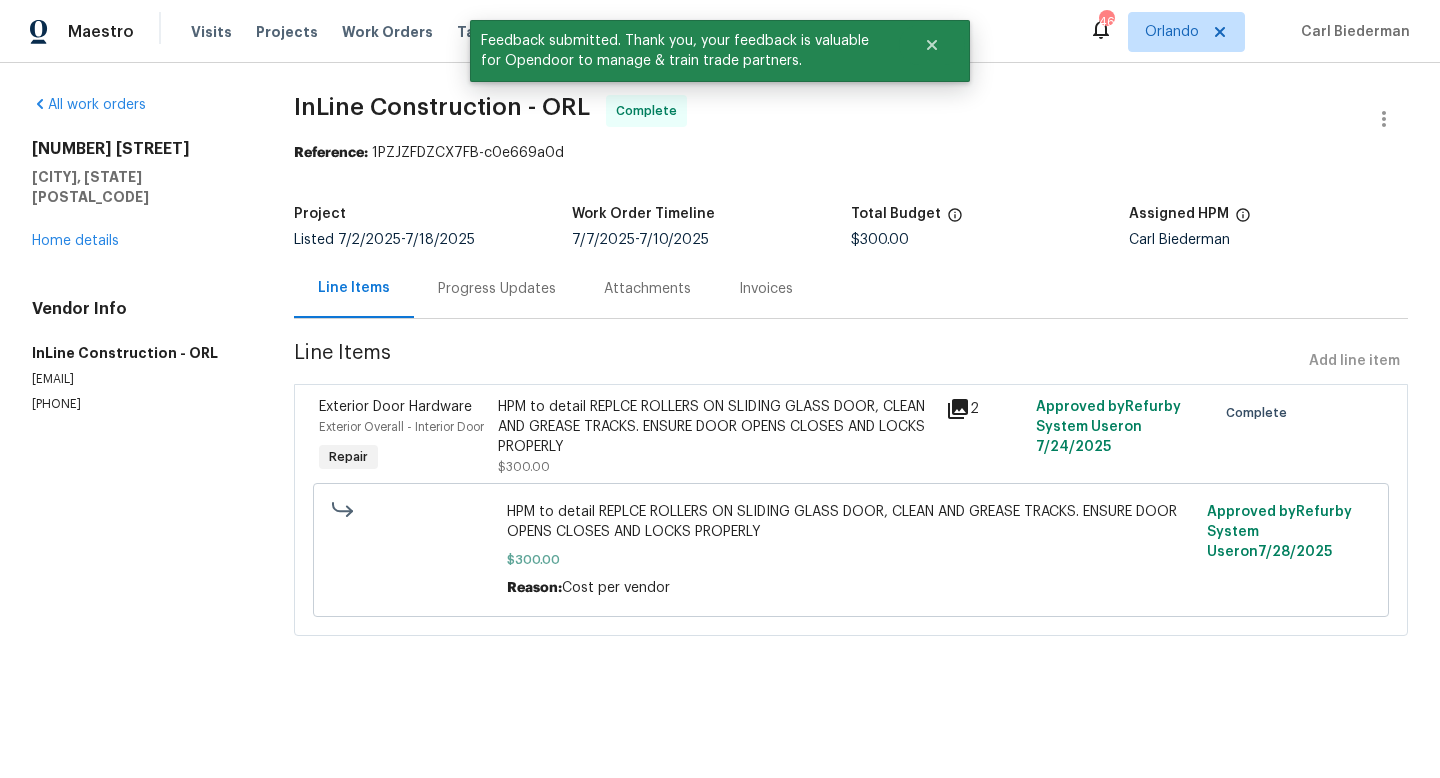 radio on "false" 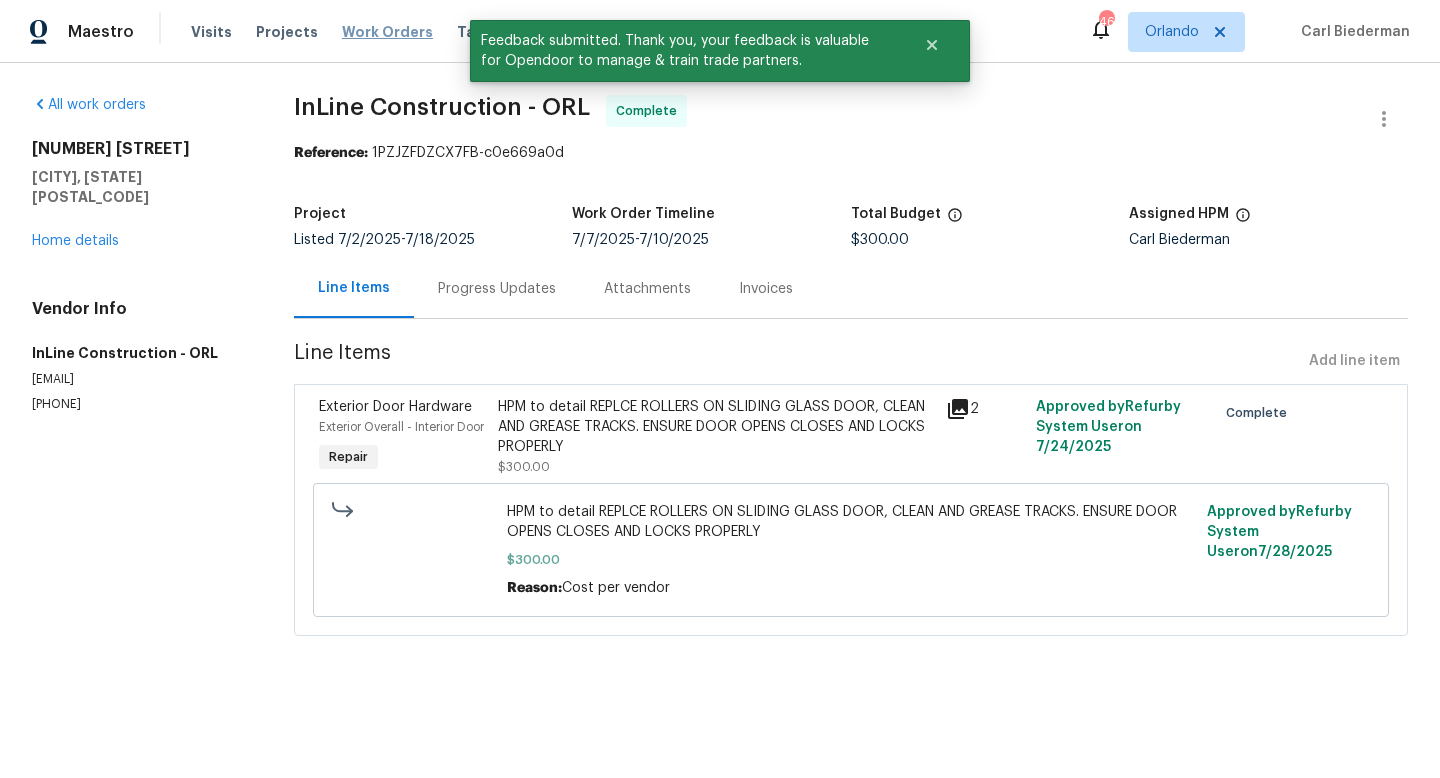 click on "Work Orders" at bounding box center [387, 32] 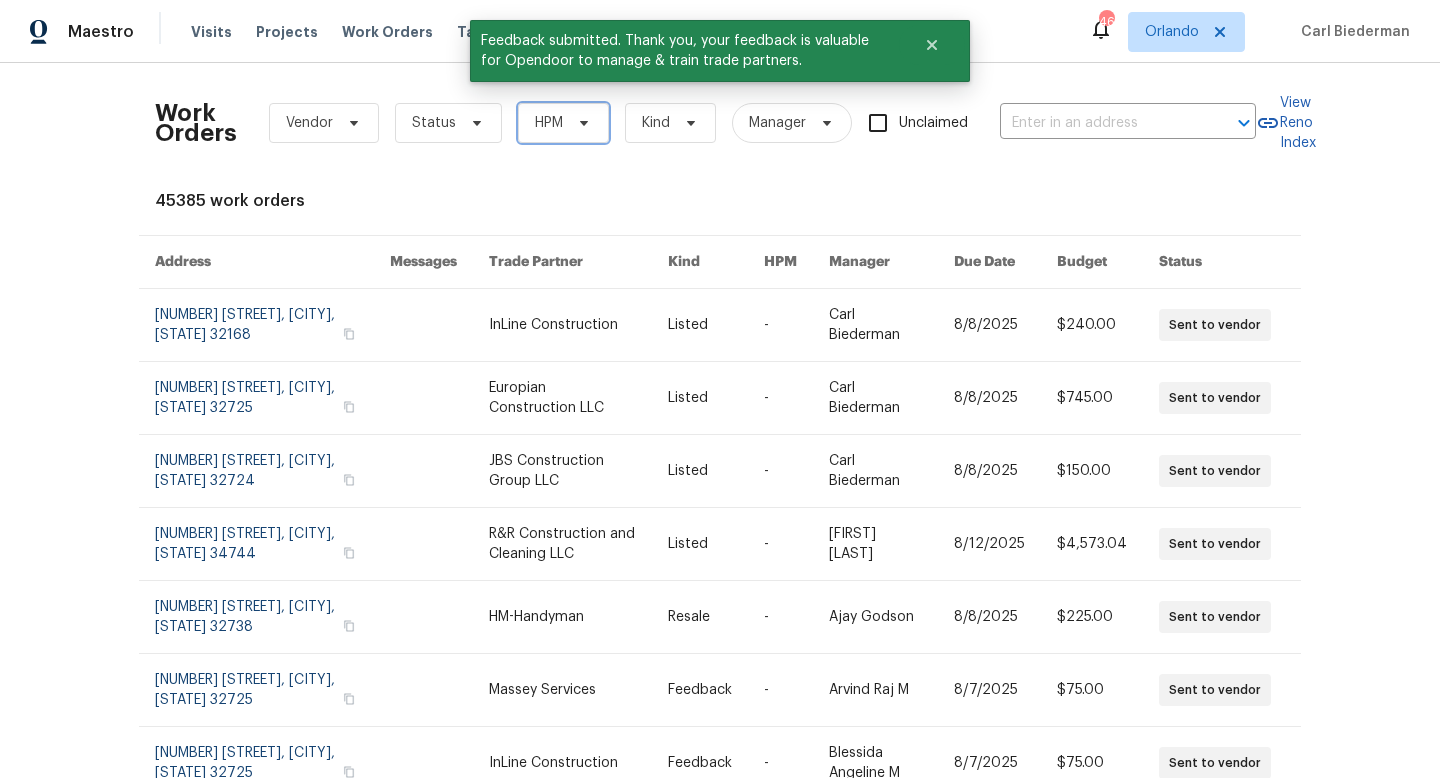click 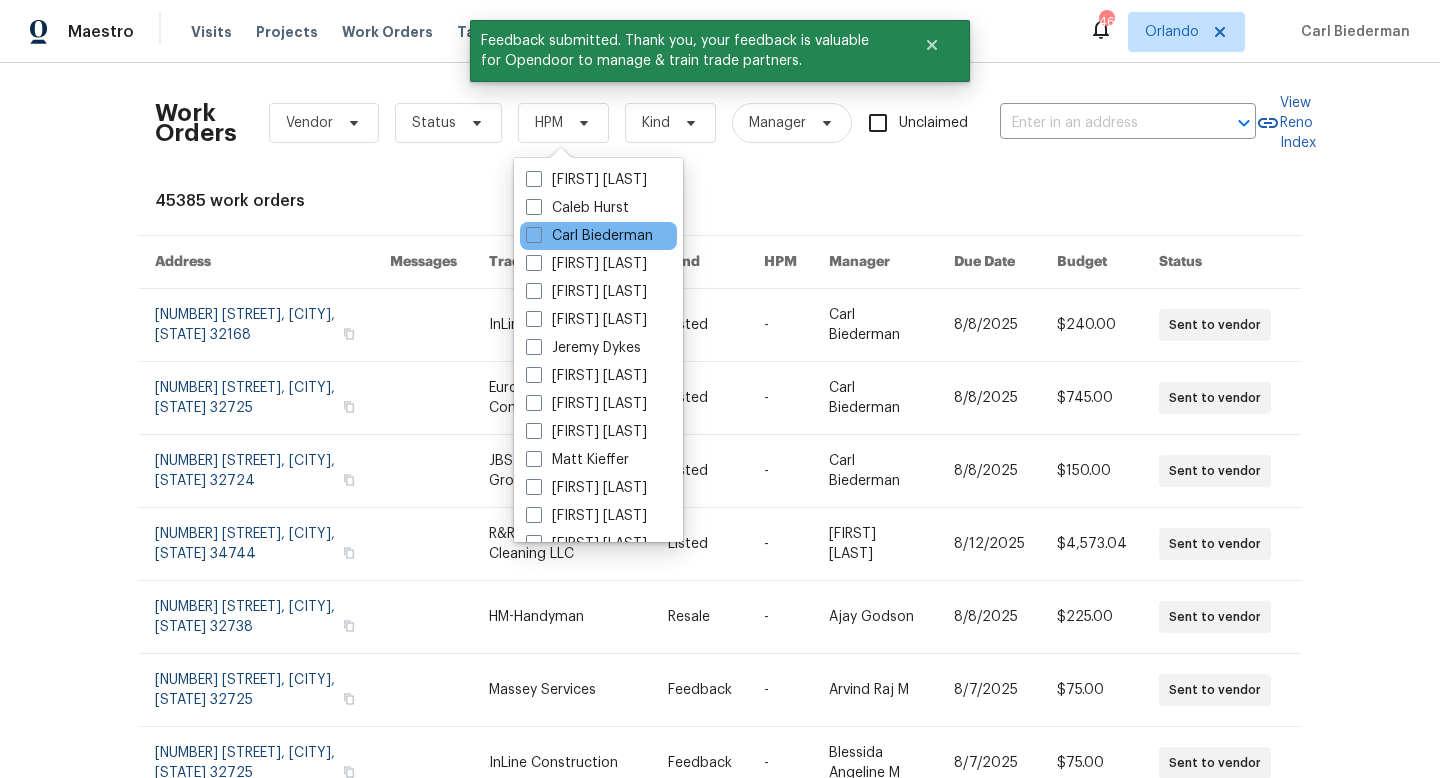 click on "Carl Biederman" at bounding box center (598, 236) 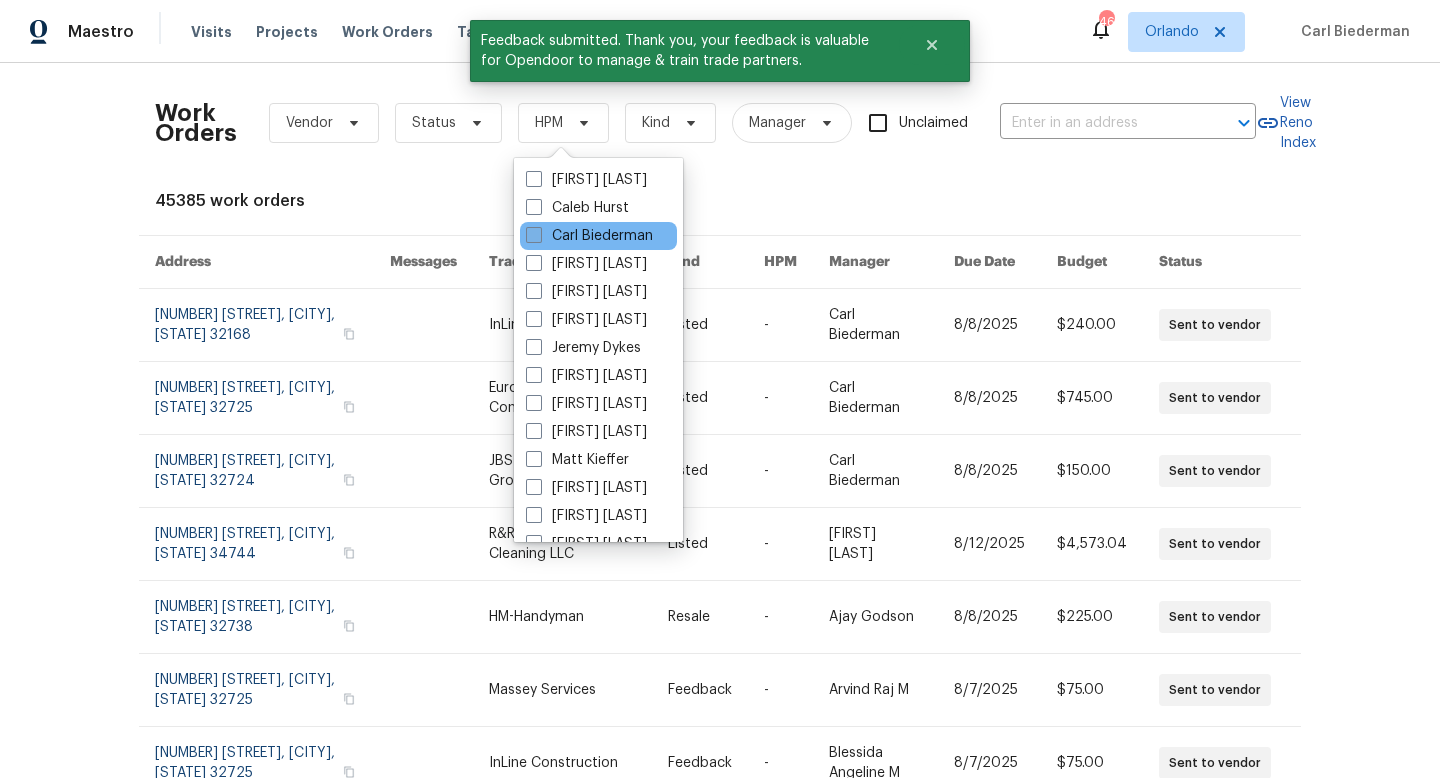 click at bounding box center (534, 235) 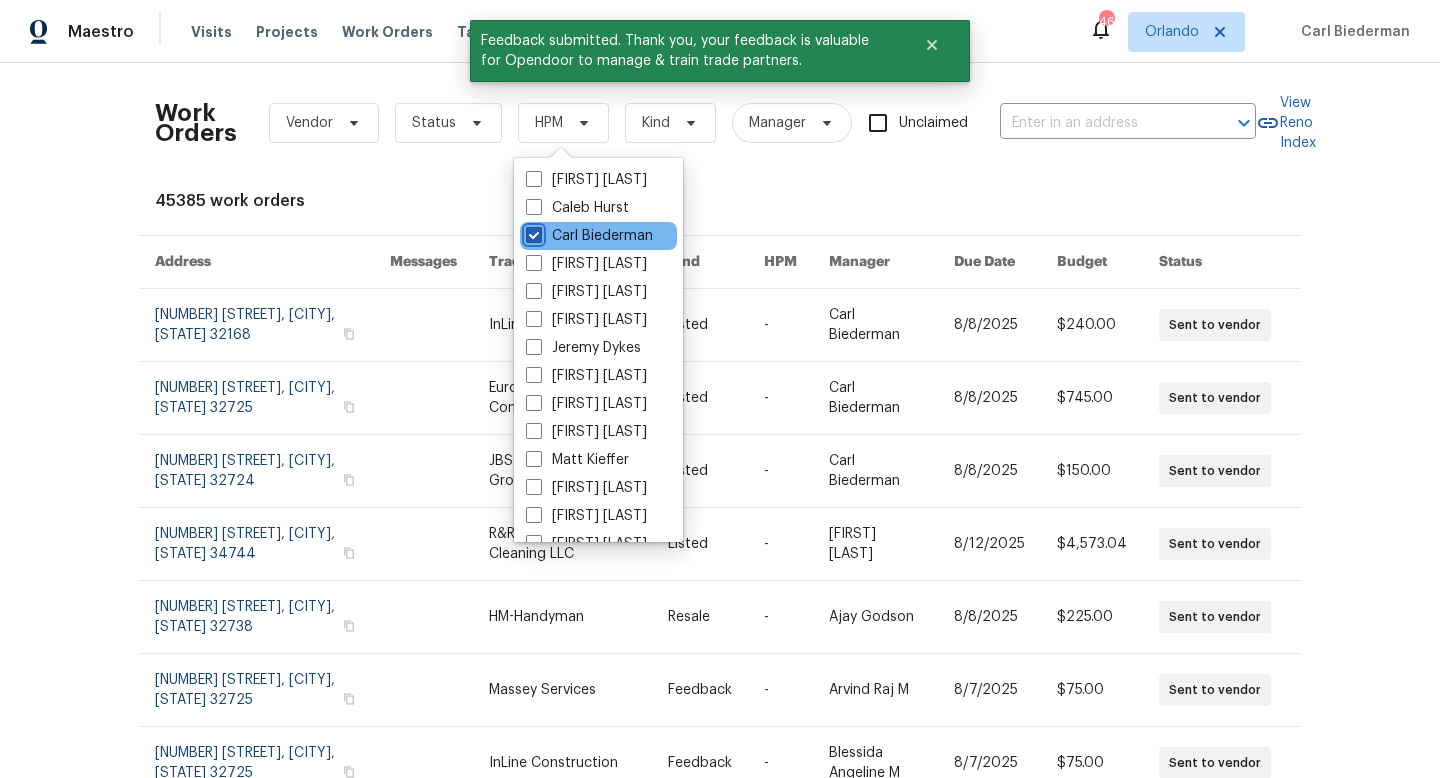 checkbox on "true" 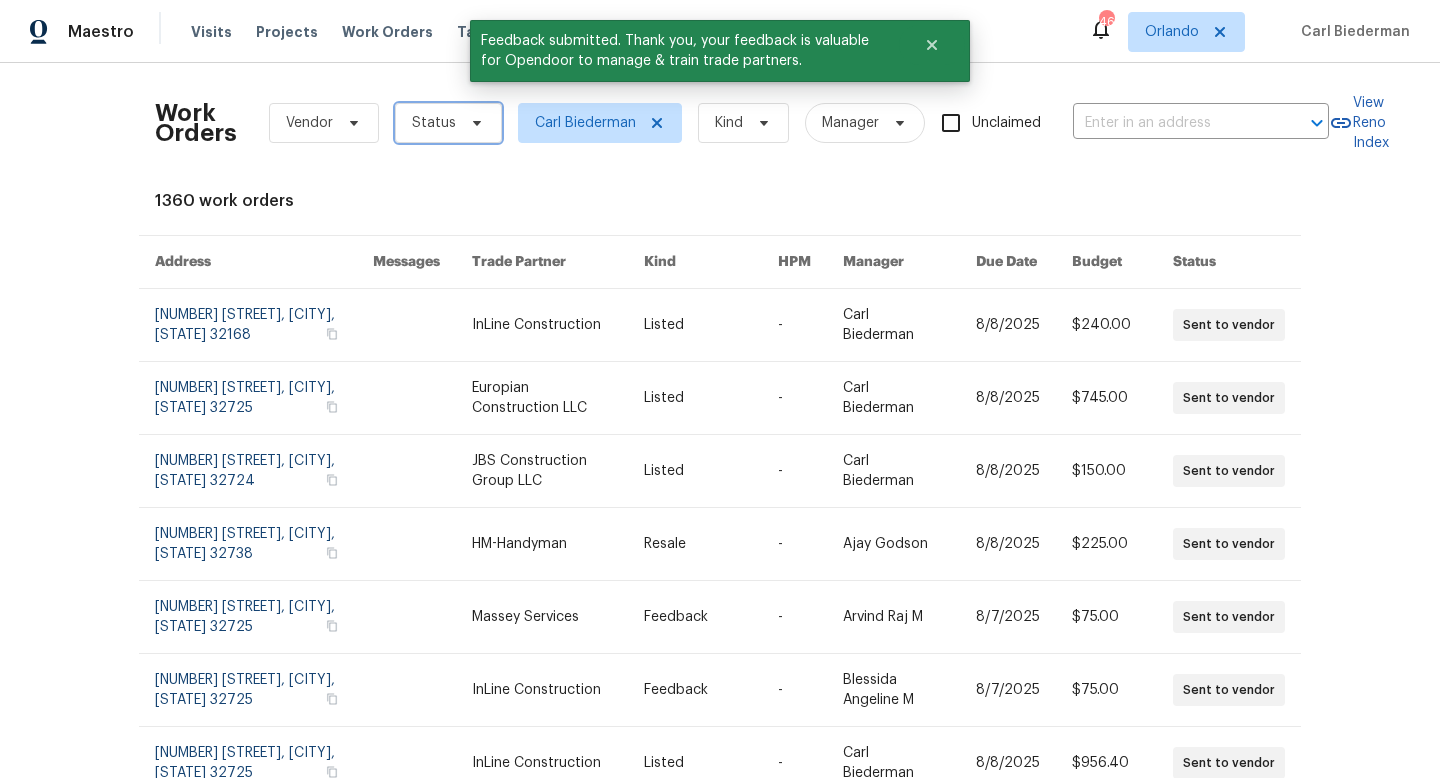click on "Status" at bounding box center (448, 123) 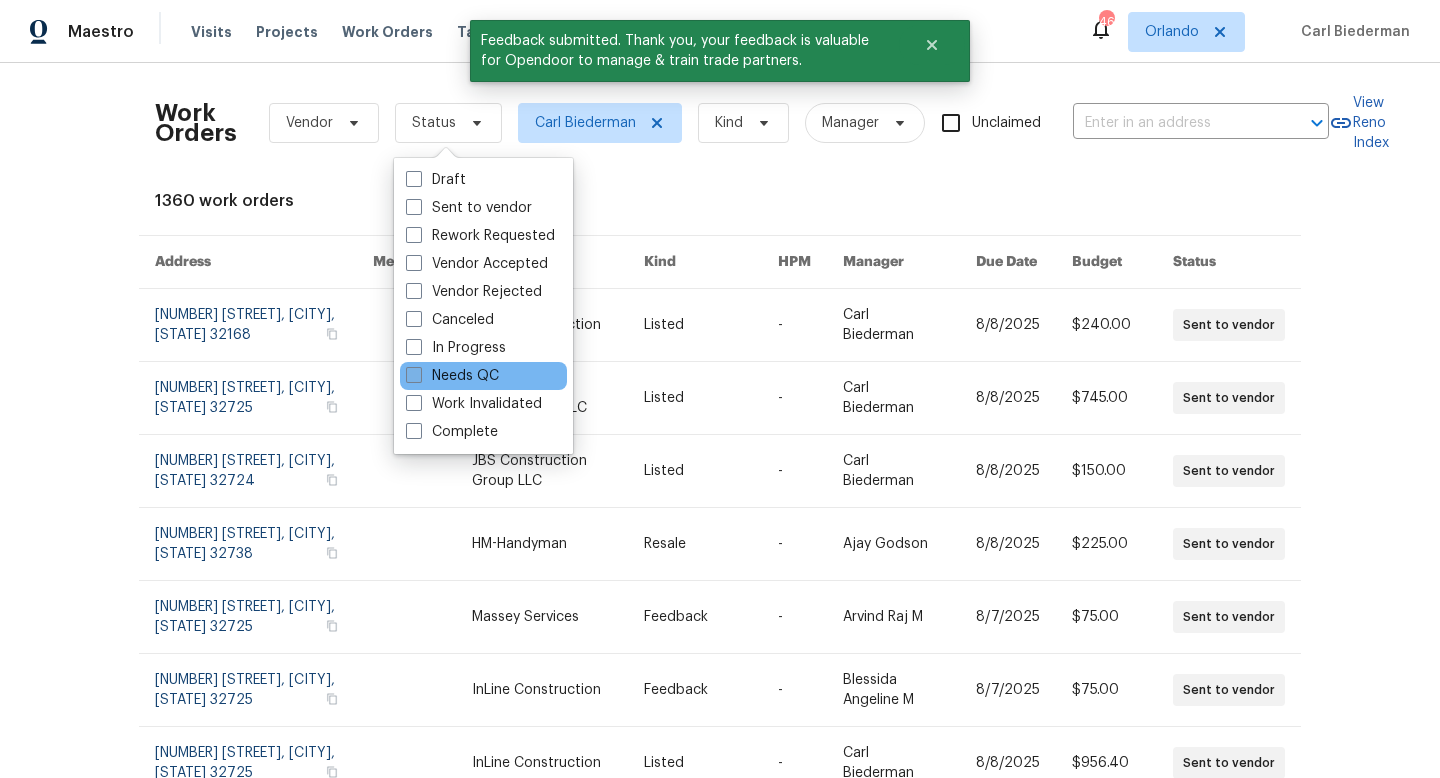 click at bounding box center (414, 375) 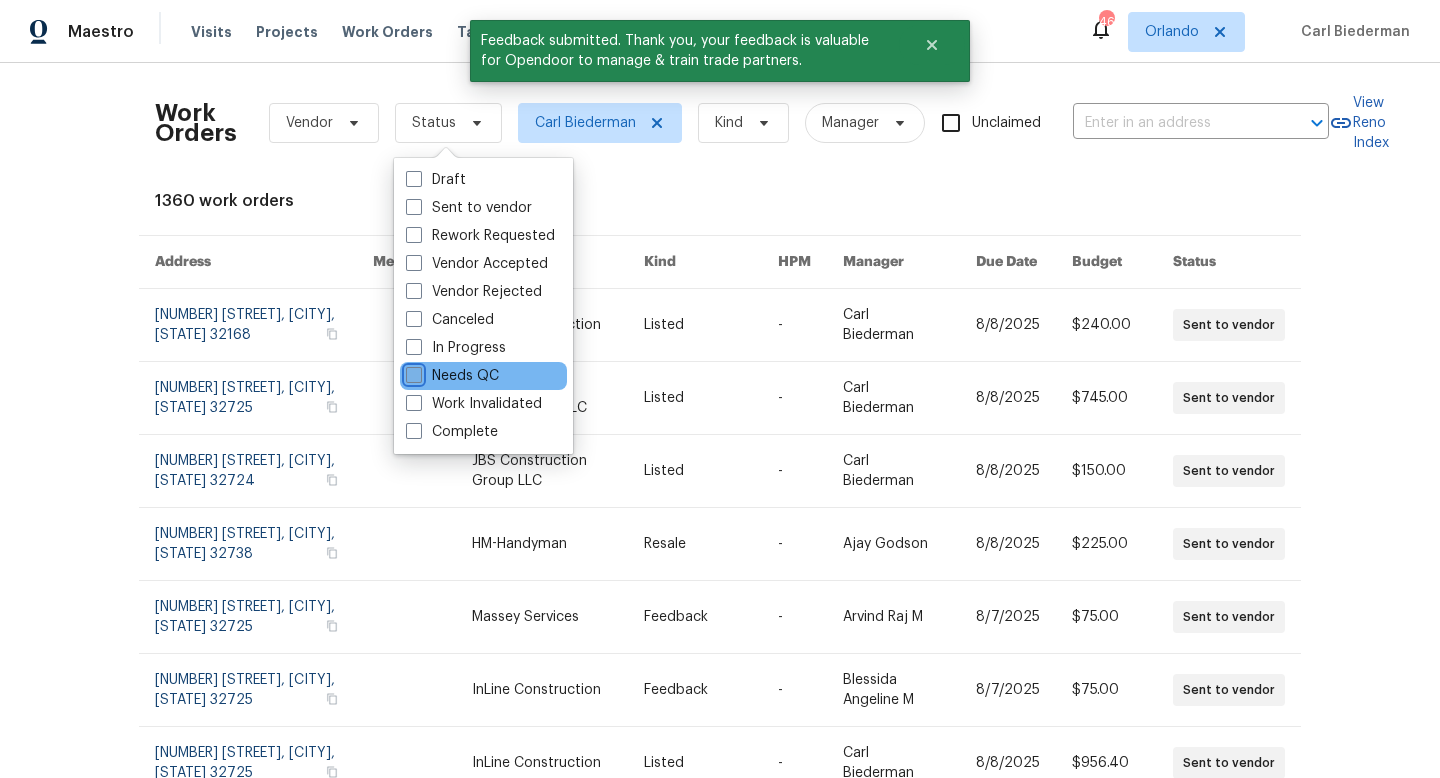 click on "Needs QC" at bounding box center (412, 372) 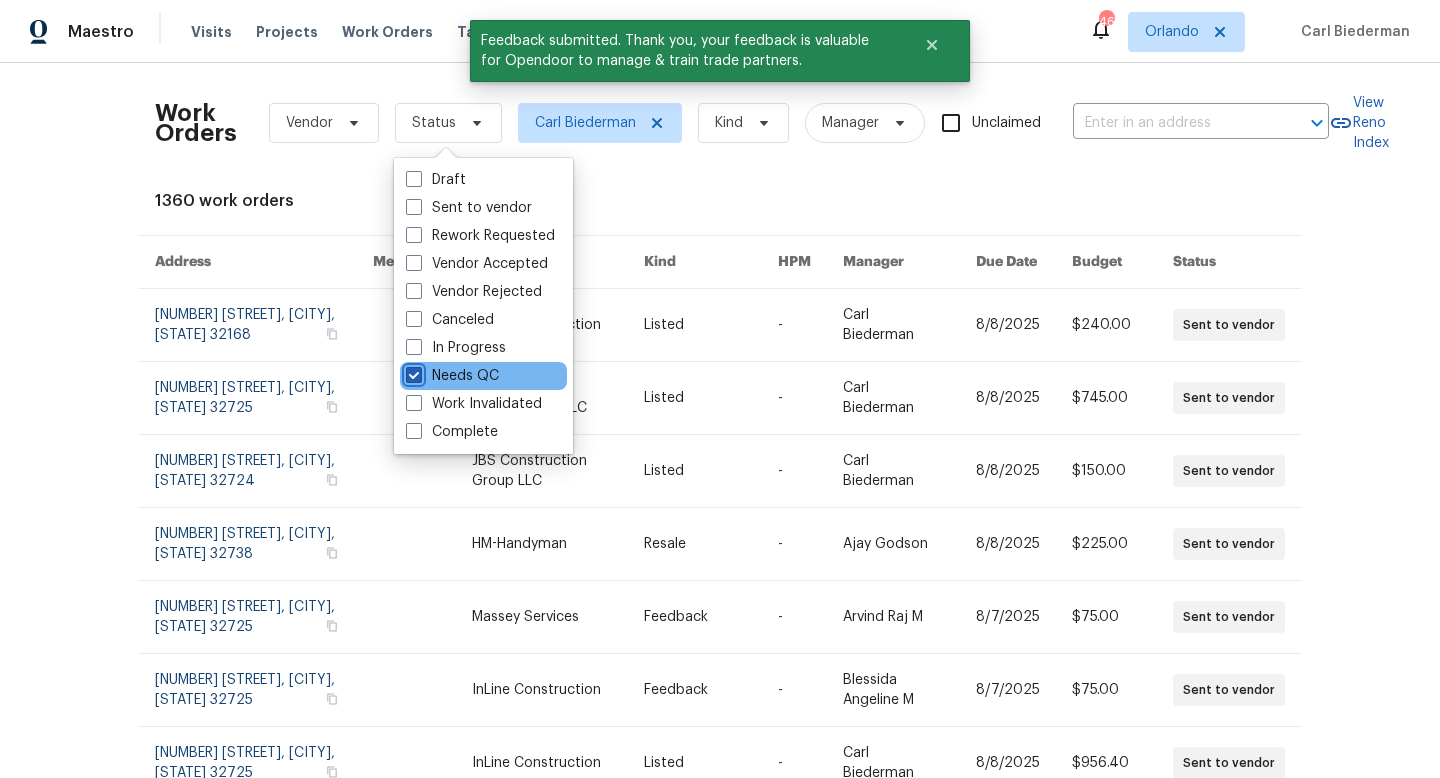 checkbox on "true" 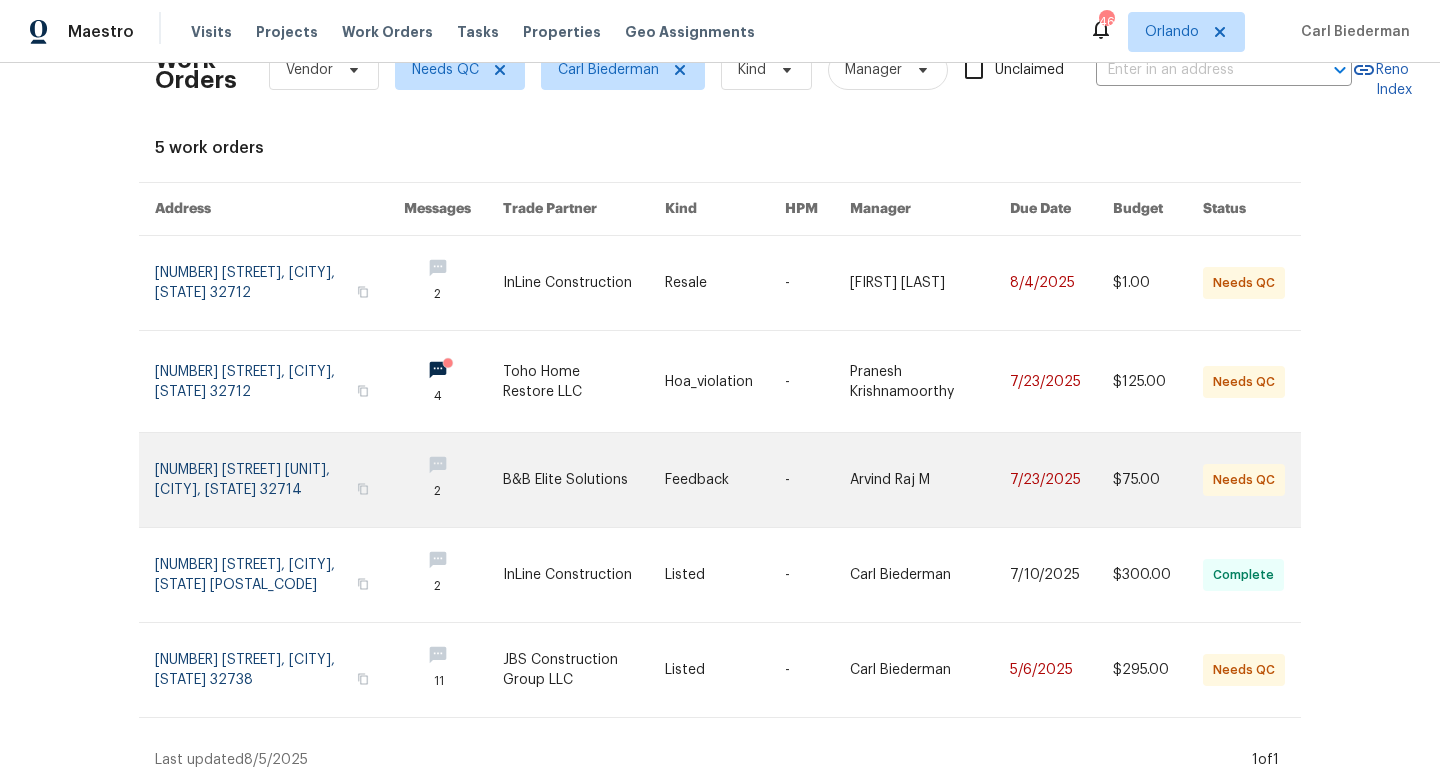 scroll, scrollTop: 0, scrollLeft: 0, axis: both 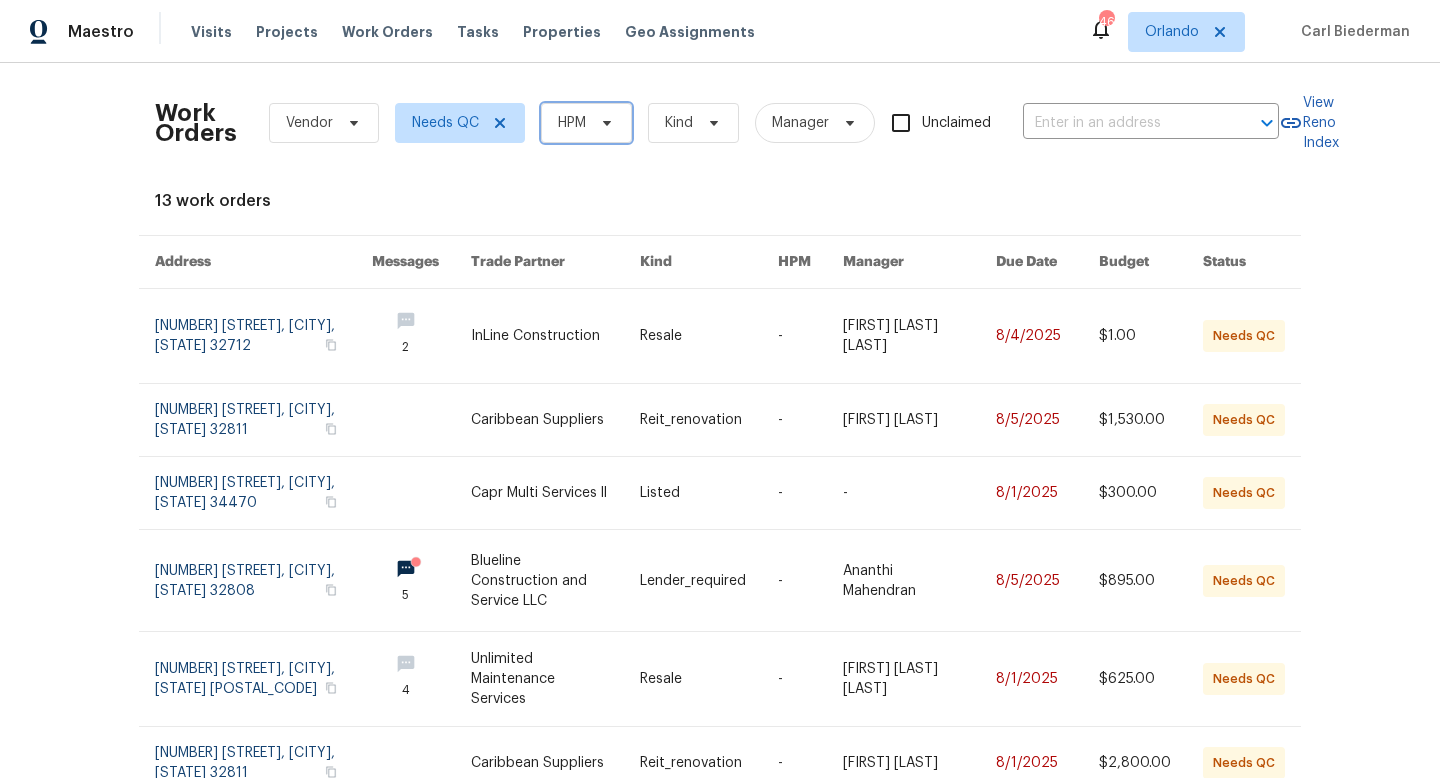 click on "HPM" at bounding box center (586, 123) 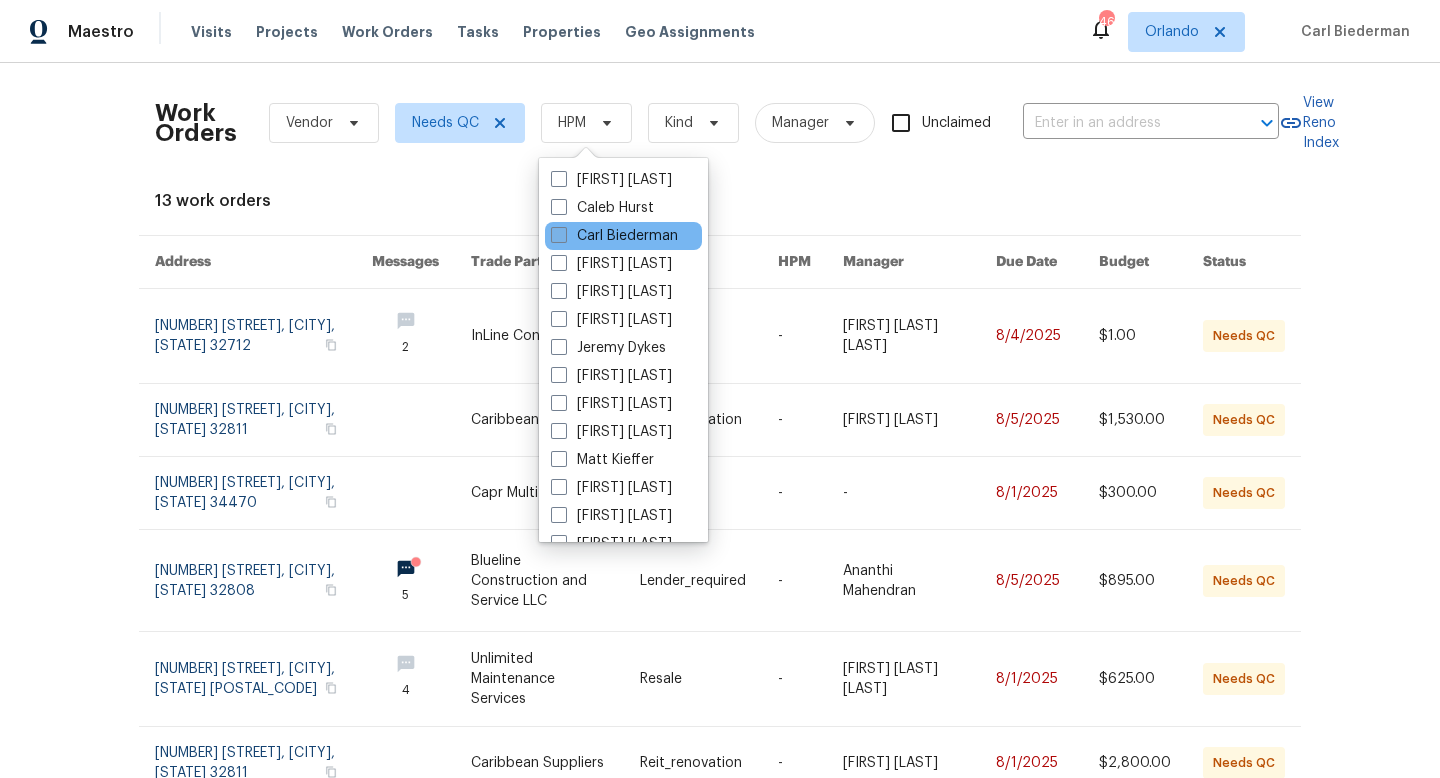click at bounding box center [559, 235] 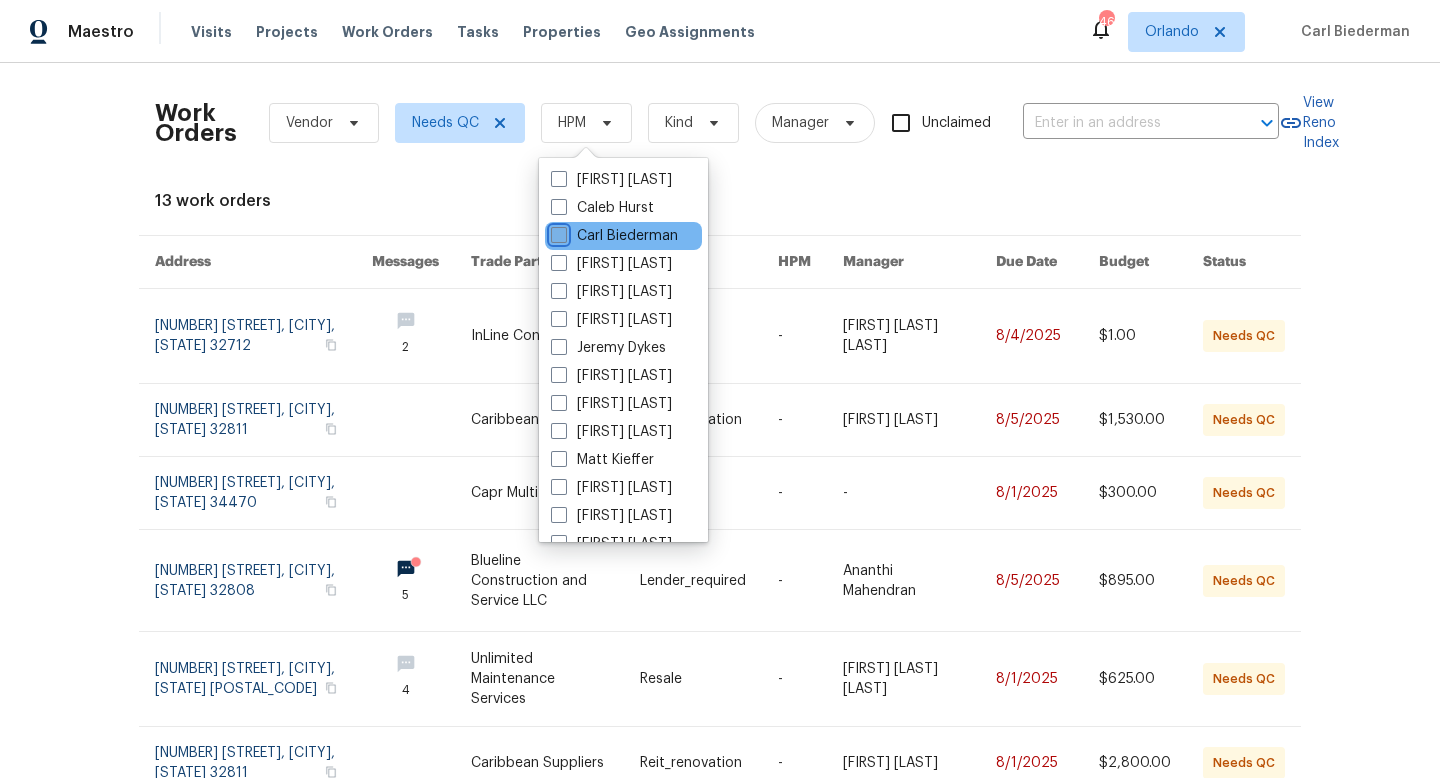 click on "Carl Biederman" at bounding box center [557, 232] 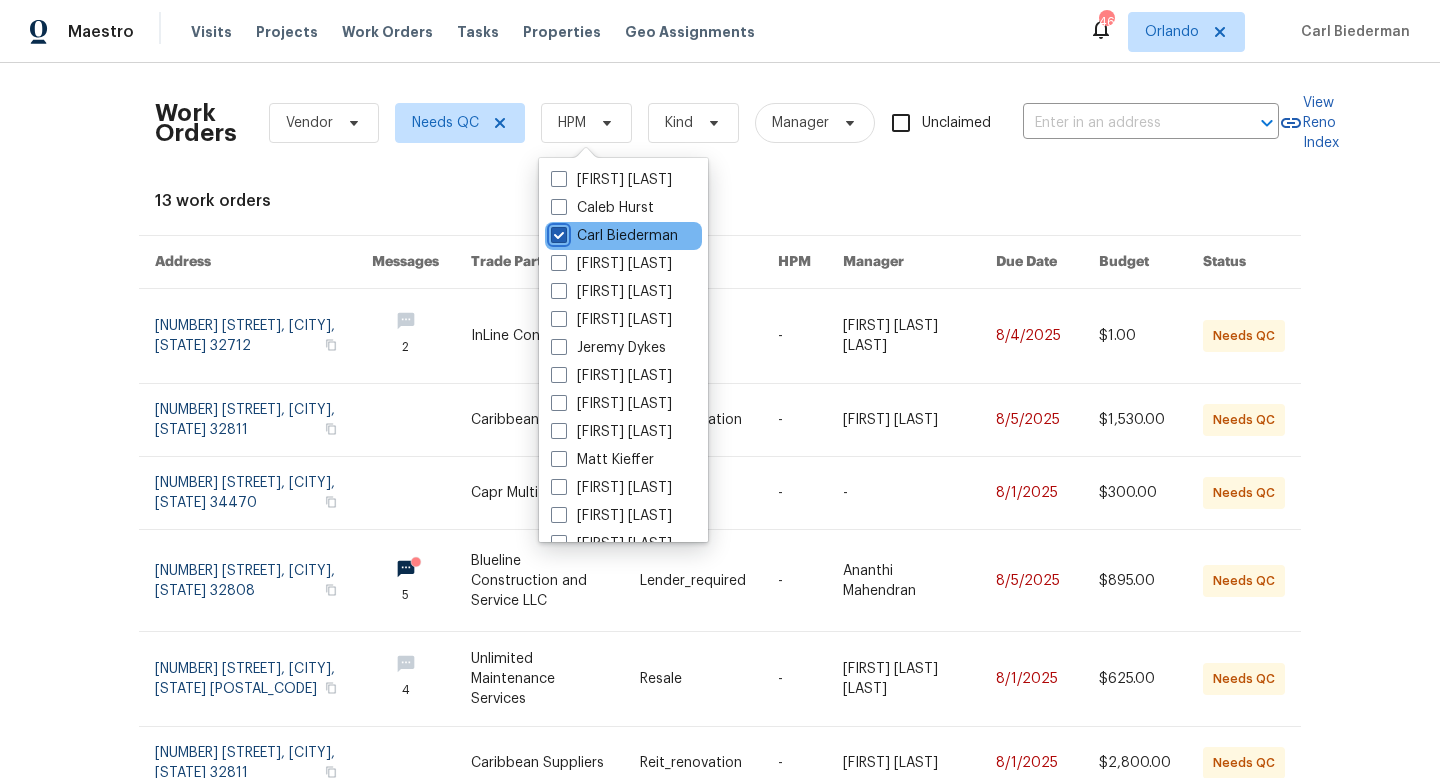 checkbox on "true" 